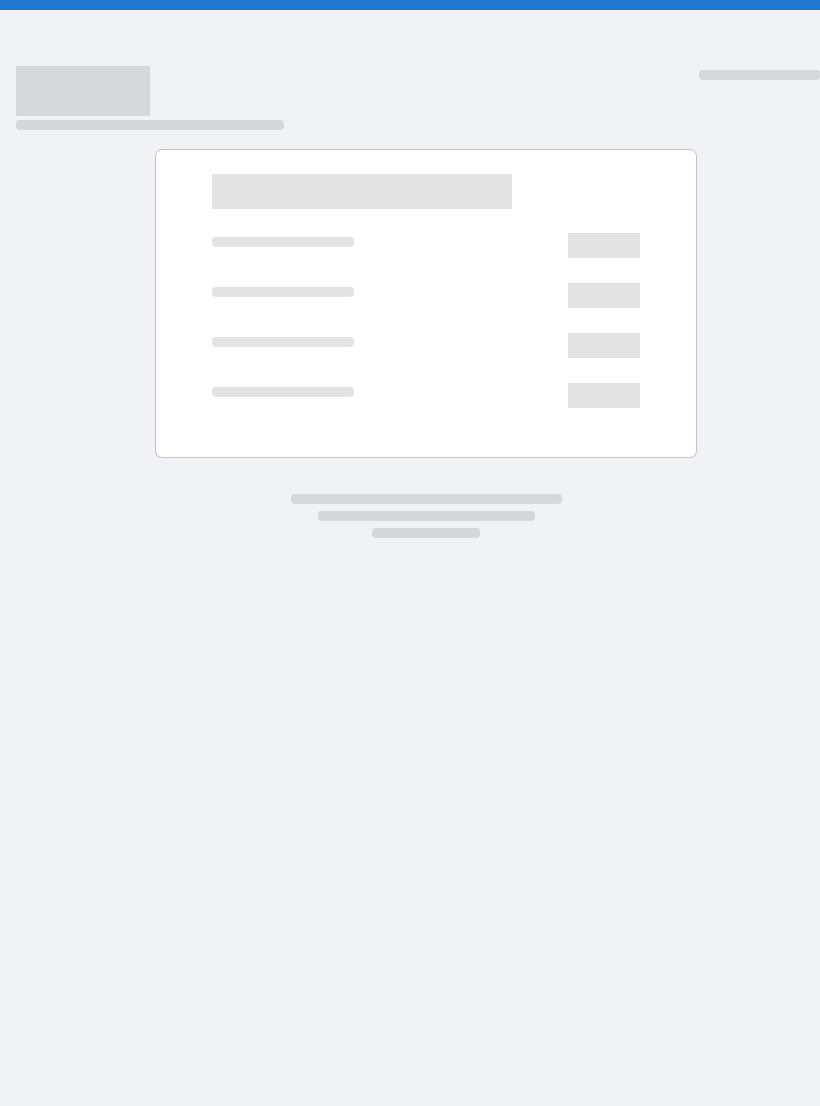 scroll, scrollTop: 0, scrollLeft: 0, axis: both 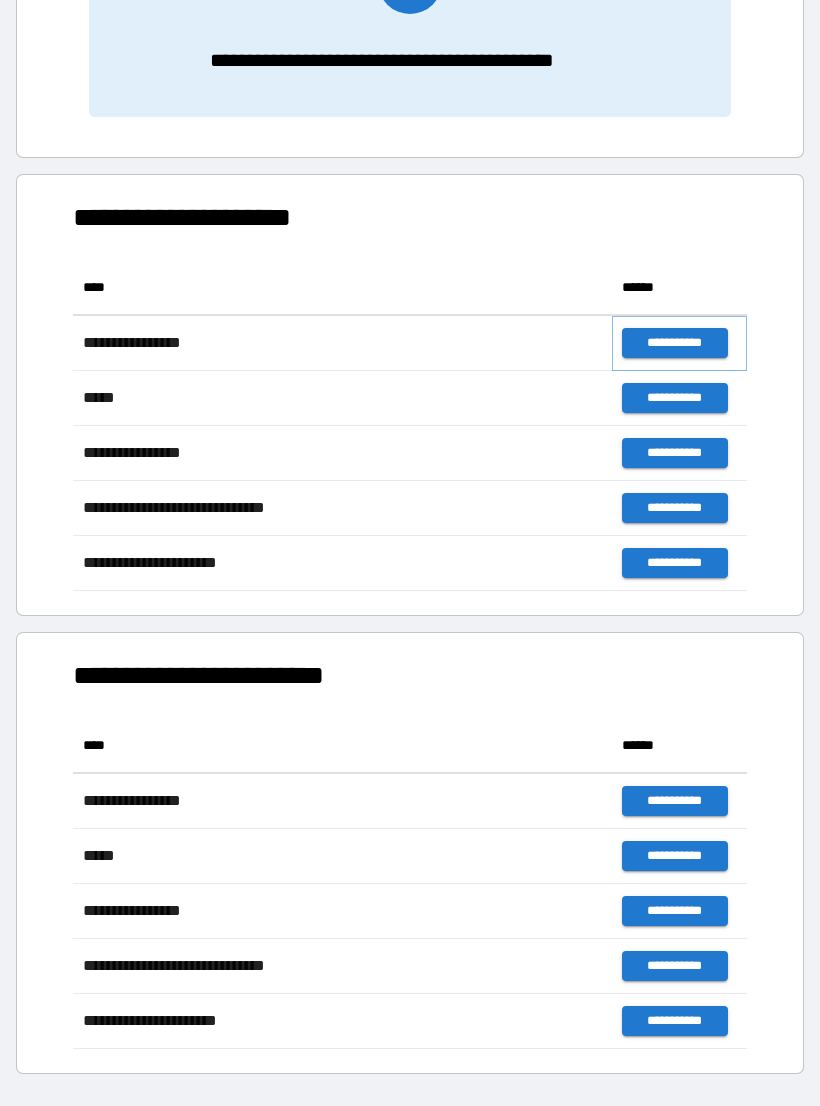 click on "**********" at bounding box center (674, 343) 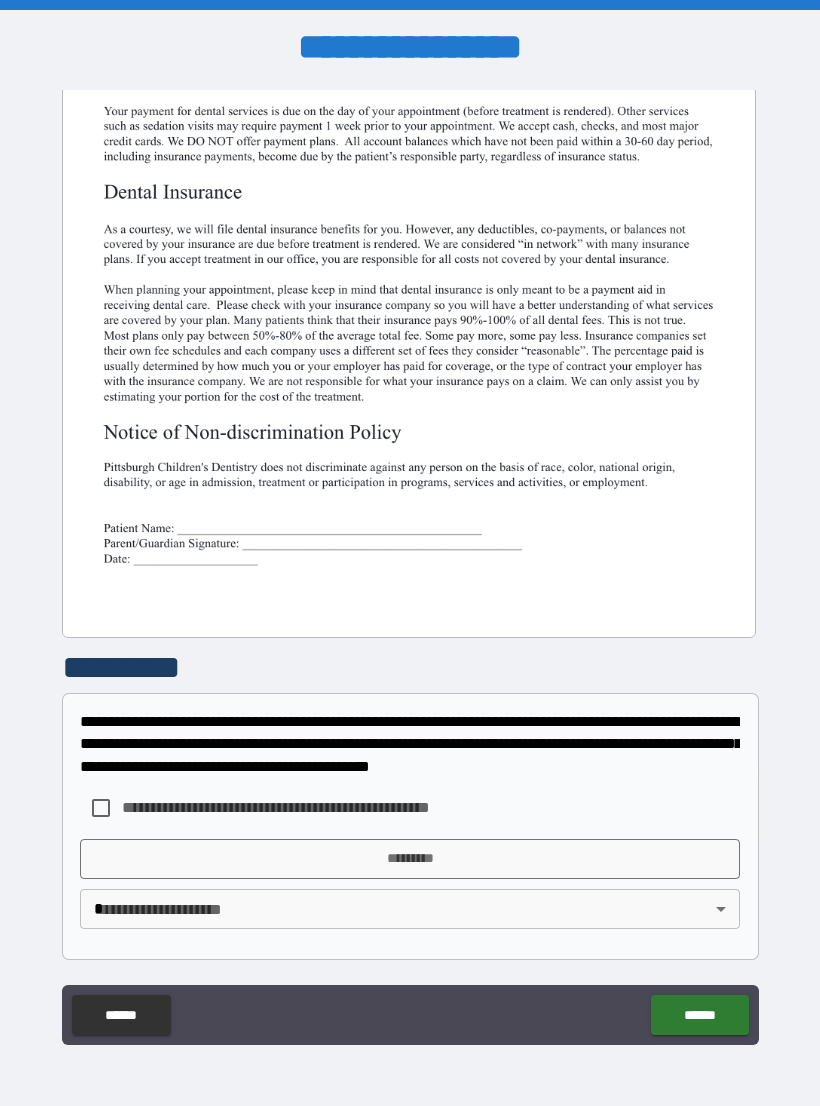 scroll, scrollTop: 380, scrollLeft: 0, axis: vertical 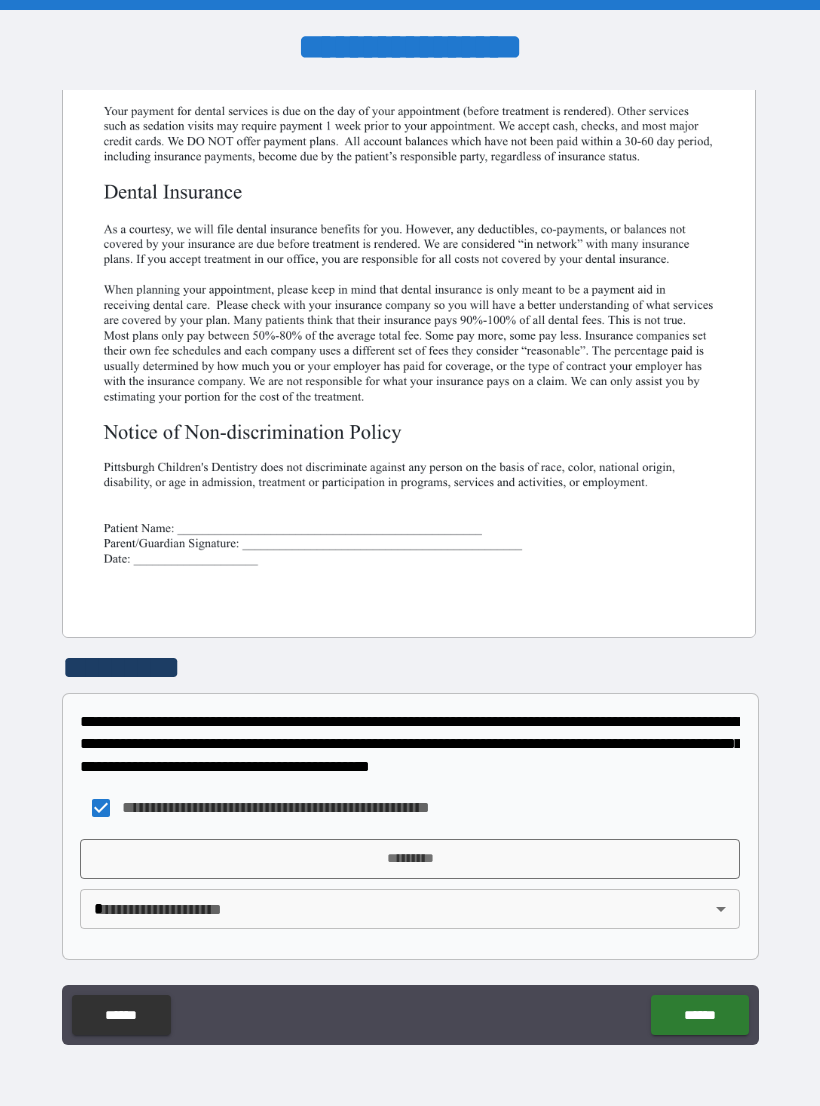 click on "*********" at bounding box center (410, 859) 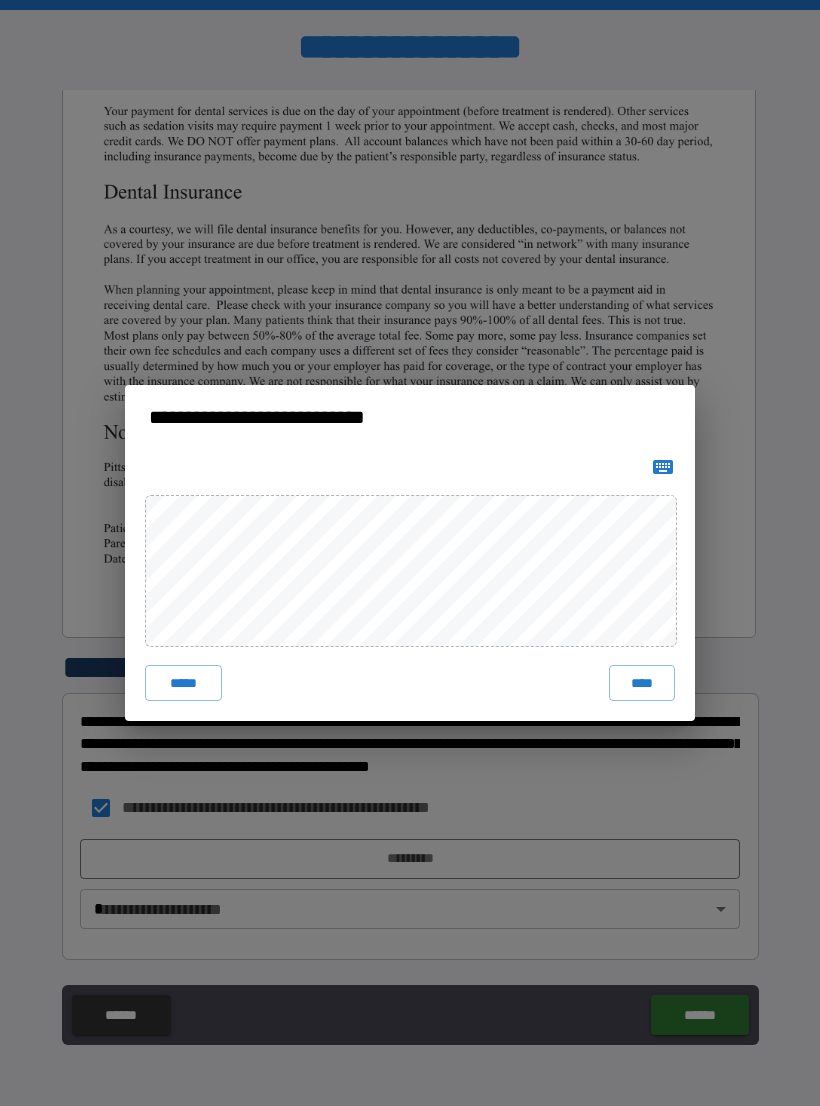 click on "****" at bounding box center (642, 683) 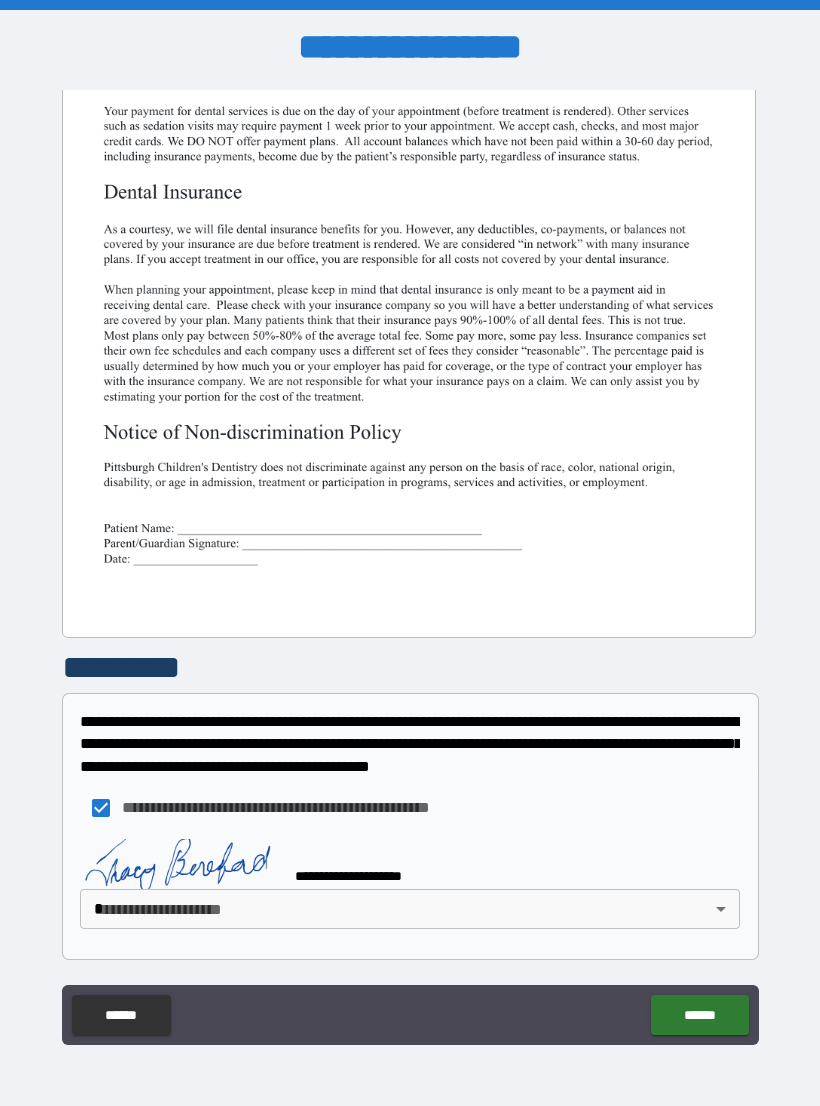 scroll, scrollTop: 370, scrollLeft: 0, axis: vertical 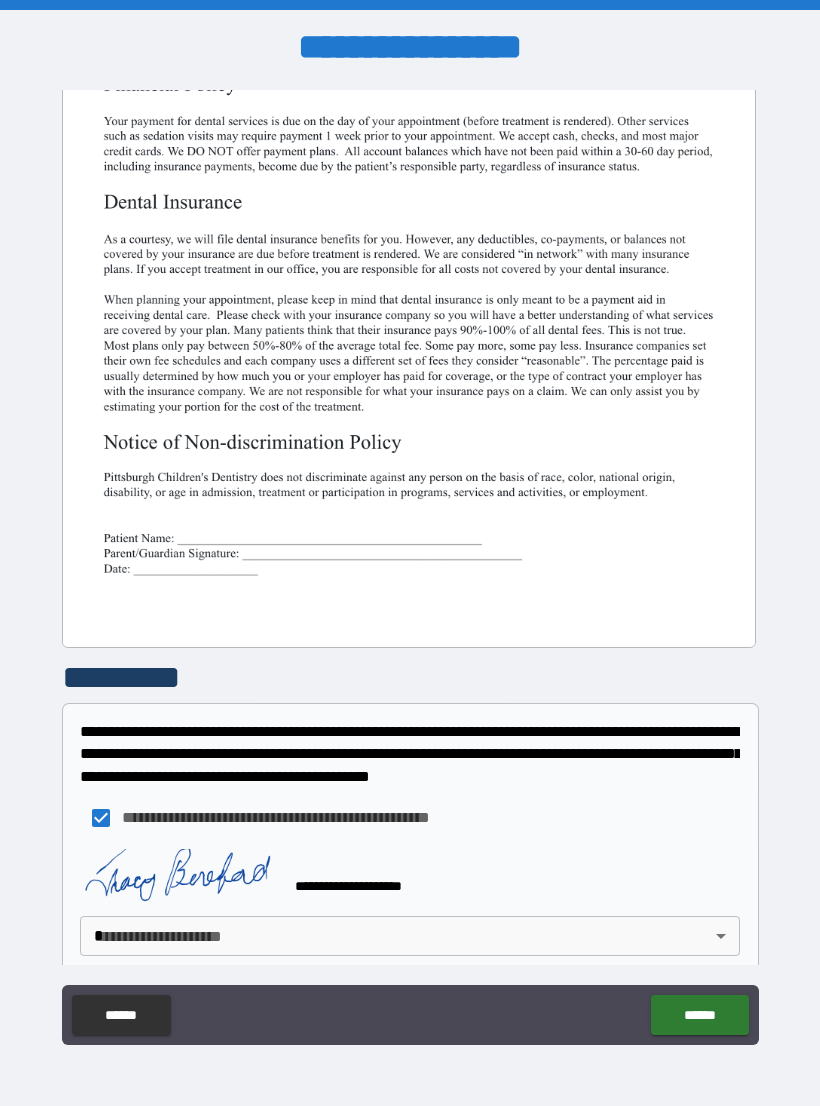 click on "******" at bounding box center (699, 1015) 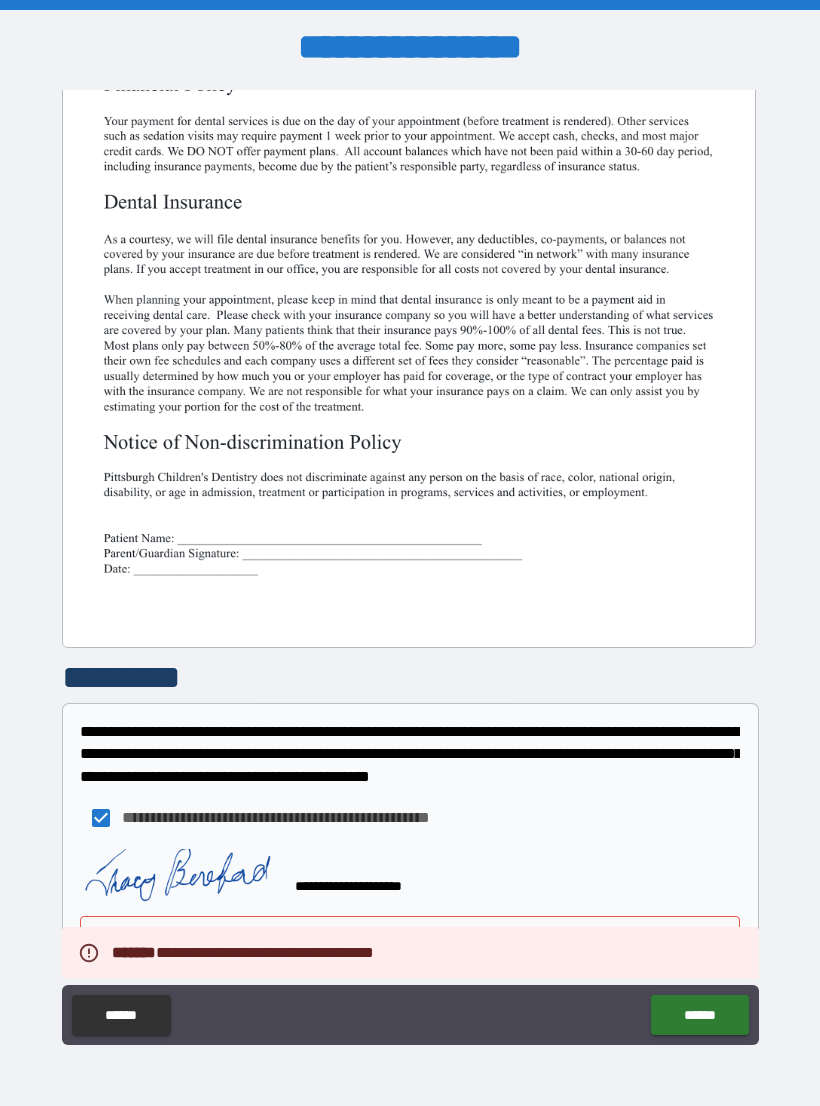 click on "**********" at bounding box center [410, 818] 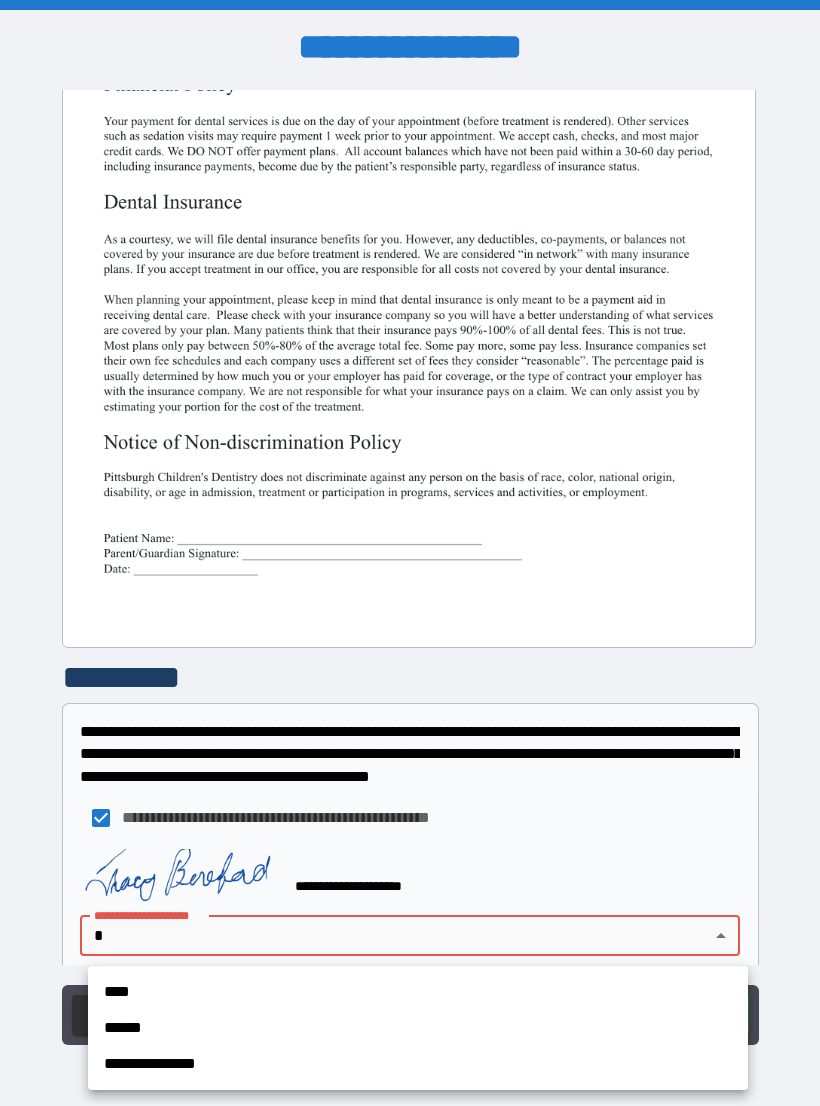 click on "**********" at bounding box center (418, 1064) 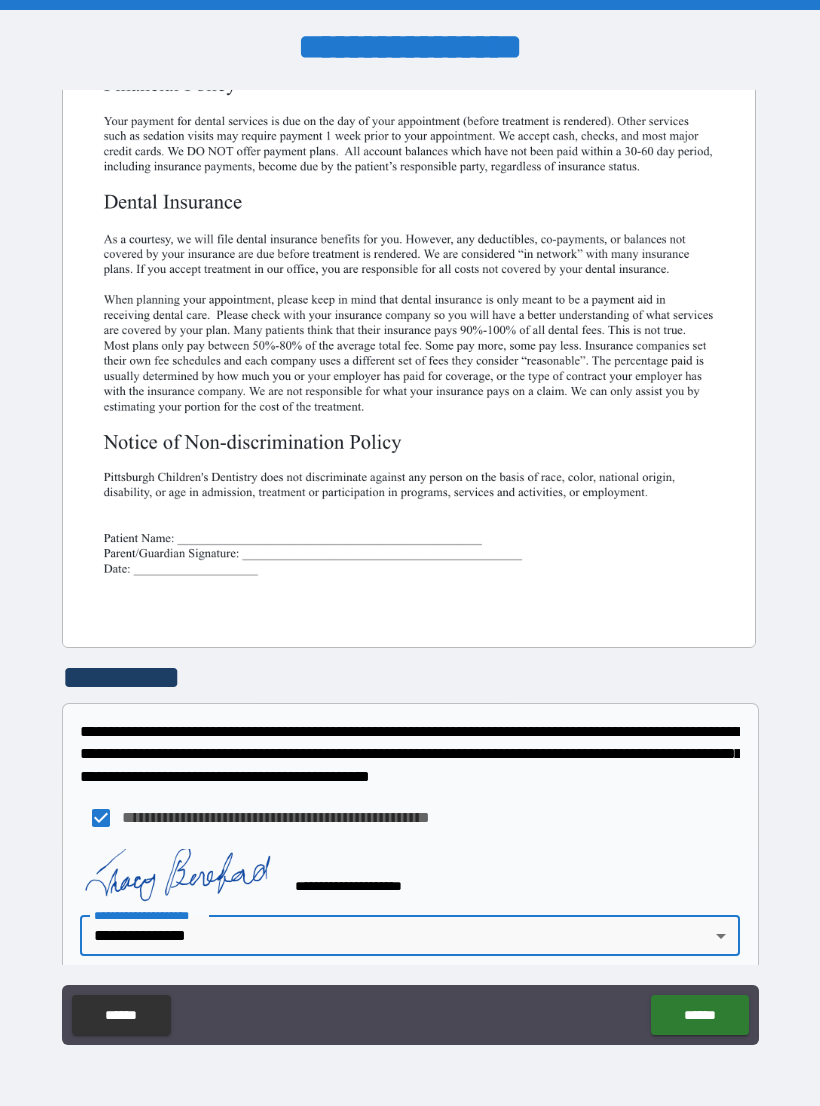 type on "**********" 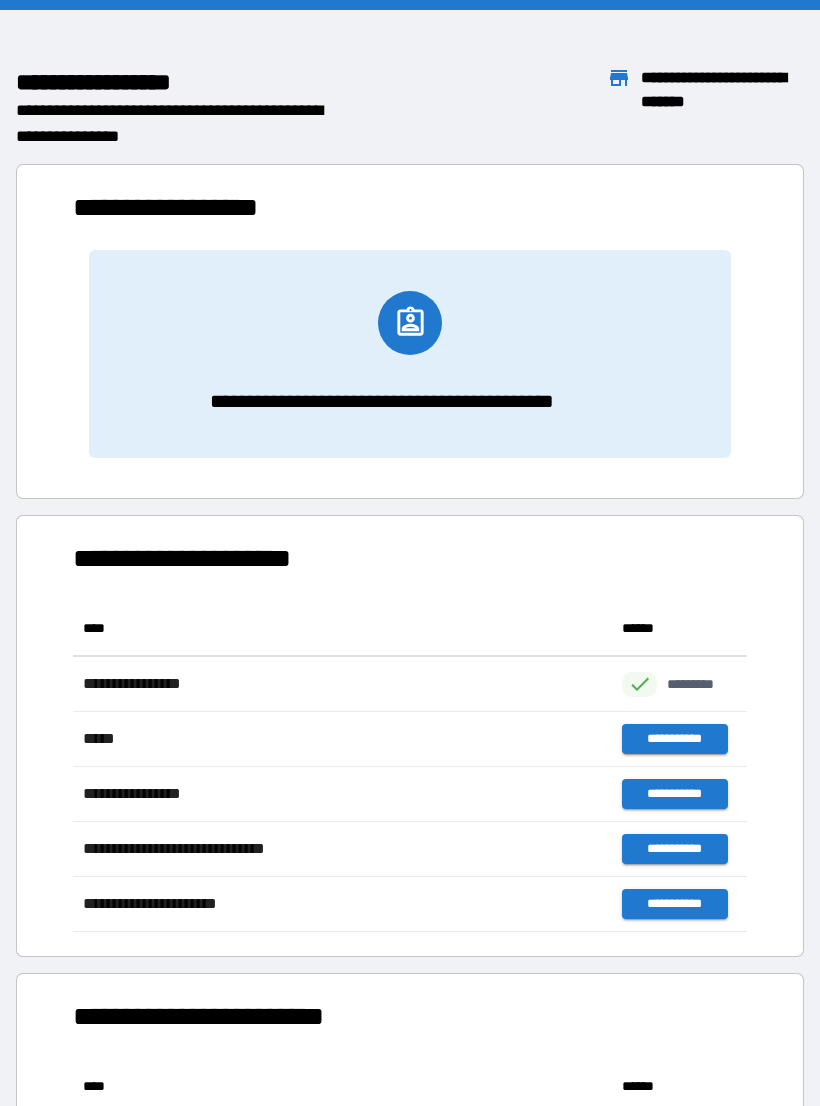 scroll, scrollTop: 331, scrollLeft: 674, axis: both 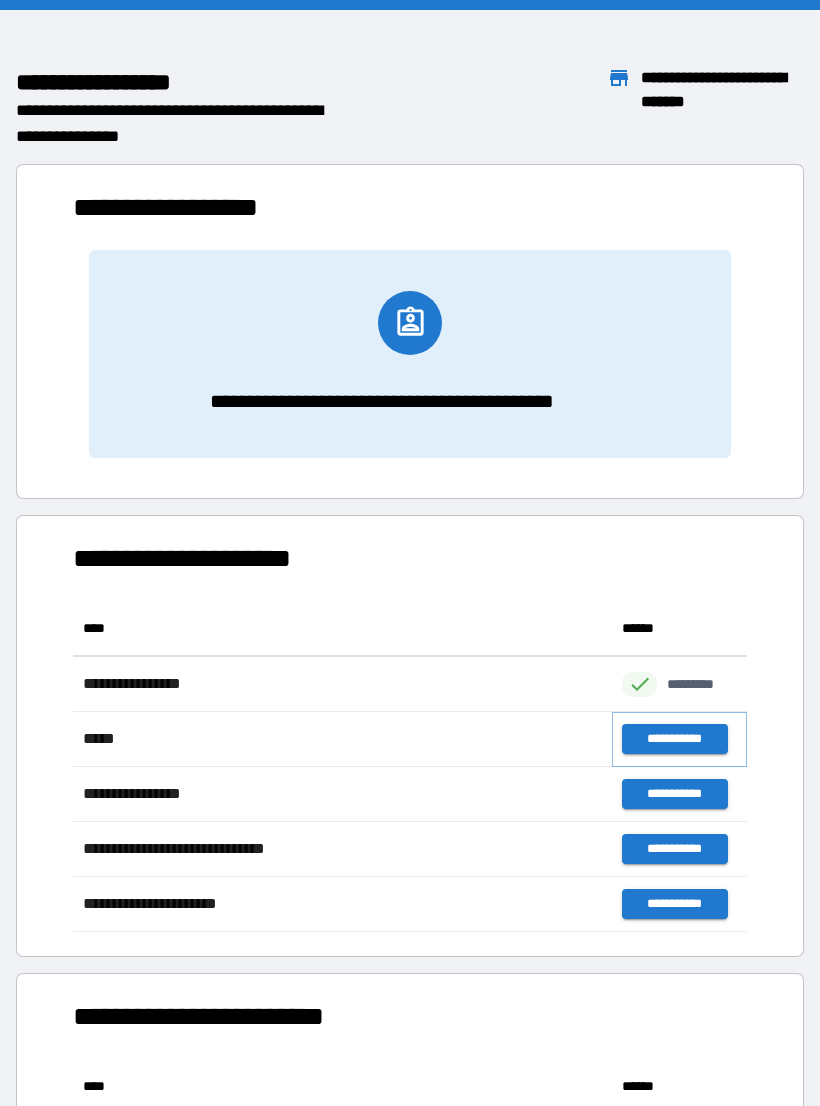 click on "**********" at bounding box center [674, 739] 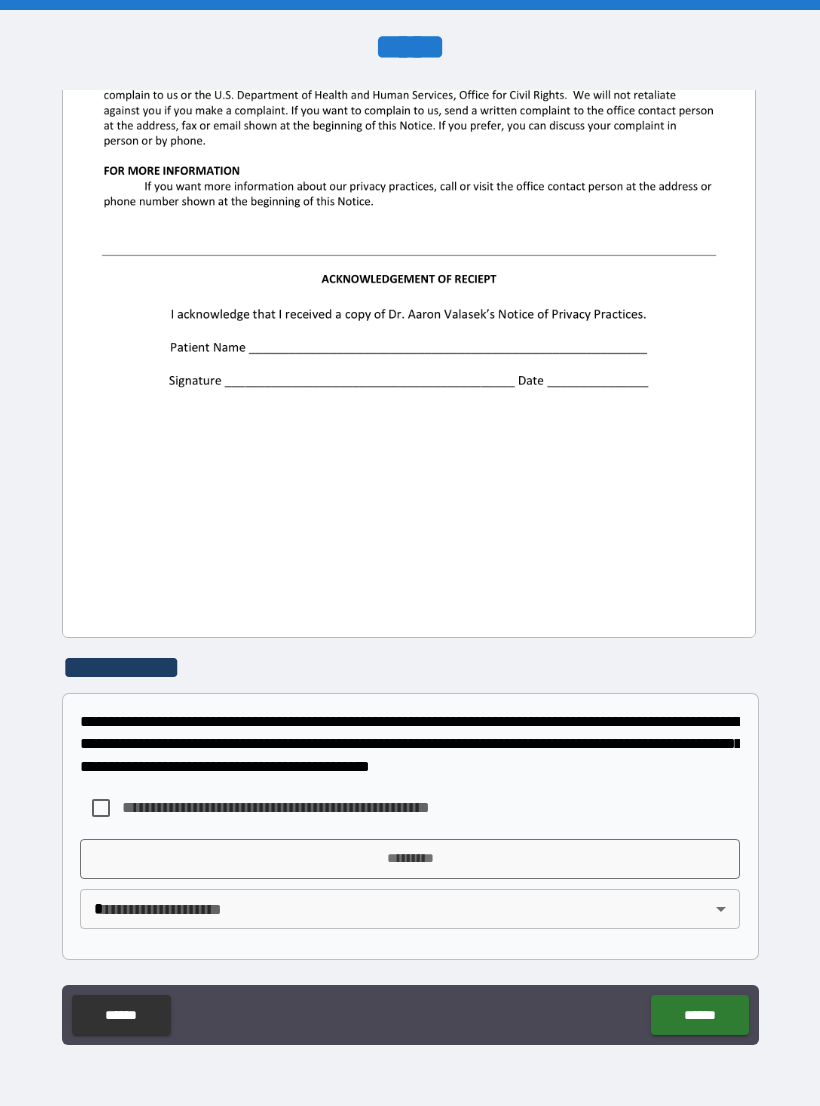 scroll, scrollTop: 2244, scrollLeft: 0, axis: vertical 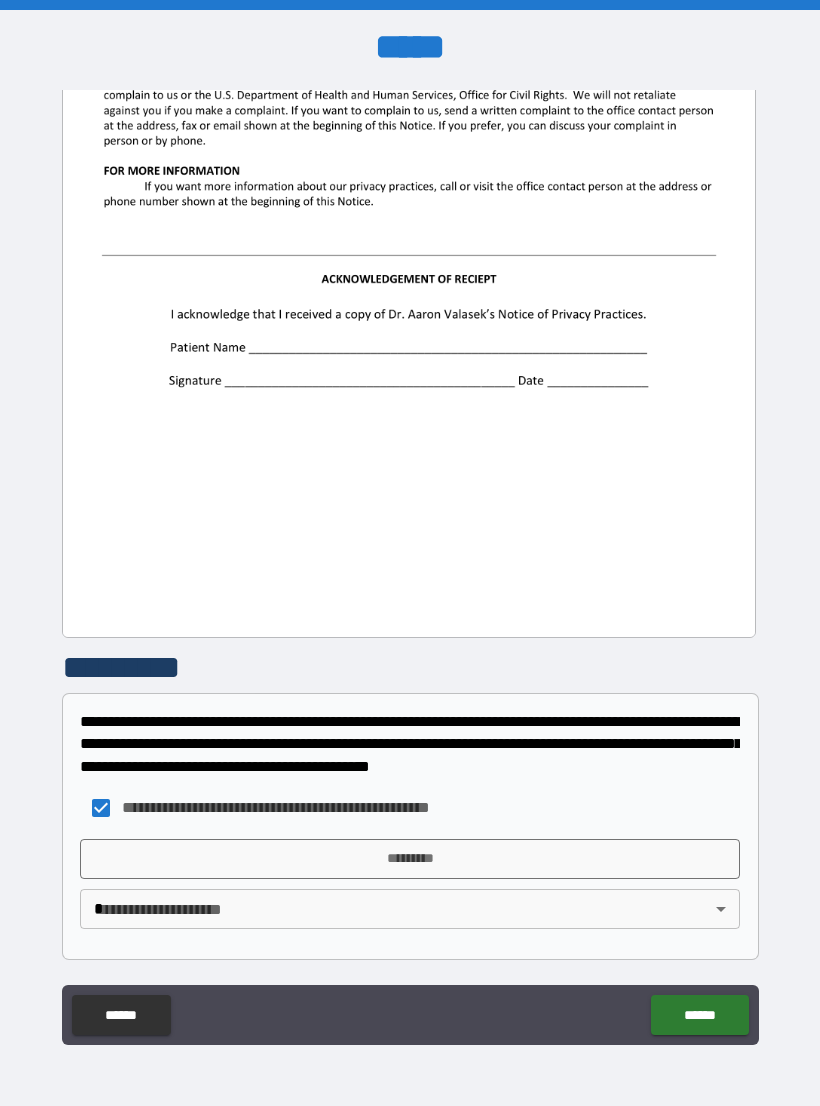 click on "*********" at bounding box center (410, 859) 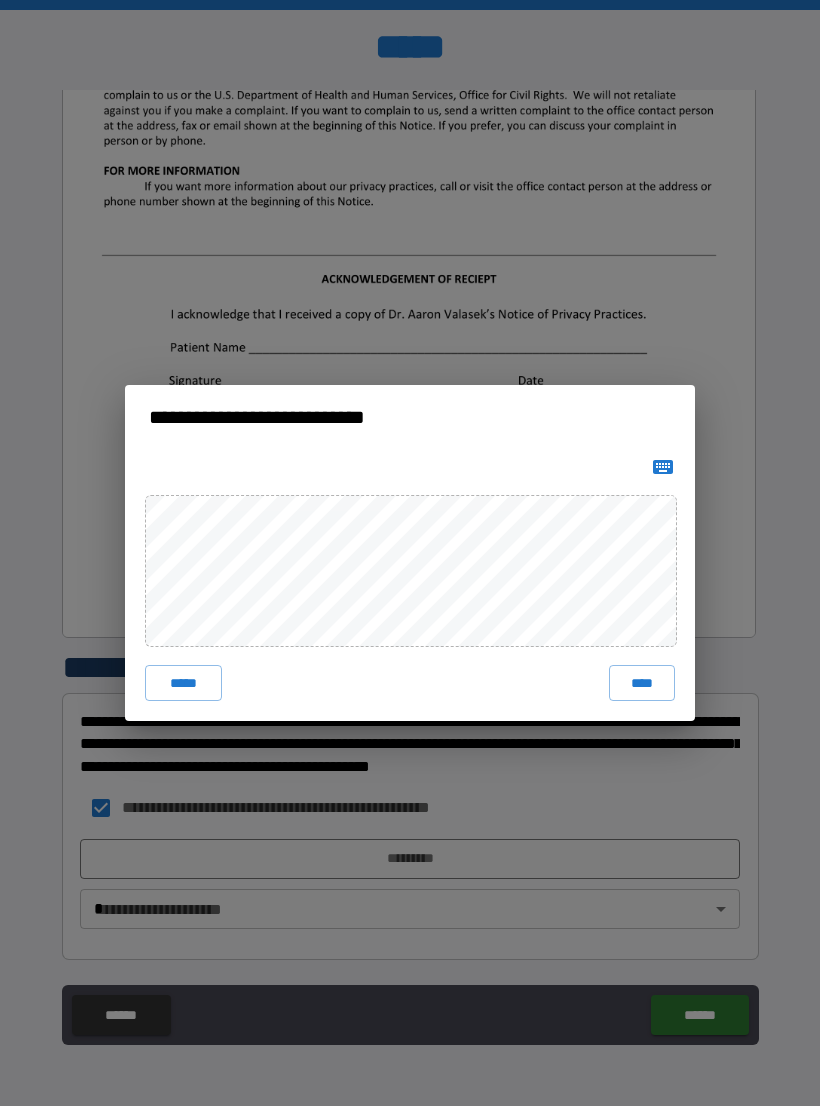 click on "****" at bounding box center (642, 683) 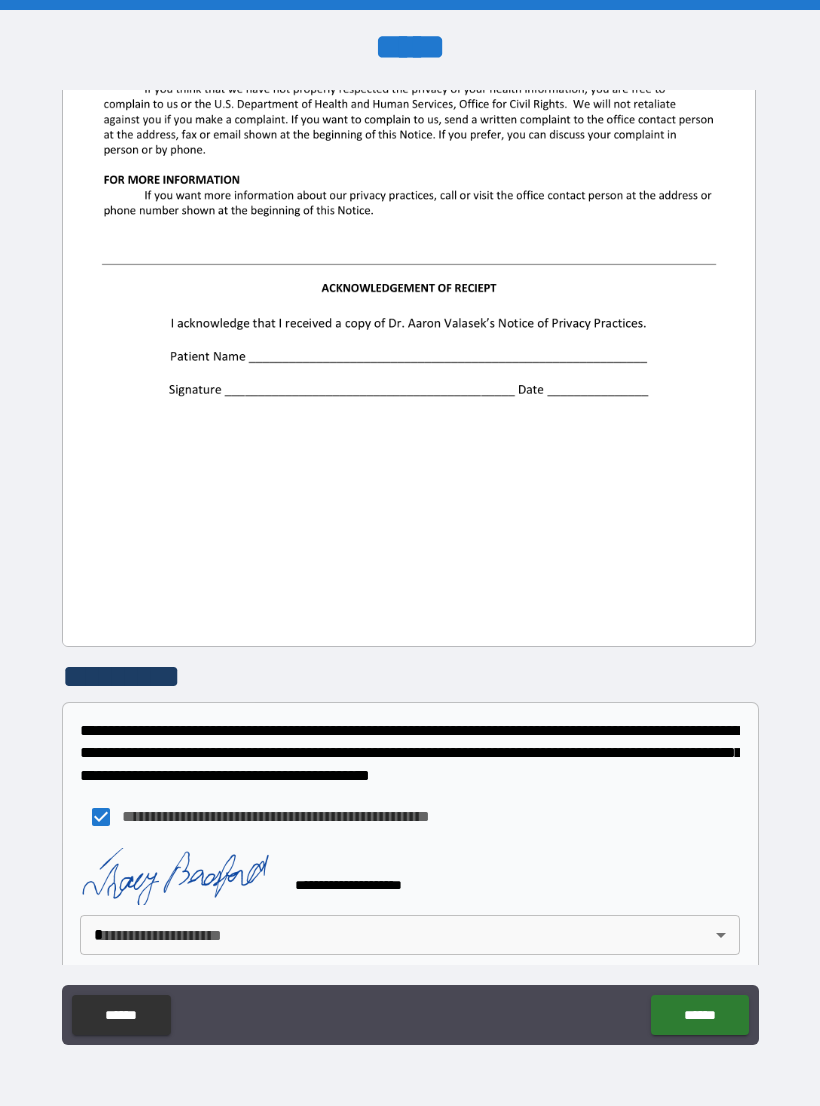 click on "**********" at bounding box center [410, 568] 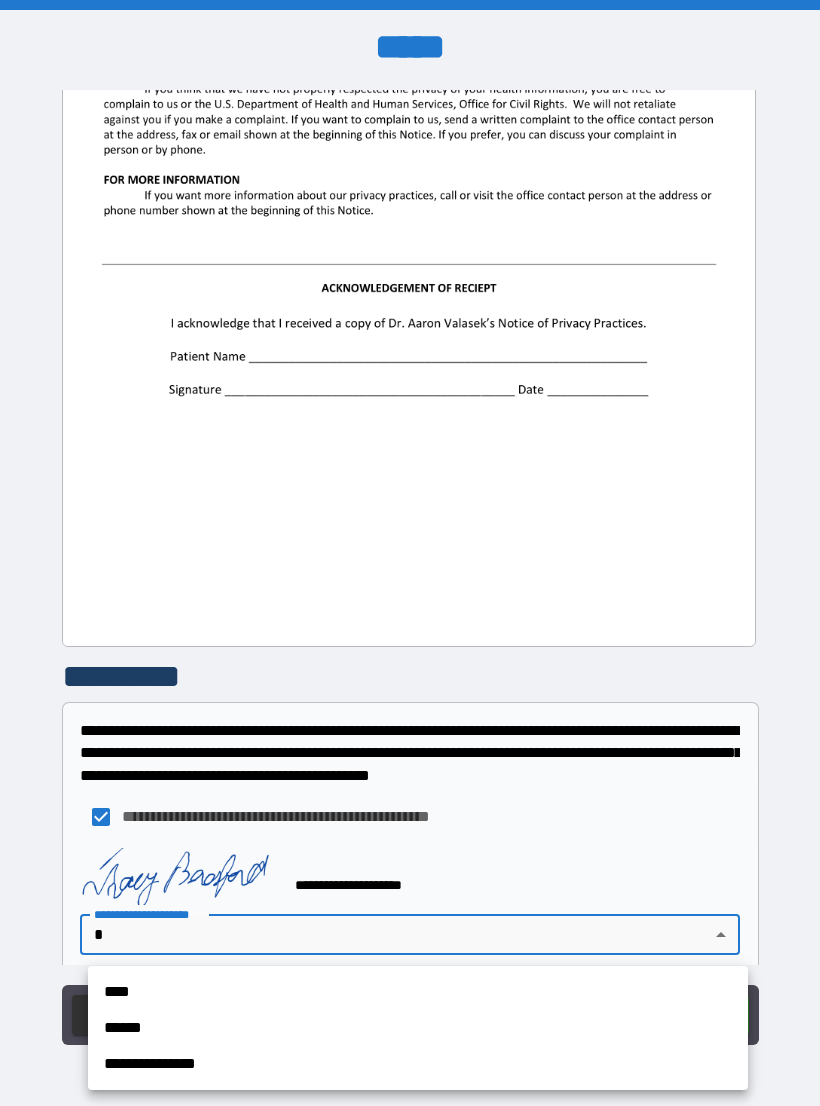 click on "**********" at bounding box center [418, 1064] 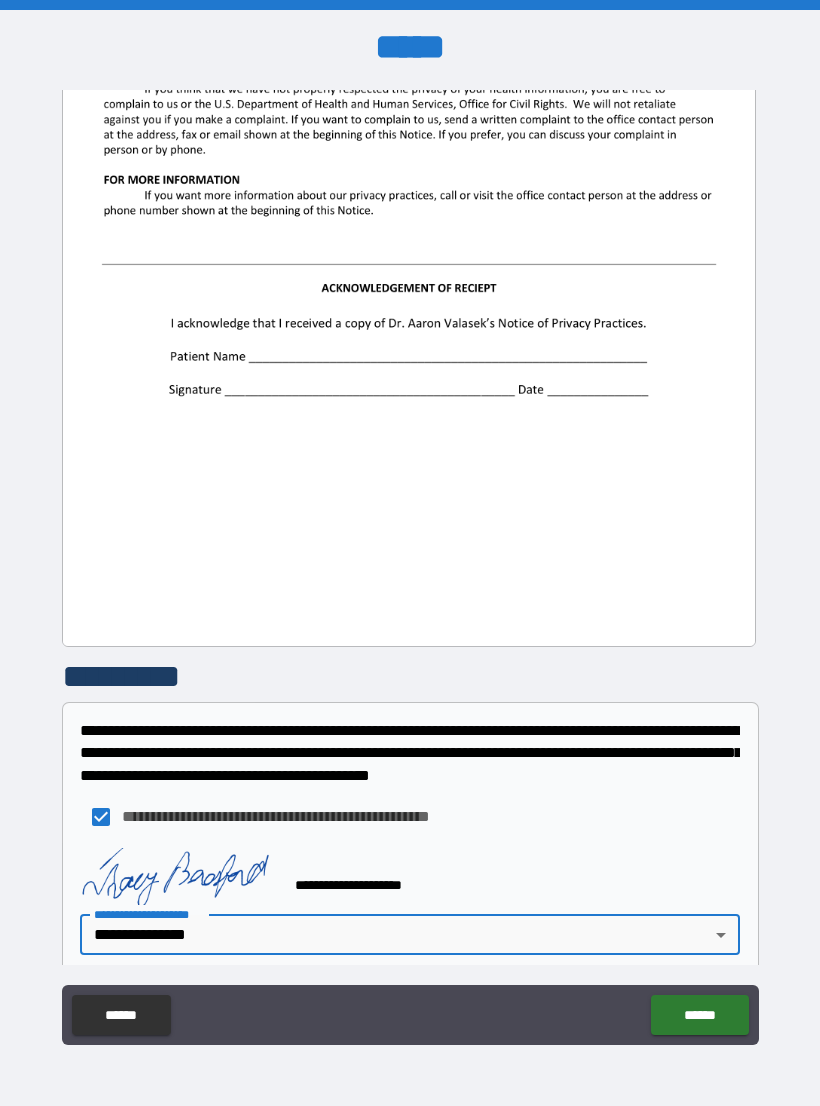 click on "******" at bounding box center [699, 1015] 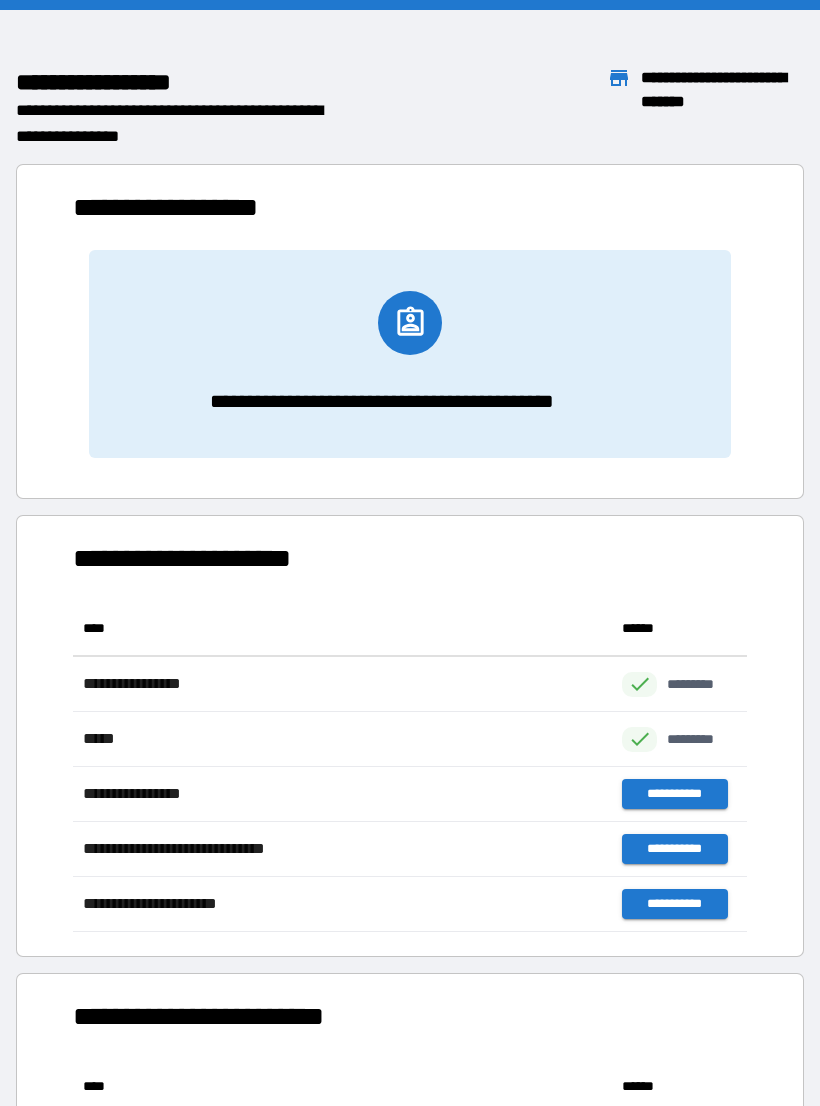 scroll, scrollTop: 1, scrollLeft: 1, axis: both 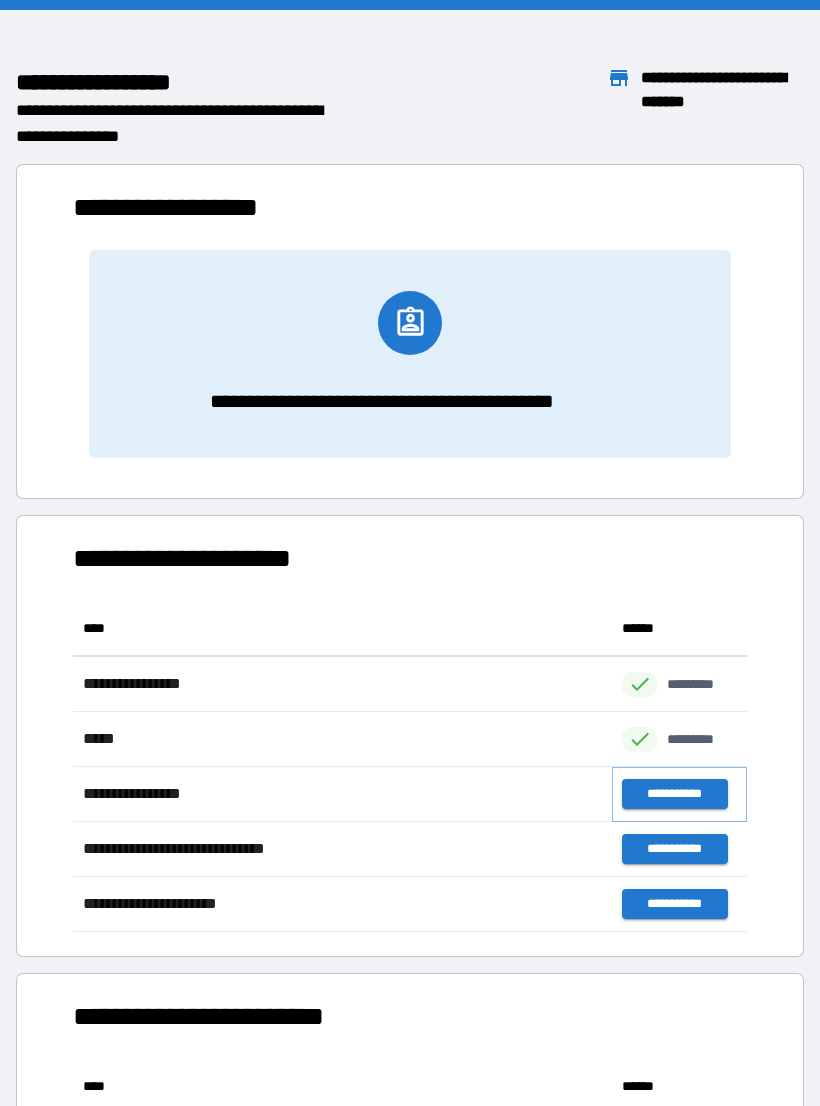 click on "**********" at bounding box center [674, 794] 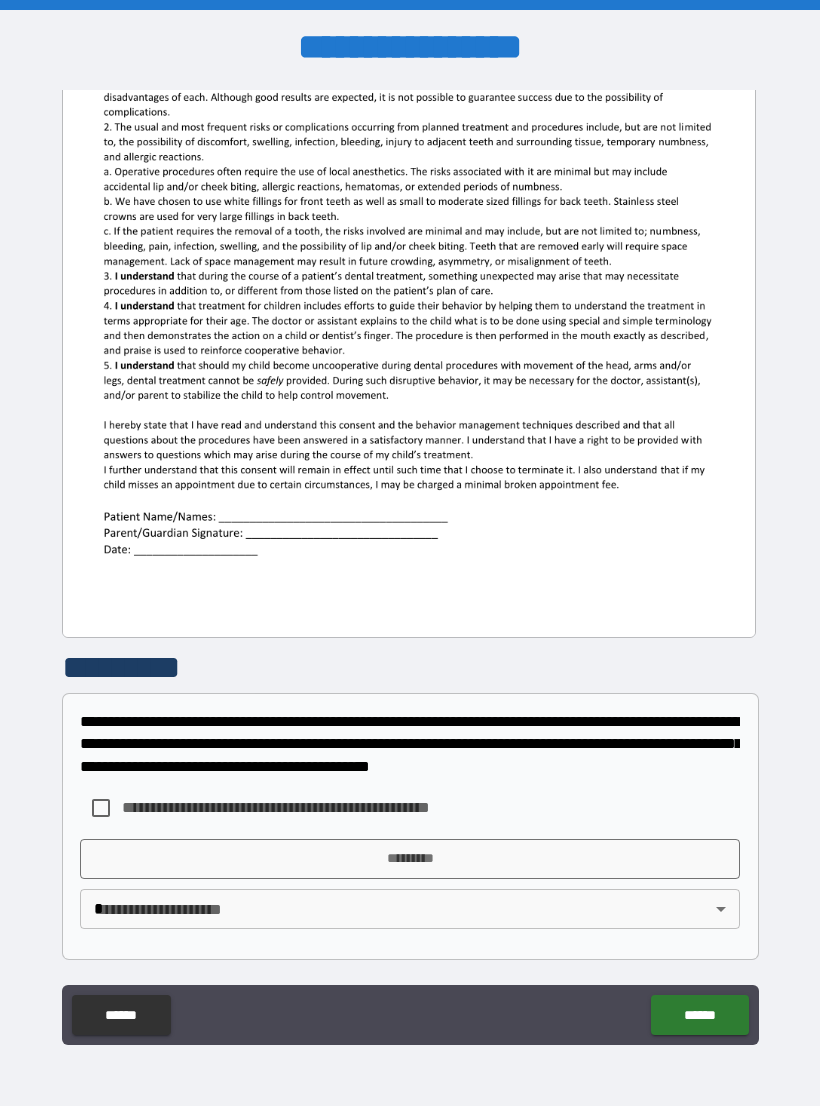 scroll, scrollTop: 380, scrollLeft: 0, axis: vertical 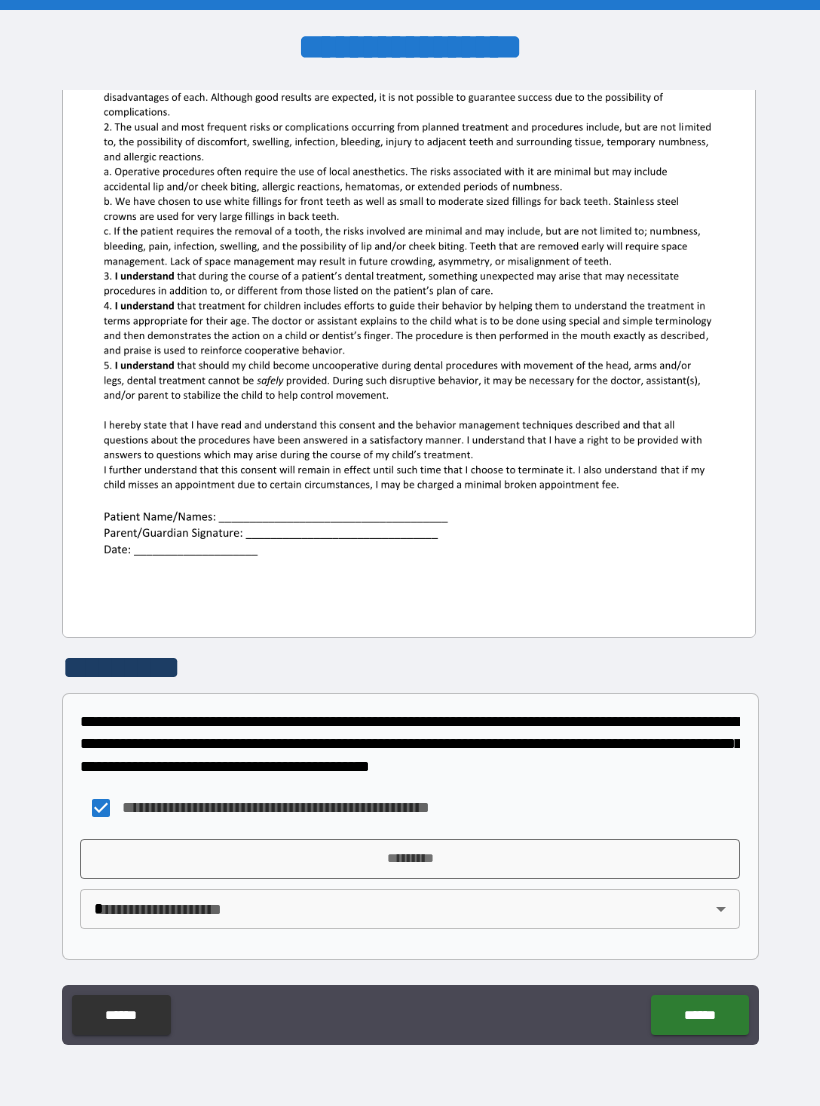 click on "*********" at bounding box center [410, 859] 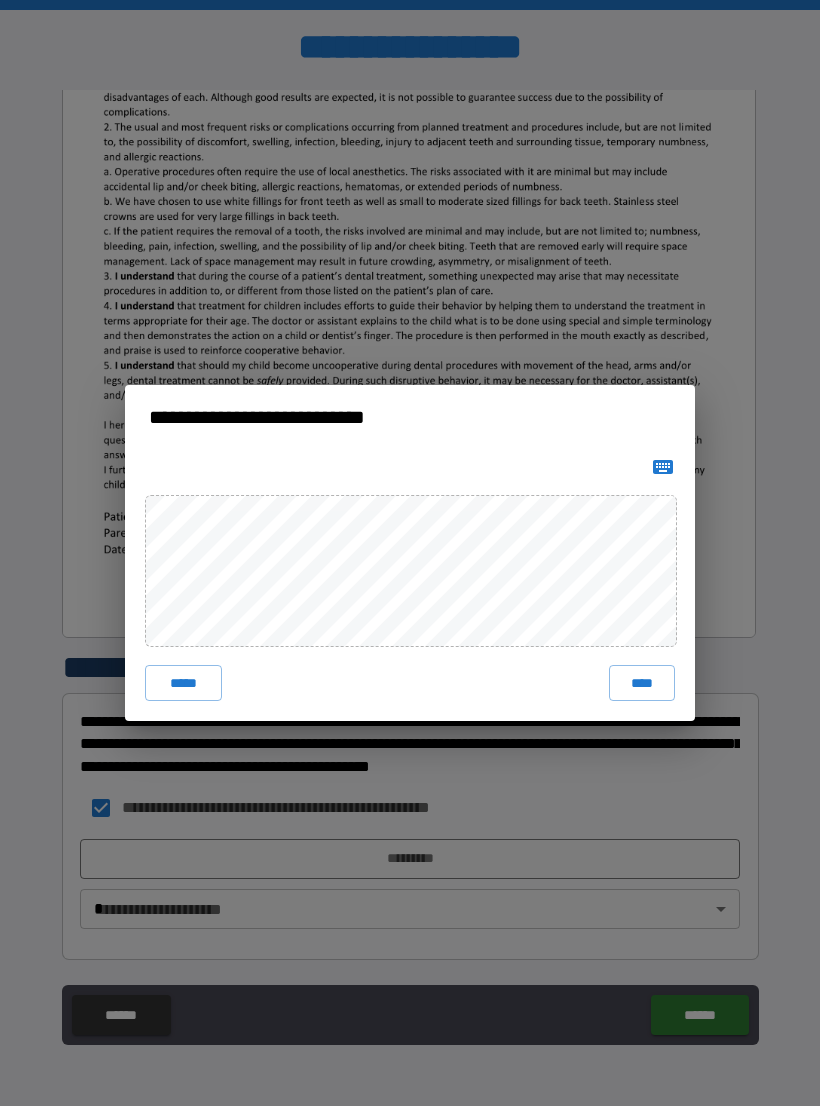 click on "****" at bounding box center (642, 683) 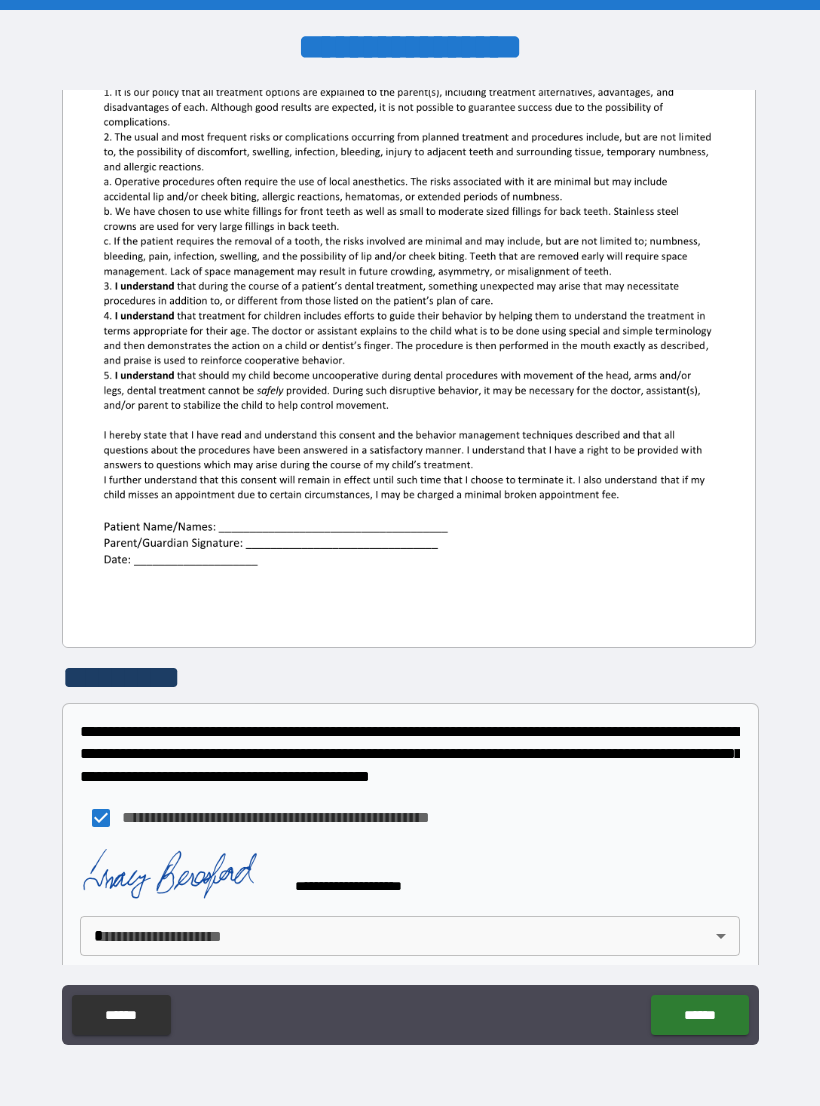 click on "**********" at bounding box center [410, 568] 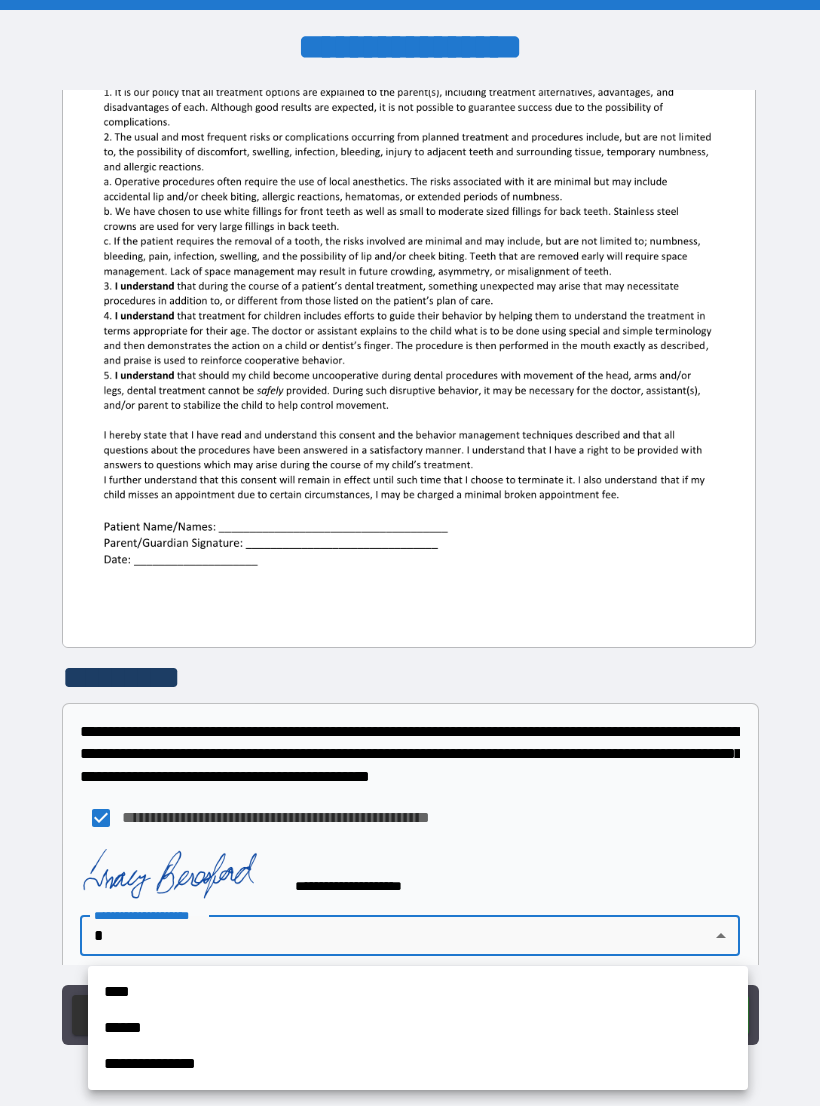 click on "**********" at bounding box center [418, 1064] 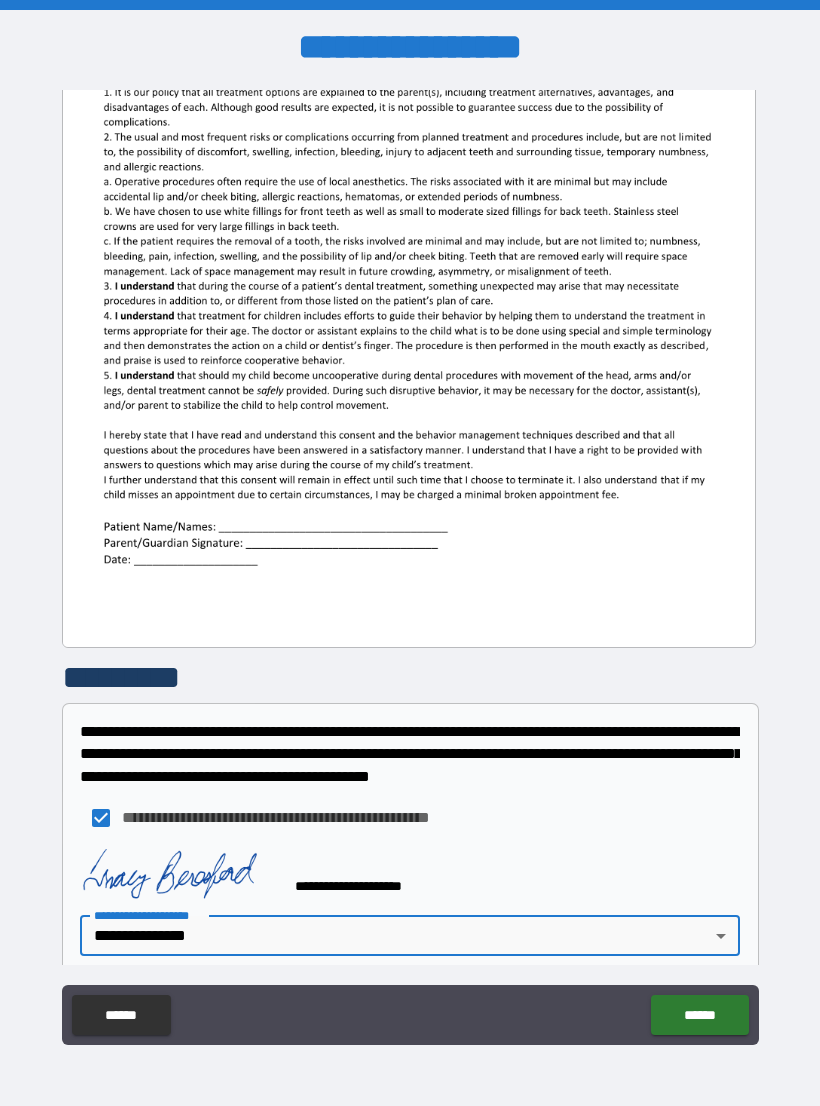click on "******" at bounding box center [699, 1015] 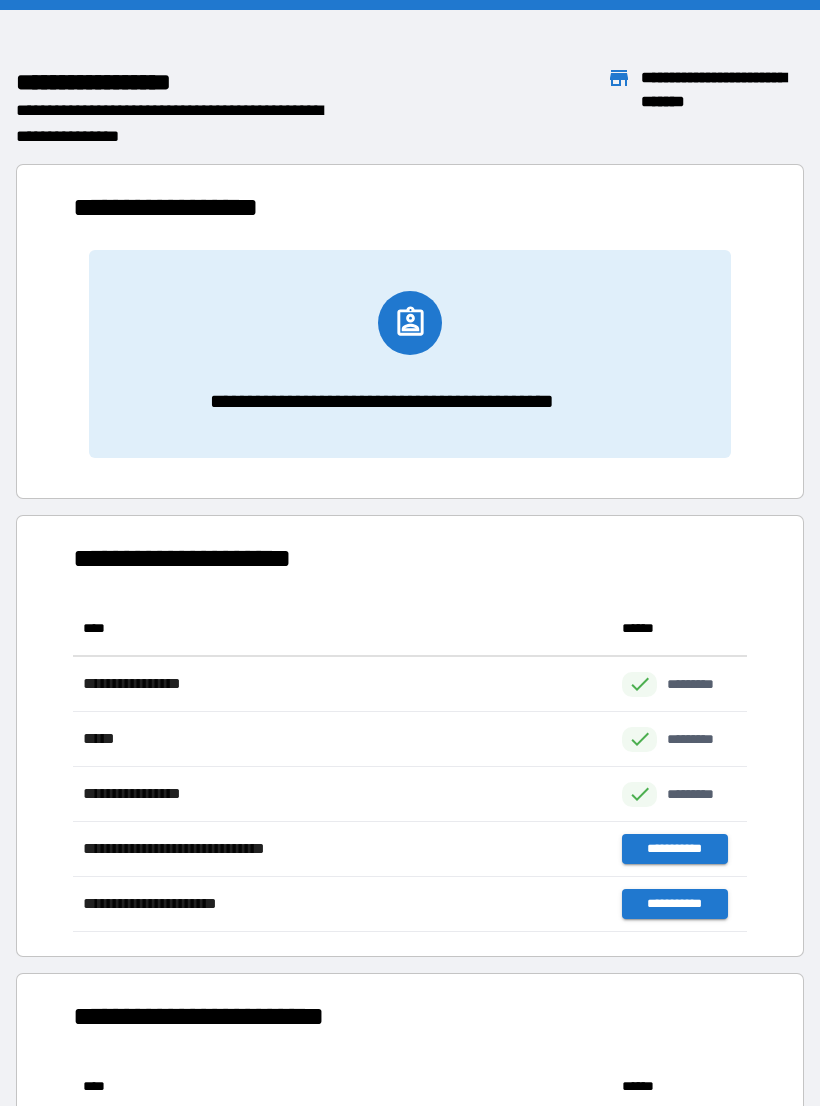scroll, scrollTop: 1, scrollLeft: 1, axis: both 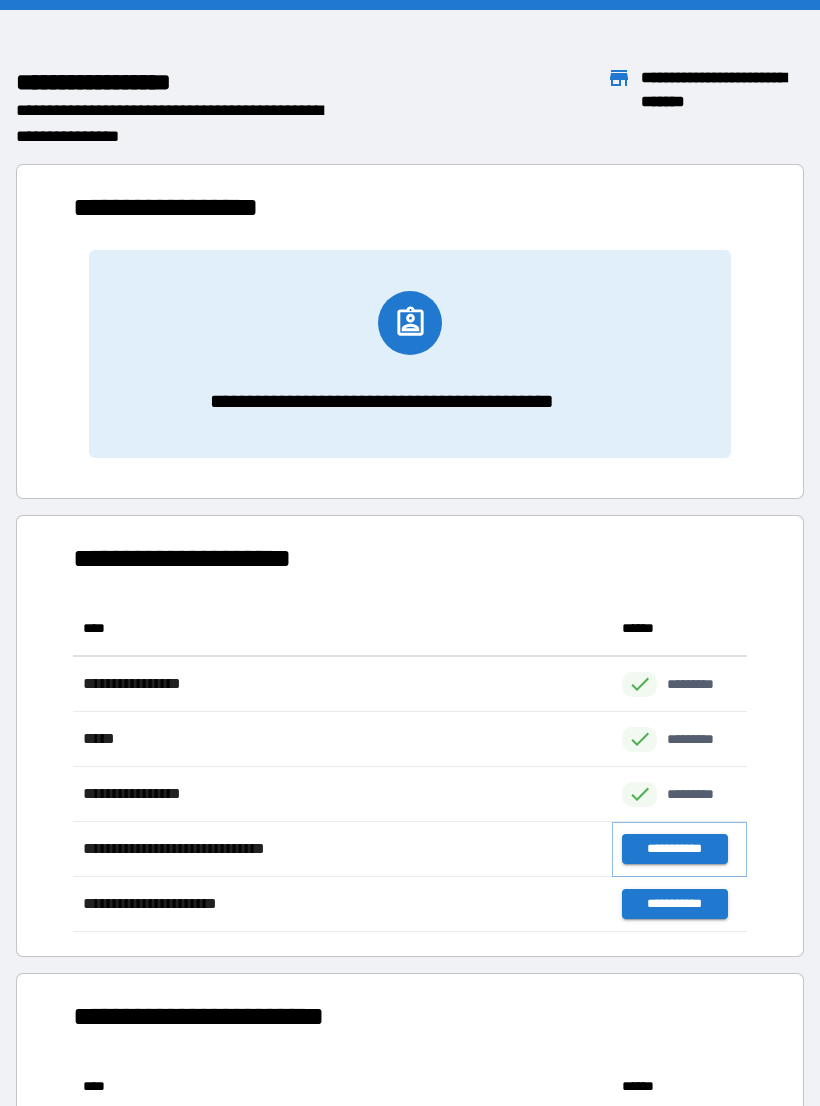 click on "**********" at bounding box center (674, 849) 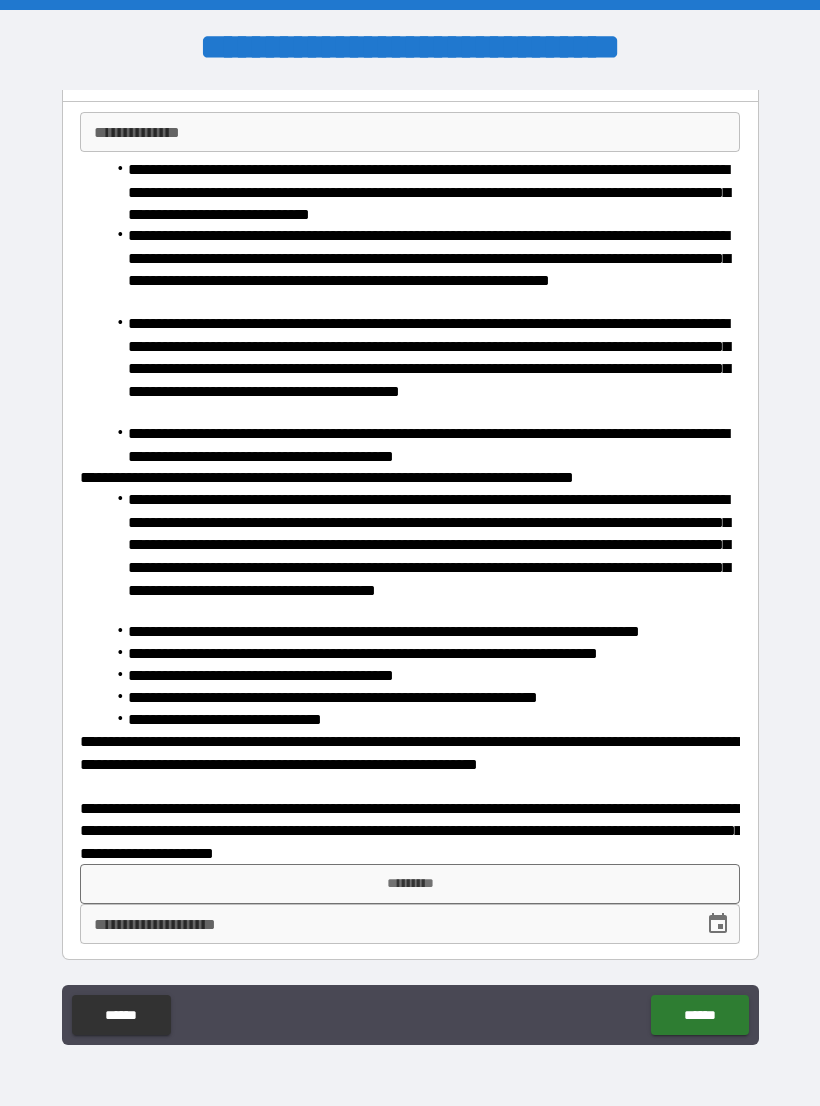 scroll, scrollTop: 119, scrollLeft: 0, axis: vertical 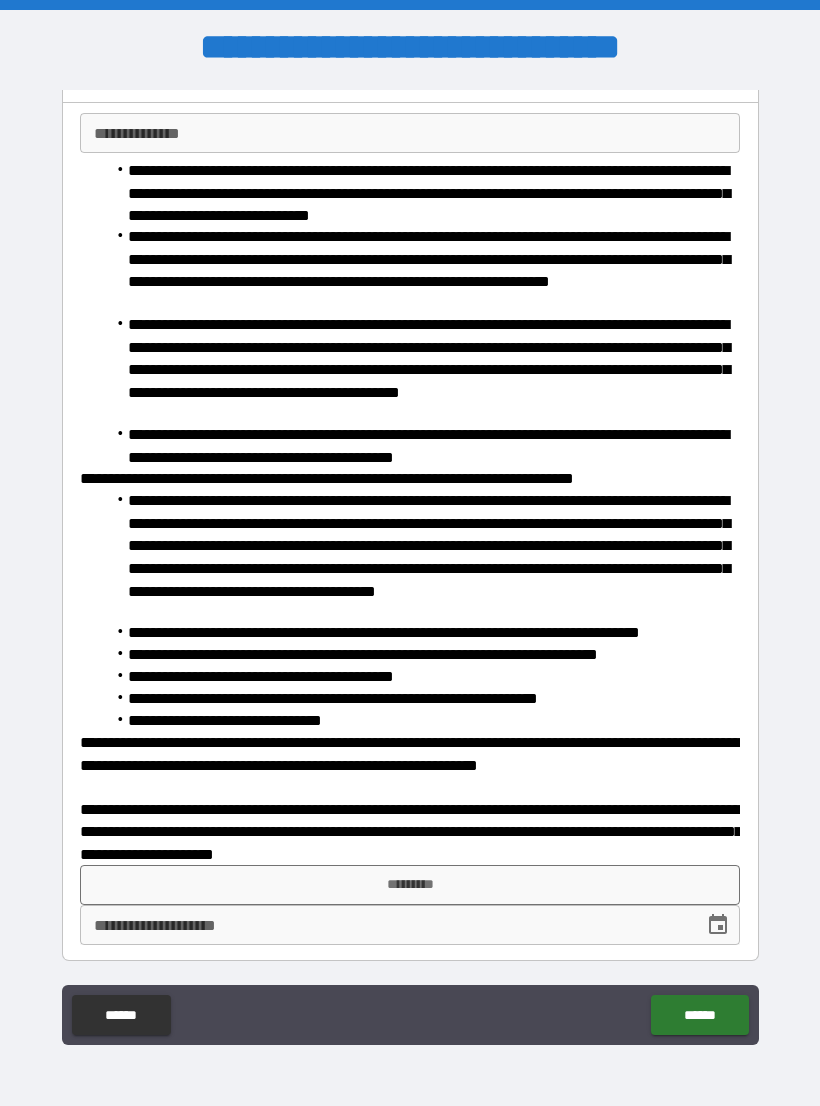 click on "******" at bounding box center (699, 1015) 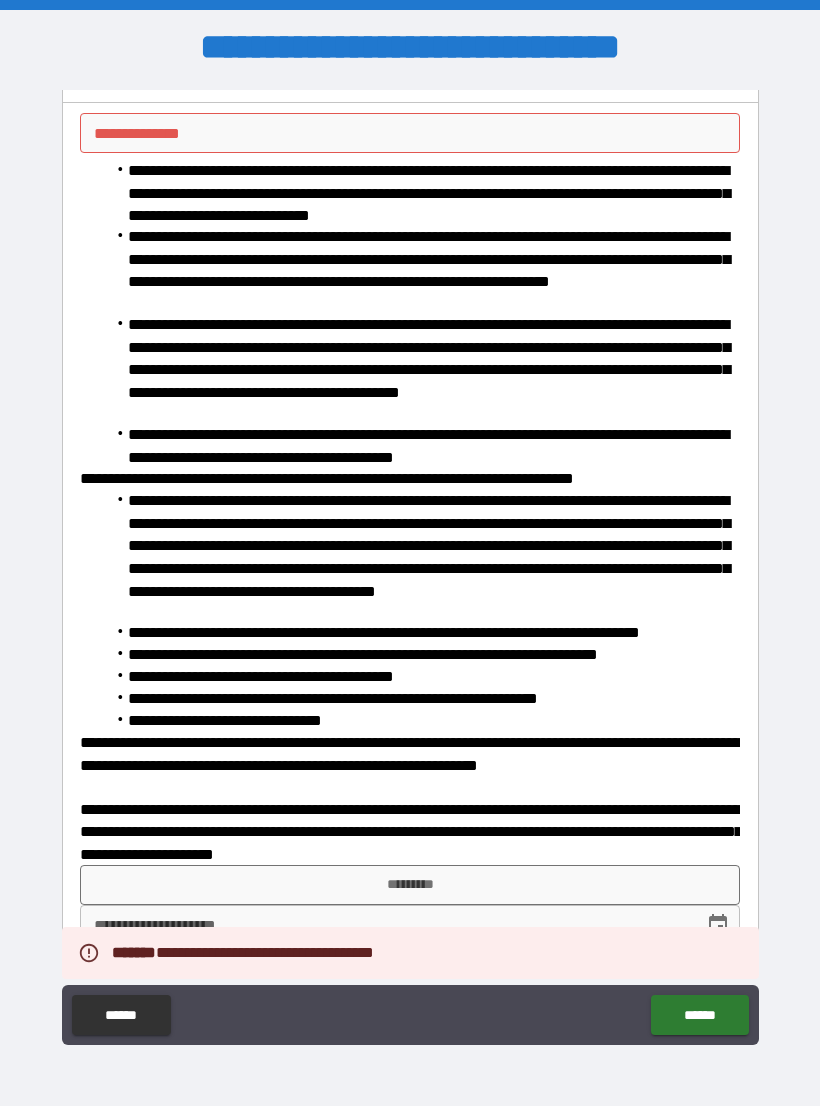 click on "******" at bounding box center [121, 1015] 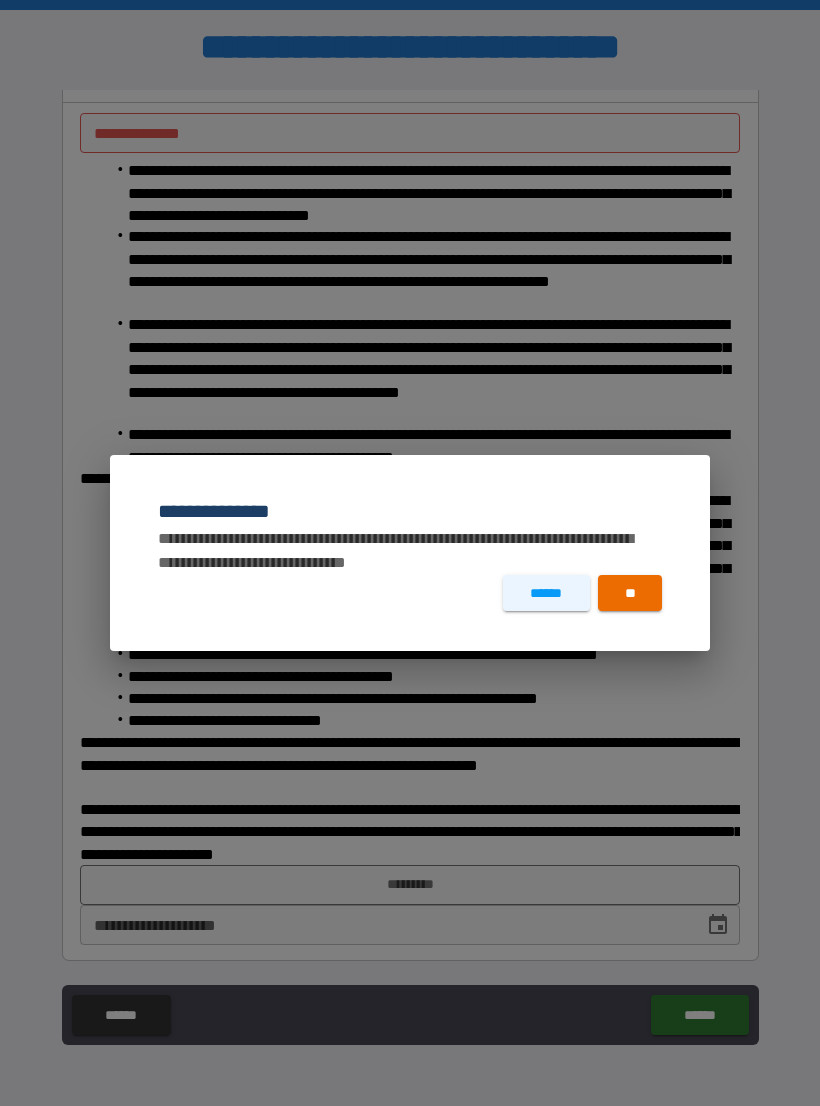 click on "**" at bounding box center [630, 593] 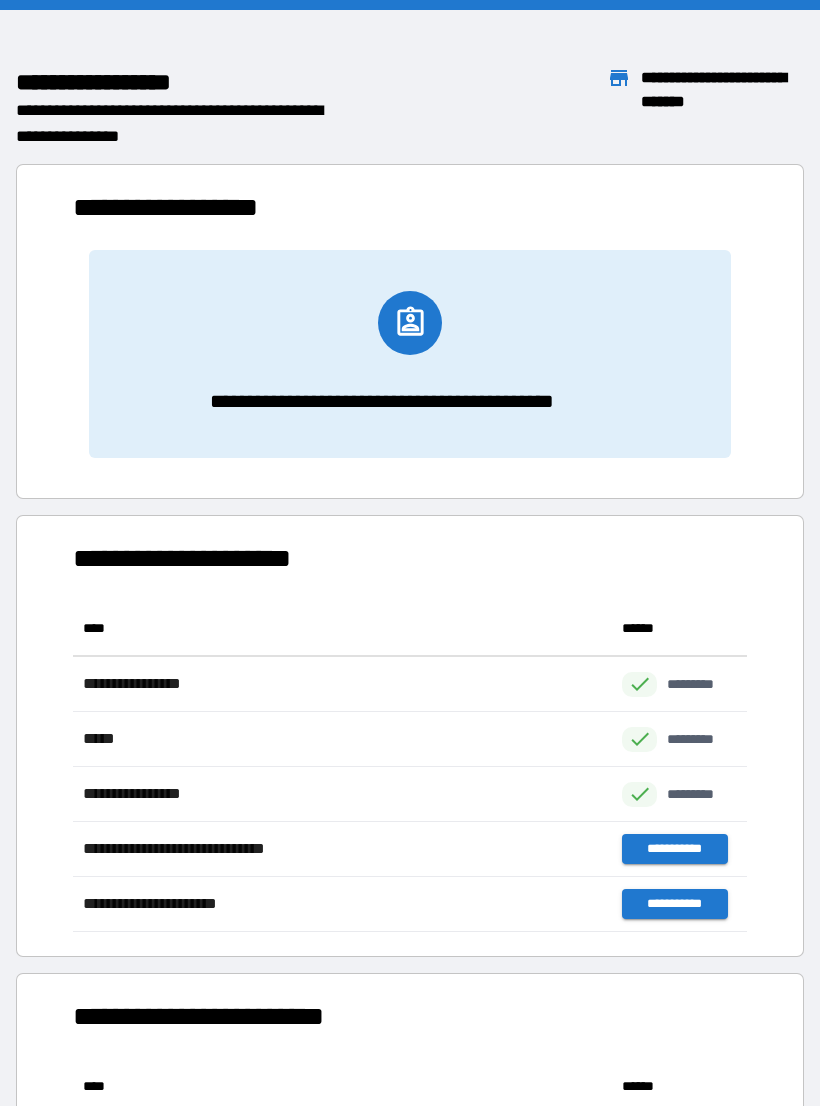 scroll, scrollTop: 1, scrollLeft: 1, axis: both 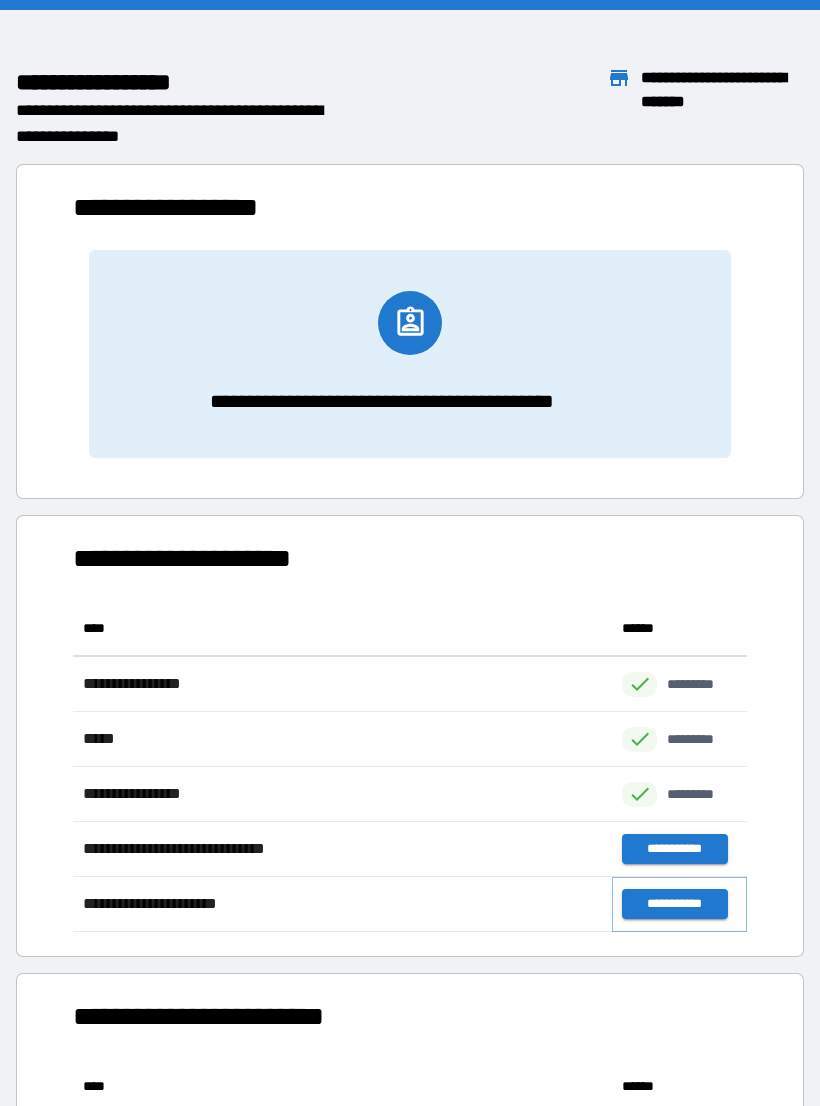 click on "**********" at bounding box center [674, 904] 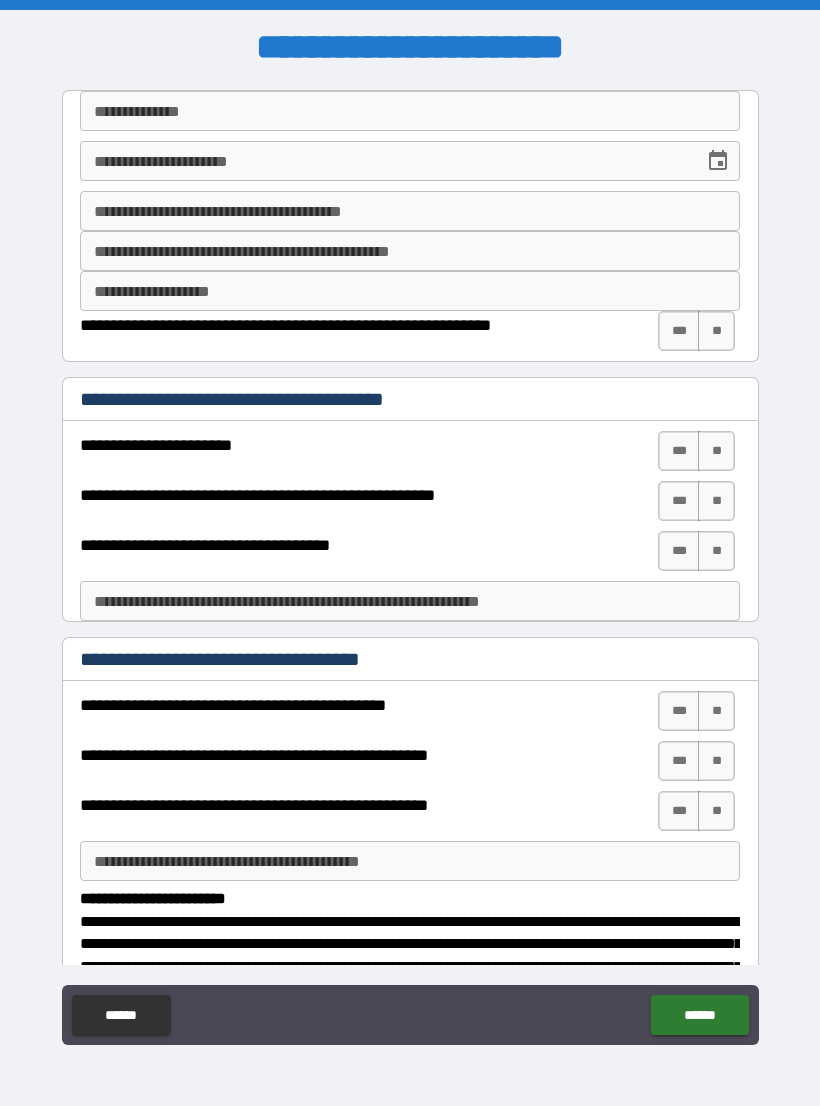 click on "**********" at bounding box center [410, 111] 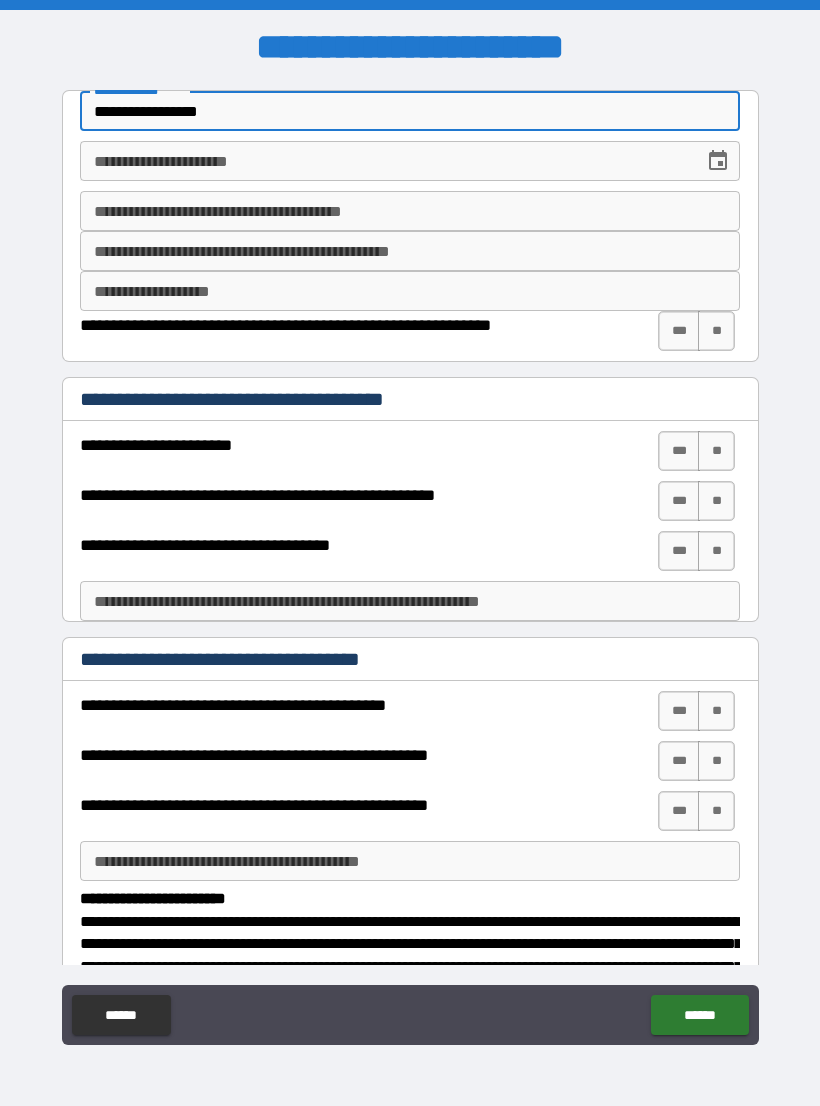 type on "**********" 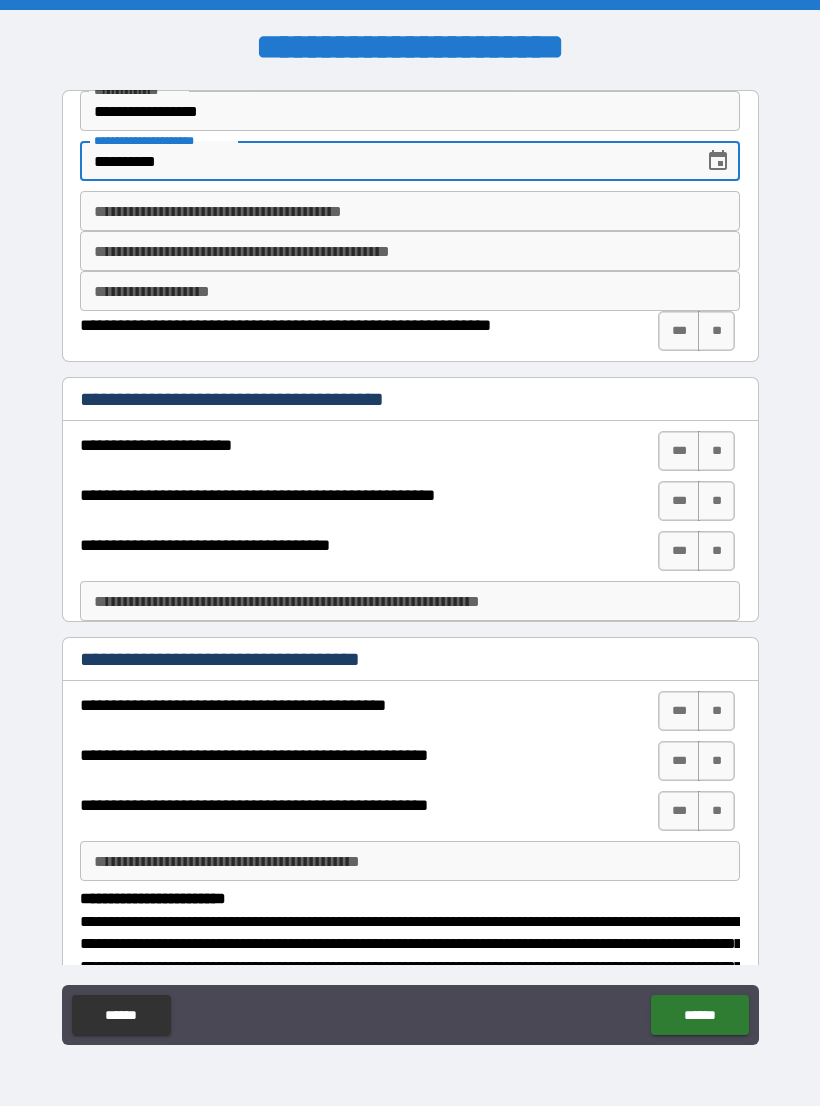 type on "**********" 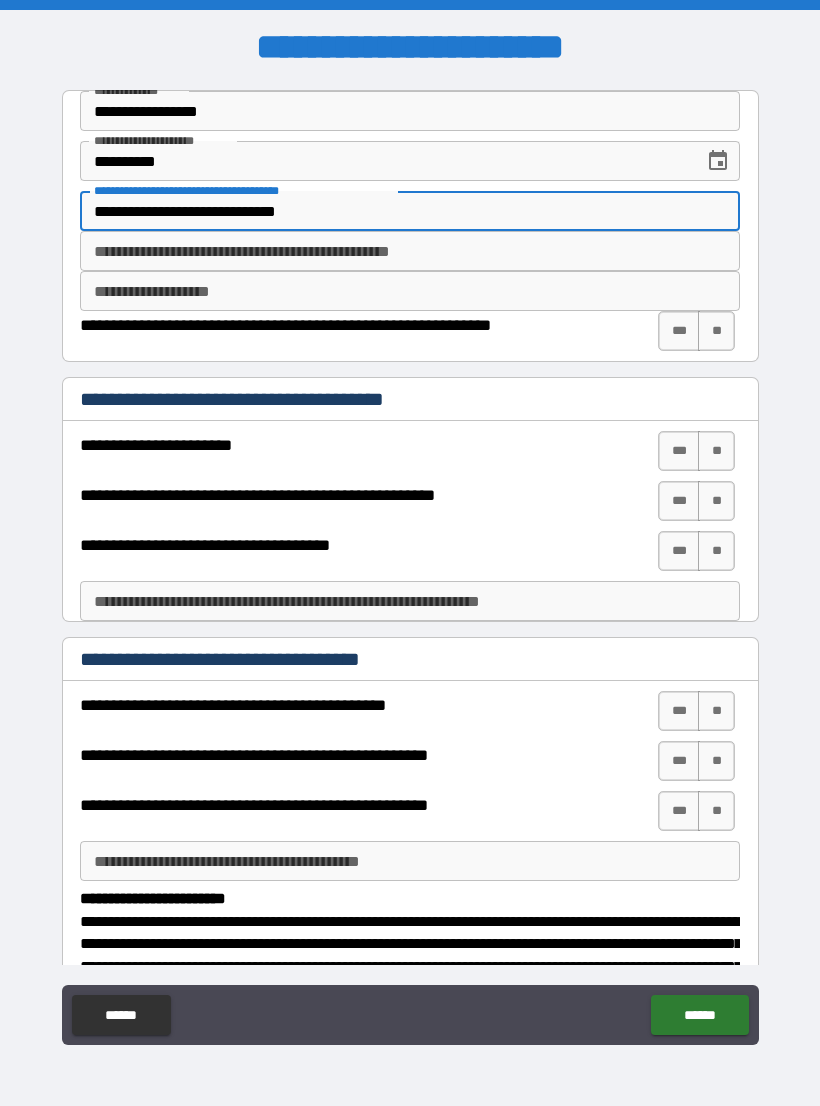 type on "**********" 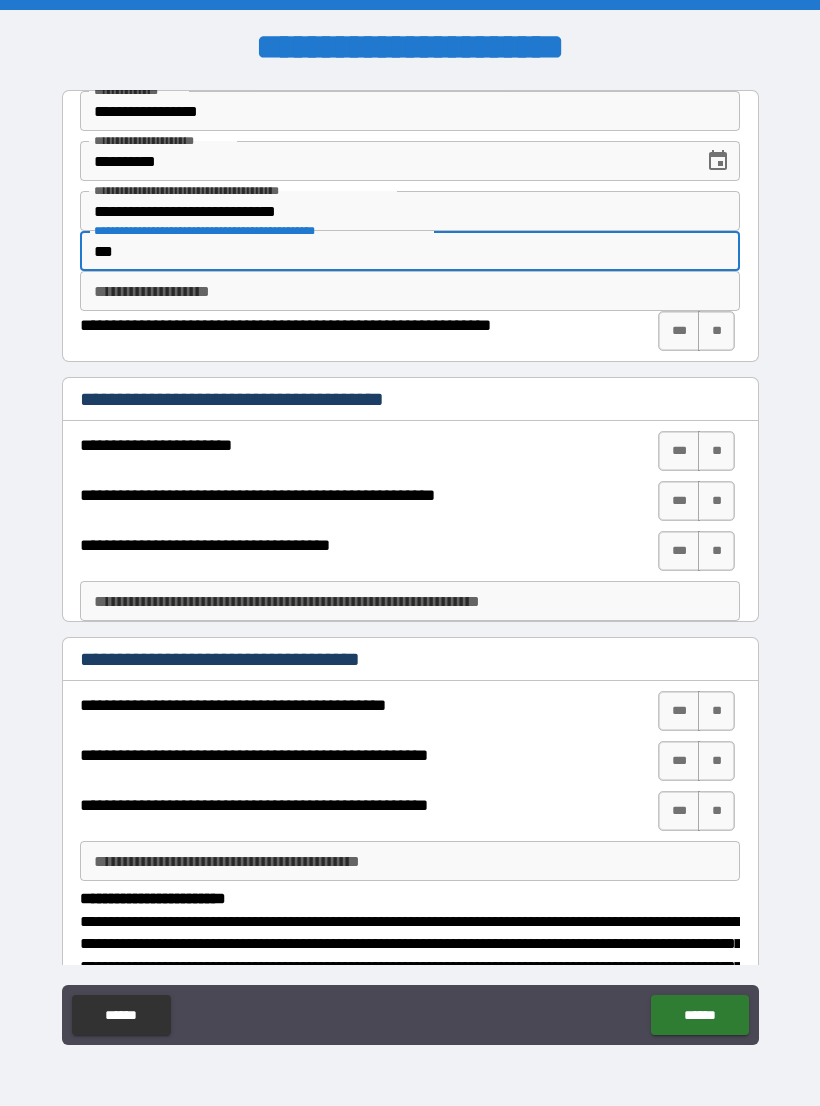 click on "**********" at bounding box center [410, 291] 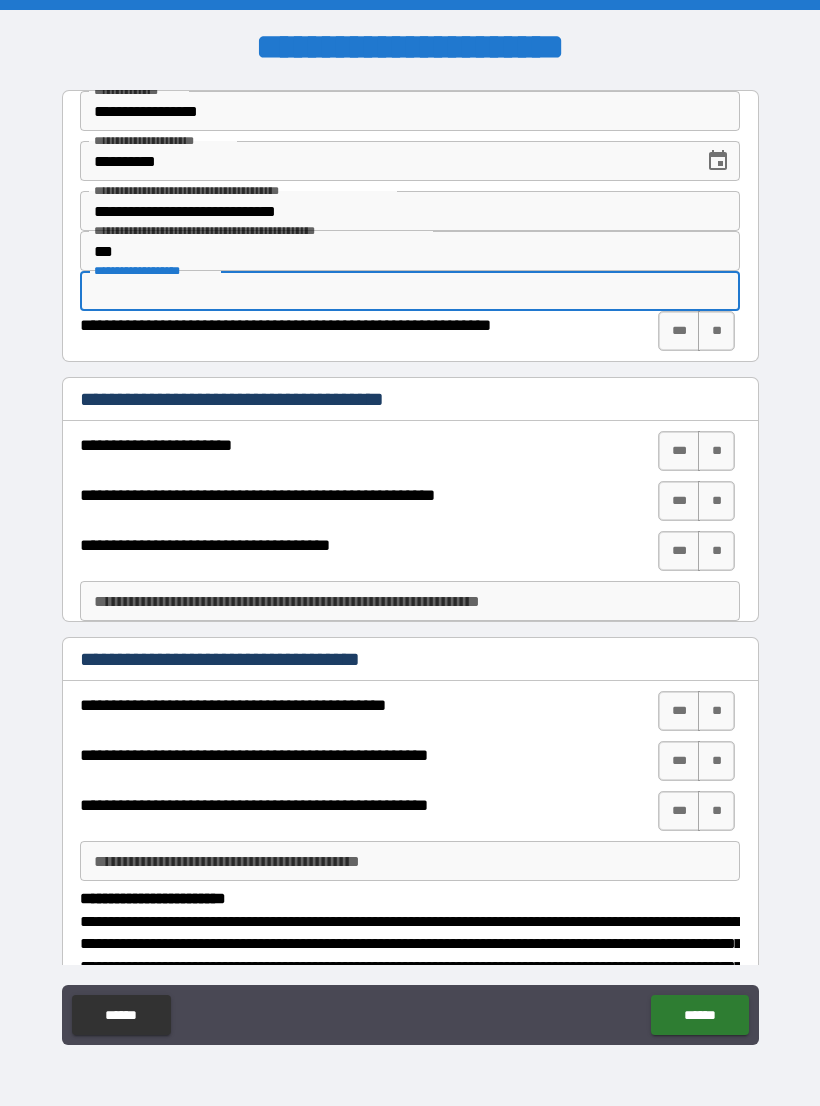click on "***" at bounding box center (410, 251) 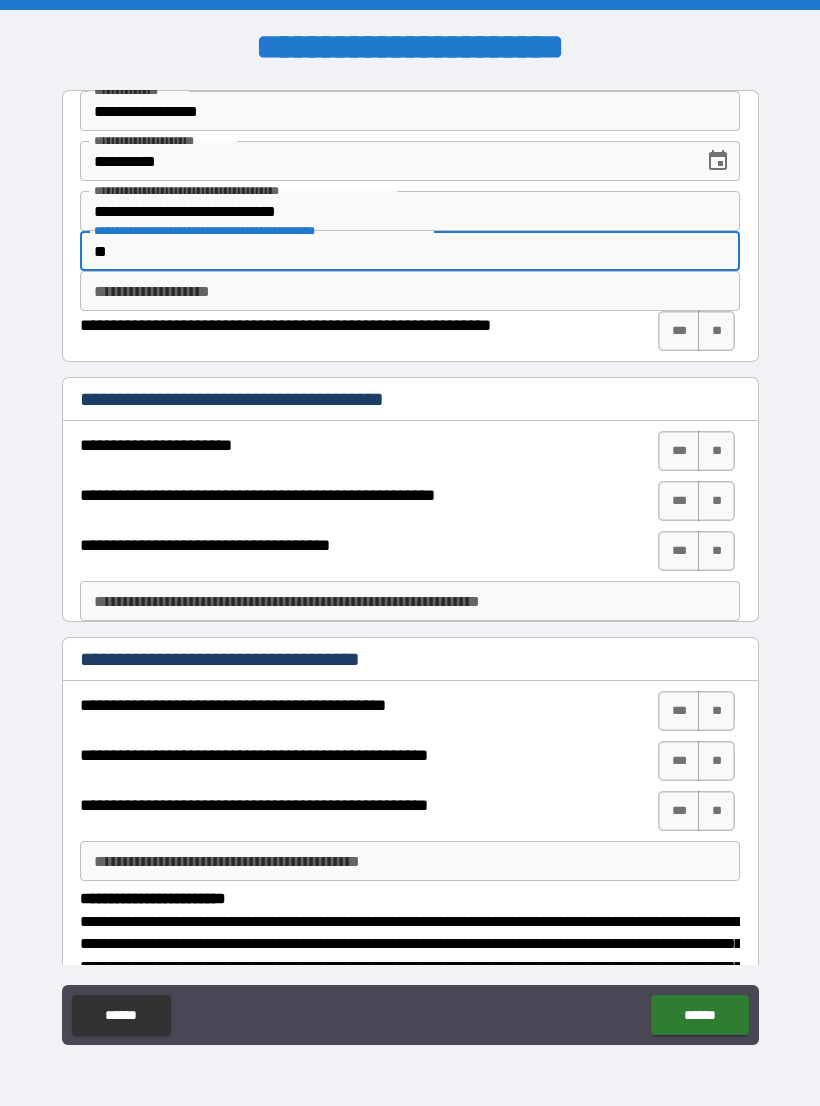 type on "*" 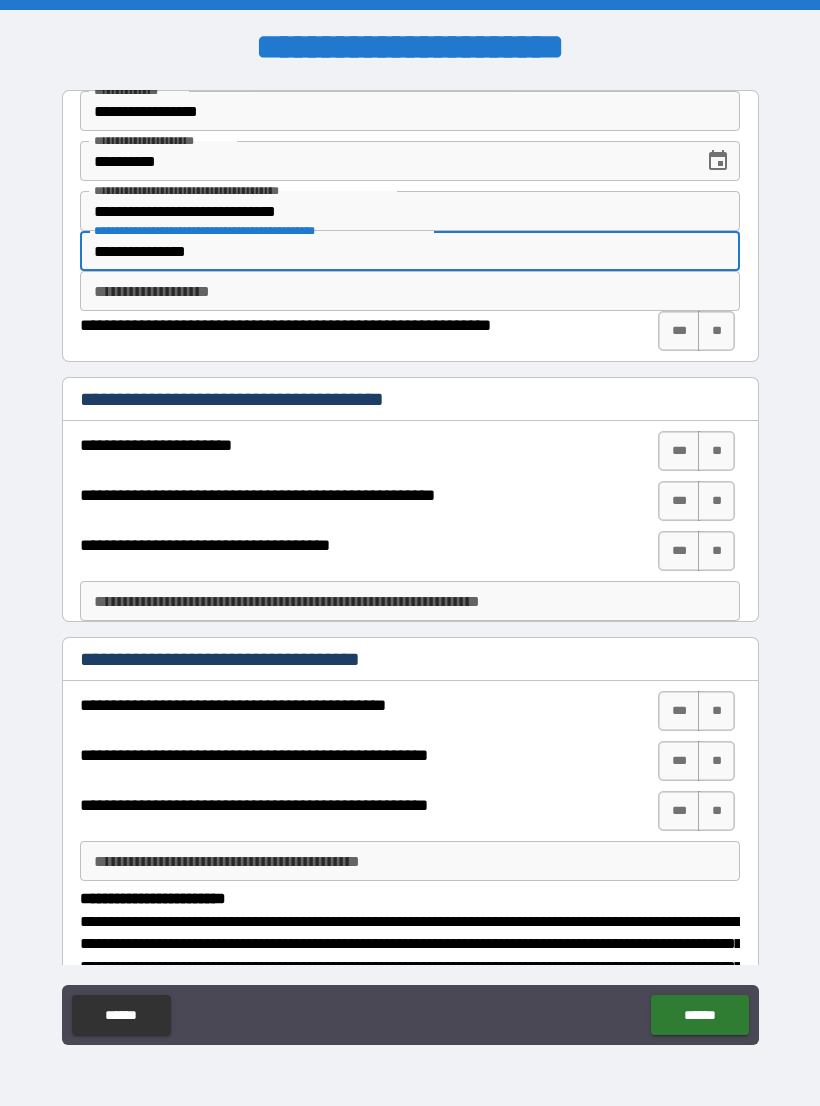 type on "**********" 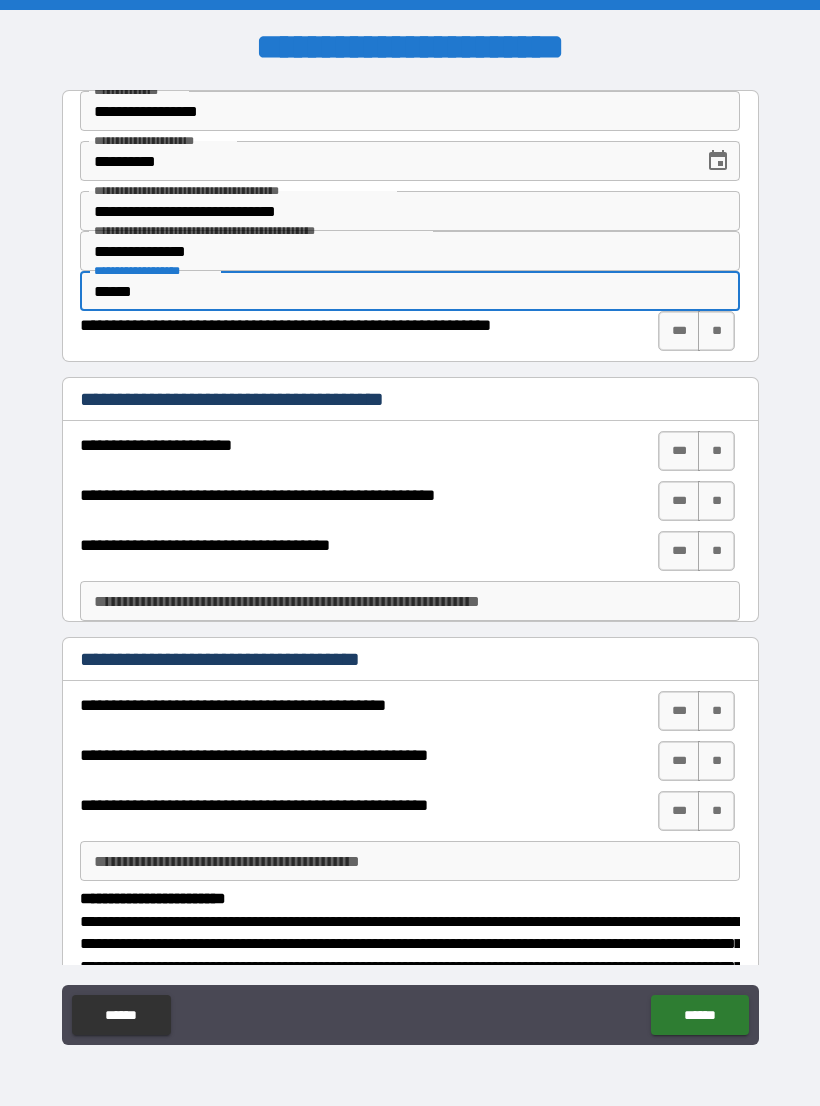type on "******" 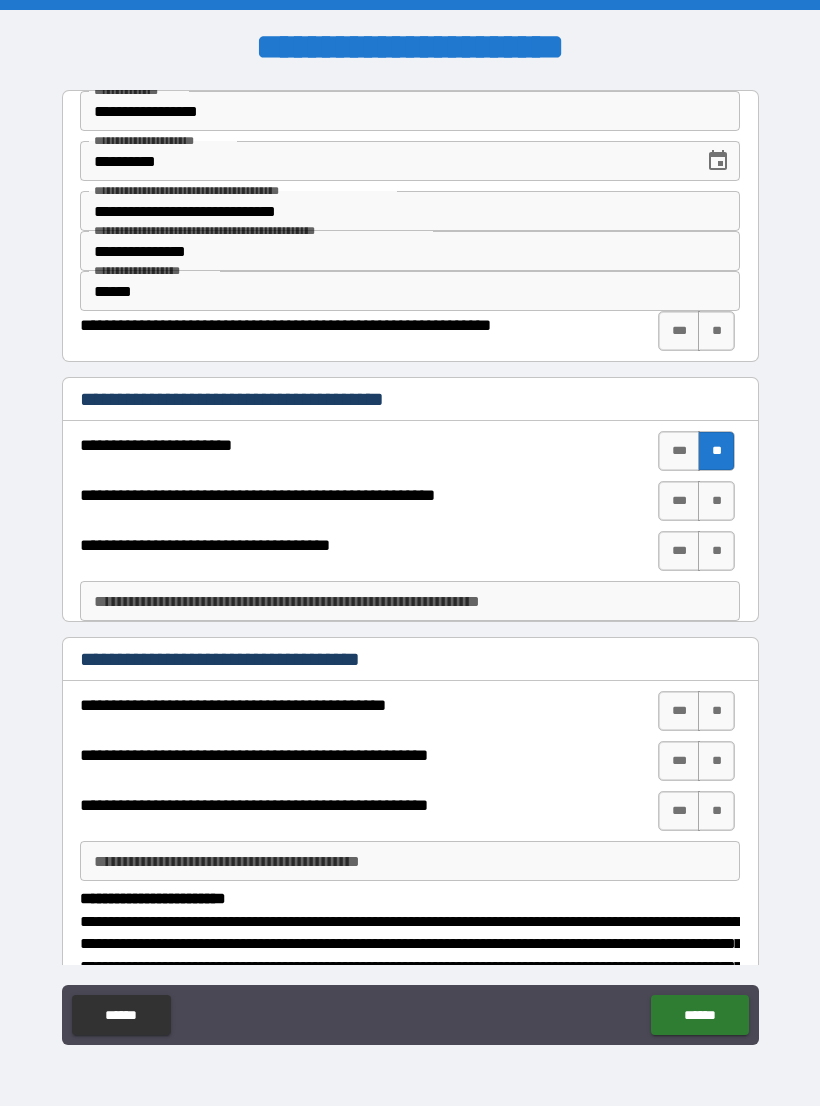 click on "**" at bounding box center [716, 331] 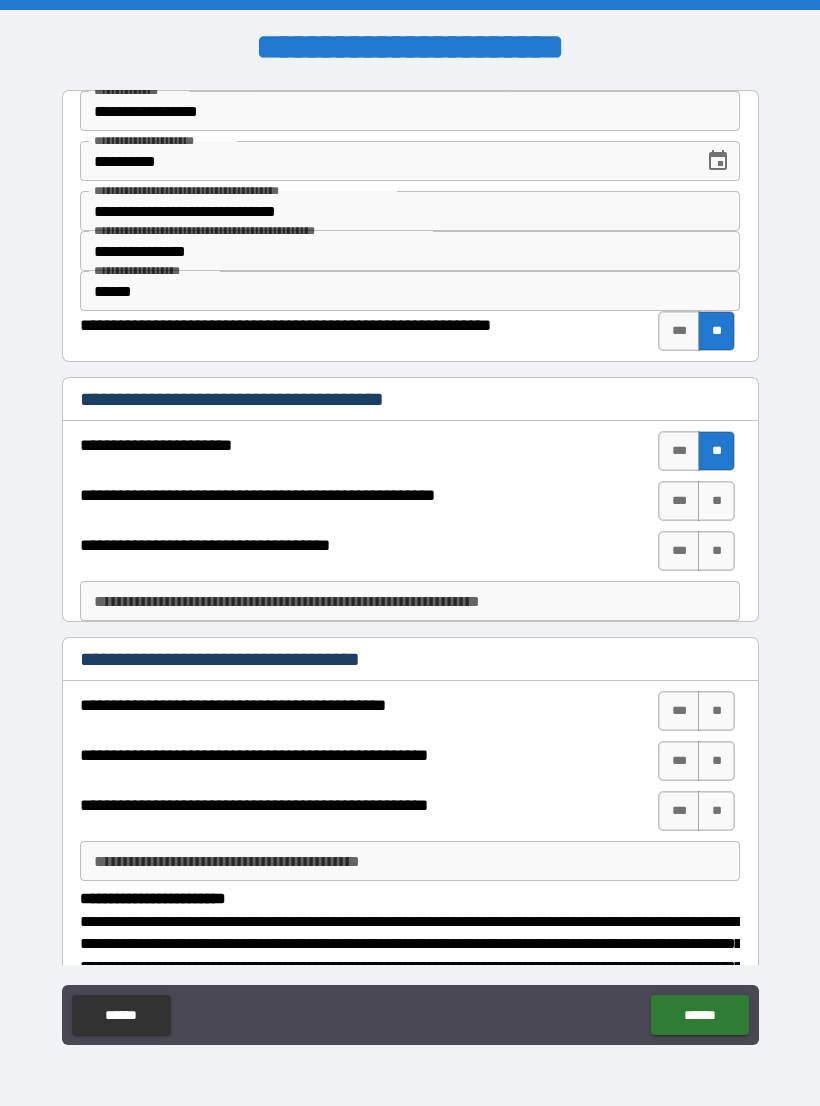 click on "**" at bounding box center (716, 501) 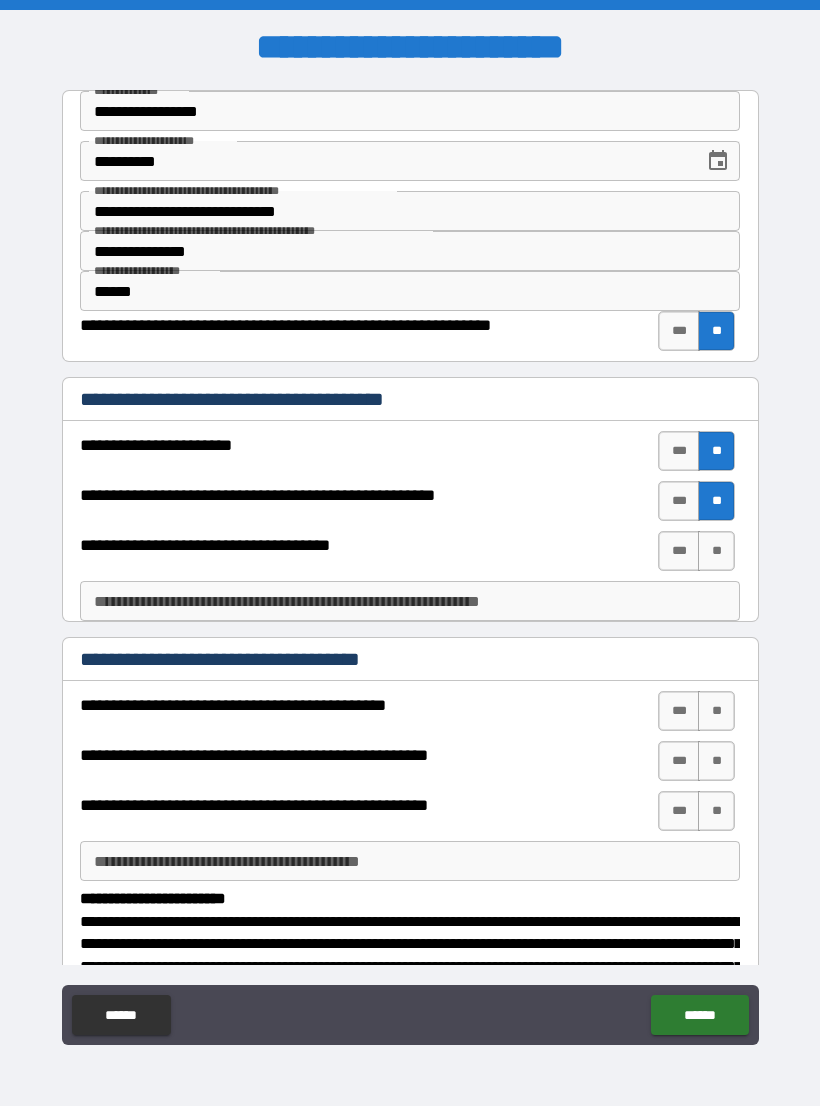 click on "**" at bounding box center [716, 551] 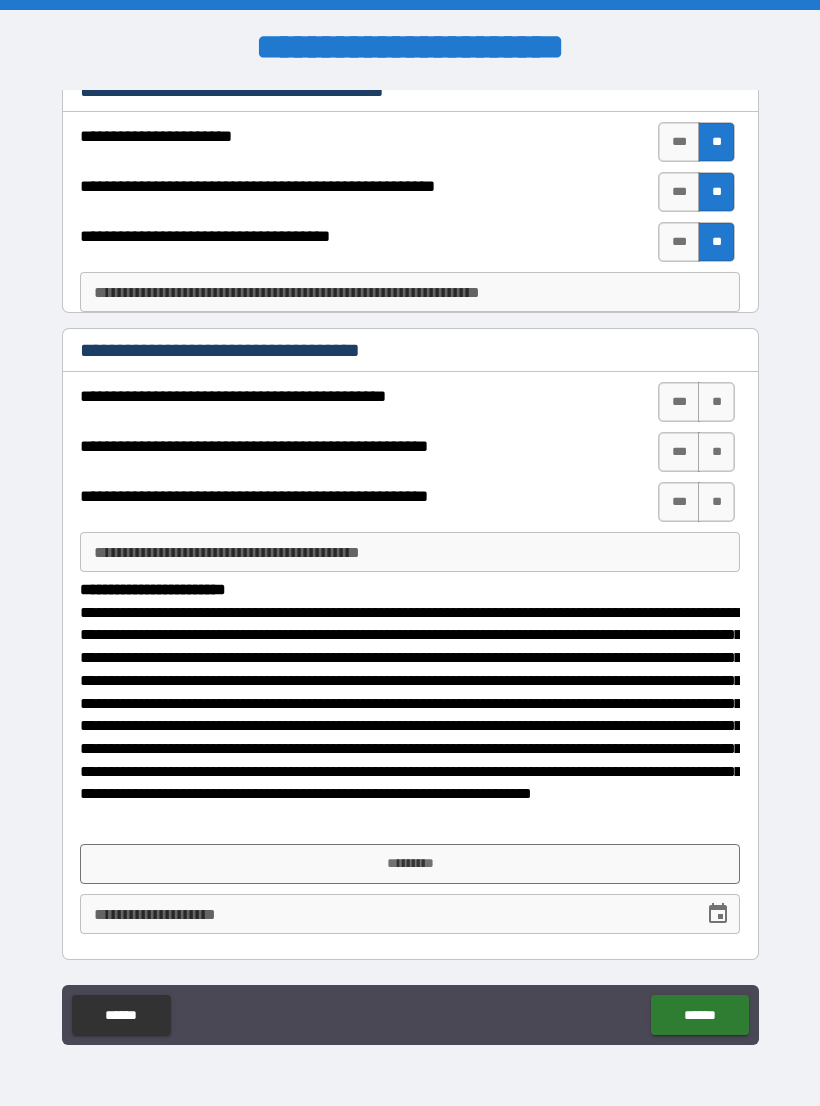 scroll, scrollTop: 308, scrollLeft: 0, axis: vertical 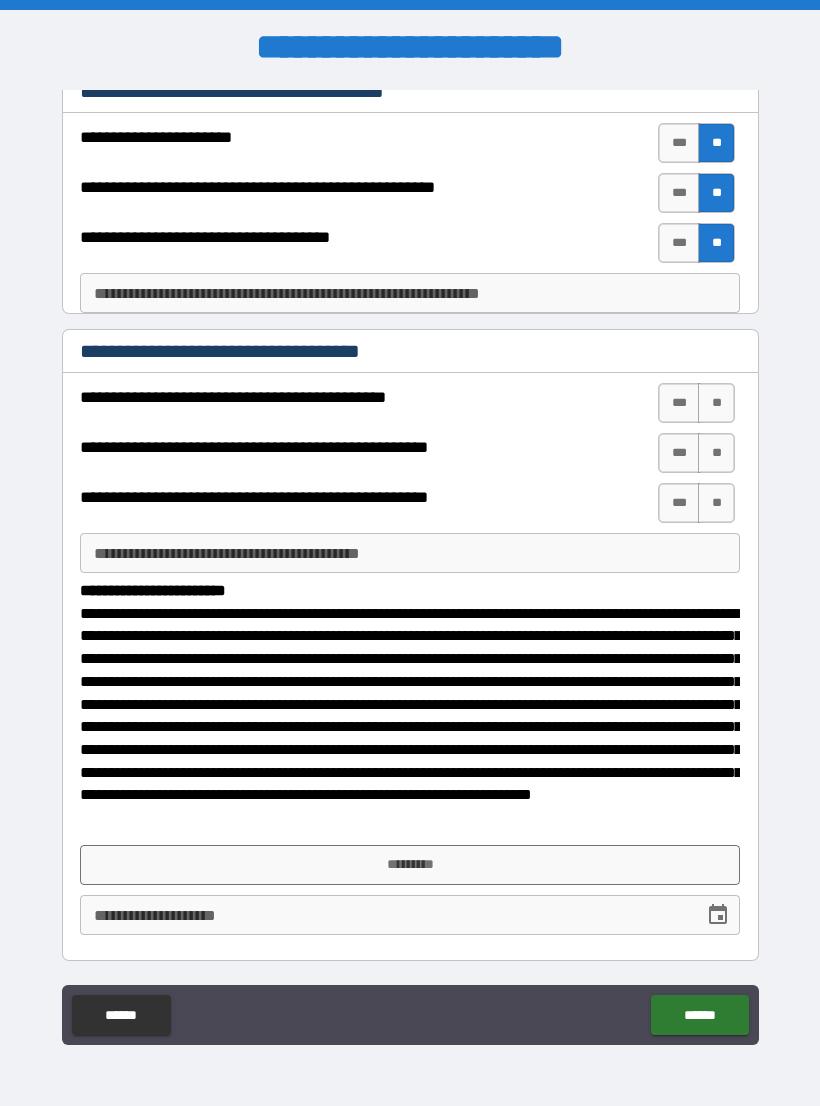click on "**" at bounding box center (716, 403) 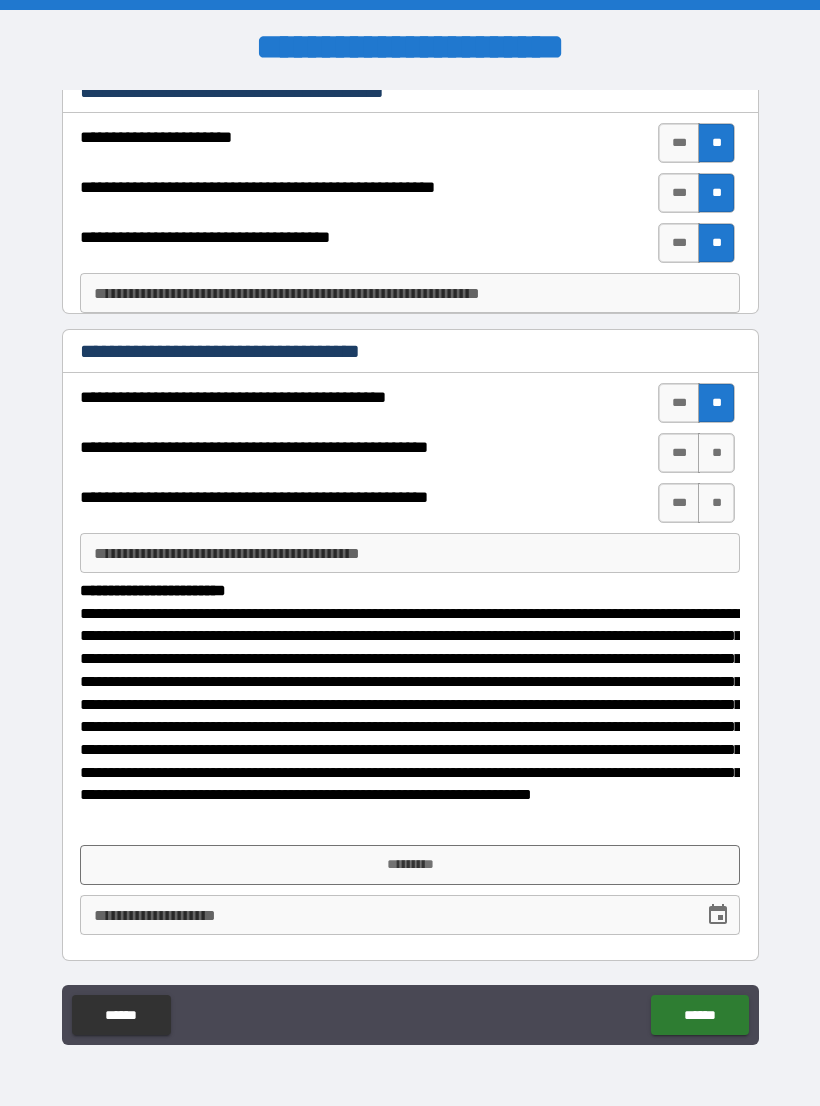 click on "***" at bounding box center (679, 453) 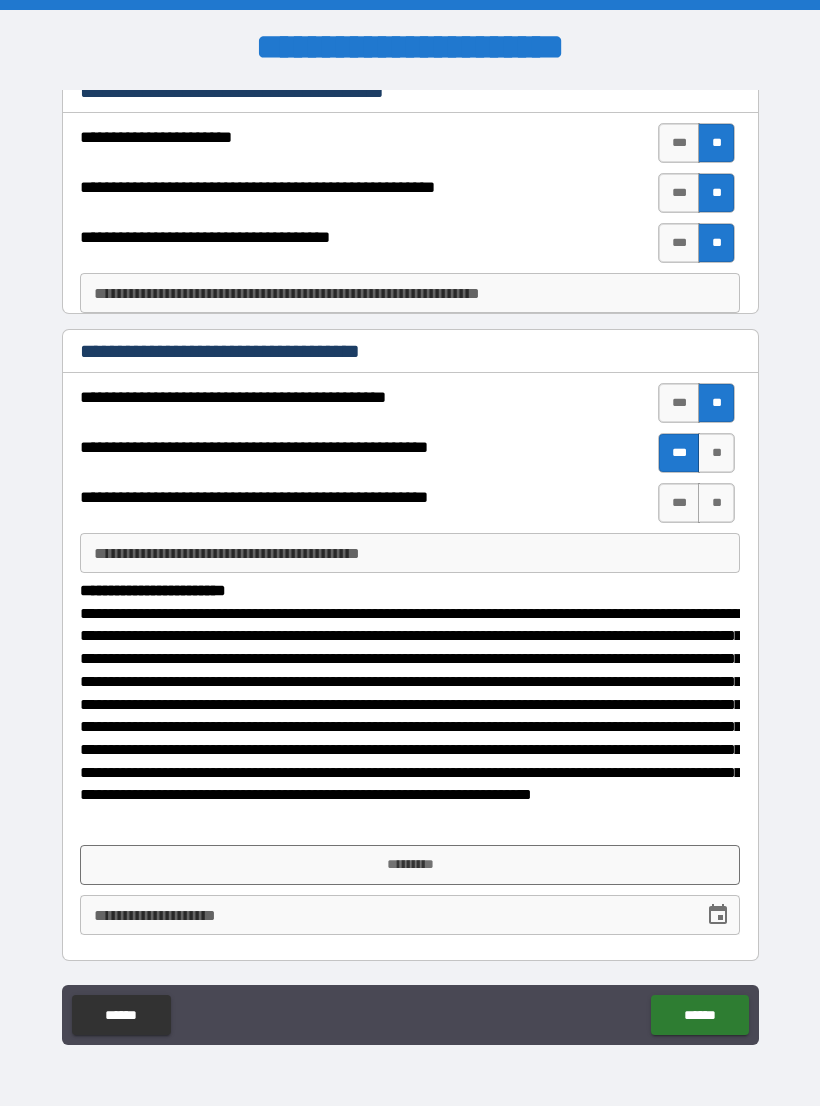 click on "**" at bounding box center [716, 503] 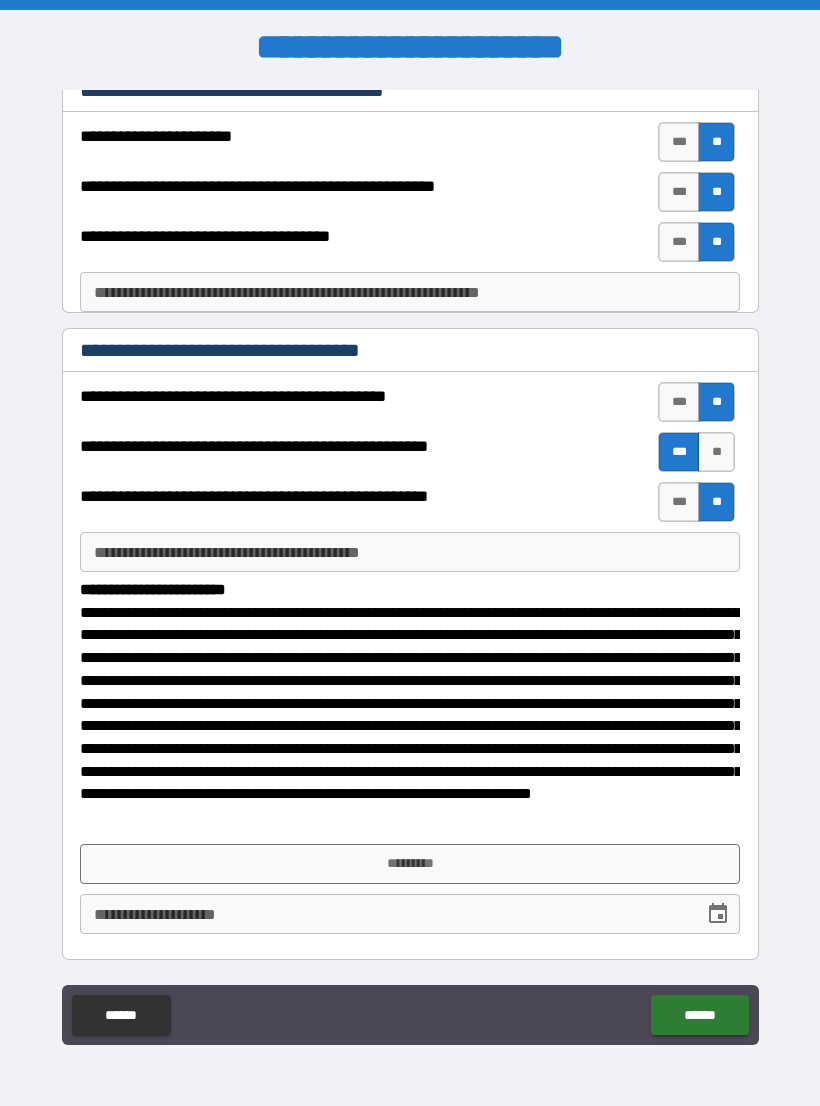 scroll, scrollTop: 308, scrollLeft: 0, axis: vertical 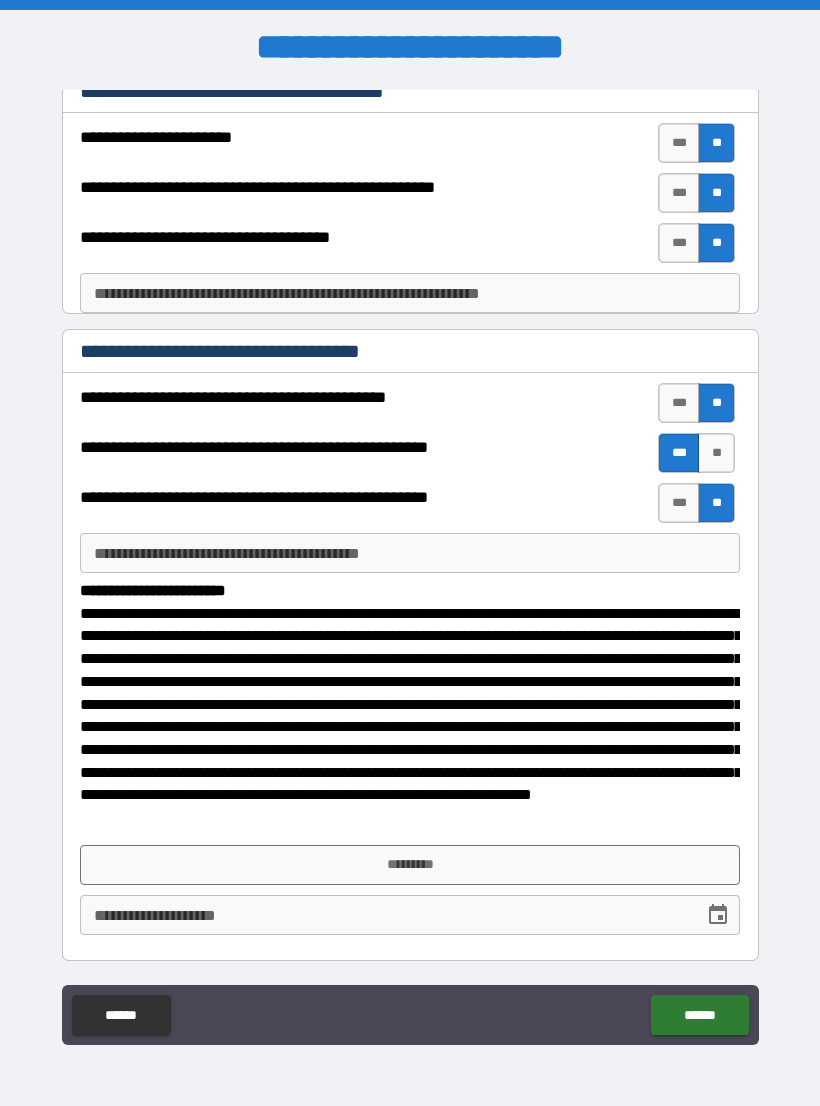 click on "*********" at bounding box center [410, 865] 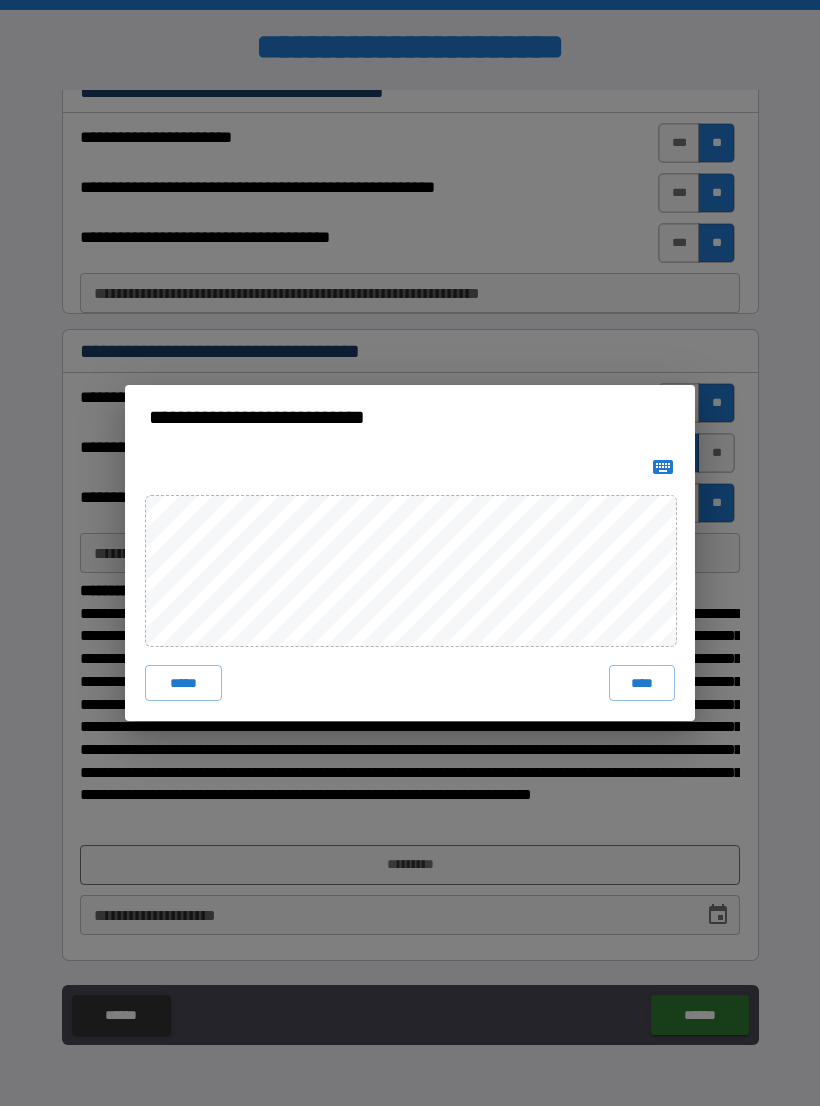 click on "****" at bounding box center (642, 683) 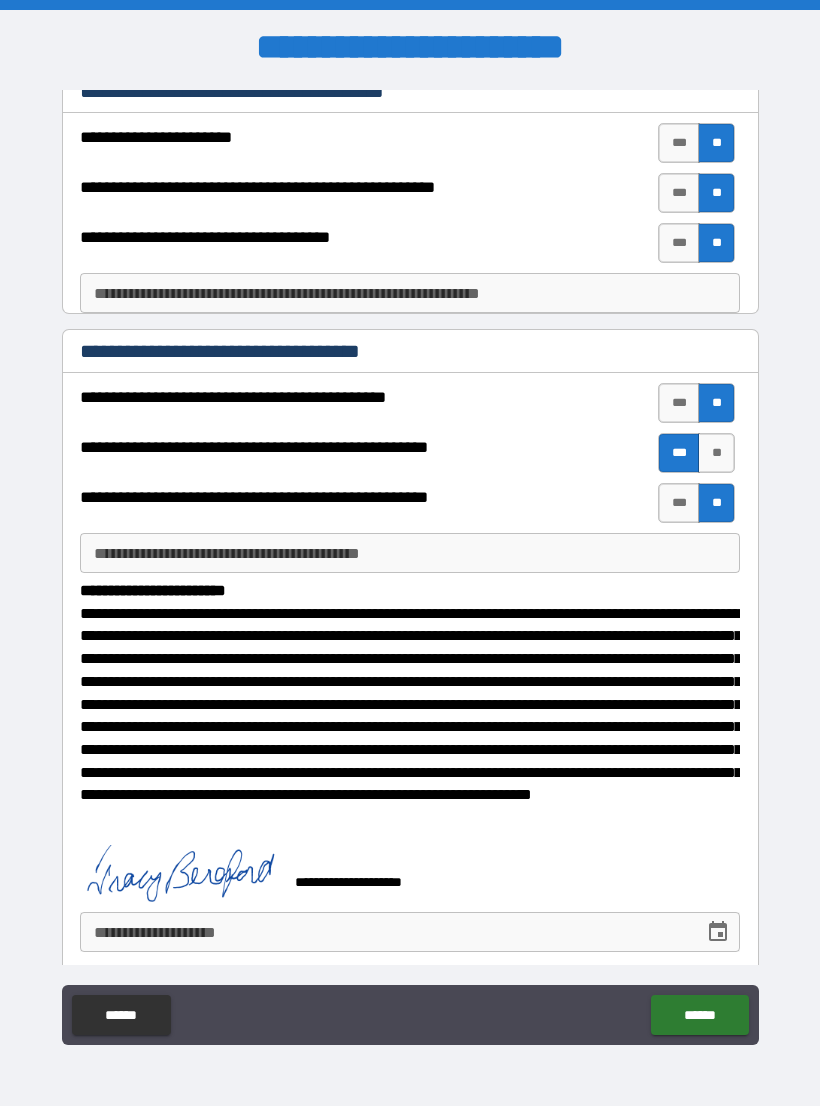 scroll, scrollTop: 298, scrollLeft: 0, axis: vertical 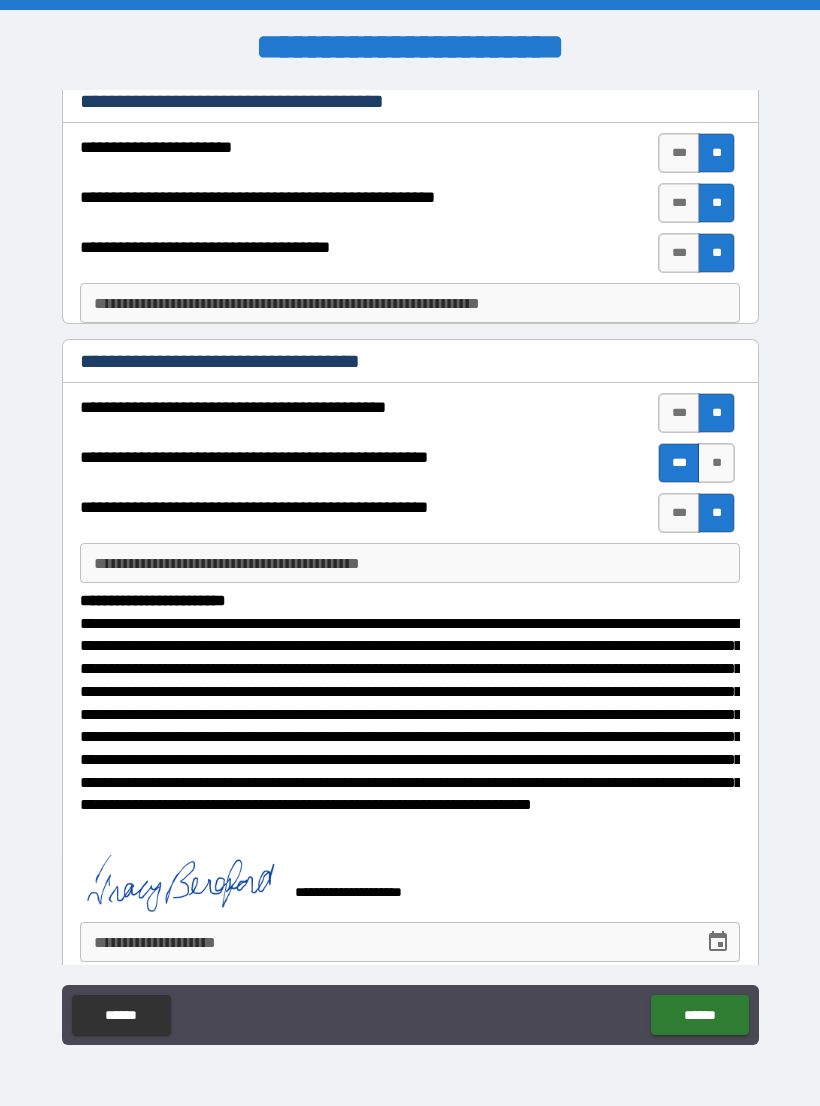 click on "**********" at bounding box center (385, 942) 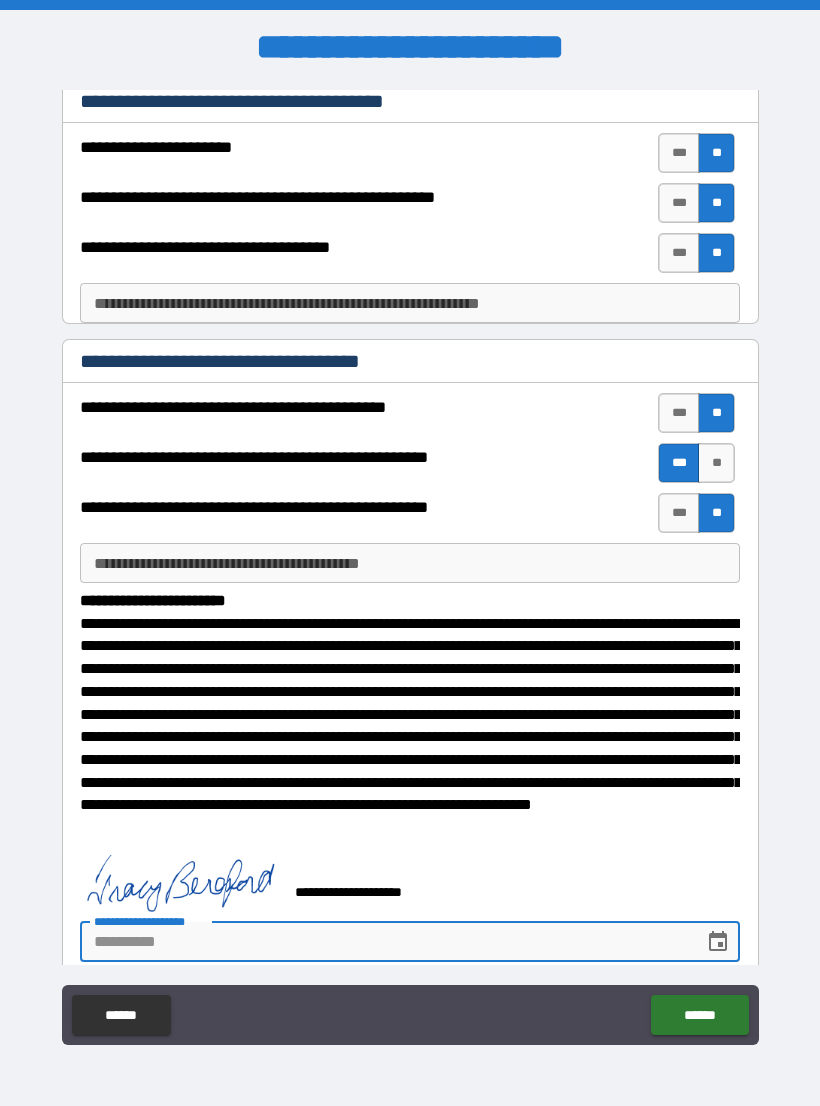 scroll, scrollTop: 31, scrollLeft: 0, axis: vertical 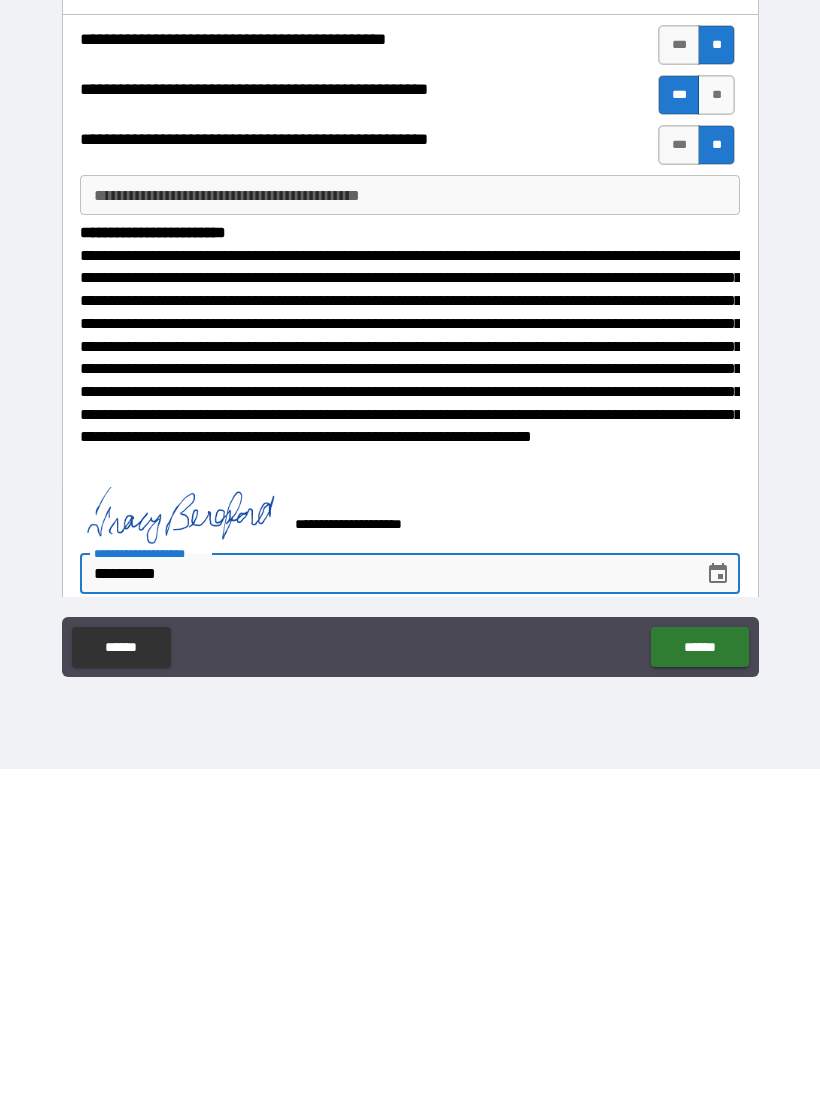type on "**********" 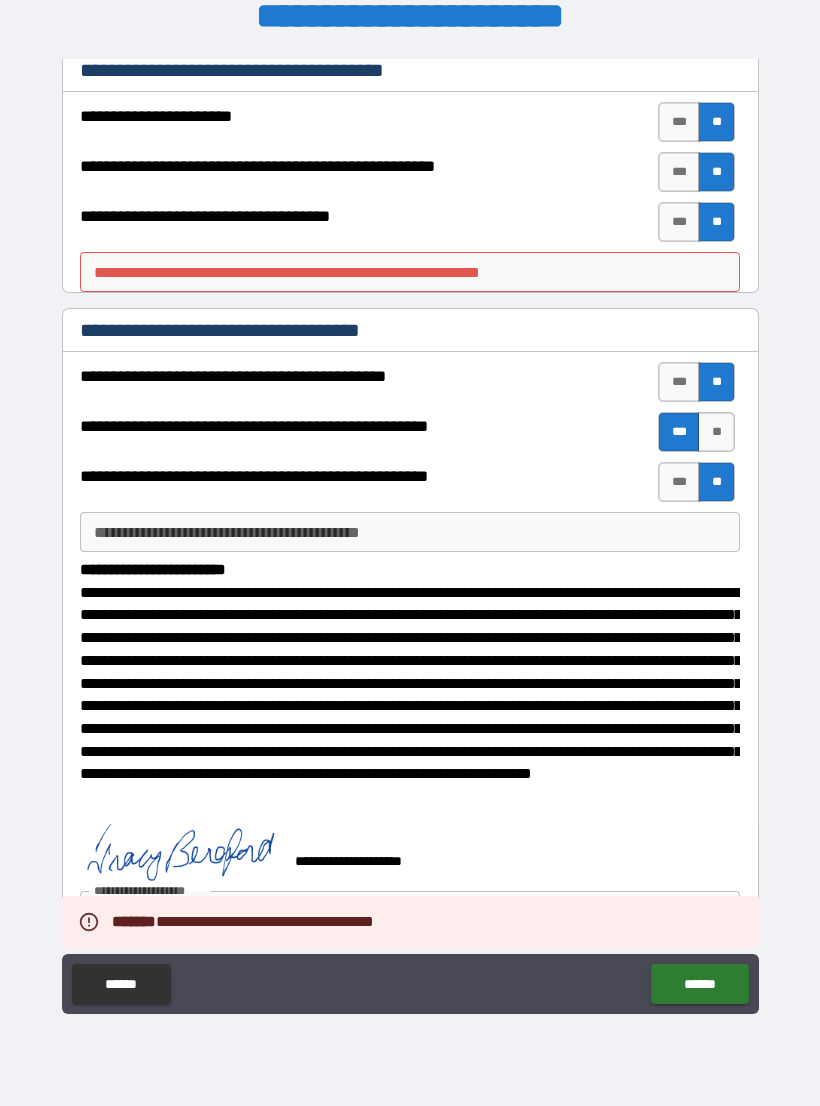click on "**********" at bounding box center [410, 272] 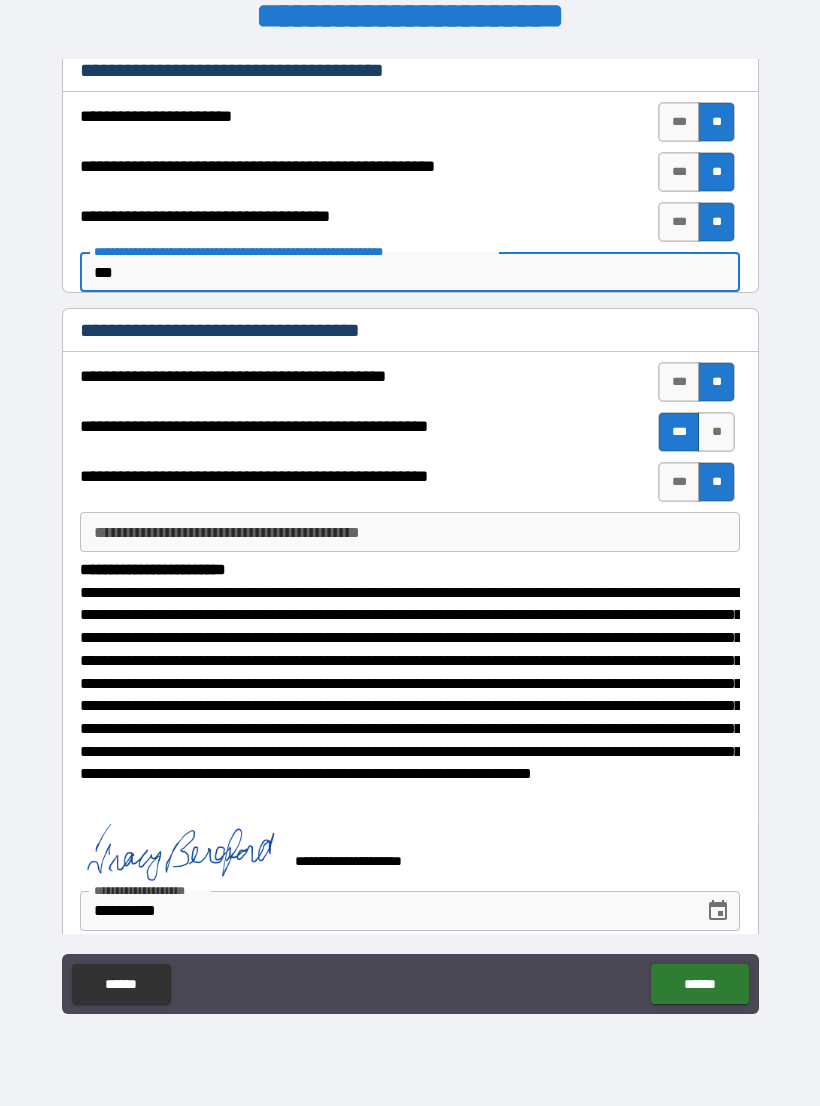 type on "****" 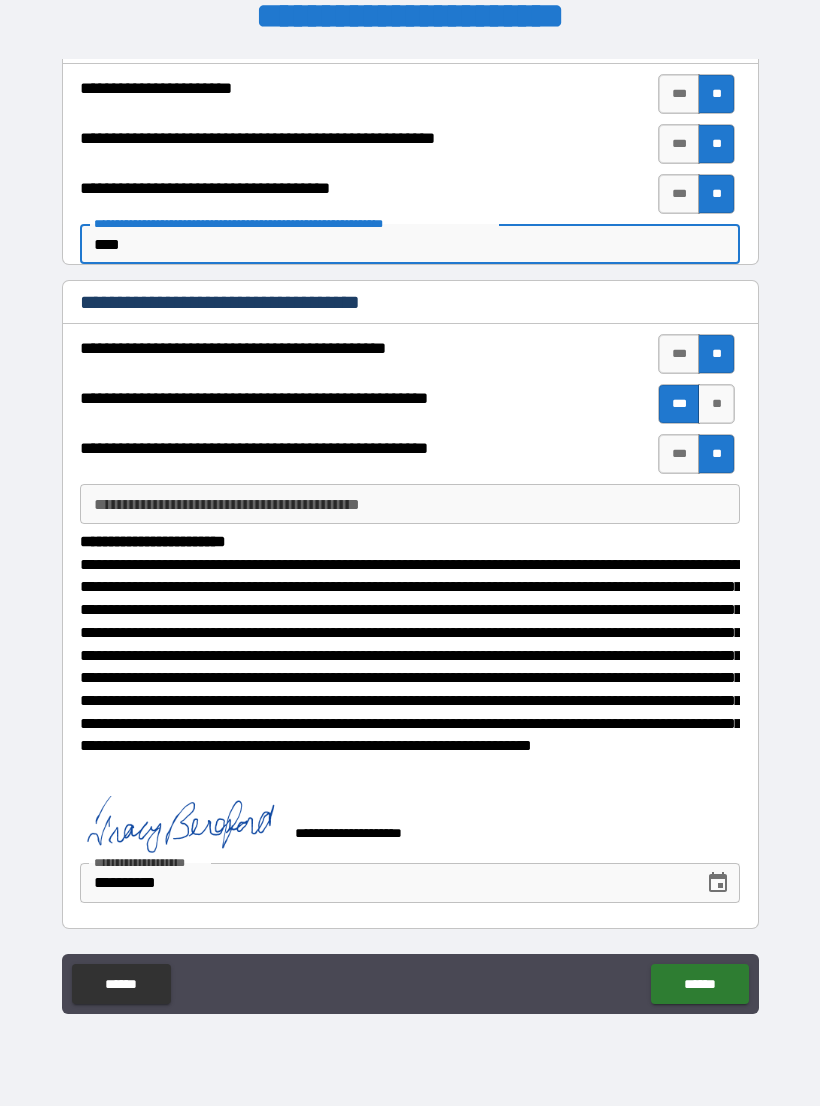 scroll, scrollTop: 325, scrollLeft: 0, axis: vertical 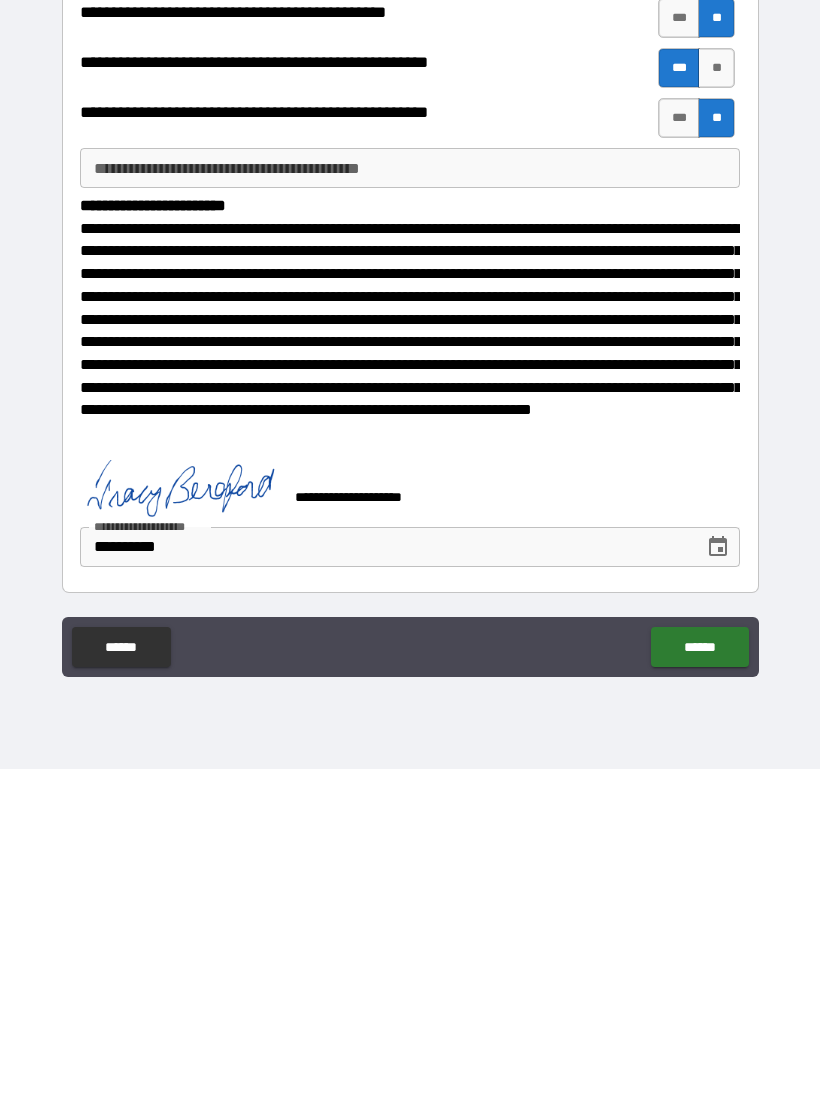 click on "******" at bounding box center [699, 984] 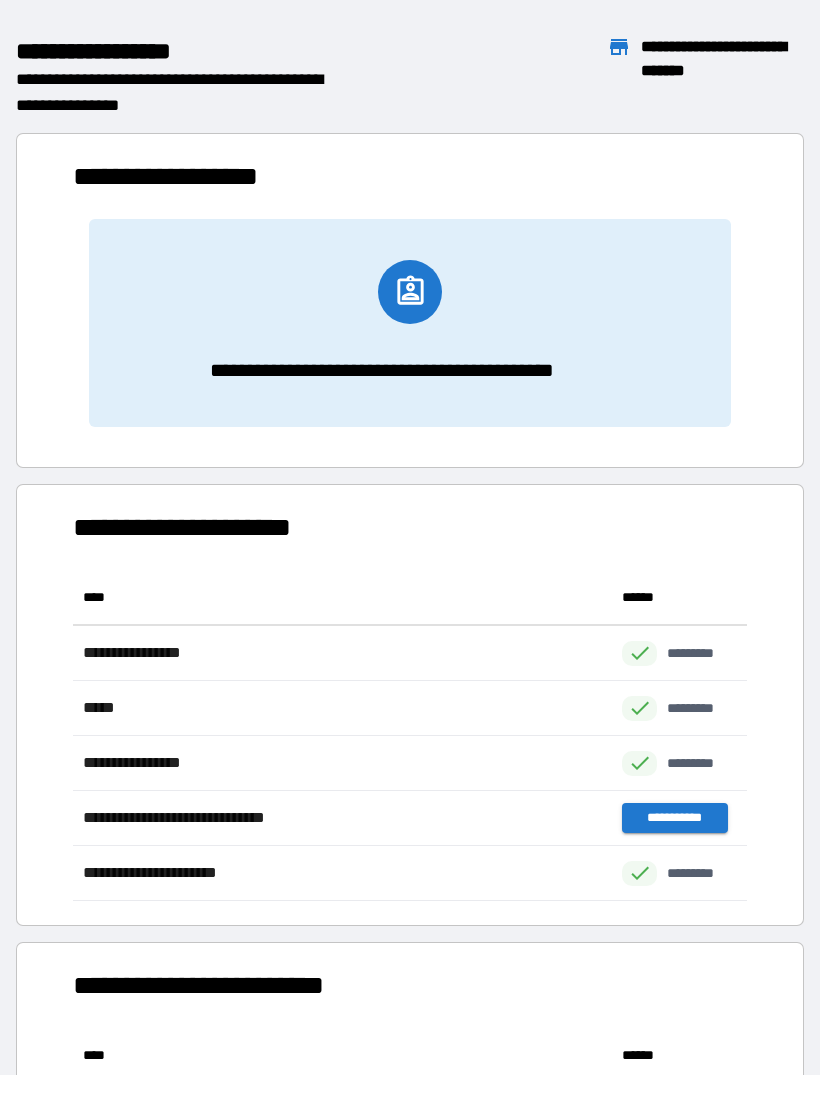 scroll, scrollTop: 331, scrollLeft: 674, axis: both 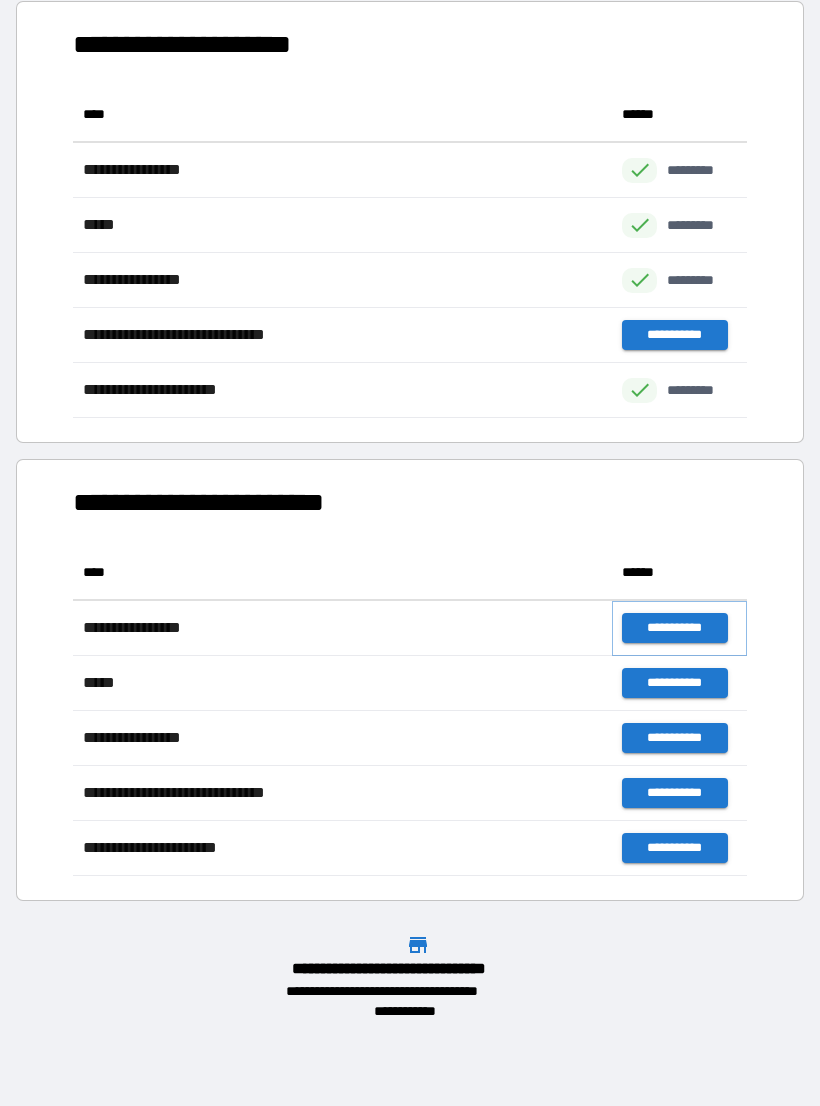 click on "**********" at bounding box center [674, 628] 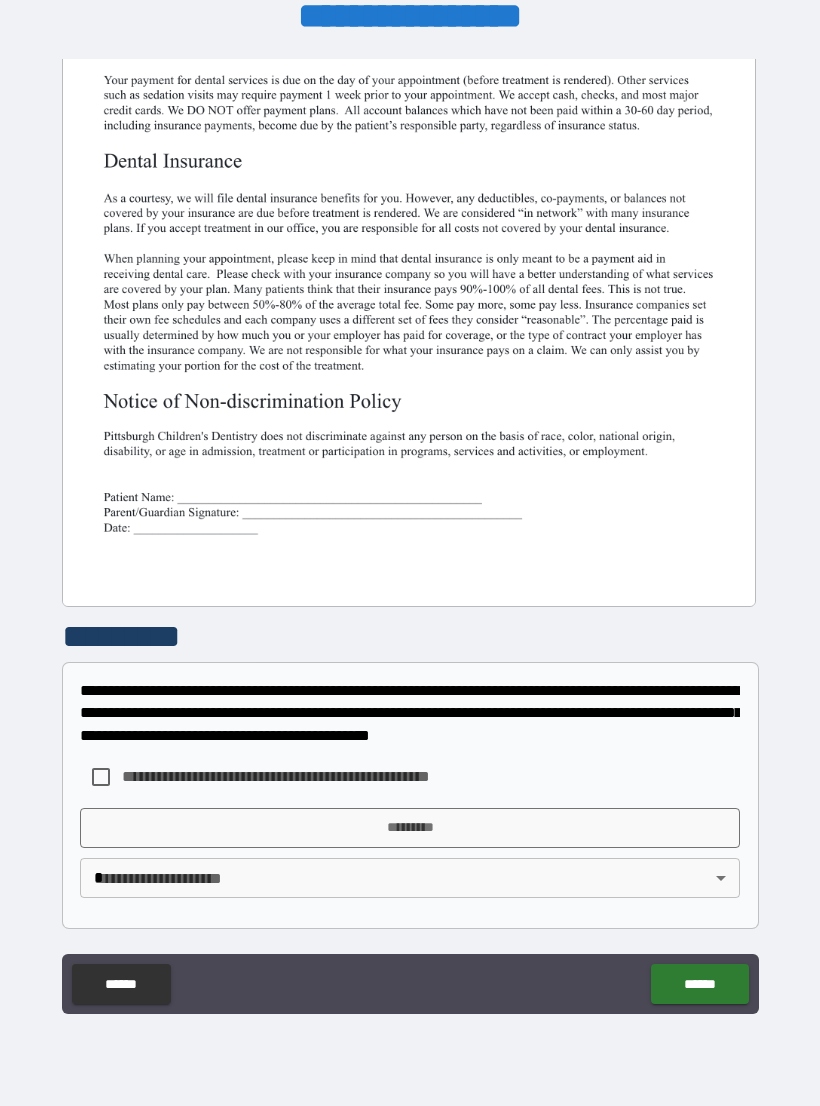 scroll, scrollTop: 380, scrollLeft: 0, axis: vertical 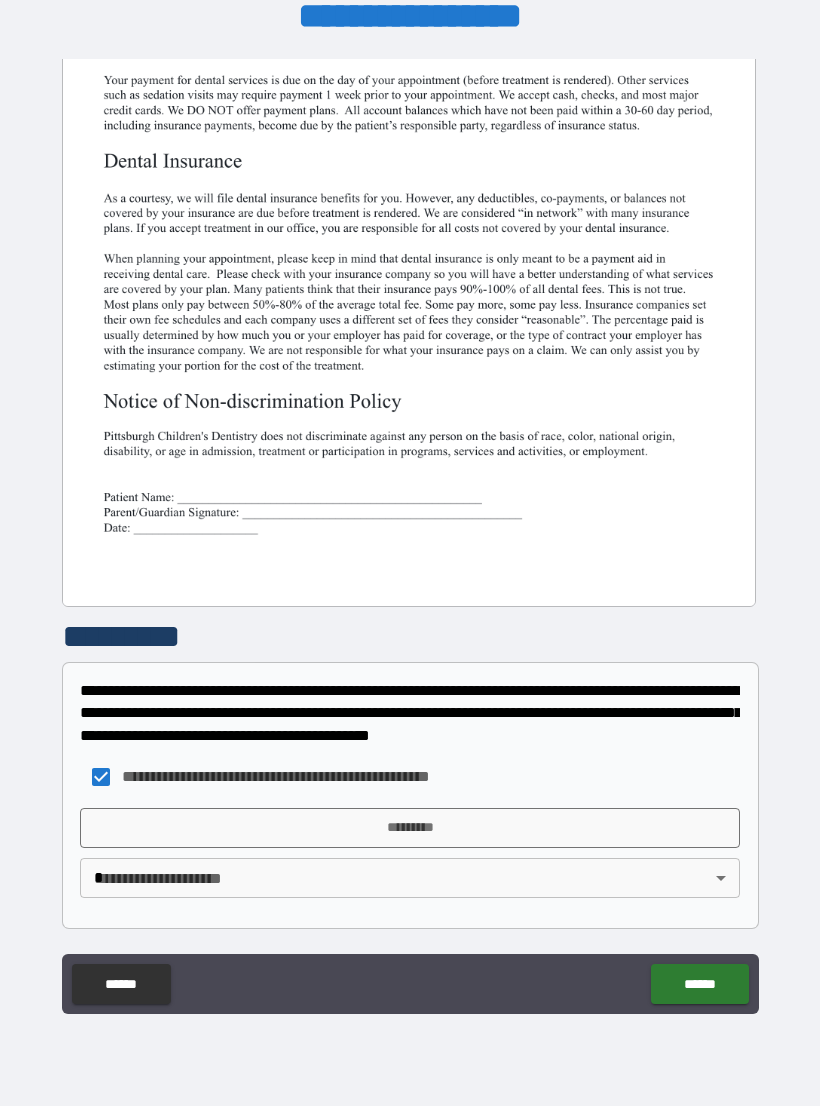 click on "*********" at bounding box center (410, 828) 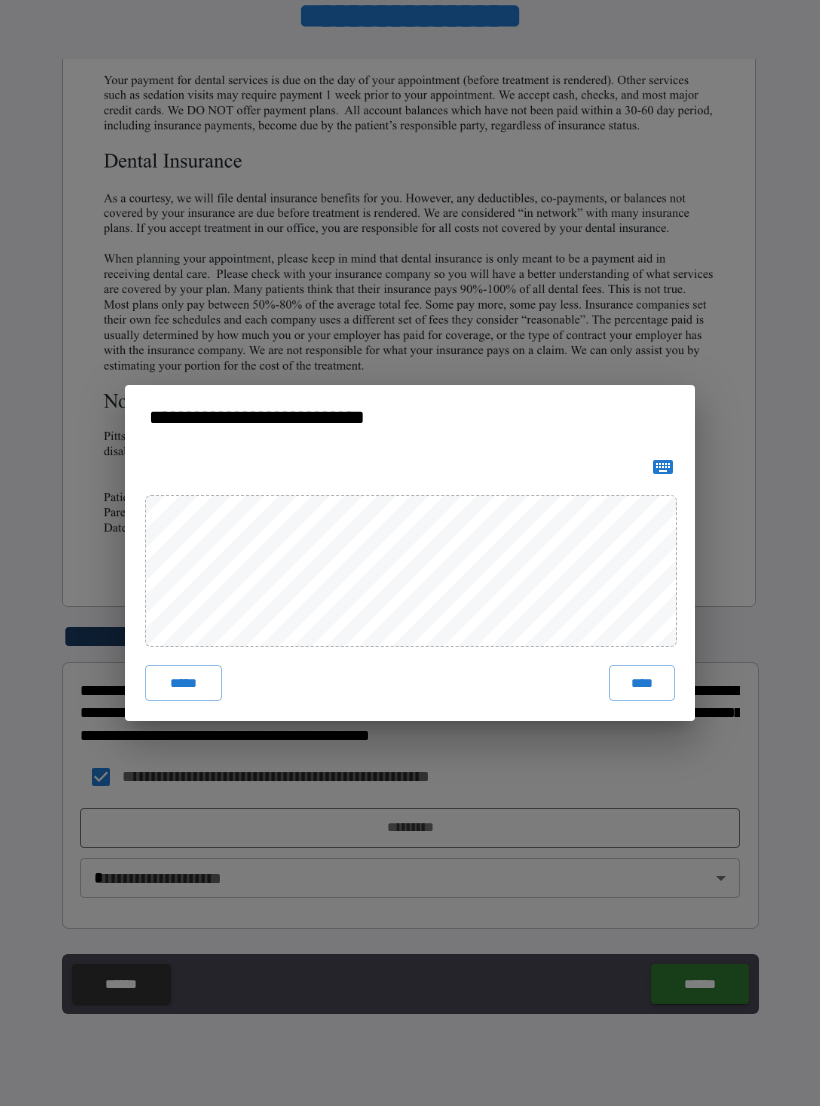 click on "****" at bounding box center (642, 683) 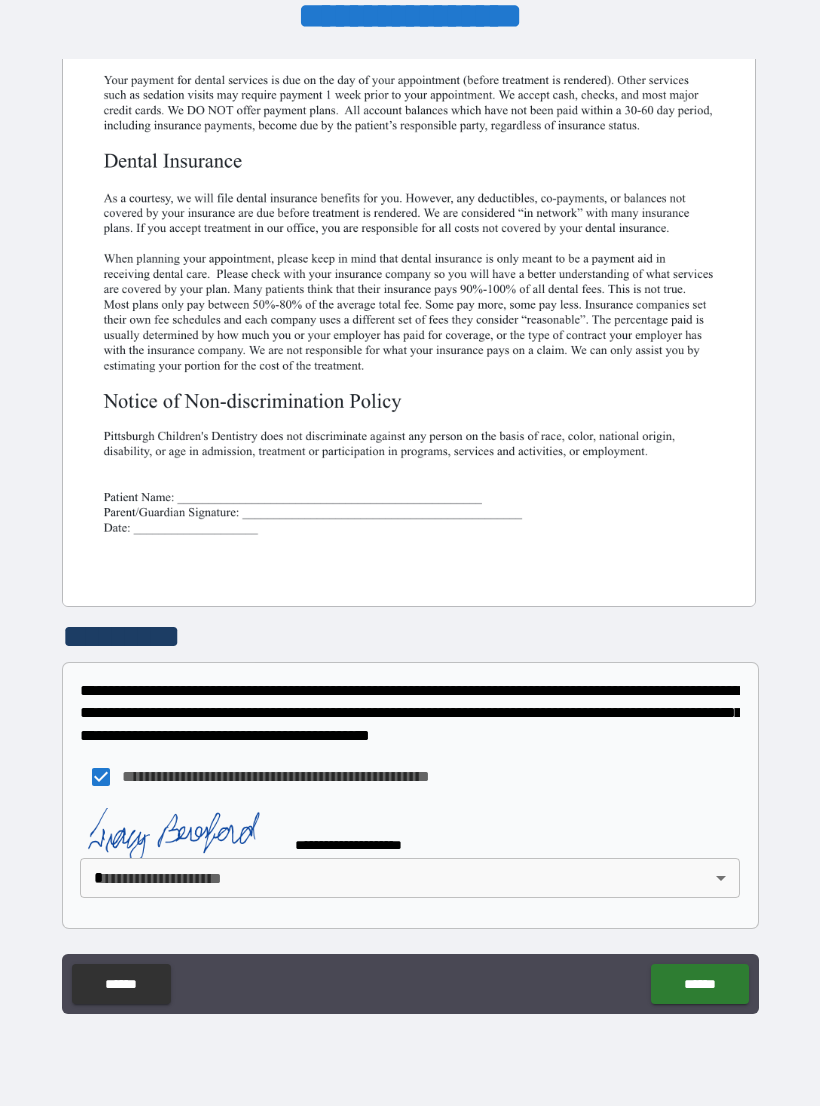 scroll, scrollTop: 370, scrollLeft: 0, axis: vertical 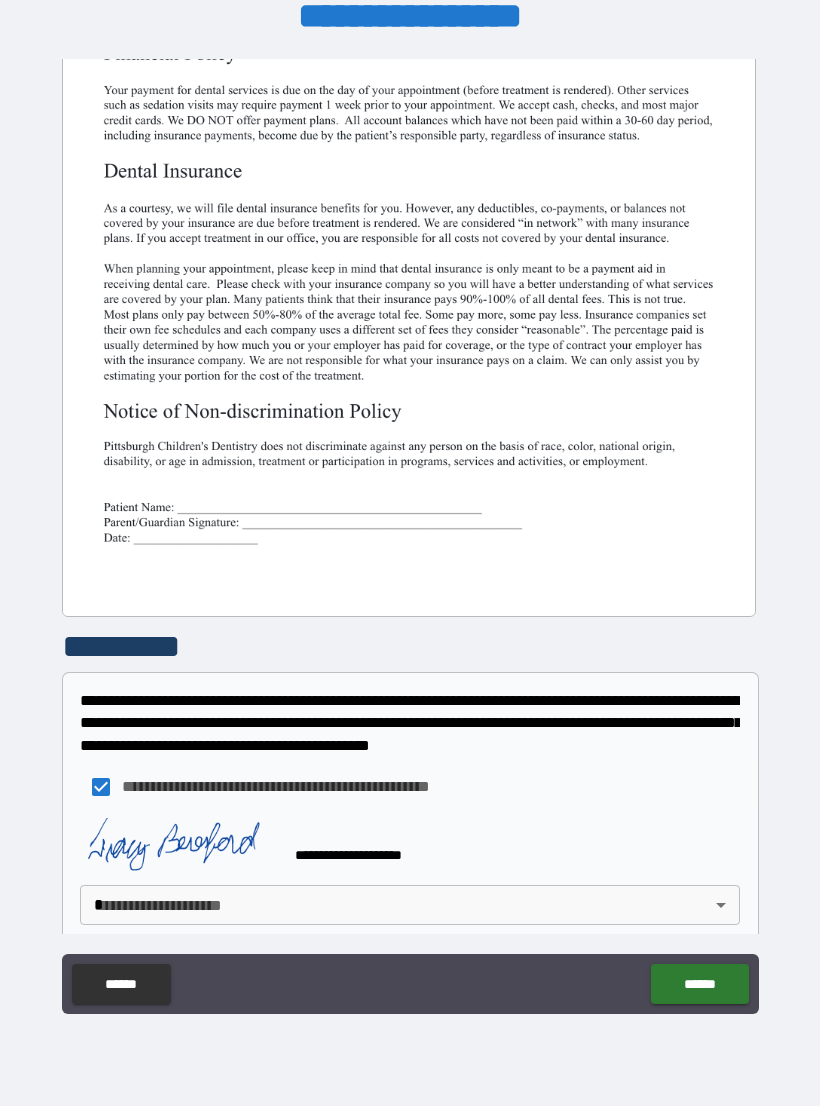 click on "**********" at bounding box center (410, 537) 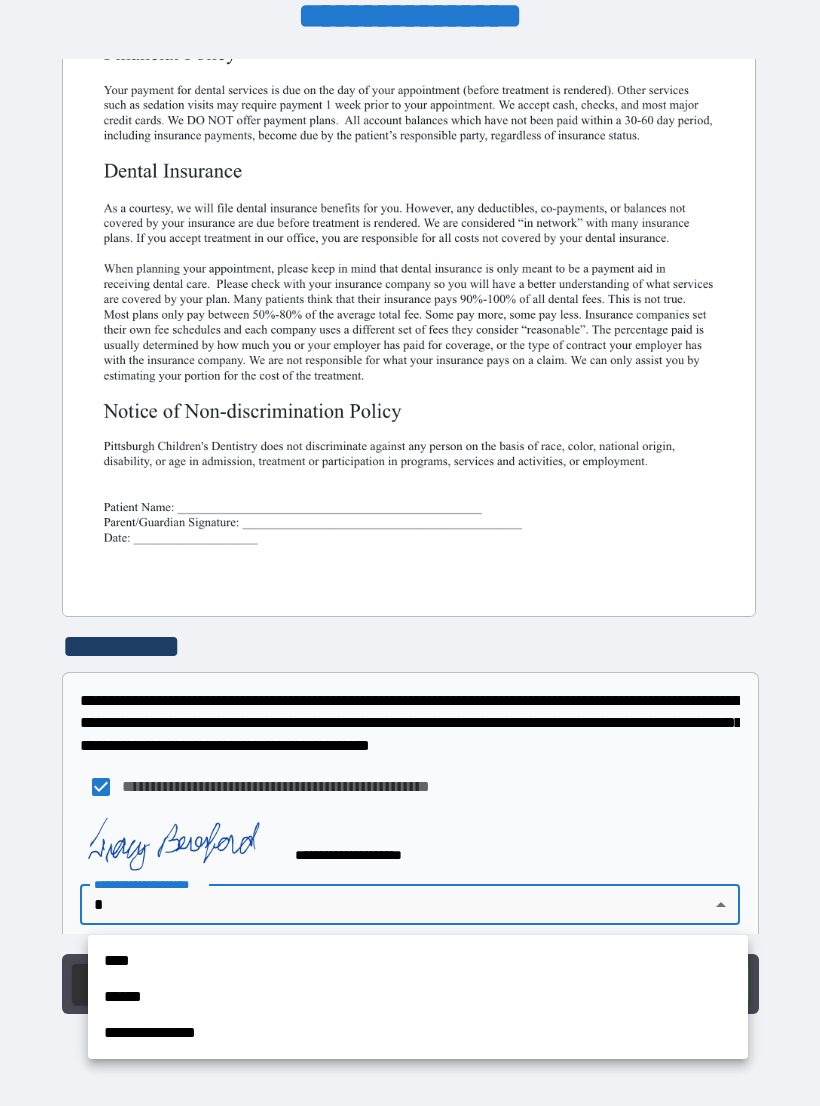 click on "**********" at bounding box center (418, 1033) 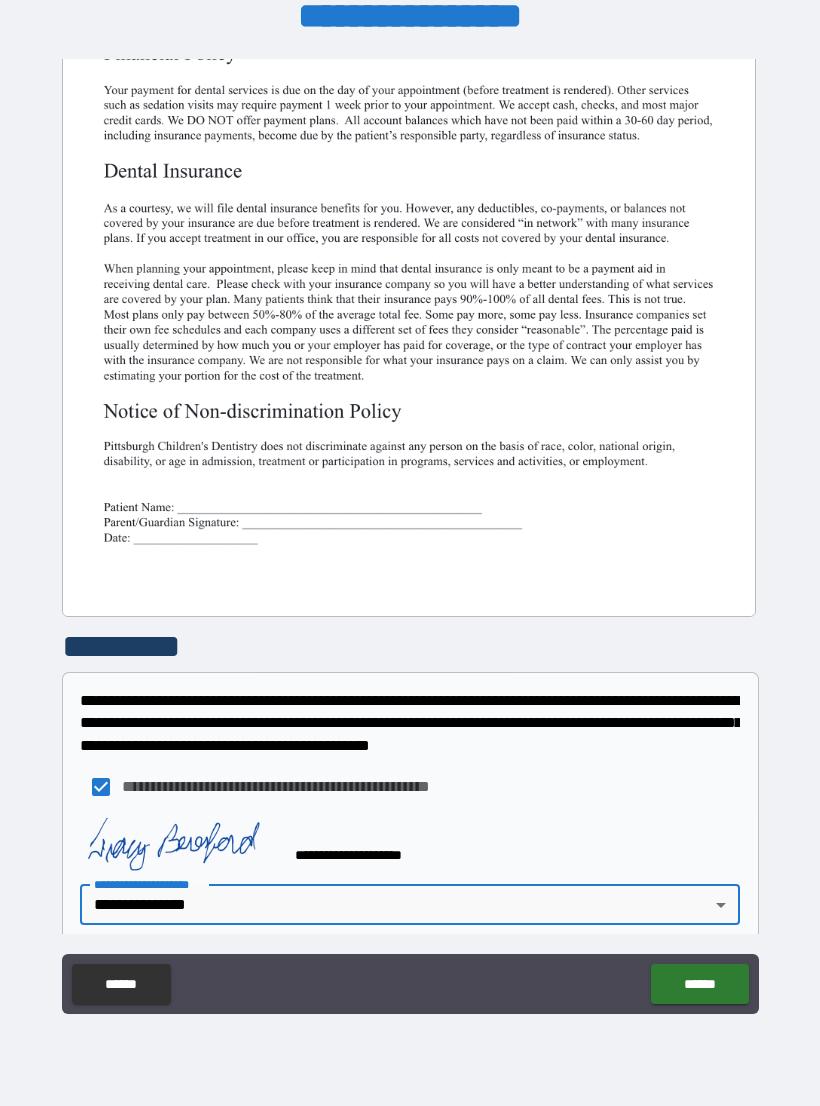 click on "******" at bounding box center [699, 984] 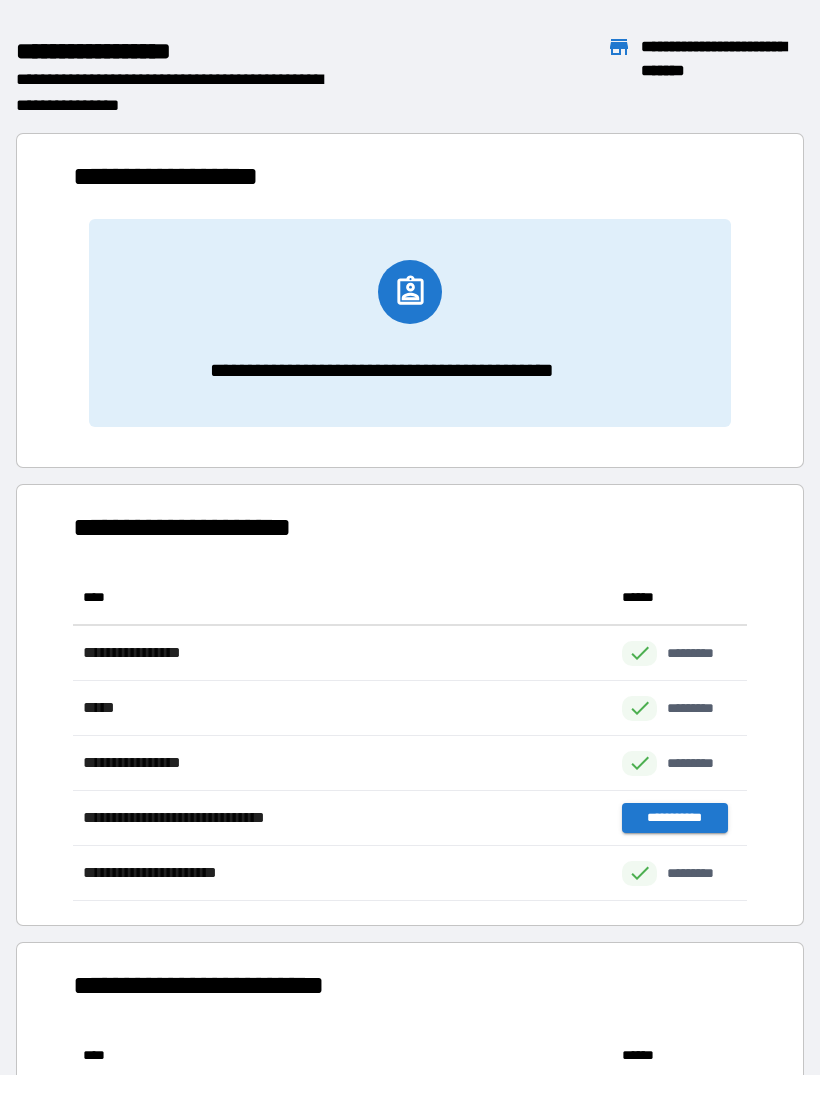 scroll, scrollTop: 331, scrollLeft: 674, axis: both 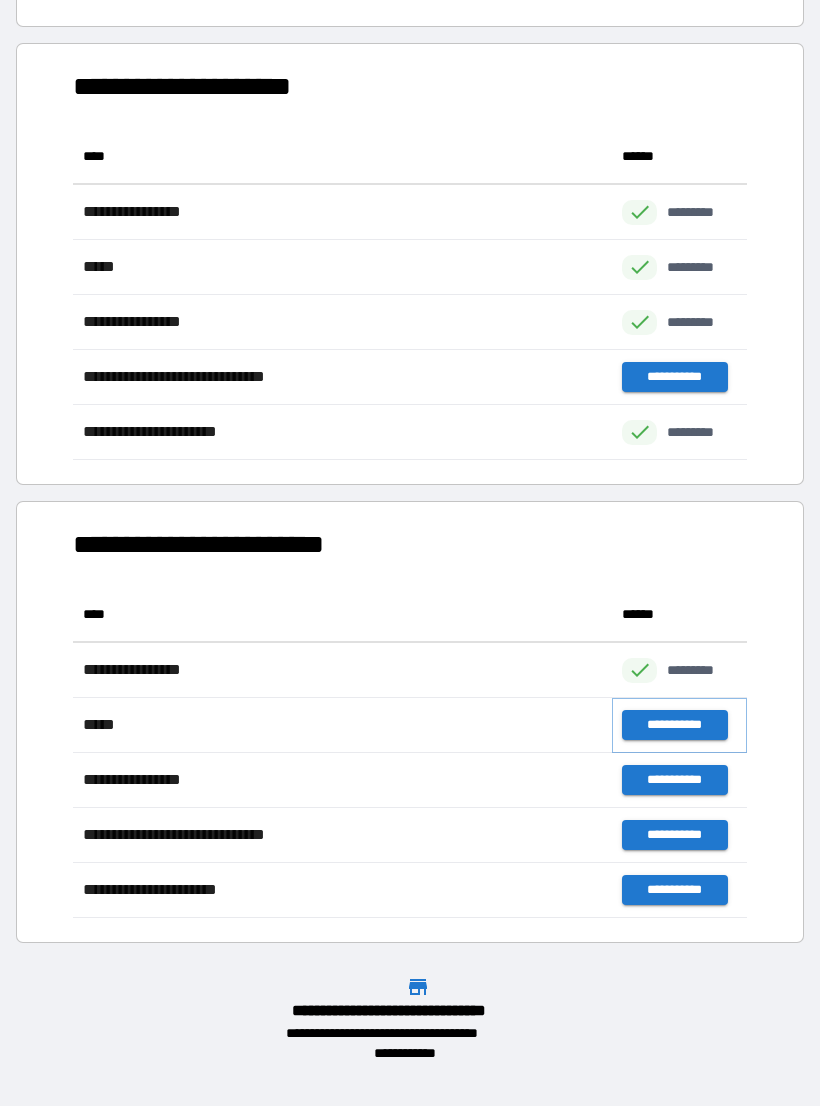 click on "**********" at bounding box center (674, 725) 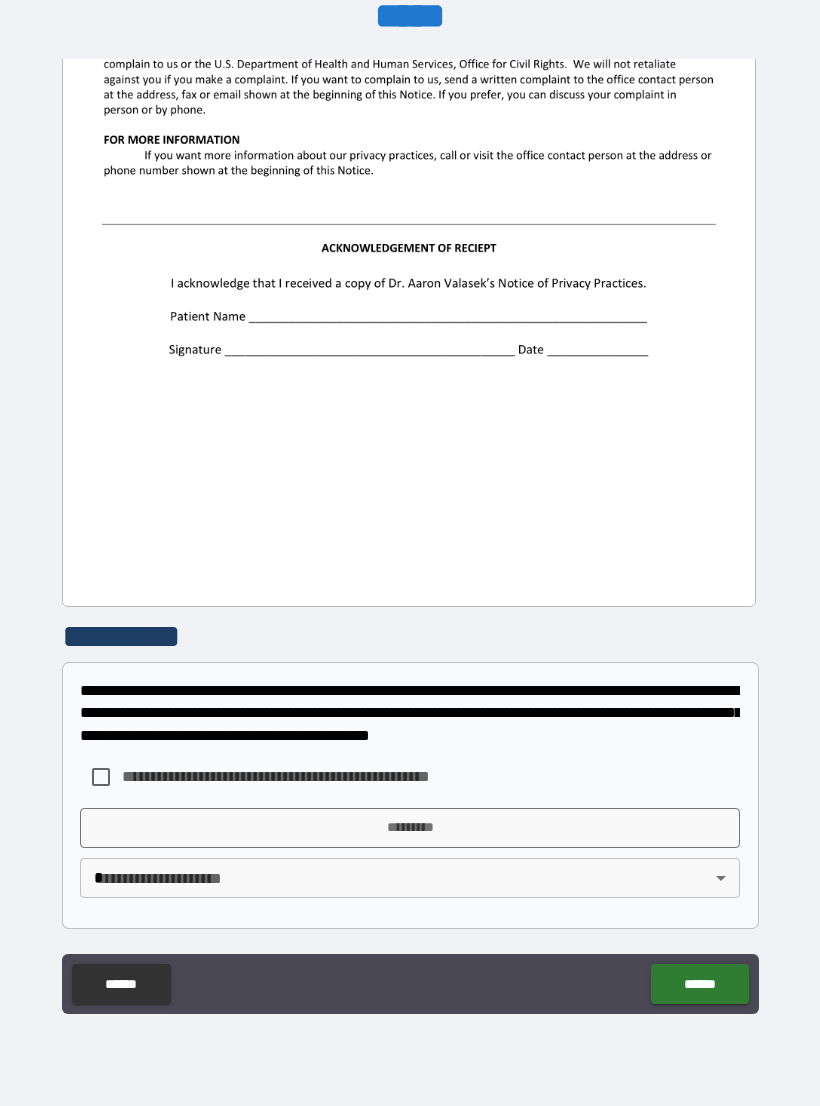 scroll, scrollTop: 2244, scrollLeft: 0, axis: vertical 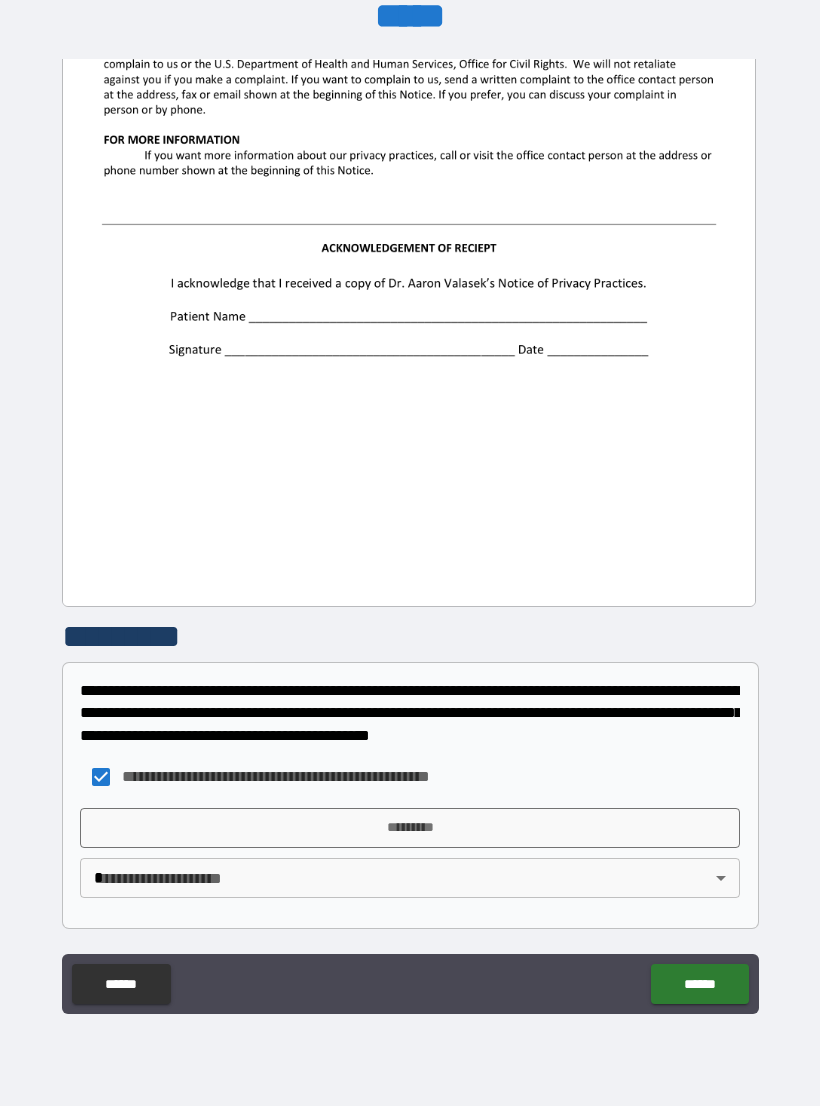 click on "*********" at bounding box center (410, 828) 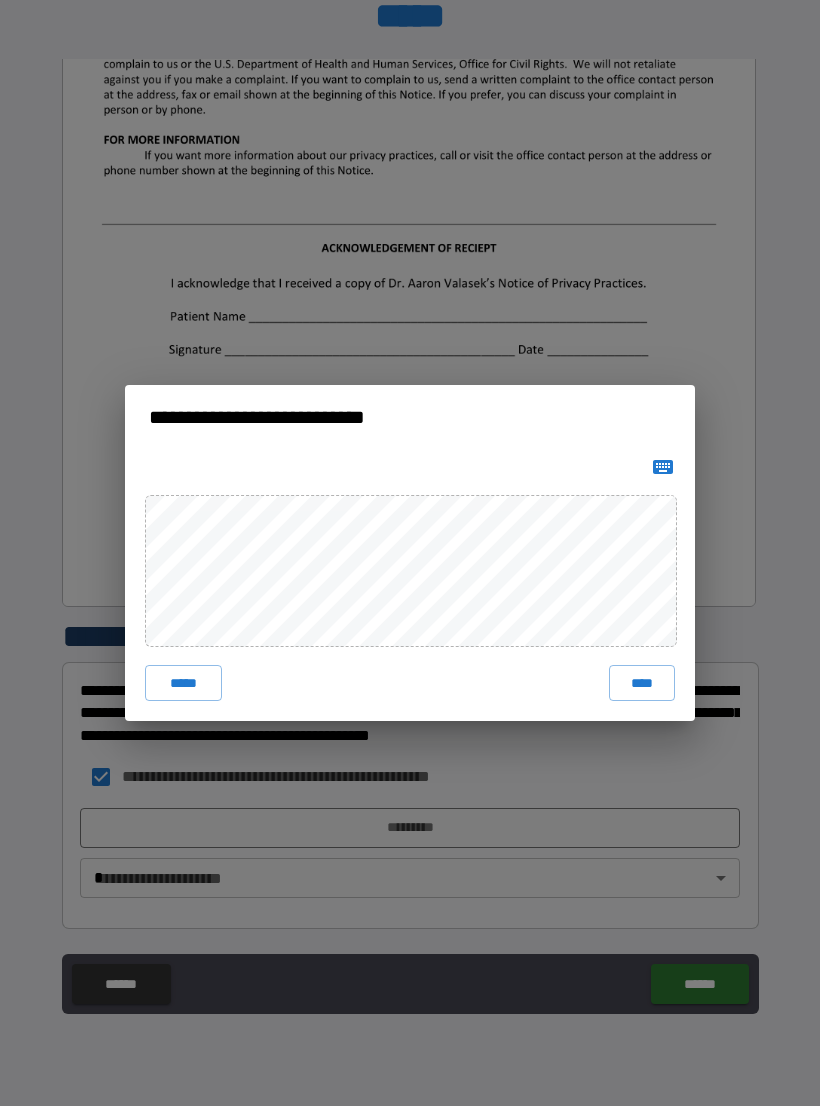 click on "****" at bounding box center [642, 683] 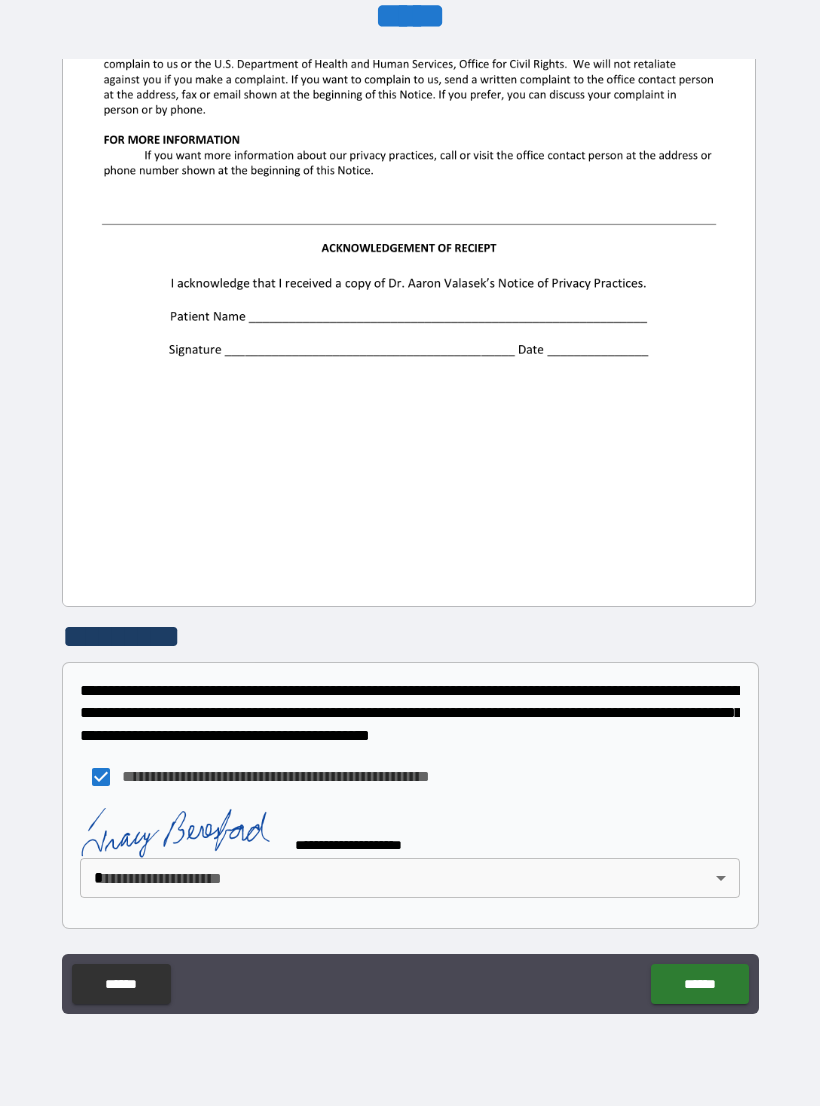 scroll, scrollTop: 2234, scrollLeft: 0, axis: vertical 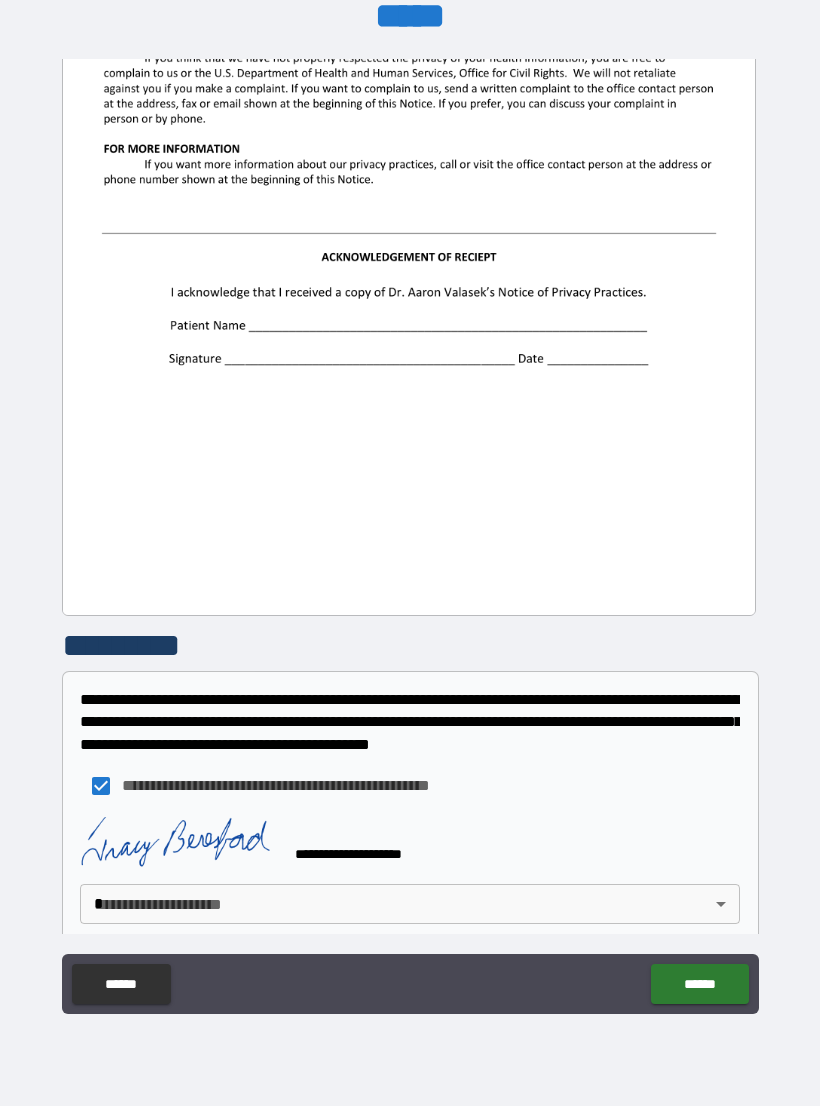 click on "**********" at bounding box center [410, 537] 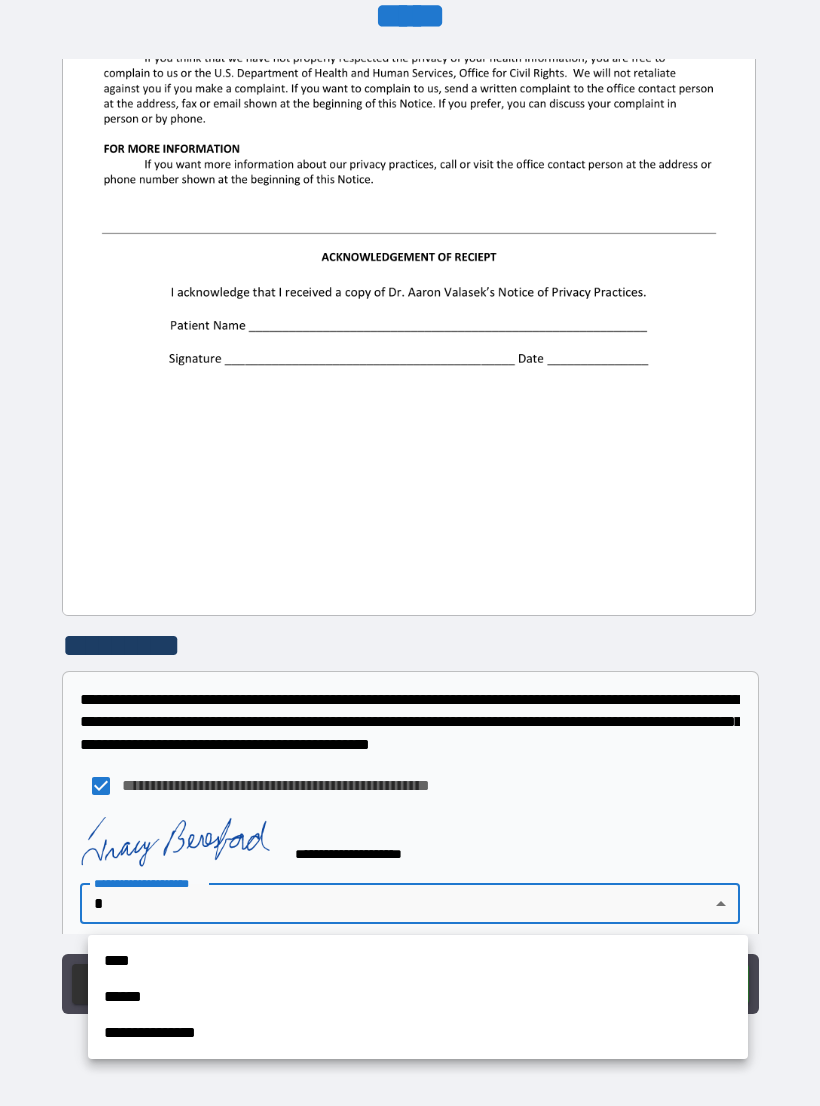 click on "**********" at bounding box center [418, 1033] 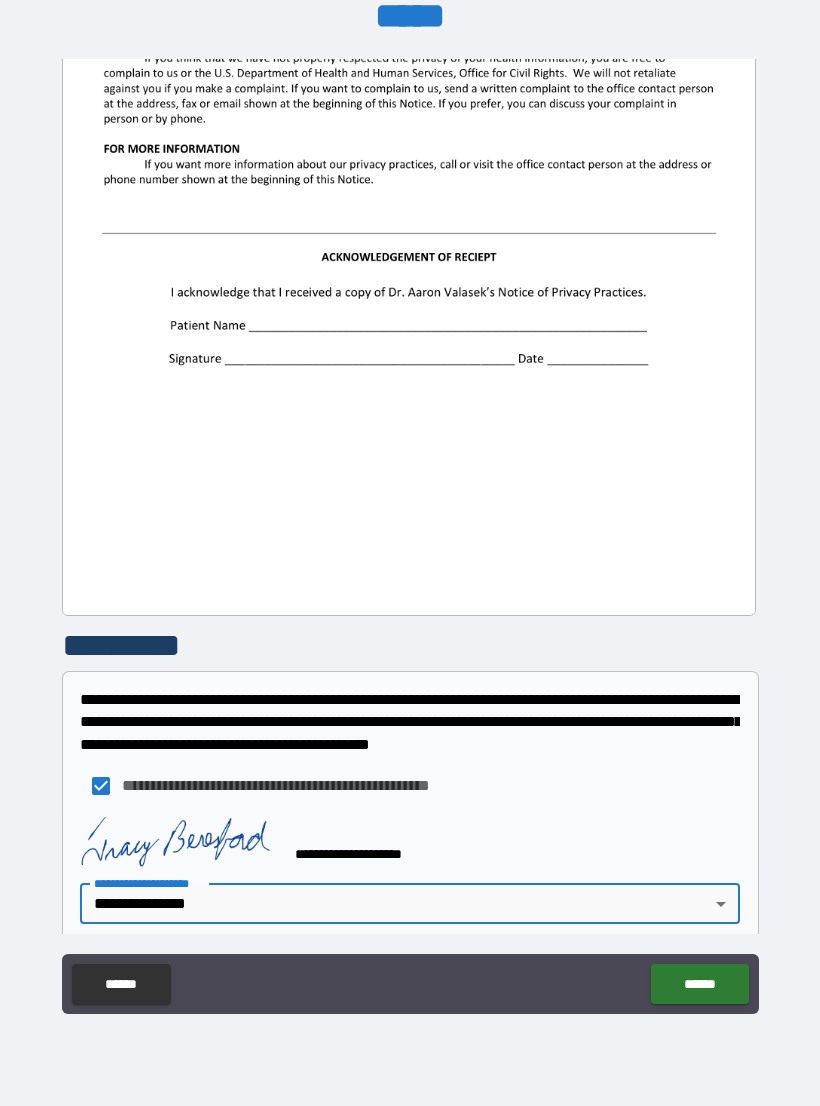 type on "**********" 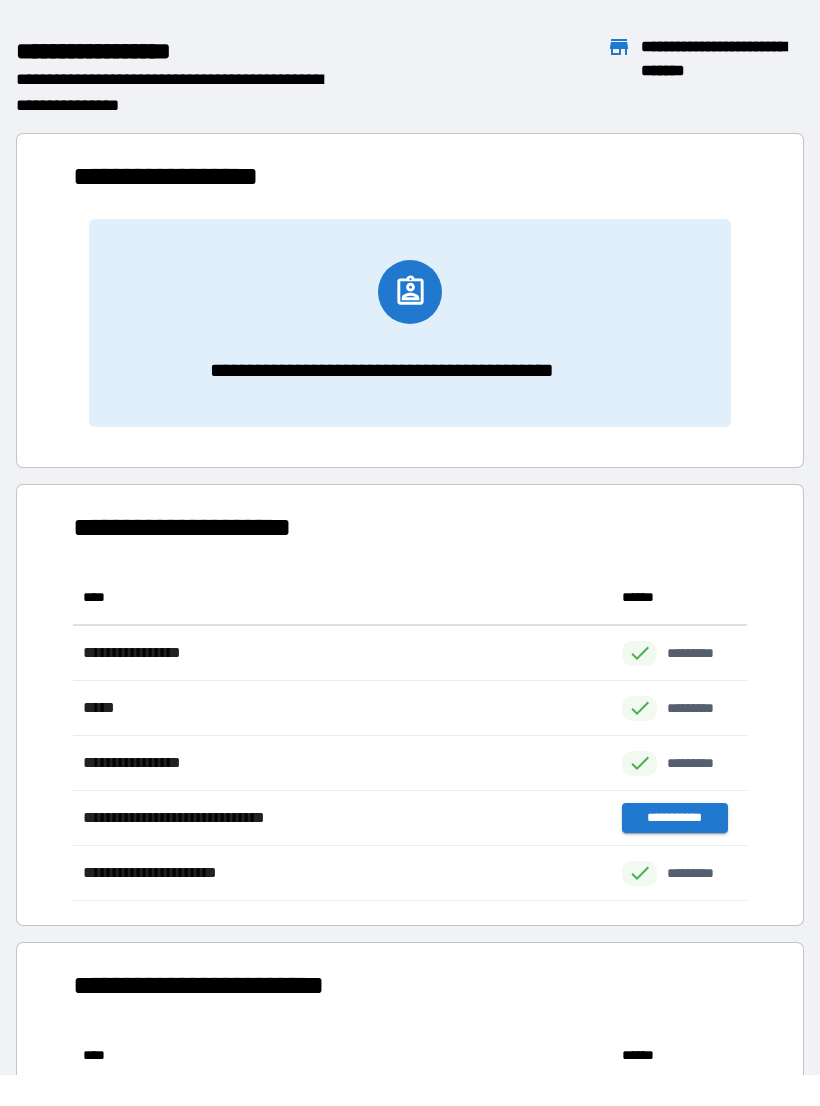 scroll, scrollTop: 1, scrollLeft: 1, axis: both 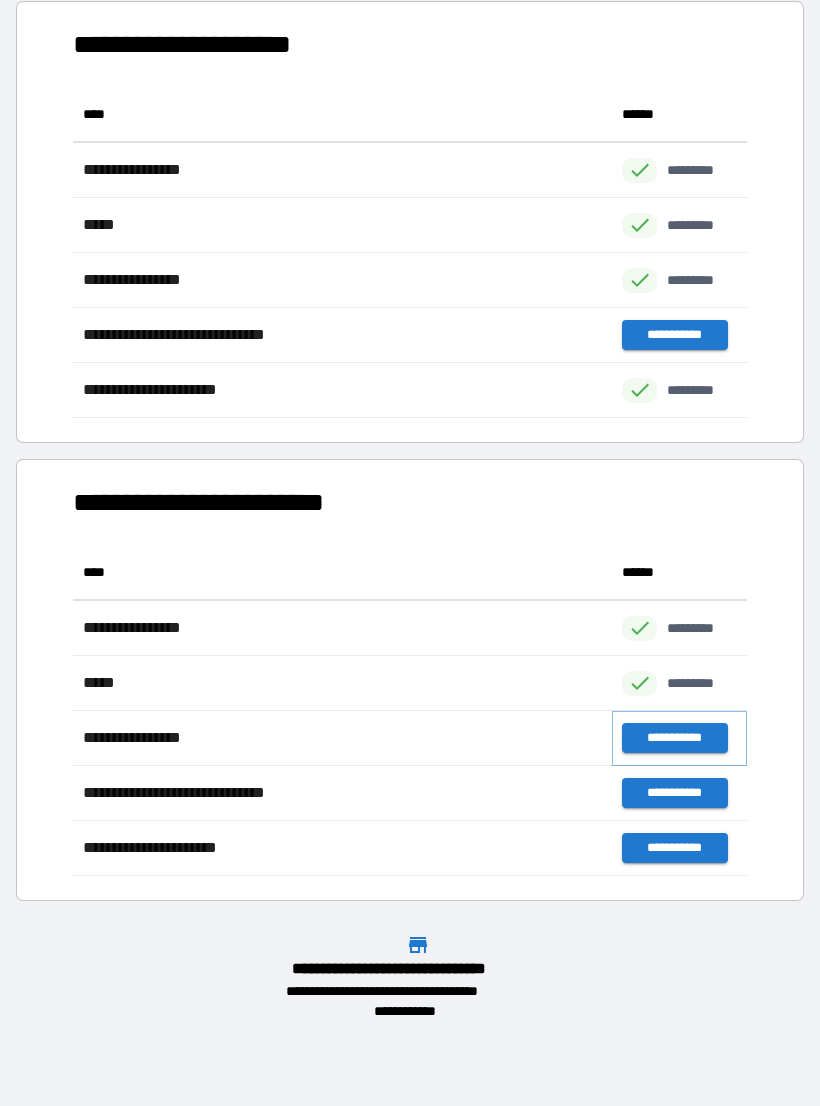 click on "**********" at bounding box center [674, 738] 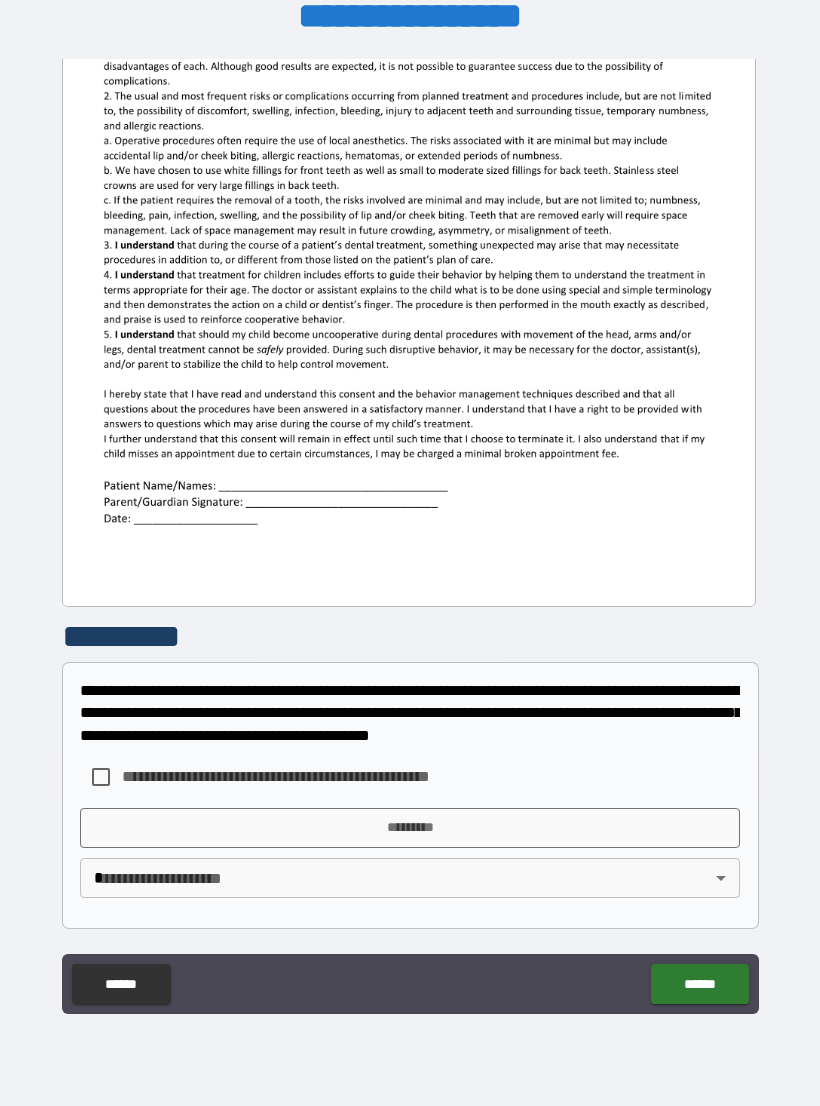 scroll, scrollTop: 380, scrollLeft: 0, axis: vertical 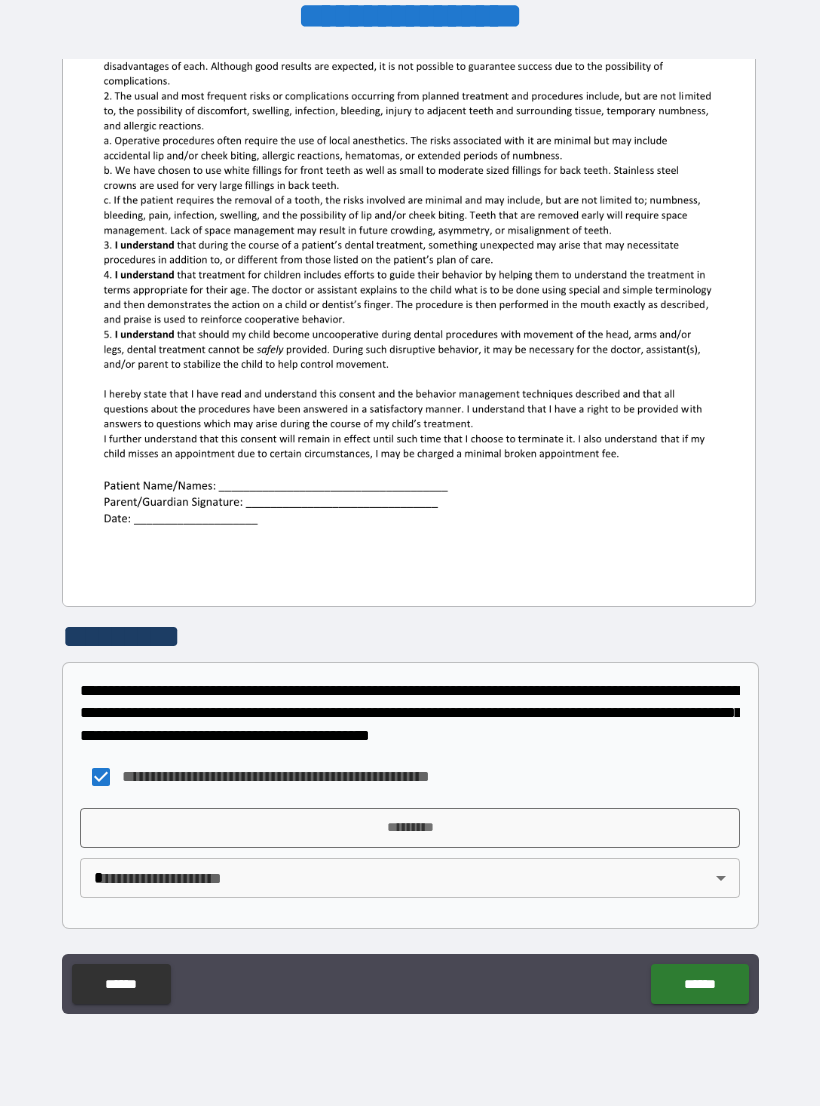 click on "*********" at bounding box center (410, 828) 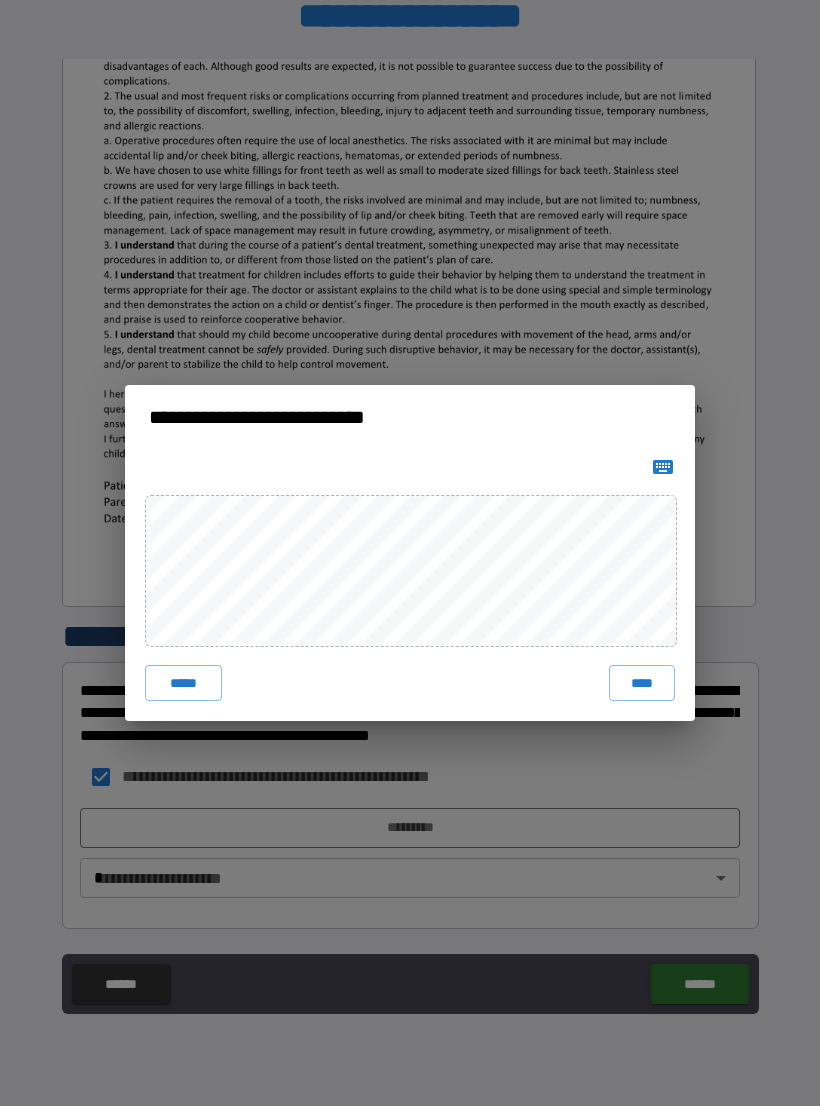click on "****" at bounding box center [642, 683] 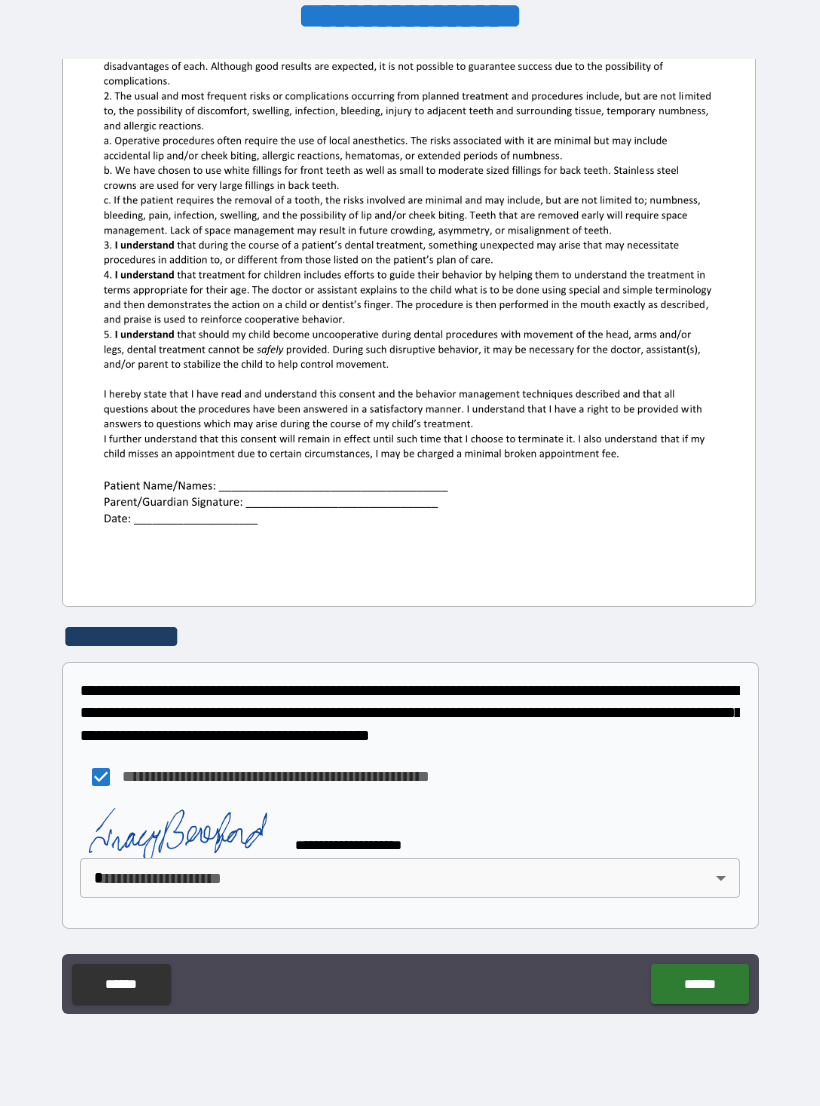 scroll, scrollTop: 370, scrollLeft: 0, axis: vertical 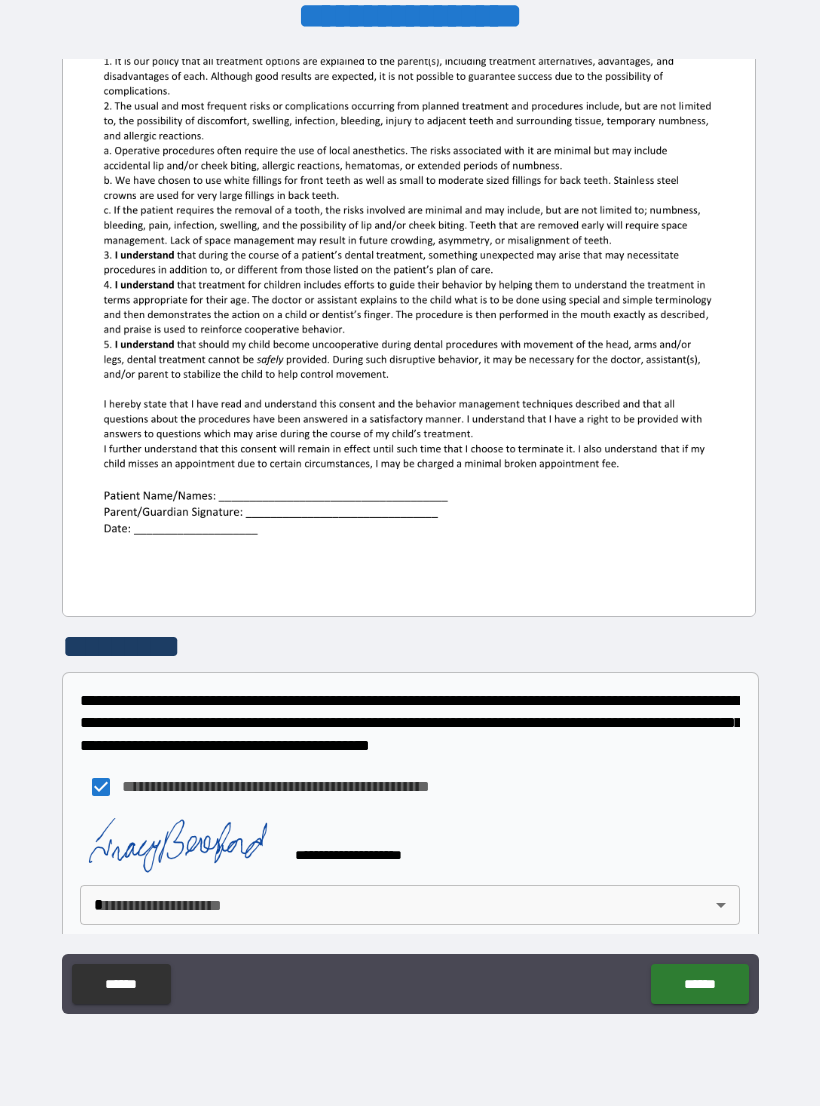 click on "**********" at bounding box center [410, 537] 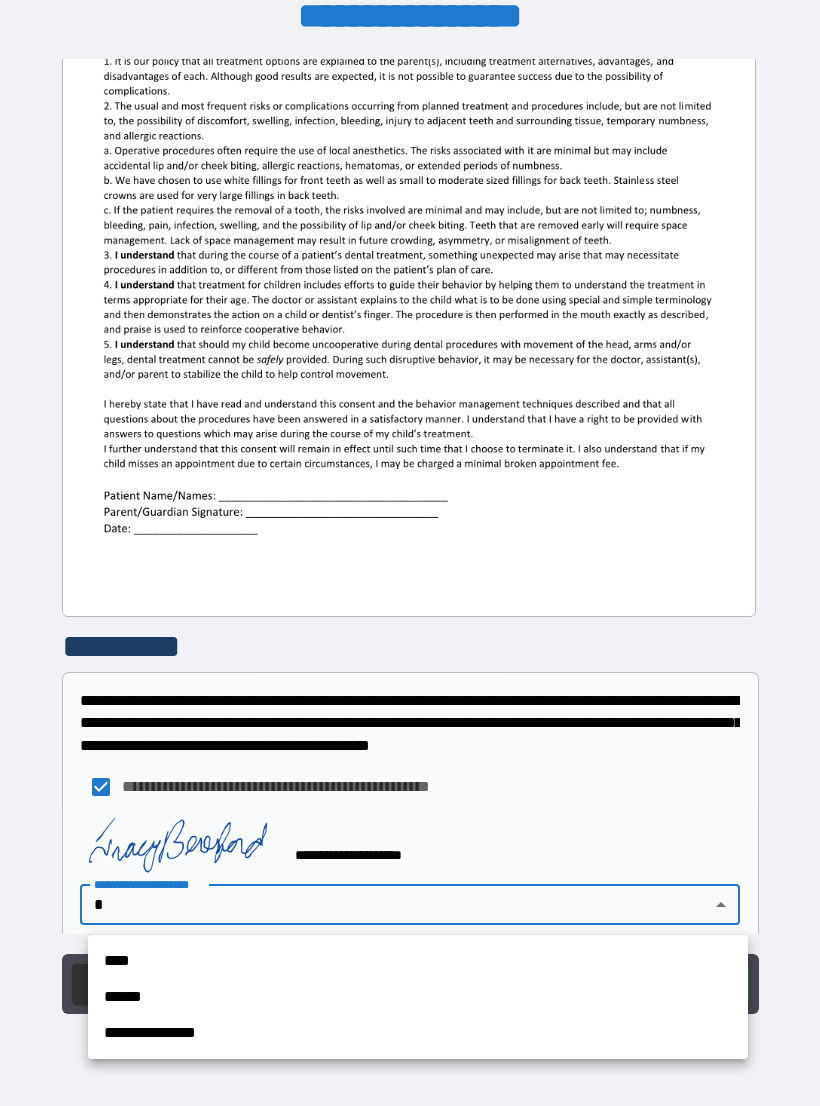 click on "**********" at bounding box center [418, 1033] 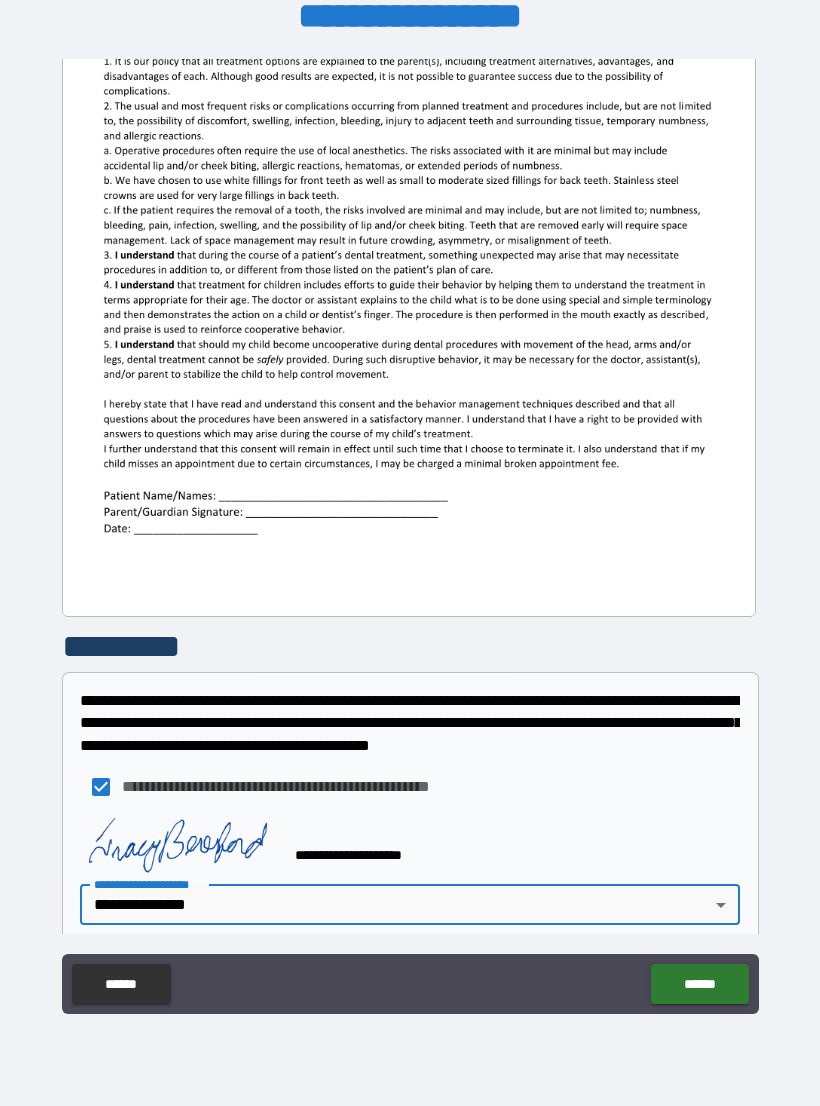 click on "******" at bounding box center (699, 984) 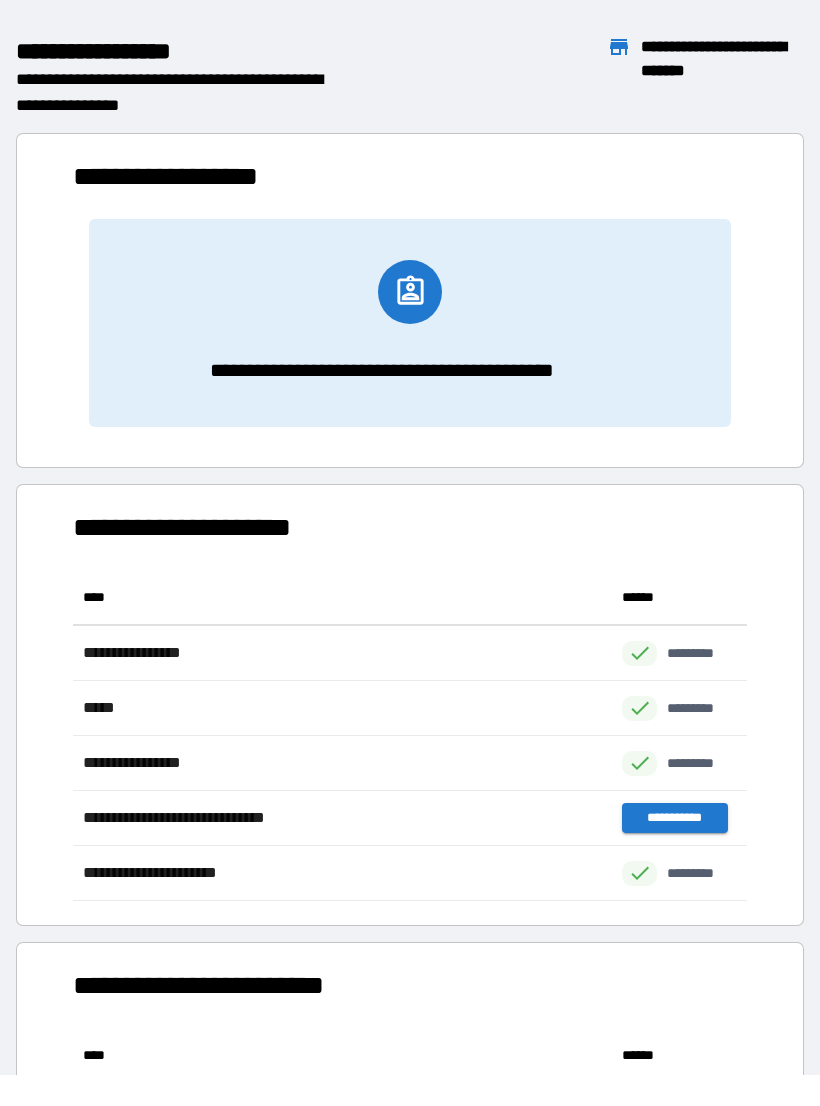 scroll, scrollTop: 1, scrollLeft: 1, axis: both 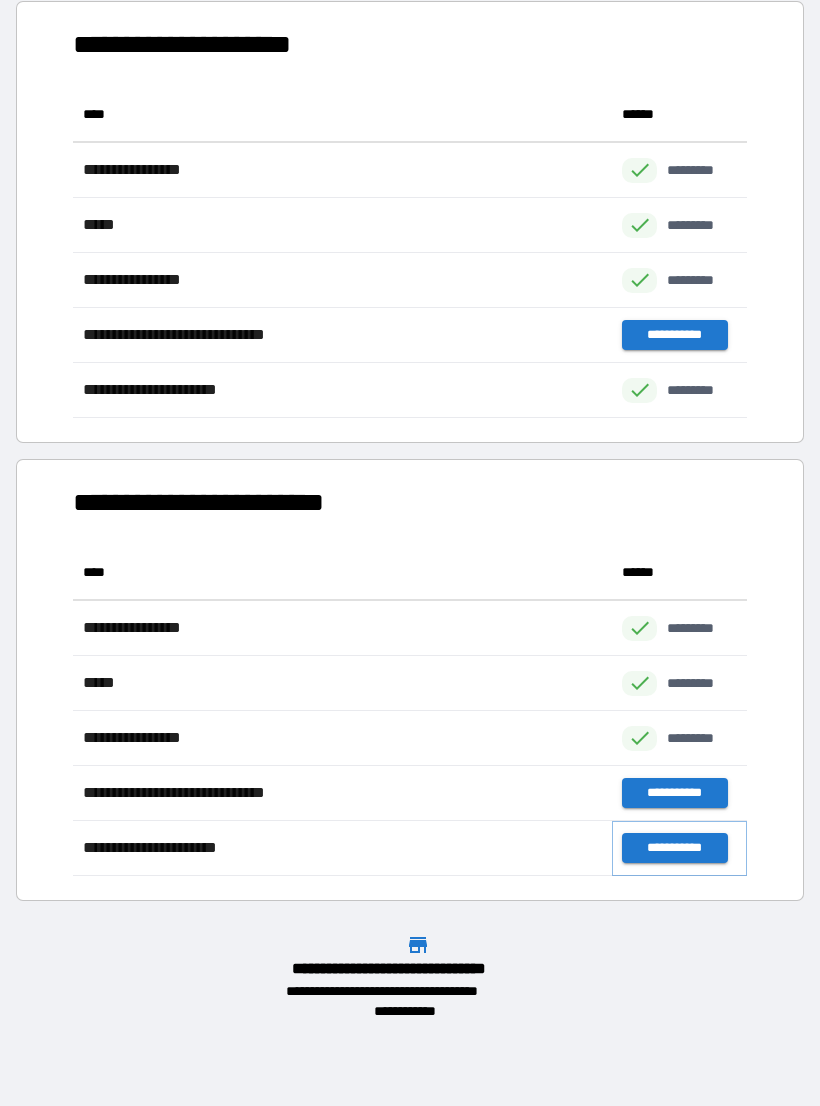 click on "**********" at bounding box center (674, 848) 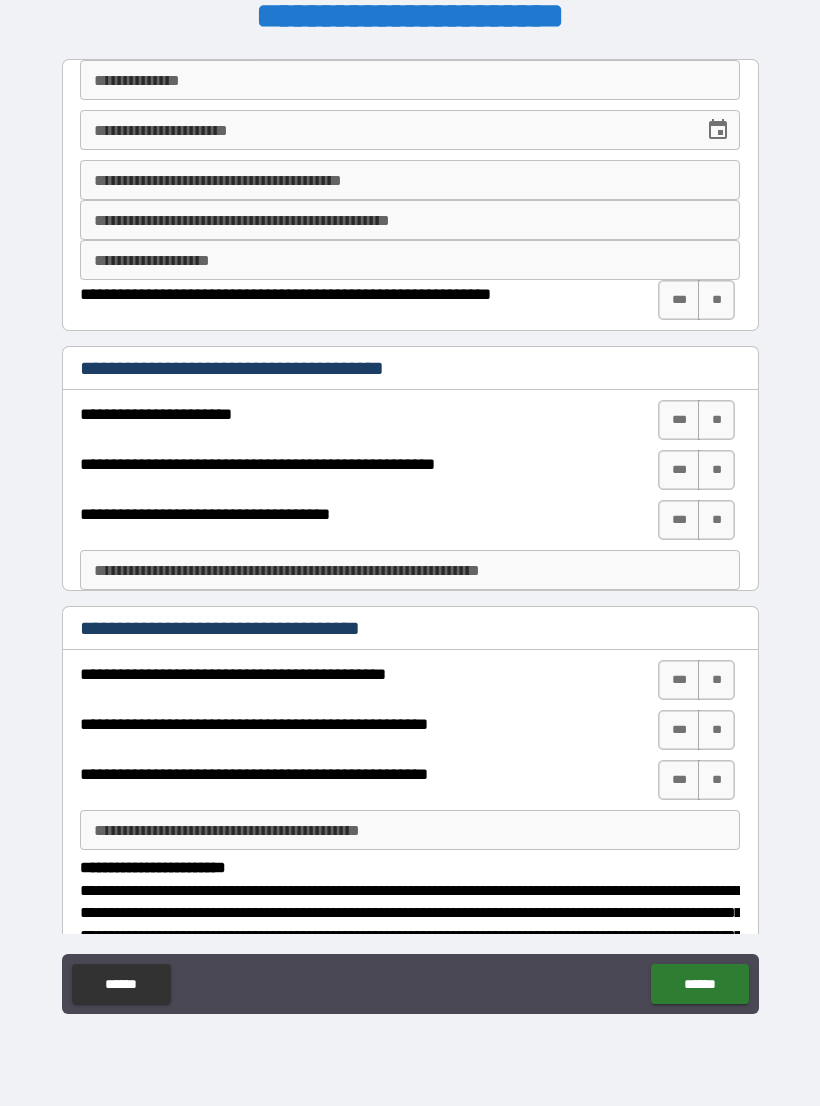 click on "**********" at bounding box center (410, 80) 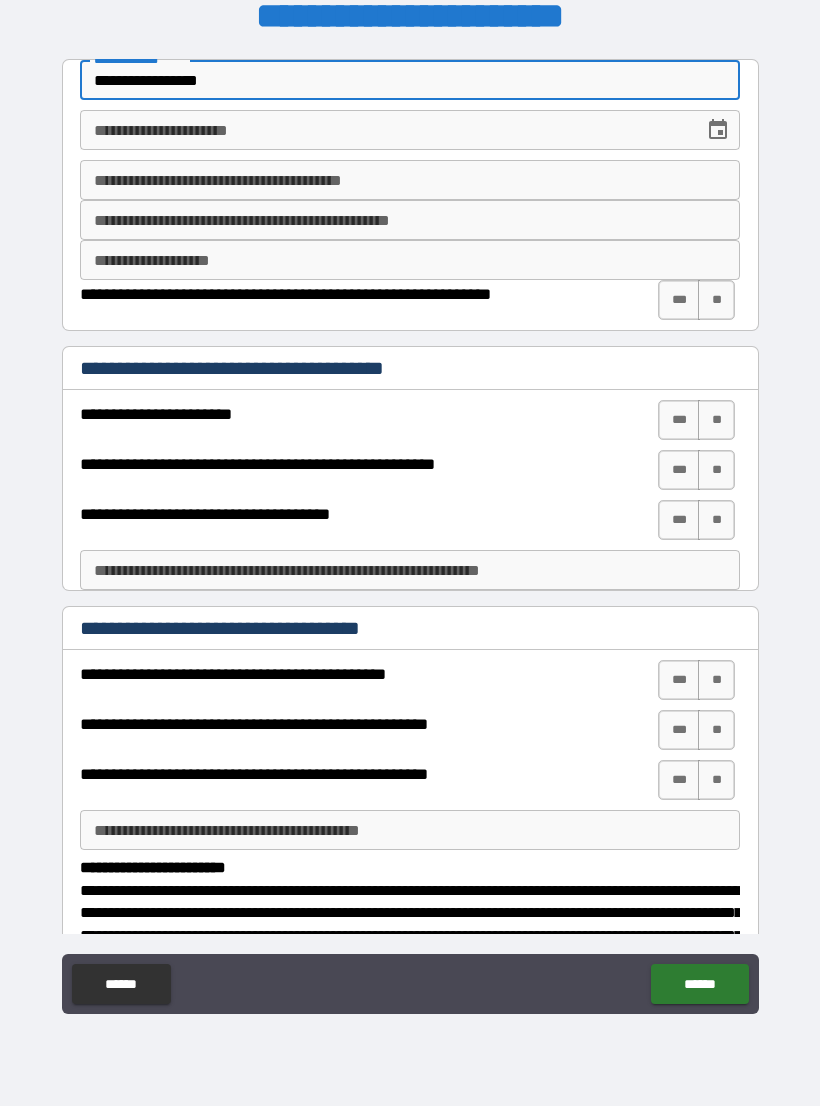 type on "**********" 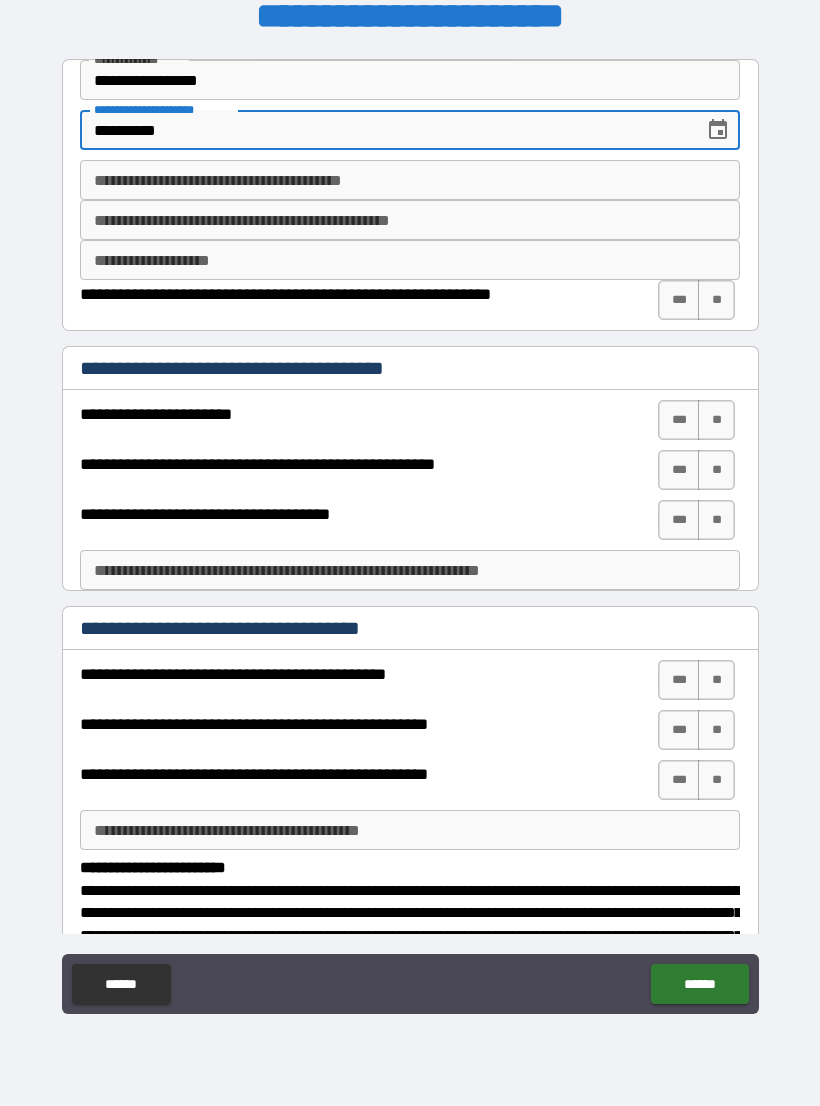 type on "**********" 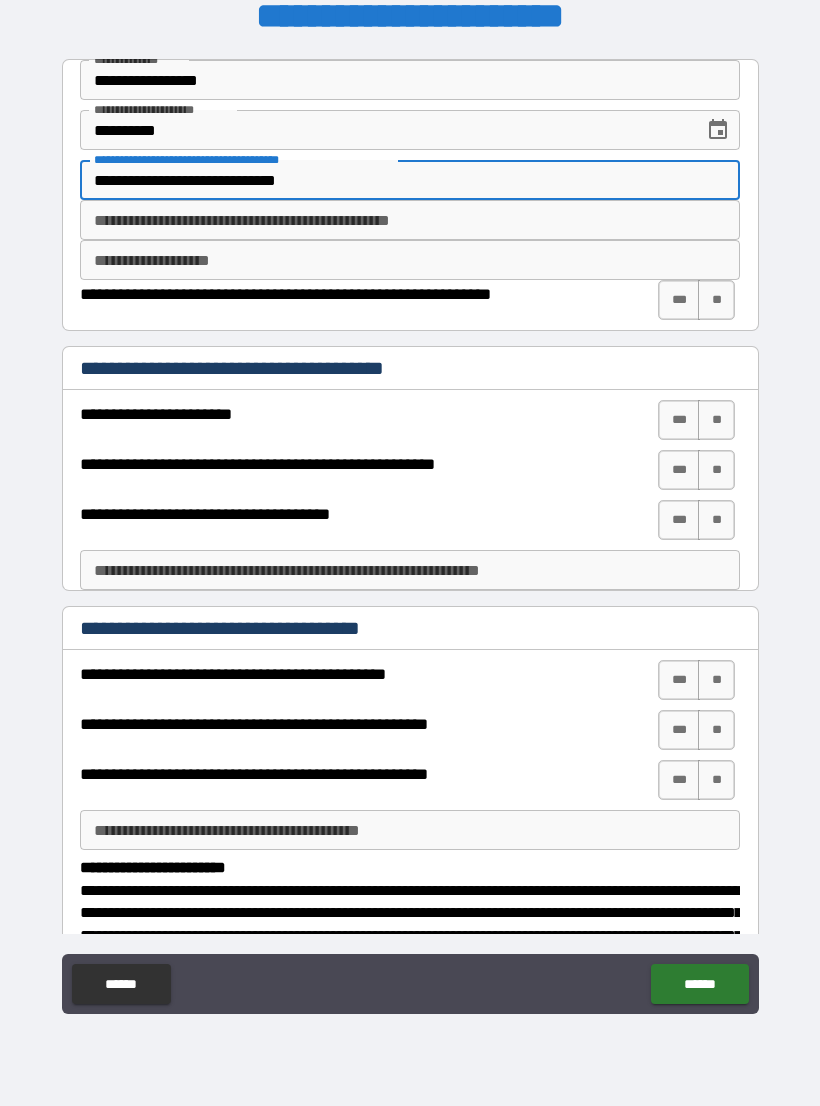 type on "**********" 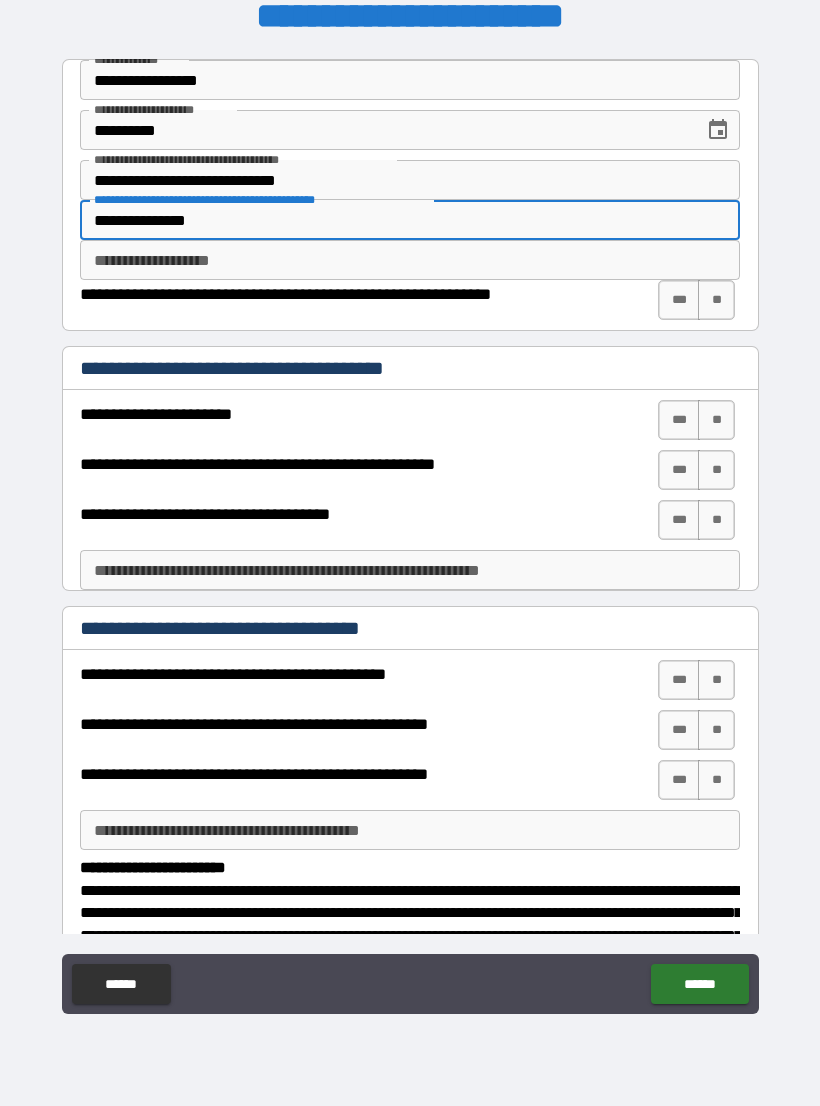 type on "**********" 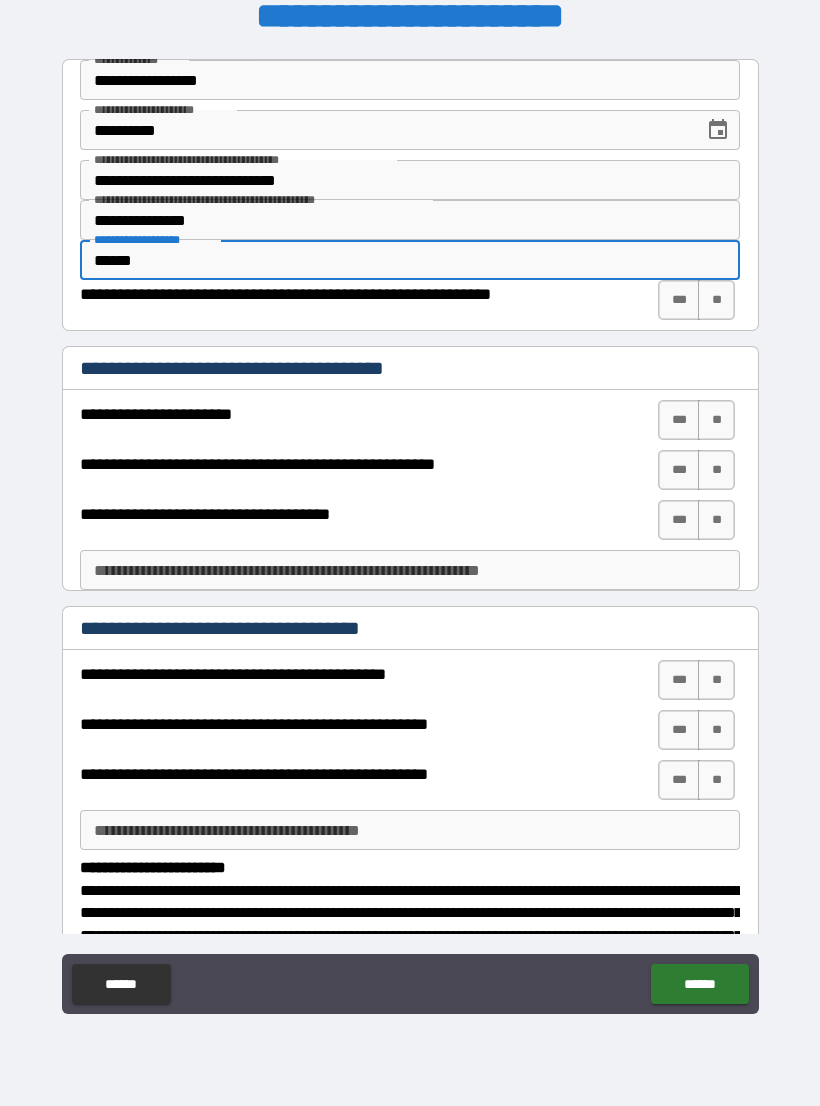 type on "******" 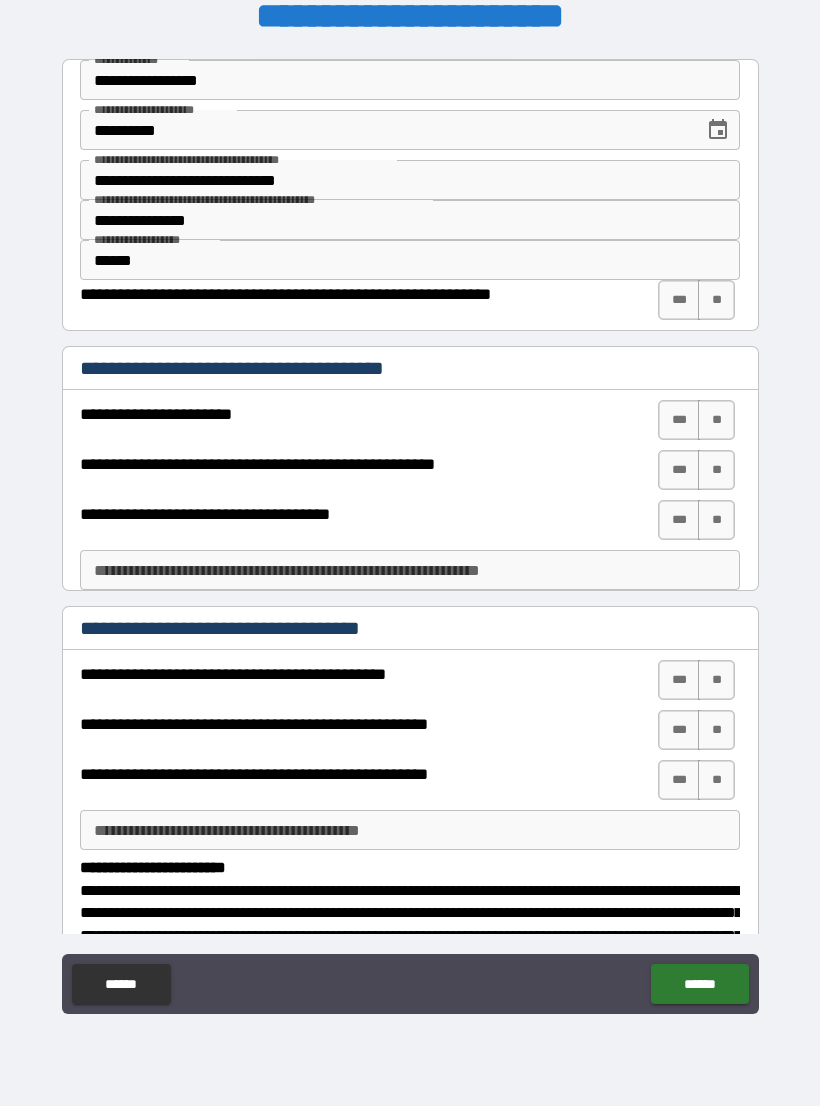 click on "**" at bounding box center (716, 300) 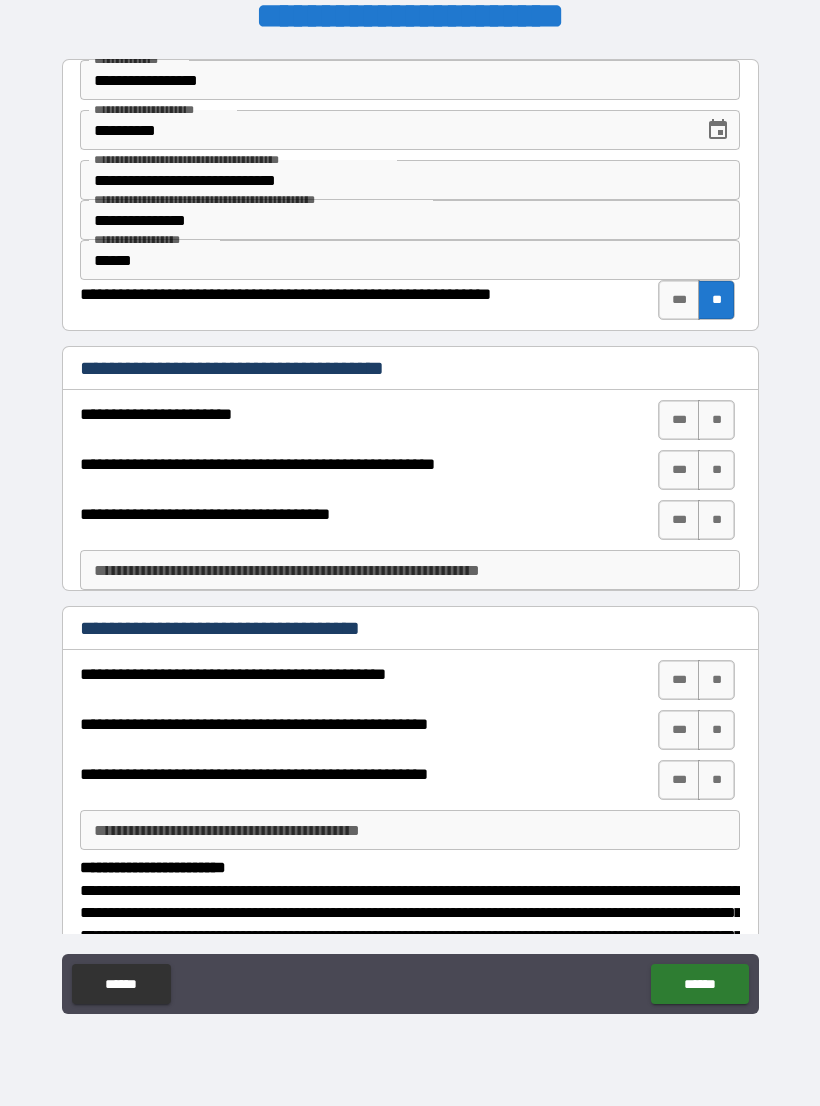 click on "**" at bounding box center [716, 420] 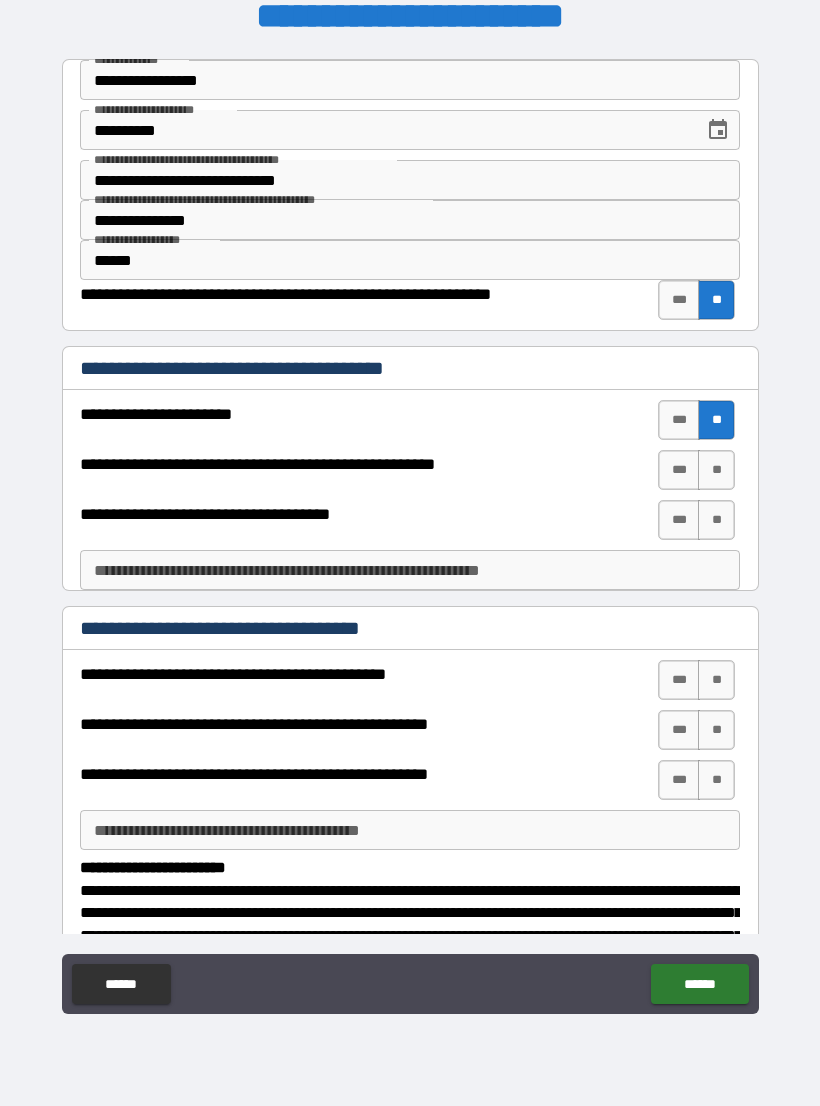 click on "**" at bounding box center [716, 470] 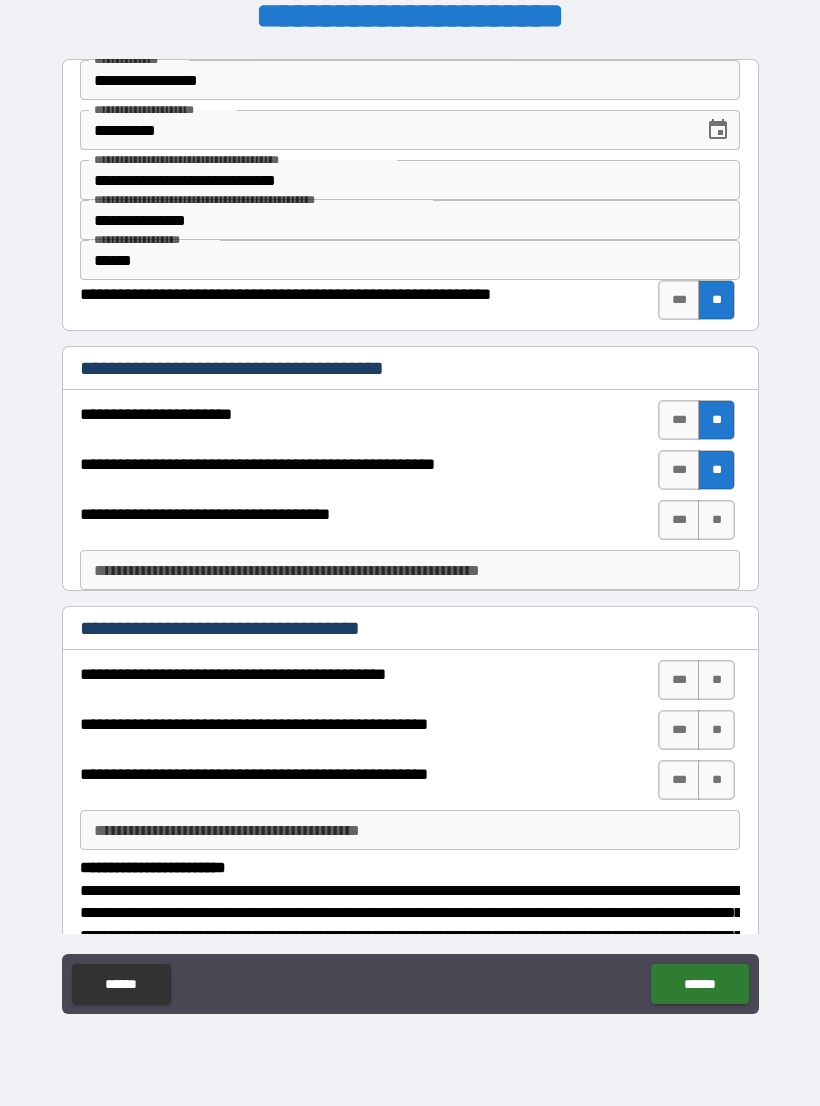 click on "**" at bounding box center [716, 520] 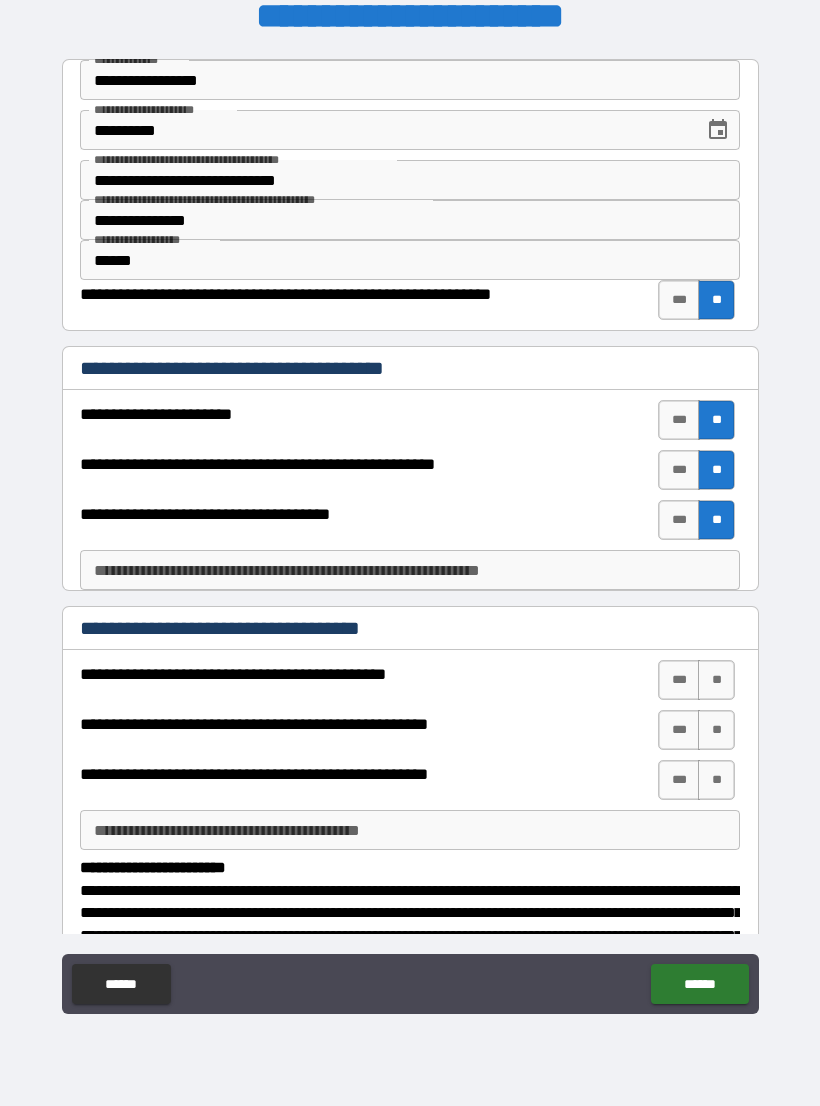 click on "**********" at bounding box center [410, 570] 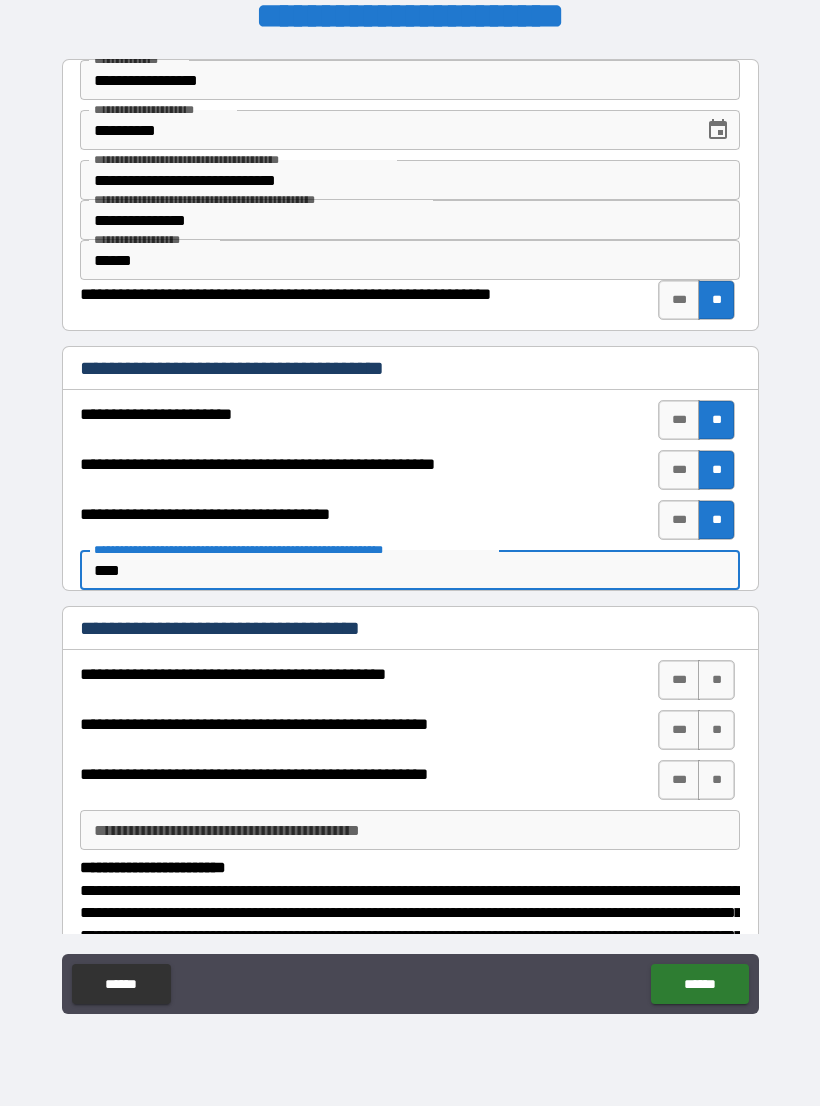 type on "****" 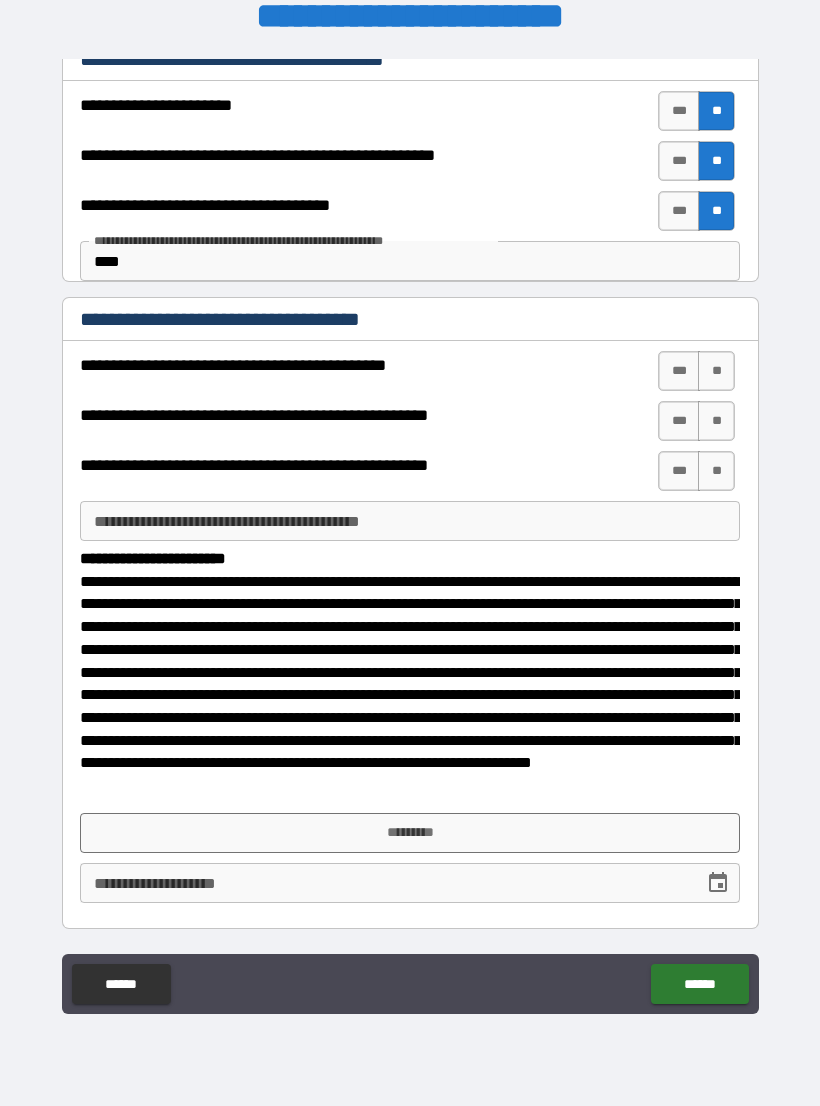 scroll, scrollTop: 308, scrollLeft: 0, axis: vertical 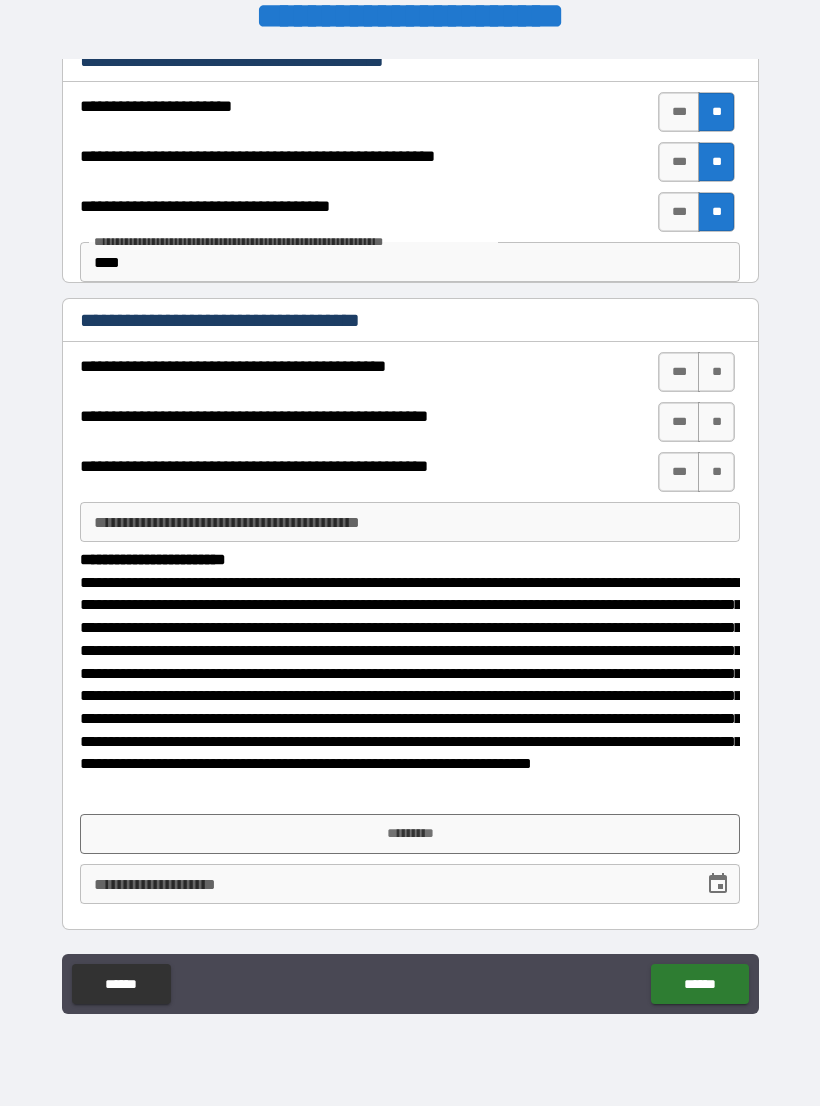 click on "**" at bounding box center (716, 372) 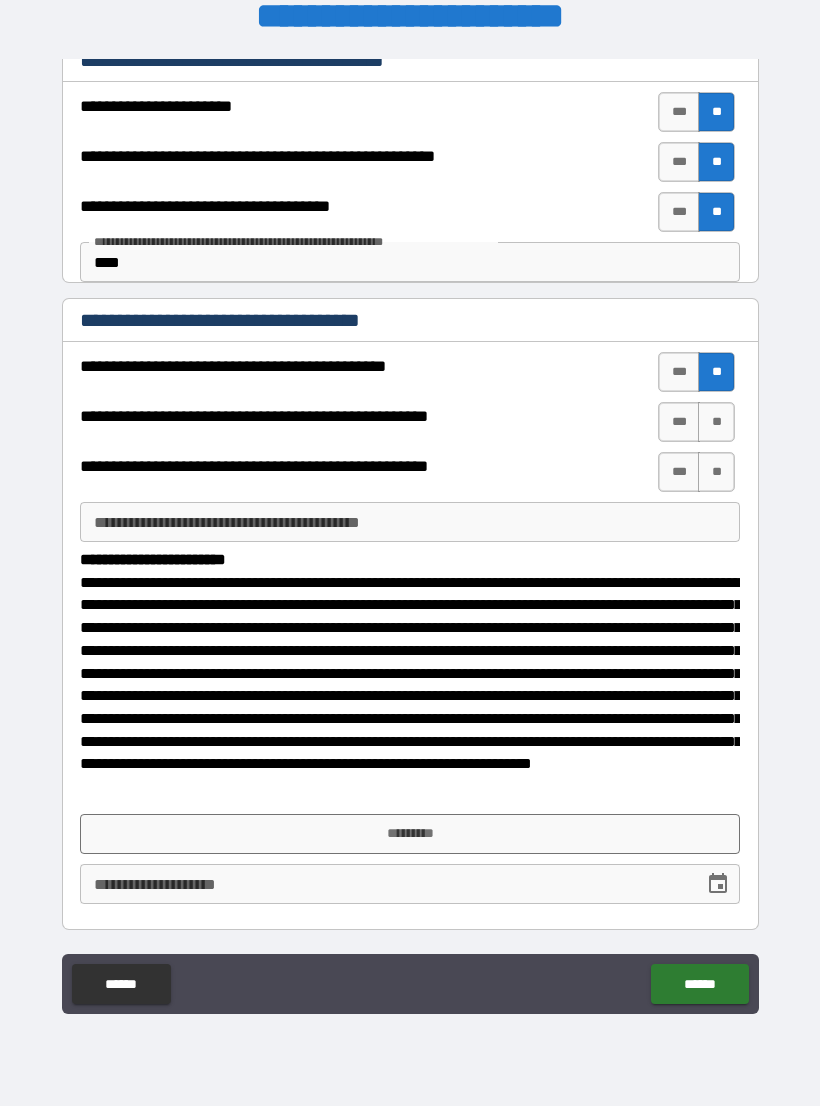 click on "***" at bounding box center (679, 422) 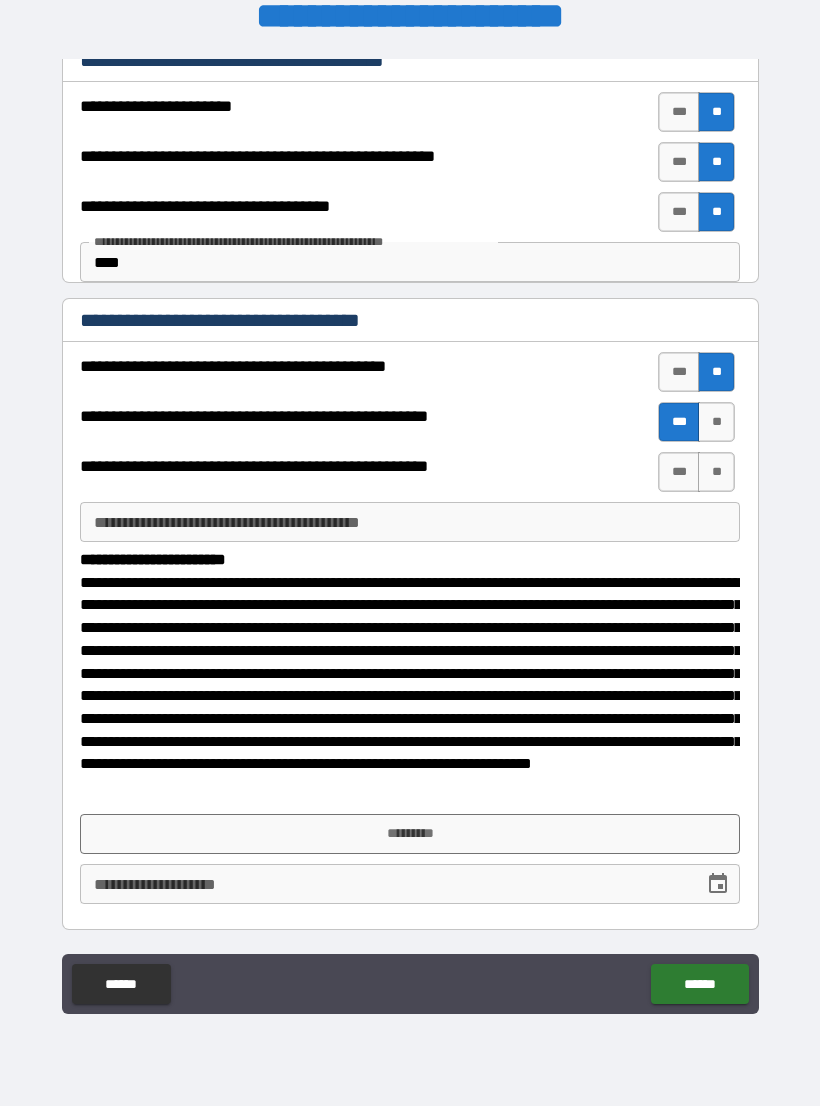 click on "***" at bounding box center (679, 372) 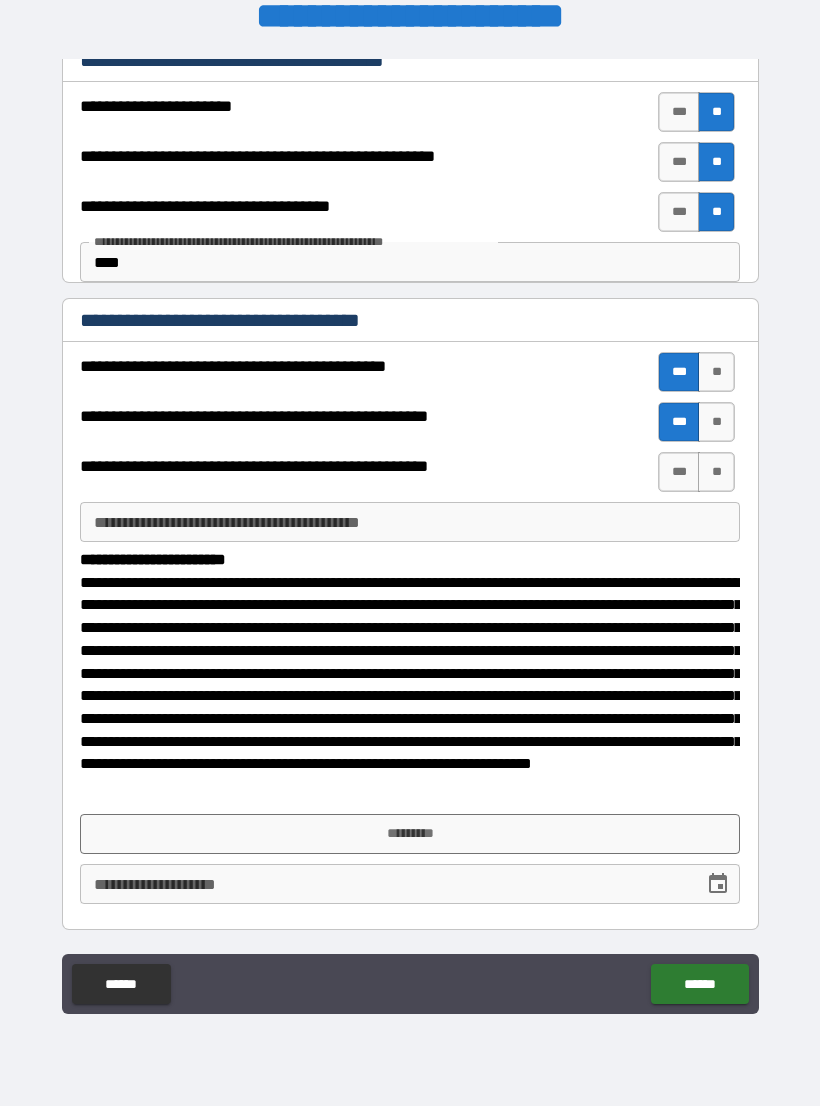 click on "**" at bounding box center (716, 472) 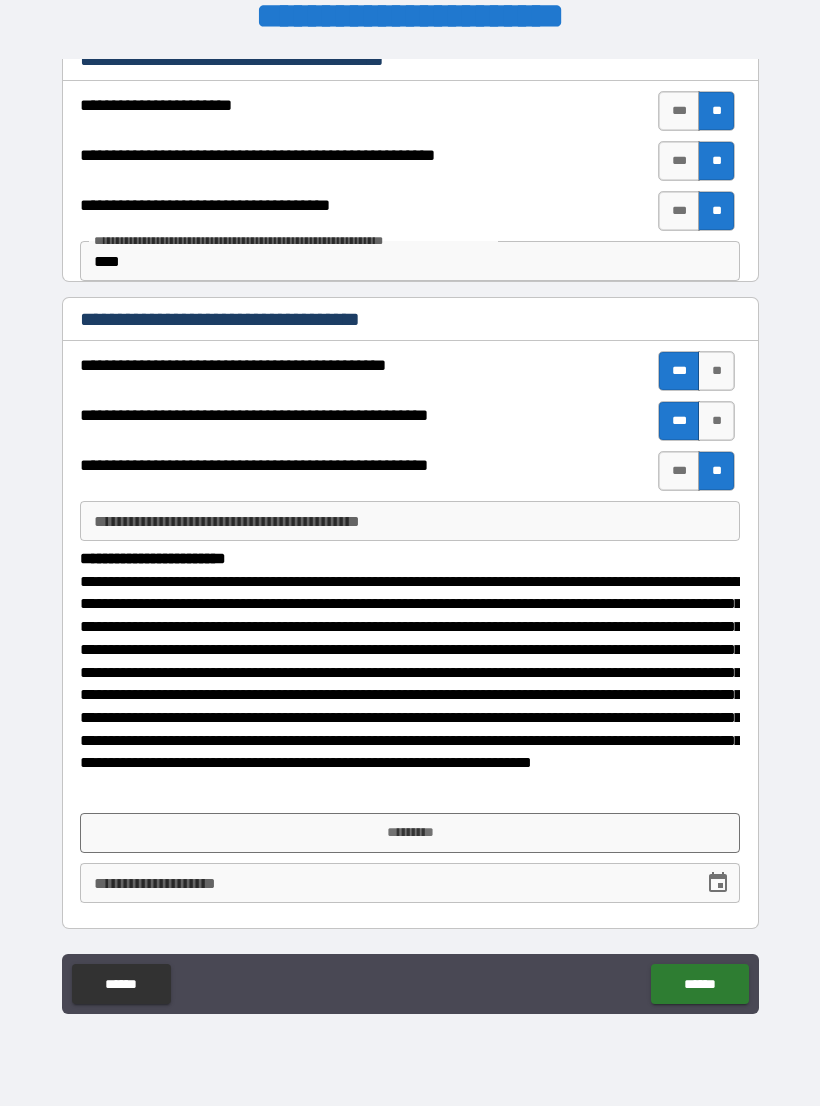 scroll, scrollTop: 308, scrollLeft: 0, axis: vertical 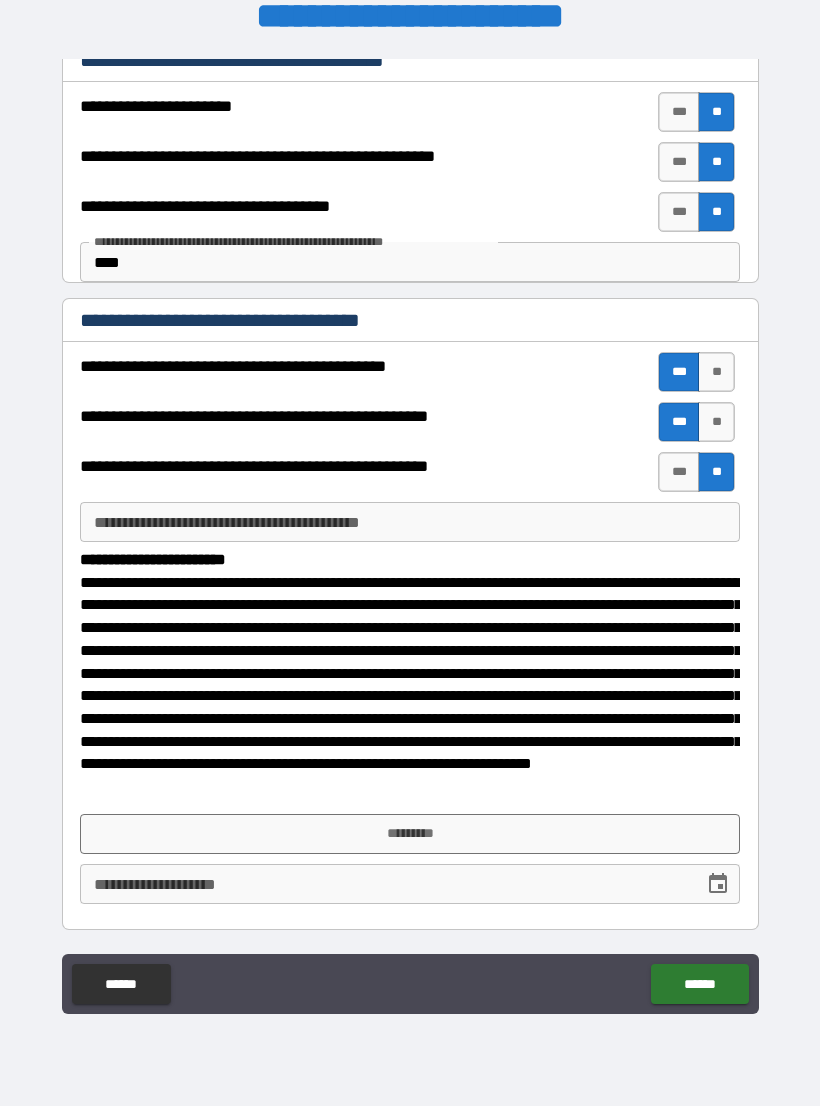 click on "**********" at bounding box center [410, 522] 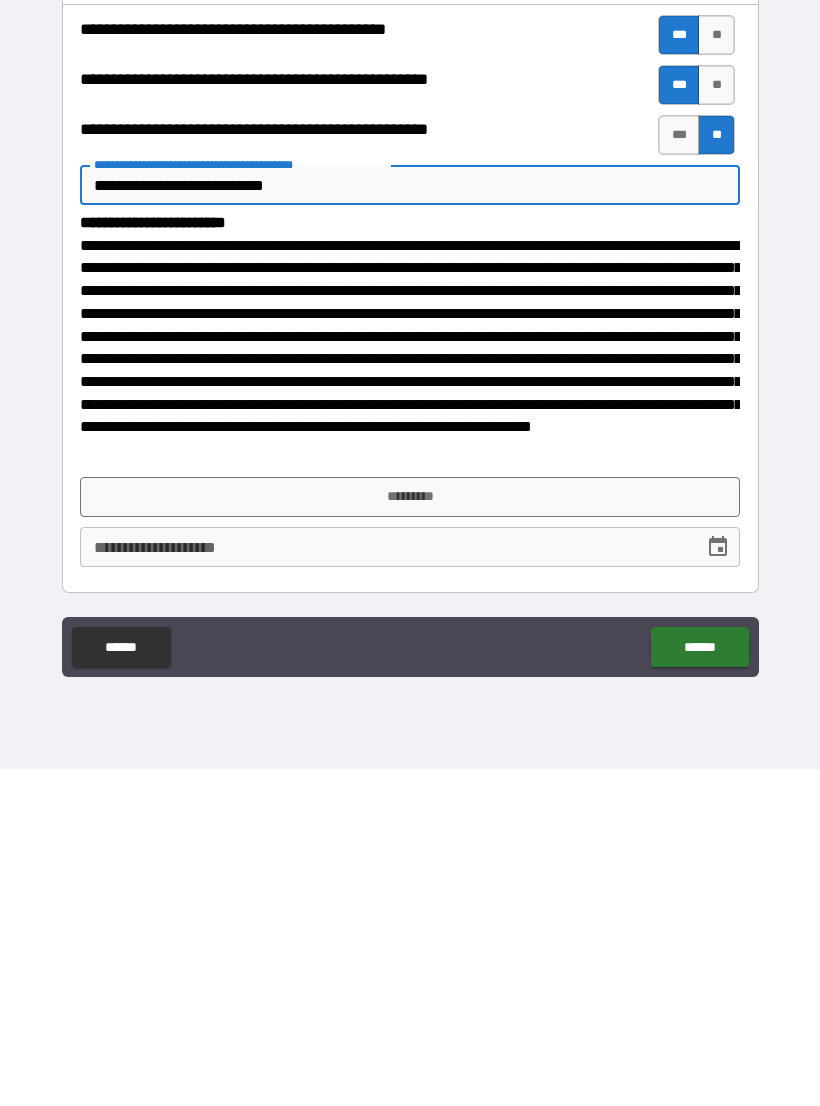 type on "**********" 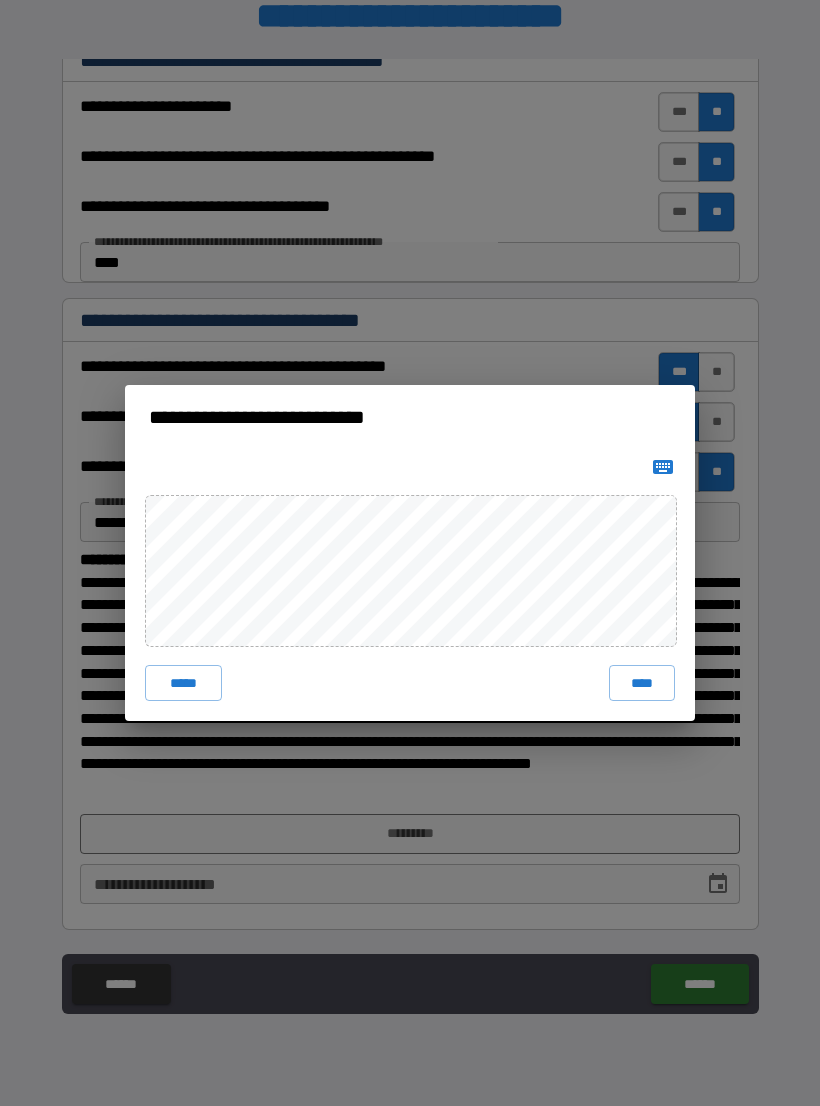 click on "****" at bounding box center (642, 683) 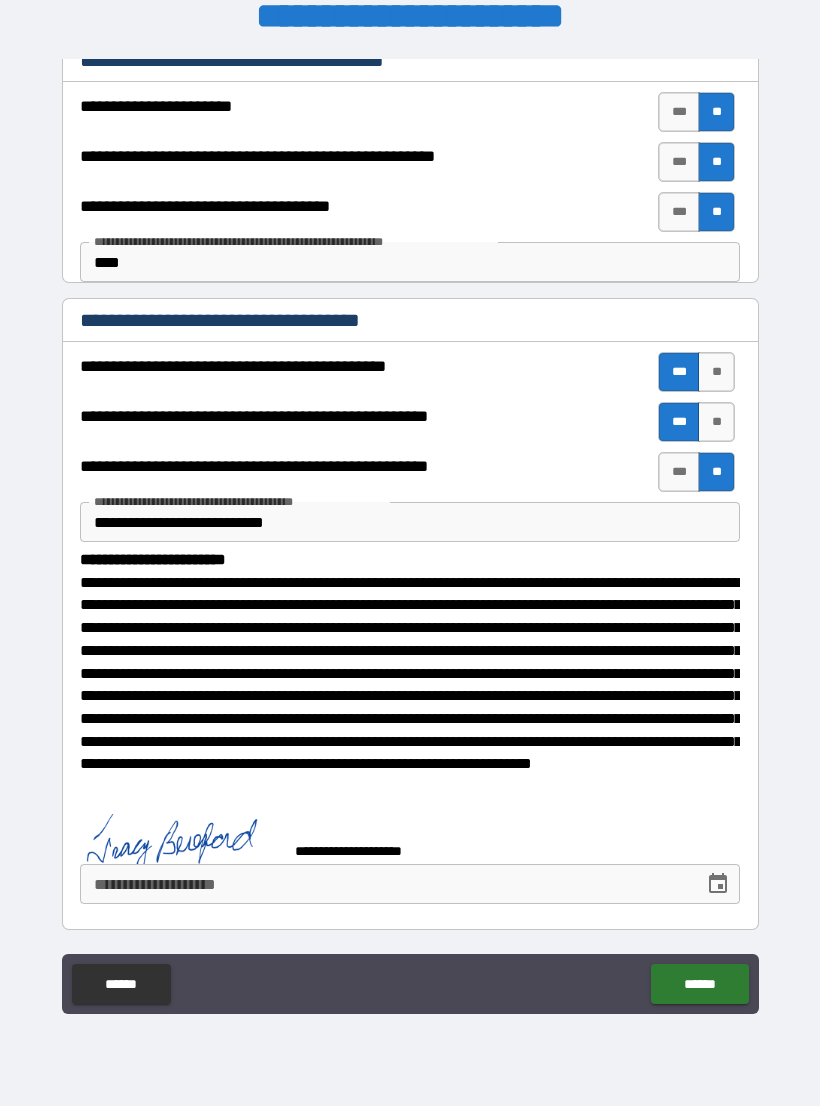 scroll, scrollTop: 298, scrollLeft: 0, axis: vertical 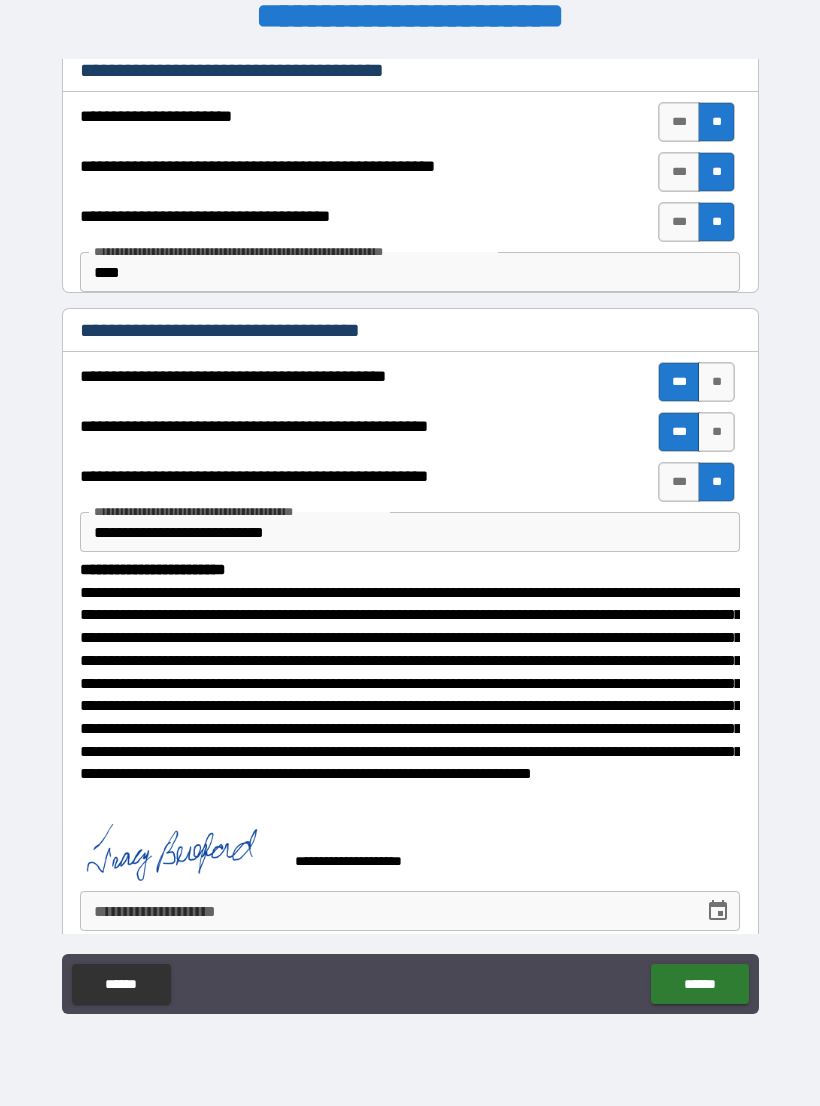 click on "**********" at bounding box center [385, 911] 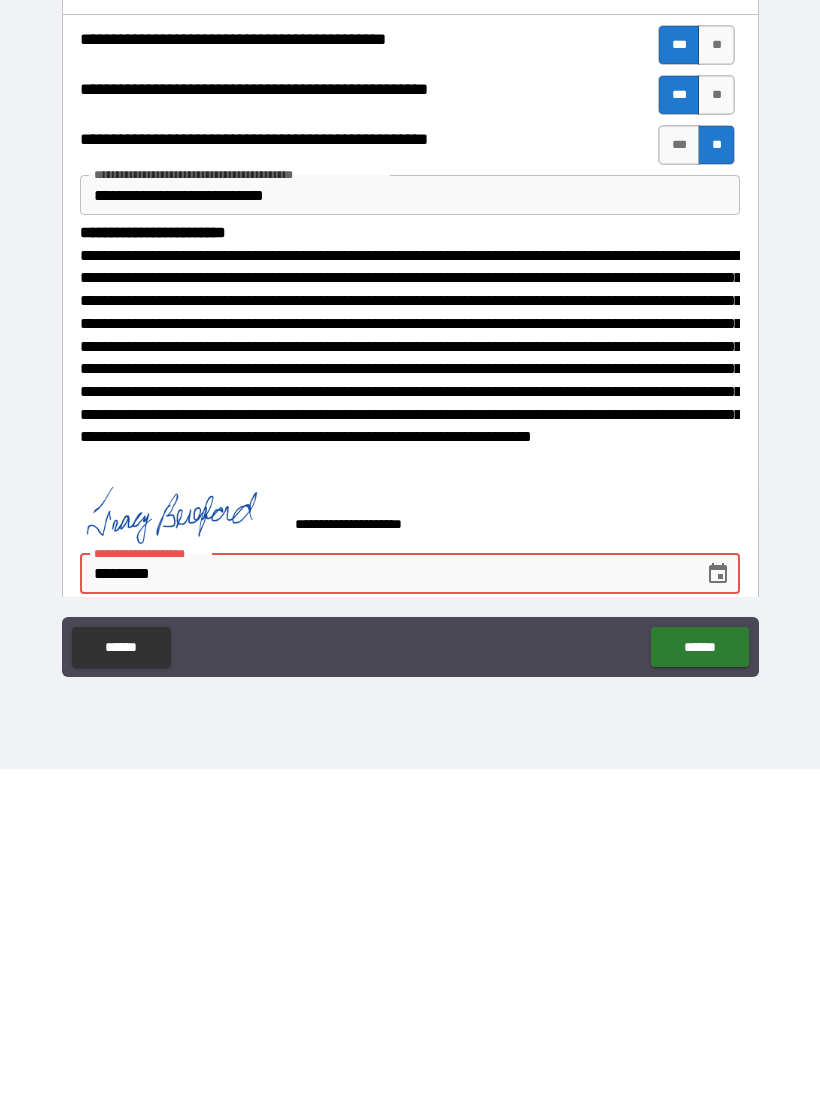 type on "**********" 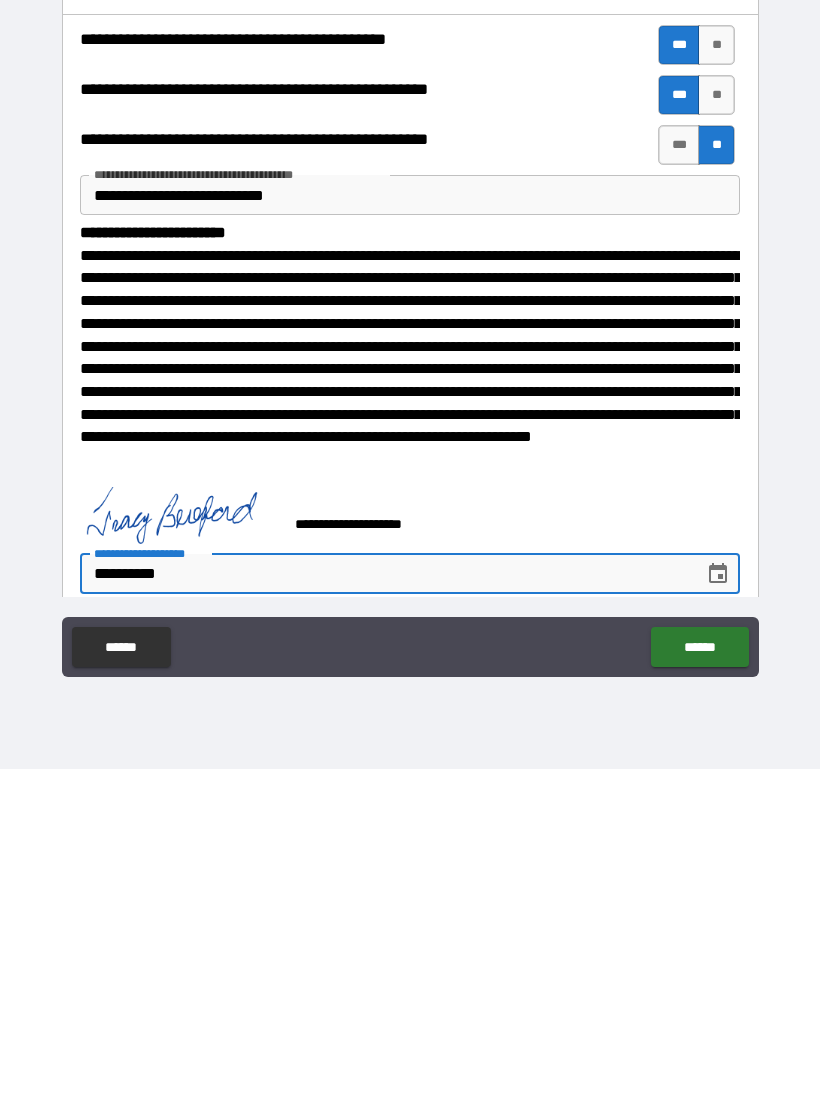click on "******" at bounding box center [699, 984] 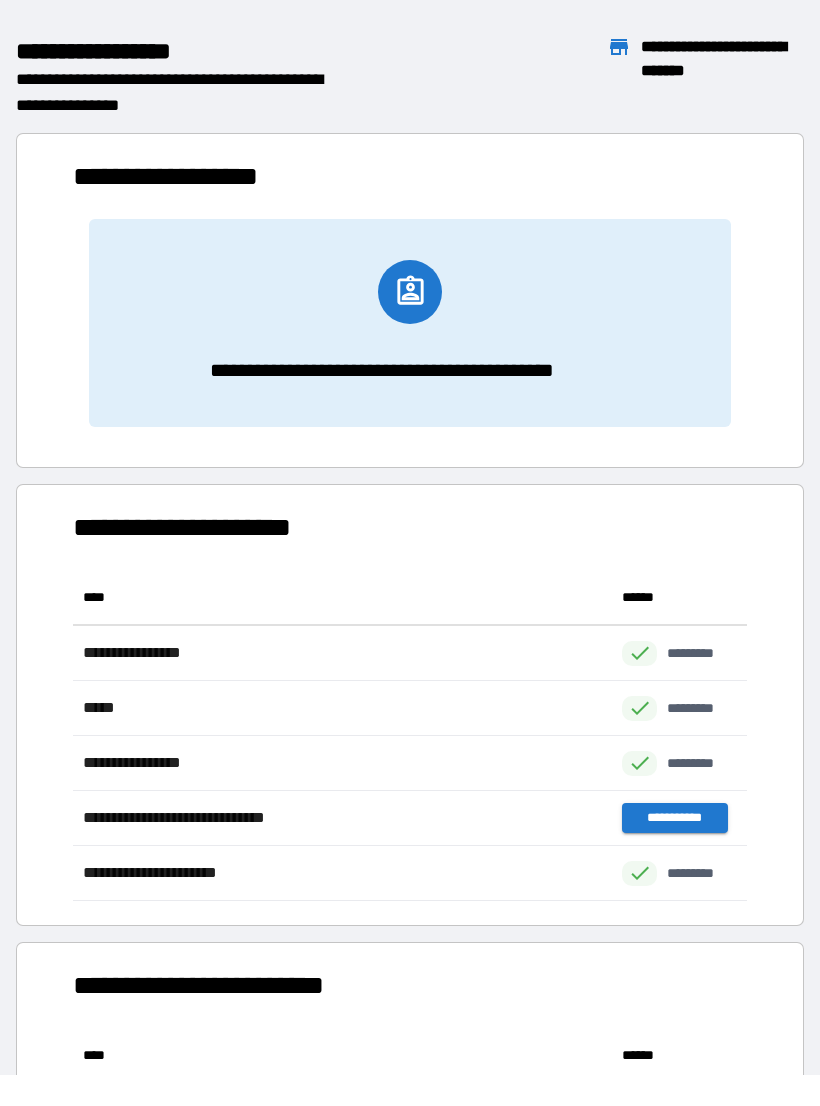 scroll, scrollTop: 1, scrollLeft: 1, axis: both 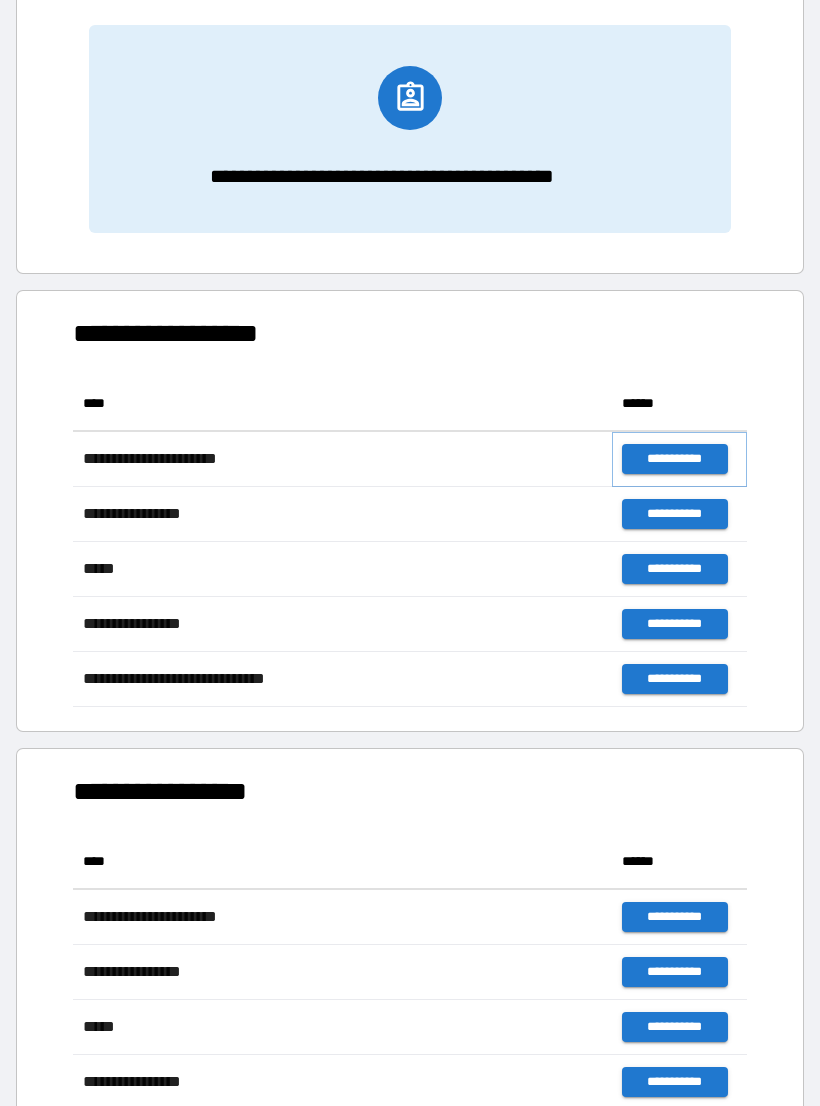 click on "**********" at bounding box center (674, 459) 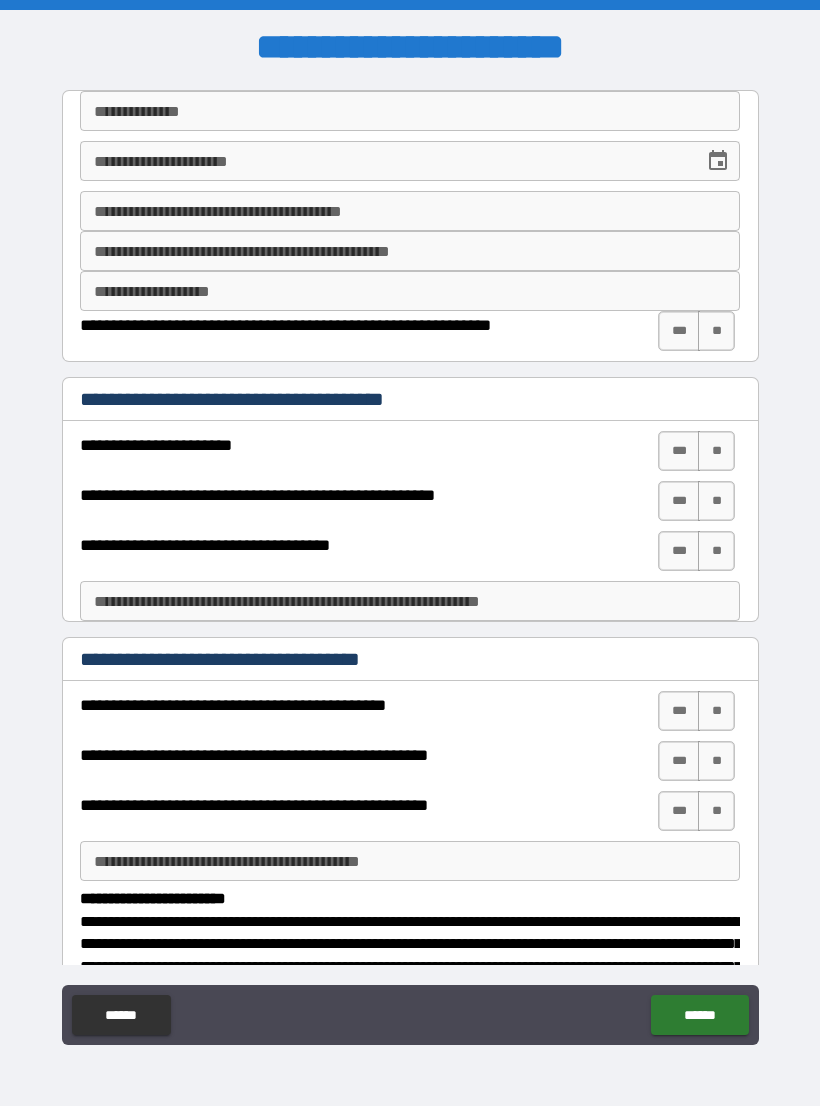 scroll, scrollTop: 0, scrollLeft: 0, axis: both 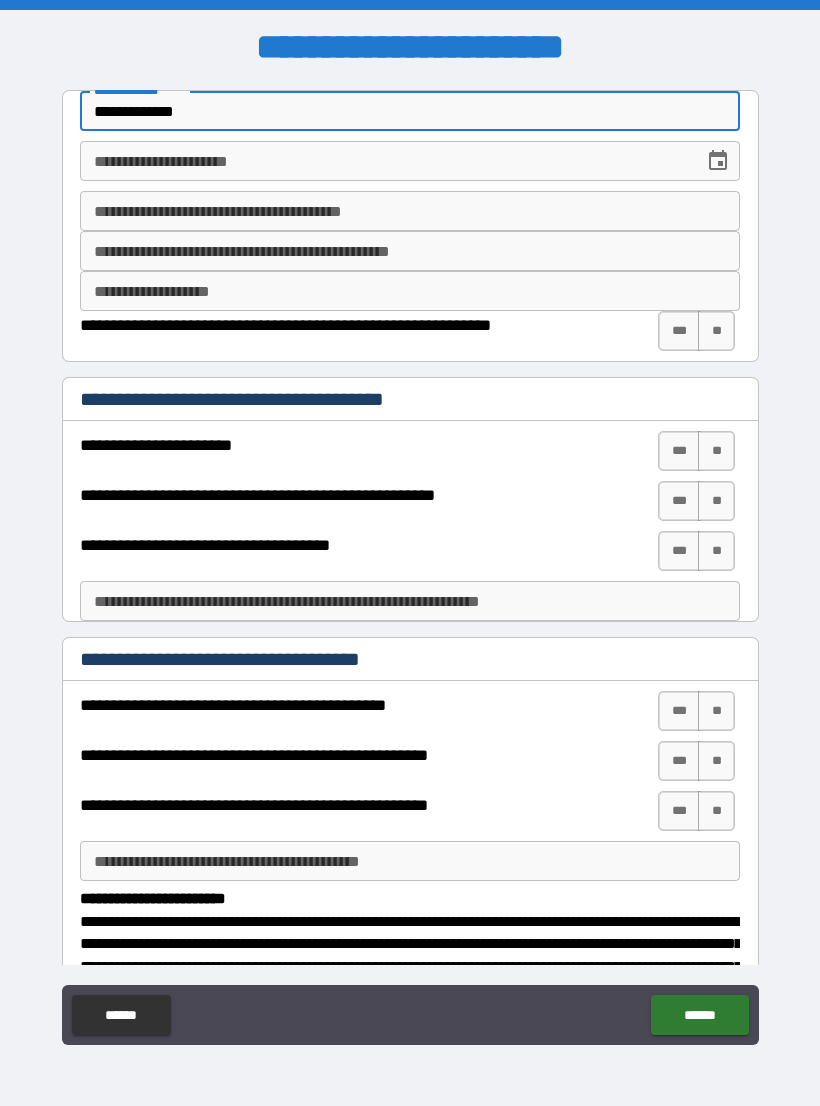 type on "**********" 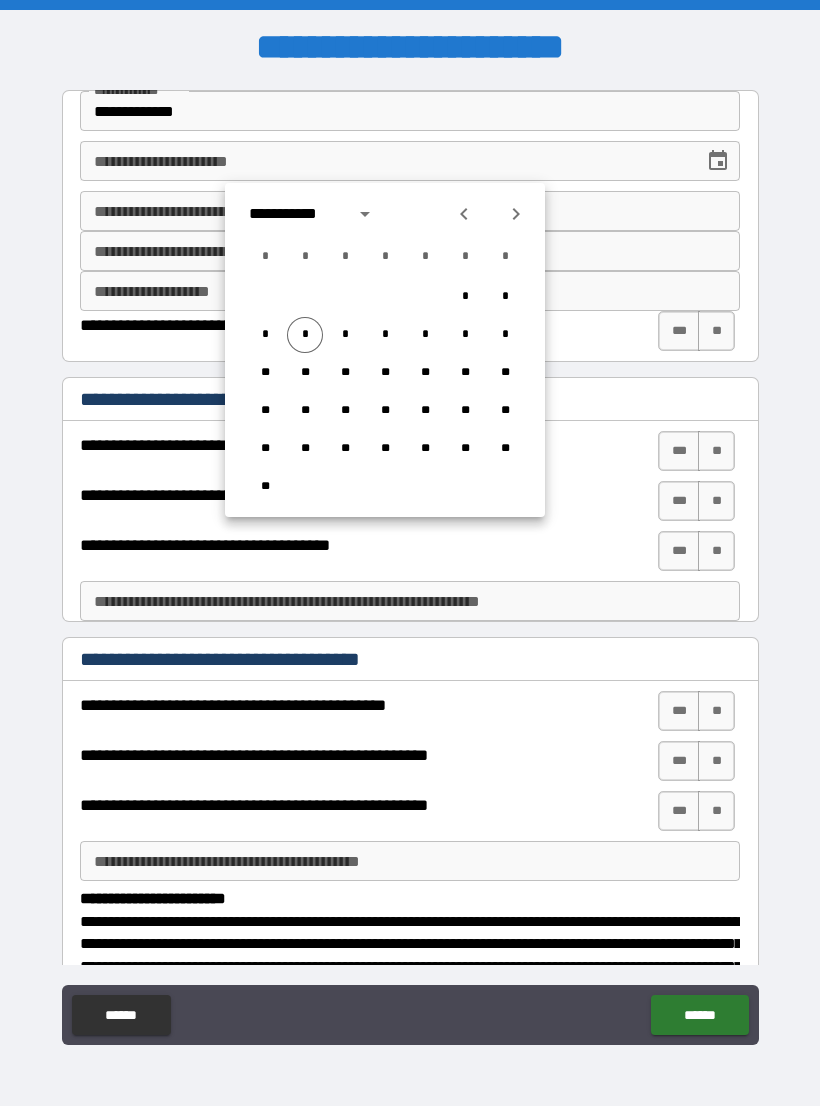 click 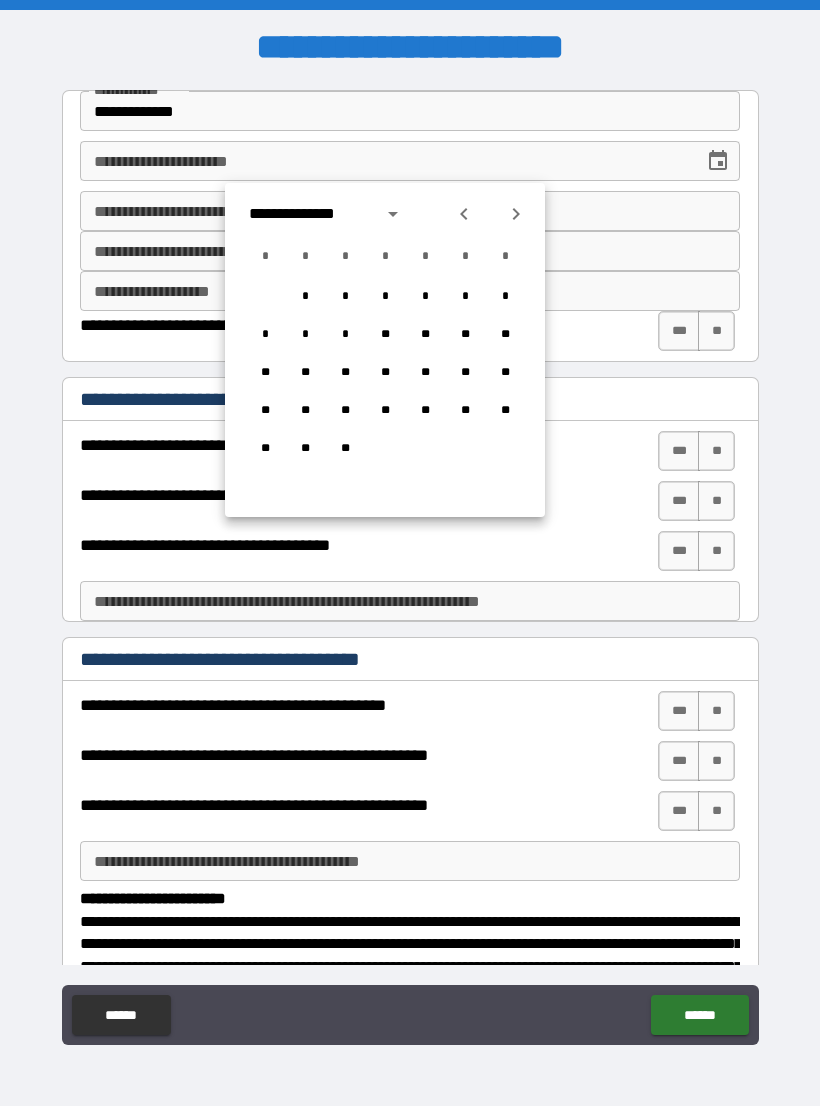 click 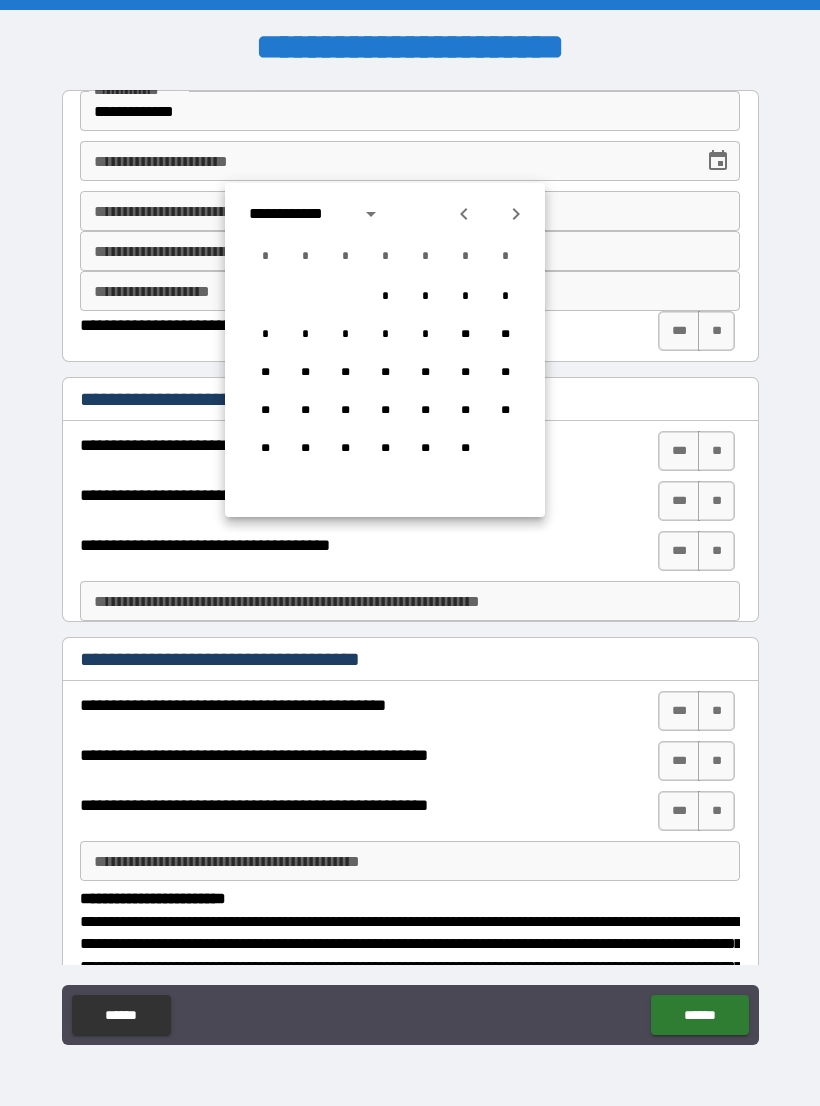 click 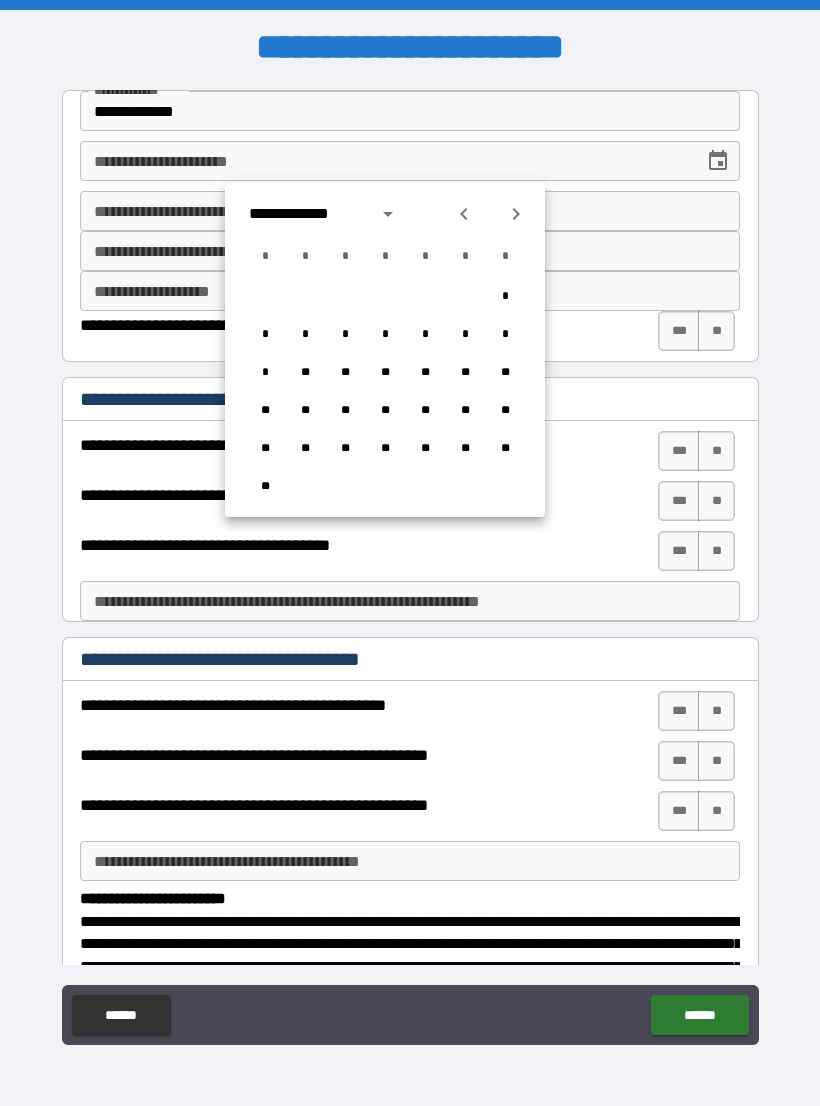 click 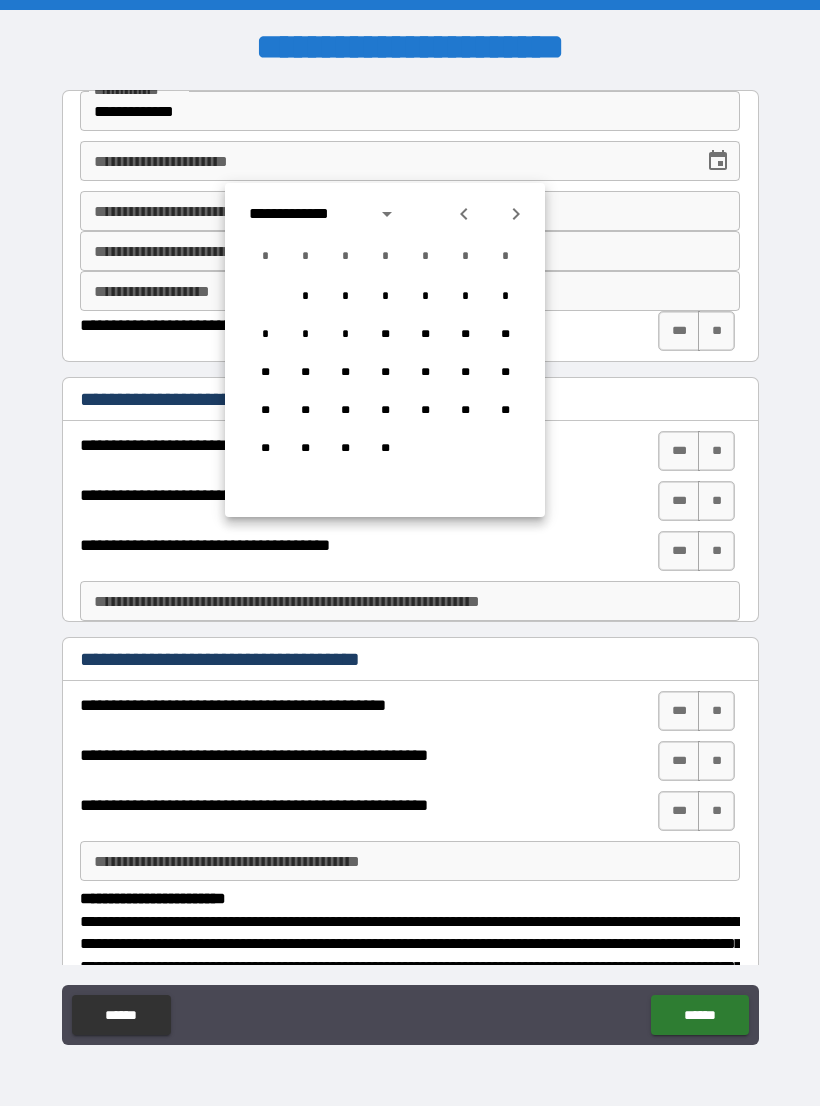 click 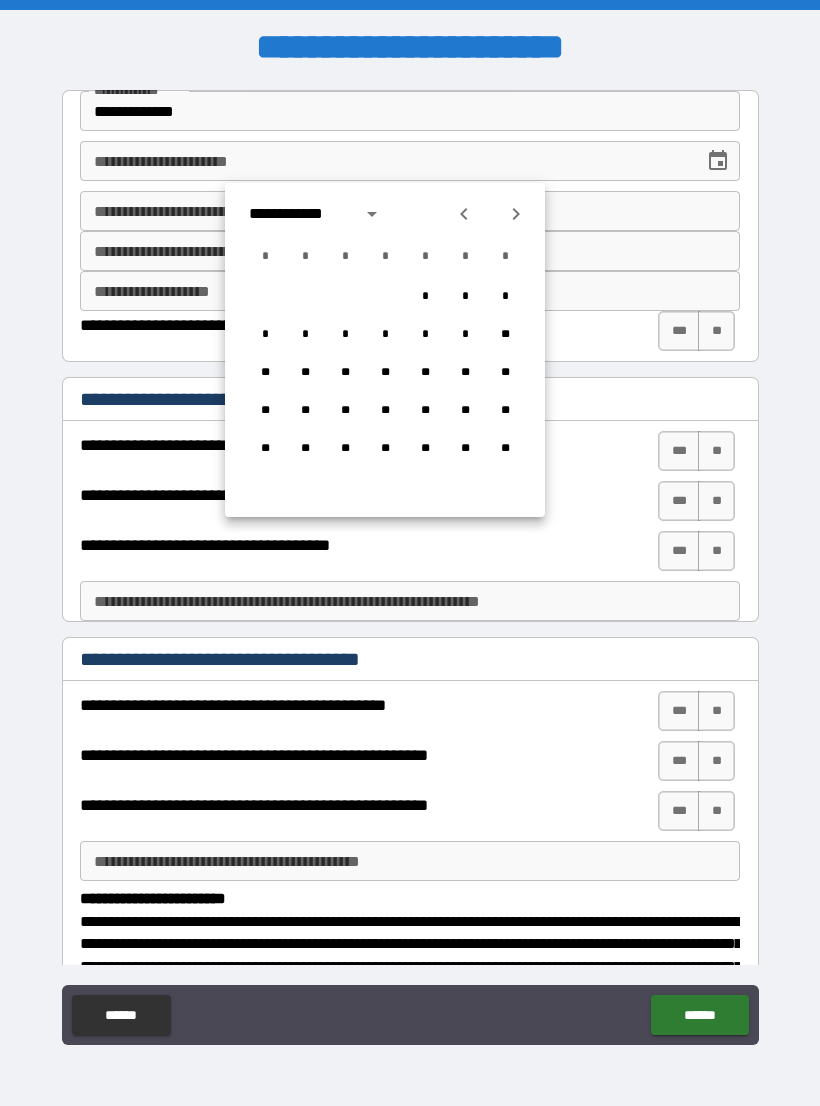 click 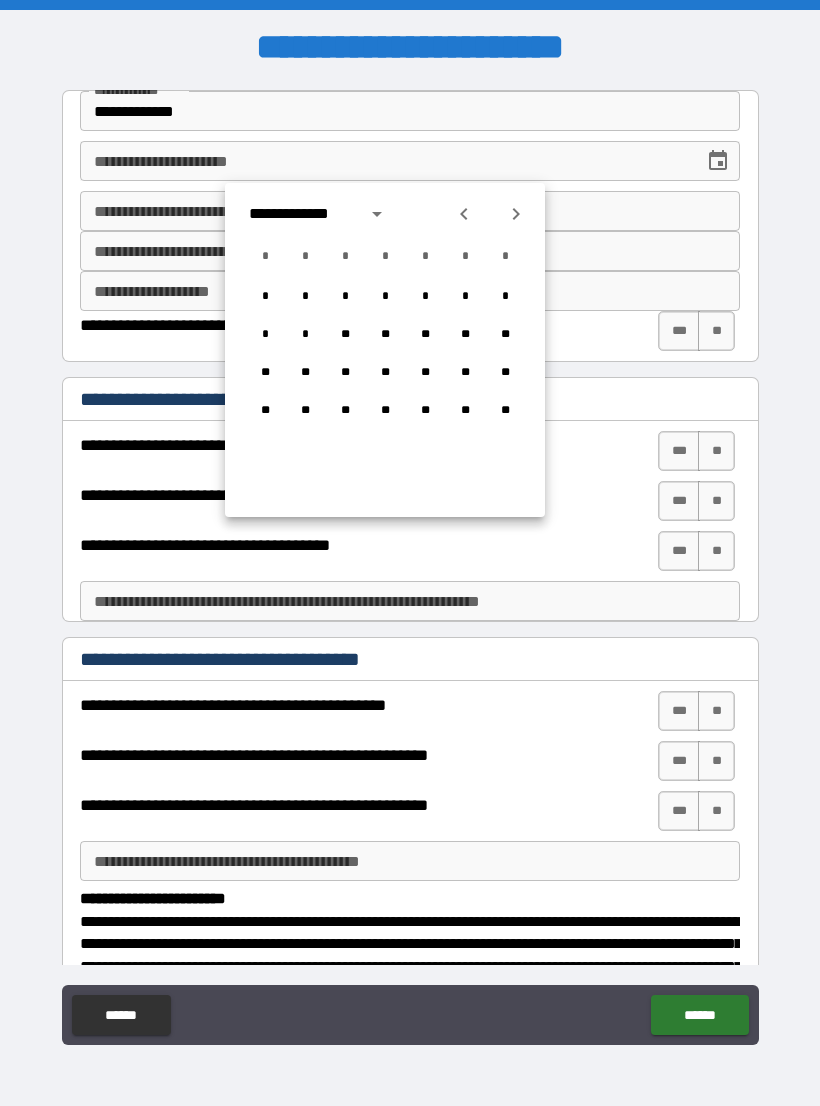 click 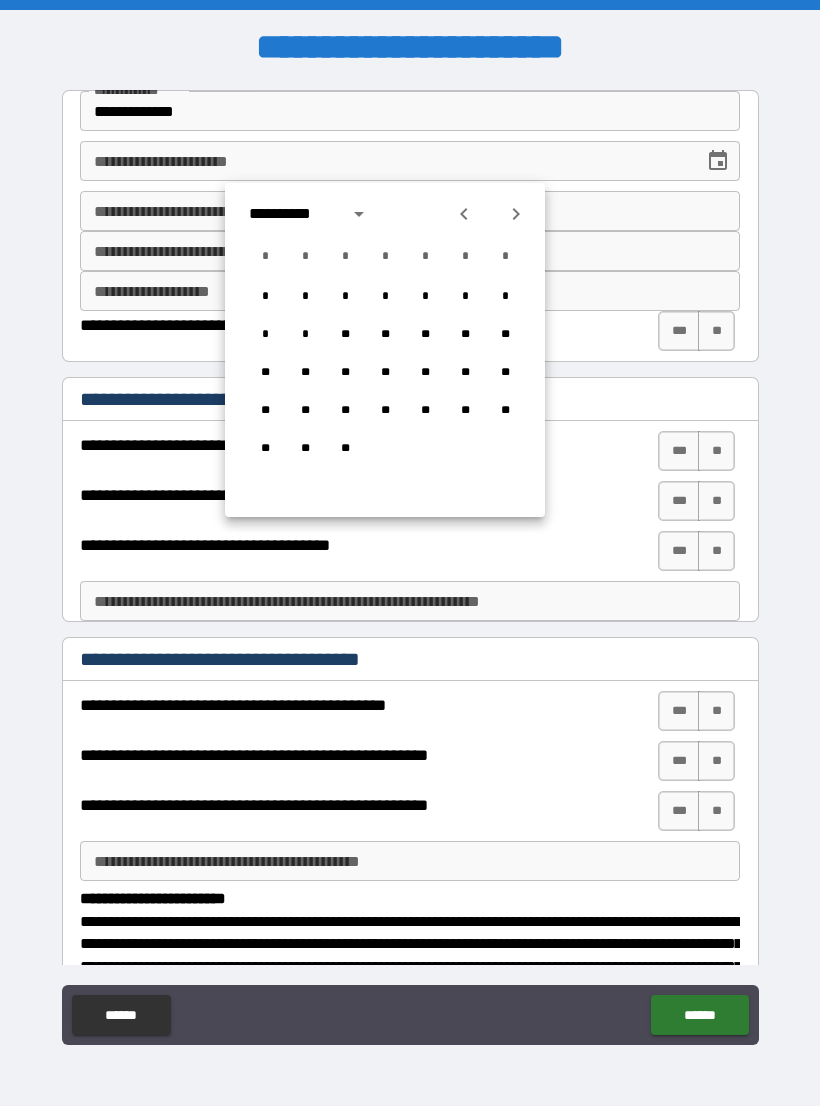 click 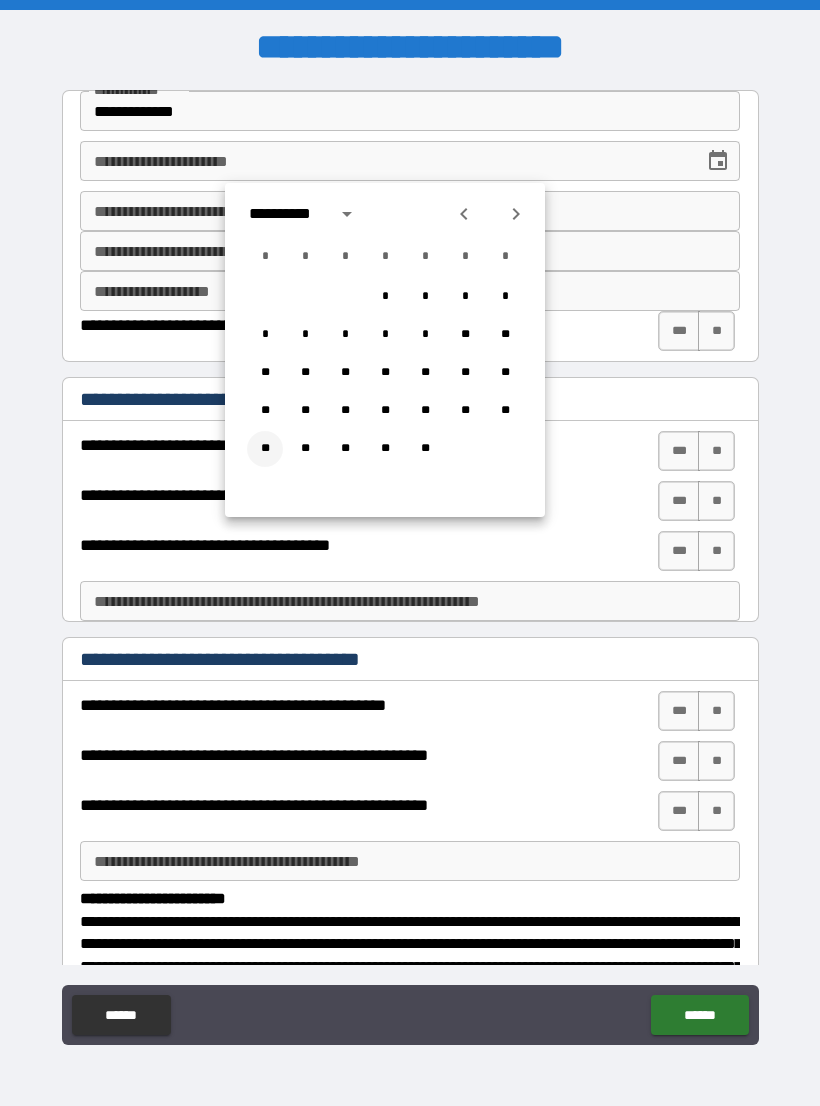 click on "**" at bounding box center (265, 449) 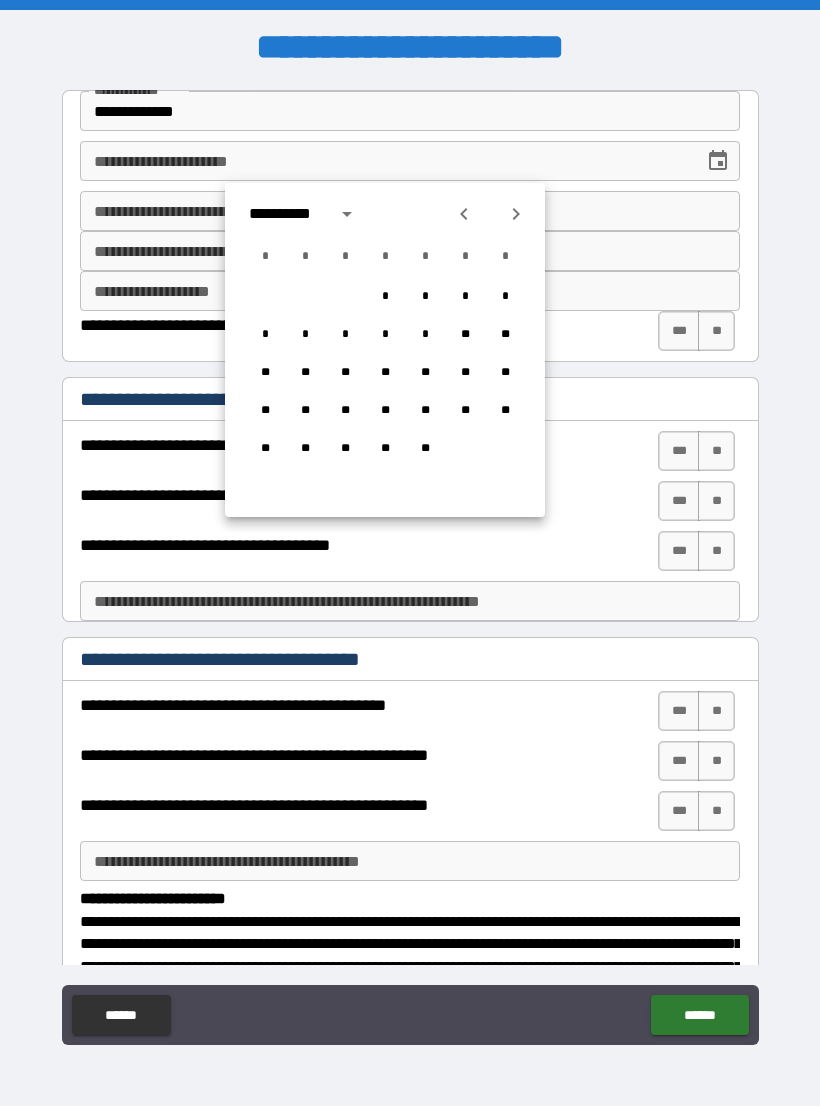 type on "**********" 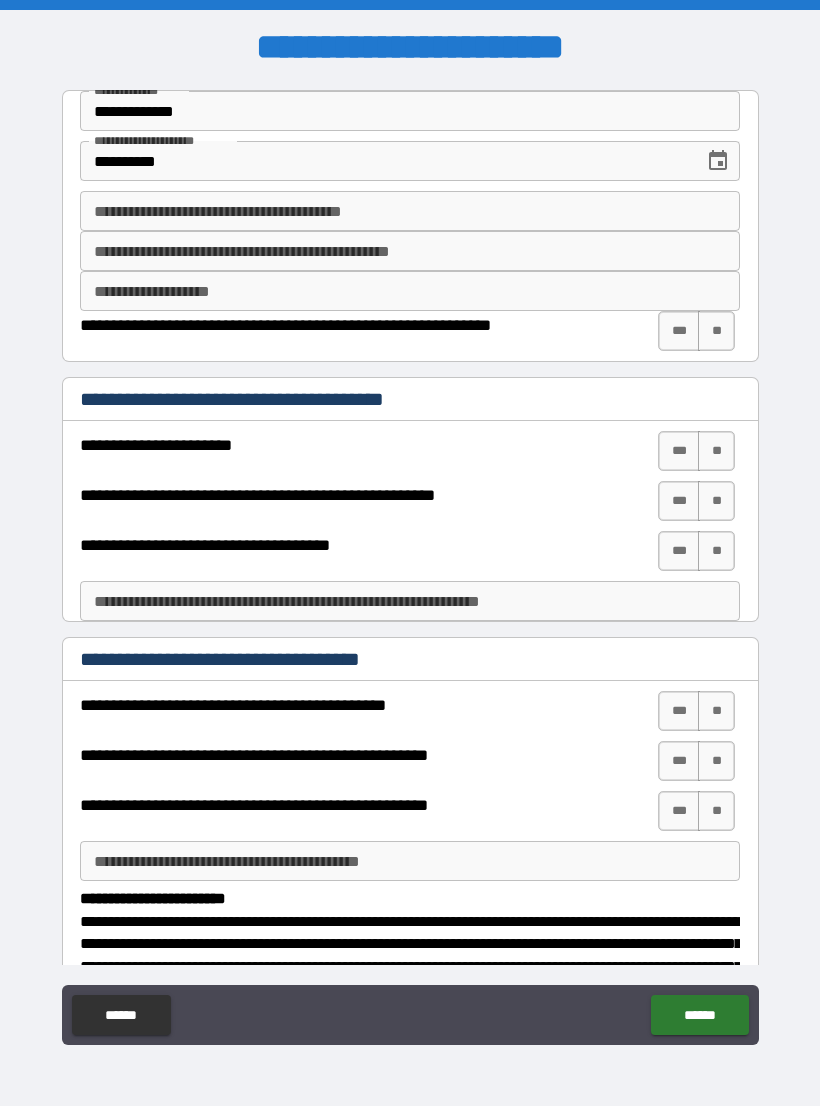 click on "**********" at bounding box center [410, 211] 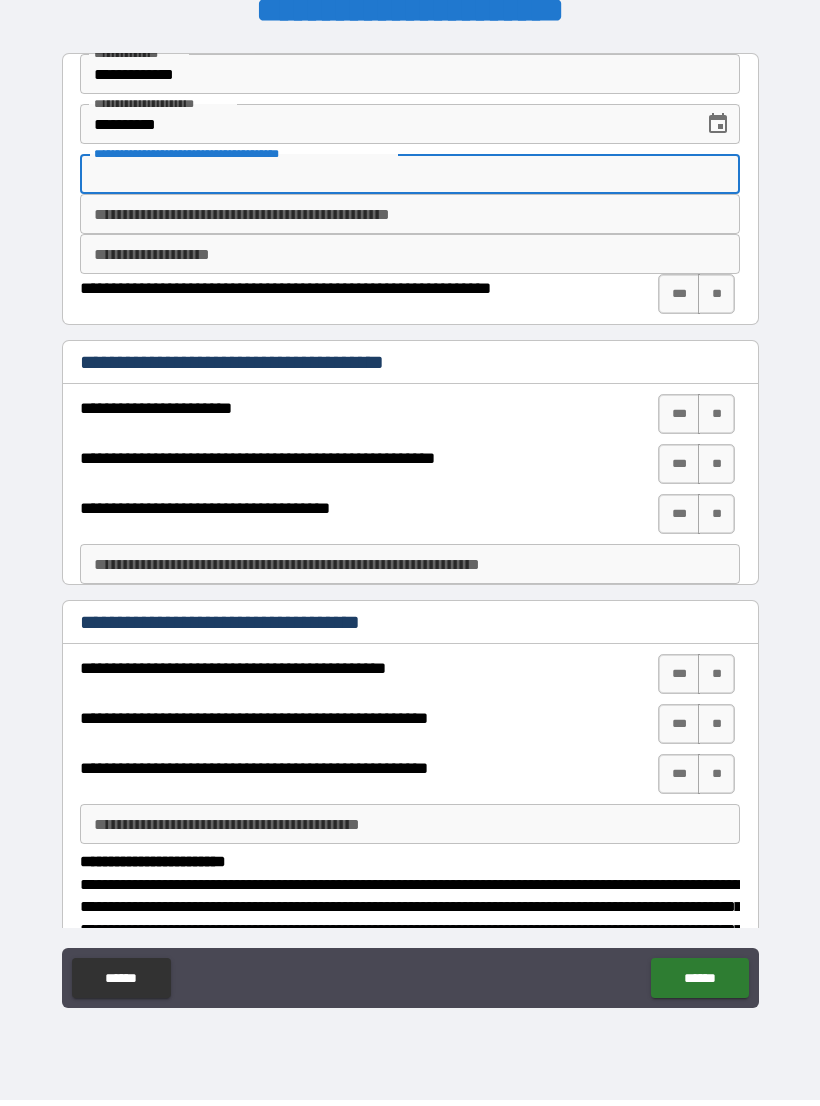 scroll, scrollTop: 0, scrollLeft: 0, axis: both 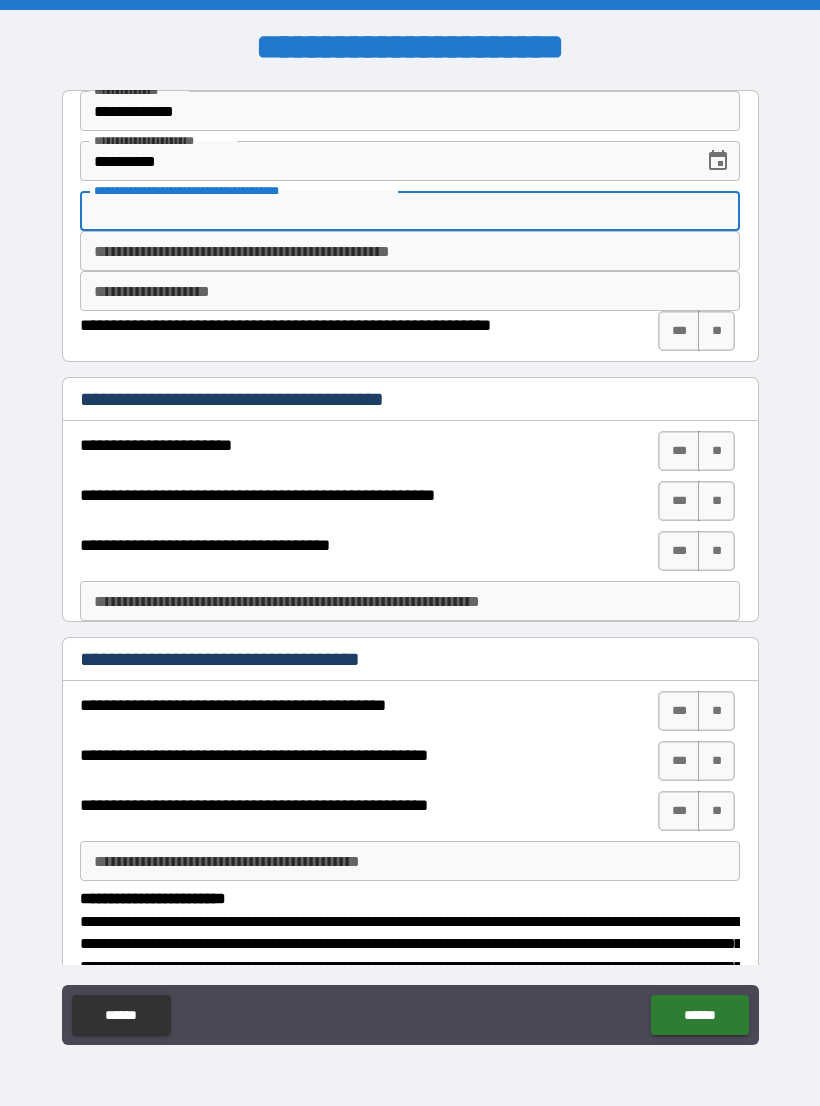 click on "**********" at bounding box center [410, 291] 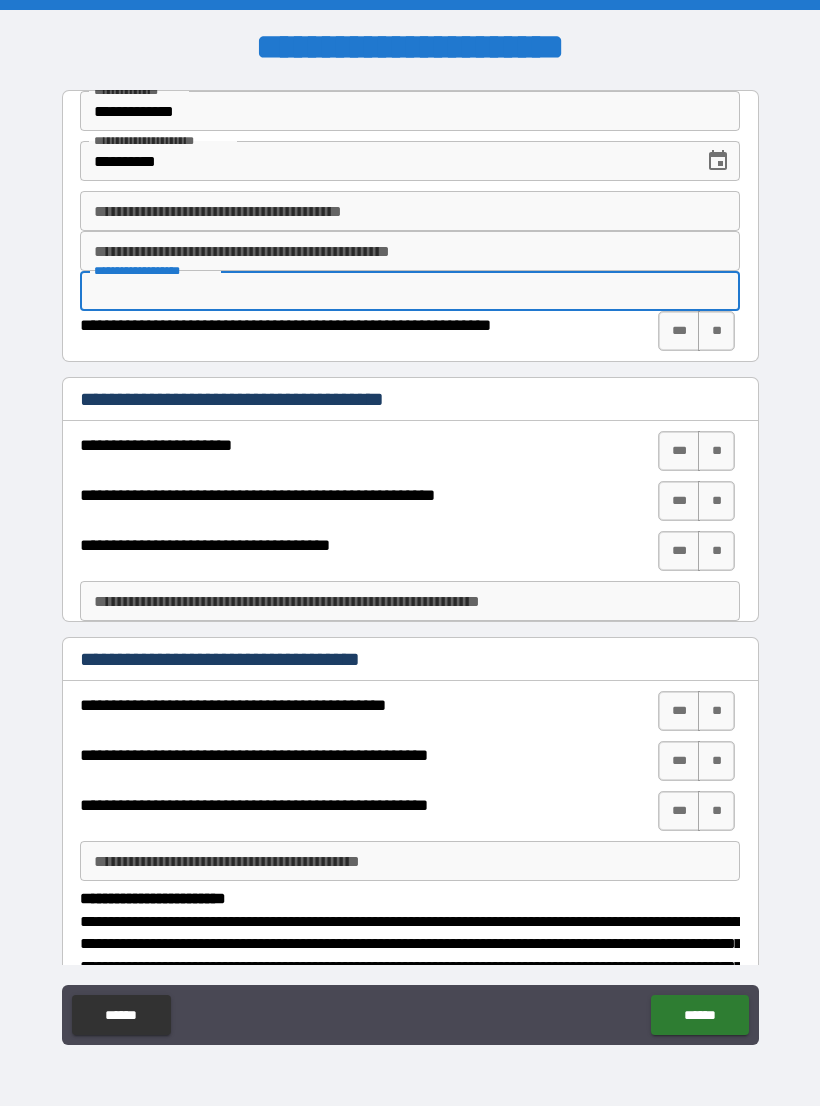 click on "**********" at bounding box center (410, 291) 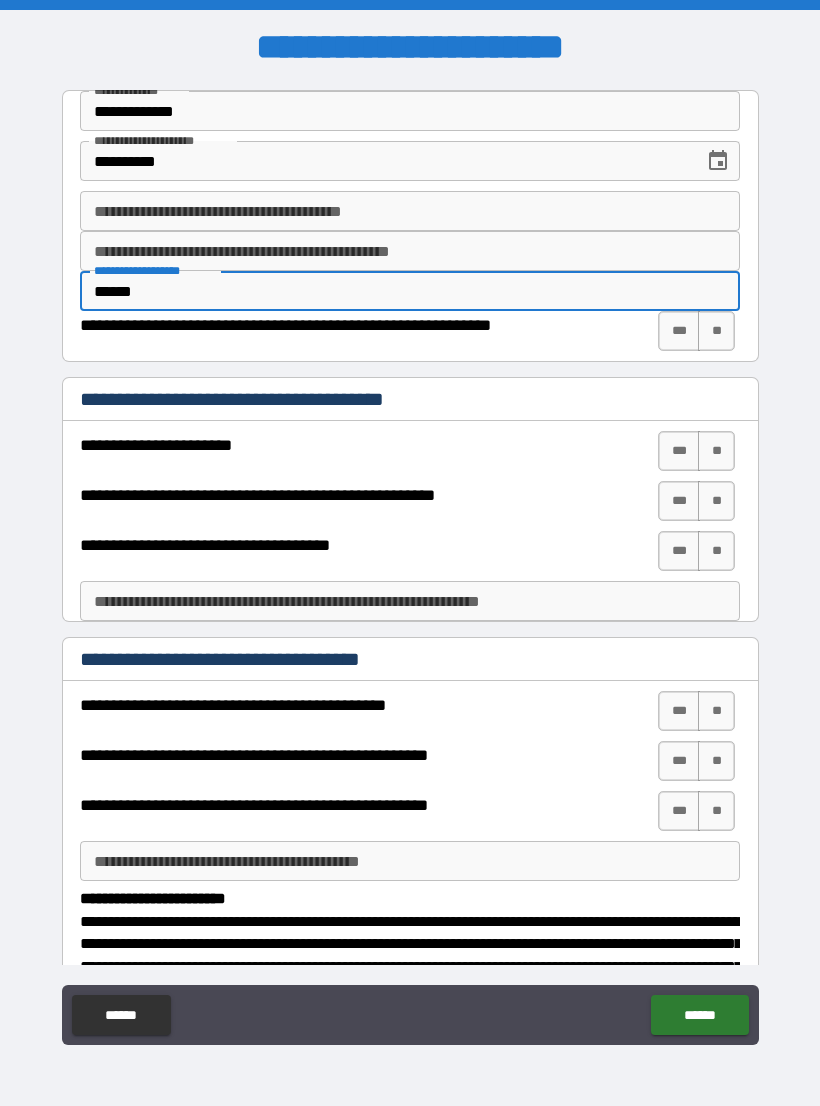 type on "******" 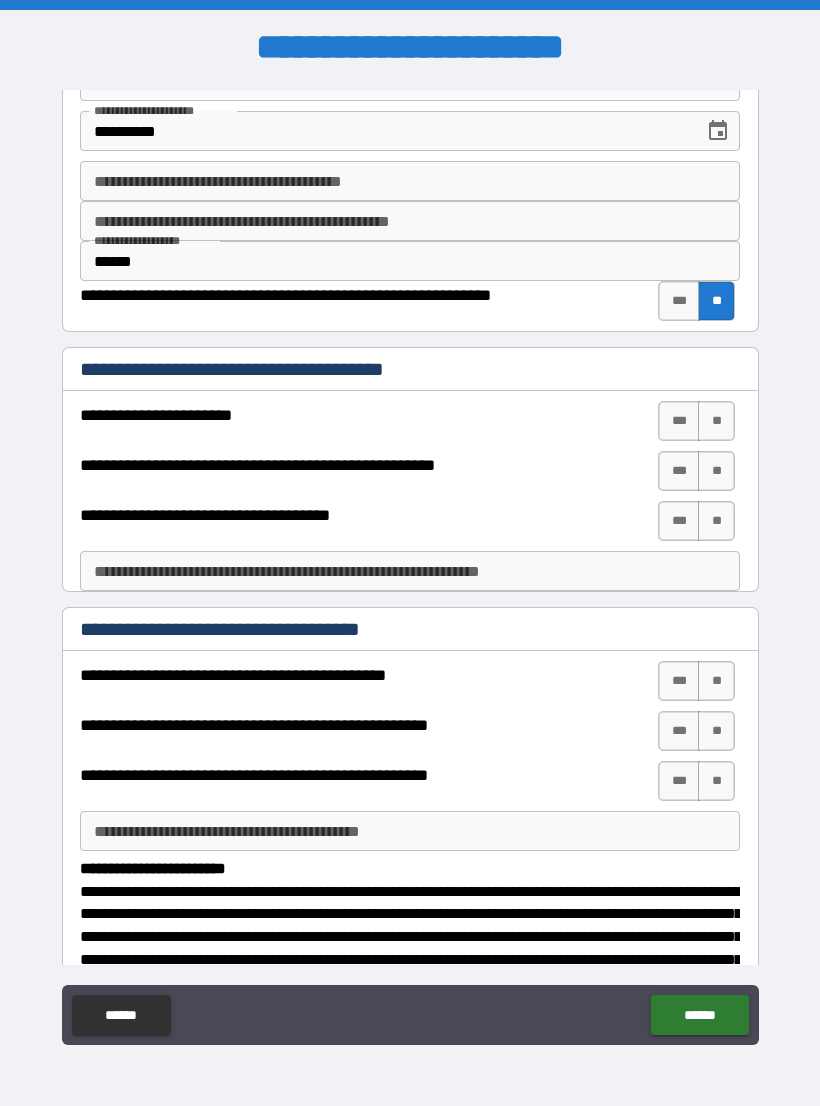 scroll, scrollTop: 31, scrollLeft: 0, axis: vertical 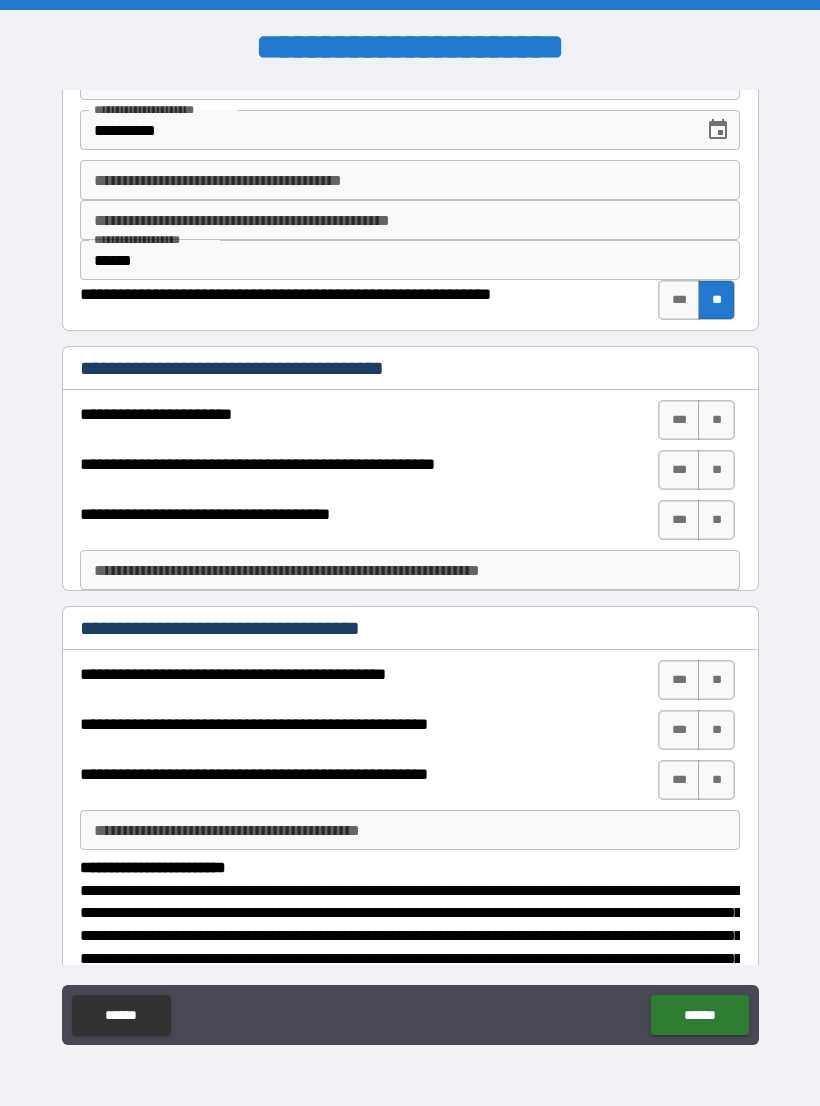 click on "**" at bounding box center (716, 420) 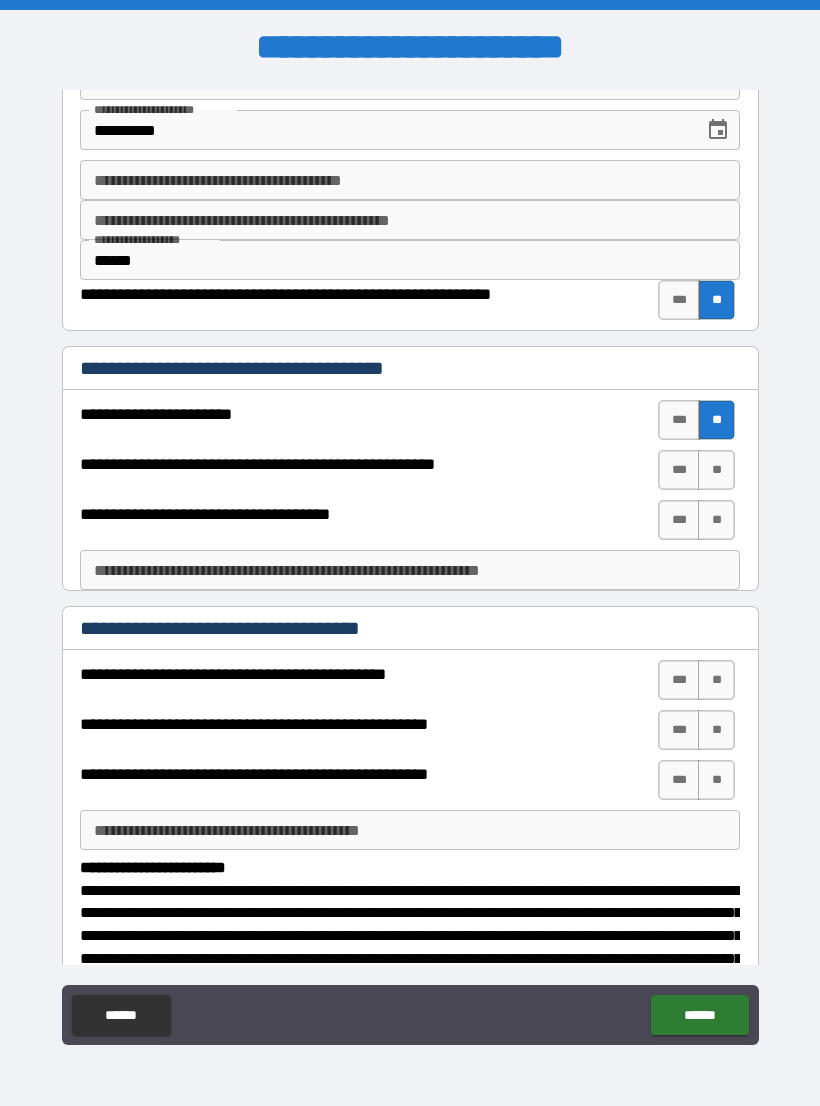 click on "**" at bounding box center [716, 470] 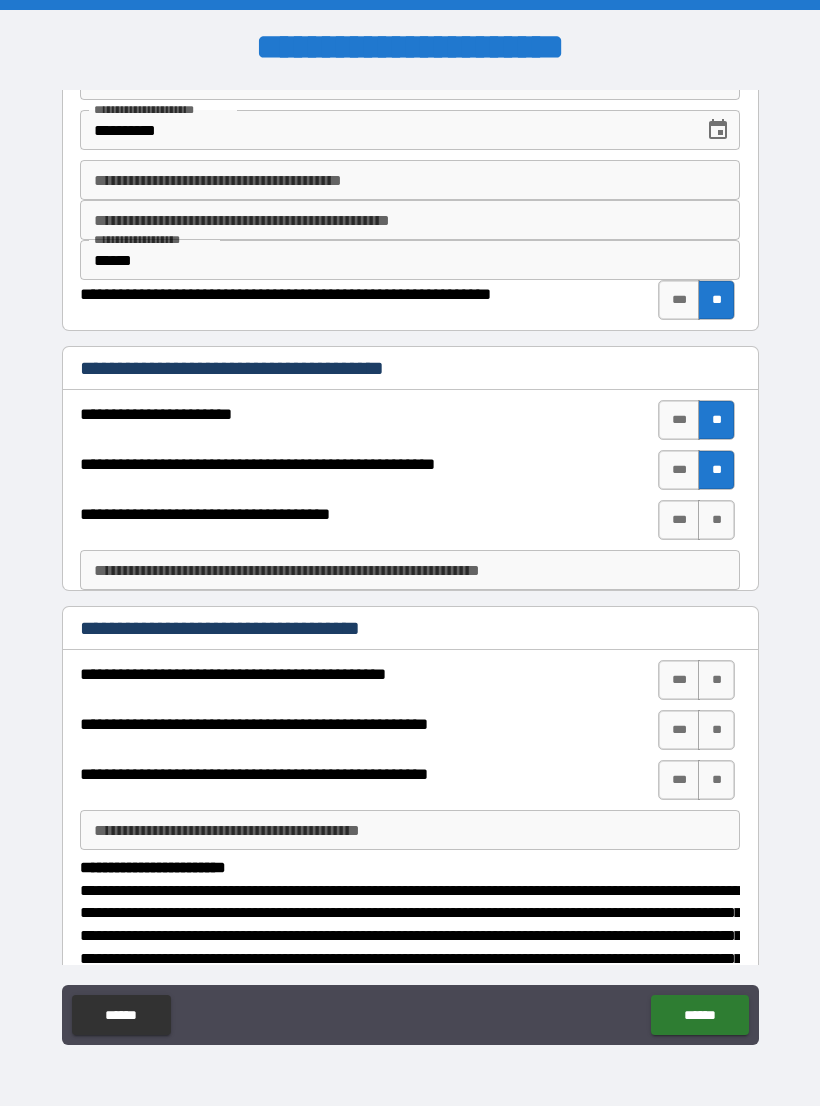 click on "**" at bounding box center (716, 520) 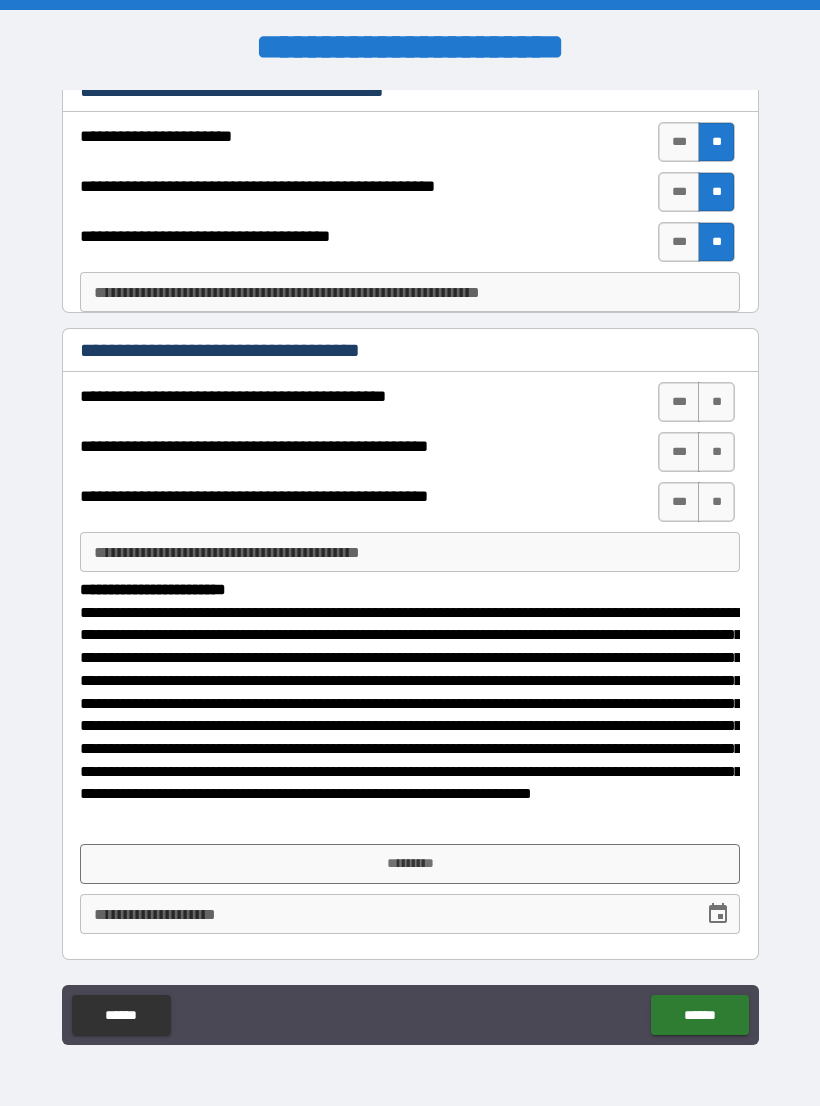 scroll, scrollTop: 290, scrollLeft: 0, axis: vertical 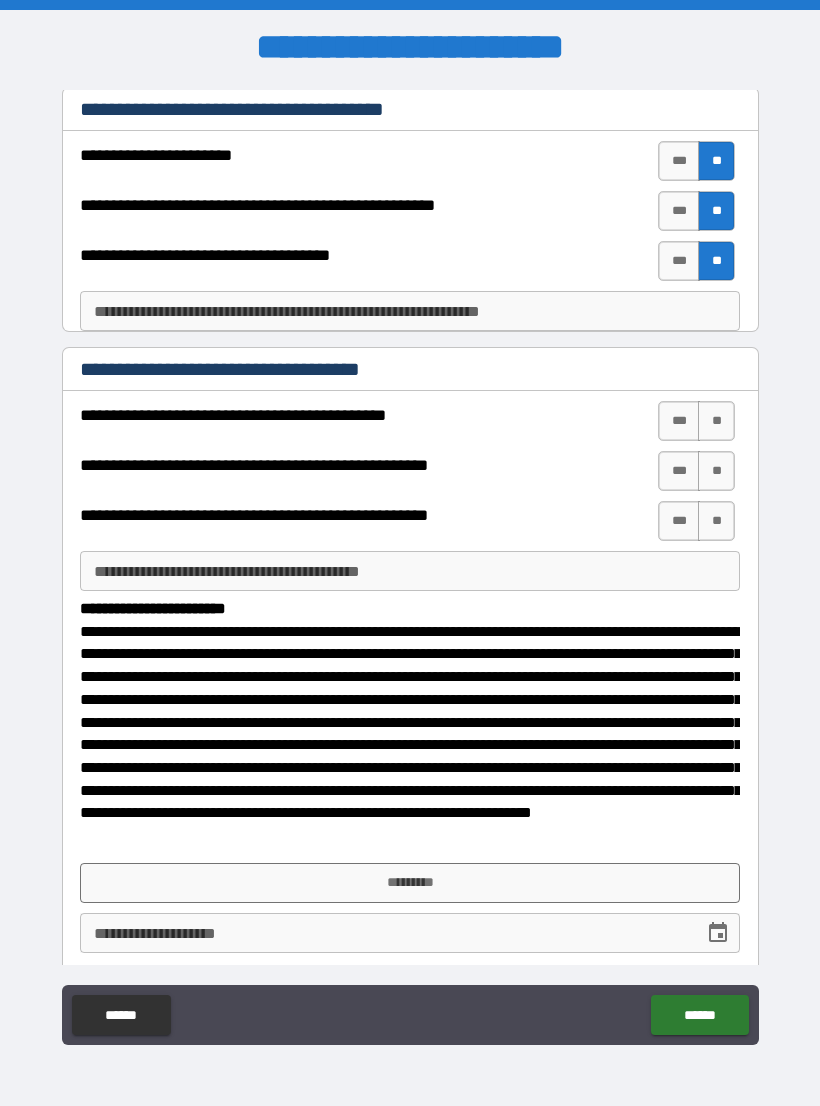 click on "***" at bounding box center (679, 421) 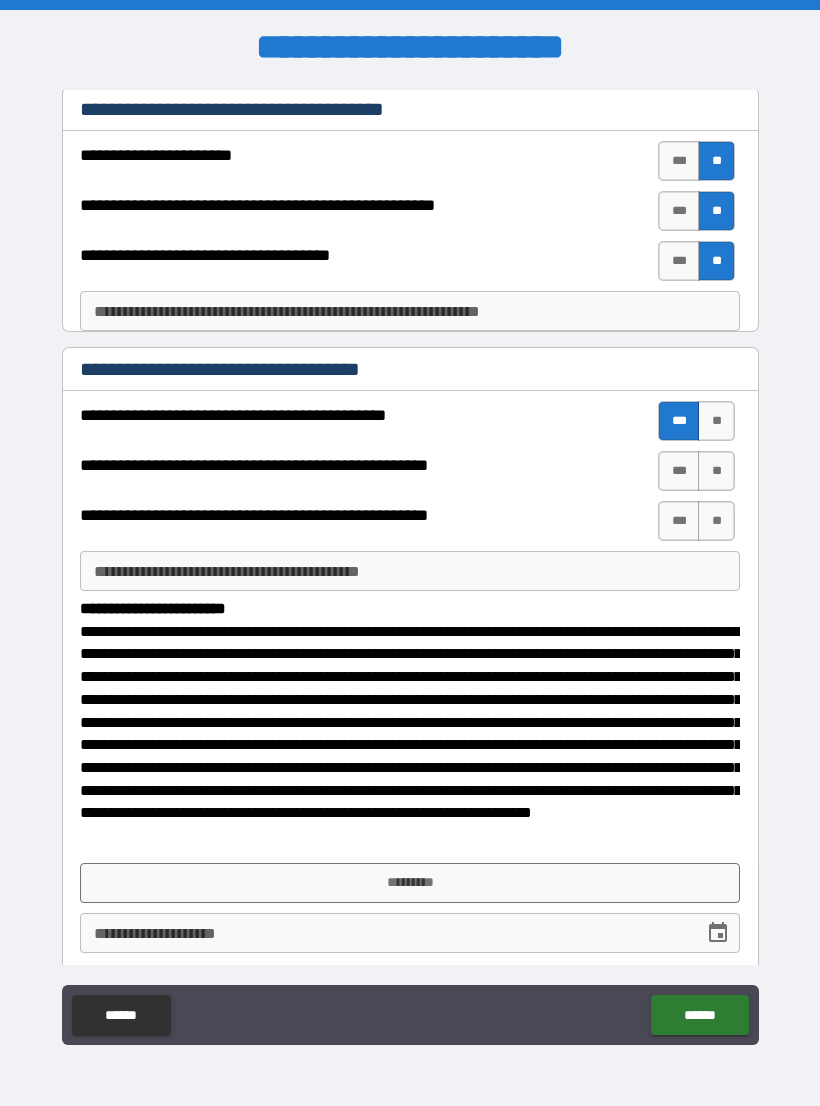 click on "***" at bounding box center (679, 471) 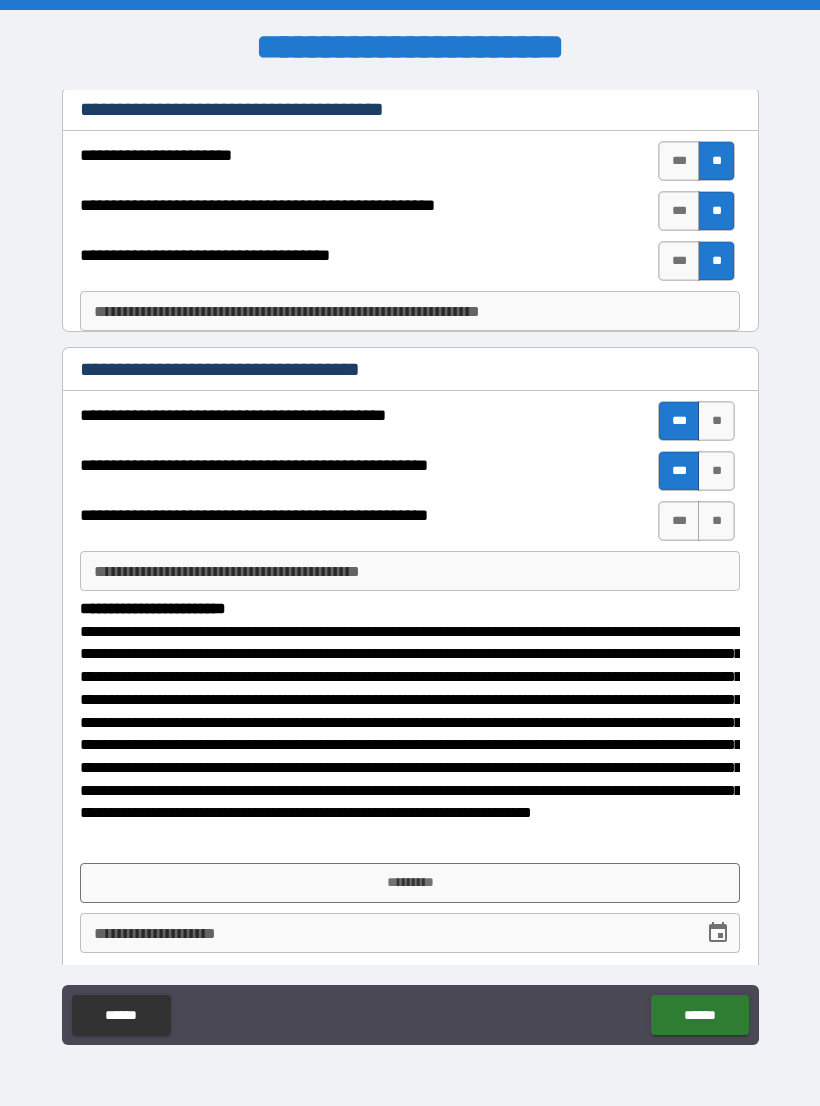 click on "**" at bounding box center (716, 521) 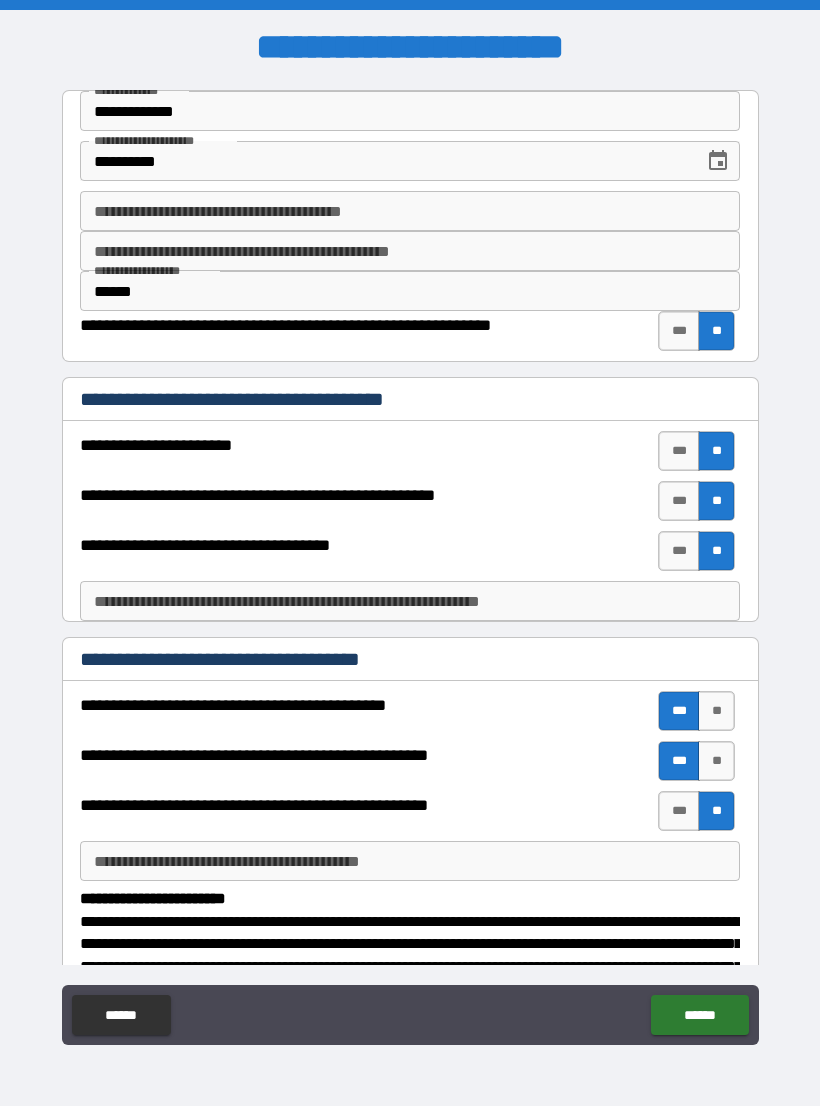 scroll, scrollTop: 0, scrollLeft: 0, axis: both 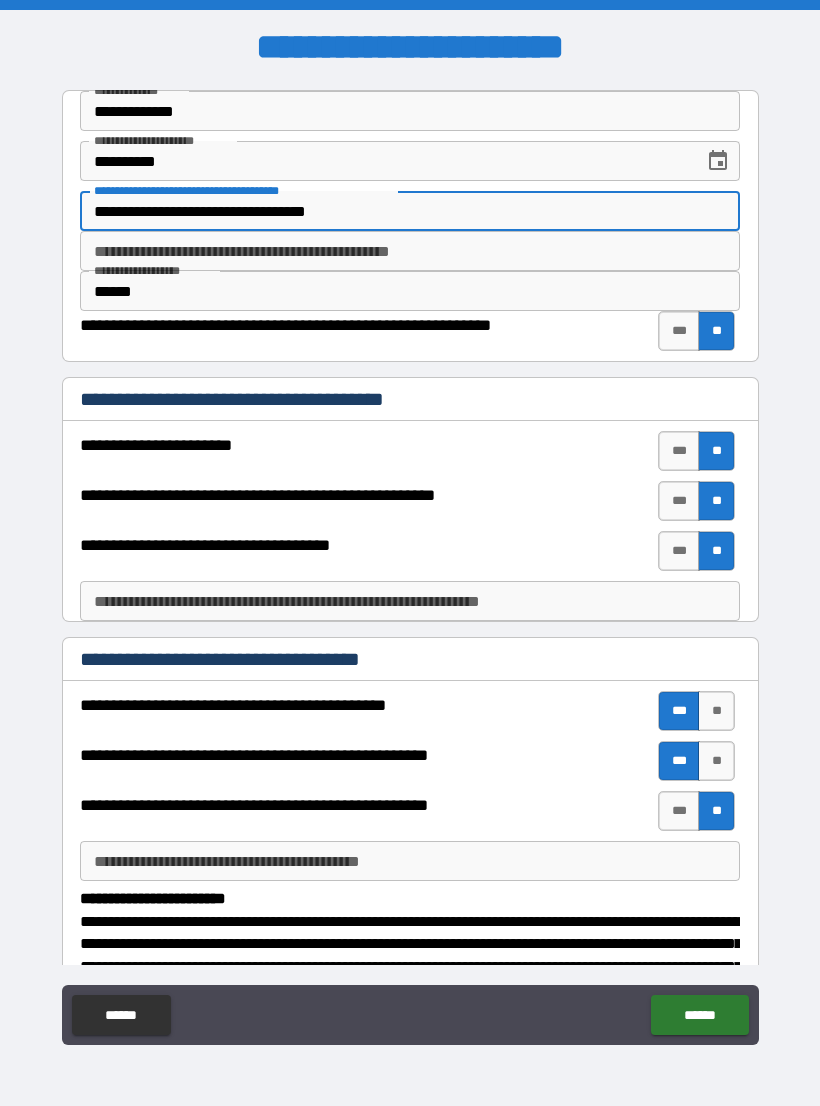 click on "**********" at bounding box center [410, 211] 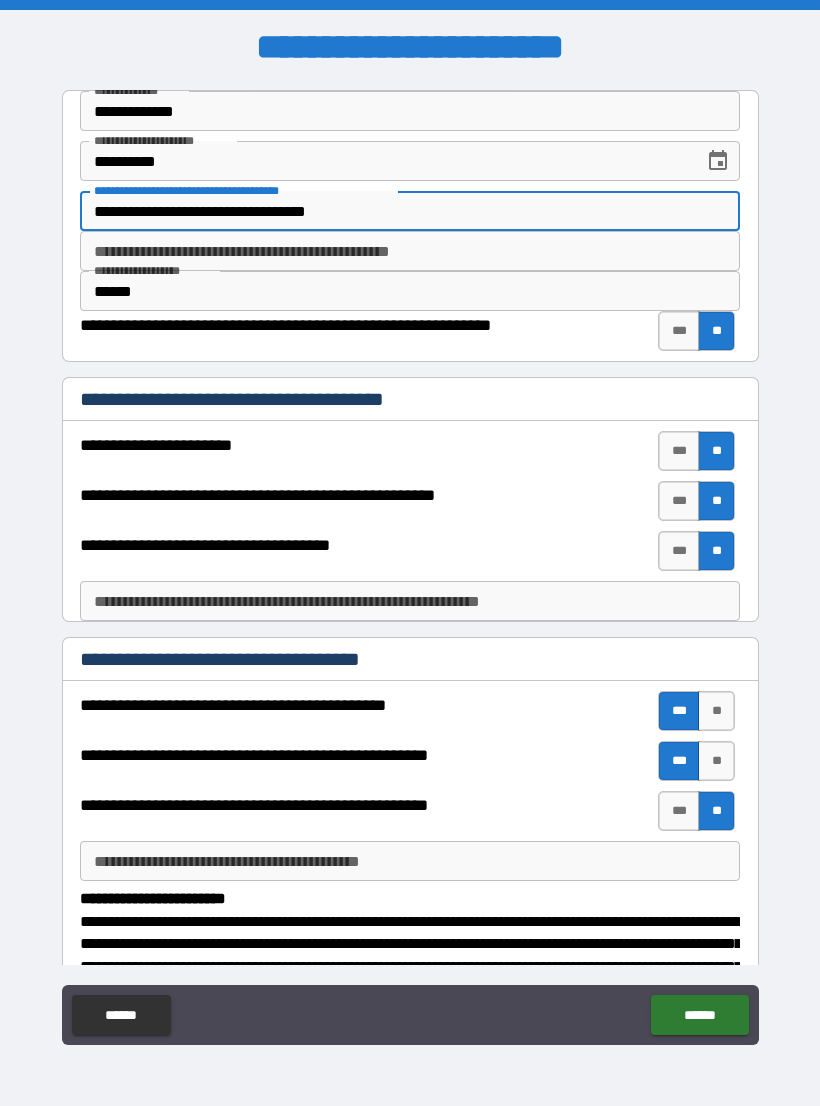 click on "**********" at bounding box center (410, 211) 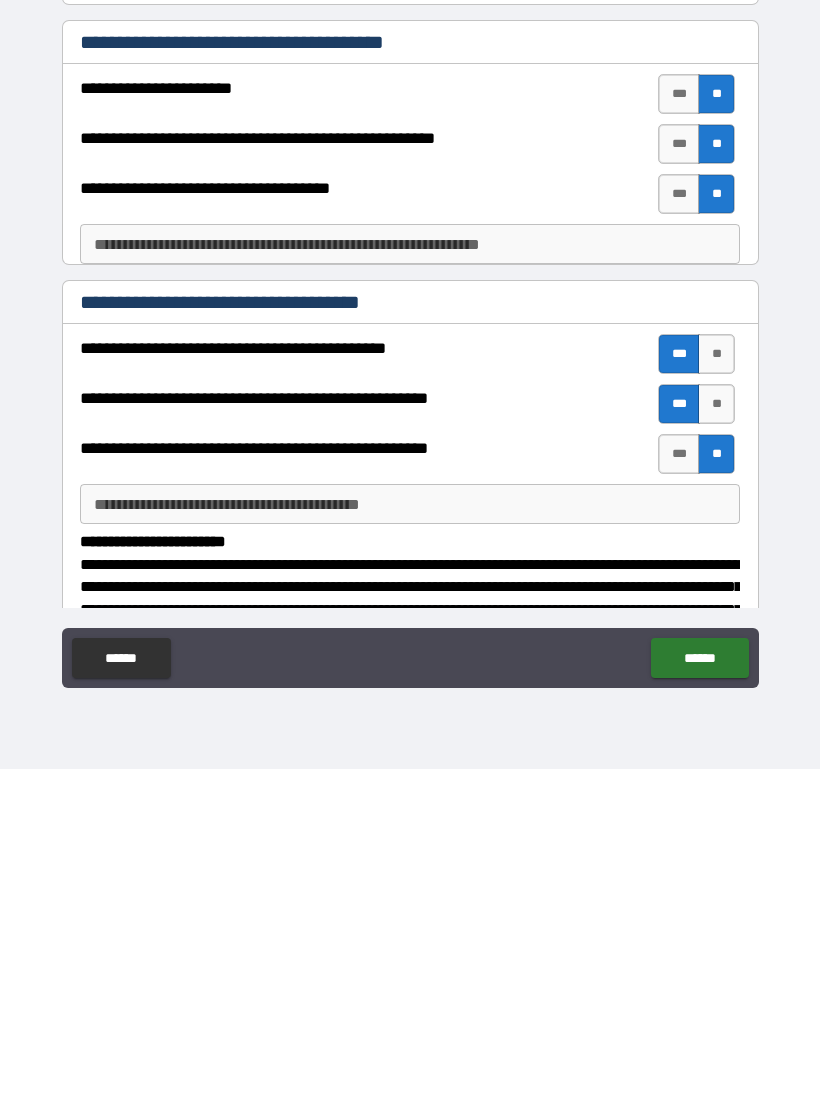 scroll, scrollTop: 31, scrollLeft: 0, axis: vertical 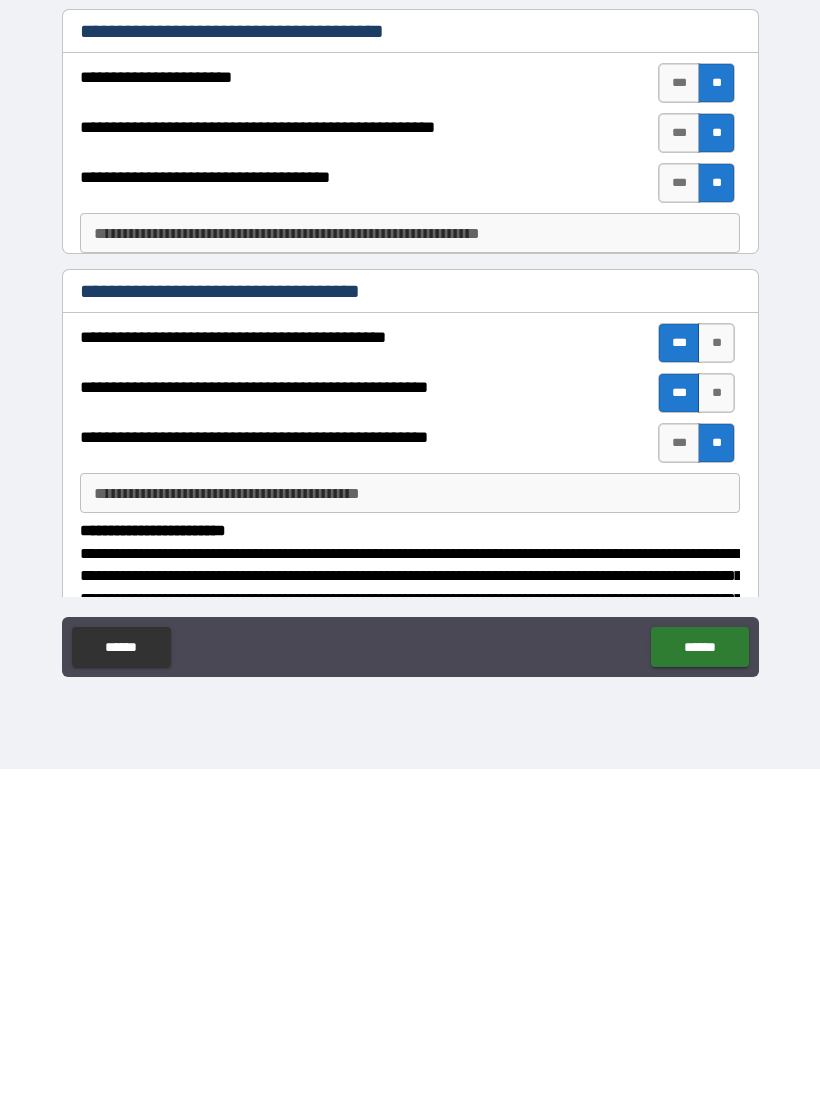 click on "**********" at bounding box center (410, 830) 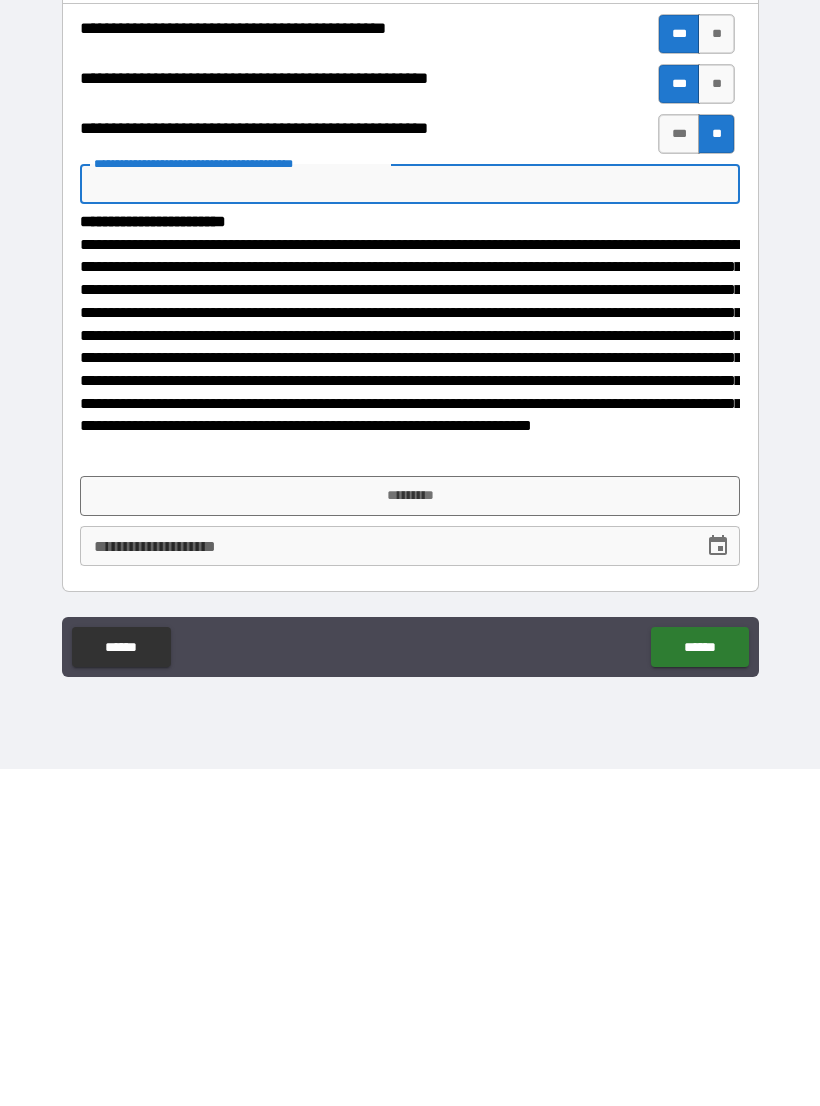 scroll, scrollTop: 308, scrollLeft: 0, axis: vertical 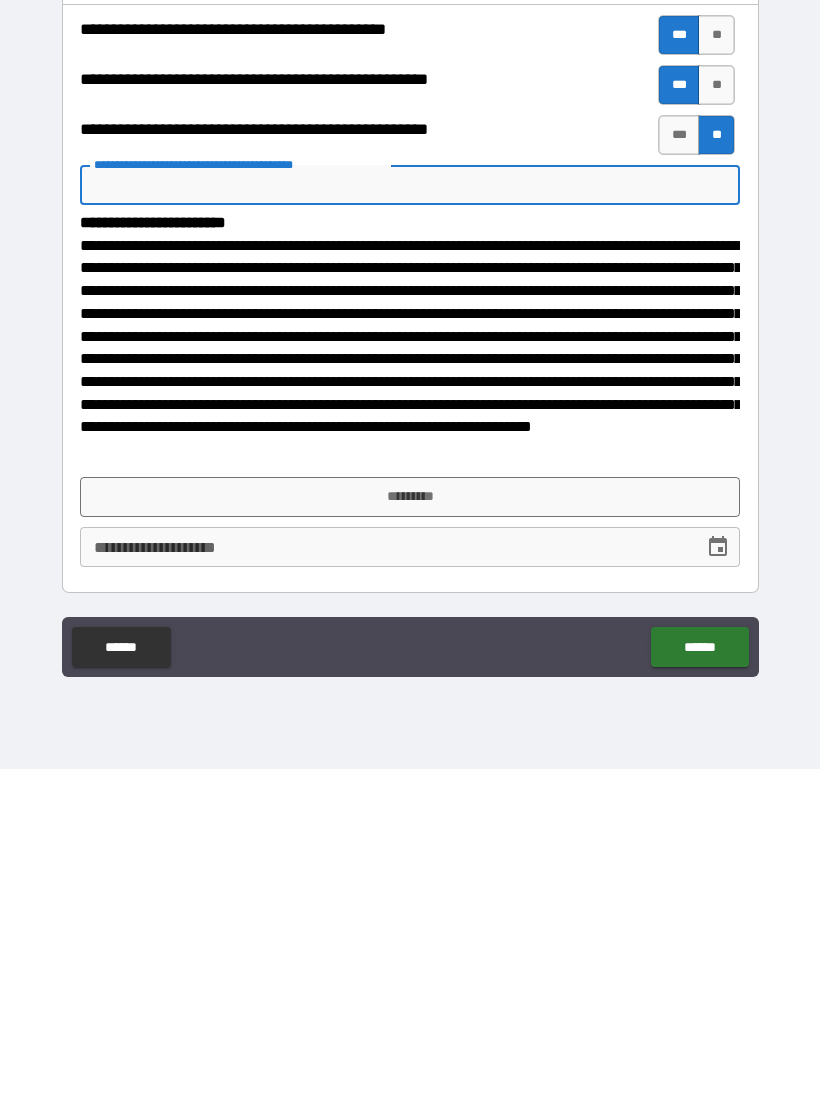 click on "*********" at bounding box center (410, 834) 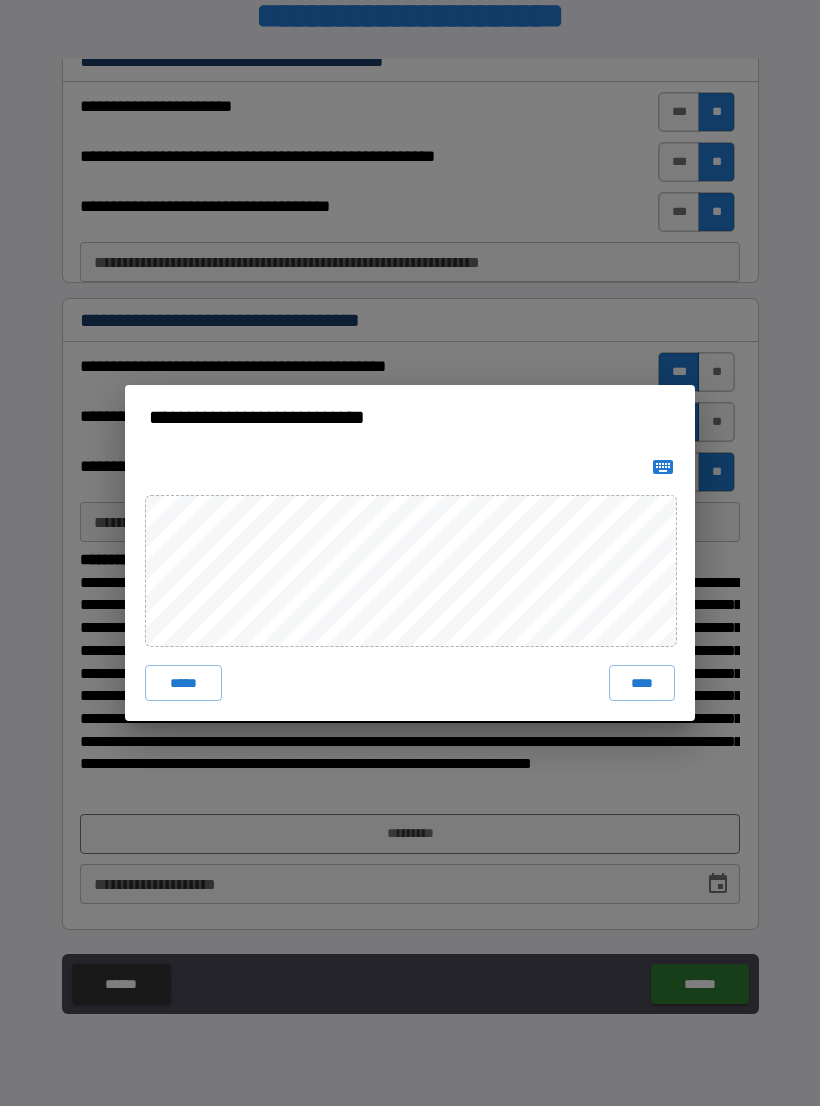click on "****" at bounding box center (642, 683) 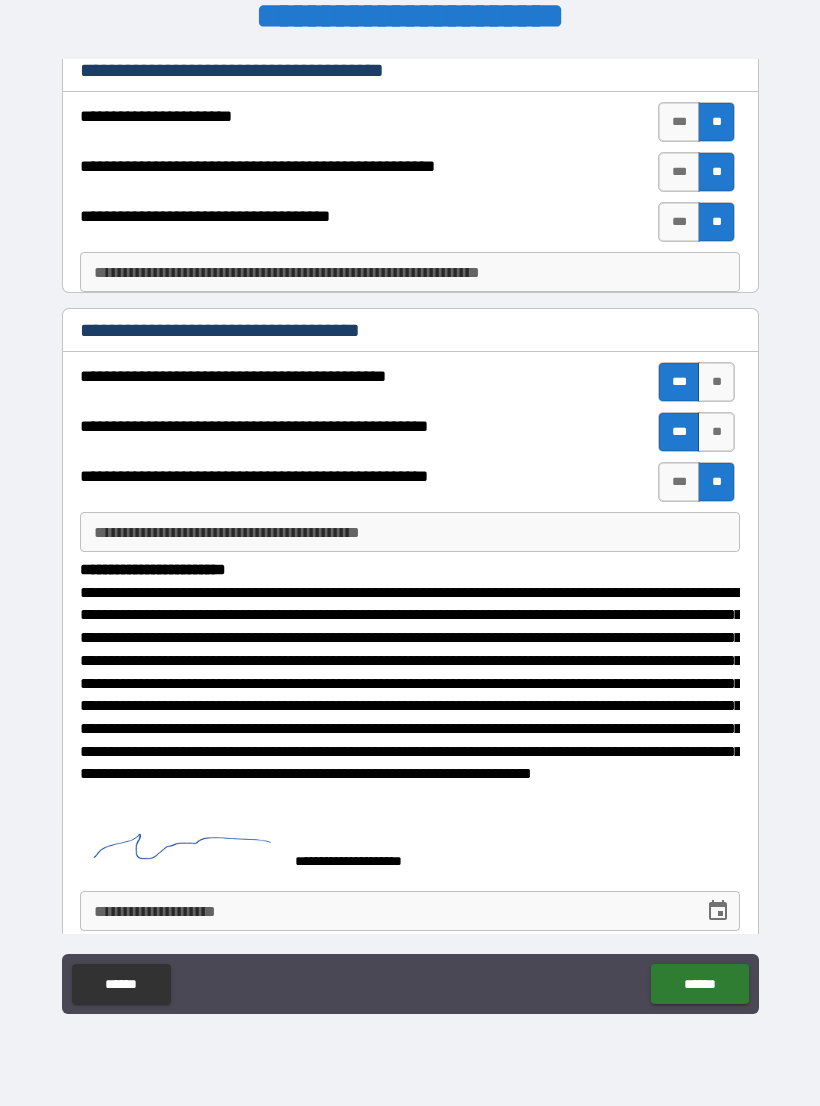 click 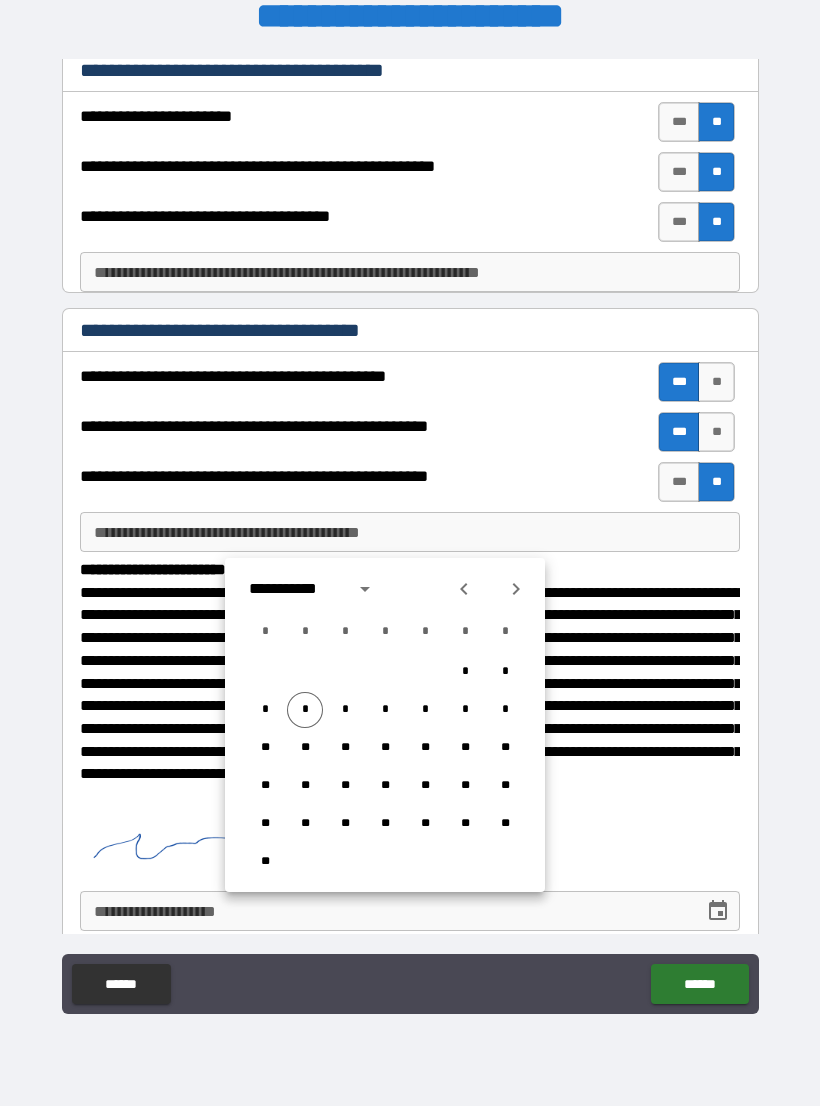 click on "*" at bounding box center [305, 710] 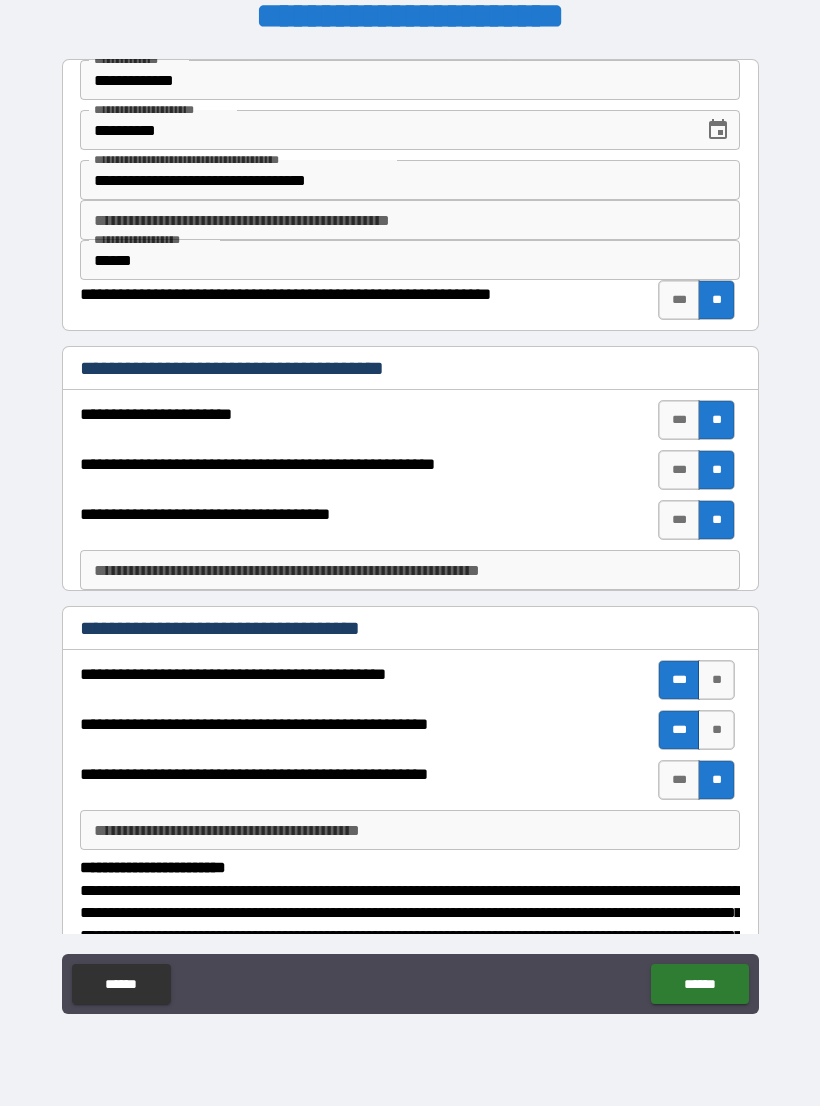 scroll, scrollTop: 0, scrollLeft: 0, axis: both 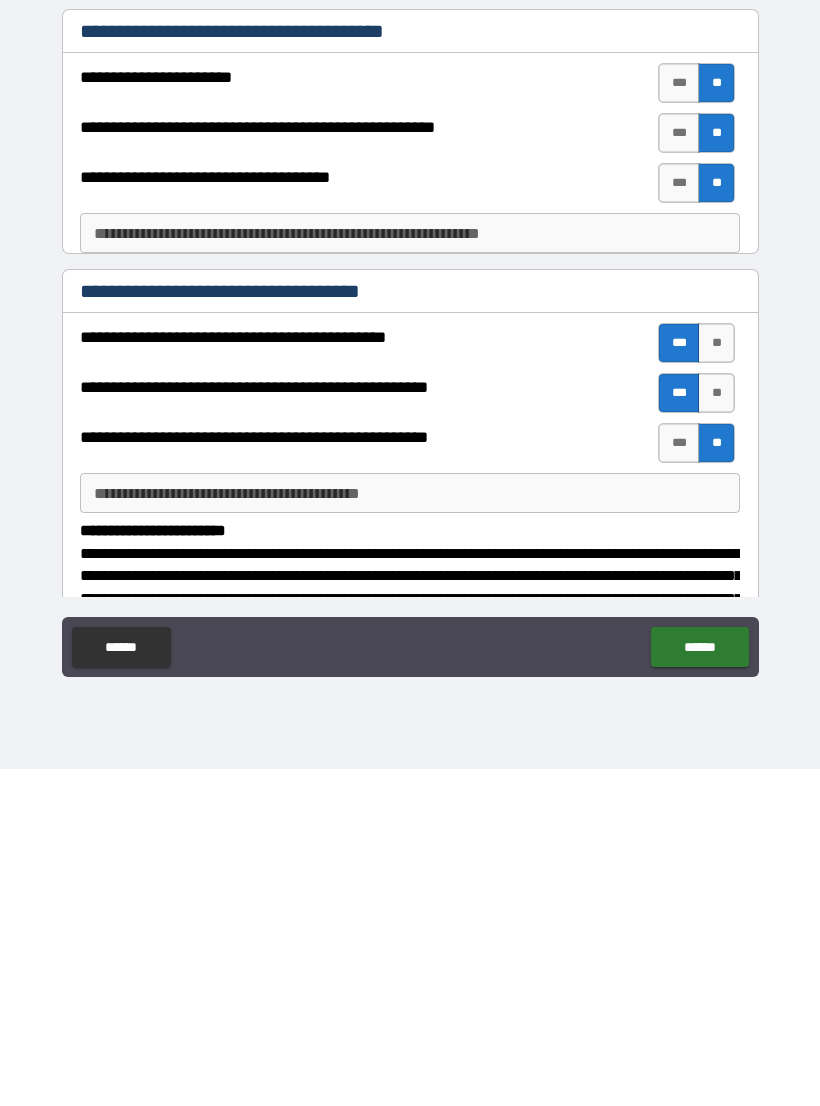 type on "**********" 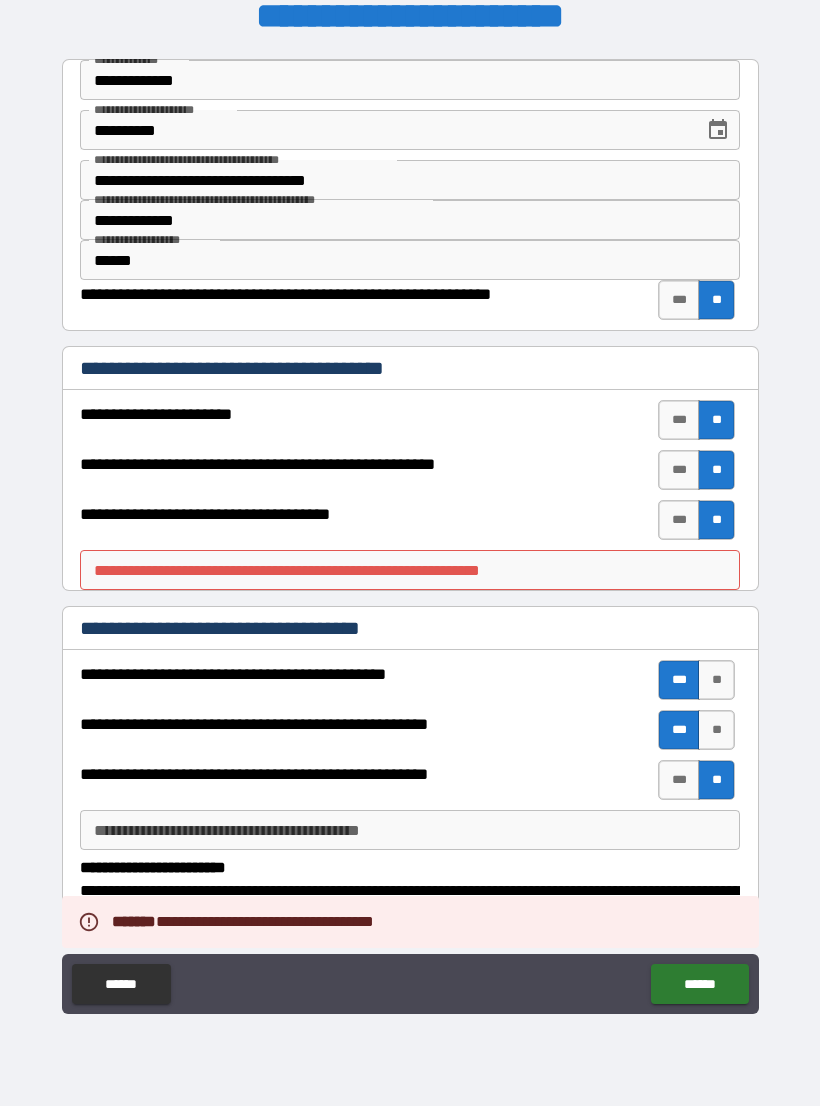 click on "**********" at bounding box center (410, 570) 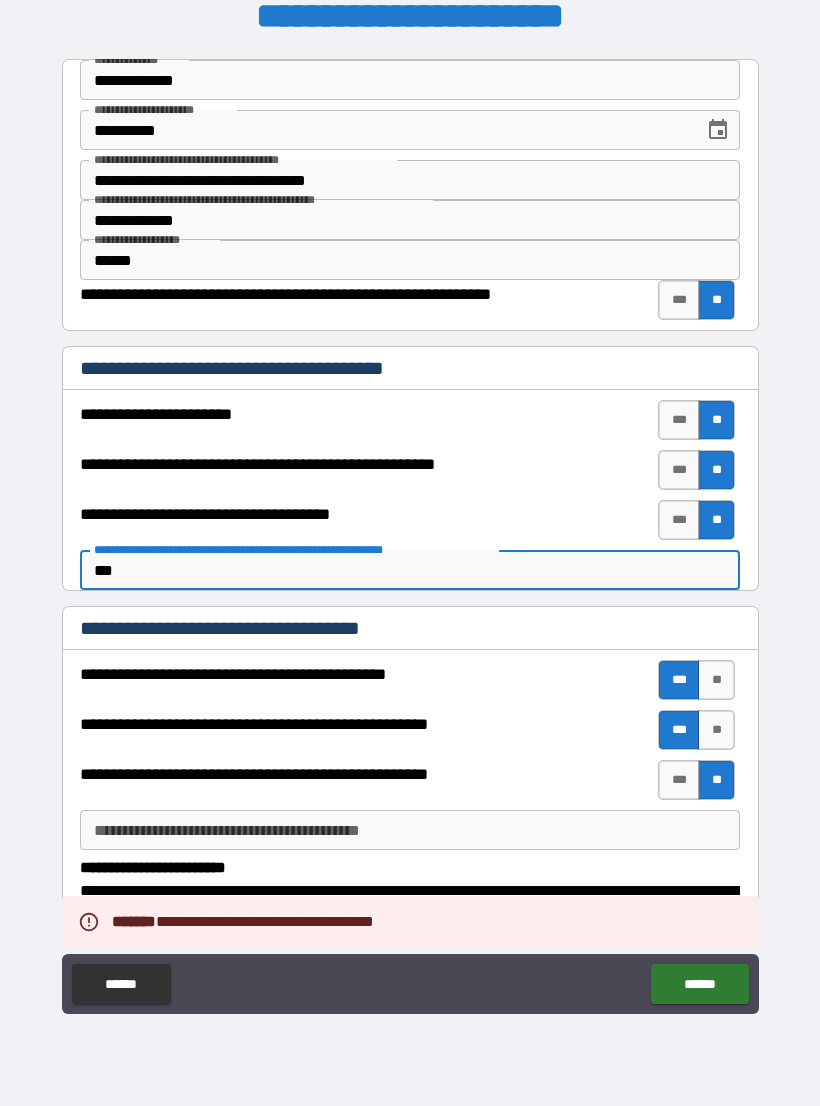 type on "****" 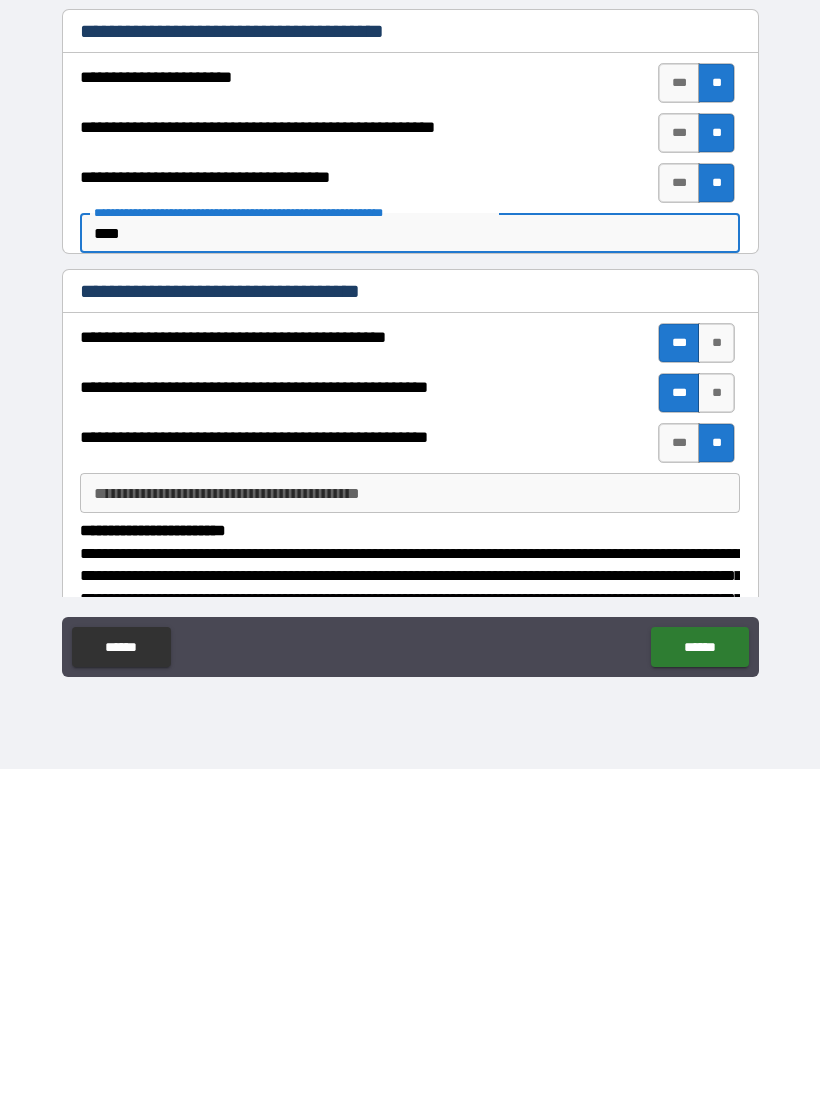 click on "******" at bounding box center [699, 984] 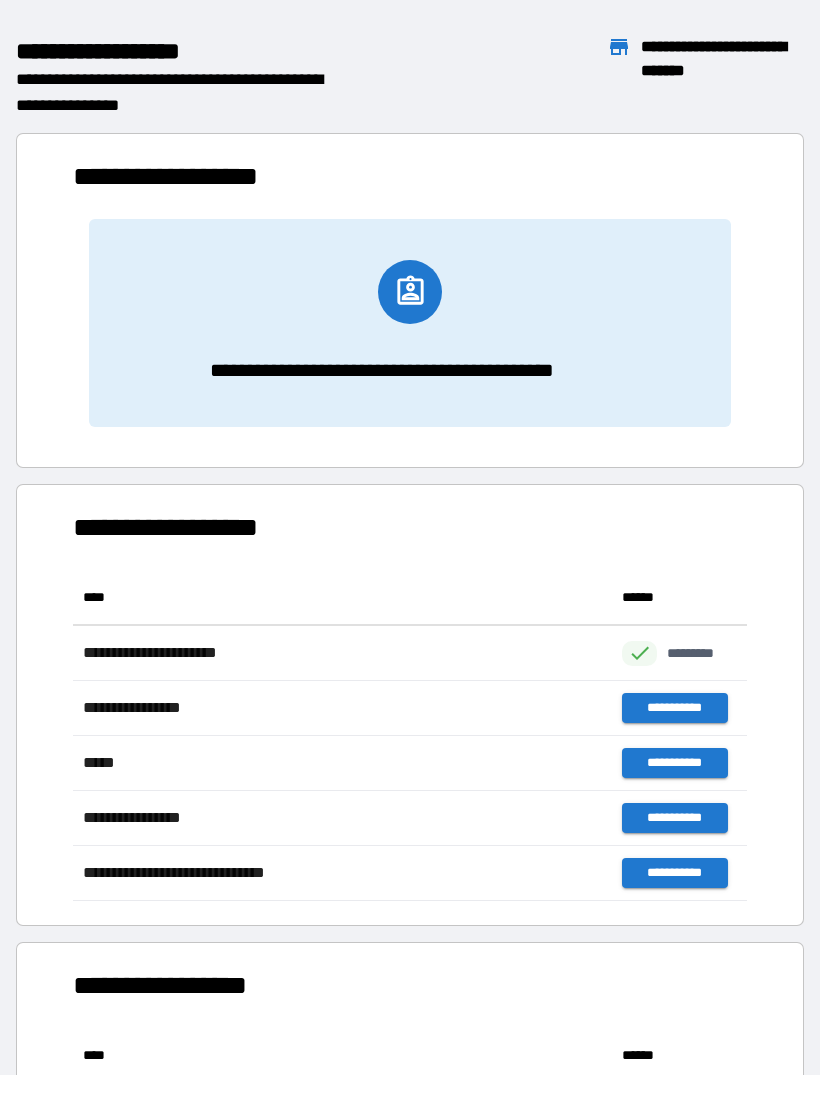 scroll, scrollTop: 1, scrollLeft: 1, axis: both 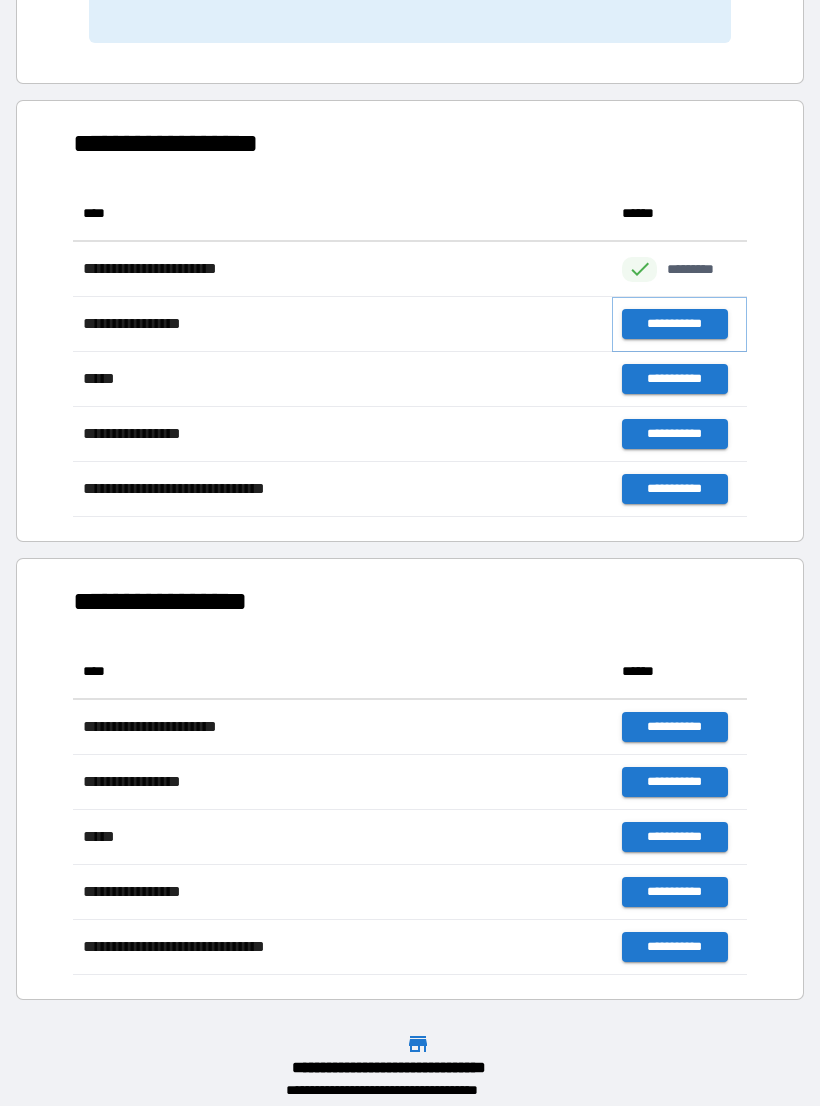 click on "**********" at bounding box center [674, 324] 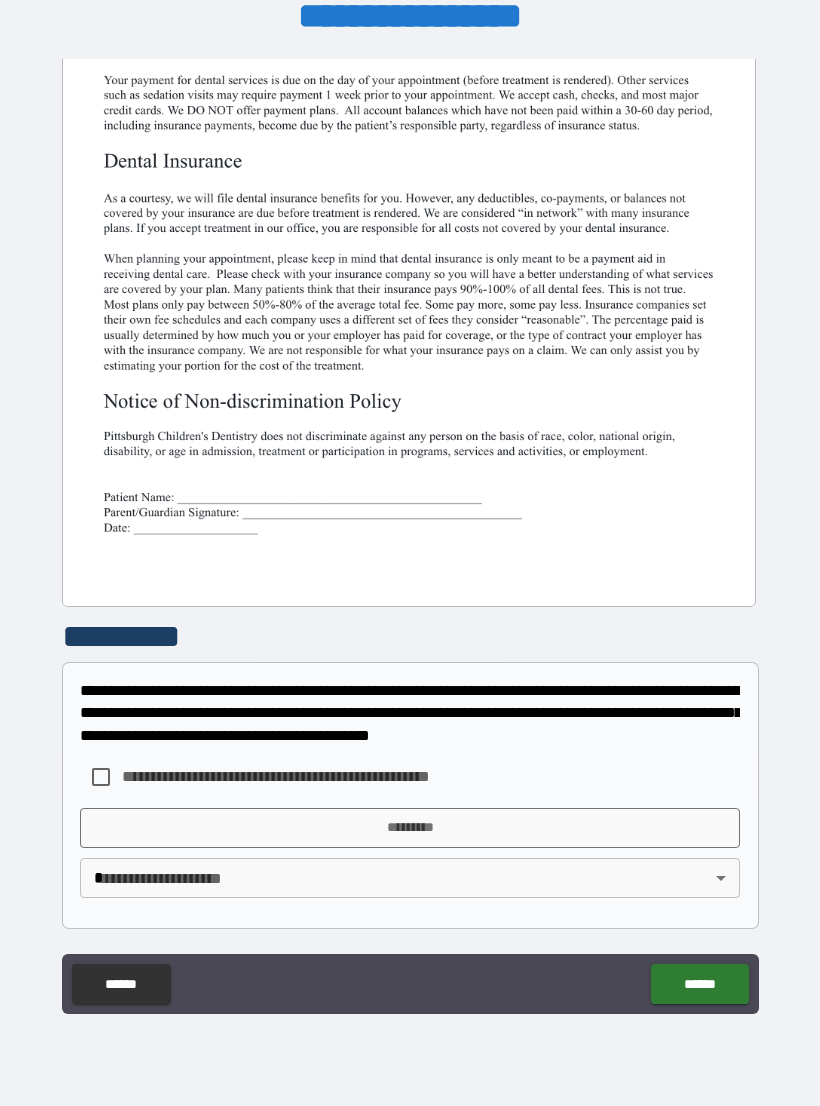 scroll, scrollTop: 380, scrollLeft: 0, axis: vertical 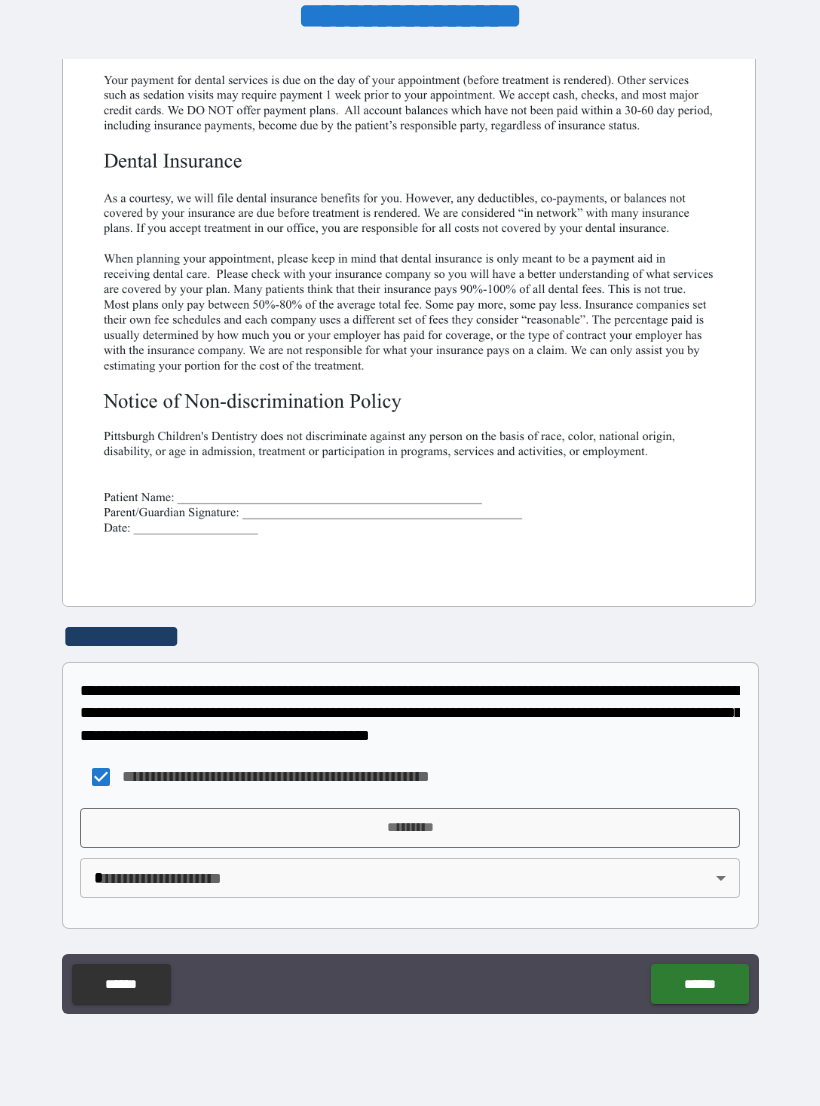 click on "*********" at bounding box center (410, 828) 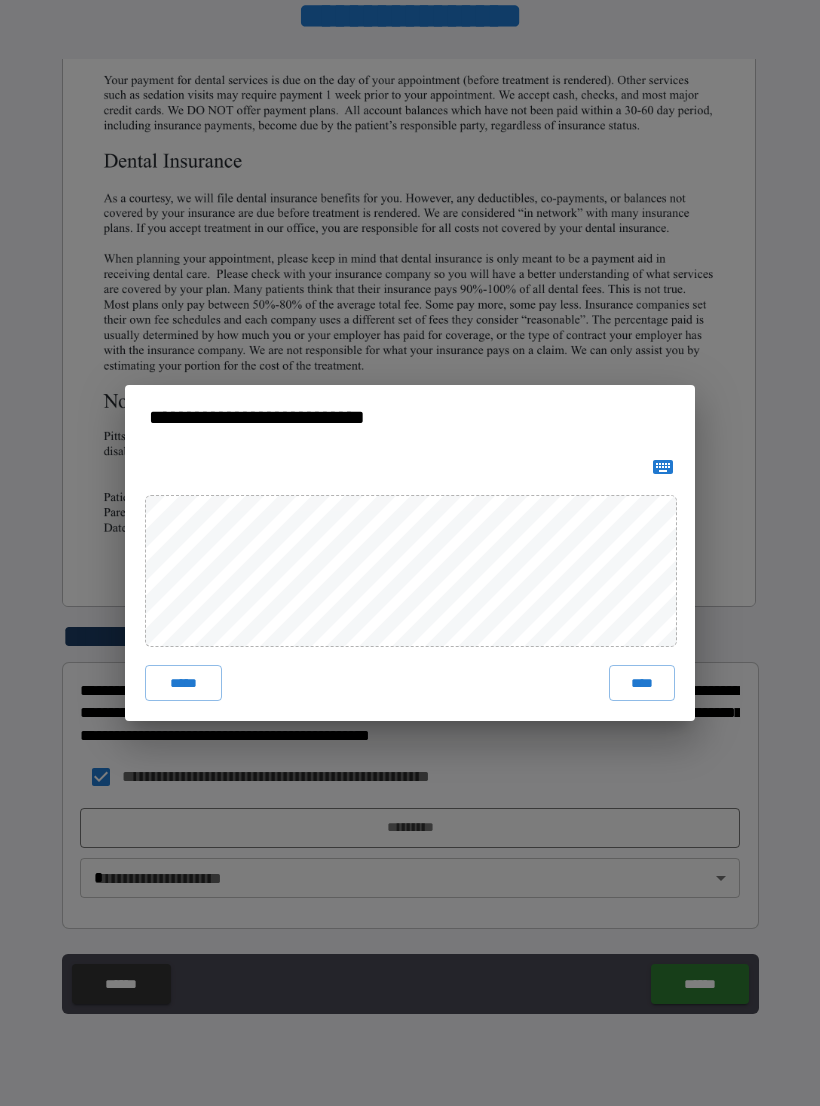 click on "****" at bounding box center (642, 683) 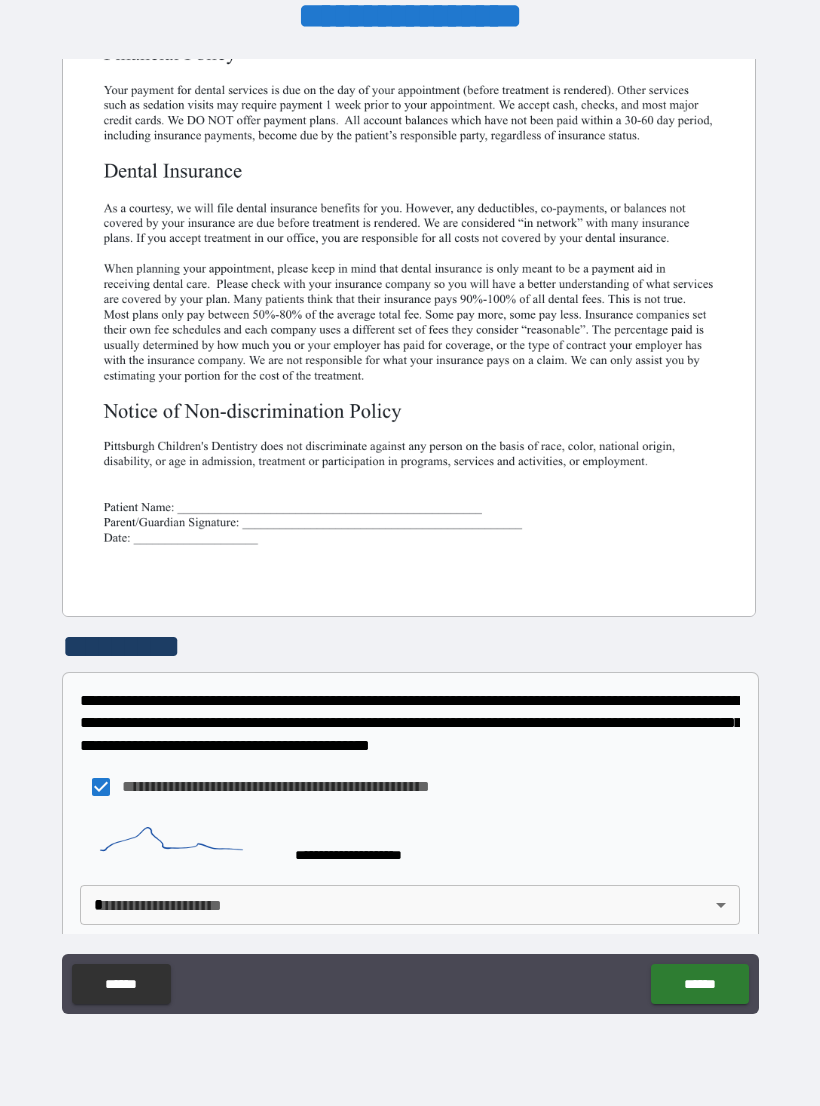 click on "**********" at bounding box center (410, 537) 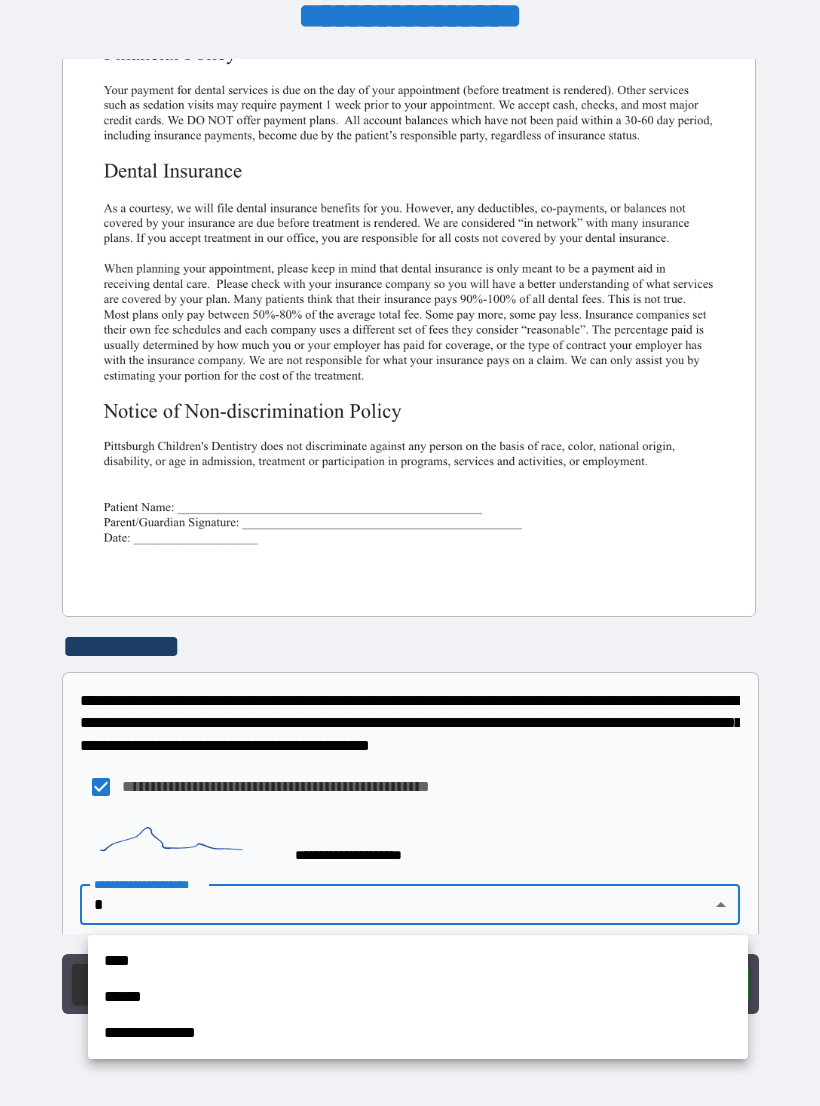 click on "**********" at bounding box center (418, 1033) 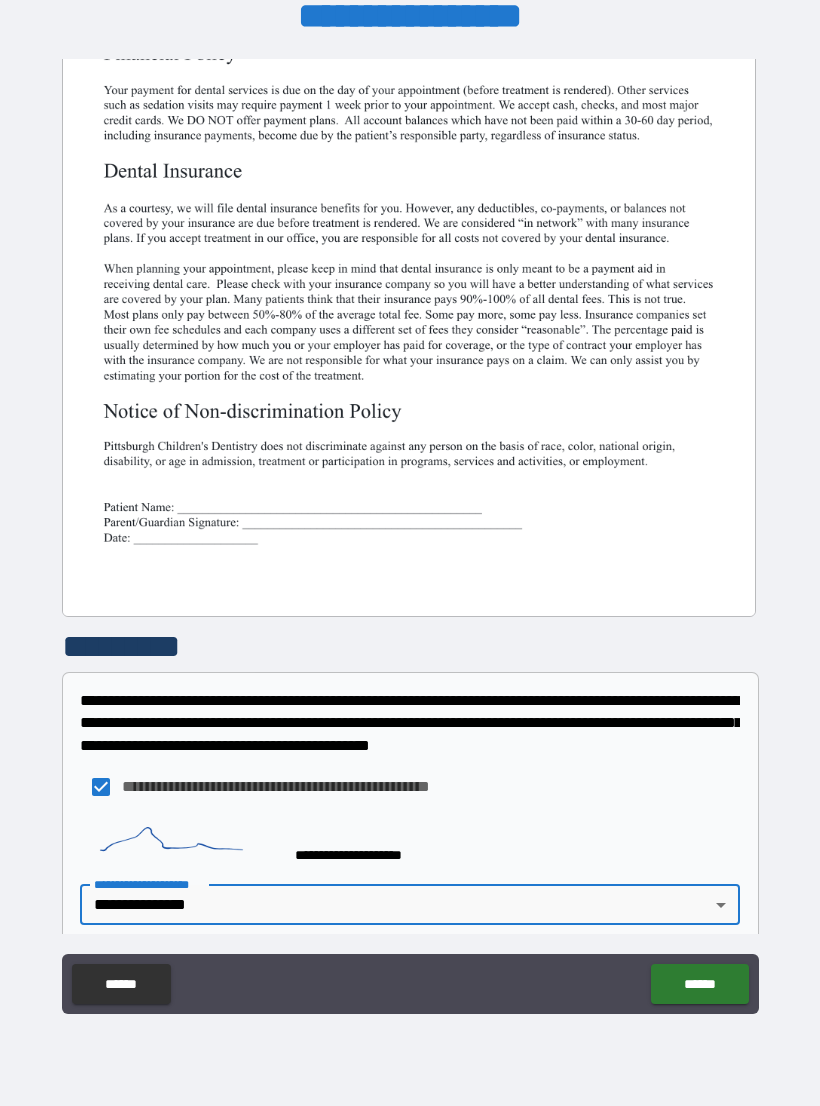 click on "******" at bounding box center (699, 984) 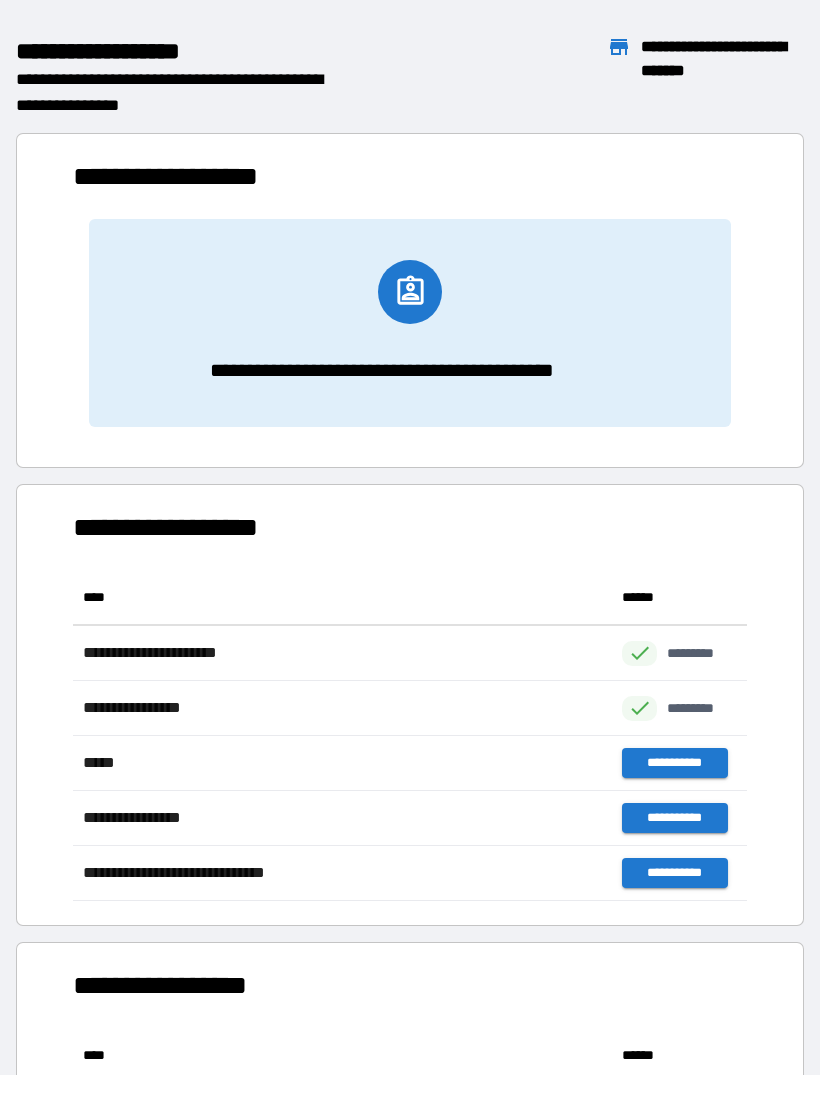 scroll, scrollTop: 1, scrollLeft: 1, axis: both 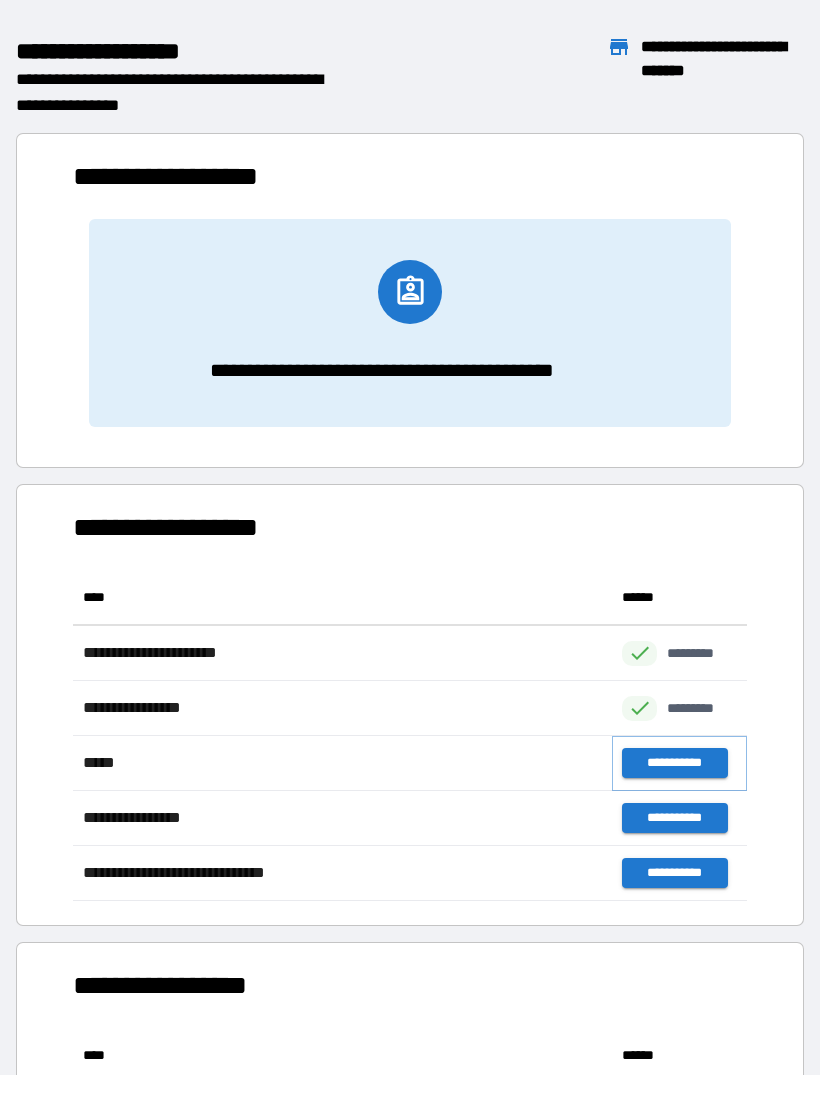 click on "**********" at bounding box center (674, 763) 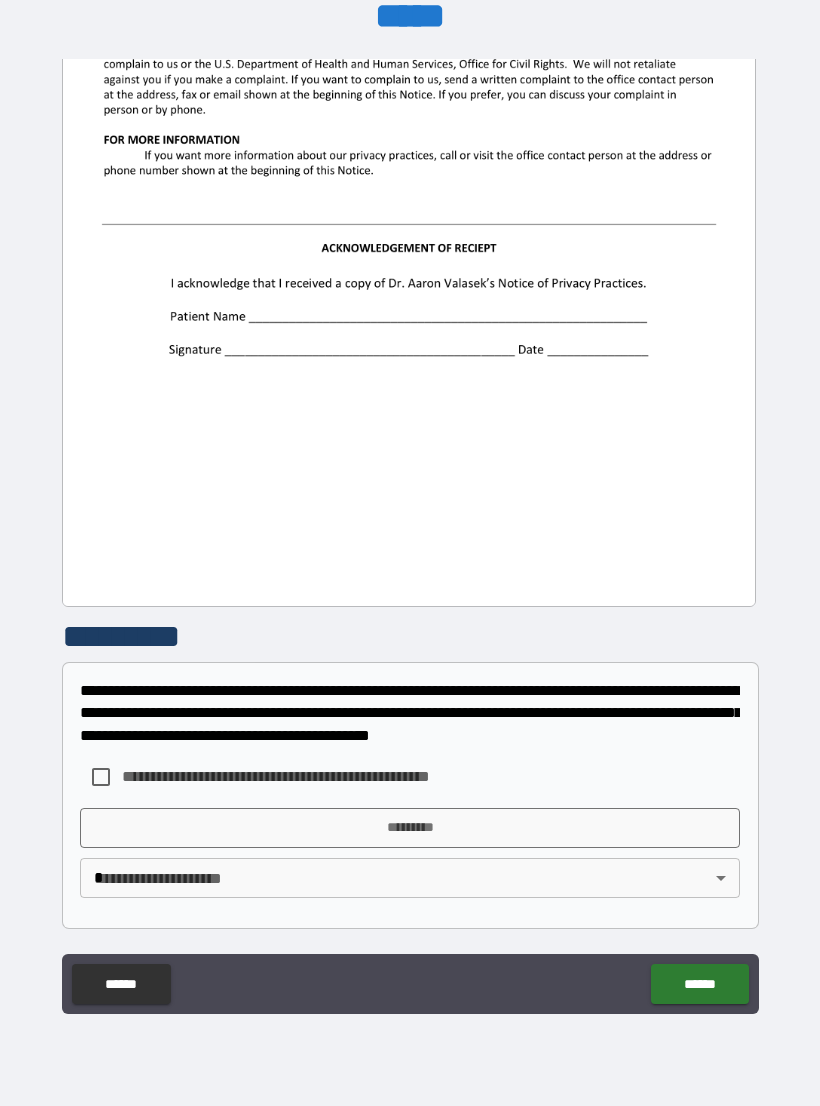 scroll, scrollTop: 2244, scrollLeft: 0, axis: vertical 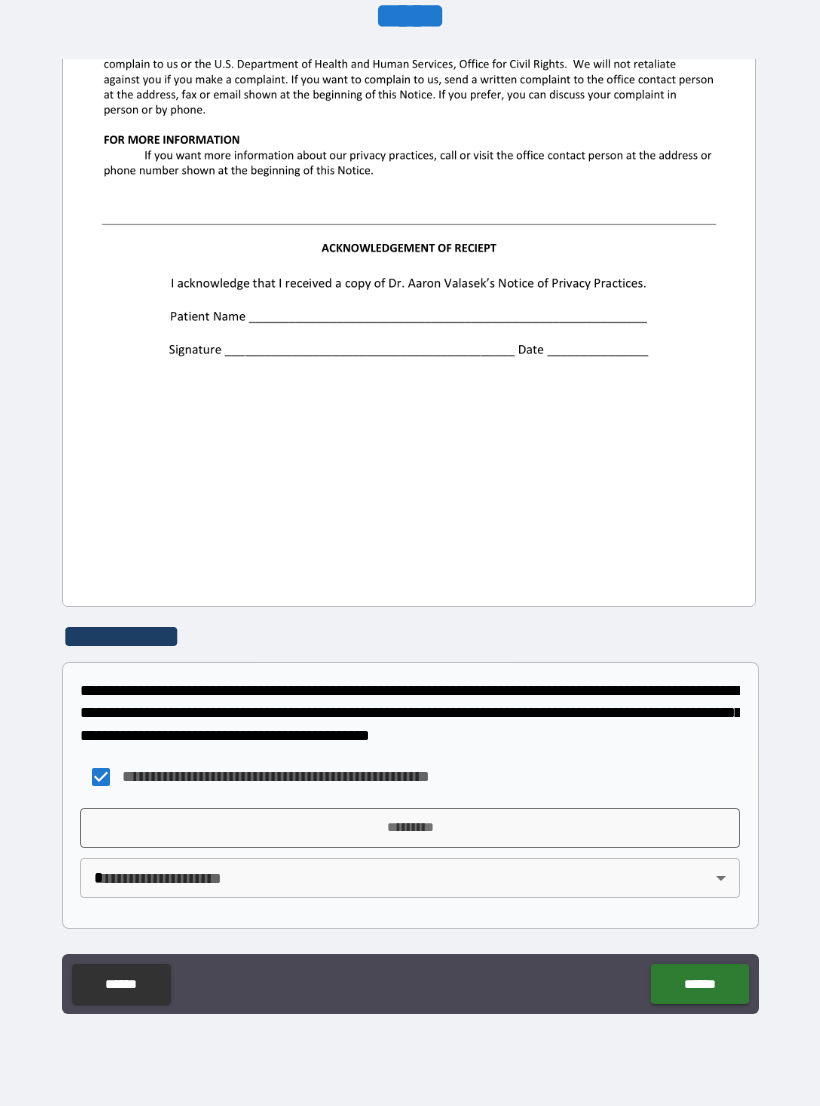 click on "*********" at bounding box center [410, 828] 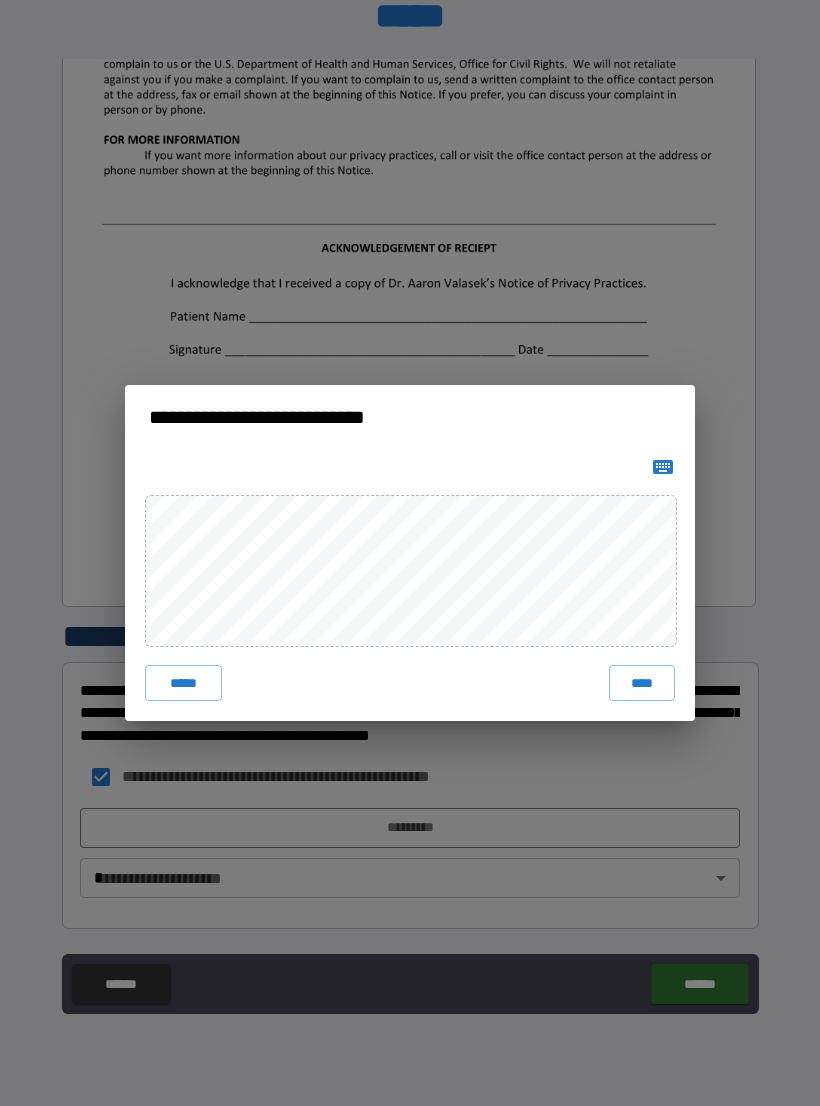 click on "****" at bounding box center (642, 683) 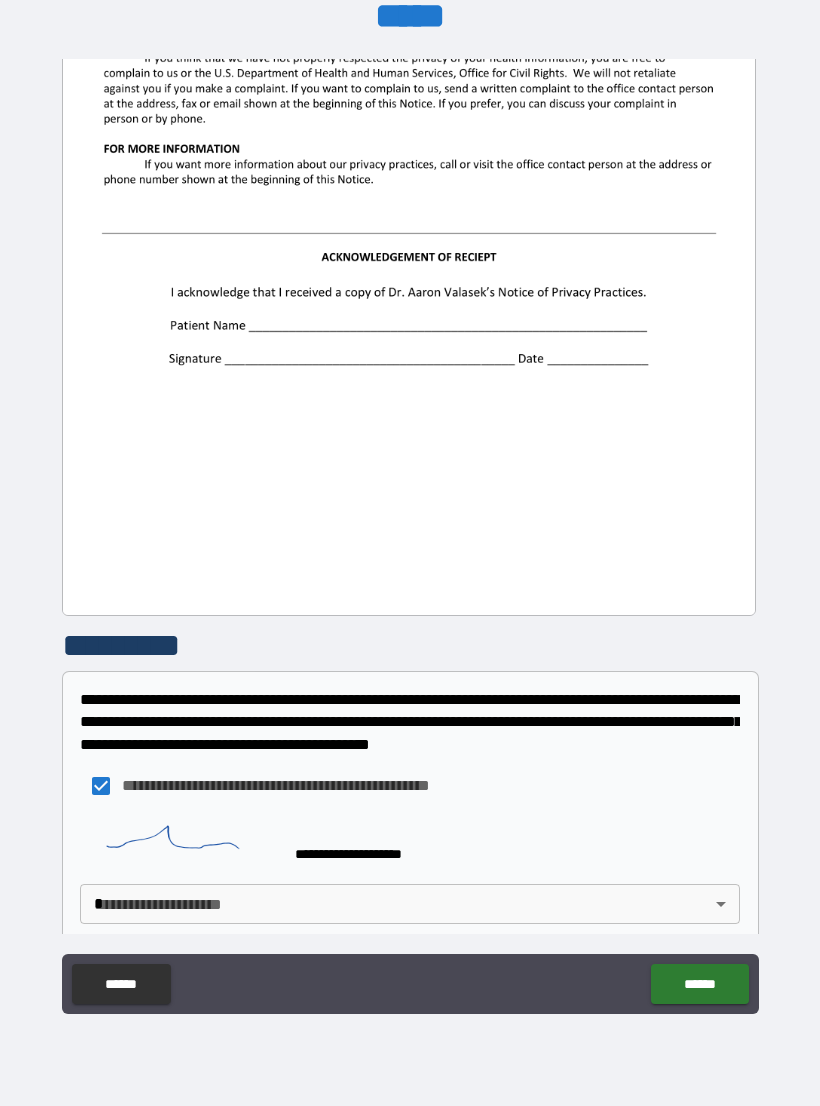 click on "**********" at bounding box center [410, 537] 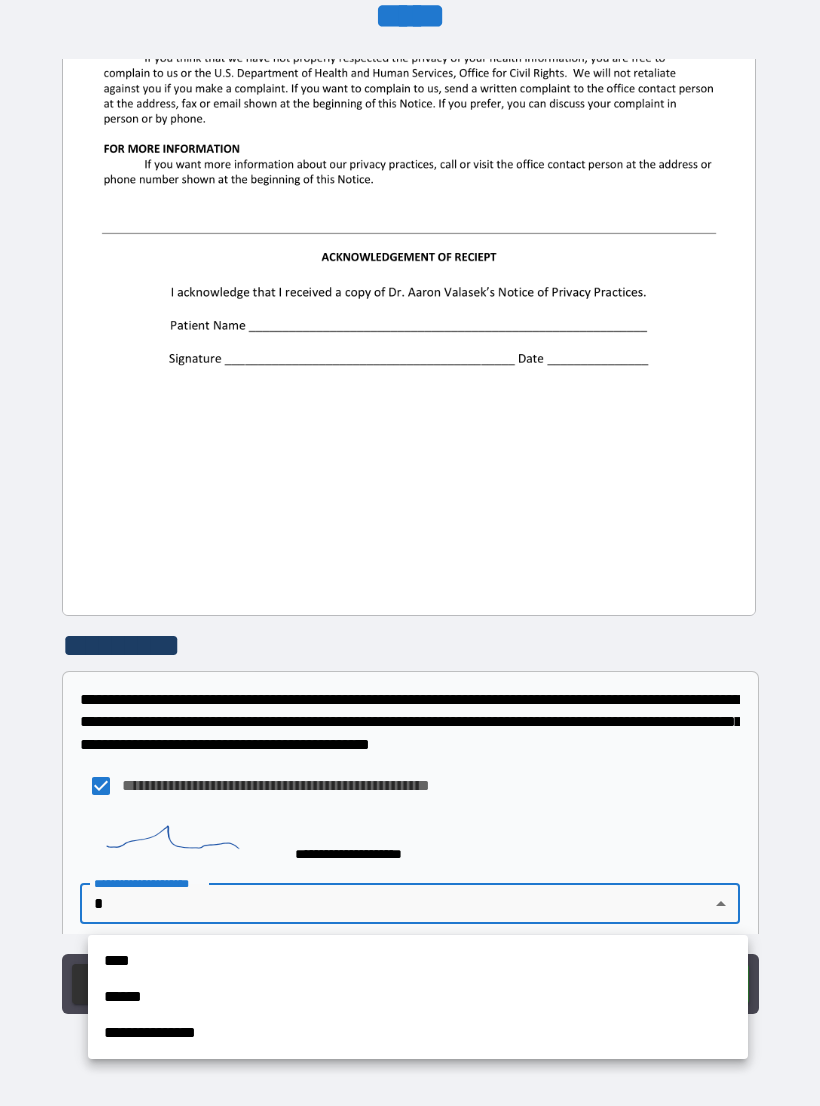 click on "**********" at bounding box center [418, 1033] 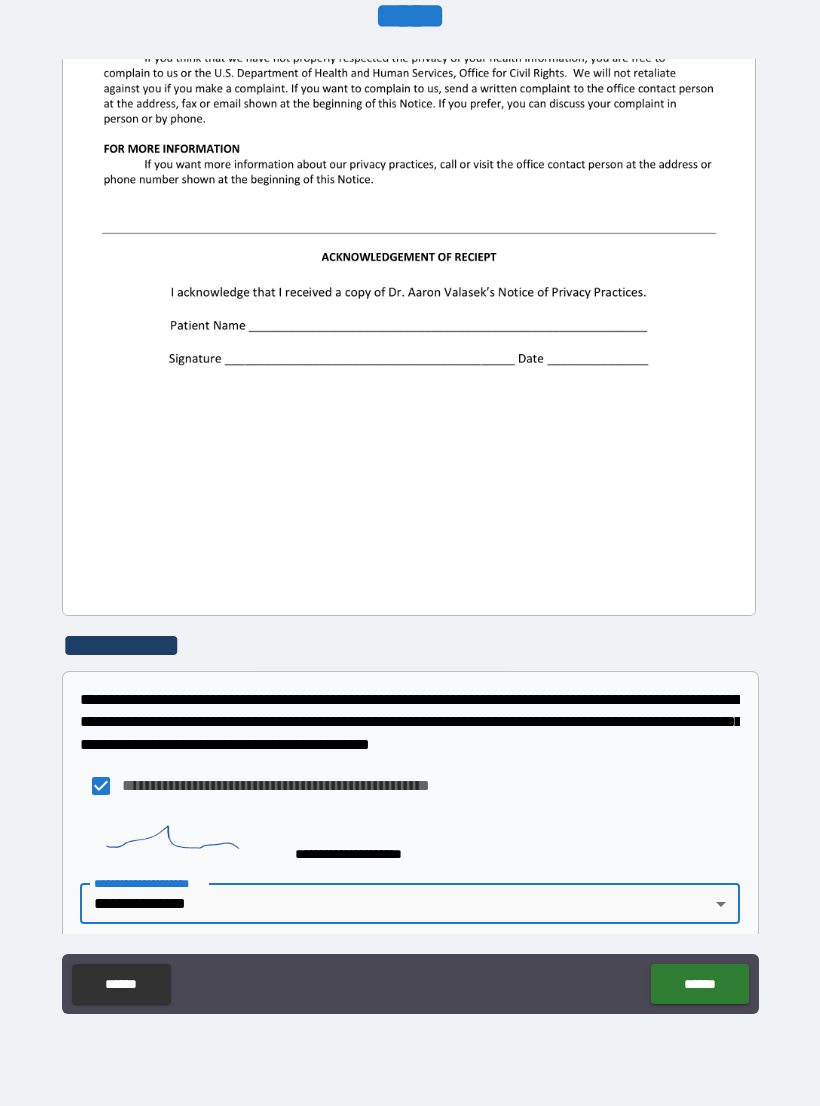 click on "******" at bounding box center [699, 984] 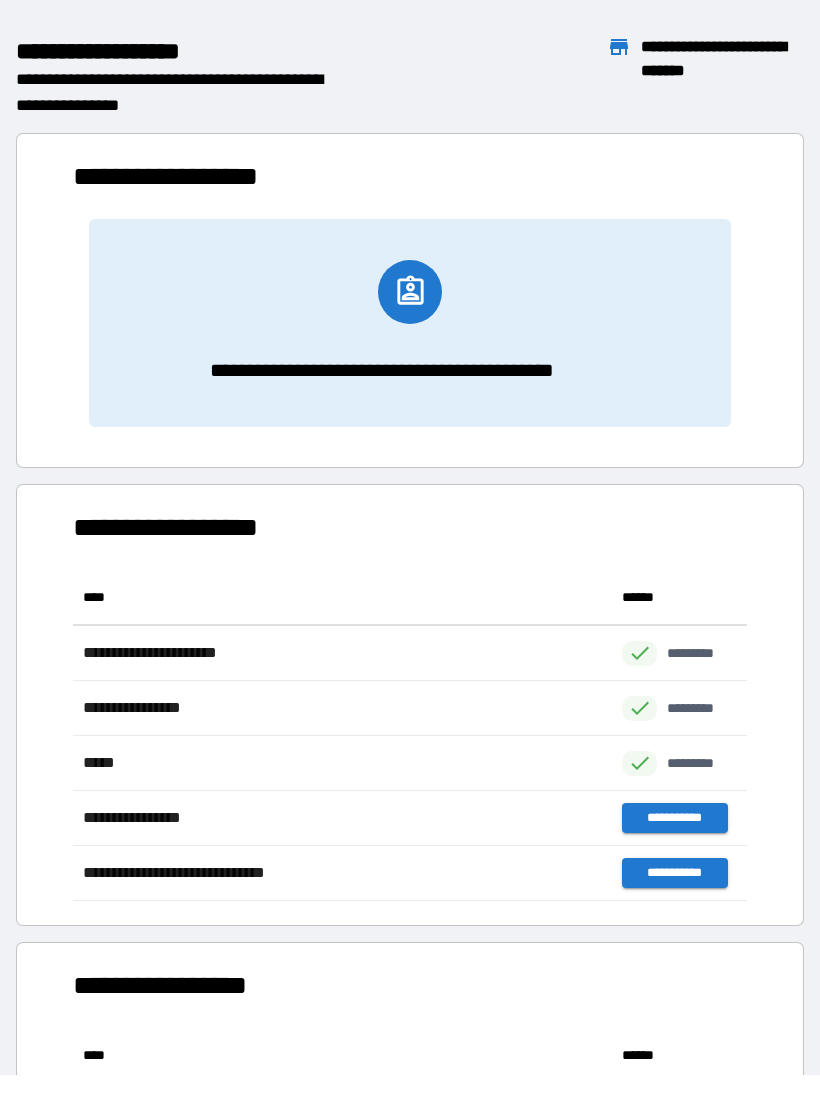 scroll, scrollTop: 1, scrollLeft: 1, axis: both 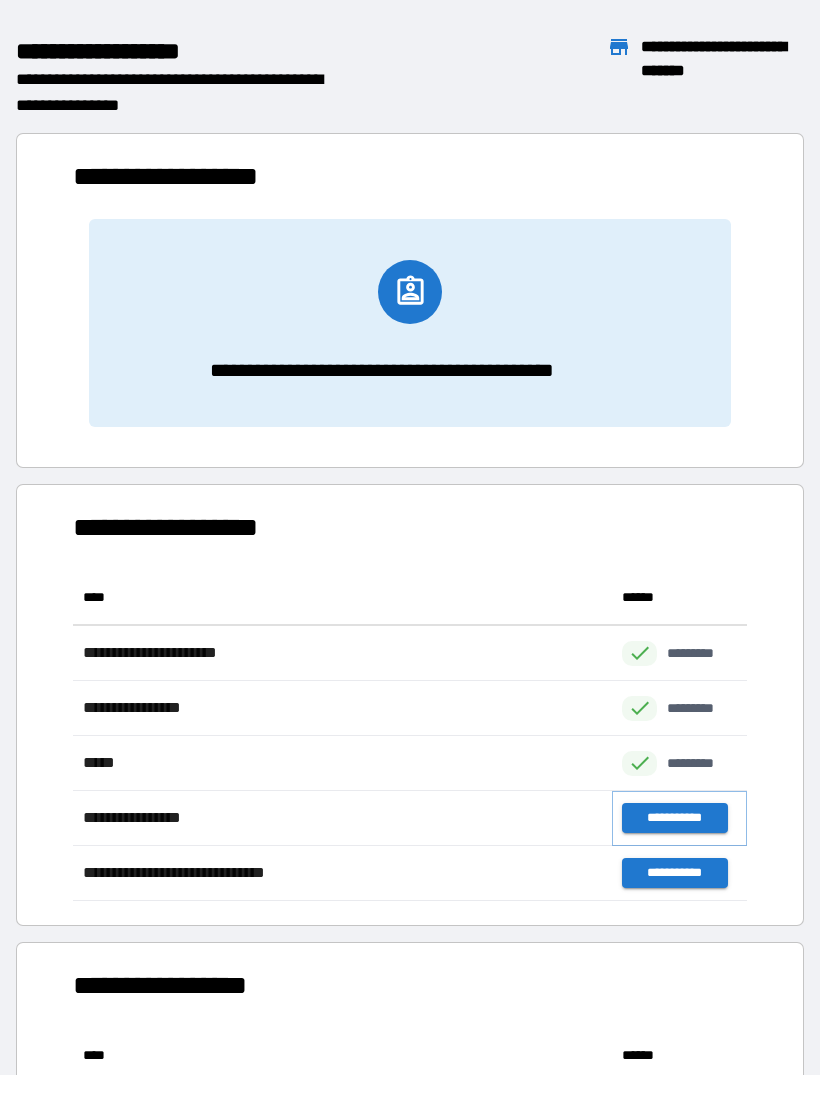 click on "**********" at bounding box center [674, 818] 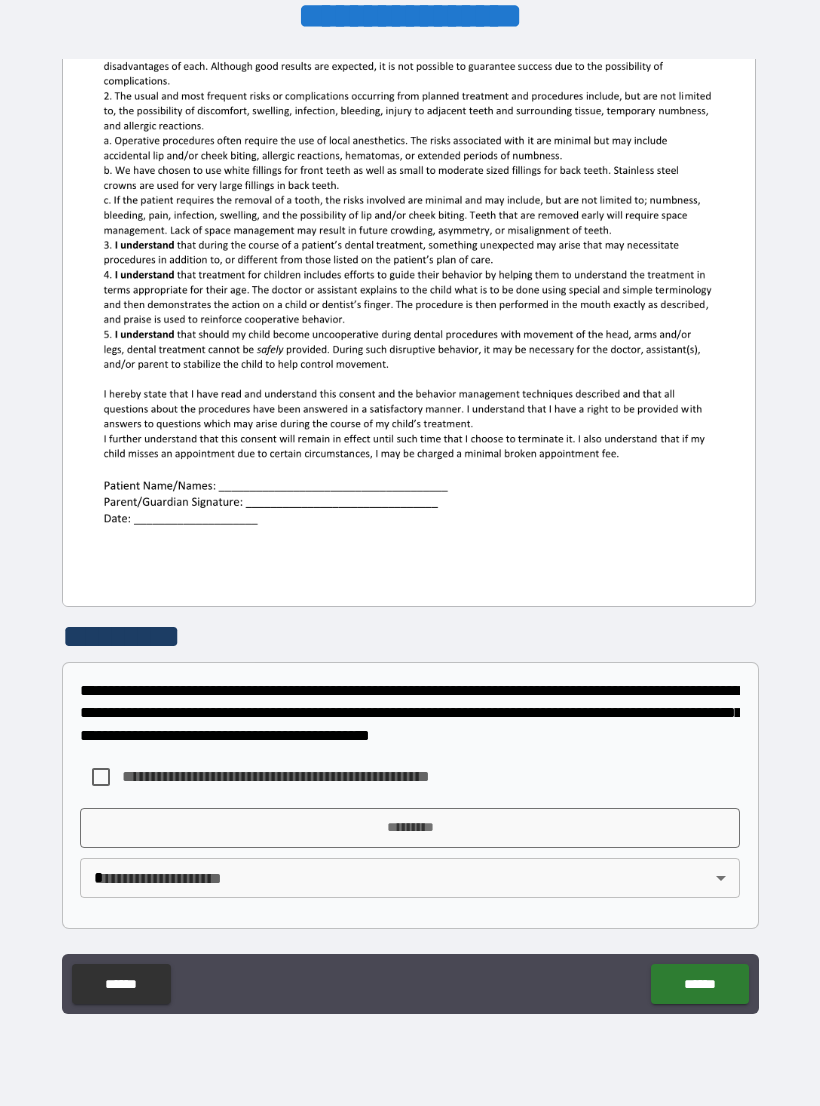 scroll, scrollTop: 380, scrollLeft: 0, axis: vertical 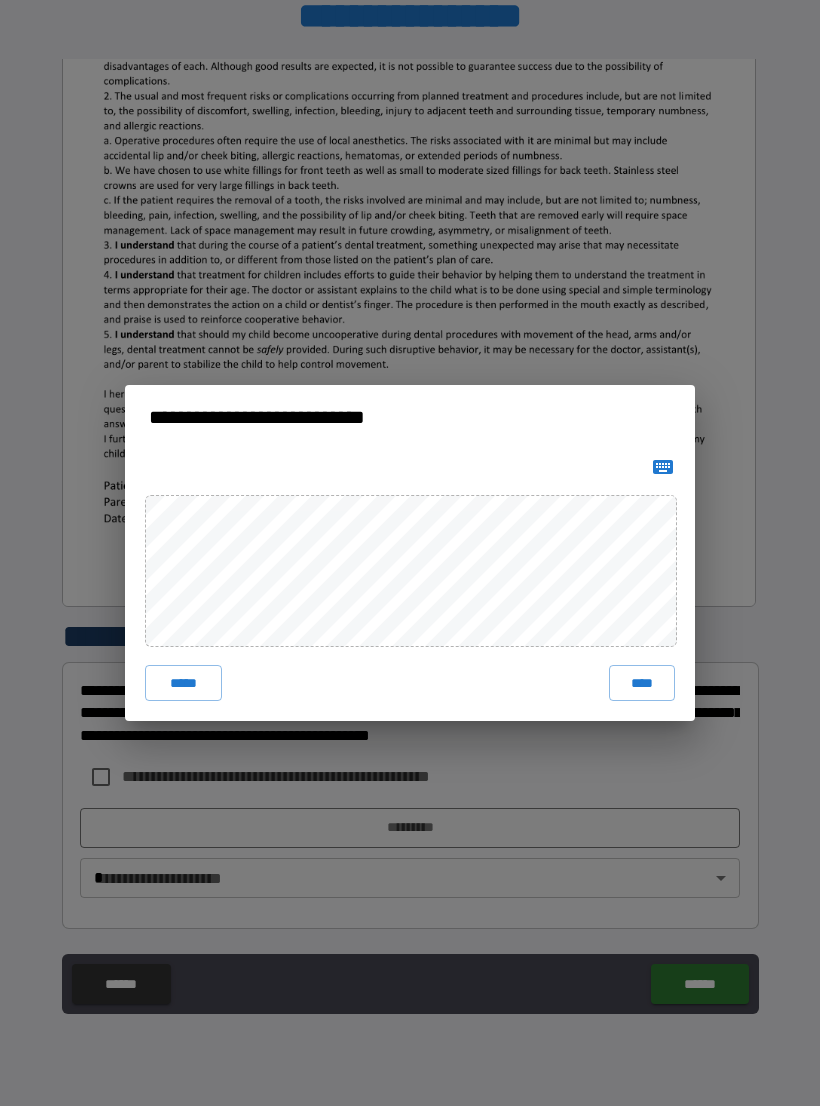 click on "****" at bounding box center [642, 683] 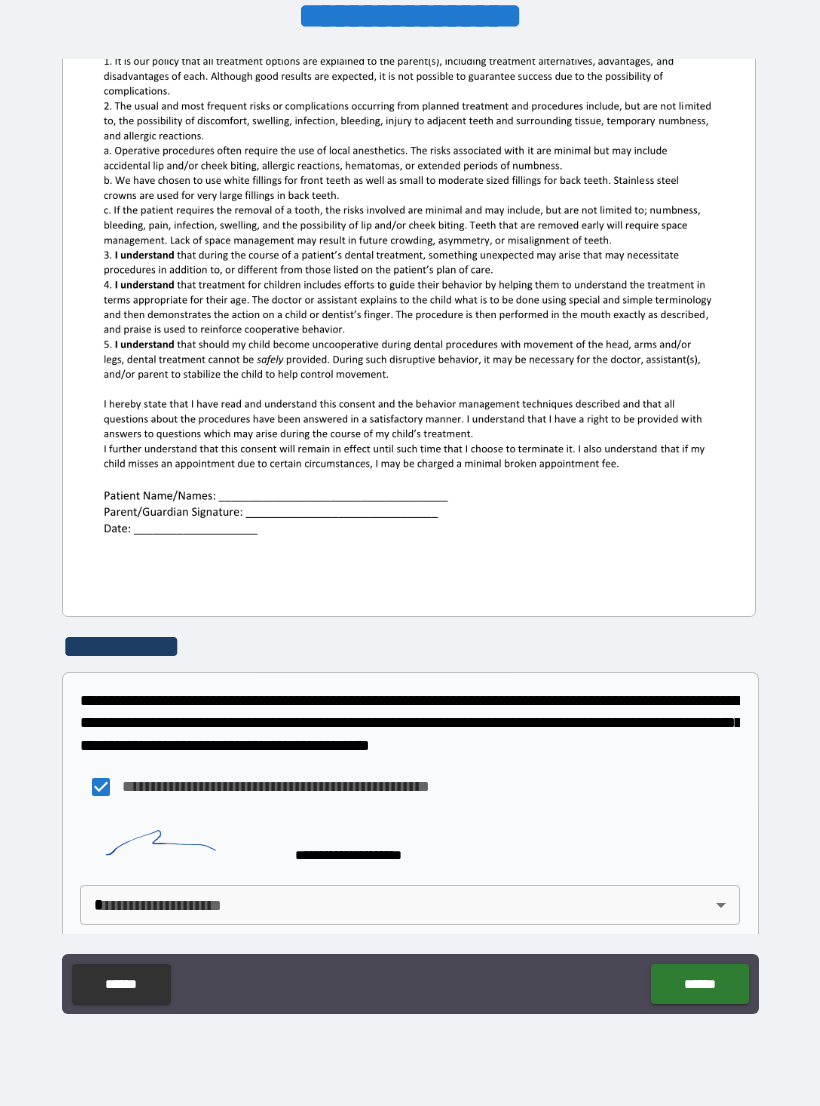 click on "******" at bounding box center (699, 984) 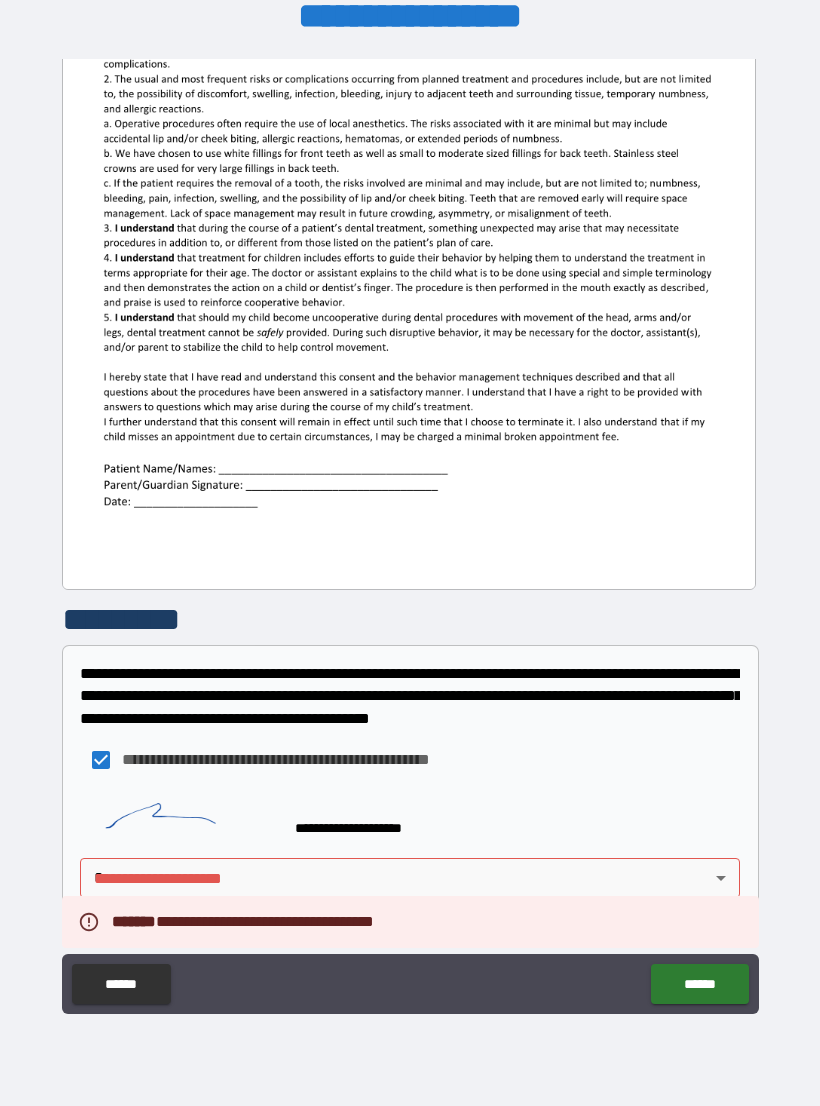 scroll, scrollTop: 397, scrollLeft: 0, axis: vertical 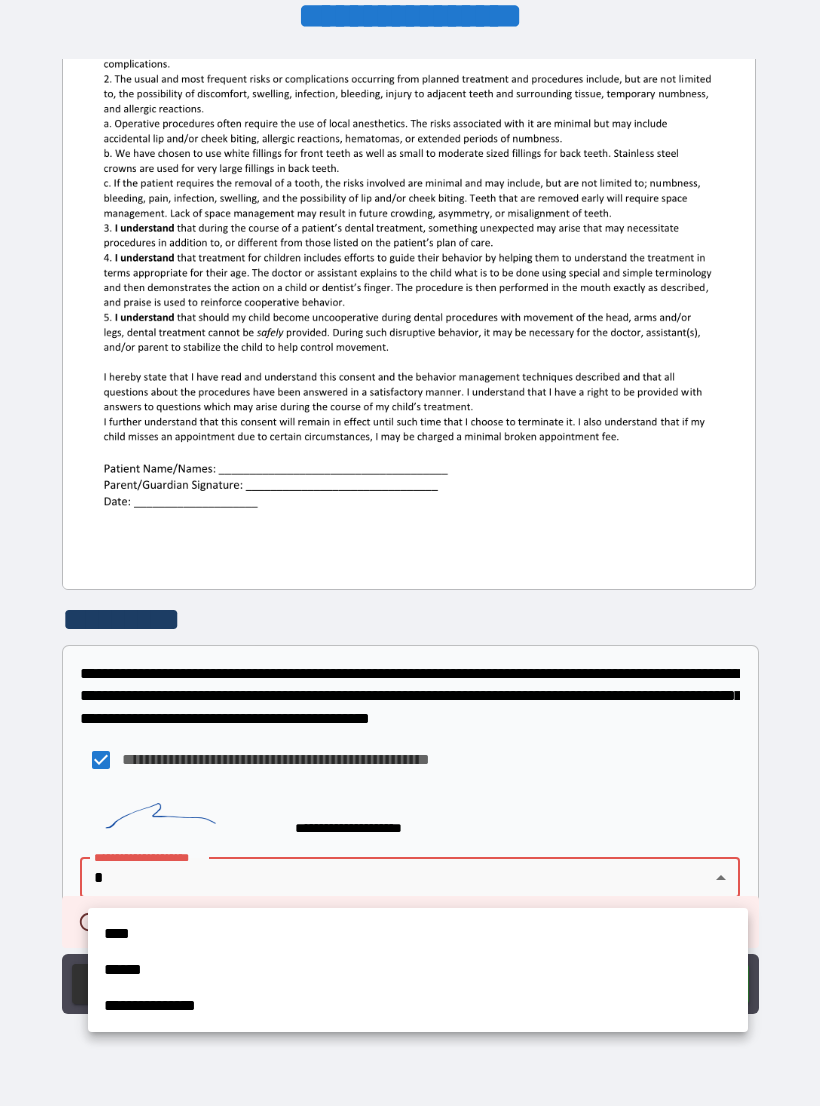 click on "**********" at bounding box center [418, 1006] 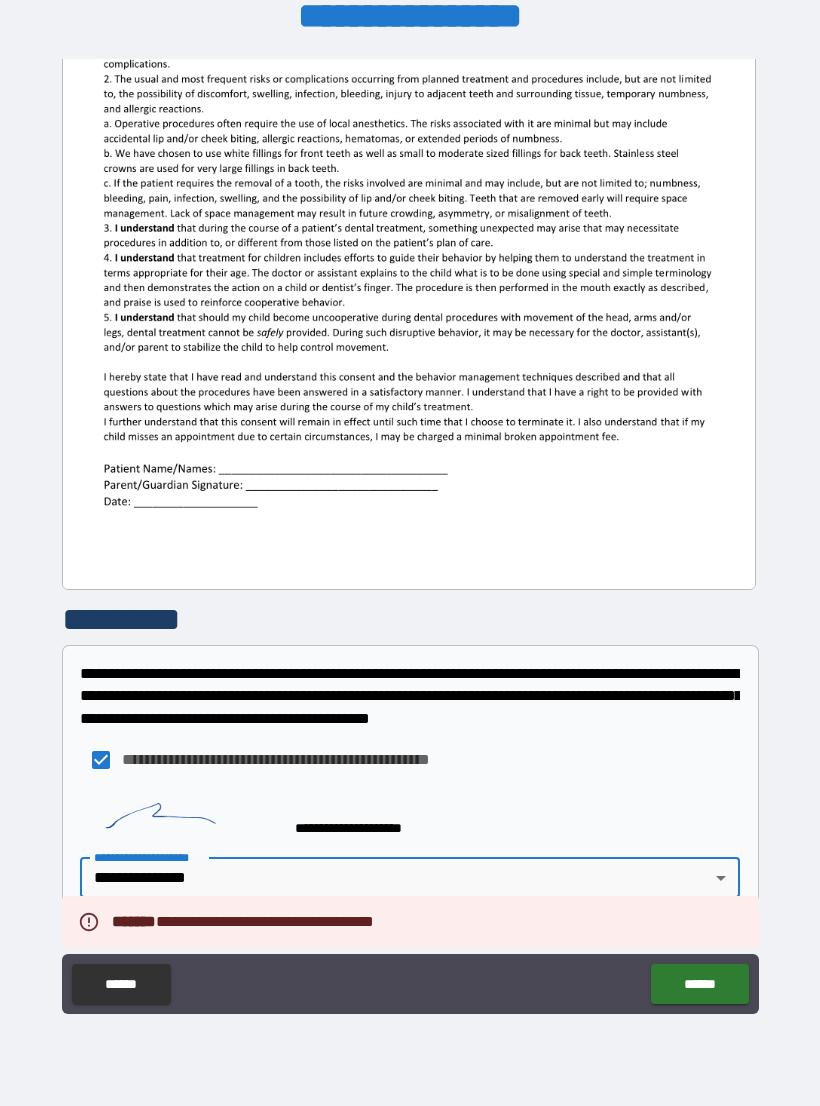 click on "******" at bounding box center (699, 984) 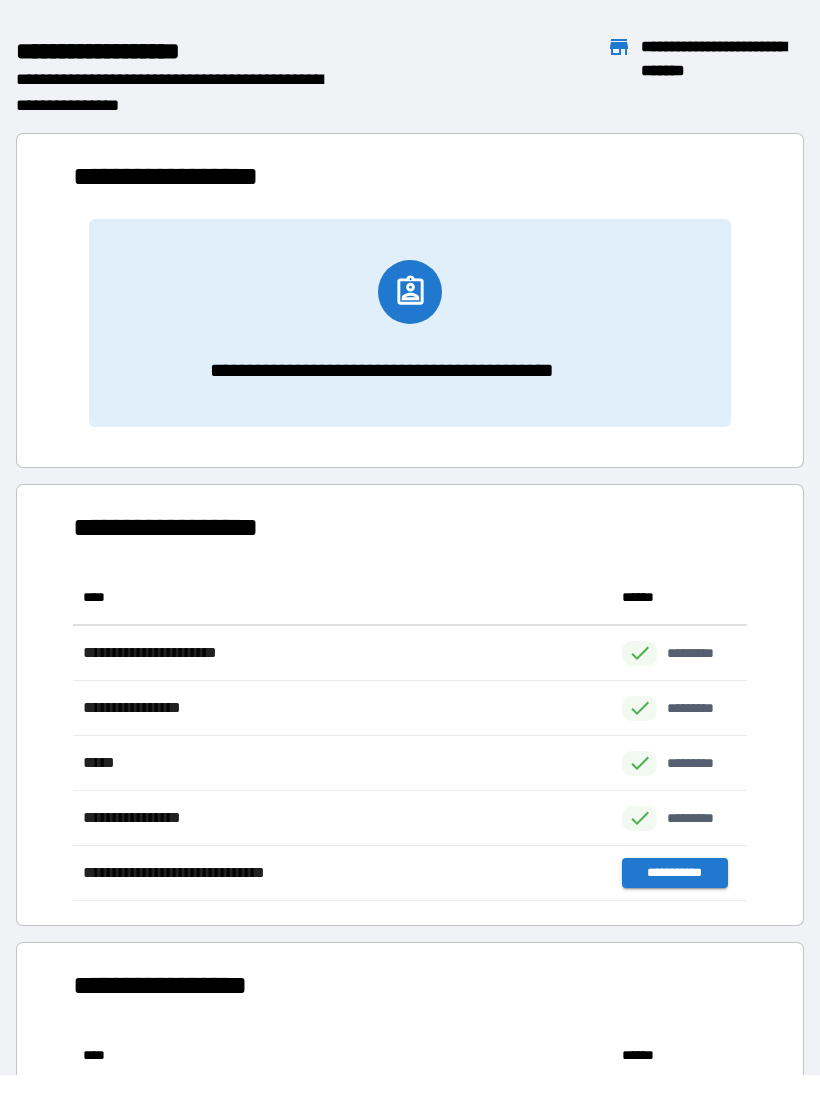 scroll, scrollTop: 331, scrollLeft: 674, axis: both 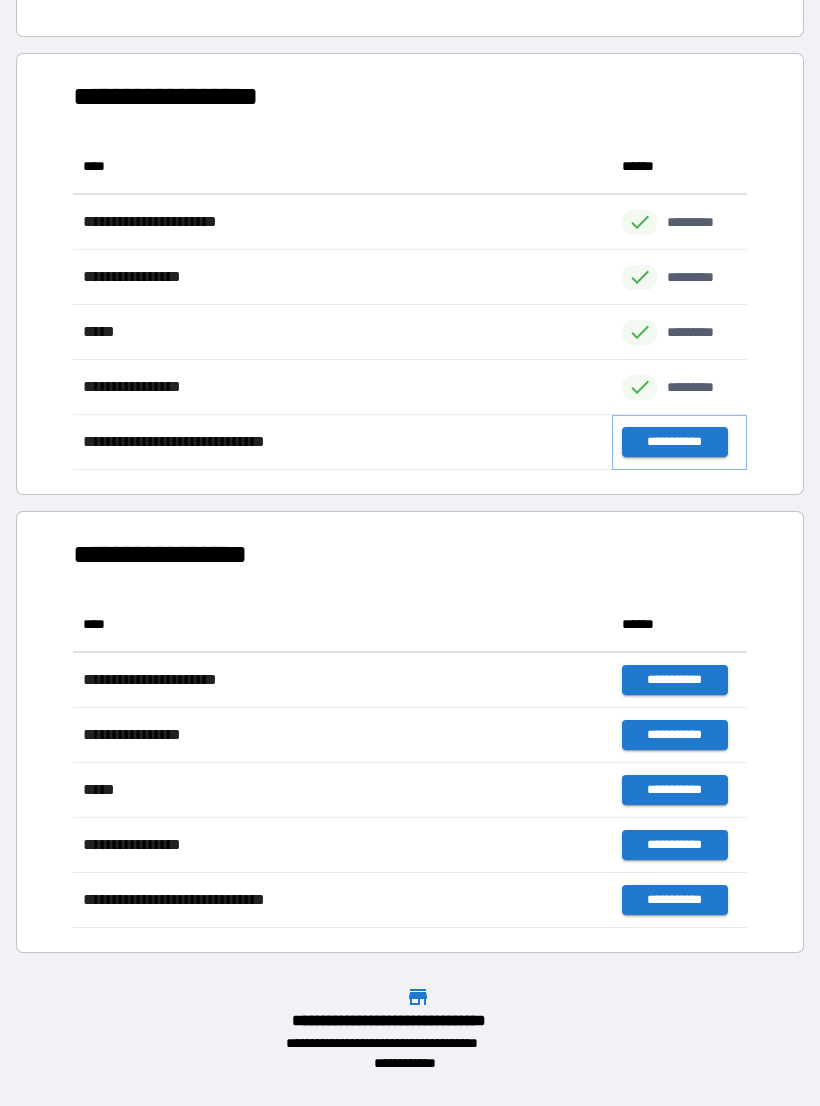 click on "**********" at bounding box center (674, 442) 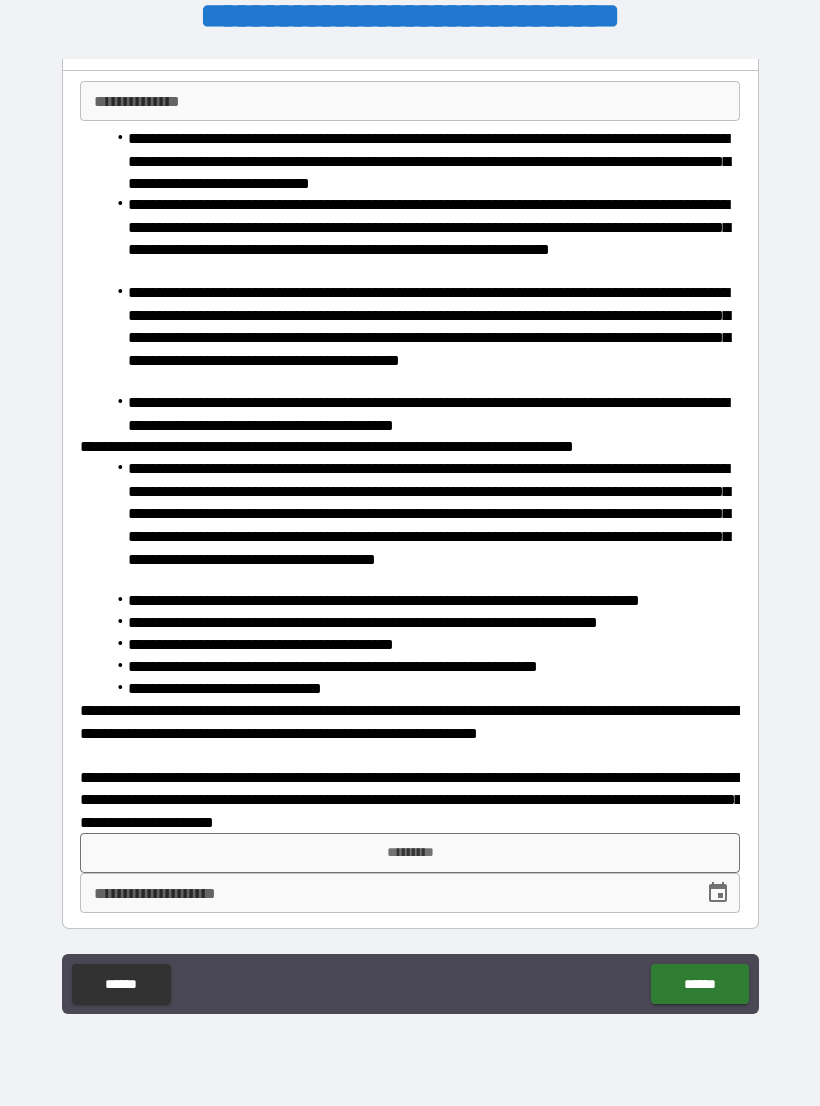 scroll, scrollTop: 119, scrollLeft: 0, axis: vertical 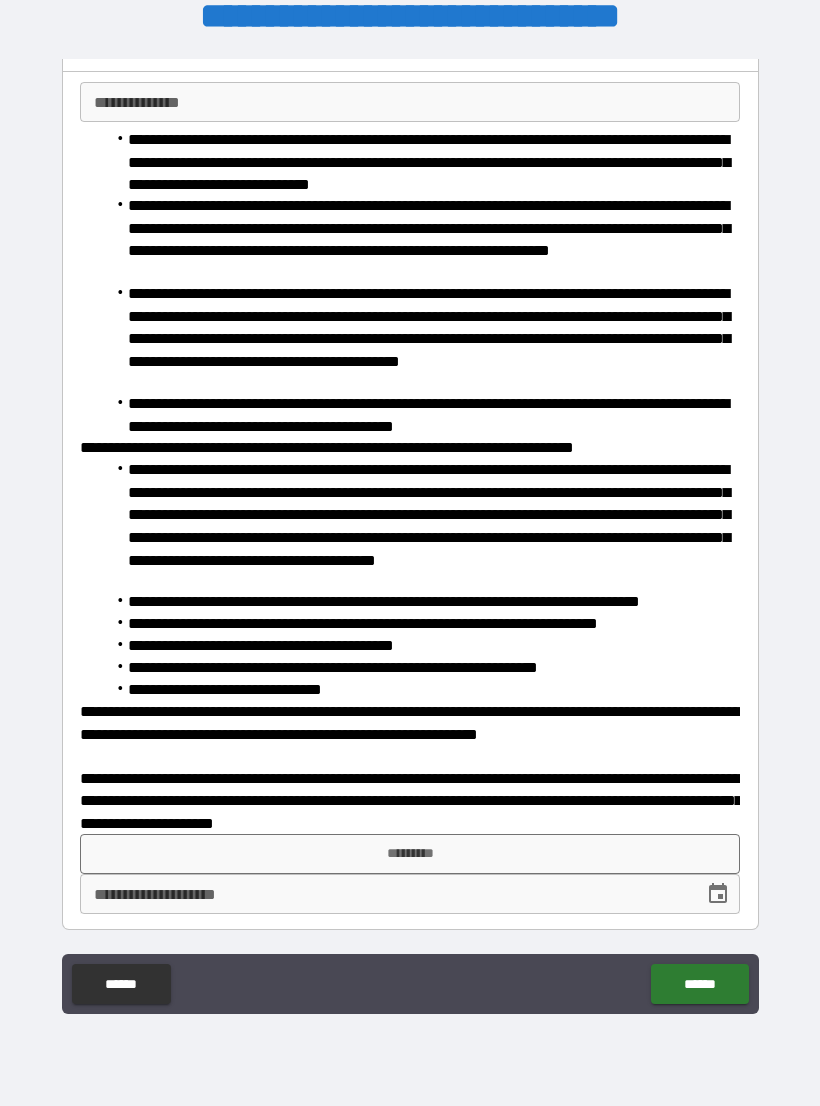 click on "*********" at bounding box center [410, 854] 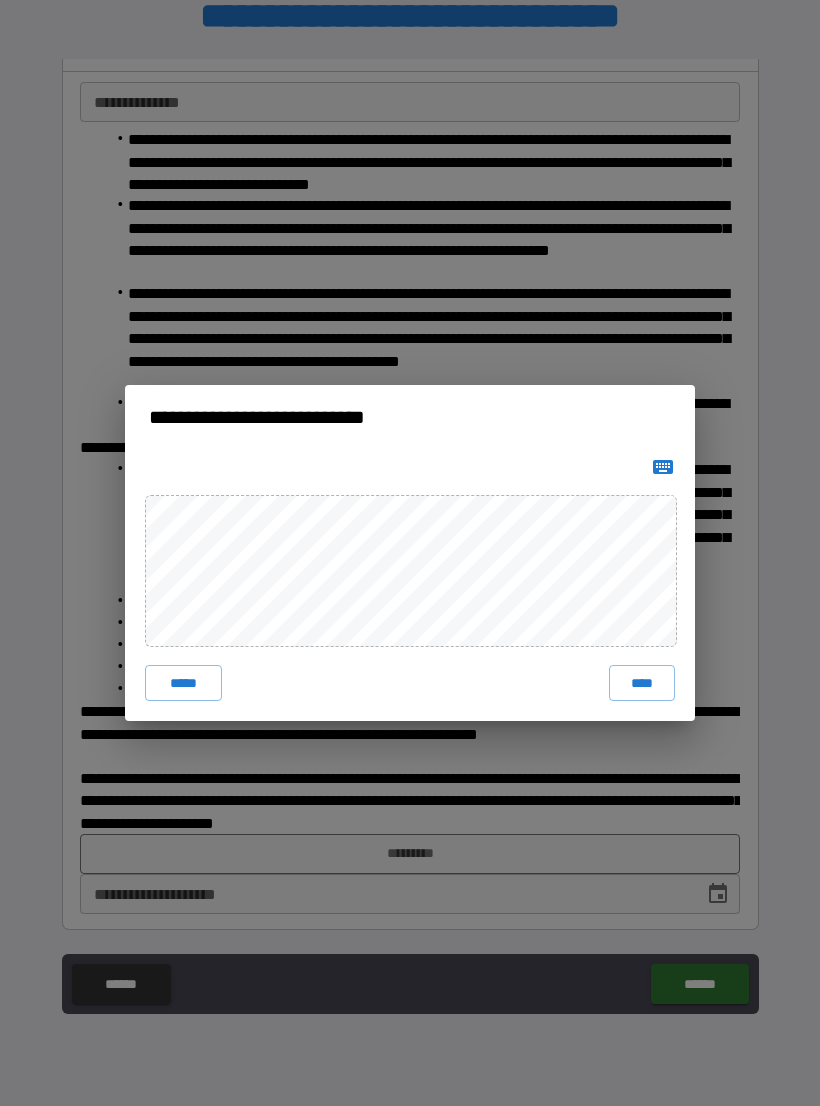 click on "****" at bounding box center (642, 683) 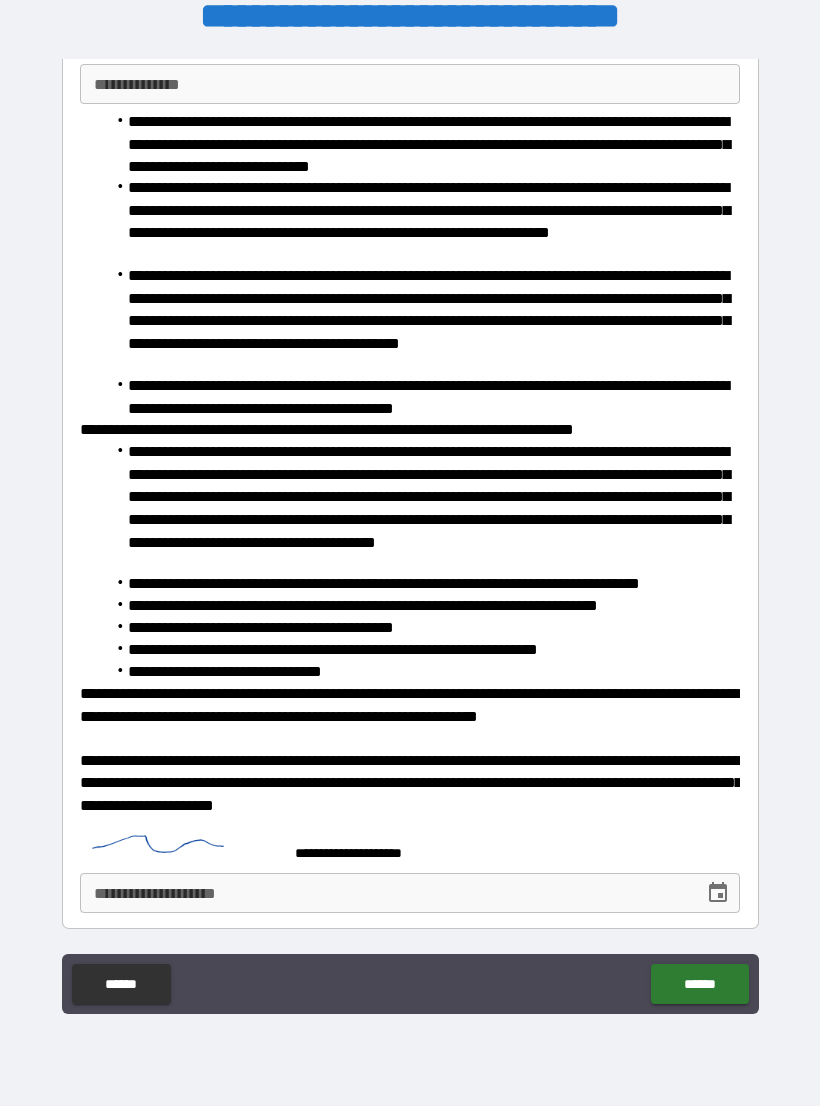 scroll 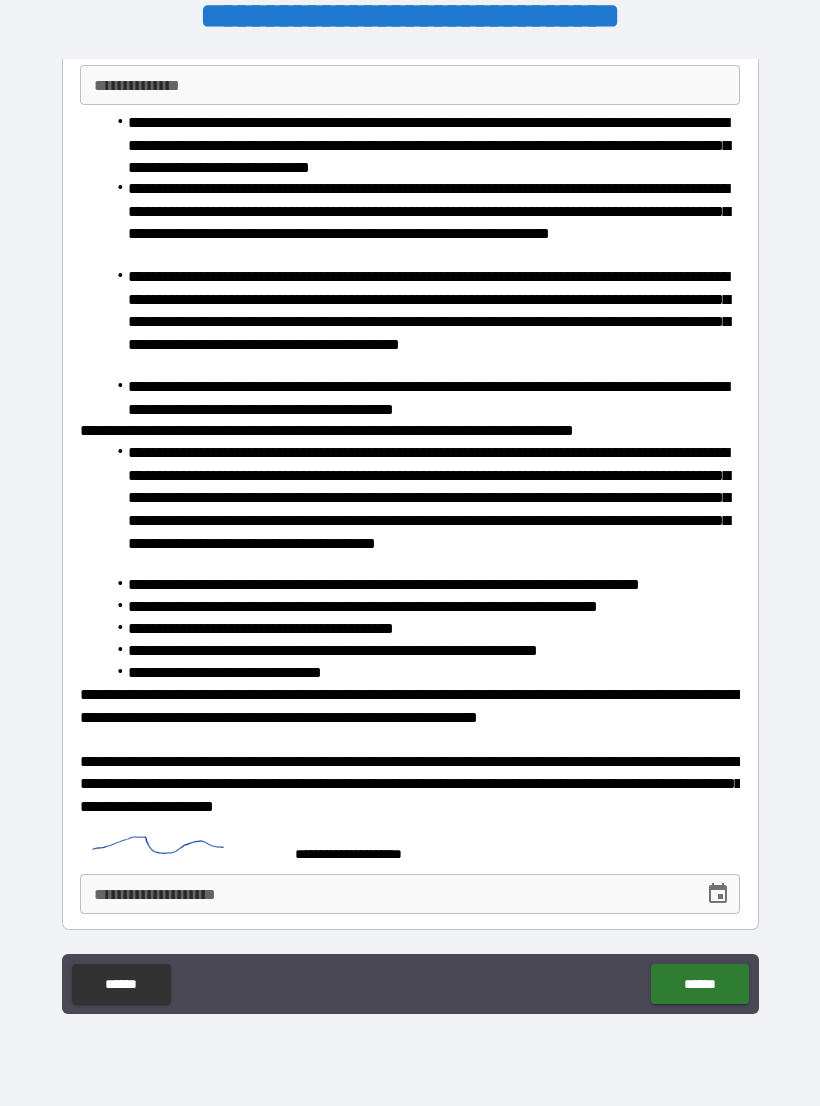 click 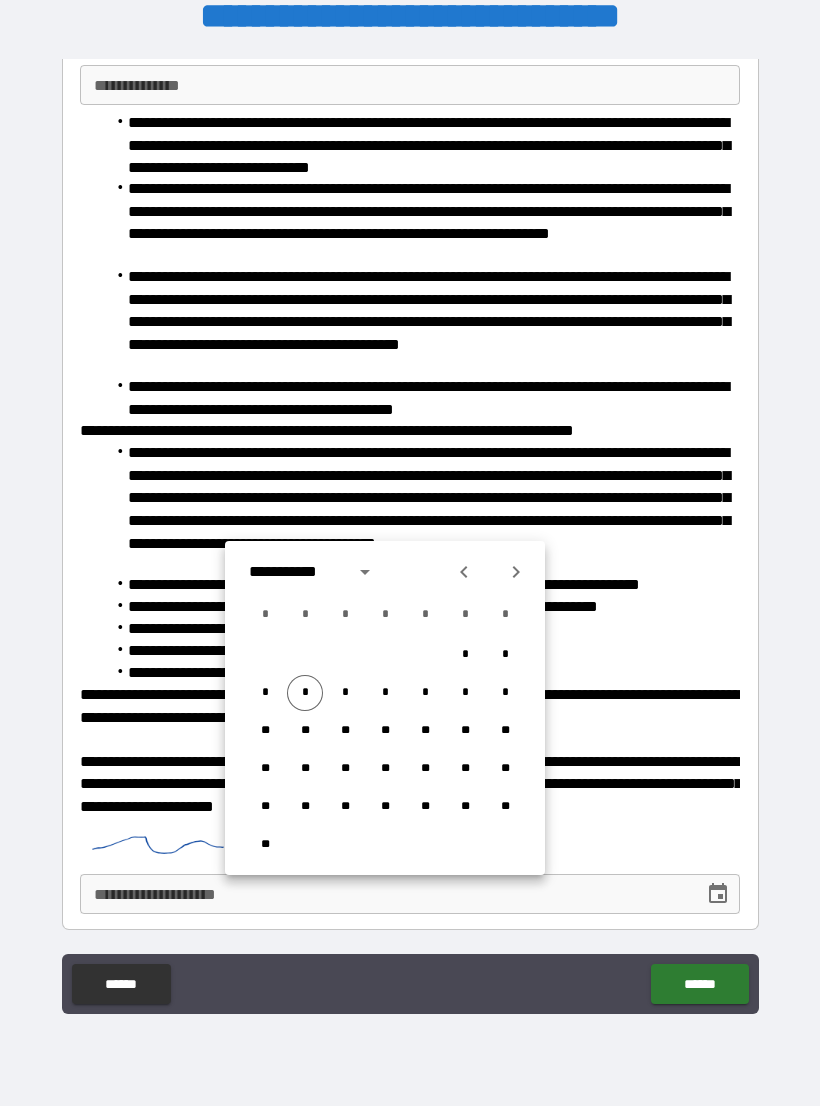 click on "*" at bounding box center (305, 693) 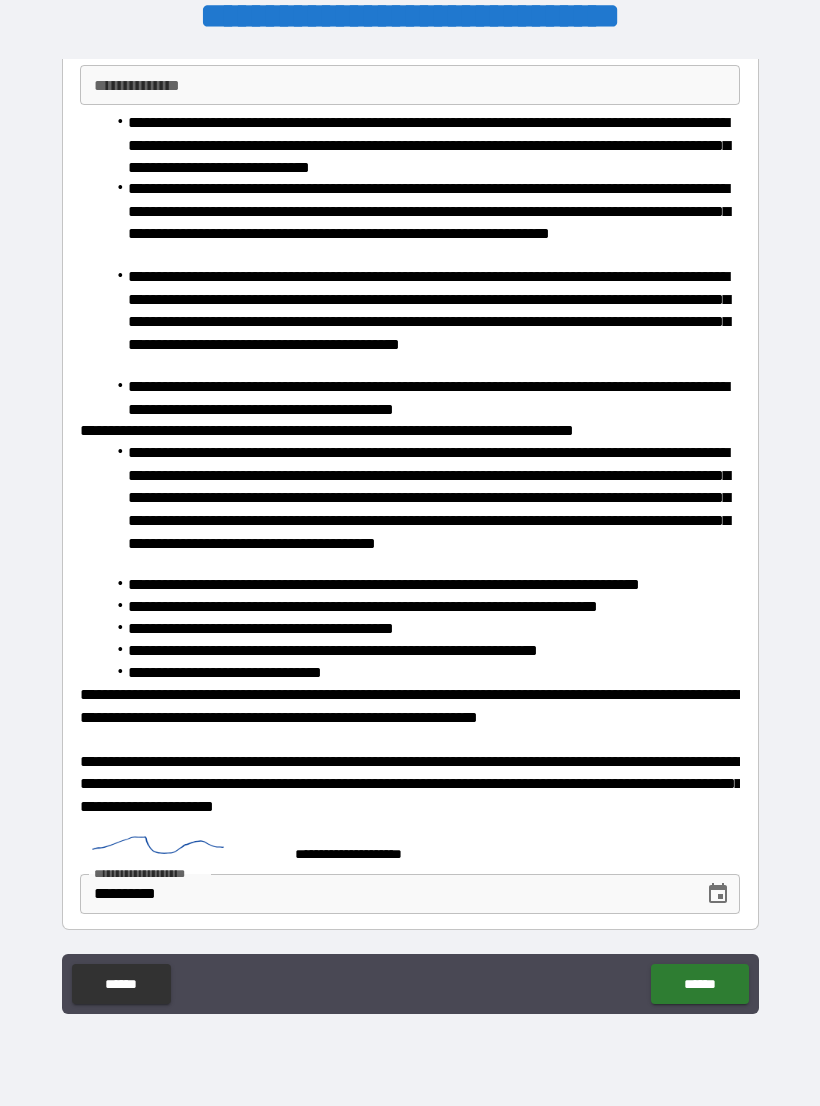 click on "******" at bounding box center (699, 984) 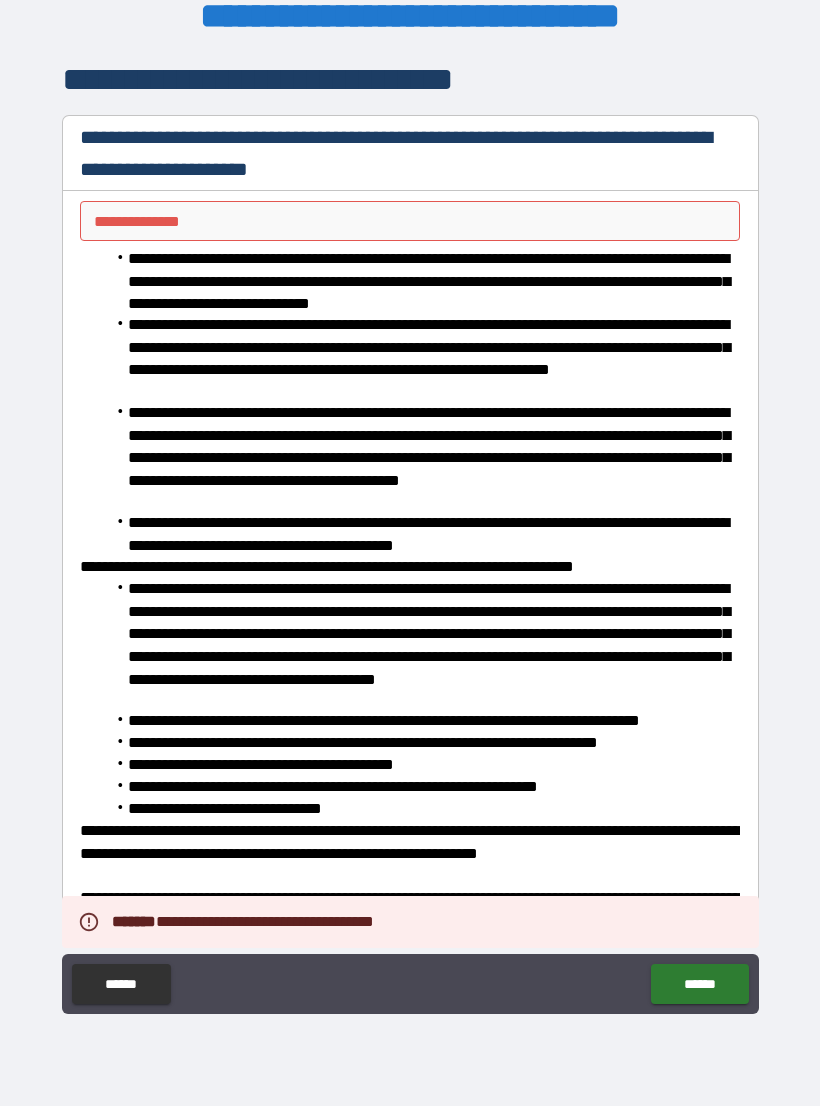 scroll, scrollTop: -2, scrollLeft: 0, axis: vertical 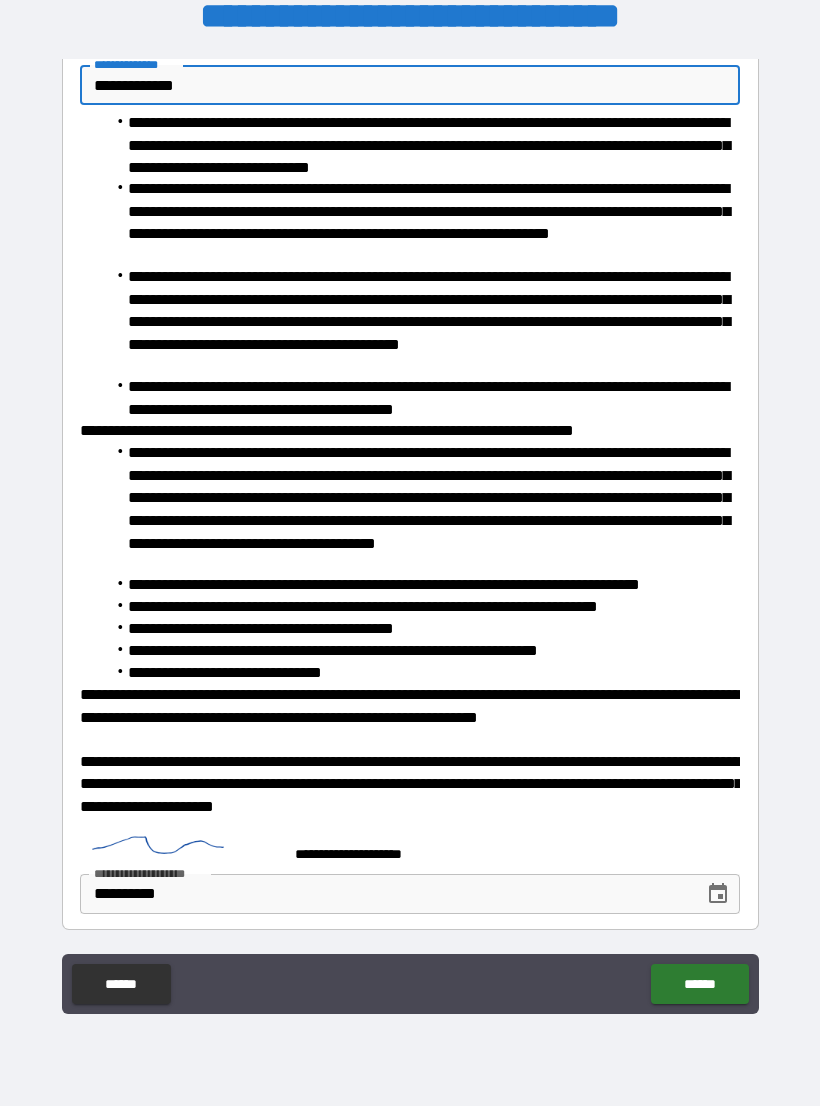 type on "**********" 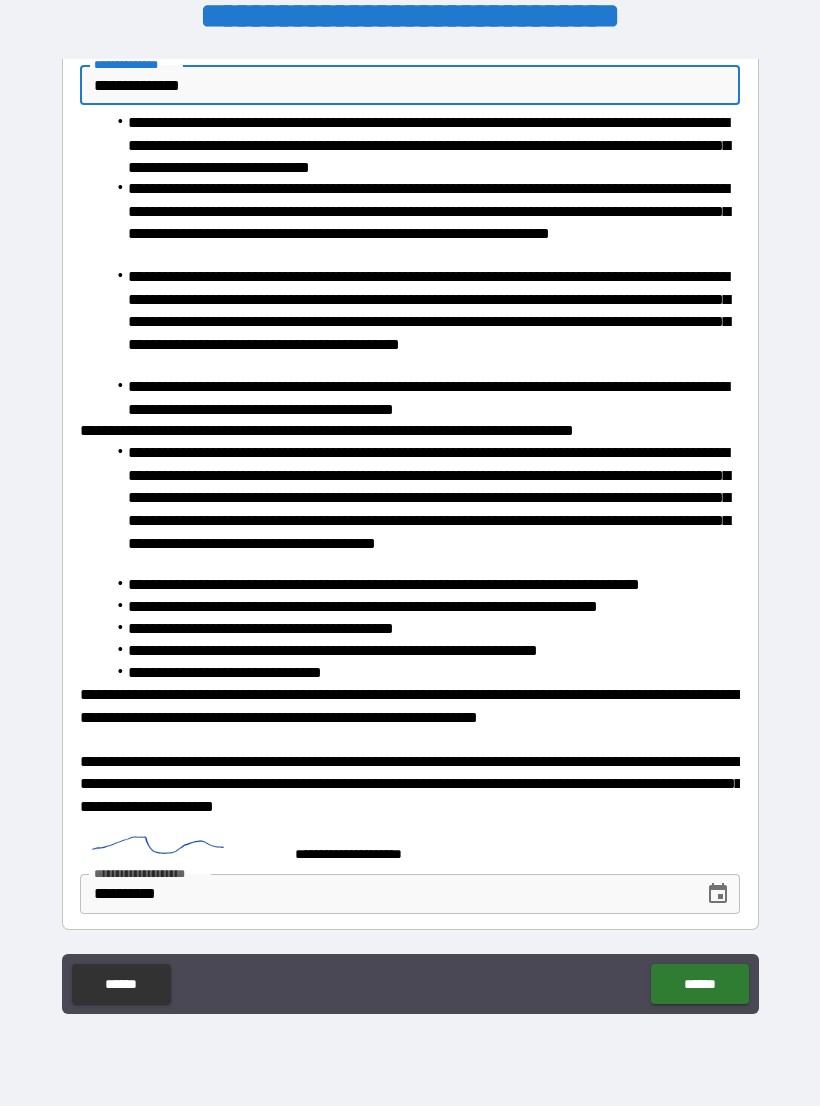 click on "******" at bounding box center [699, 984] 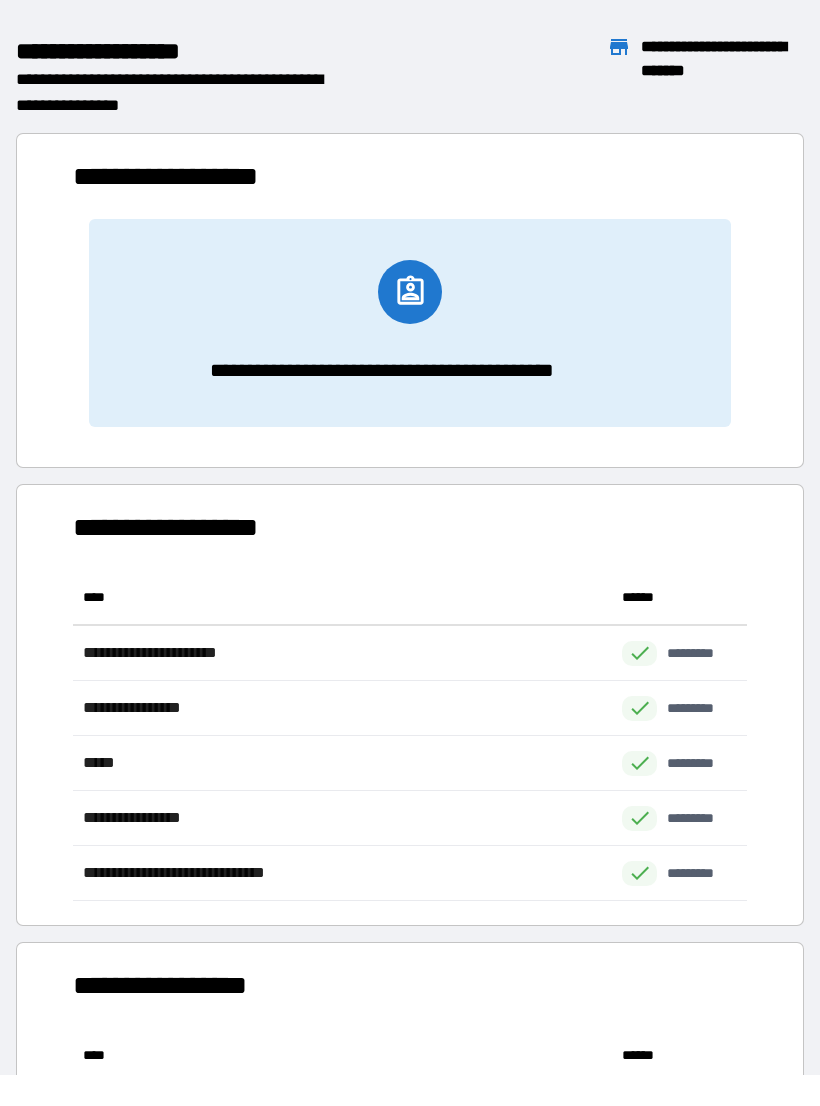 scroll, scrollTop: 1, scrollLeft: 1, axis: both 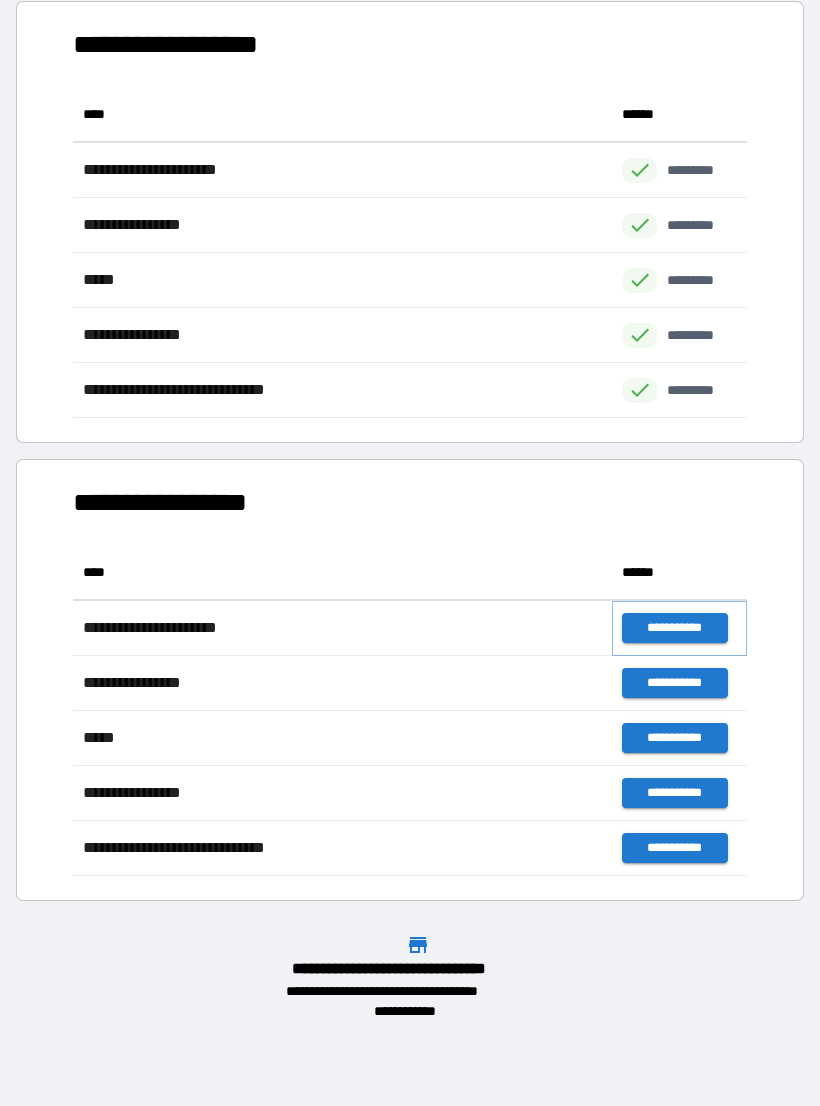 click on "**********" at bounding box center [674, 628] 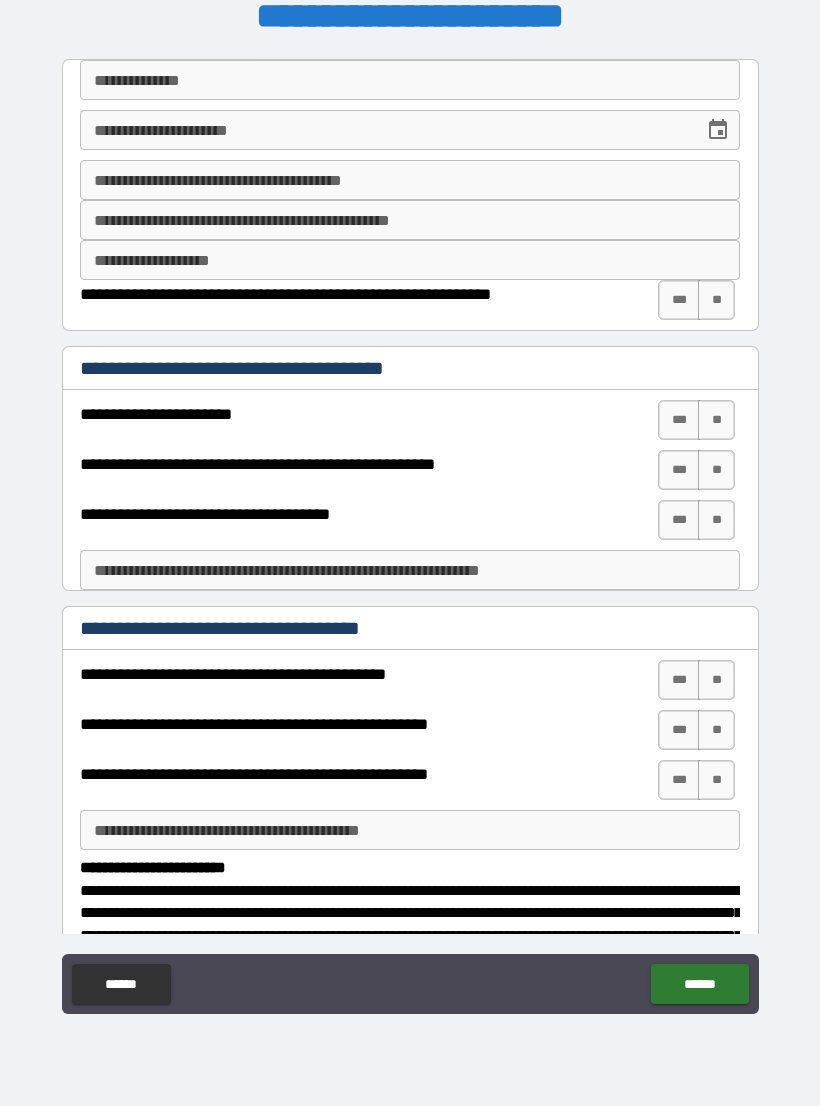 click on "**********" at bounding box center (410, 80) 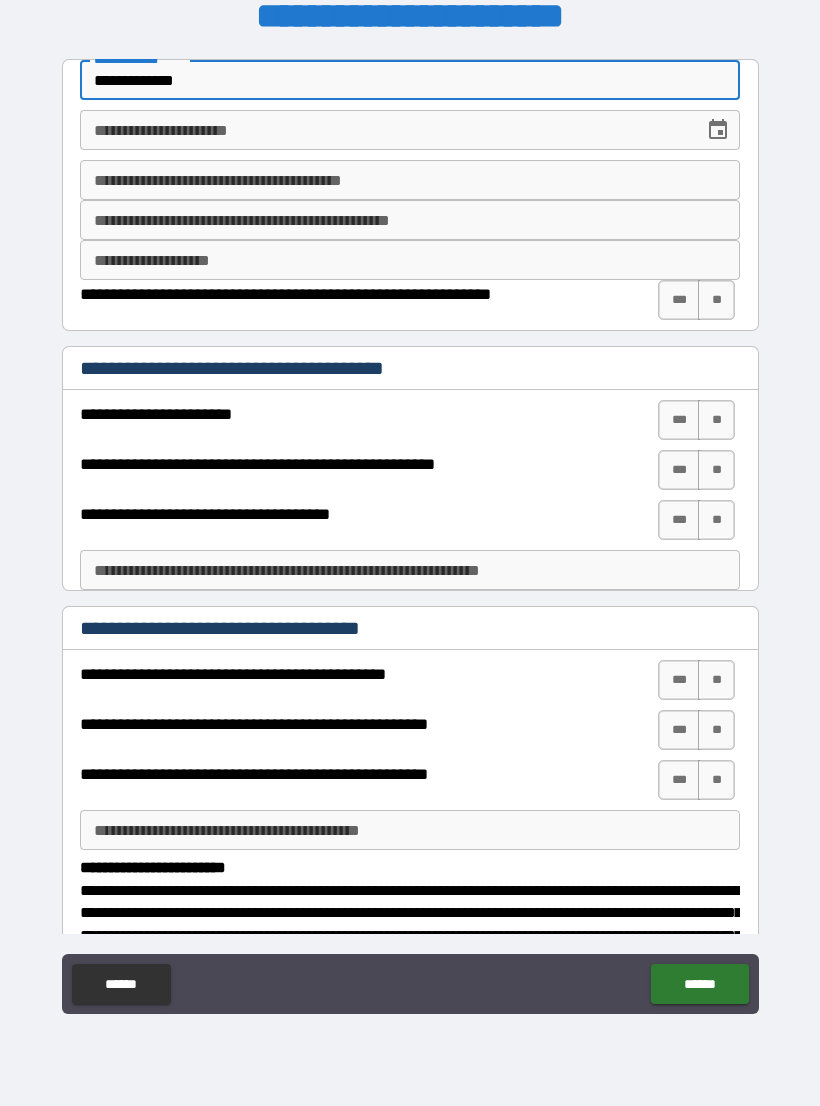 type on "**********" 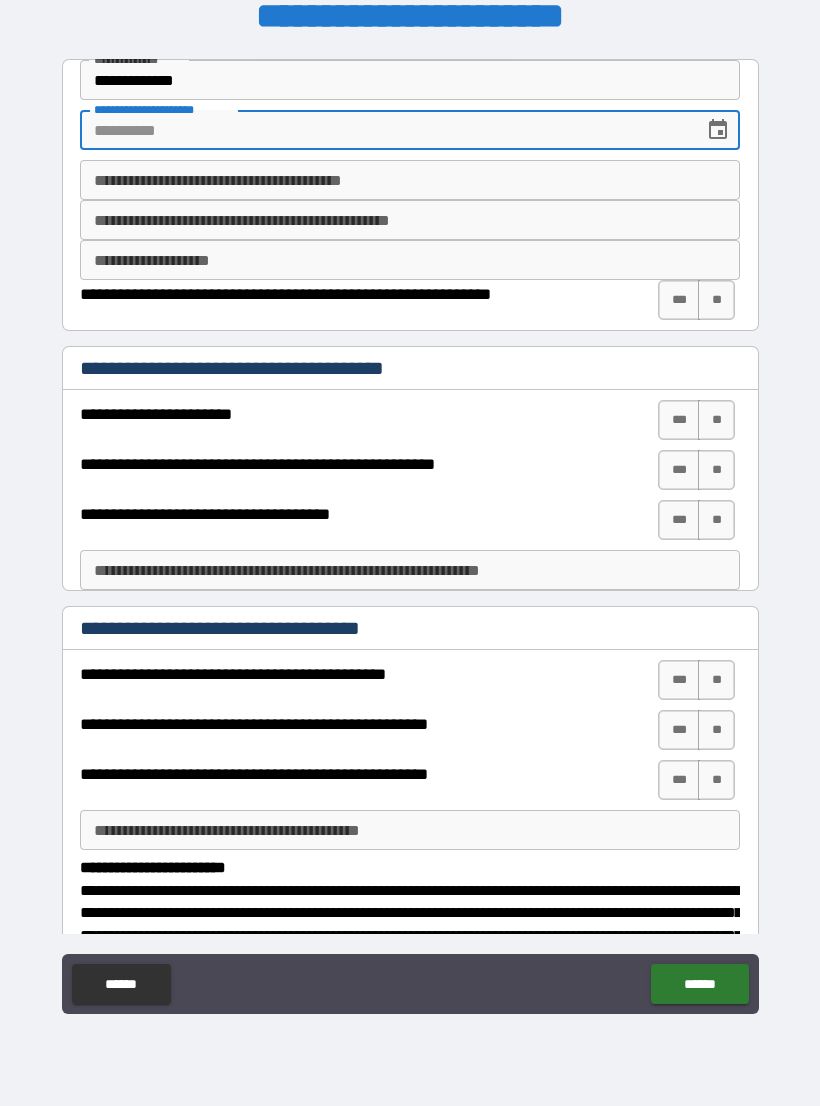 click 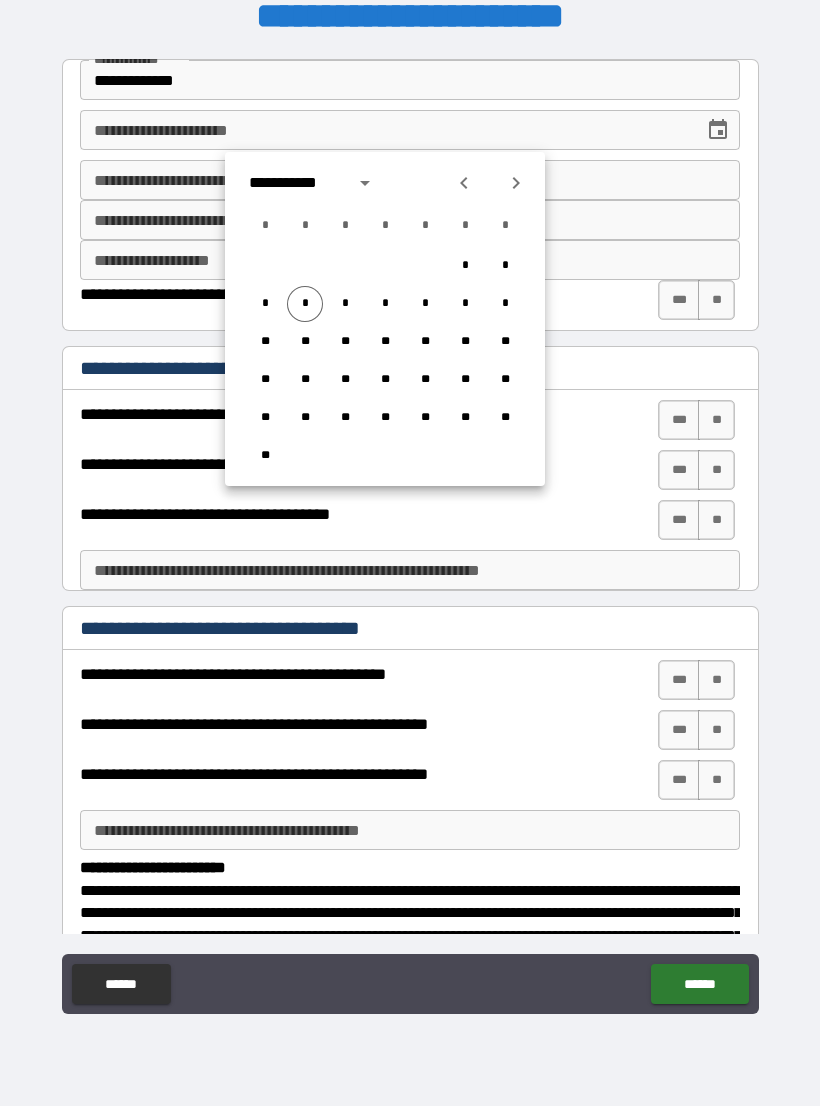 click 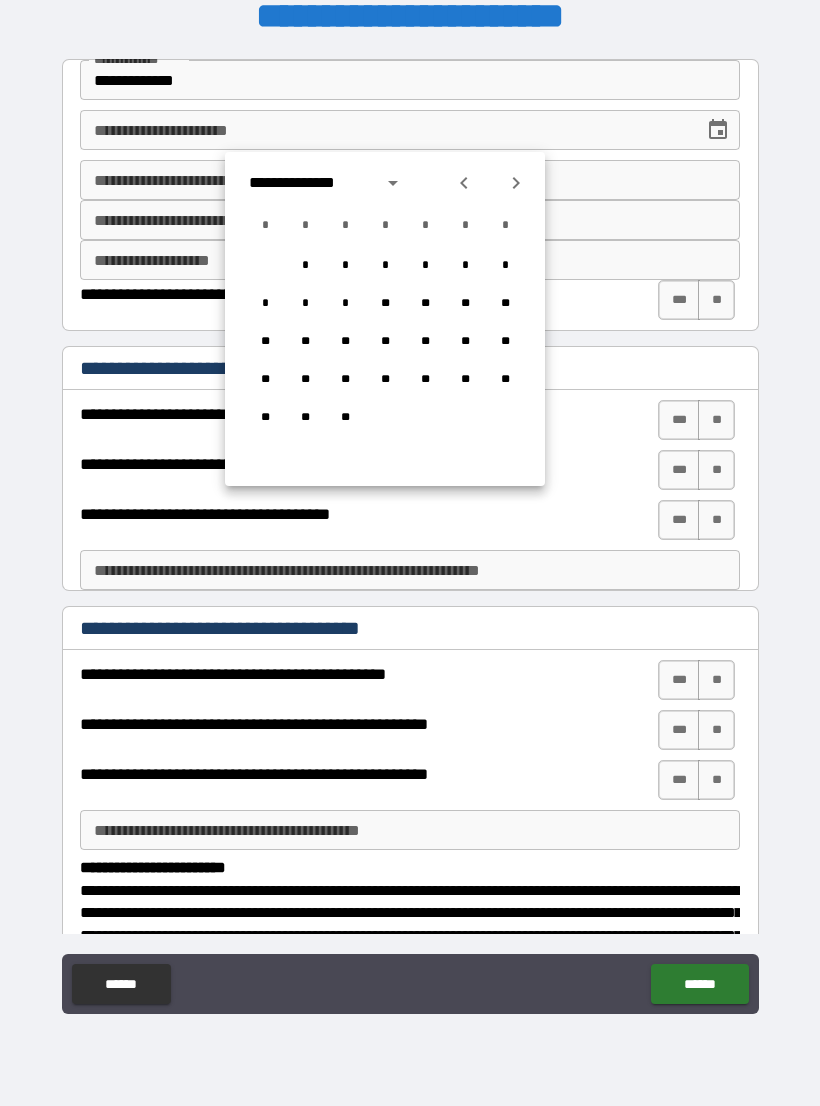 click 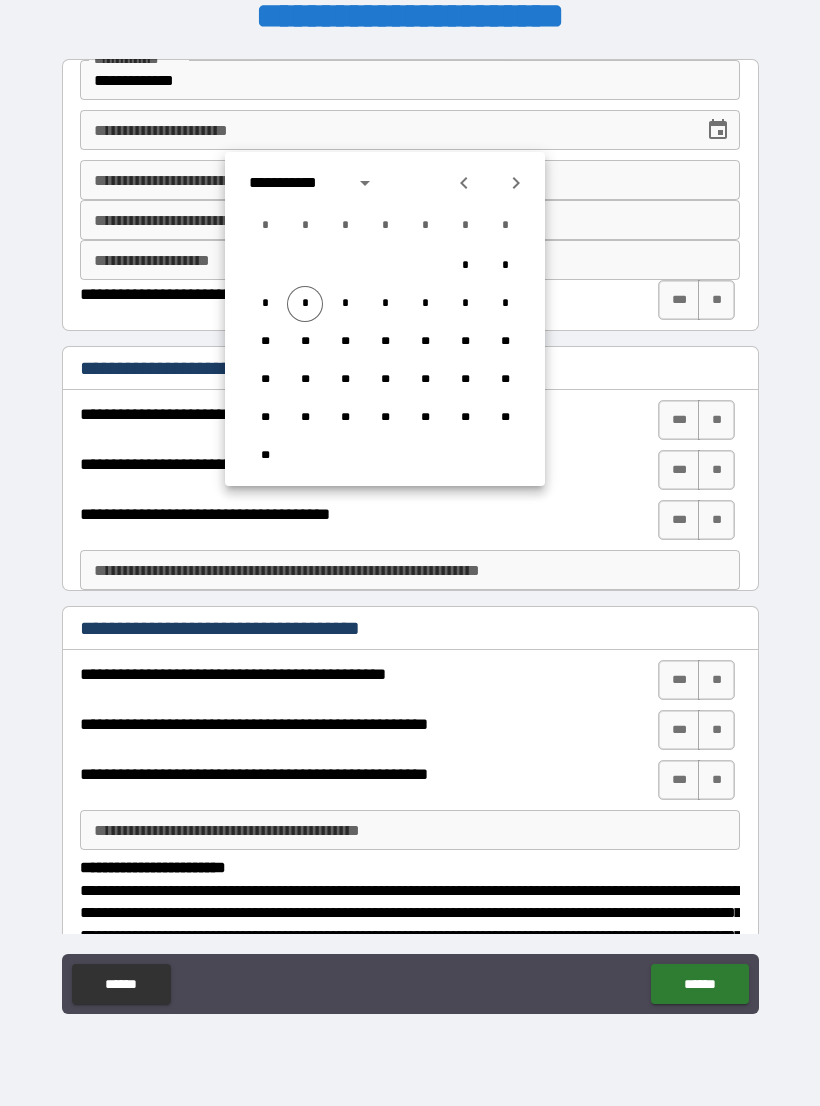 click at bounding box center (464, 183) 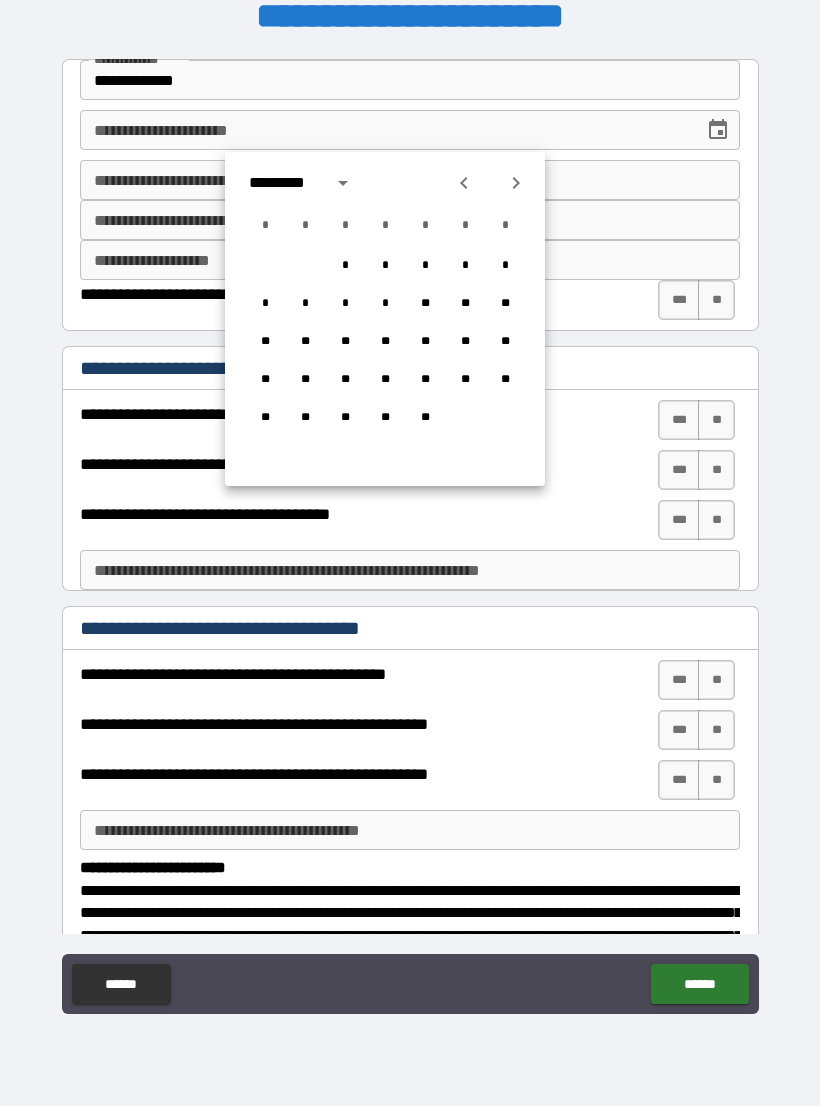 click 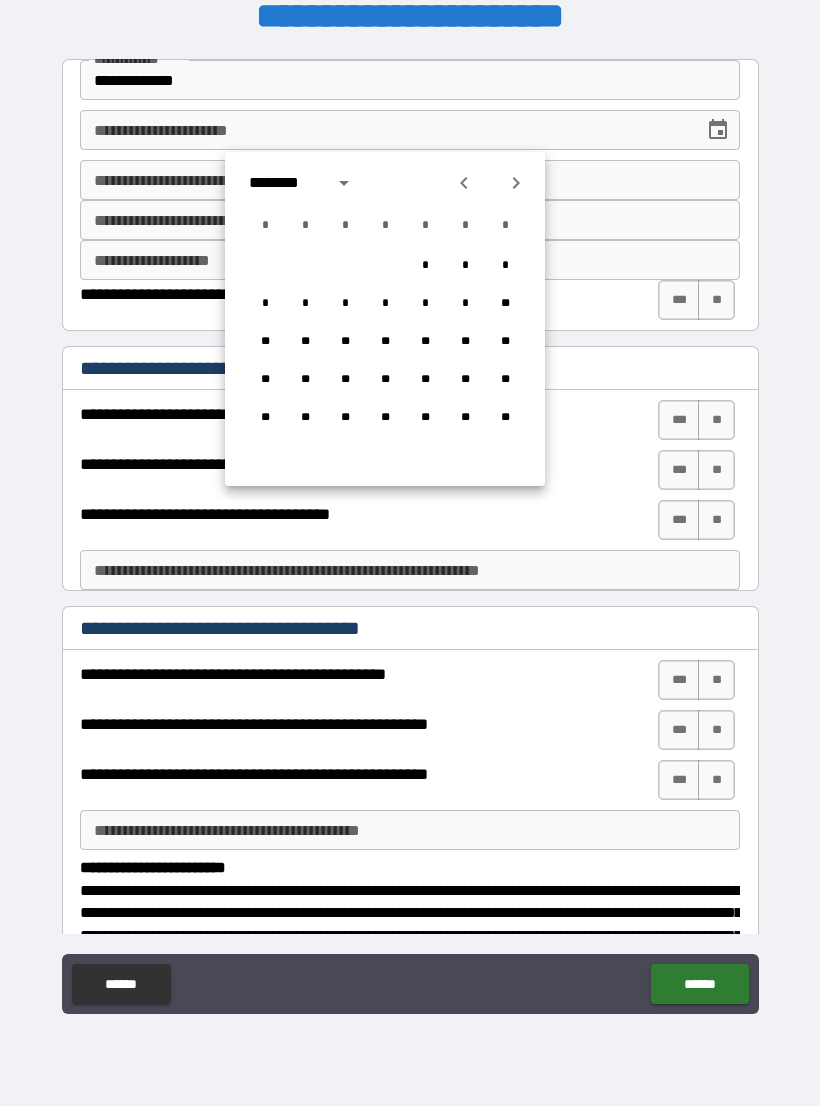click at bounding box center [464, 183] 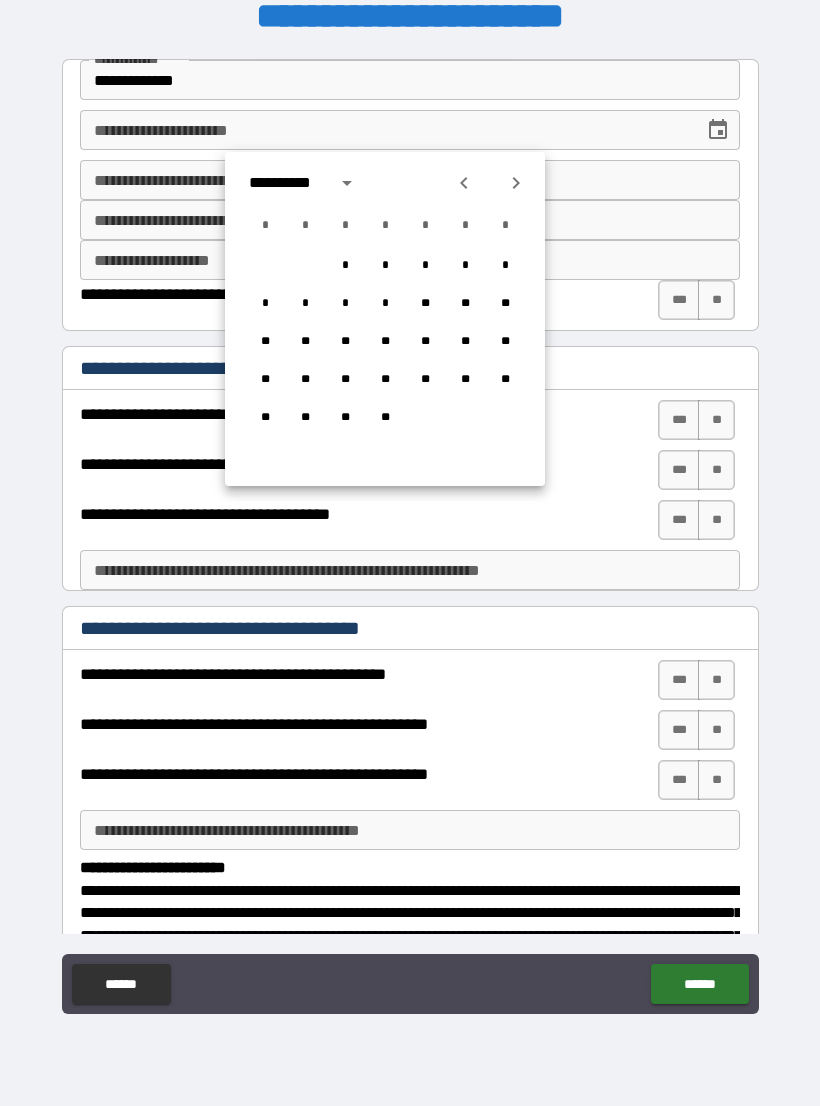 click 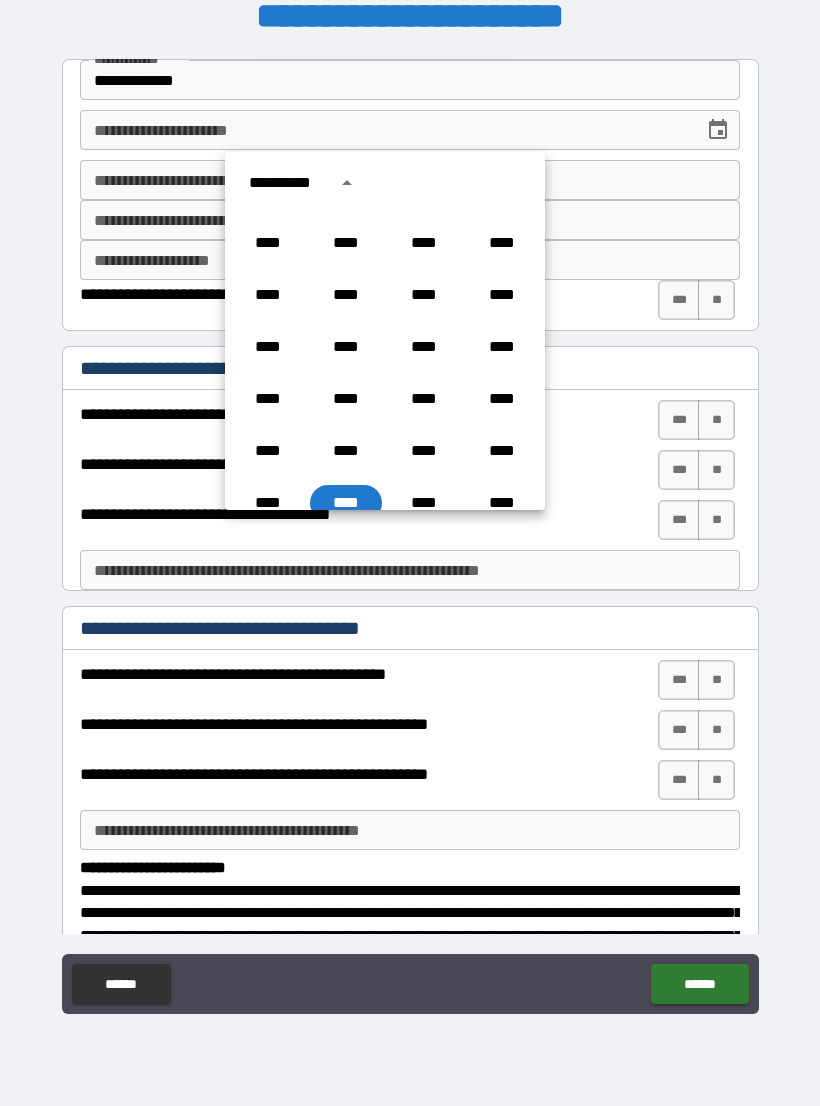 scroll, scrollTop: 1346, scrollLeft: 0, axis: vertical 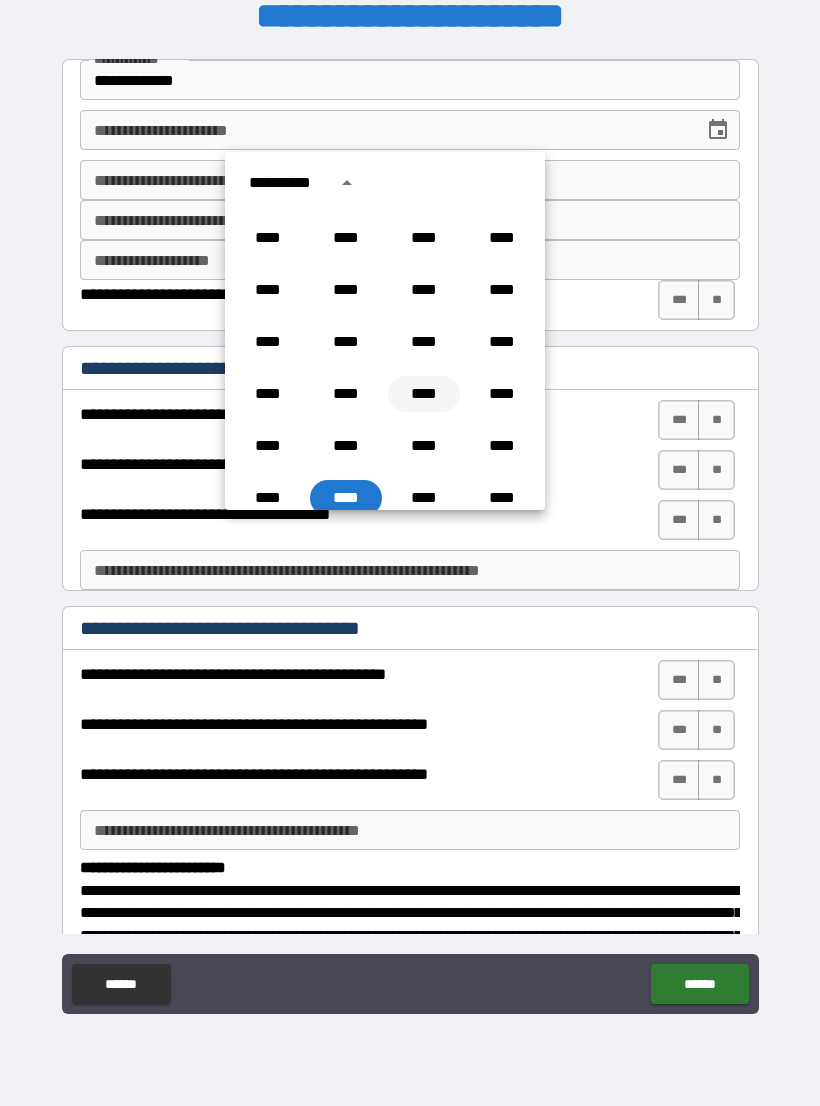 click on "****" at bounding box center [424, 394] 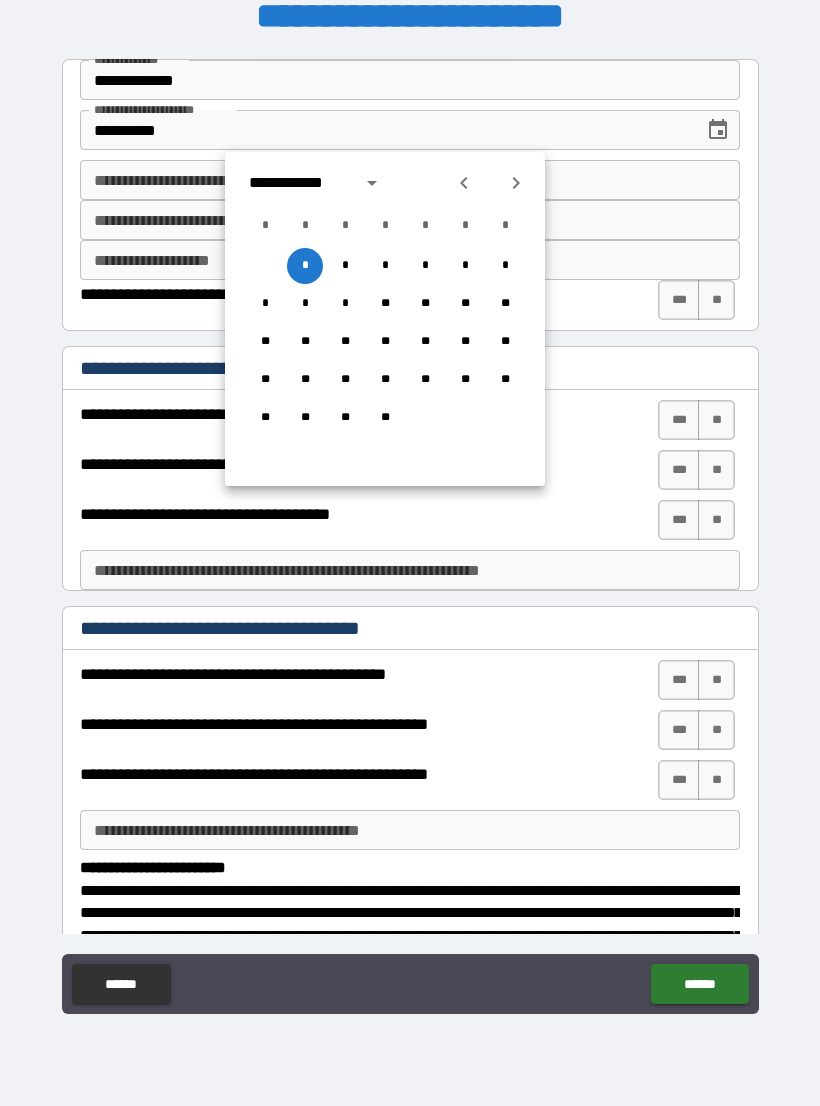 click 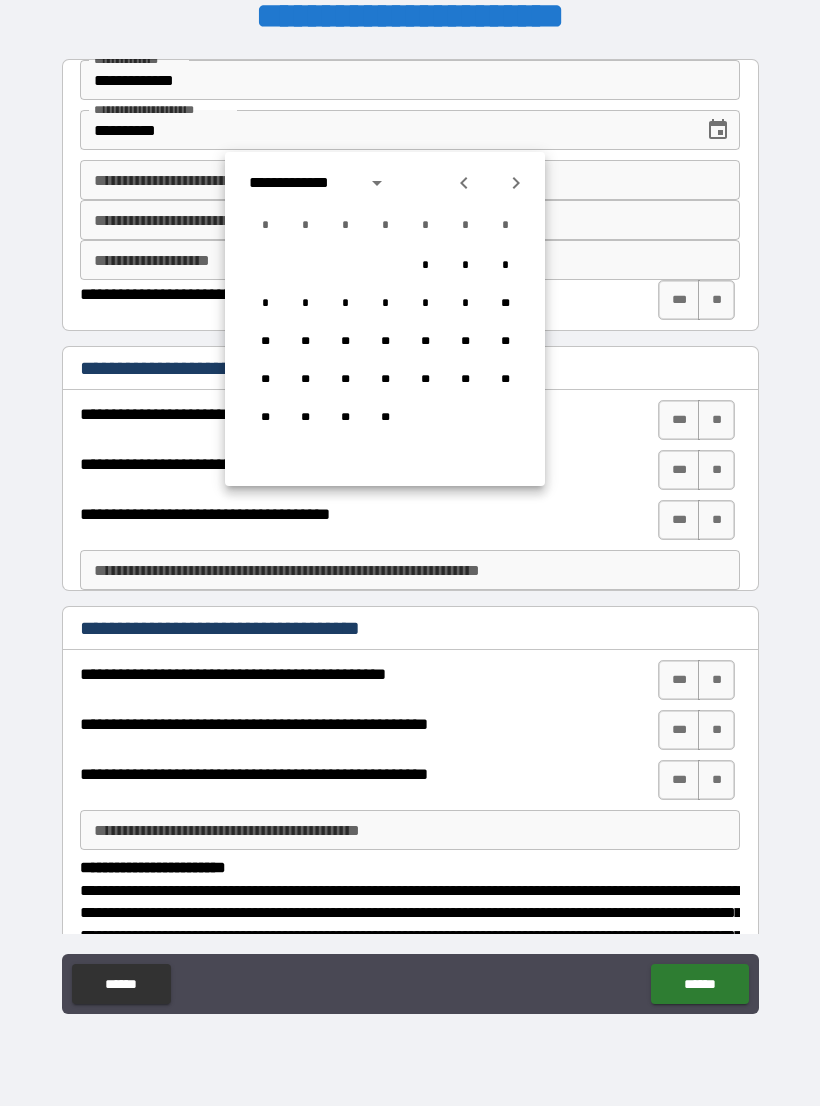 click 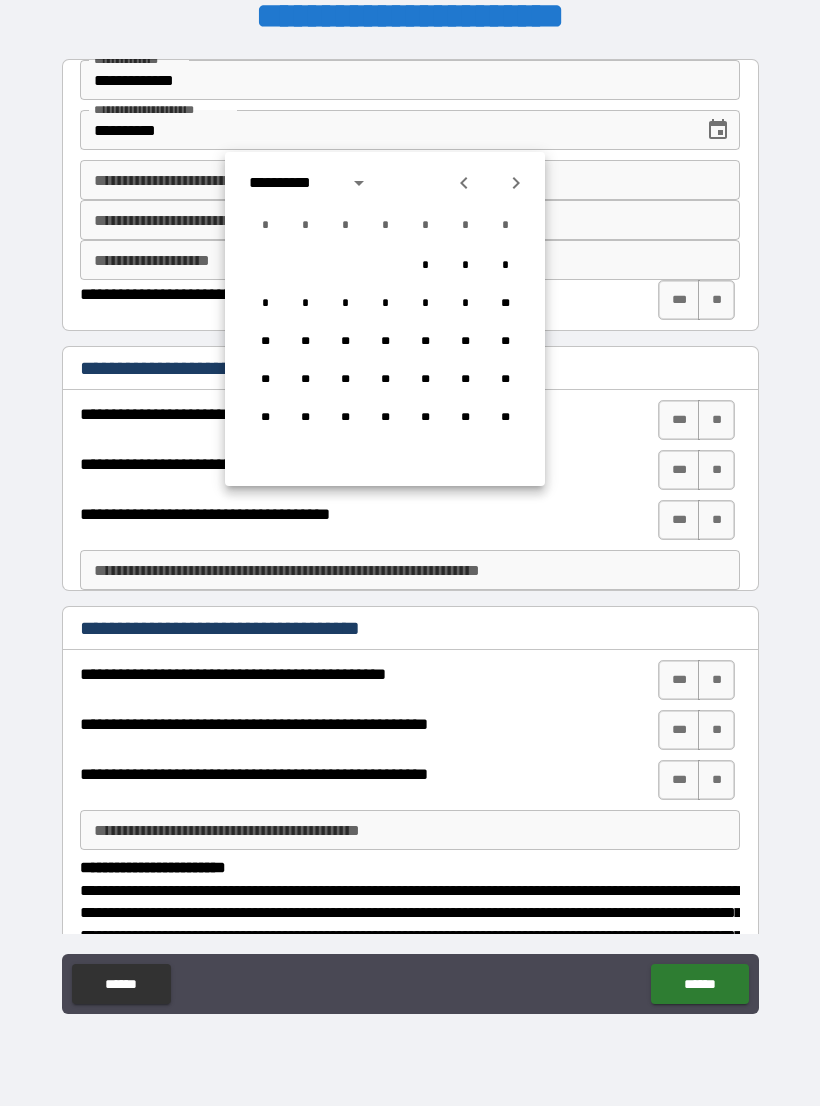 click 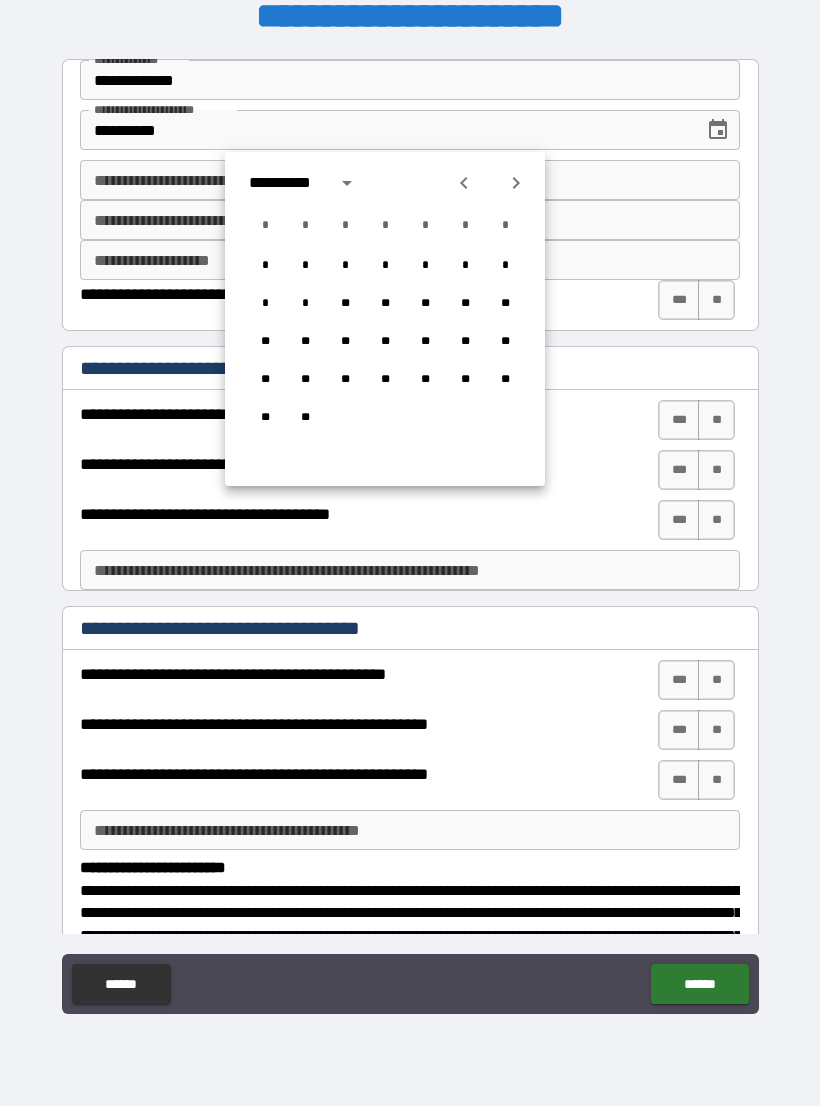 click 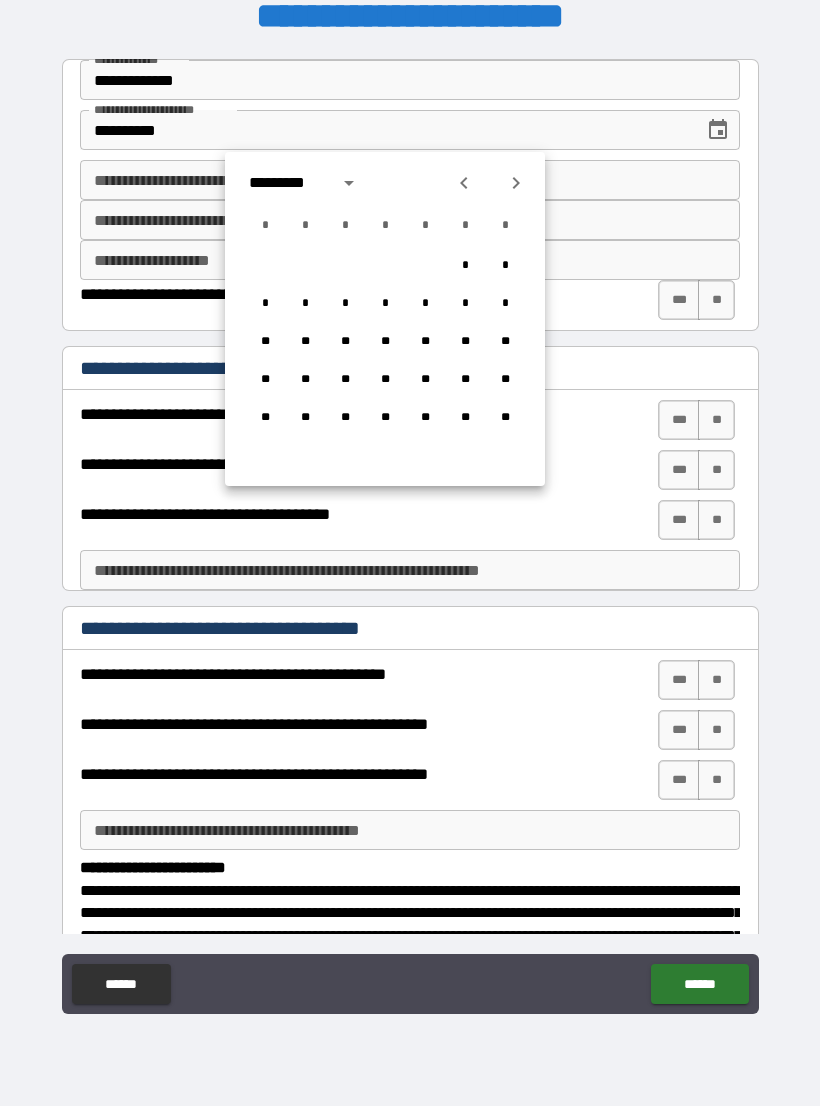 click at bounding box center [516, 183] 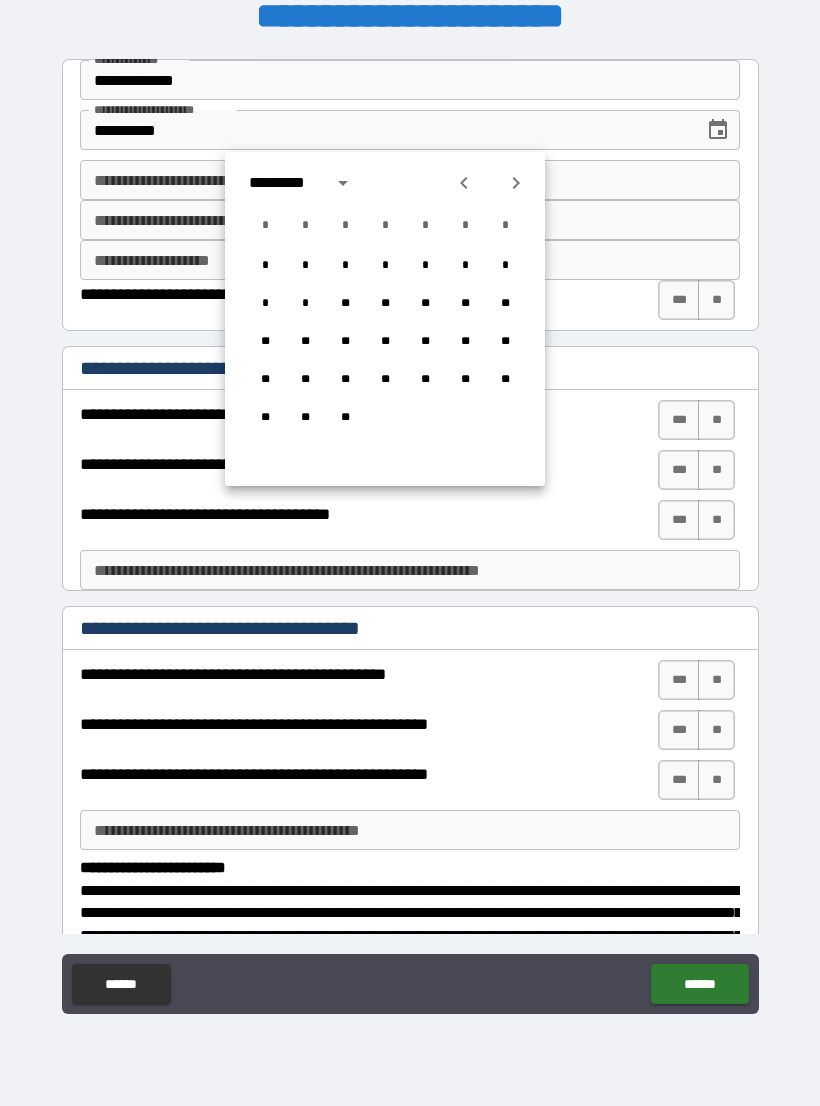 click at bounding box center (516, 183) 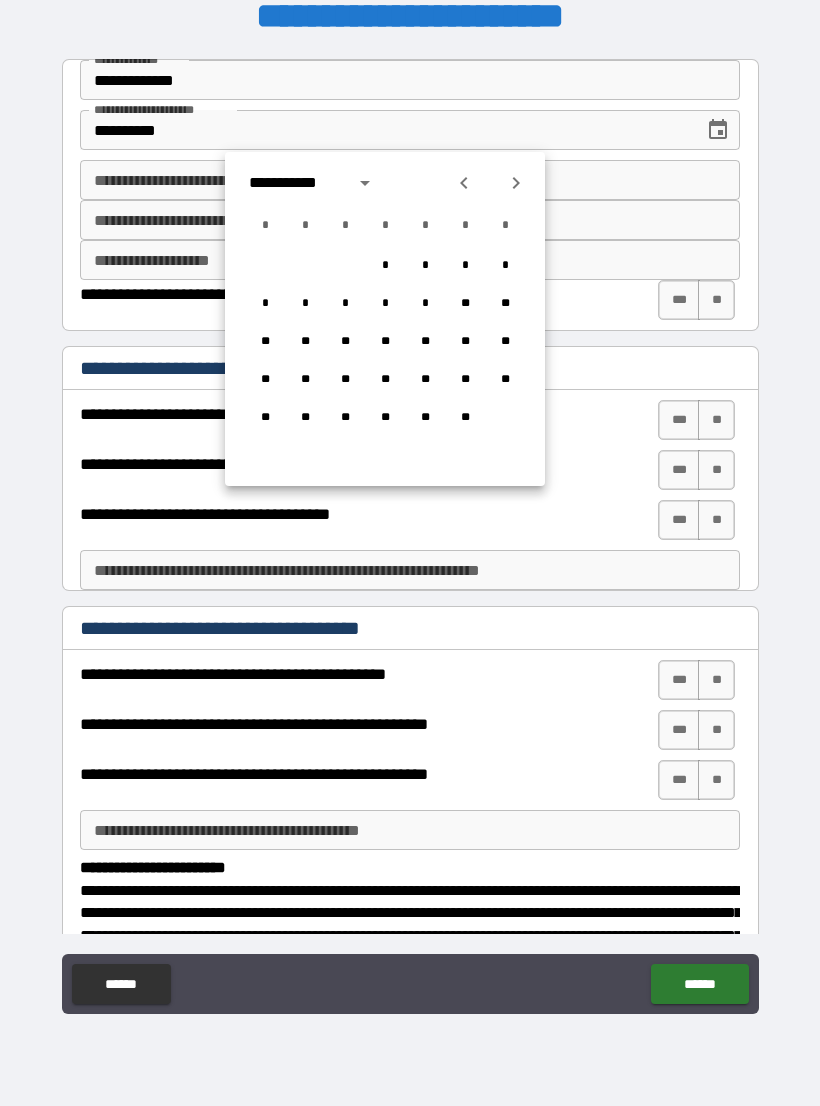 click at bounding box center (516, 183) 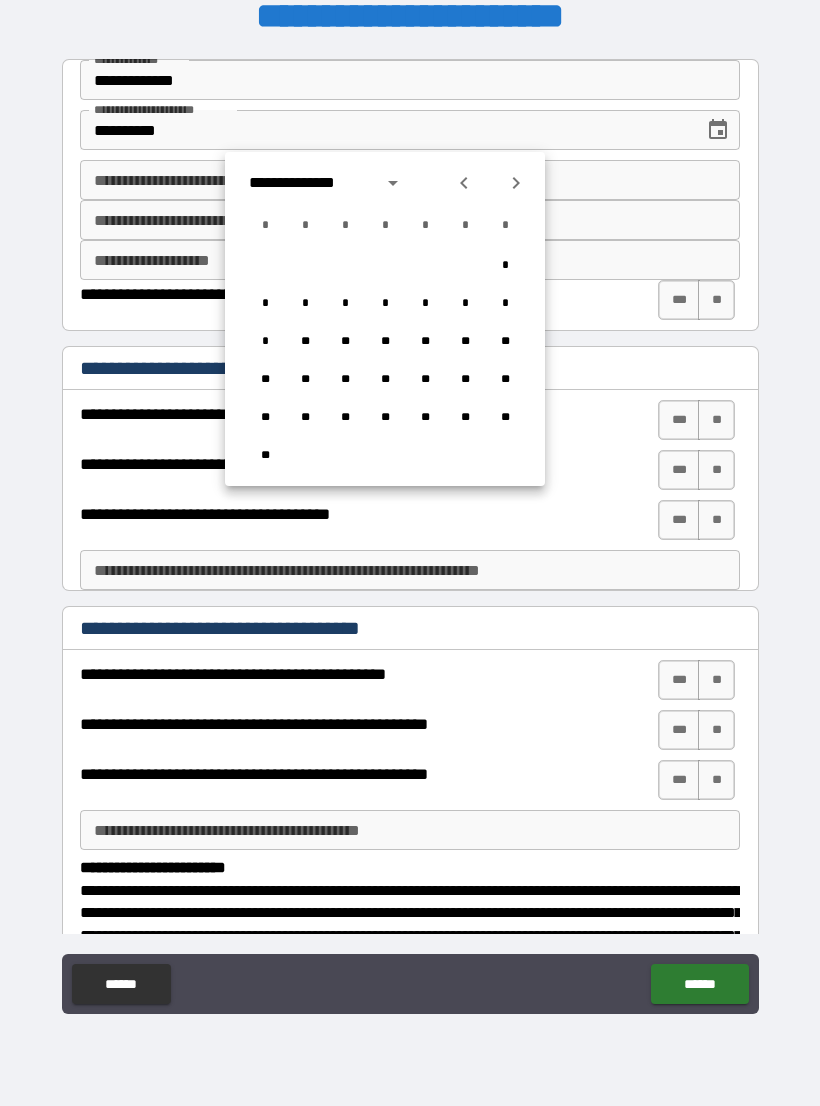 click 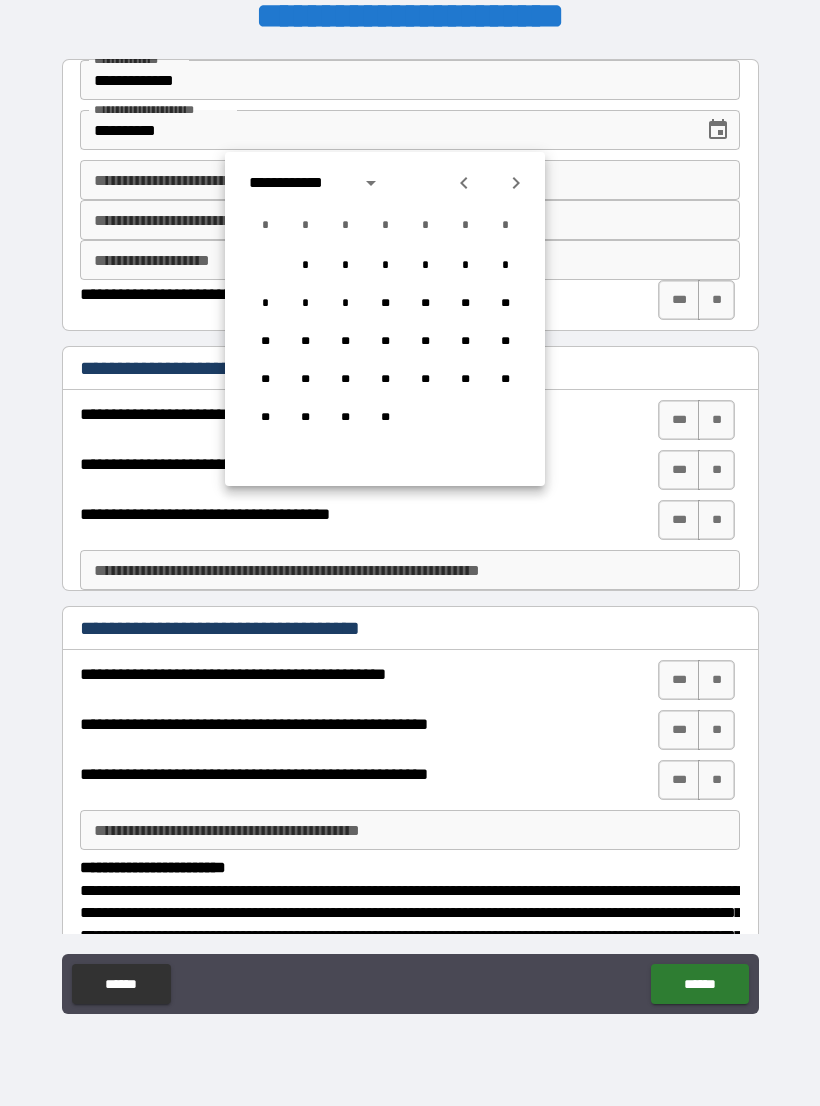 click 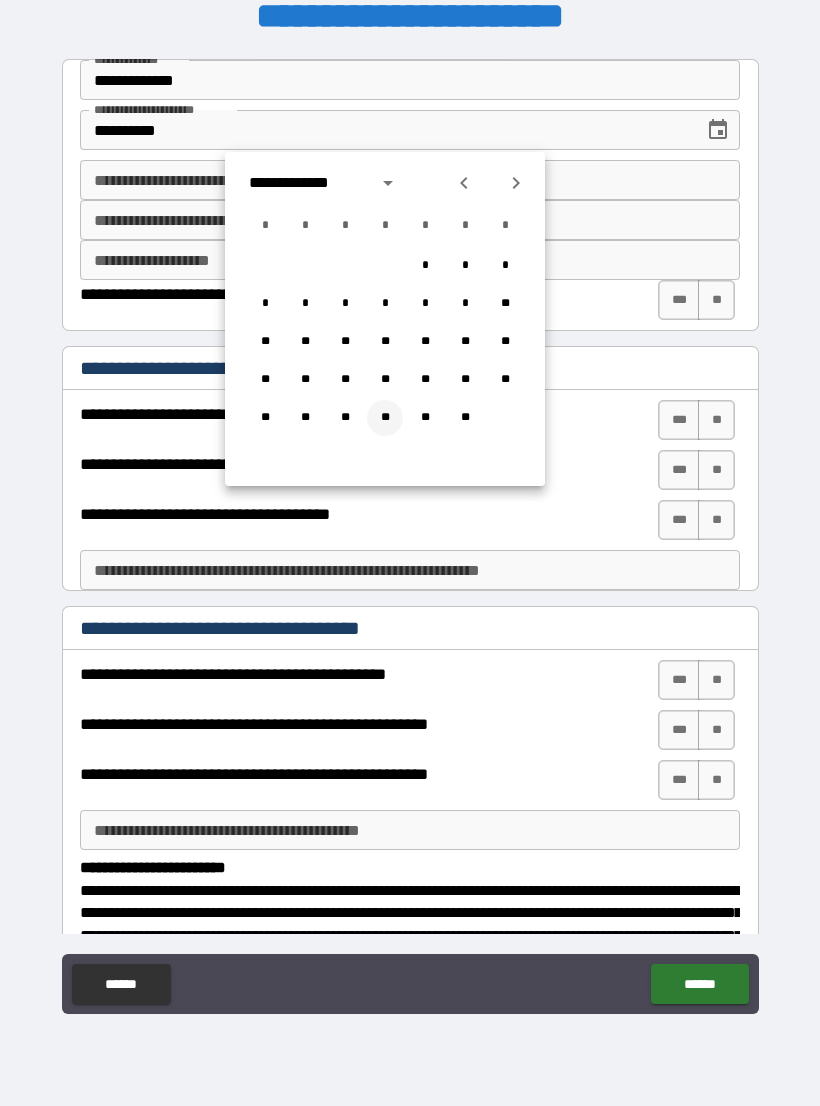 click on "**" at bounding box center [385, 418] 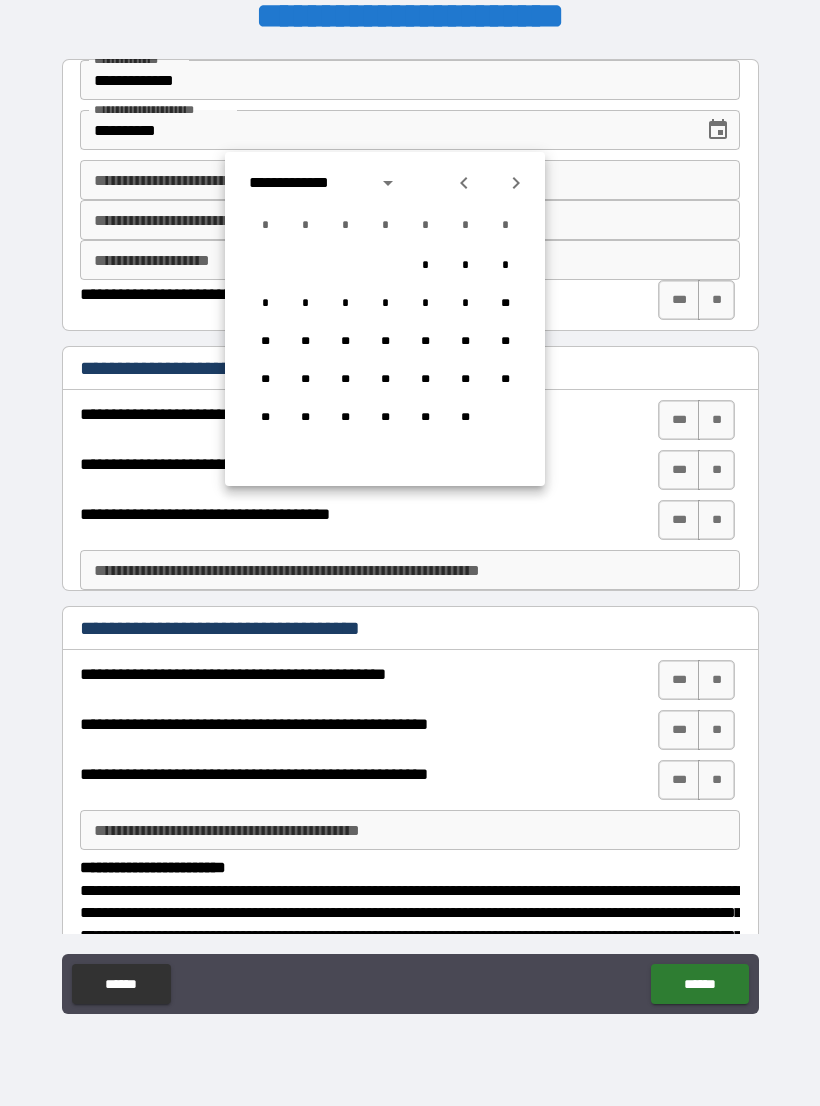 type on "**********" 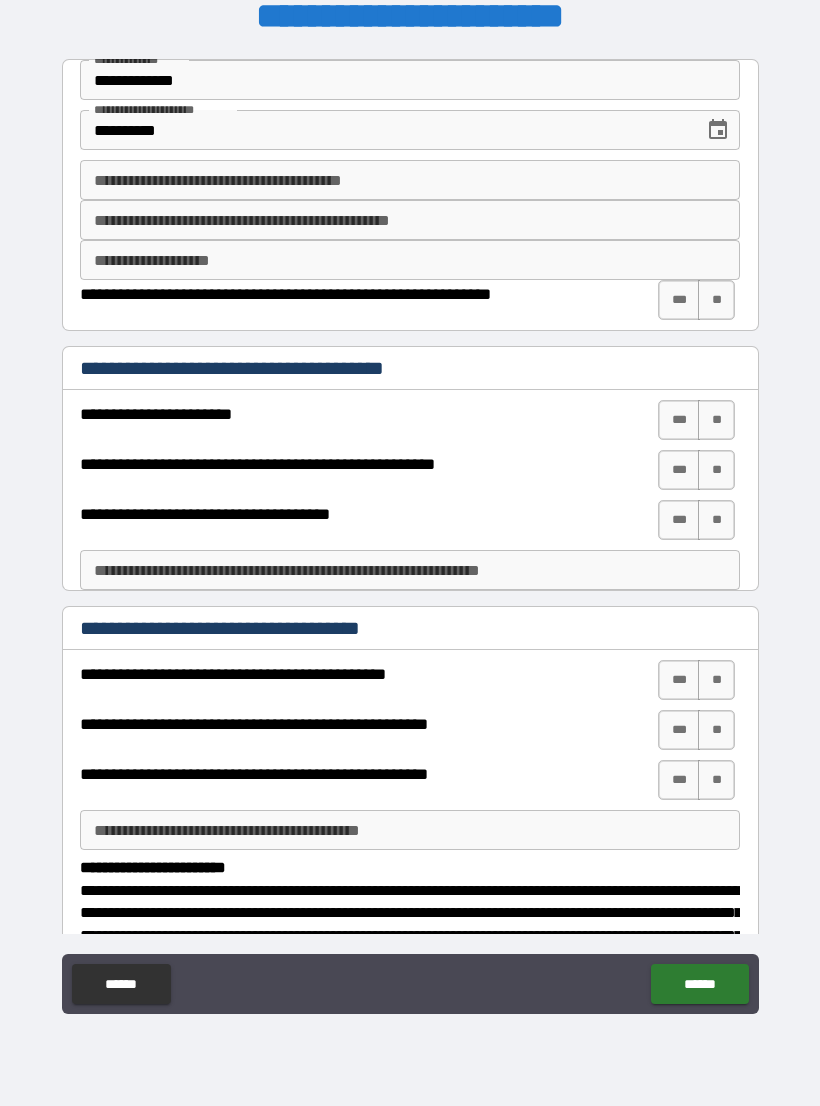 click on "**********" at bounding box center [410, 180] 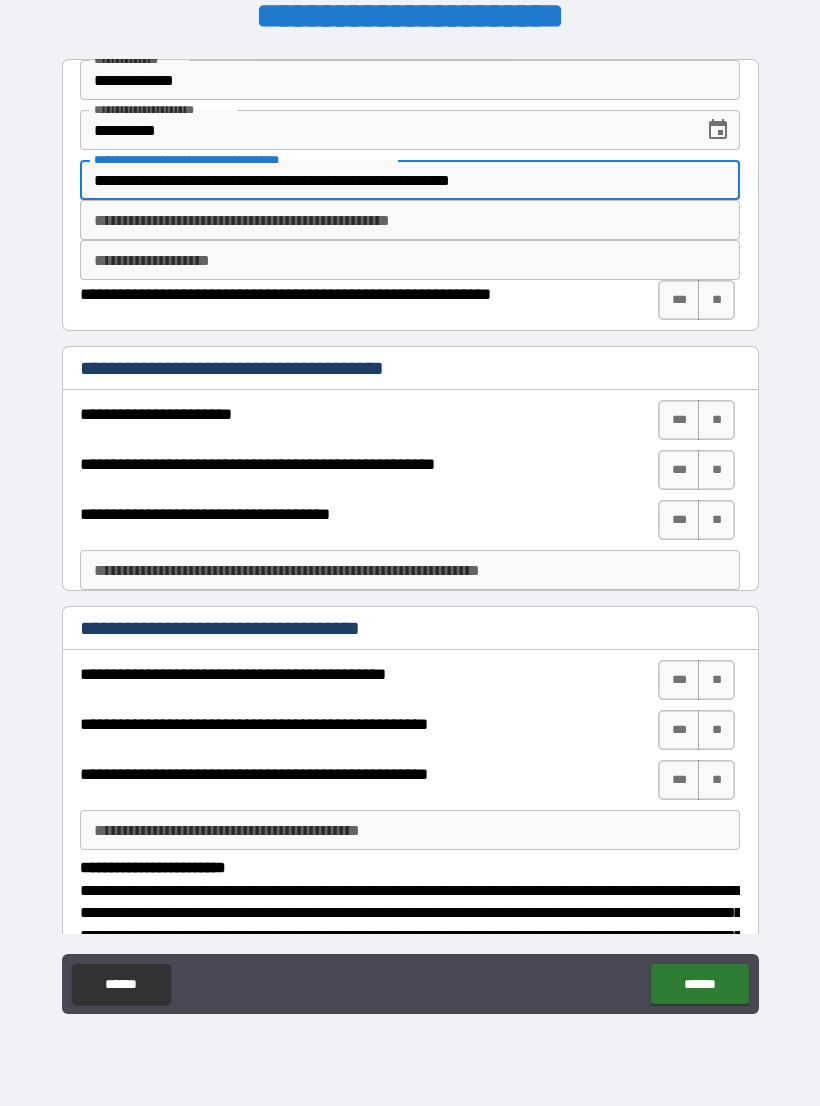 type on "**********" 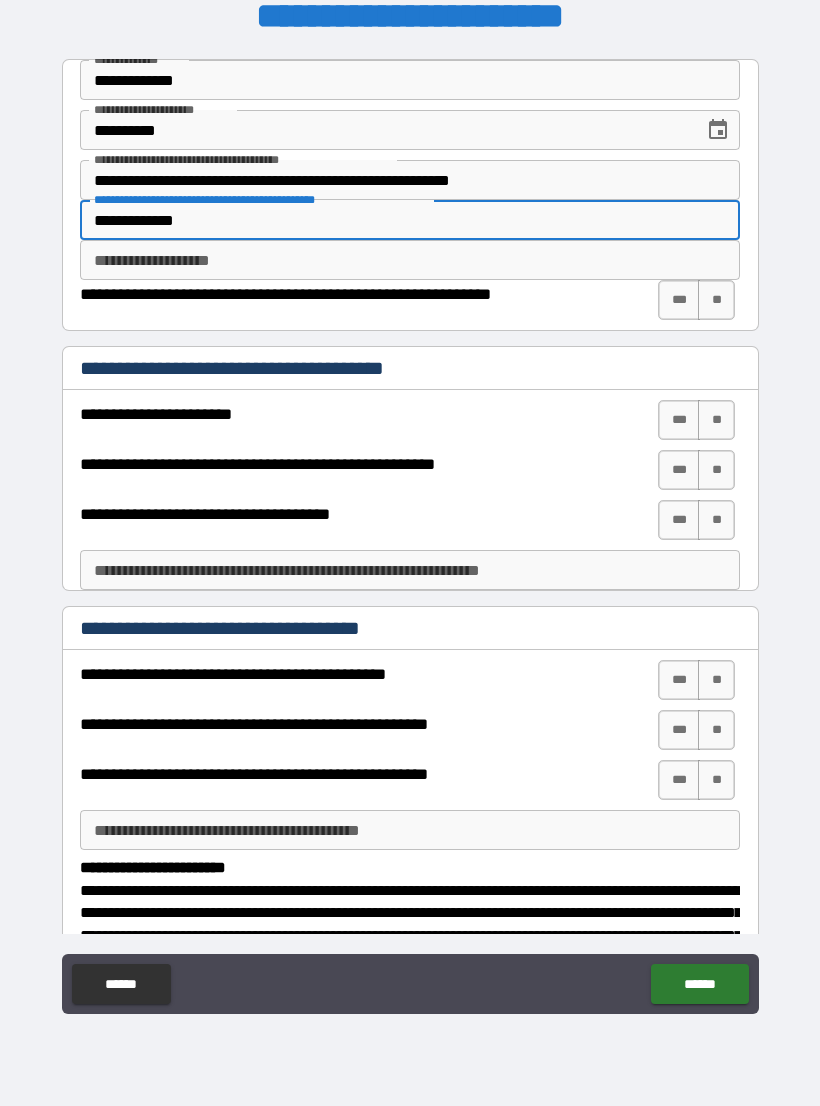 type on "**********" 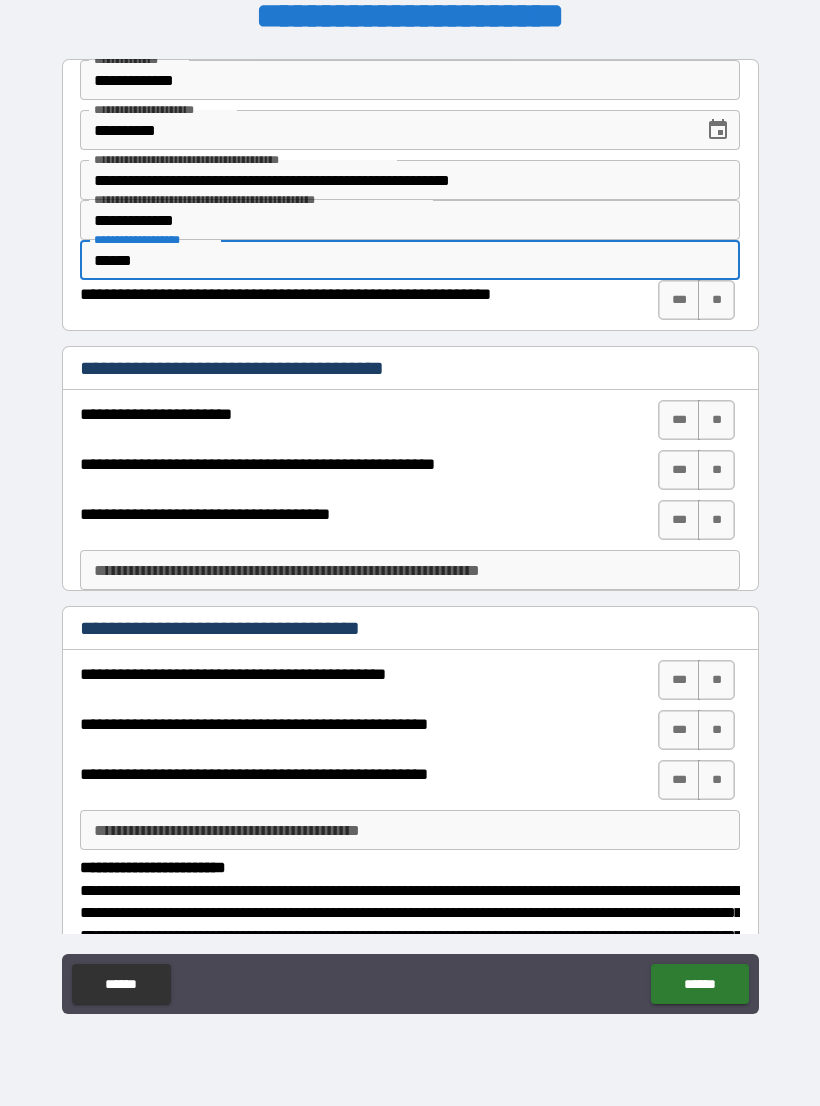 type on "******" 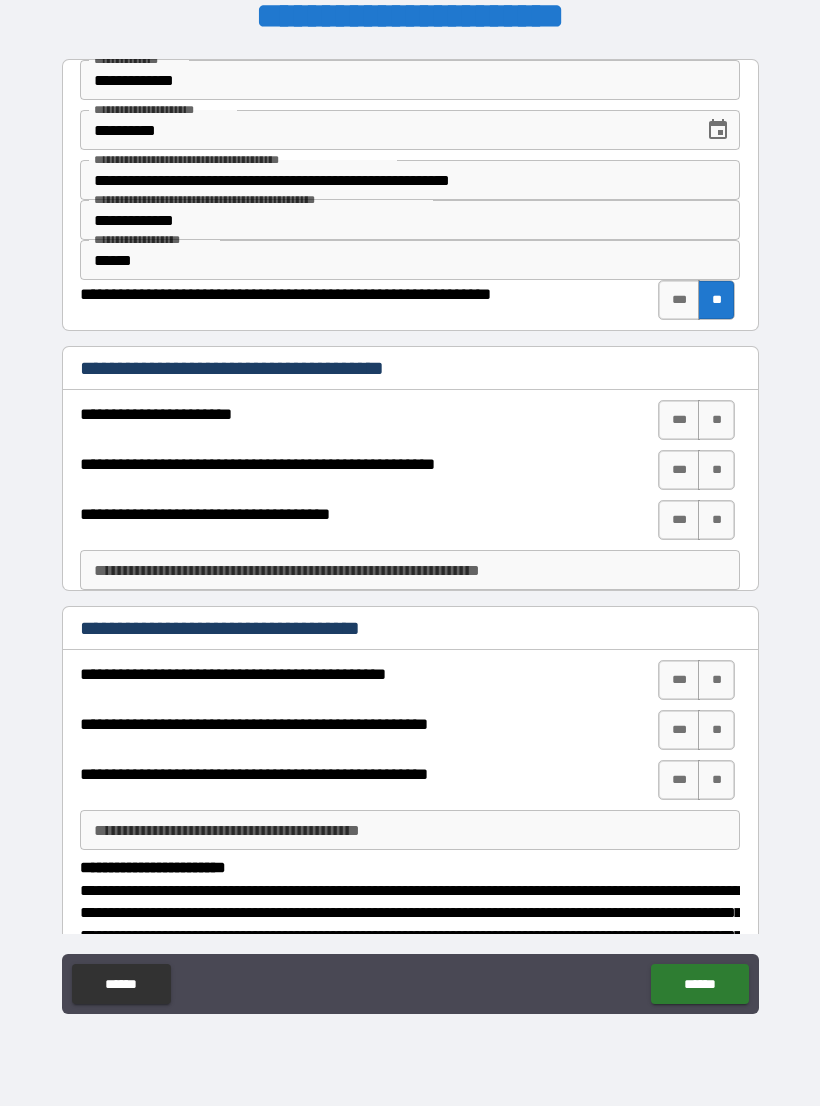 click on "**" at bounding box center (716, 420) 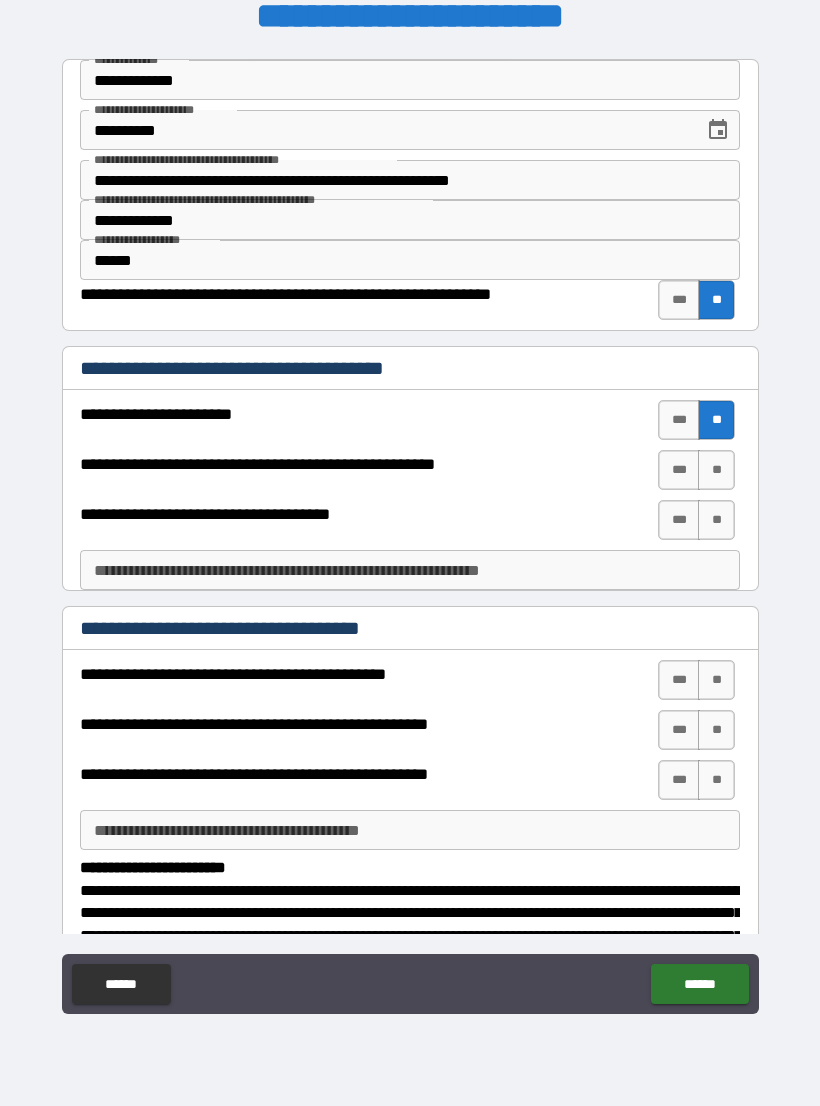 click on "**" at bounding box center (716, 470) 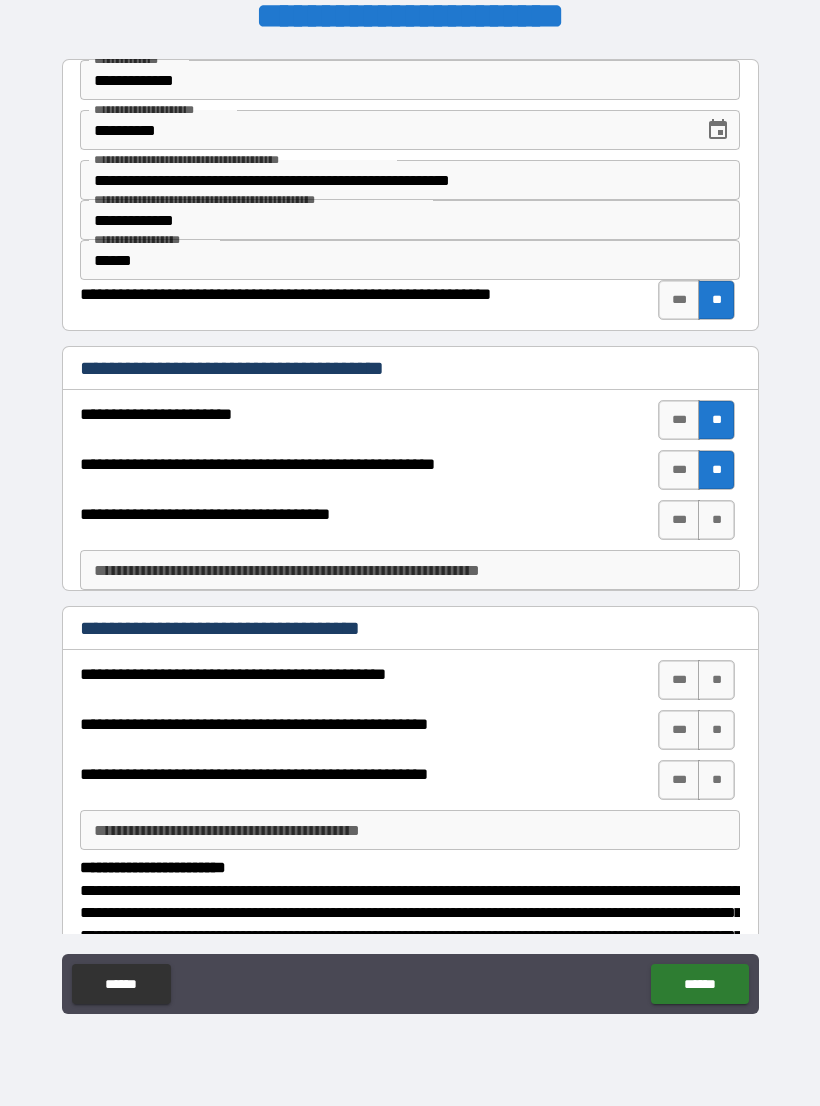 click on "**" at bounding box center (716, 520) 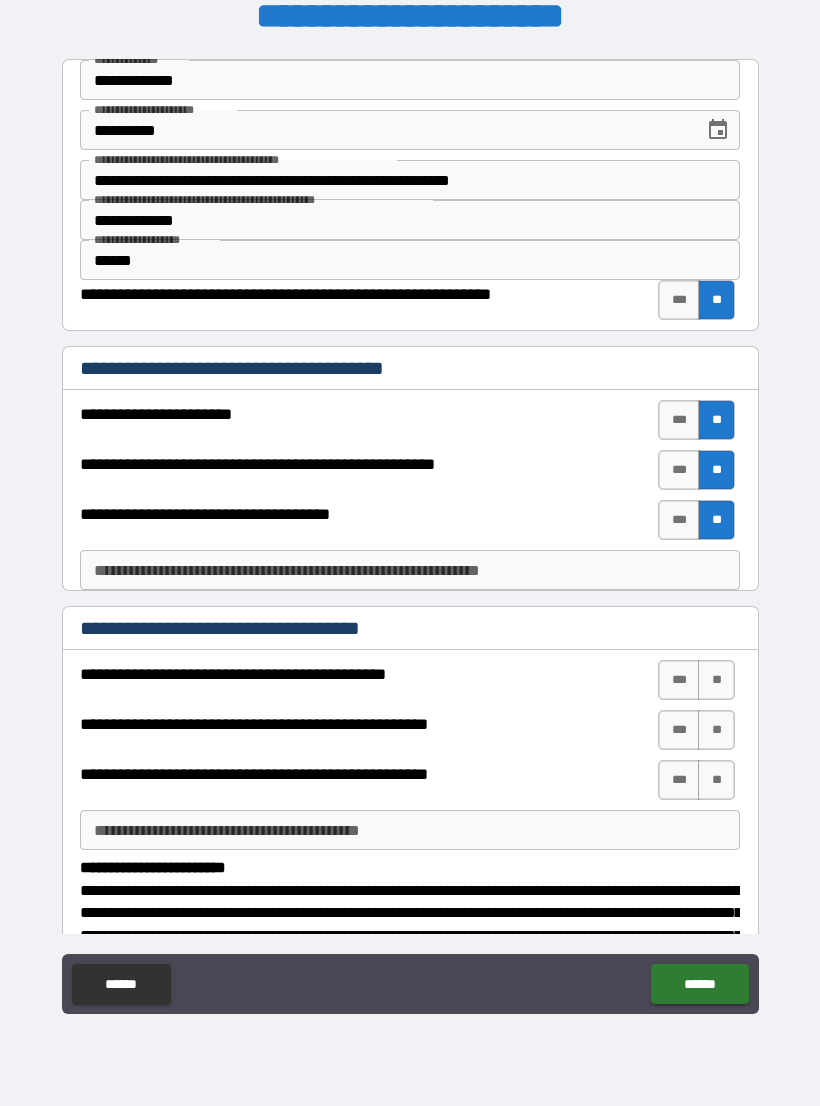 click on "***" at bounding box center (679, 680) 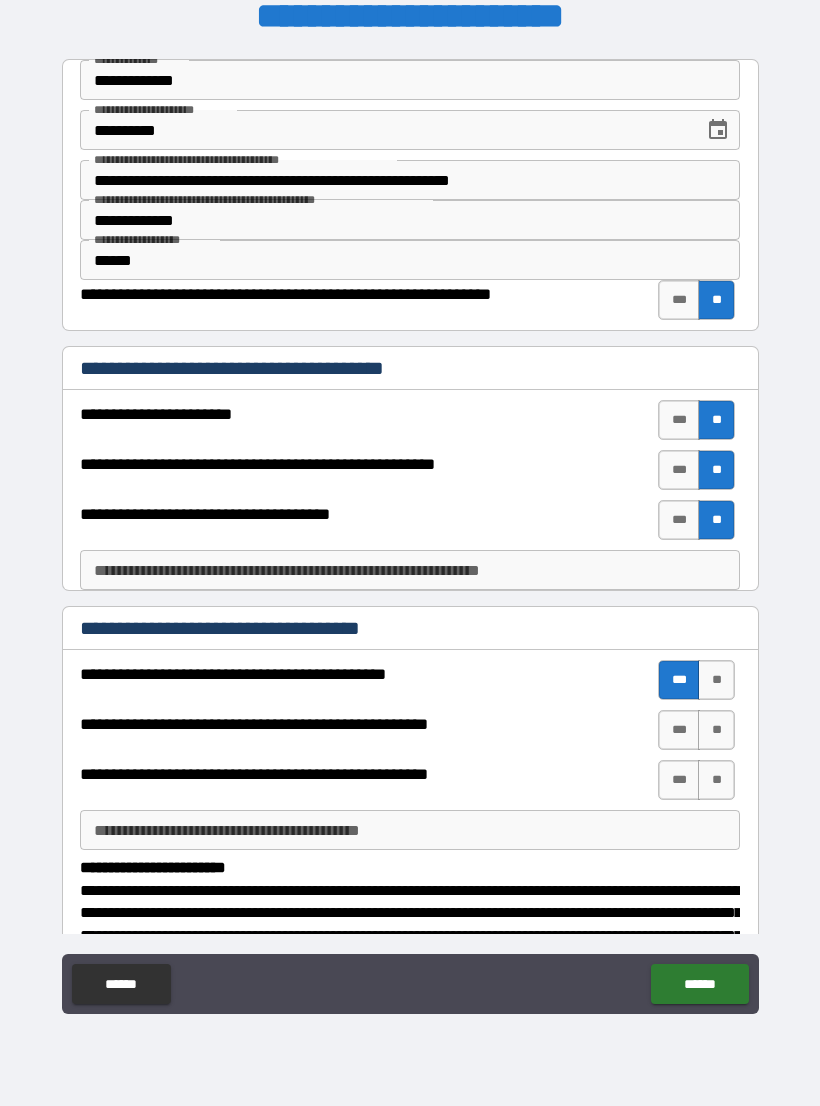 click on "***" at bounding box center [679, 730] 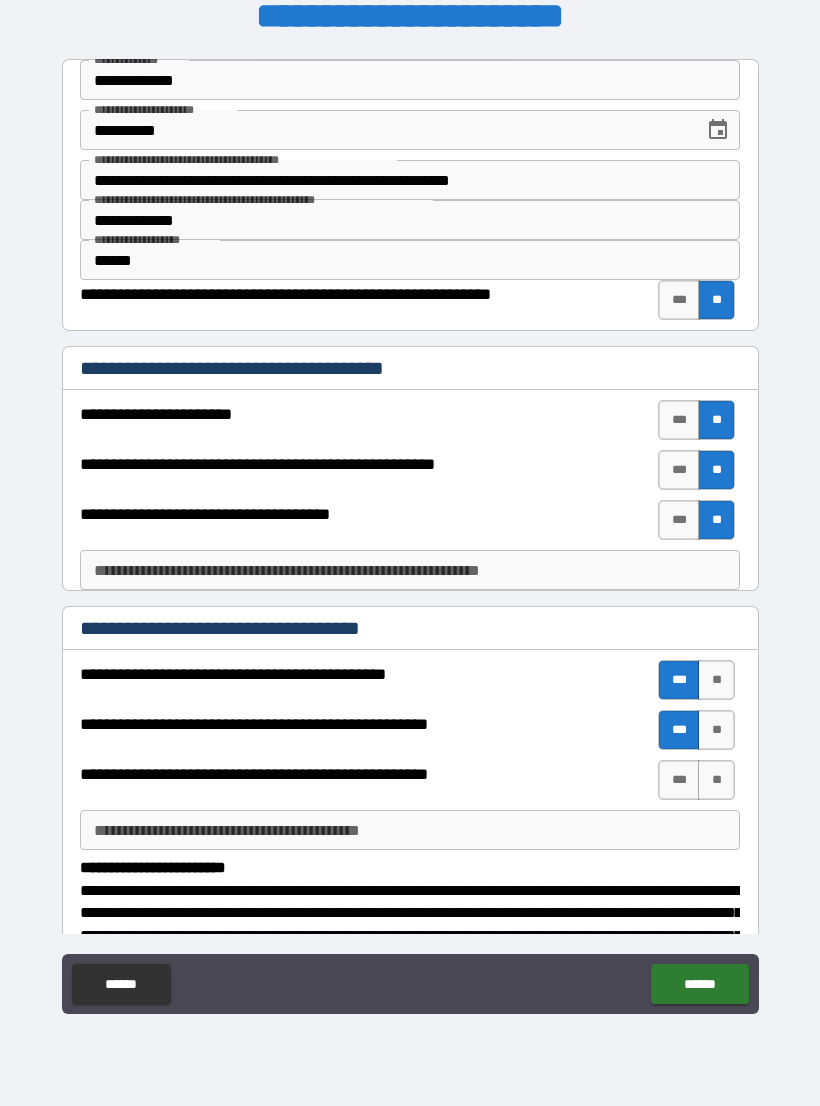 click on "**" at bounding box center [716, 780] 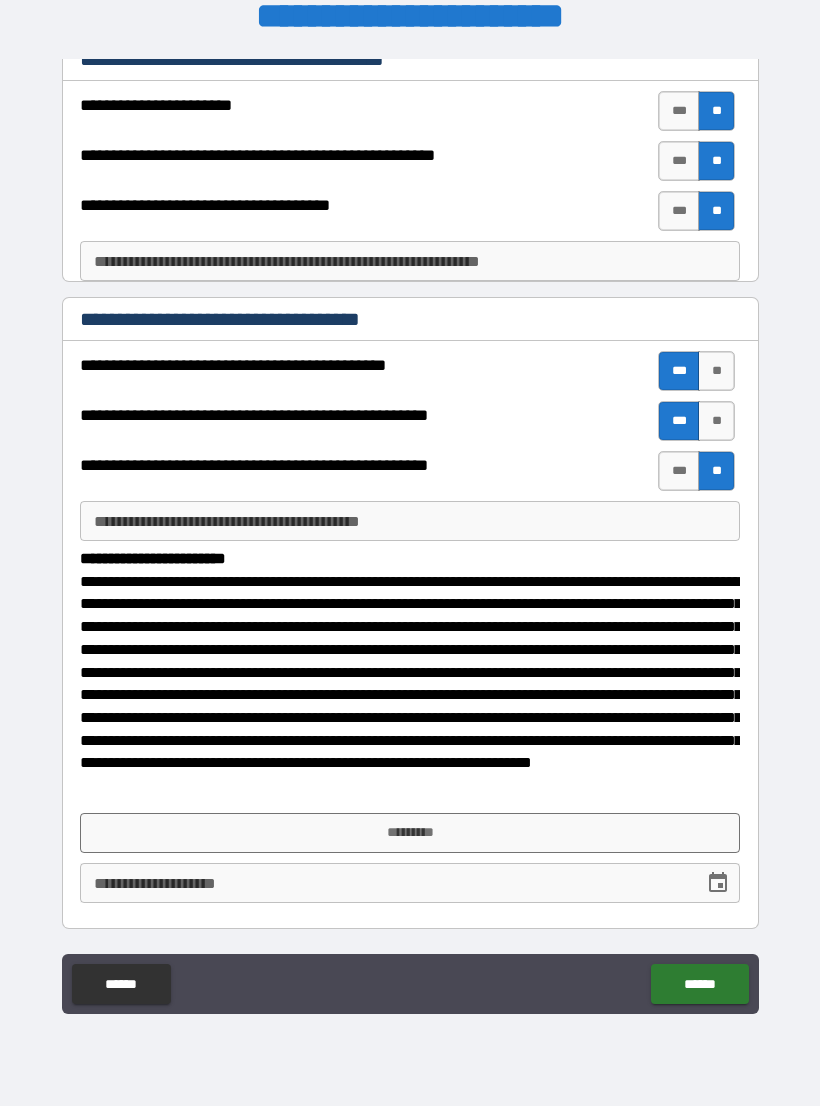 scroll, scrollTop: 308, scrollLeft: 0, axis: vertical 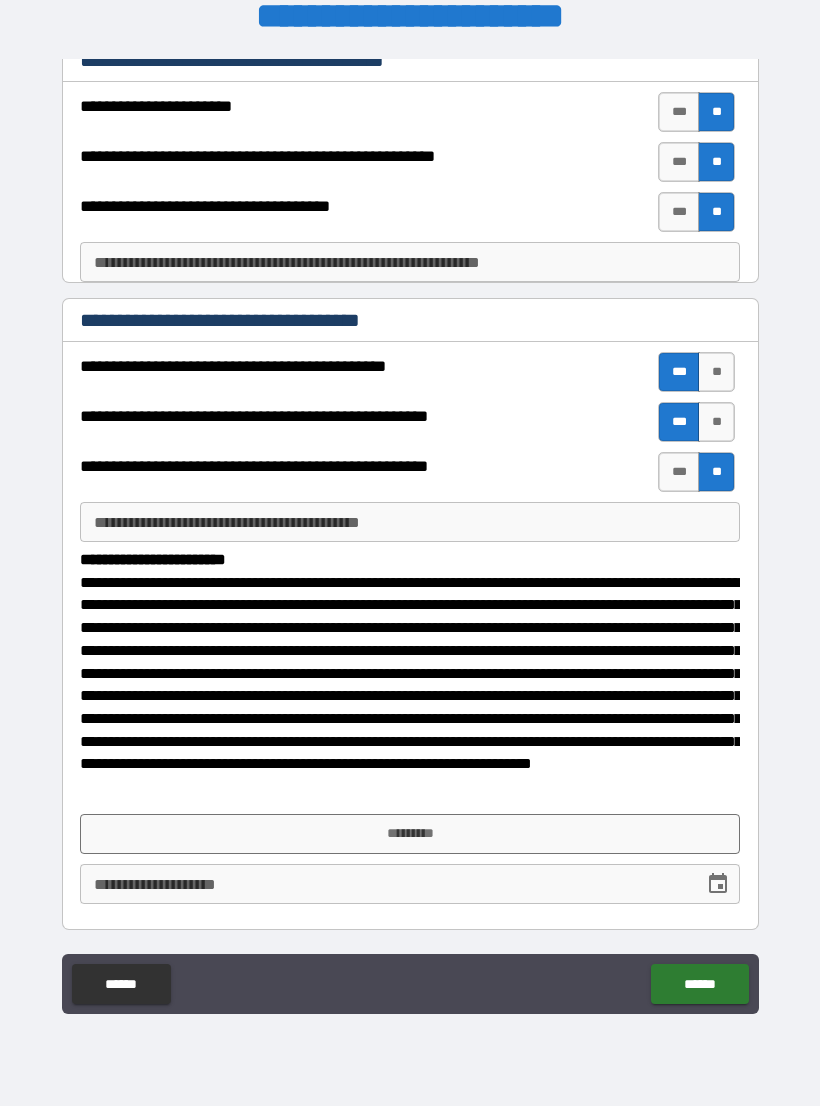 click on "*********" at bounding box center (410, 834) 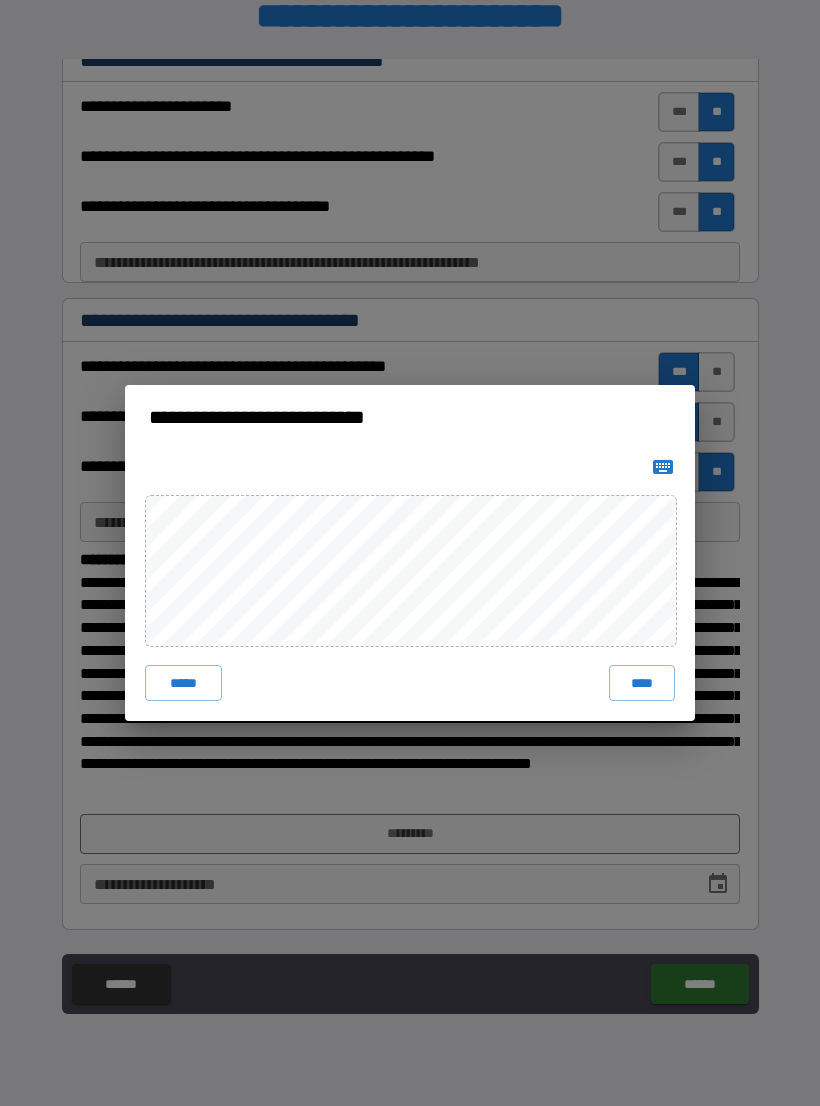 click on "****" at bounding box center [642, 683] 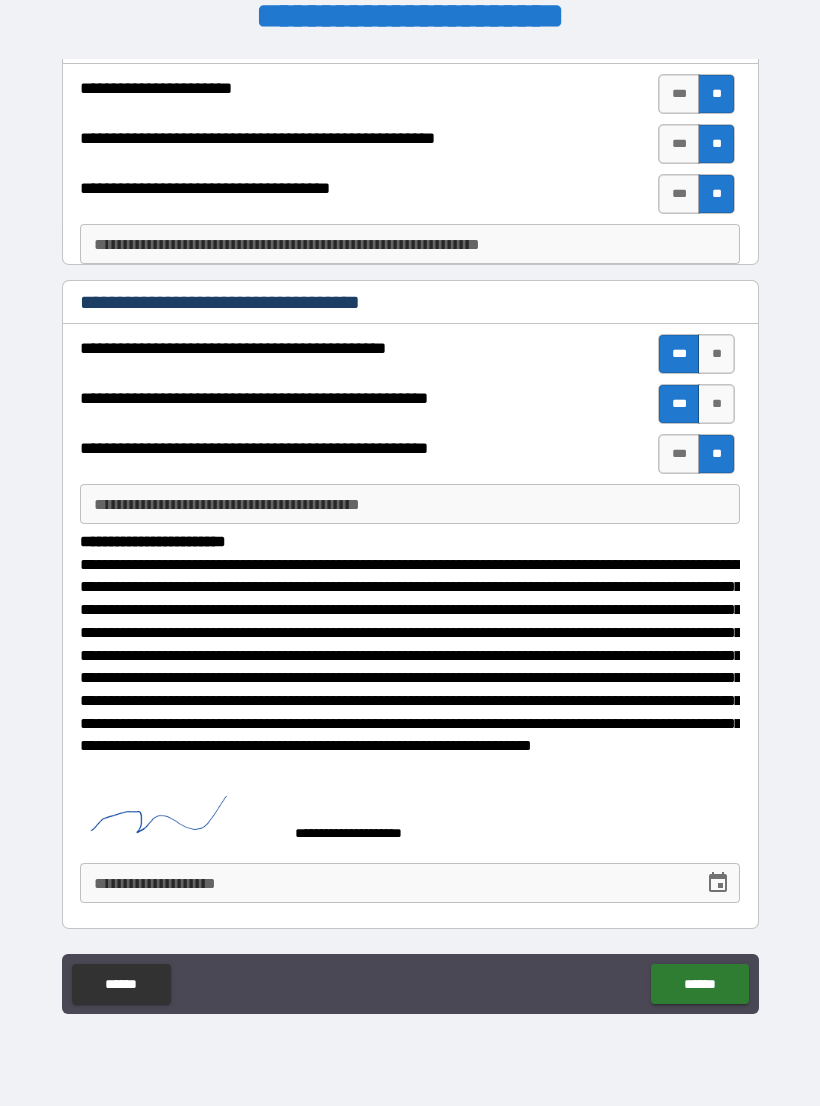 scroll, scrollTop: 325, scrollLeft: 0, axis: vertical 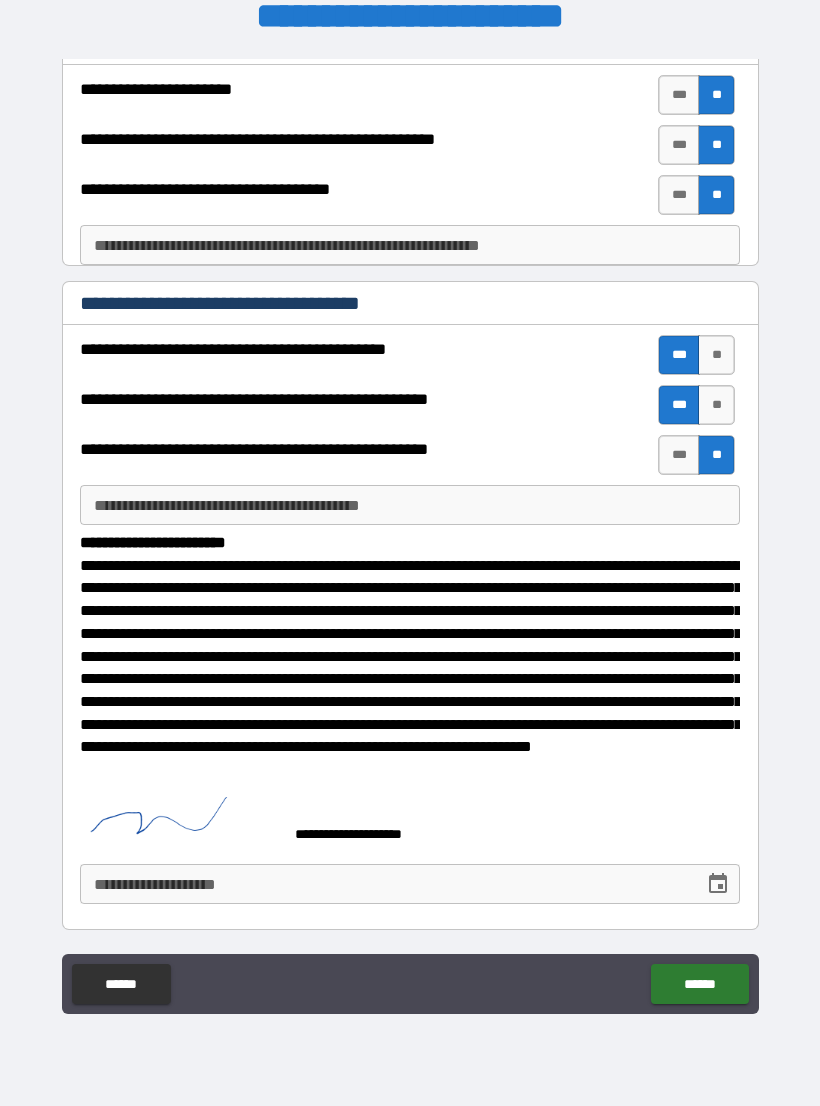 click 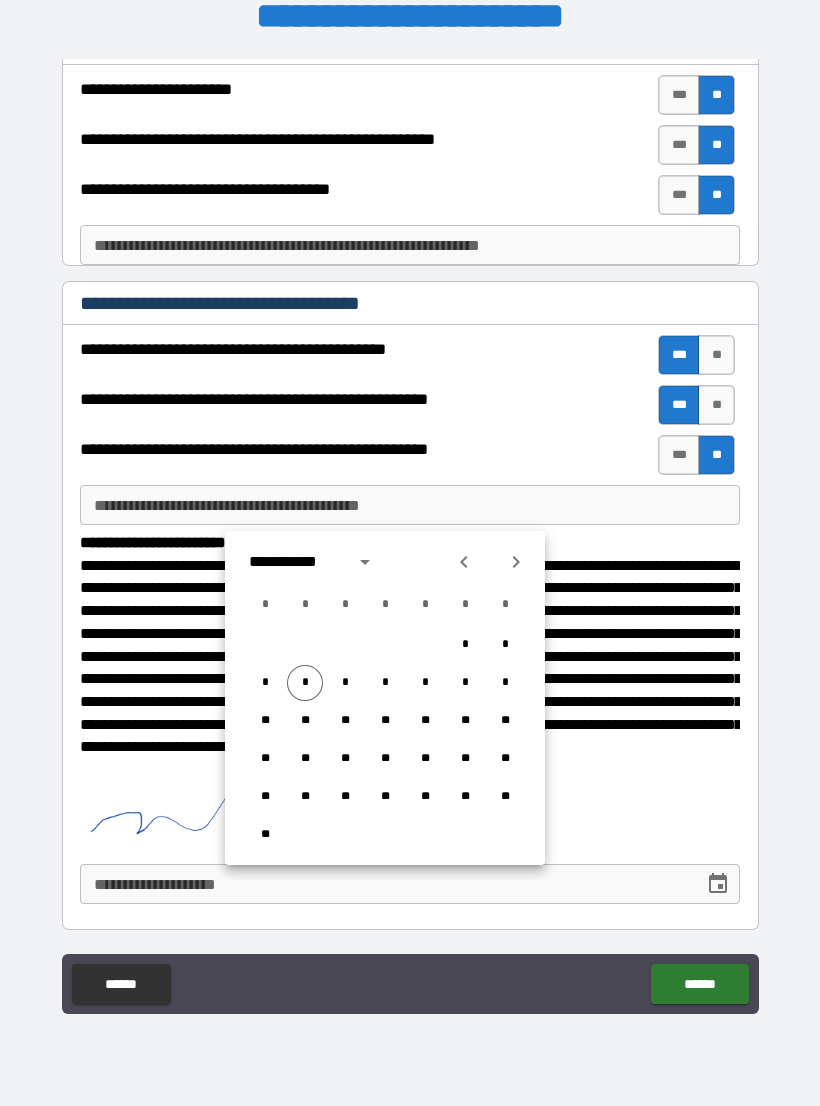 click on "*" at bounding box center [305, 683] 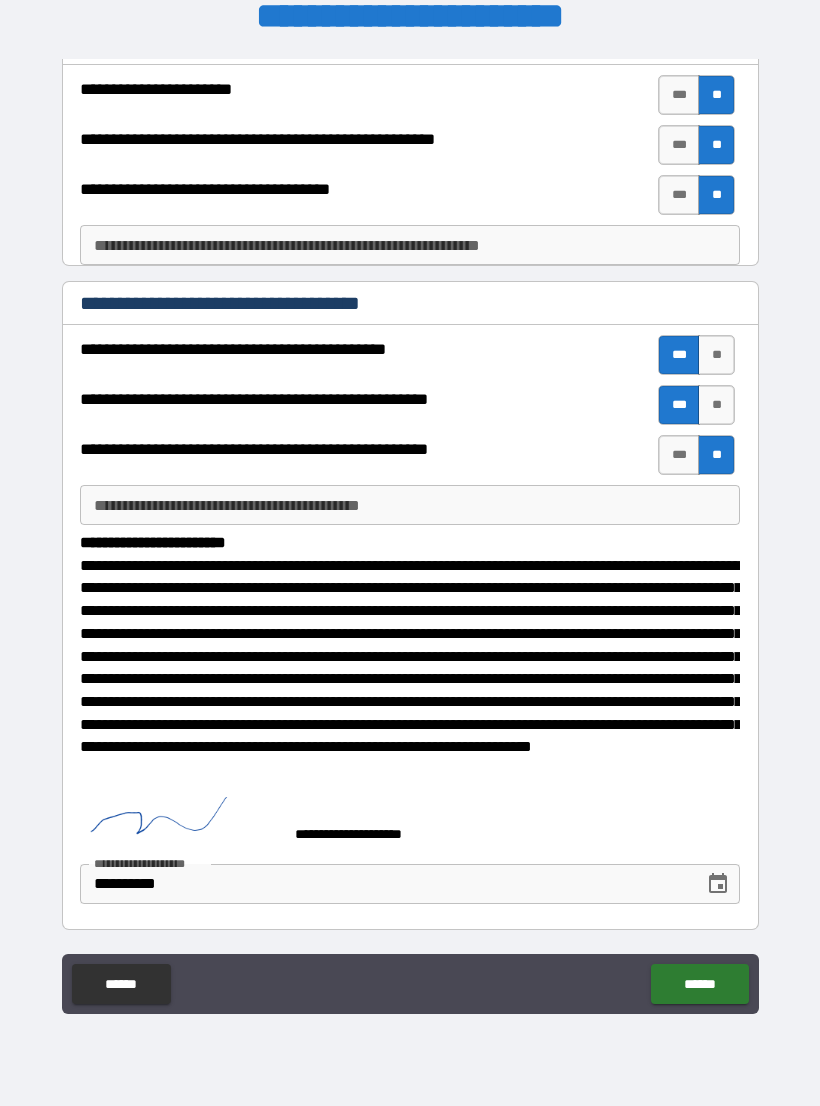 click on "******" at bounding box center [699, 984] 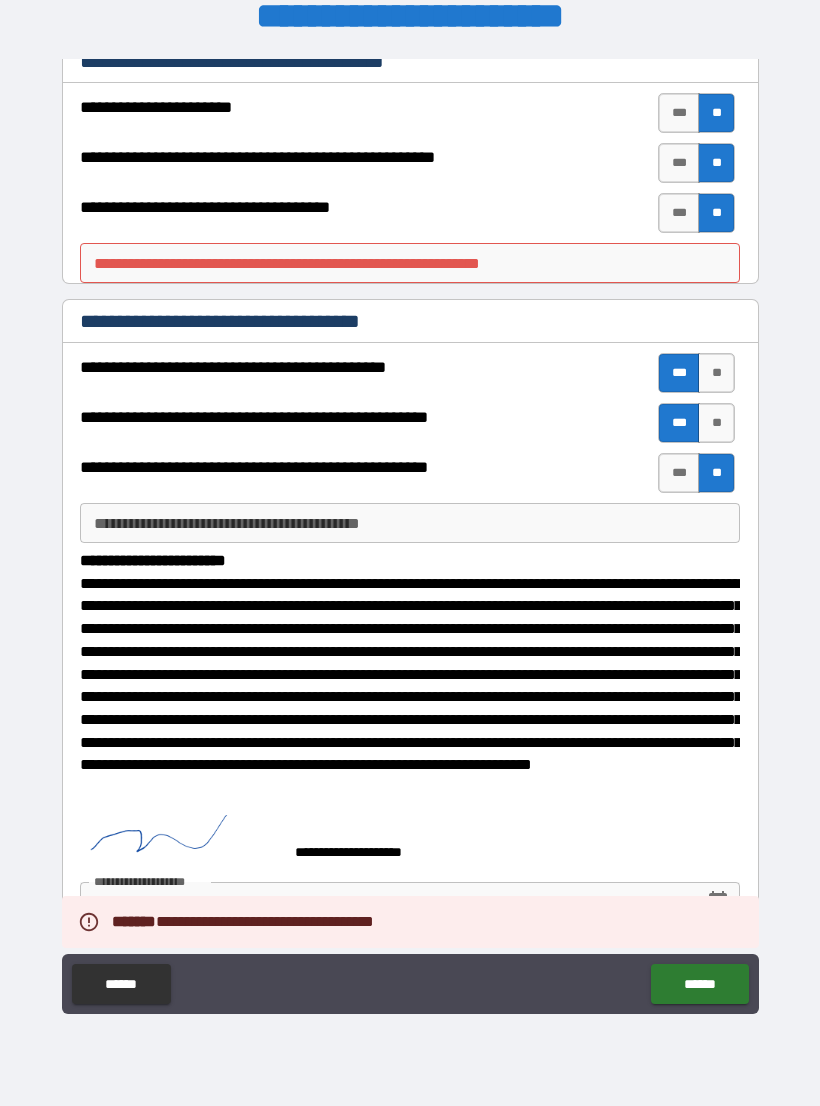 scroll, scrollTop: 306, scrollLeft: 0, axis: vertical 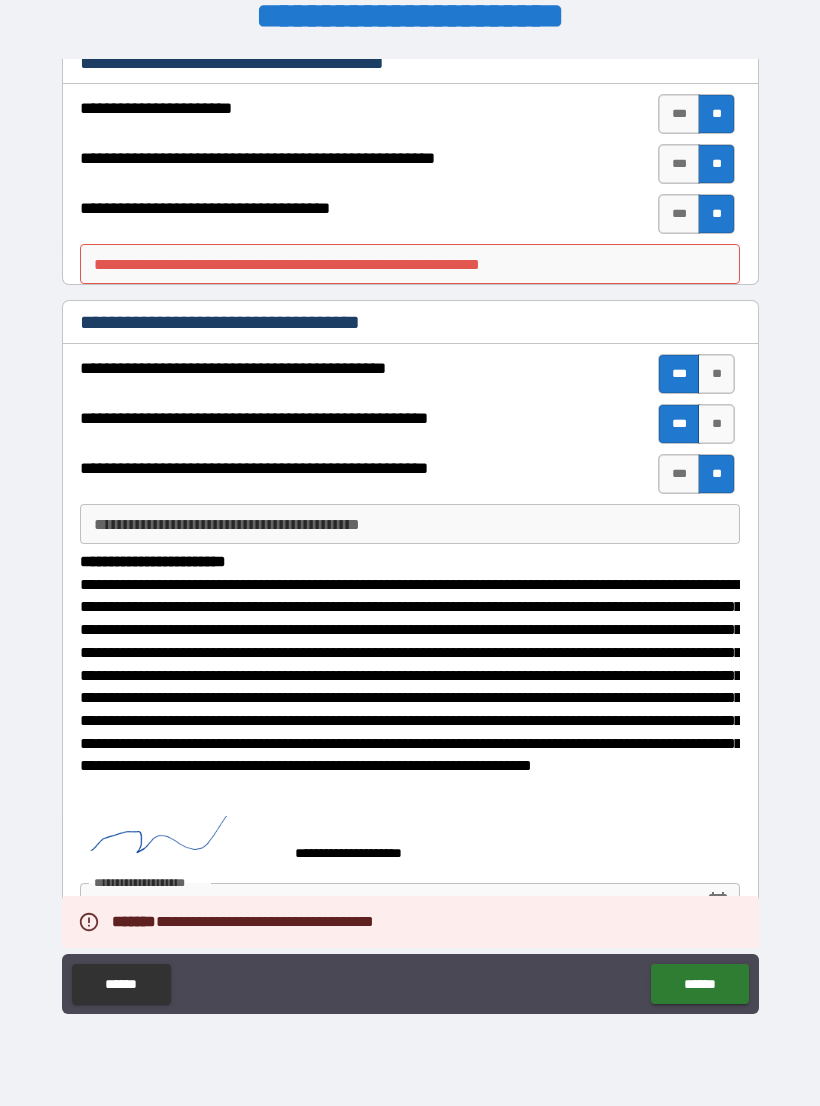 click on "**********" at bounding box center [410, 264] 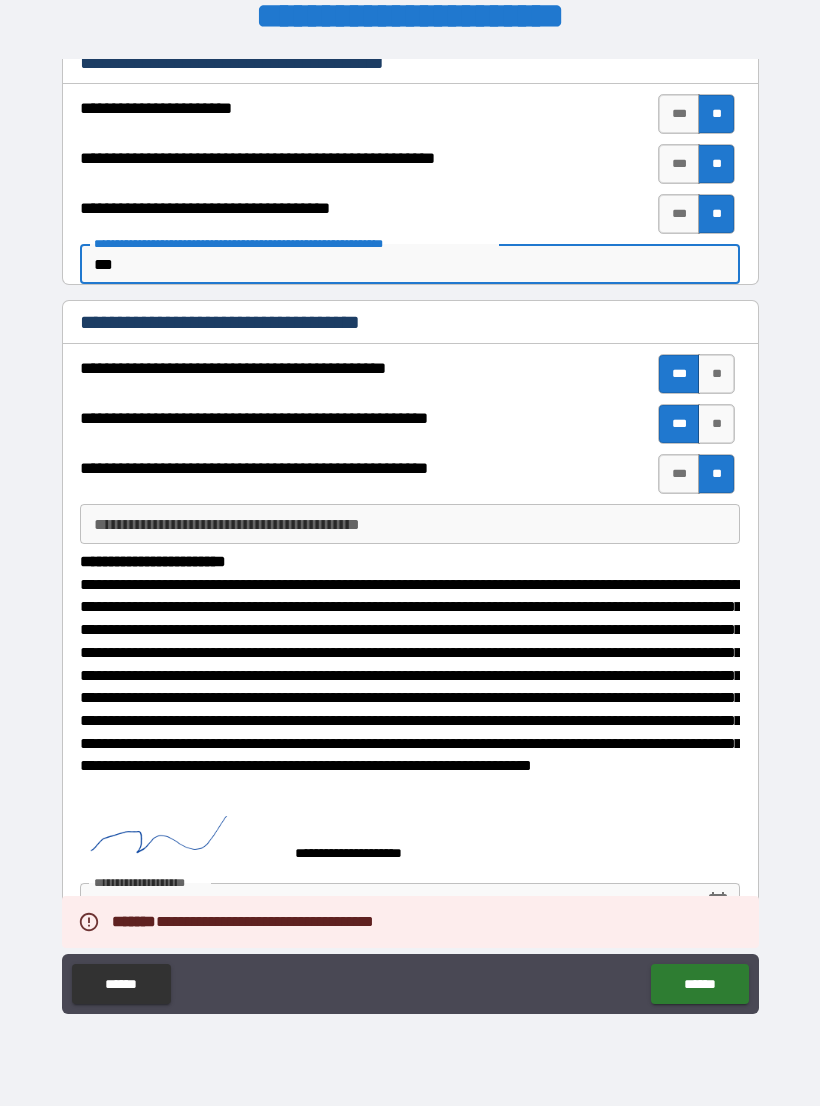 type on "****" 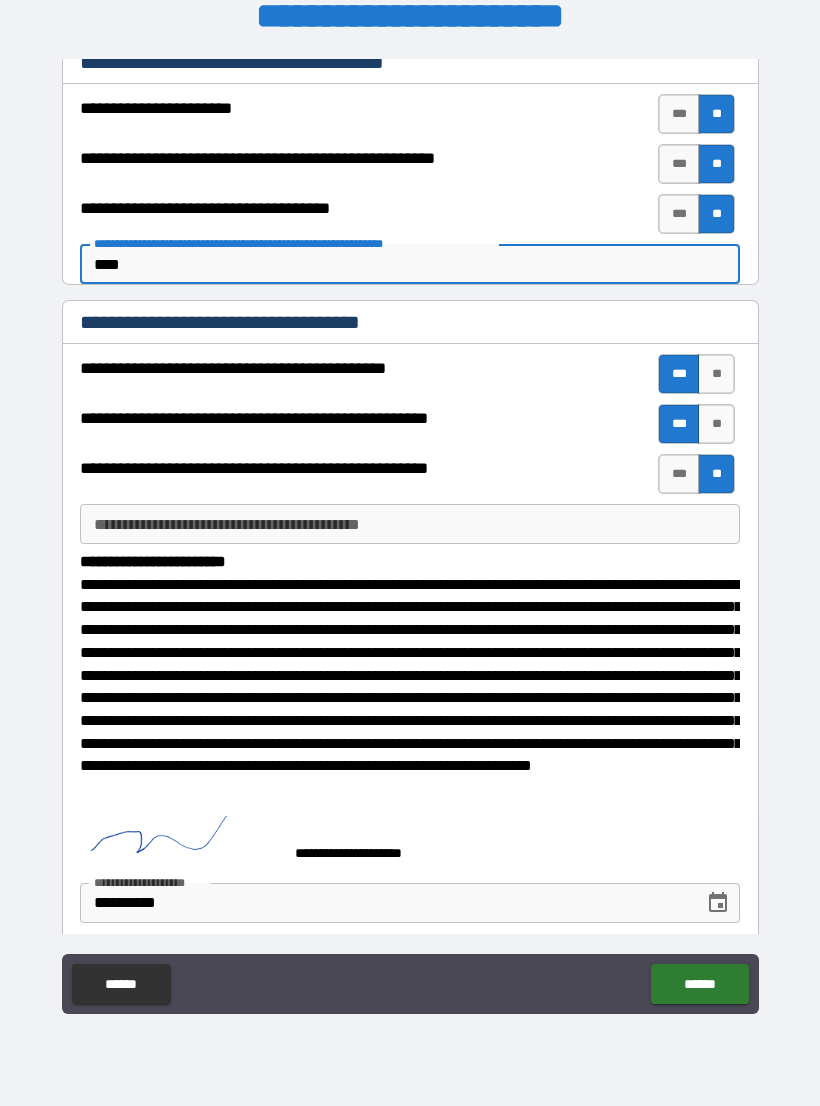 click on "******" at bounding box center [699, 984] 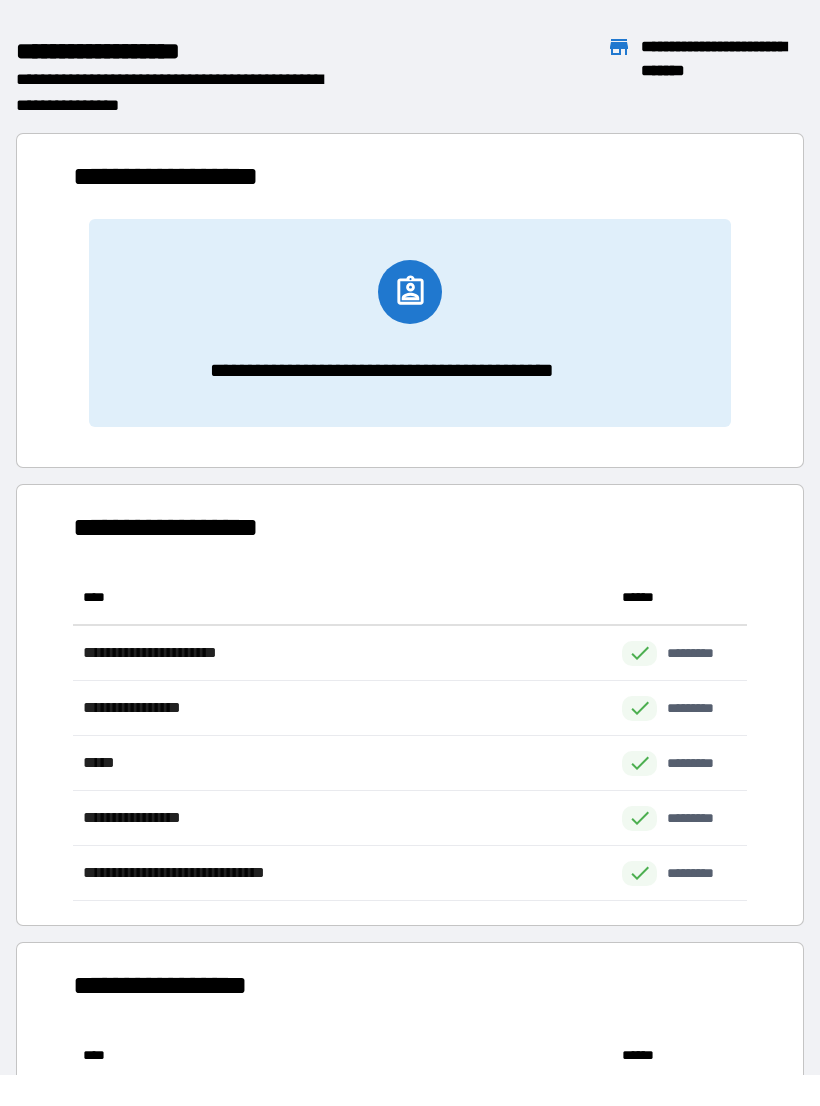 scroll, scrollTop: 1, scrollLeft: 1, axis: both 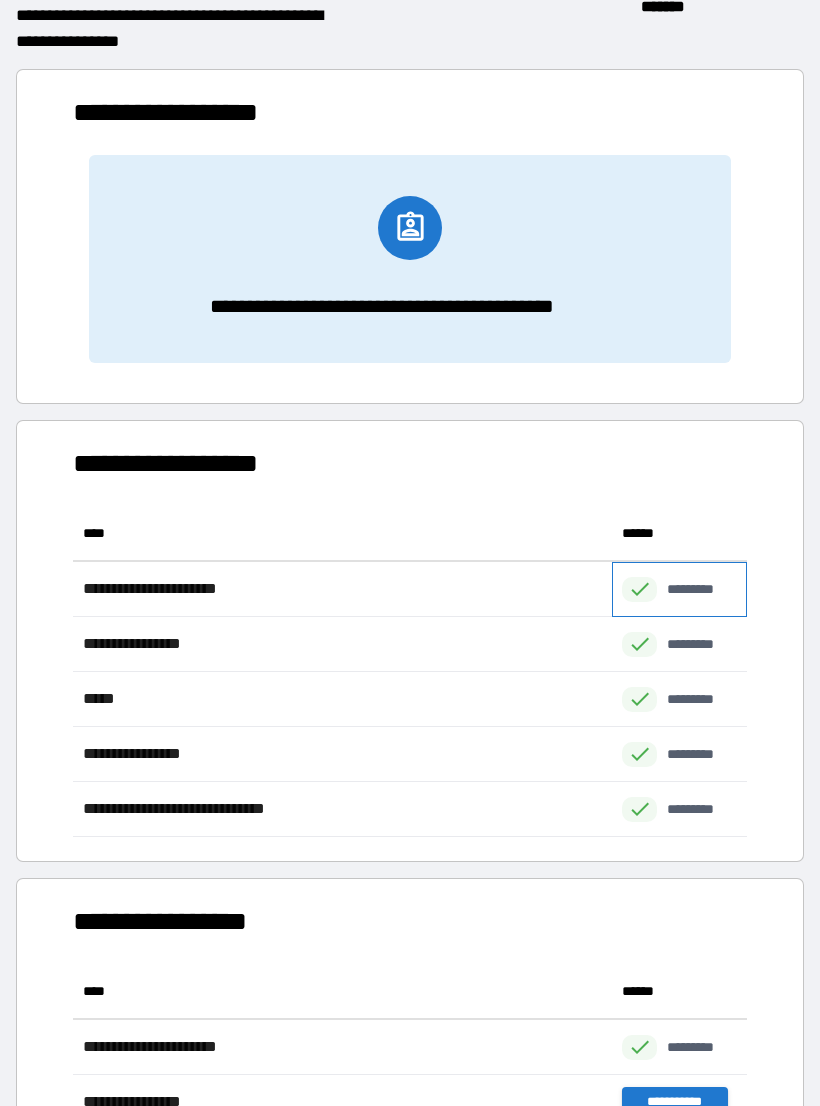 click 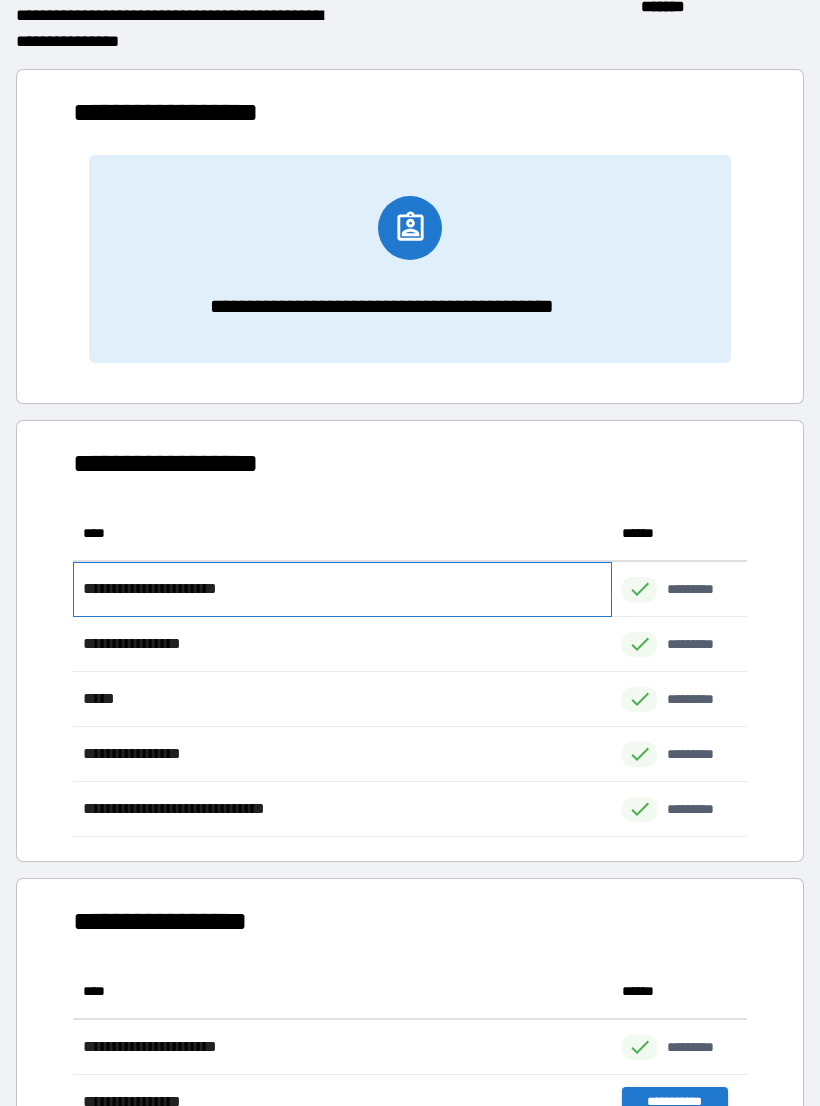 click on "**********" at bounding box center [185, 589] 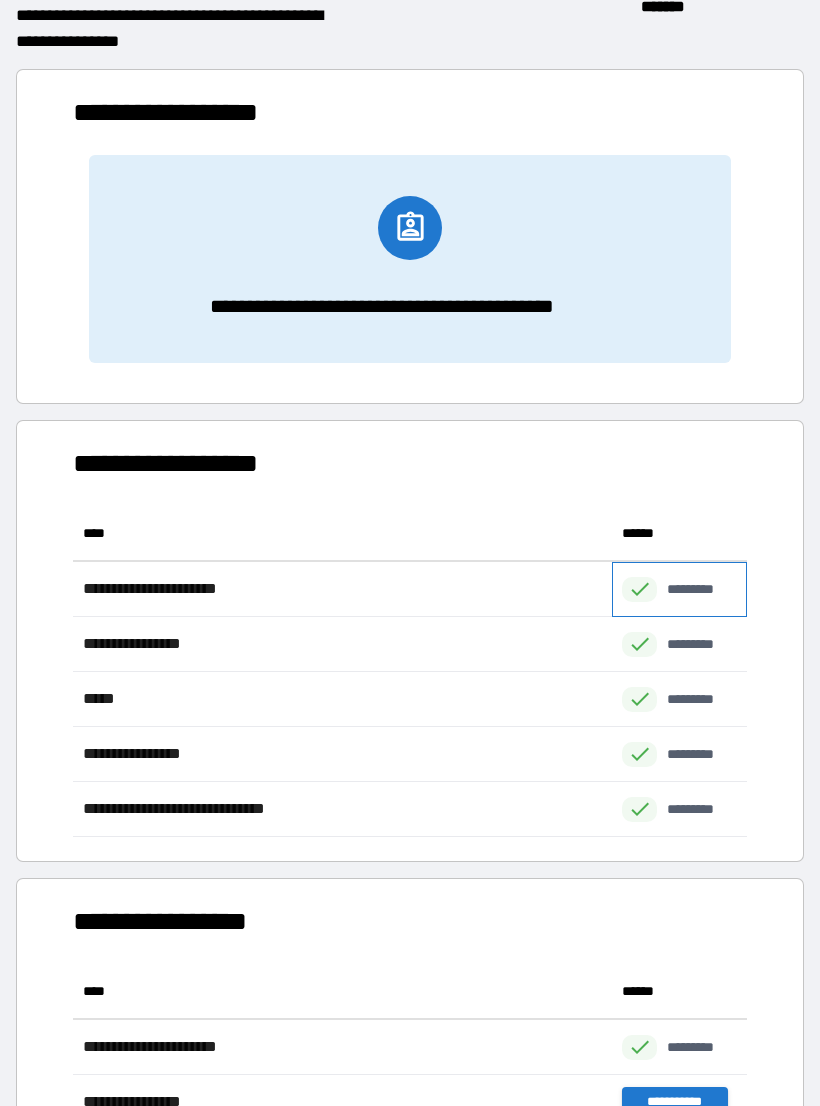 click at bounding box center (639, 589) 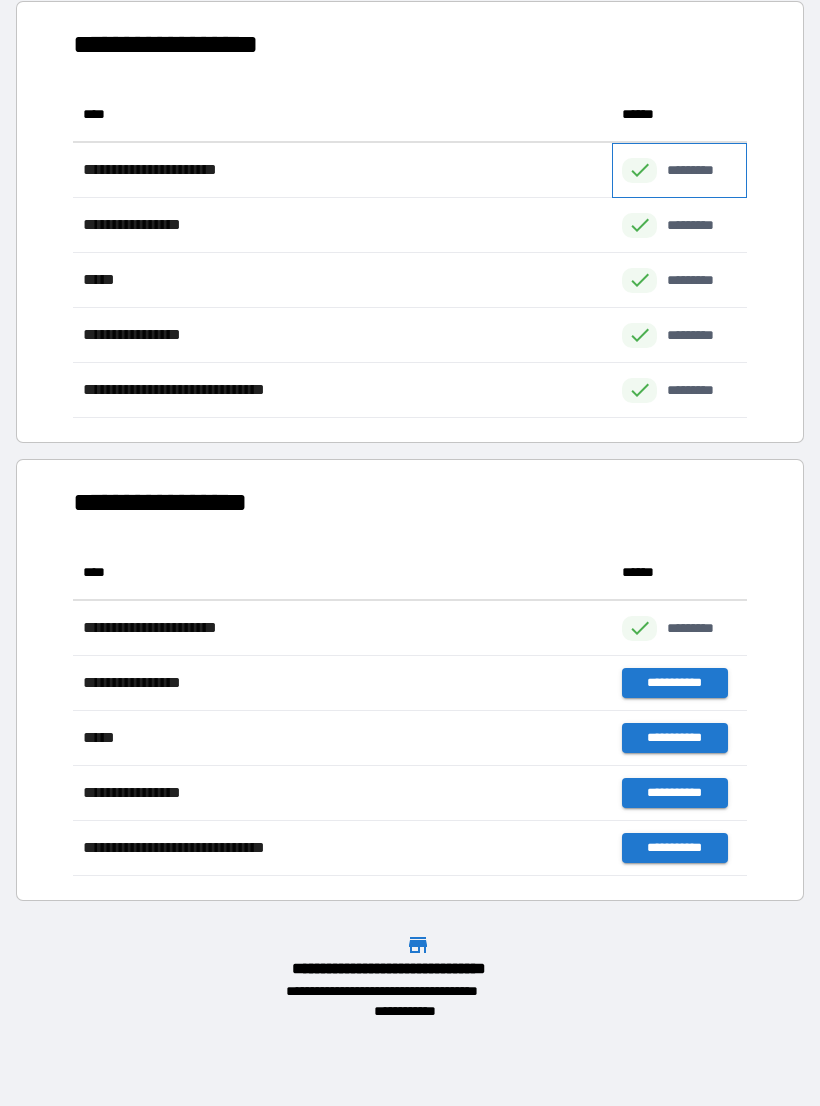 scroll, scrollTop: 483, scrollLeft: 0, axis: vertical 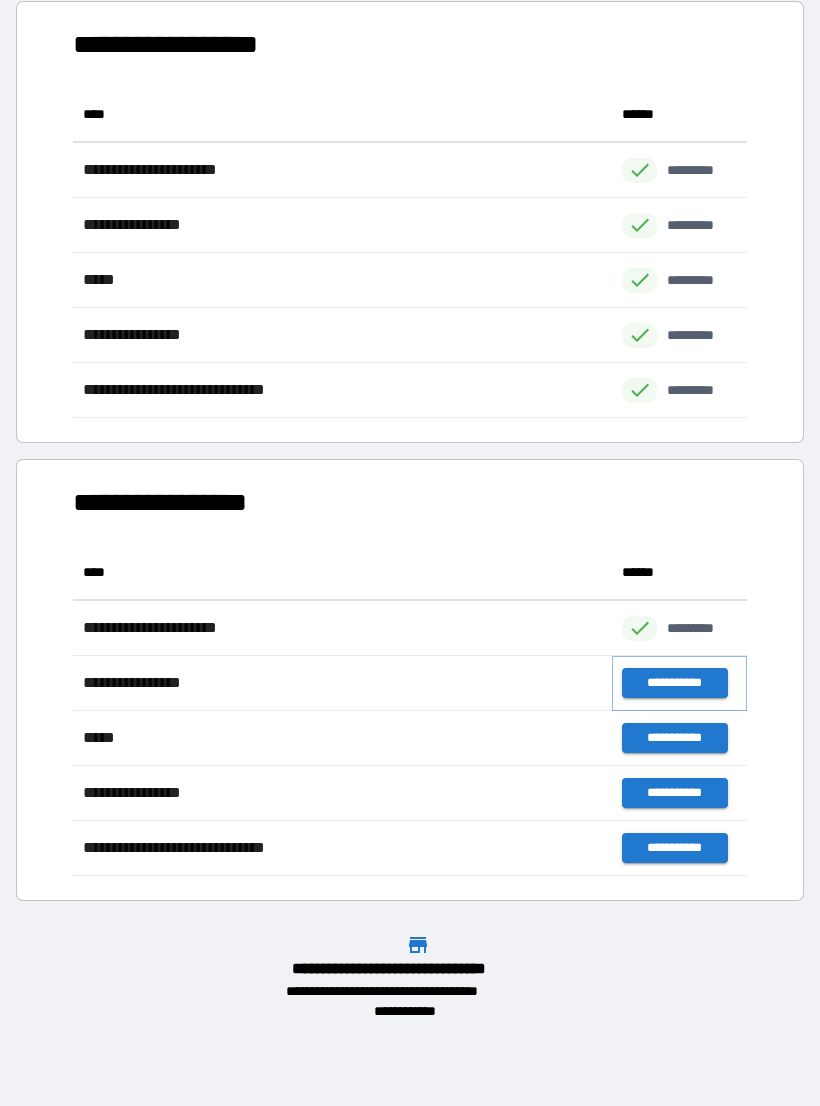 click on "**********" at bounding box center (674, 683) 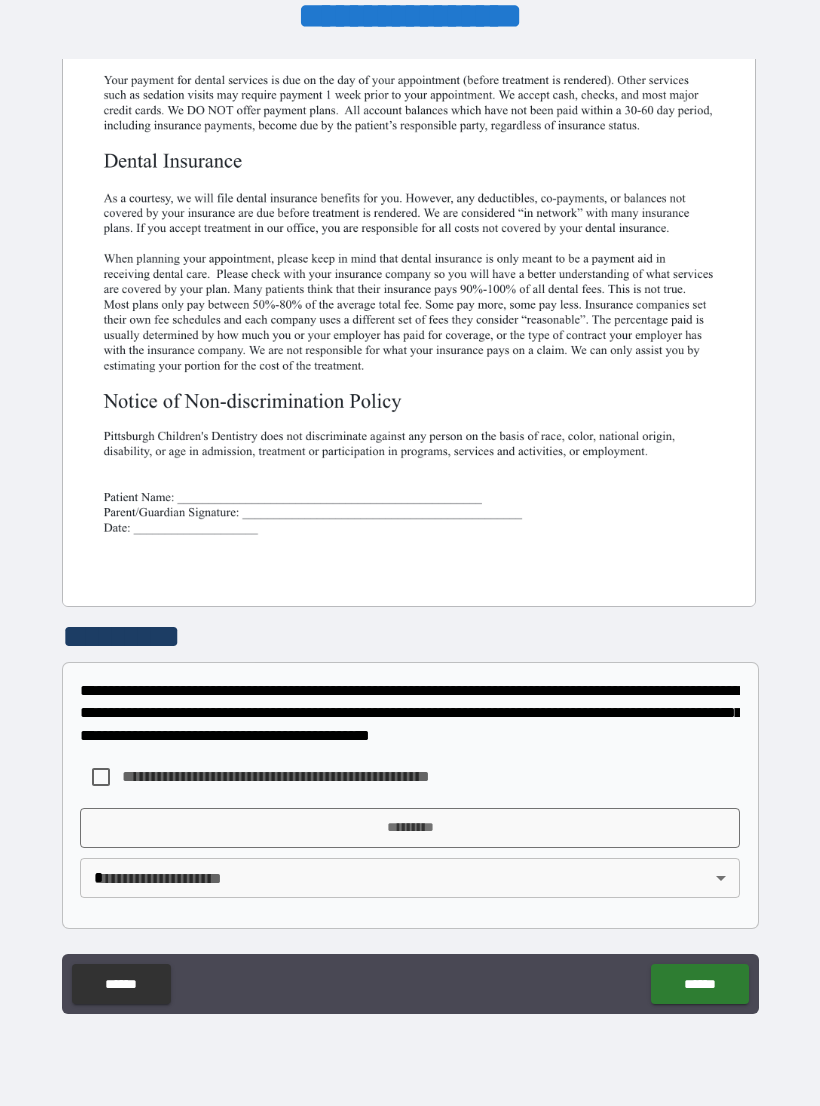 scroll, scrollTop: 380, scrollLeft: 0, axis: vertical 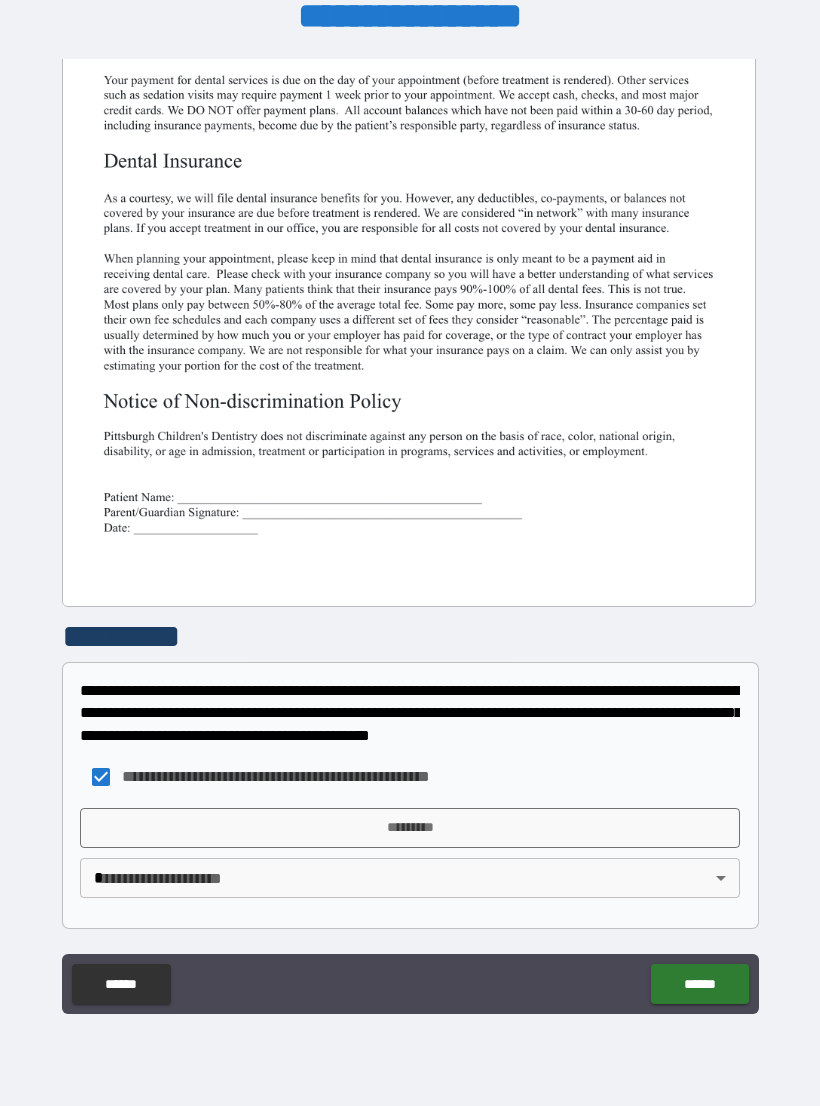 click on "*********" at bounding box center (410, 828) 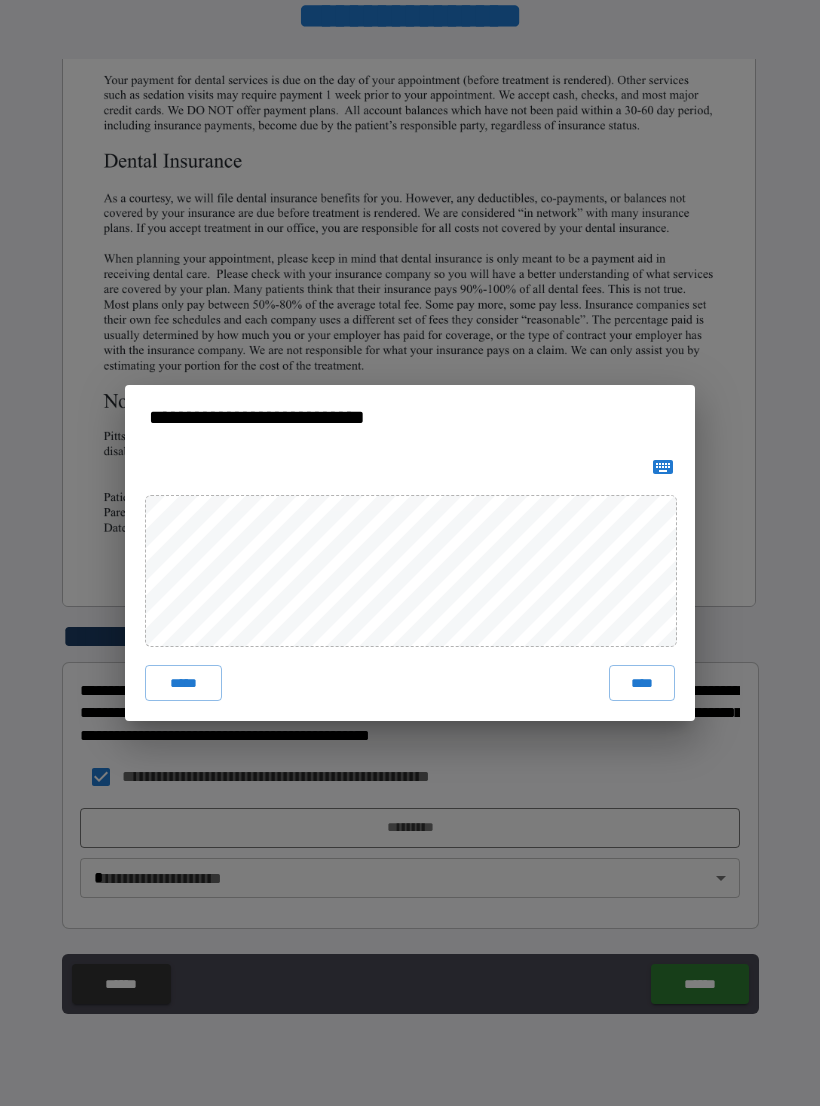 click on "****" at bounding box center [642, 683] 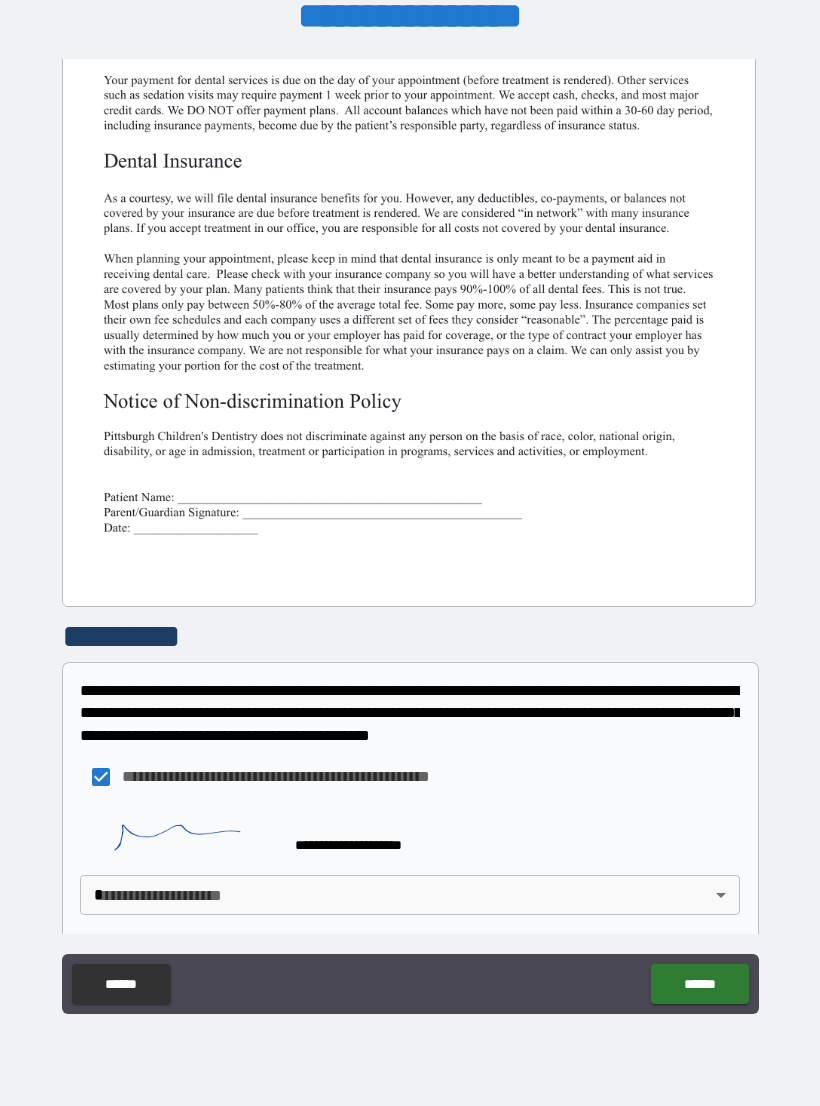 click on "**********" at bounding box center (410, 537) 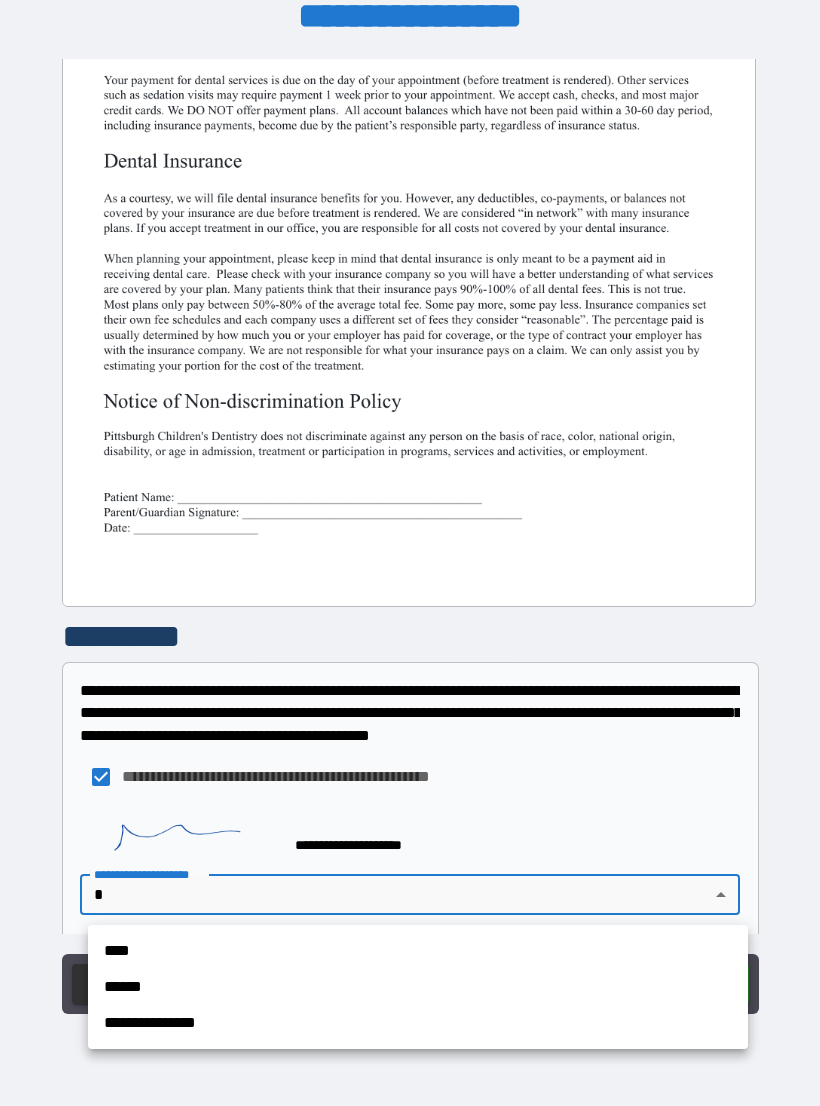 click on "**********" at bounding box center (418, 1023) 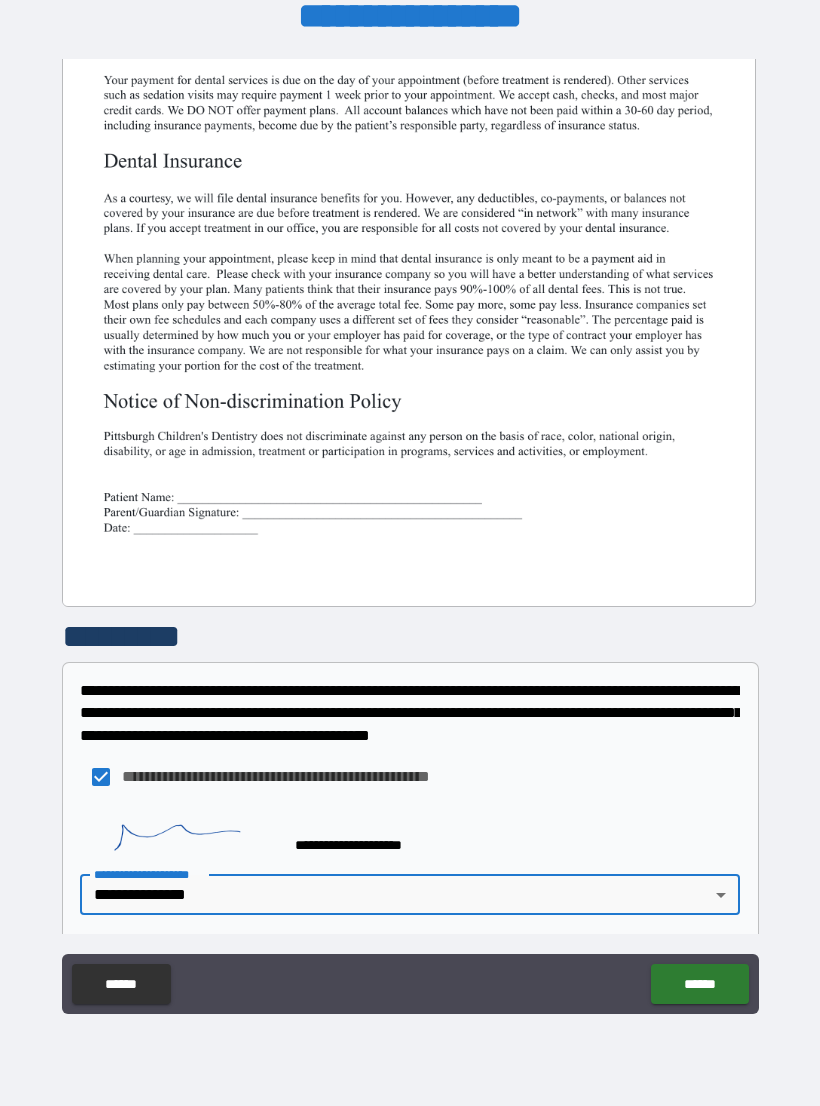 click on "******" at bounding box center [699, 984] 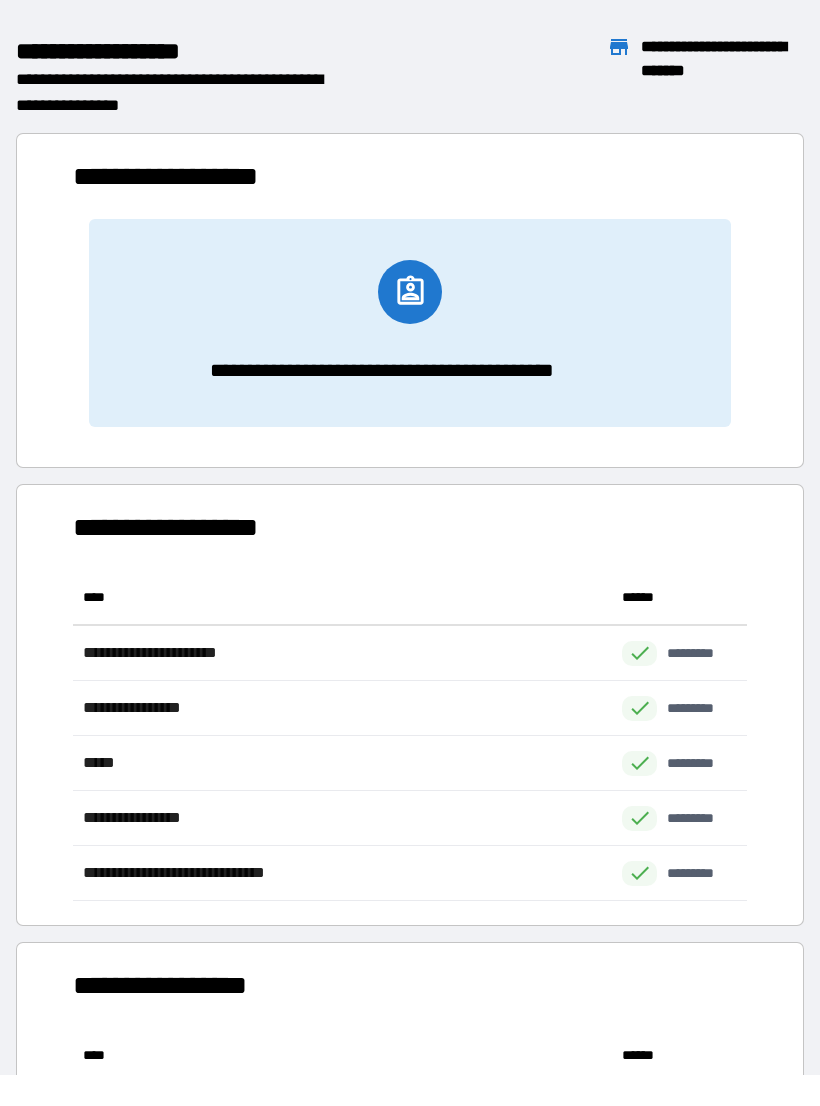 scroll, scrollTop: 1, scrollLeft: 1, axis: both 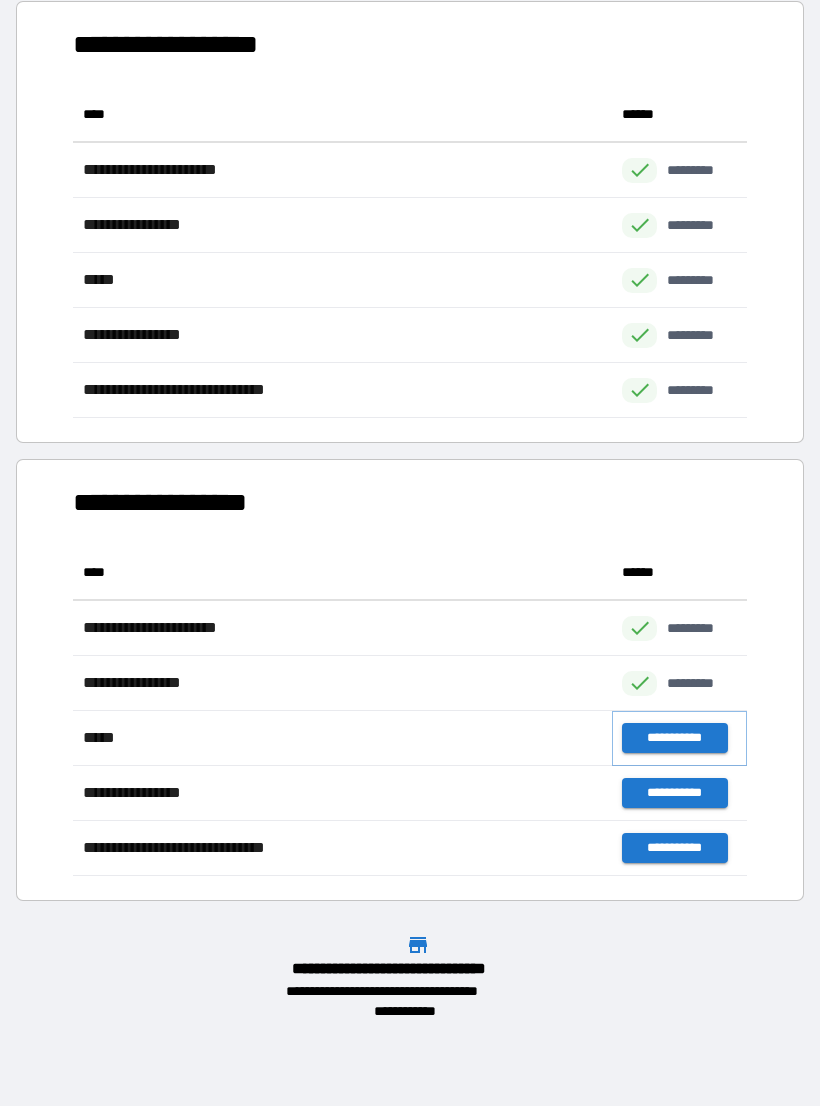 click on "**********" at bounding box center [674, 738] 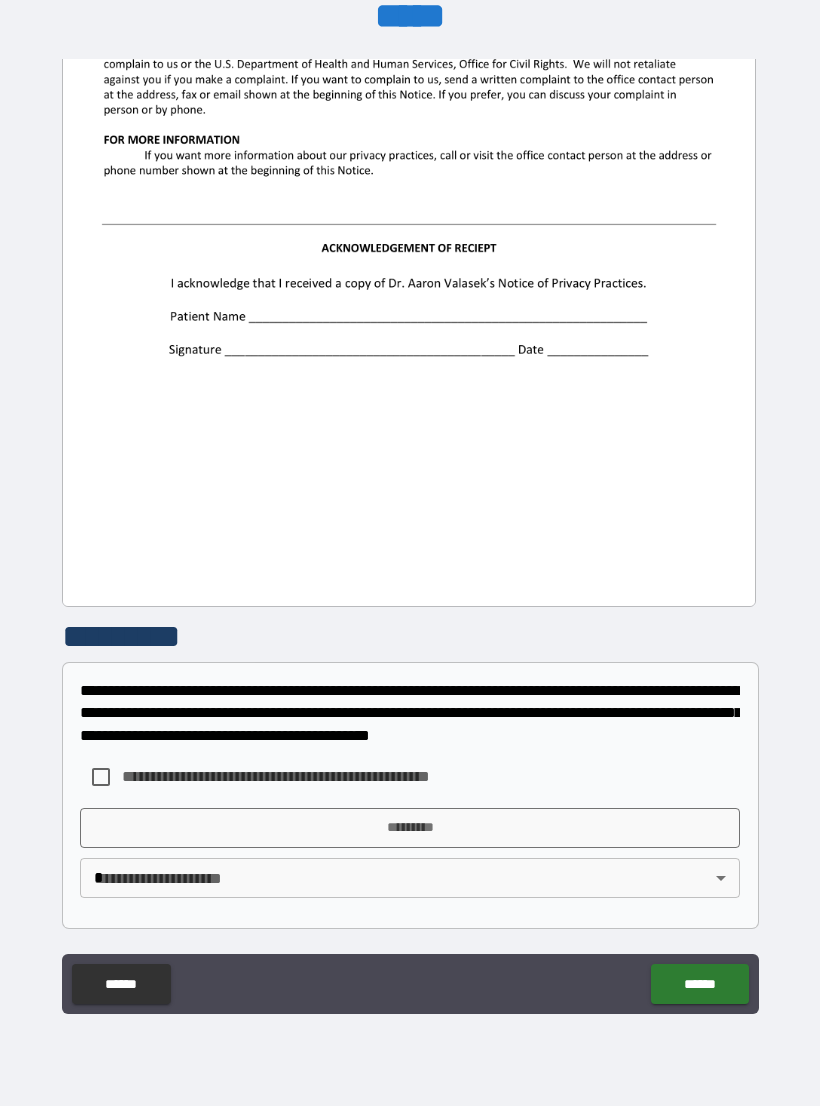 scroll, scrollTop: 2244, scrollLeft: 0, axis: vertical 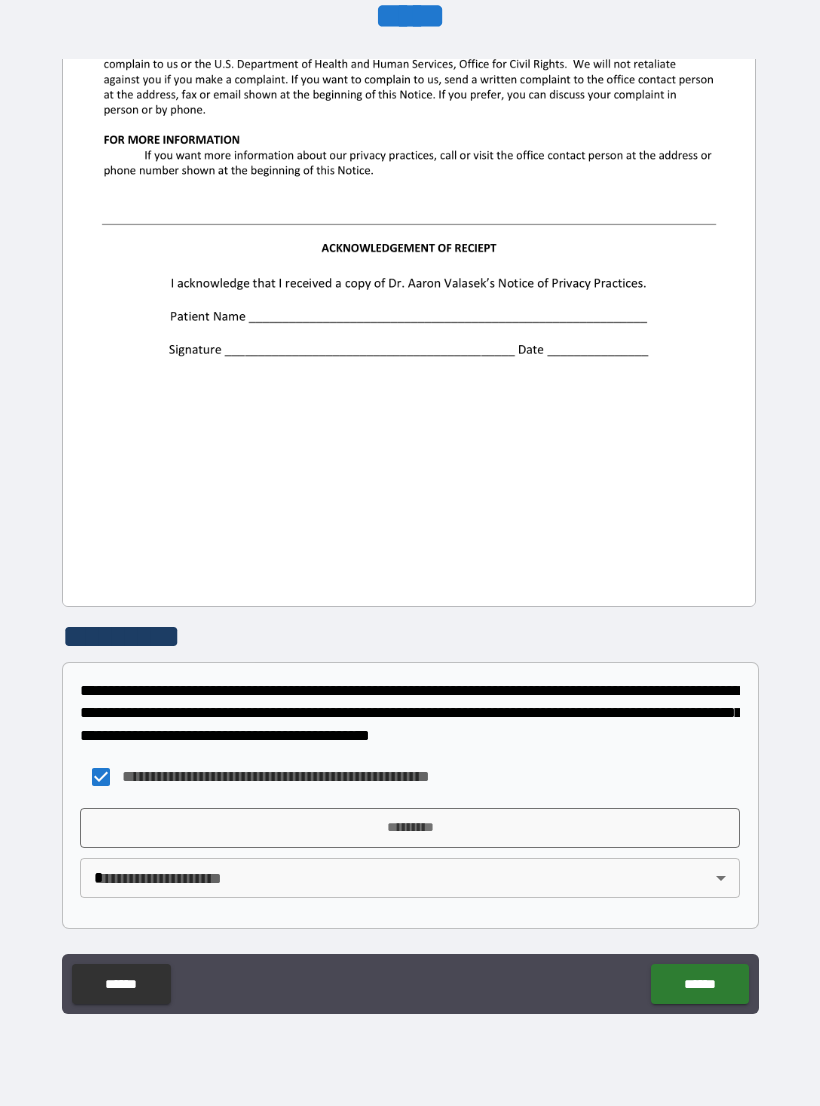 click on "*********" at bounding box center [410, 828] 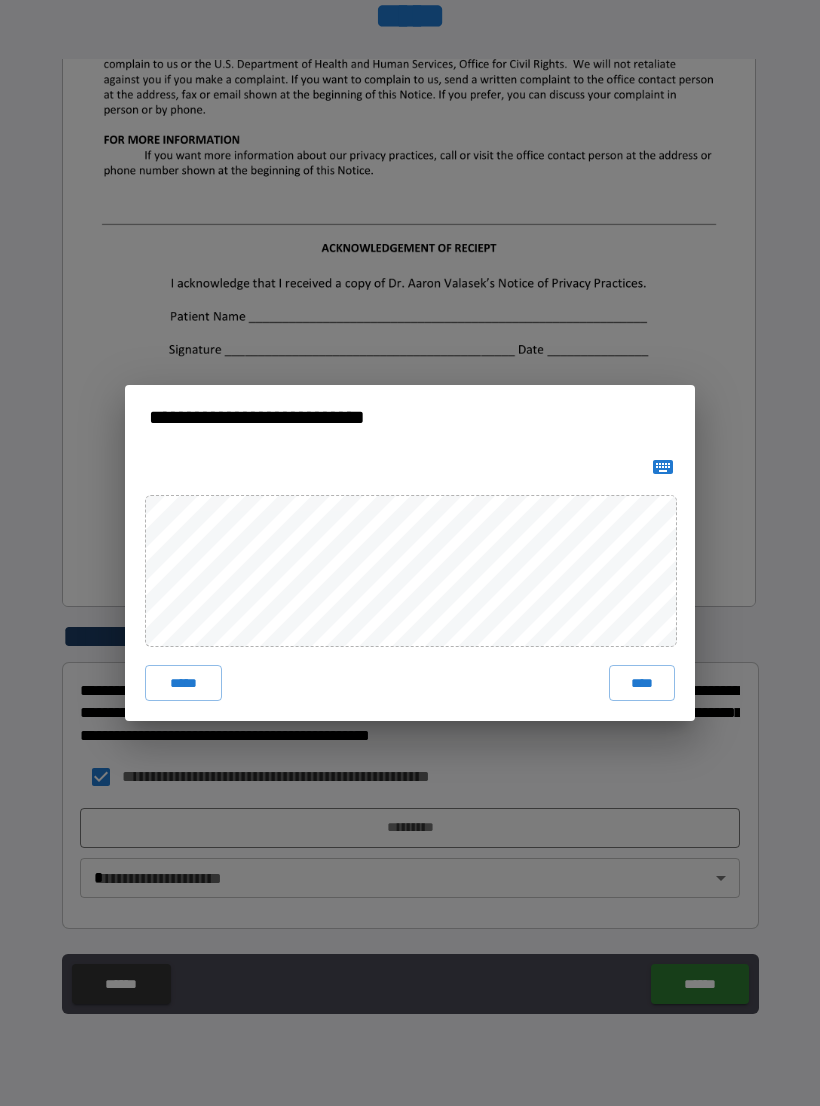click on "****" at bounding box center [642, 683] 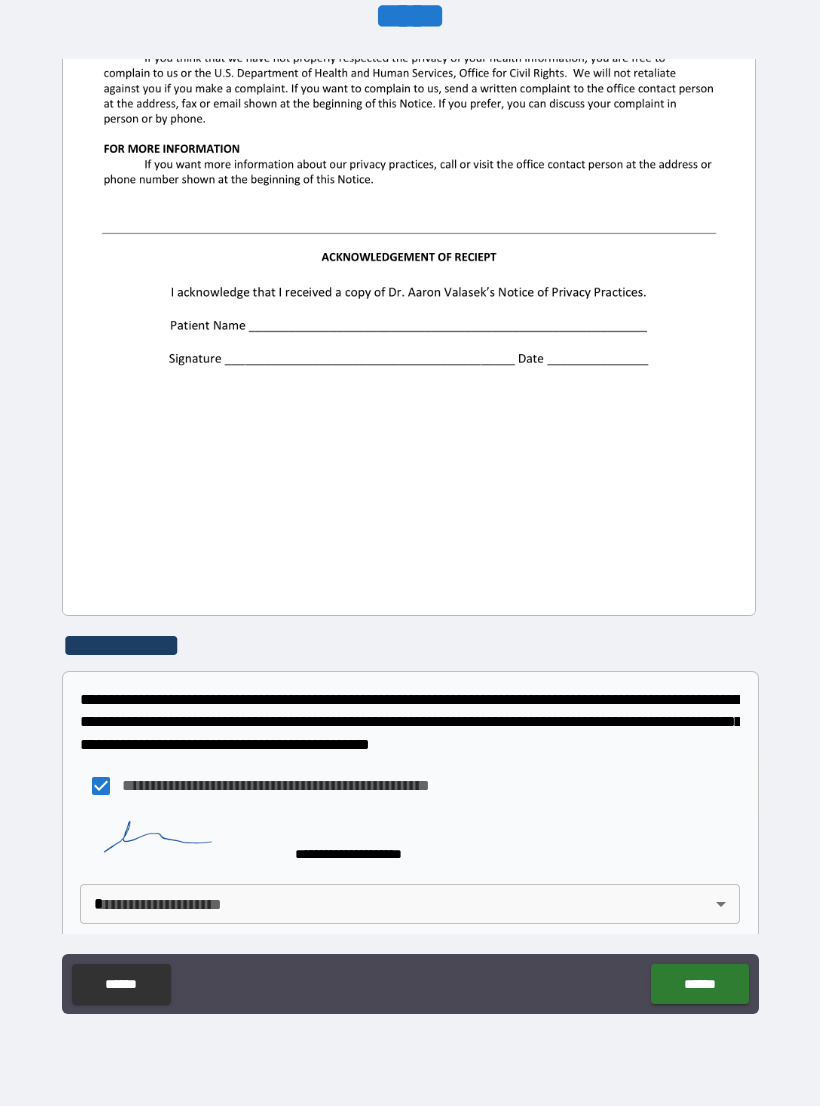 click on "******" at bounding box center (699, 984) 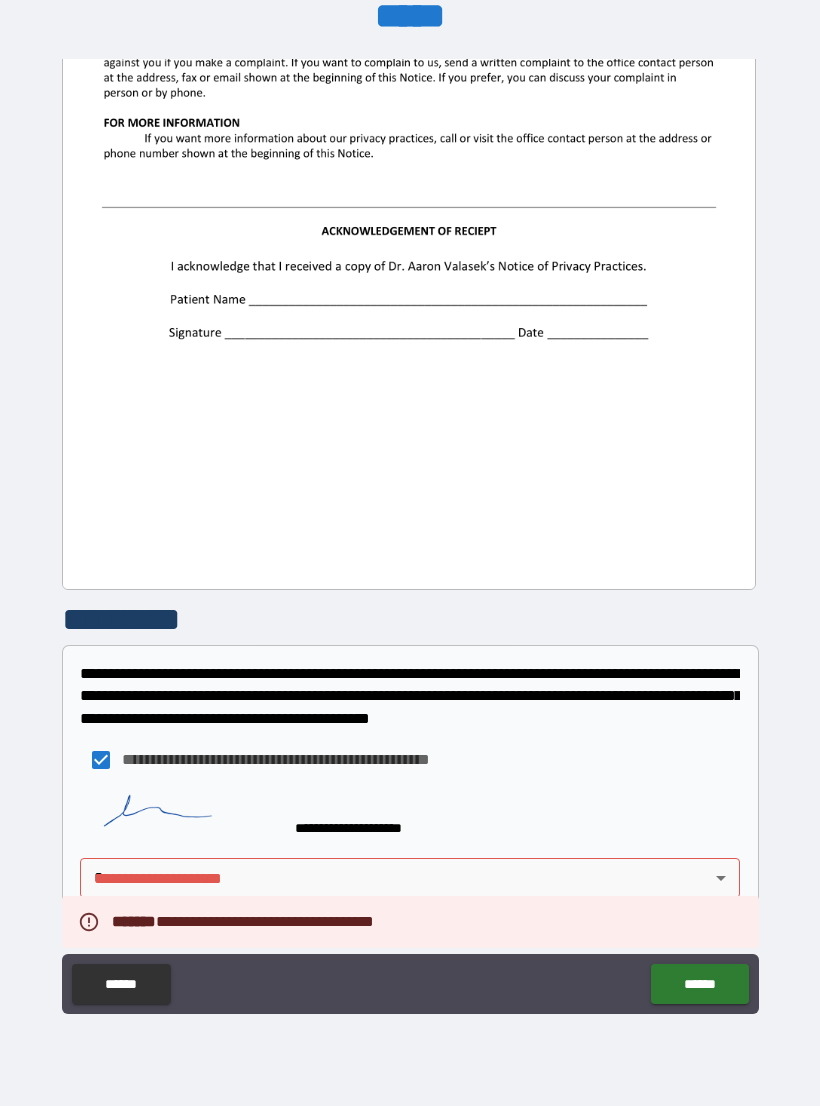 scroll, scrollTop: 2261, scrollLeft: 0, axis: vertical 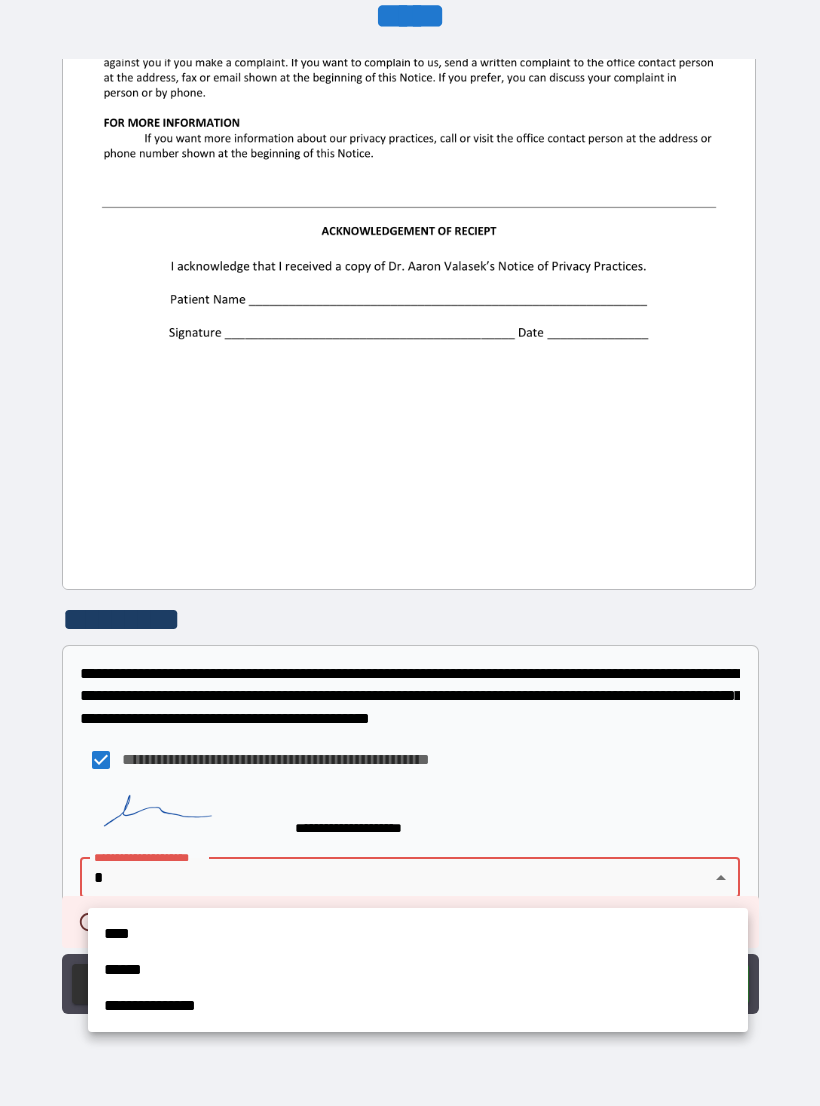 click on "**********" at bounding box center (418, 1006) 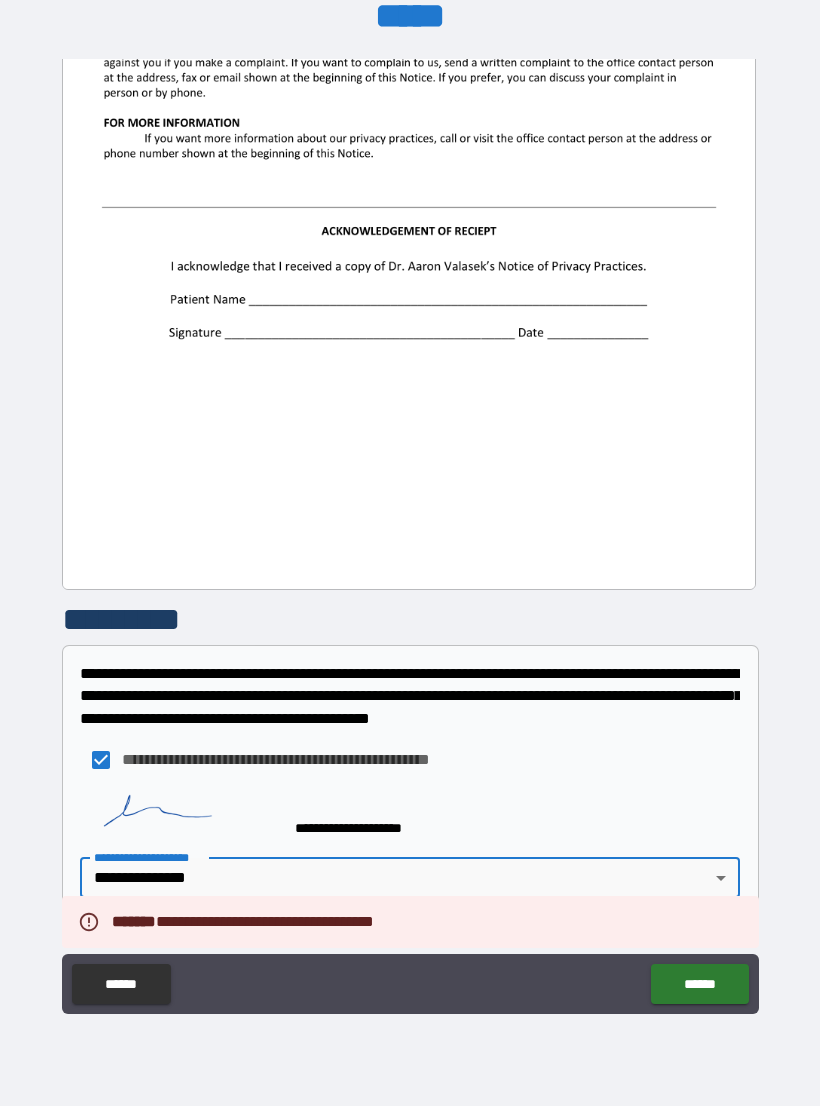 click on "******" at bounding box center [699, 984] 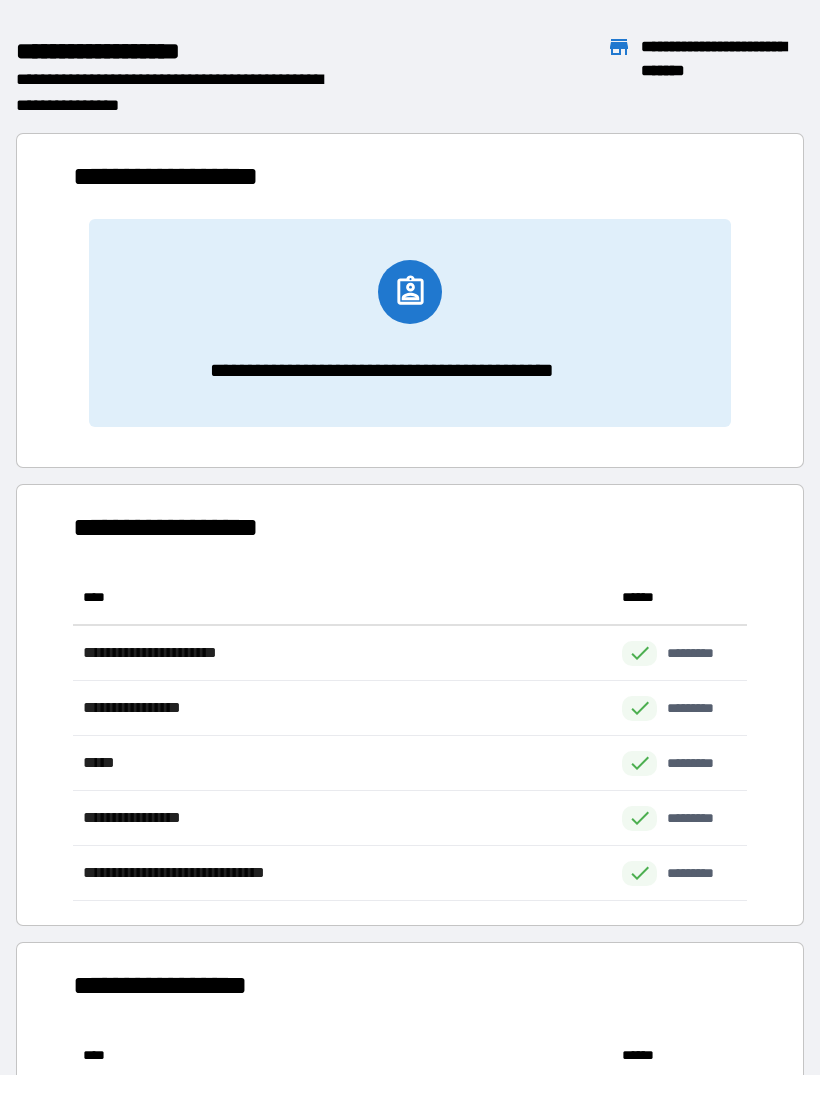 scroll, scrollTop: 1, scrollLeft: 1, axis: both 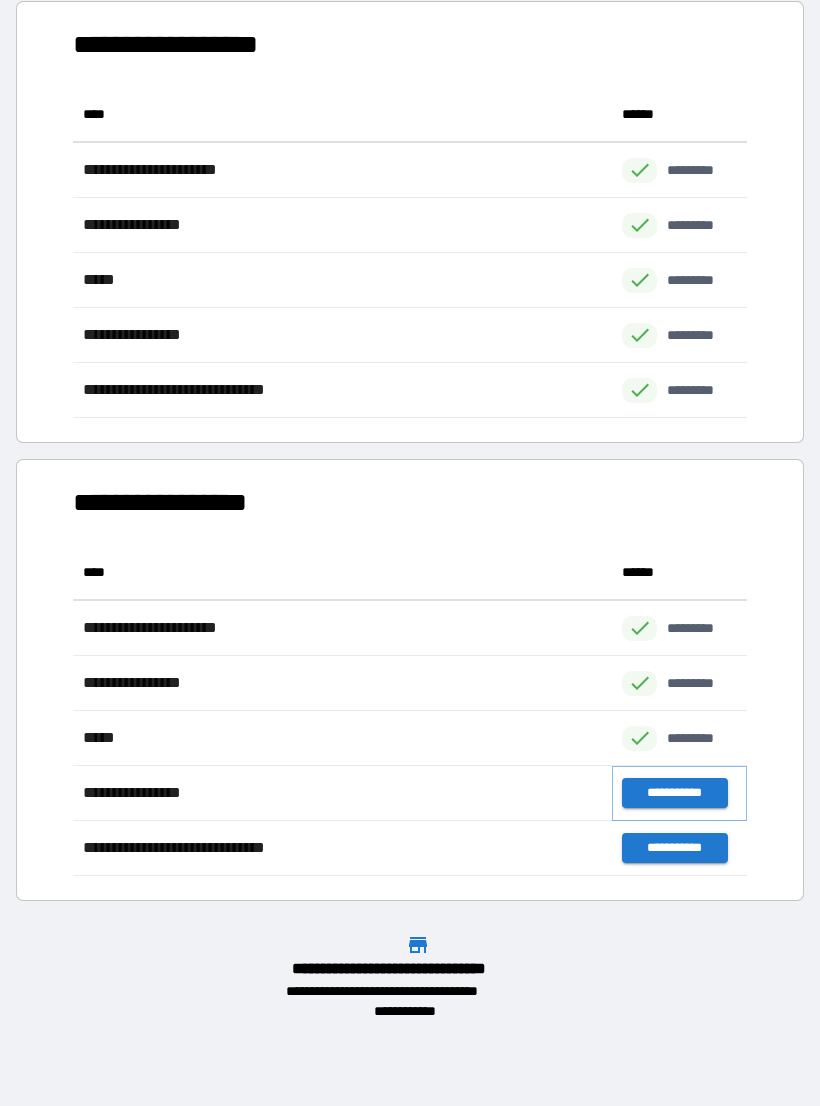 click on "**********" at bounding box center (674, 793) 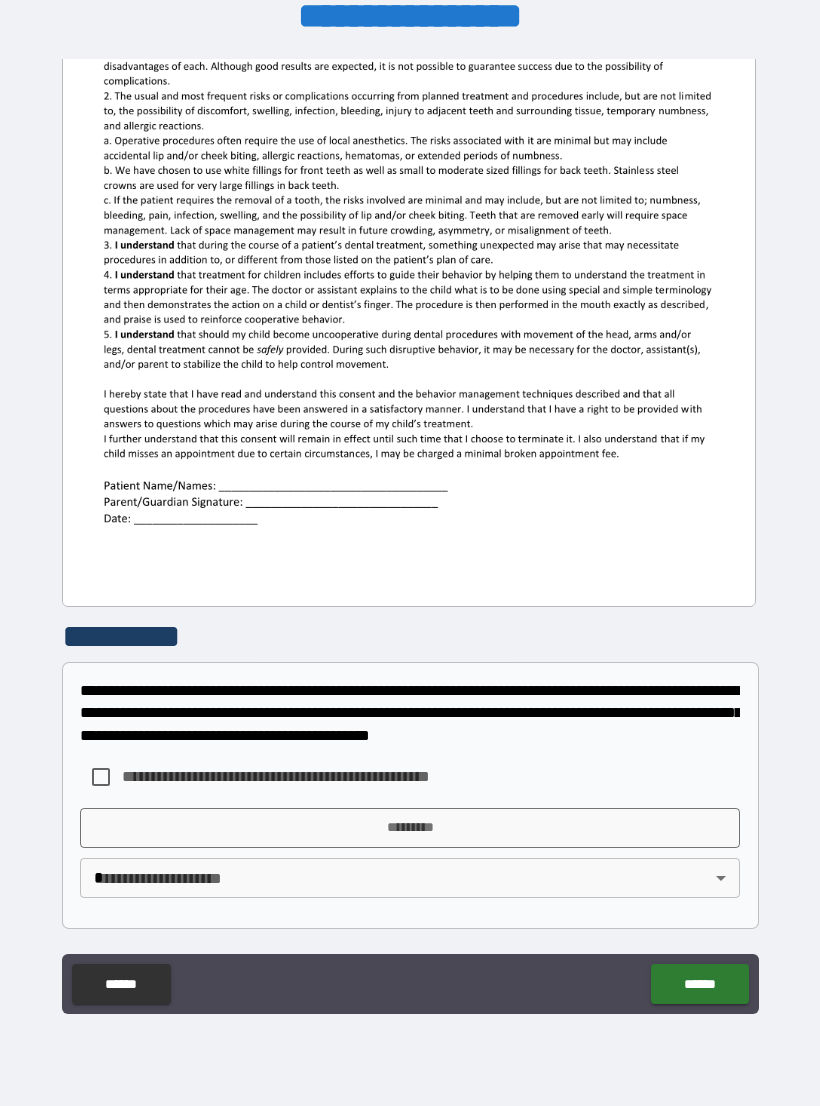 scroll, scrollTop: 380, scrollLeft: 0, axis: vertical 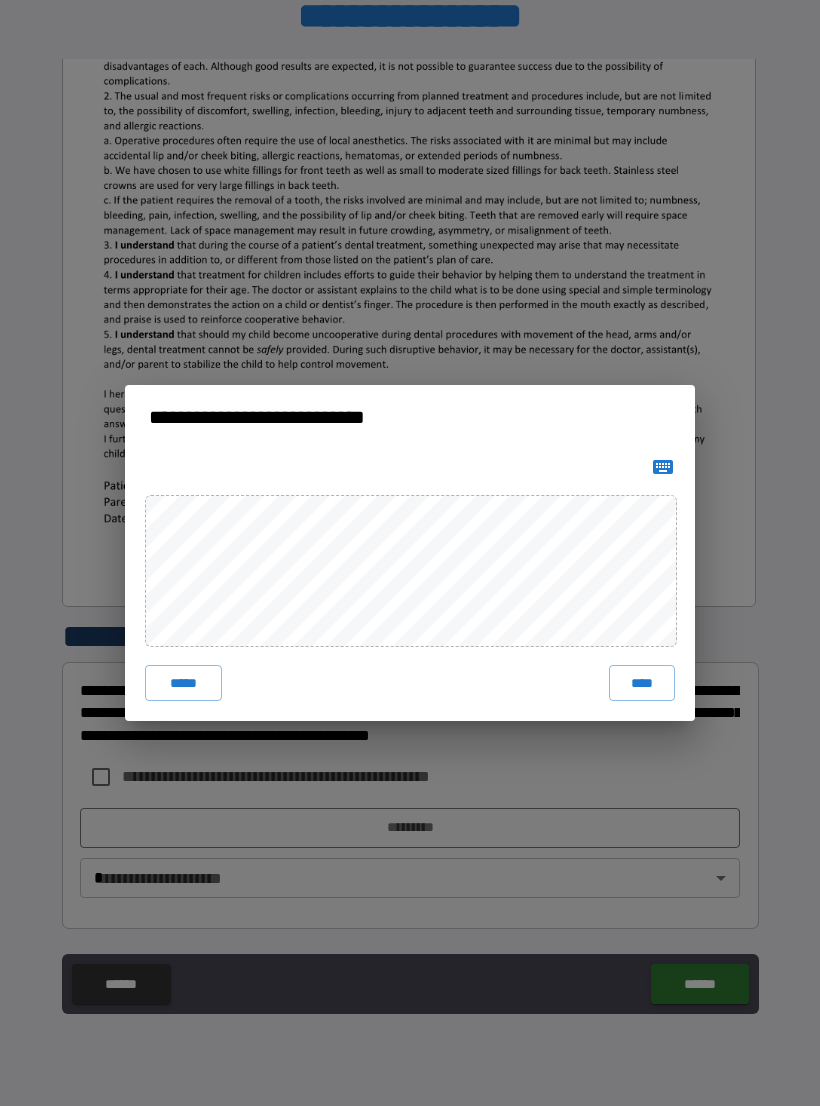click on "****" at bounding box center (642, 683) 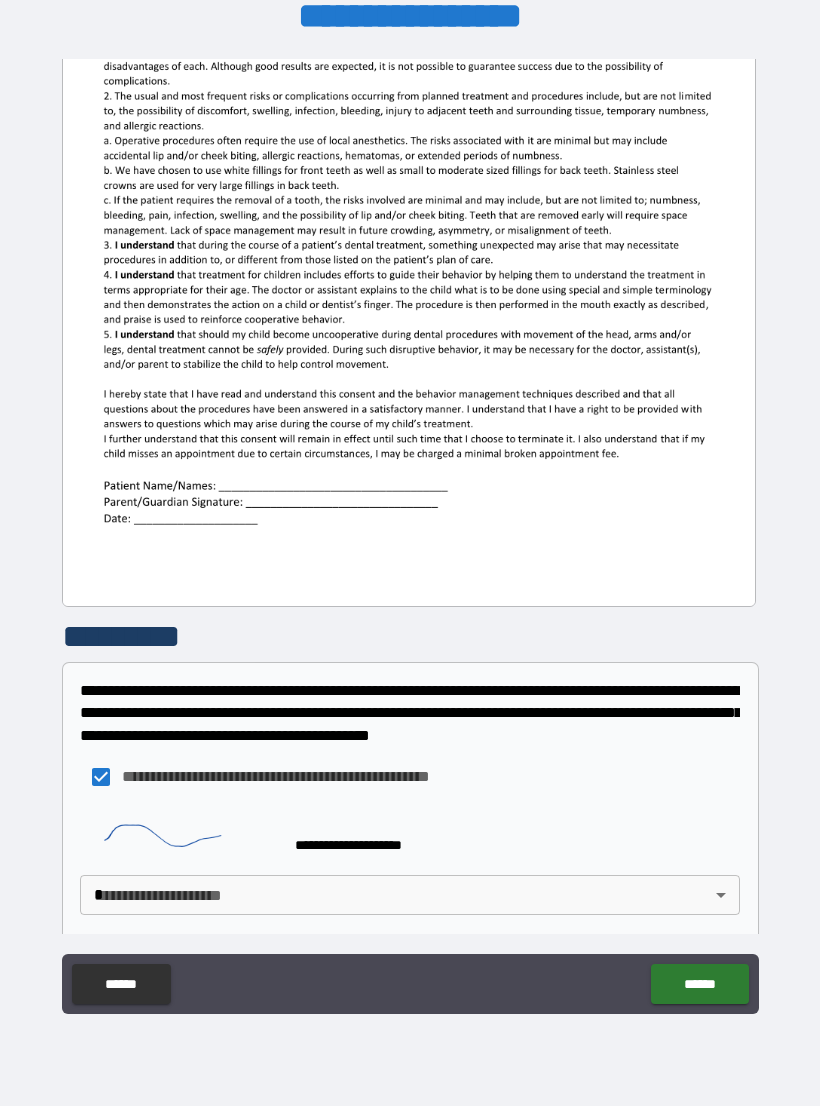 click on "******" at bounding box center [699, 984] 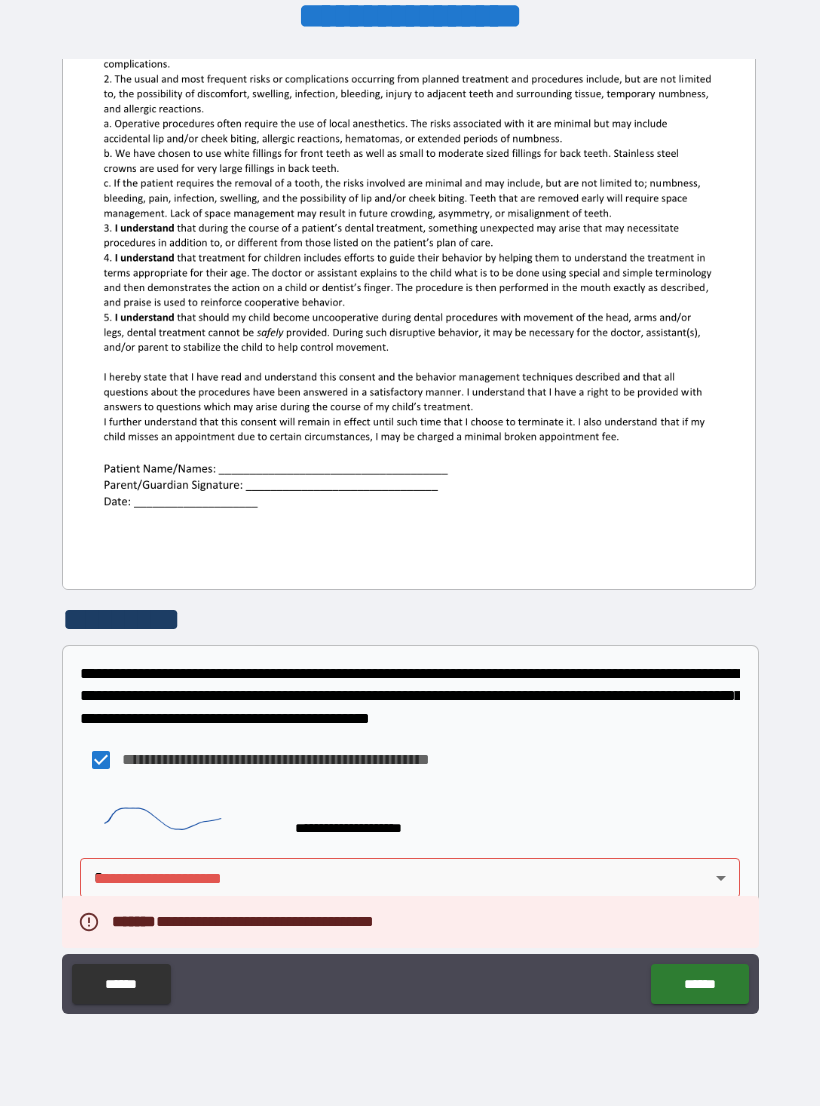 scroll, scrollTop: 397, scrollLeft: 0, axis: vertical 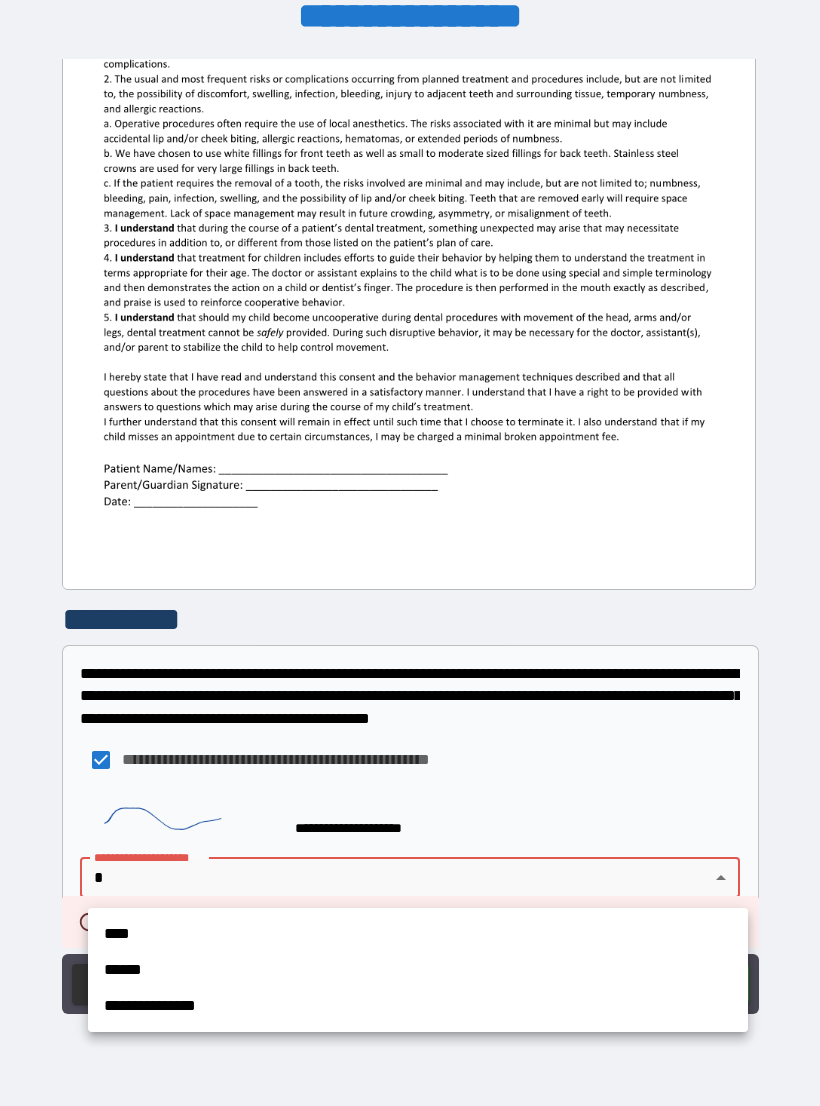 click on "**********" at bounding box center [418, 1006] 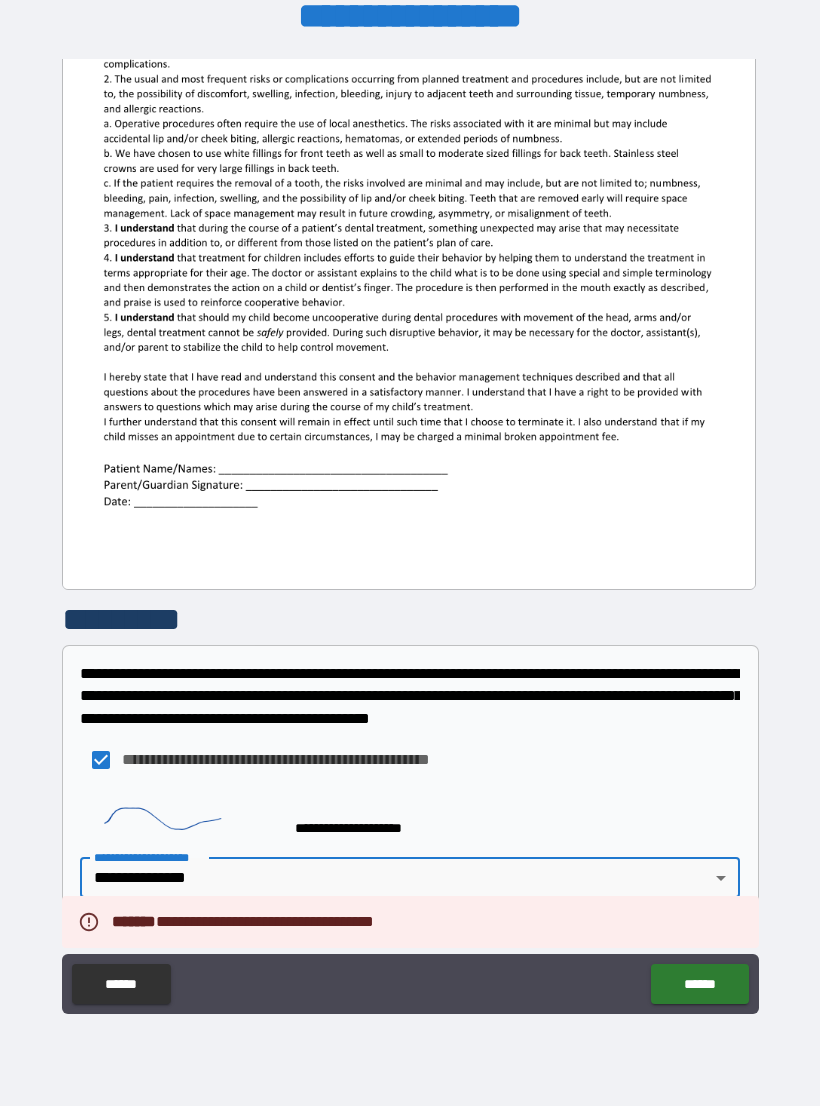 click on "******" at bounding box center [699, 984] 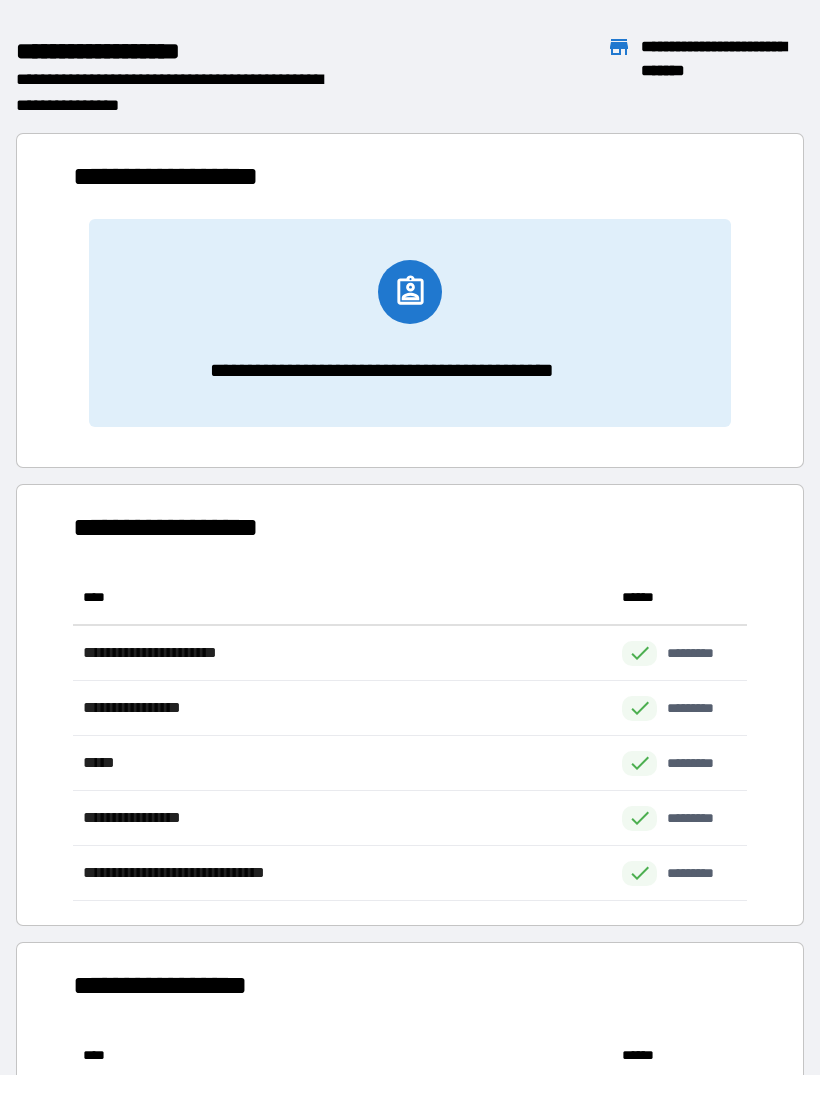 scroll, scrollTop: 331, scrollLeft: 674, axis: both 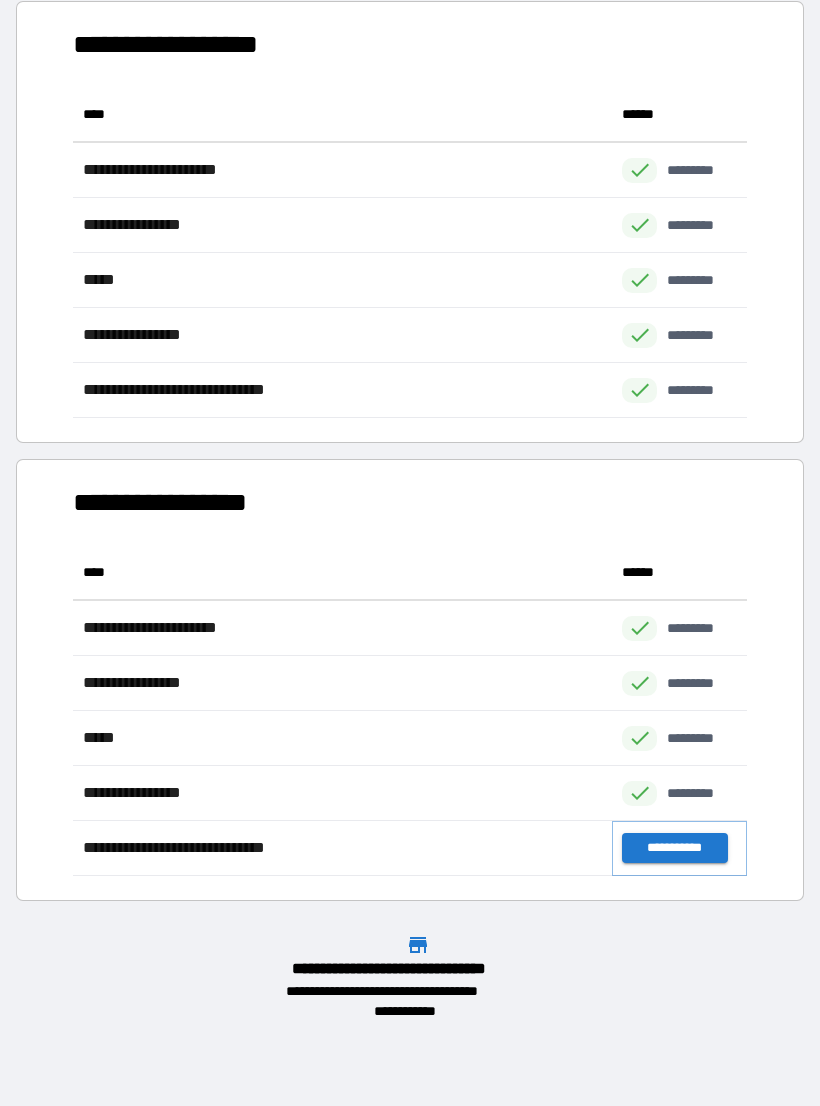 click on "**********" at bounding box center (674, 848) 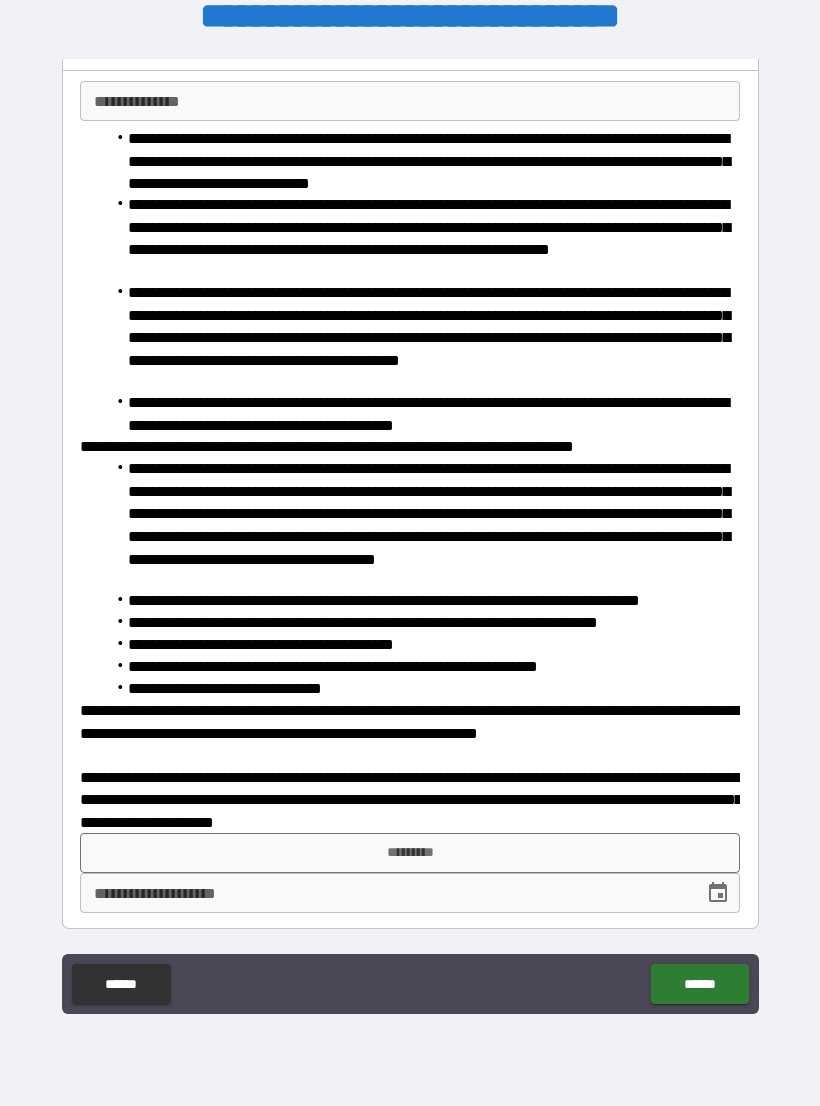 scroll, scrollTop: 119, scrollLeft: 0, axis: vertical 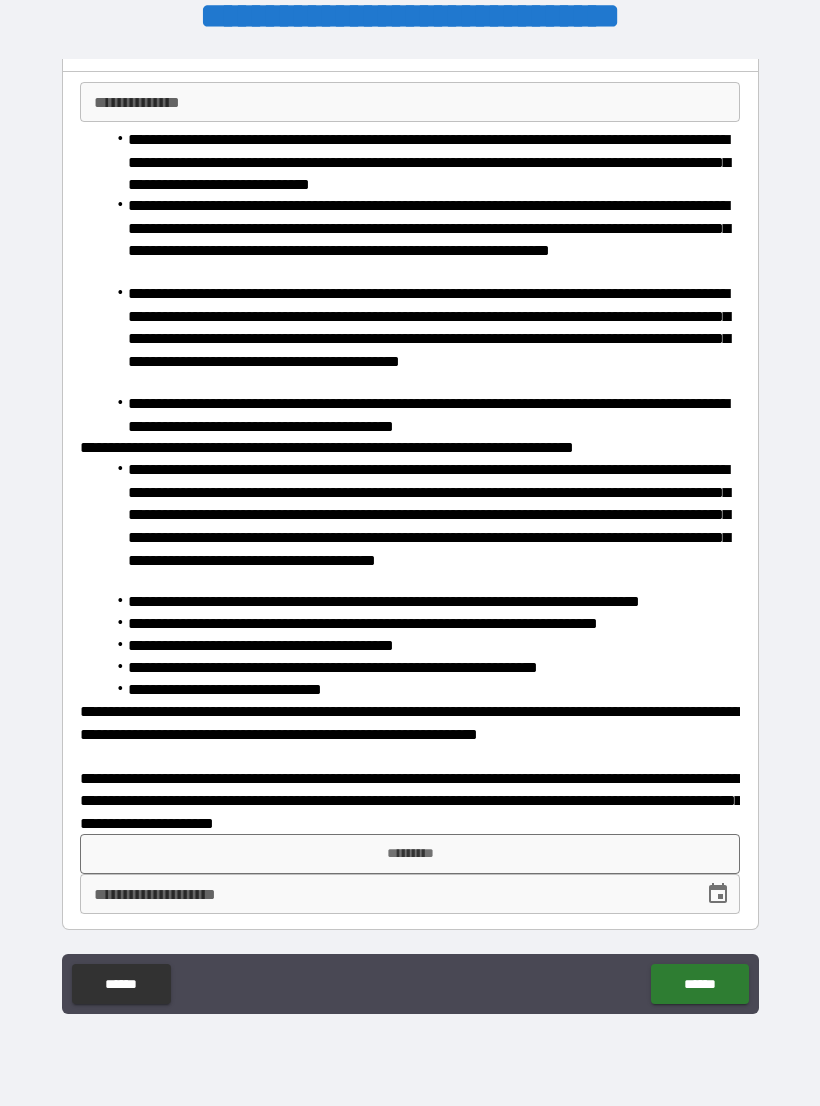 click on "*********" at bounding box center (410, 854) 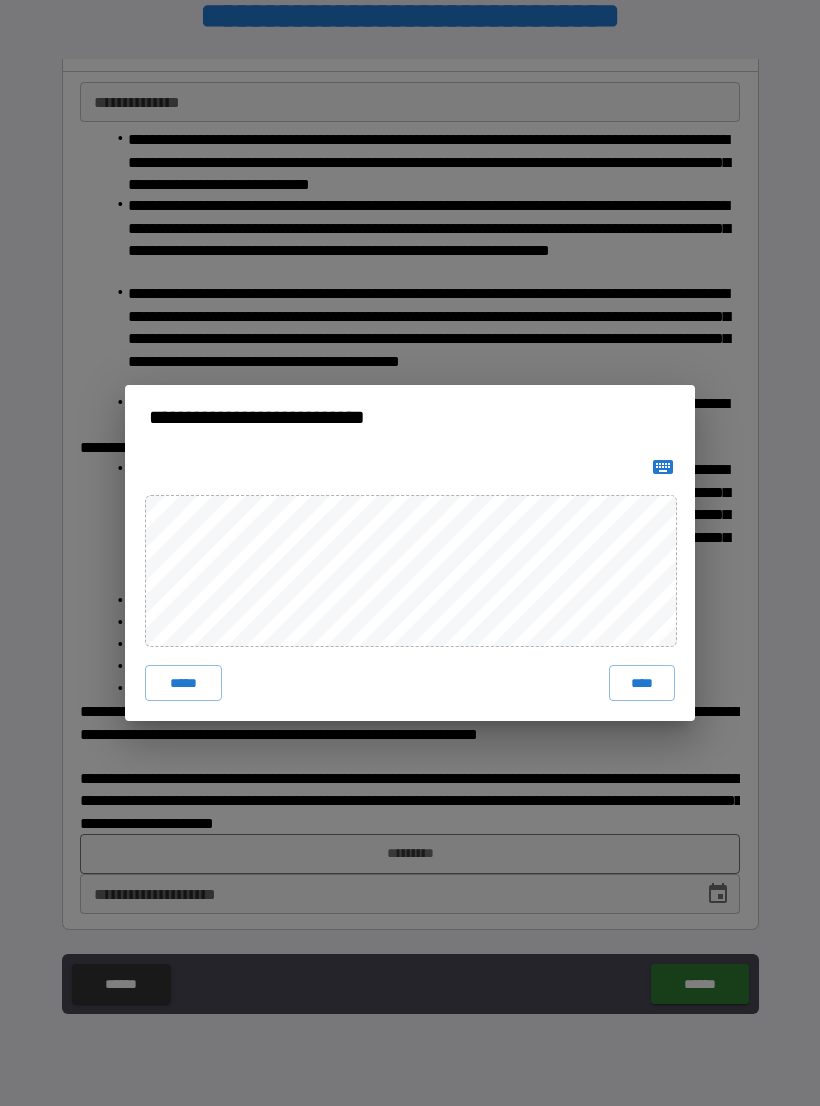 click on "****" at bounding box center (642, 683) 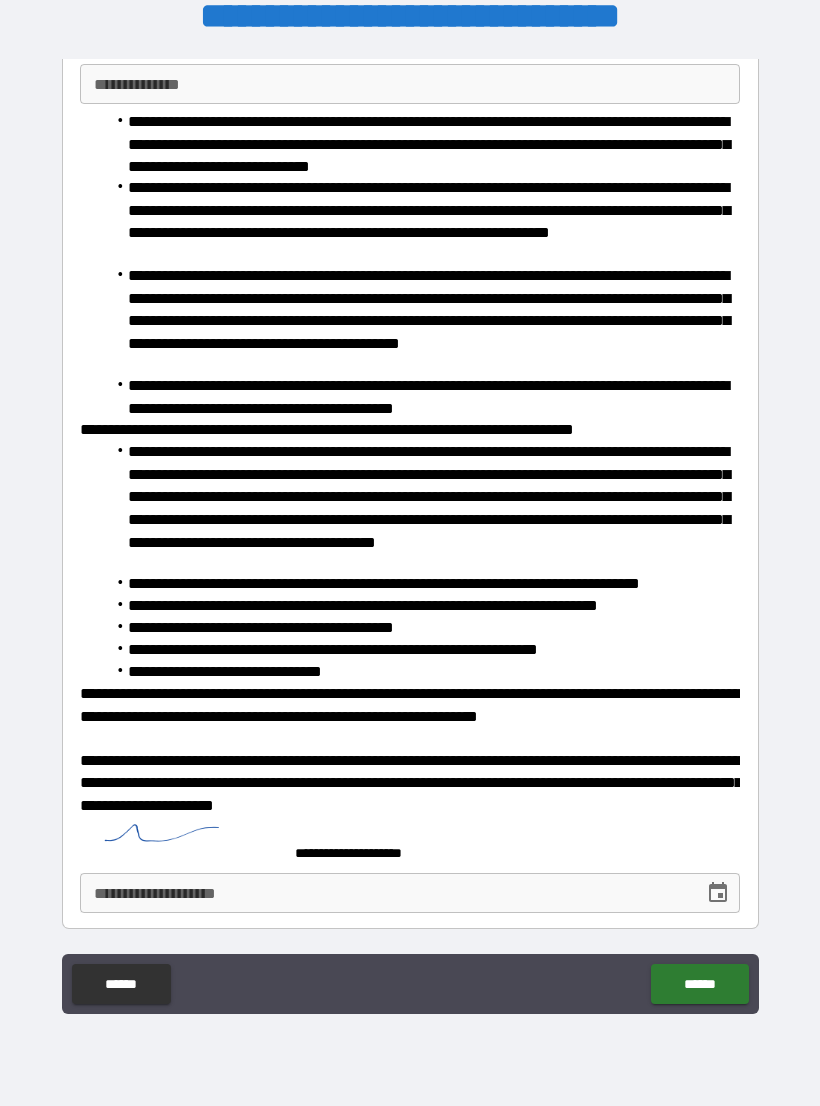 scroll, scrollTop: 136, scrollLeft: 0, axis: vertical 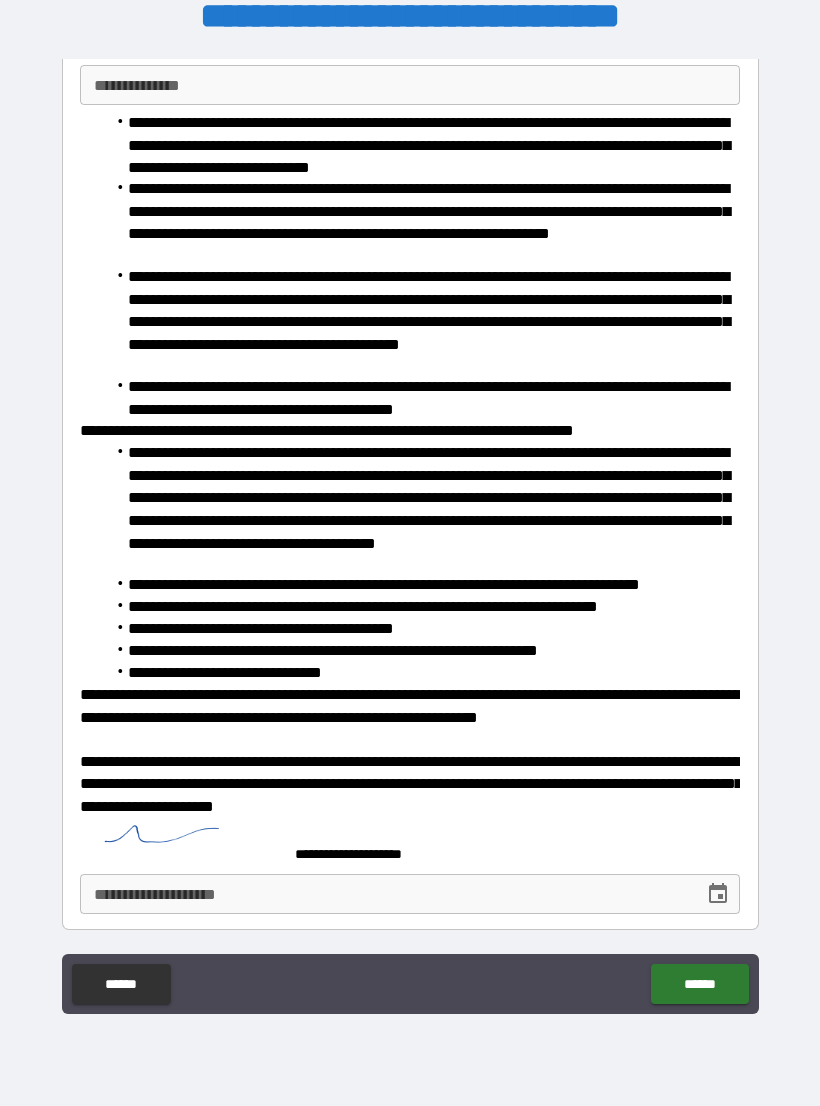 click on "**********" at bounding box center (410, 894) 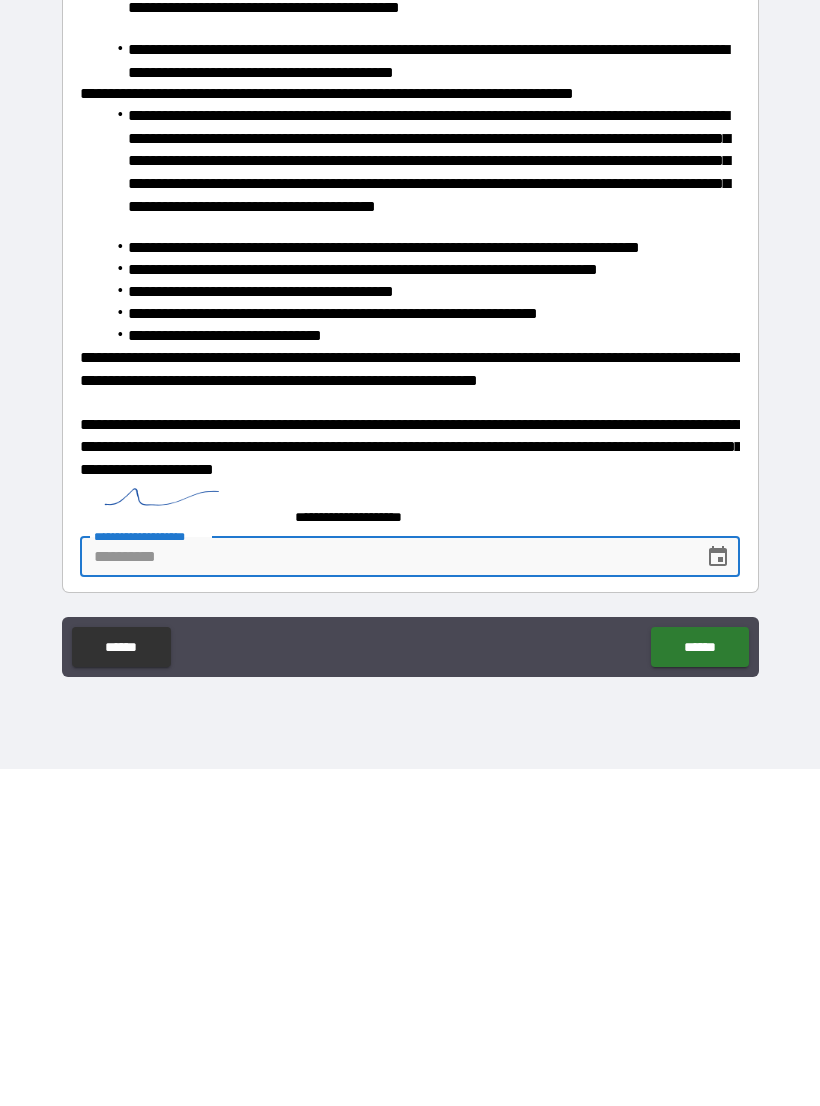 click 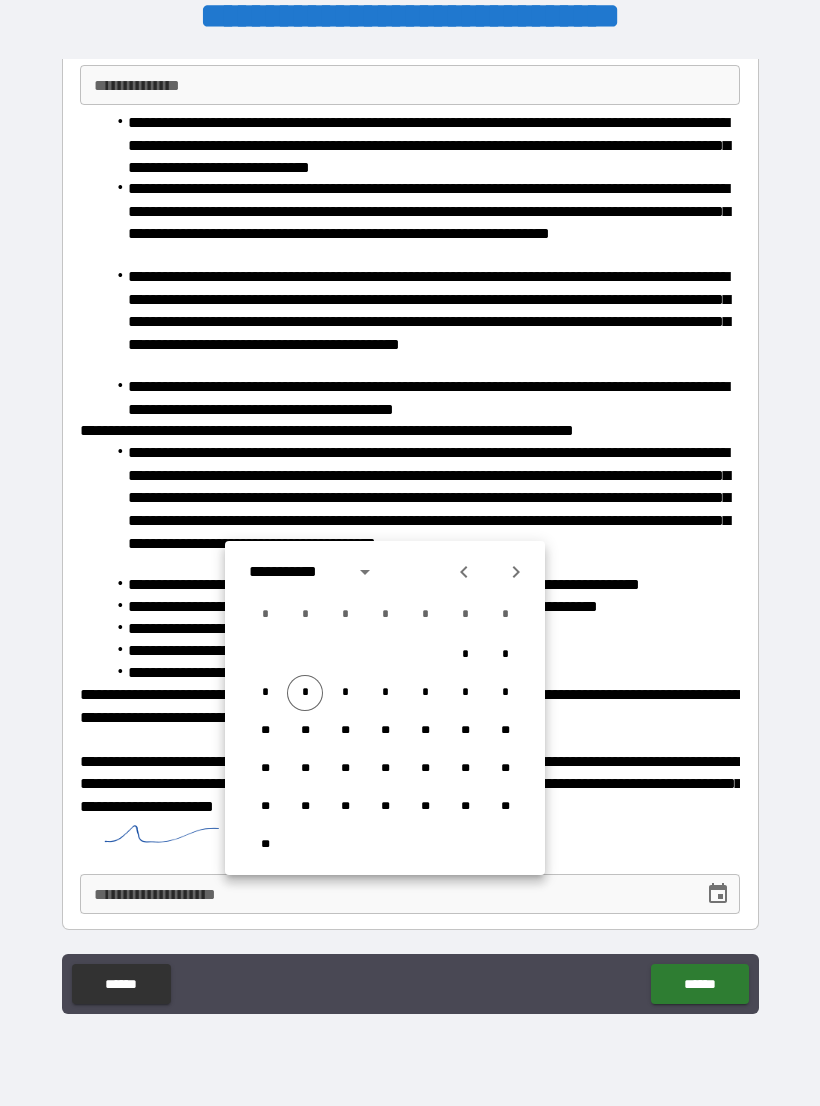 click on "*" at bounding box center (305, 693) 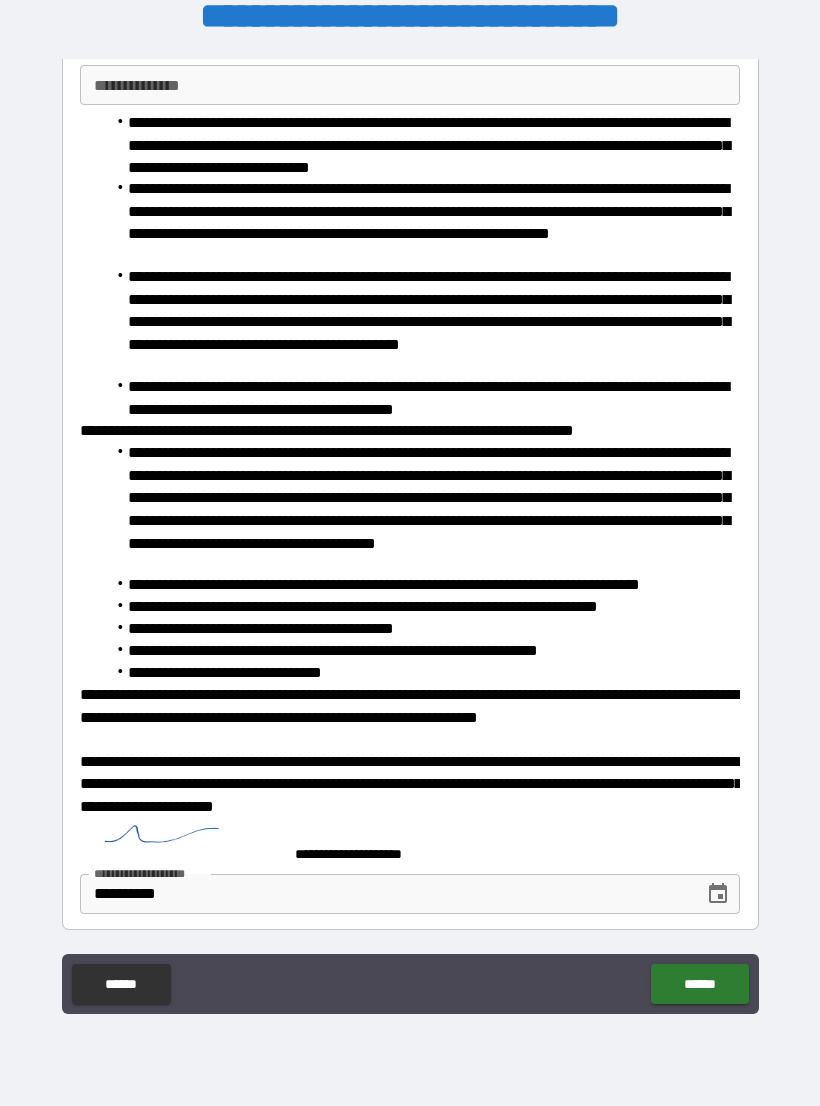 click on "******" at bounding box center (699, 984) 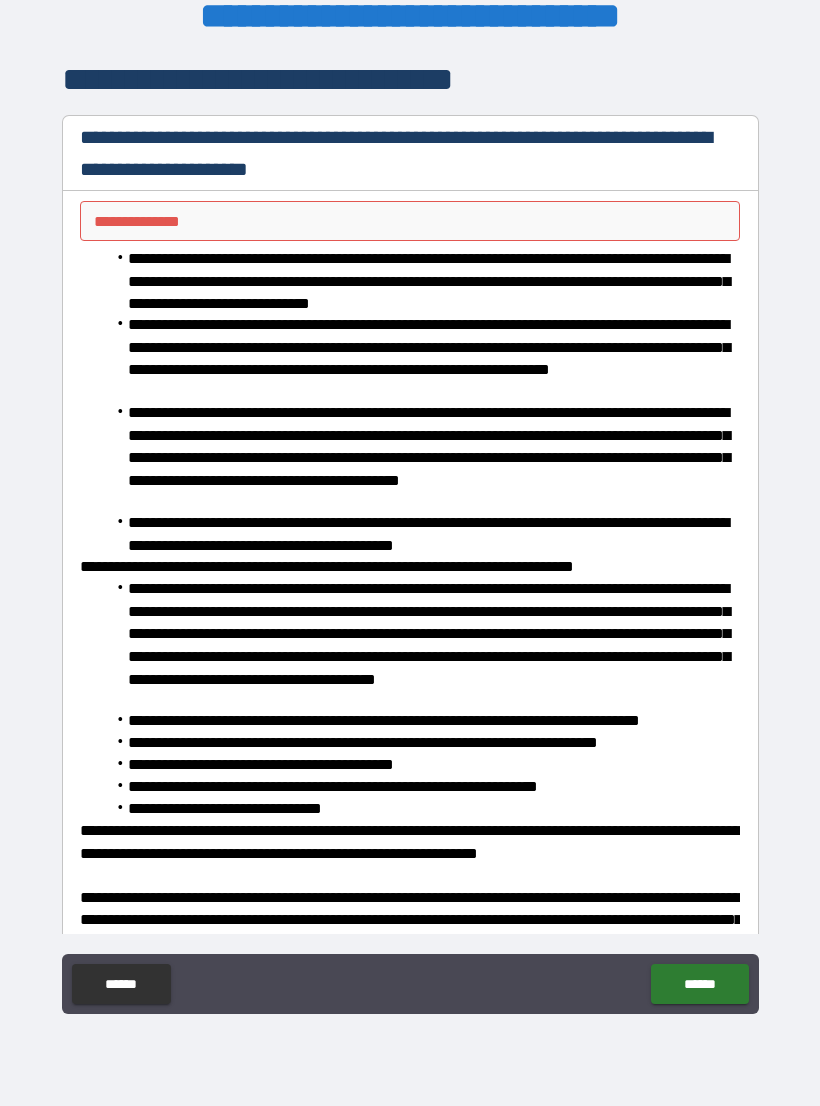 scroll, scrollTop: 0, scrollLeft: 0, axis: both 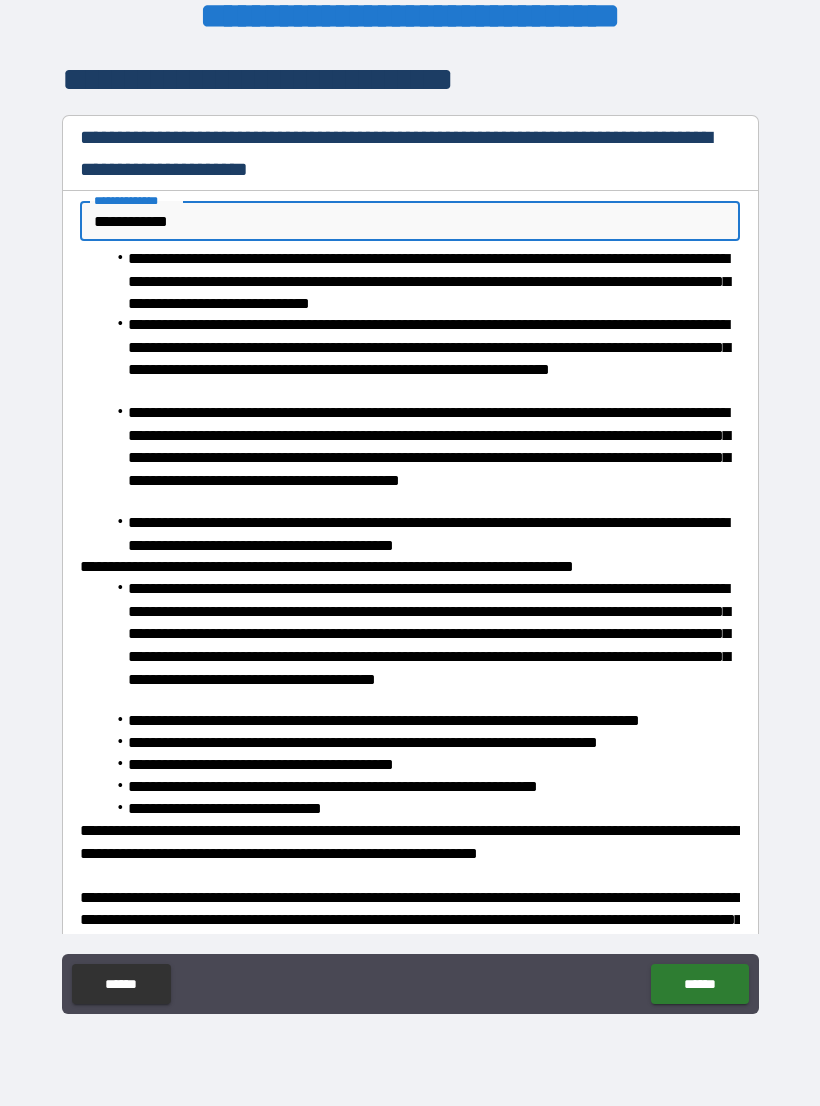 type on "**********" 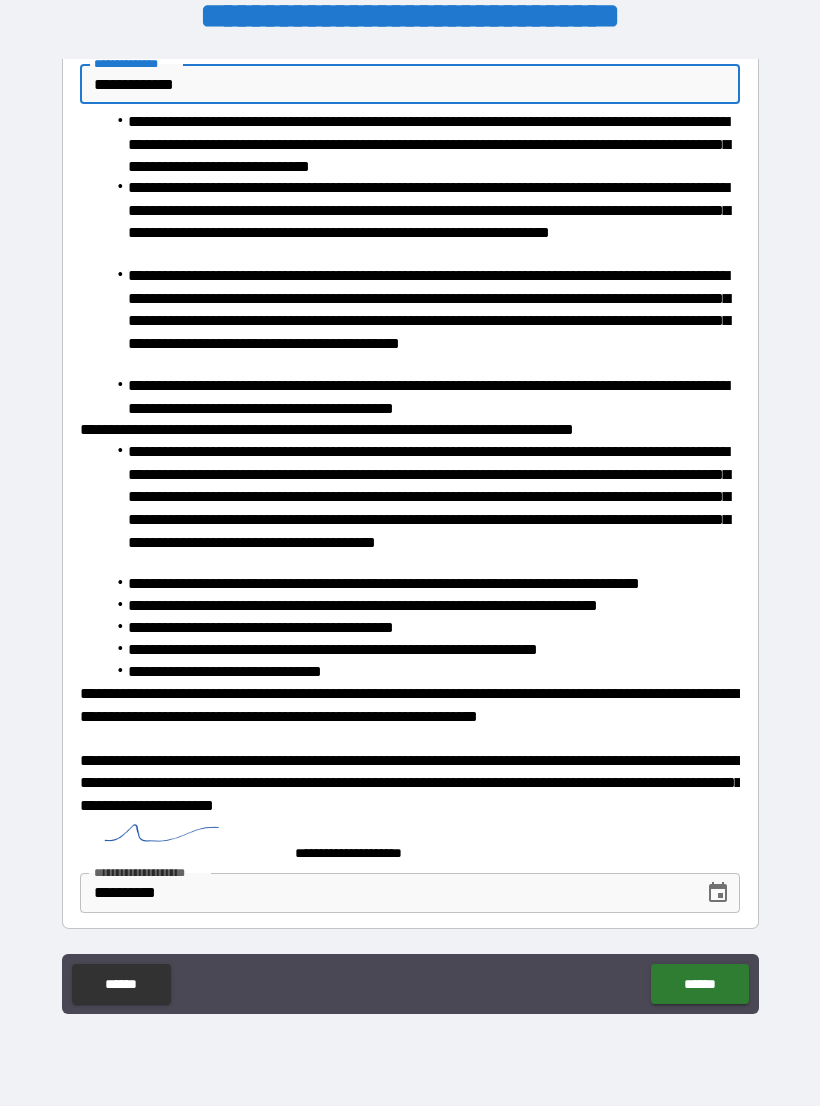 scroll, scrollTop: 136, scrollLeft: 0, axis: vertical 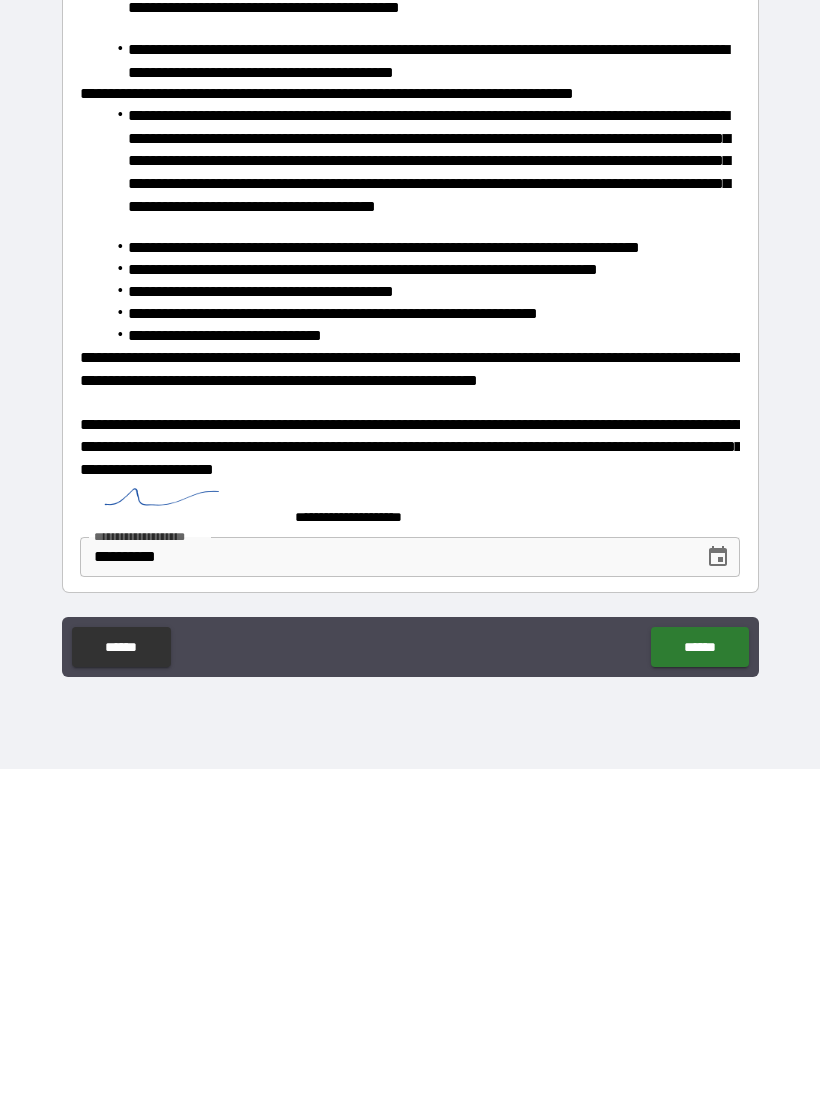 click on "******" at bounding box center (699, 984) 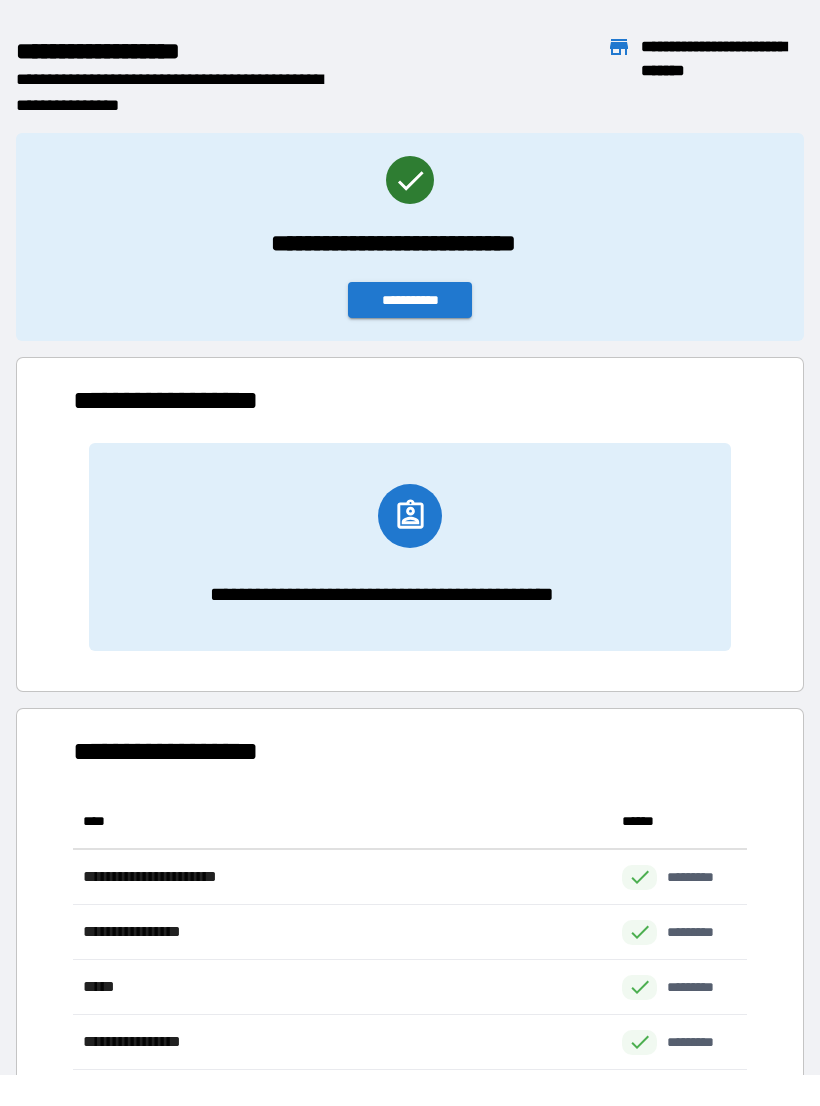 scroll, scrollTop: 1, scrollLeft: 1, axis: both 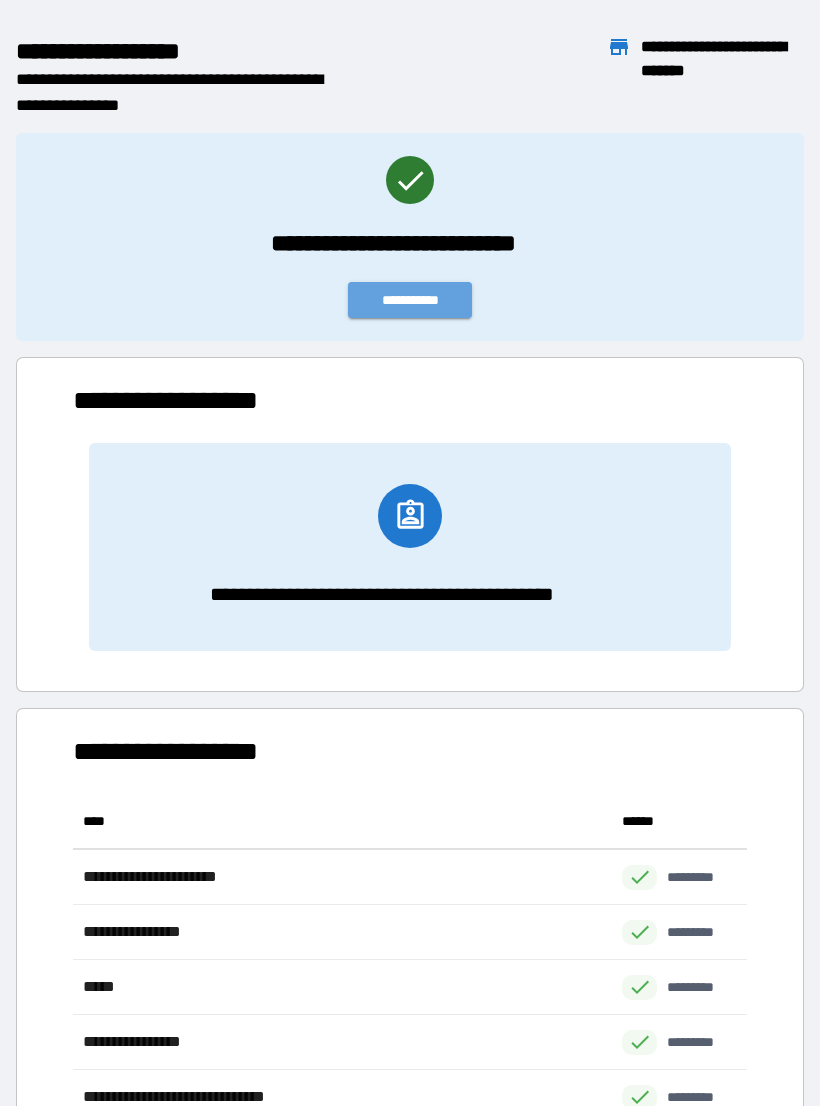 click on "**********" at bounding box center (410, 300) 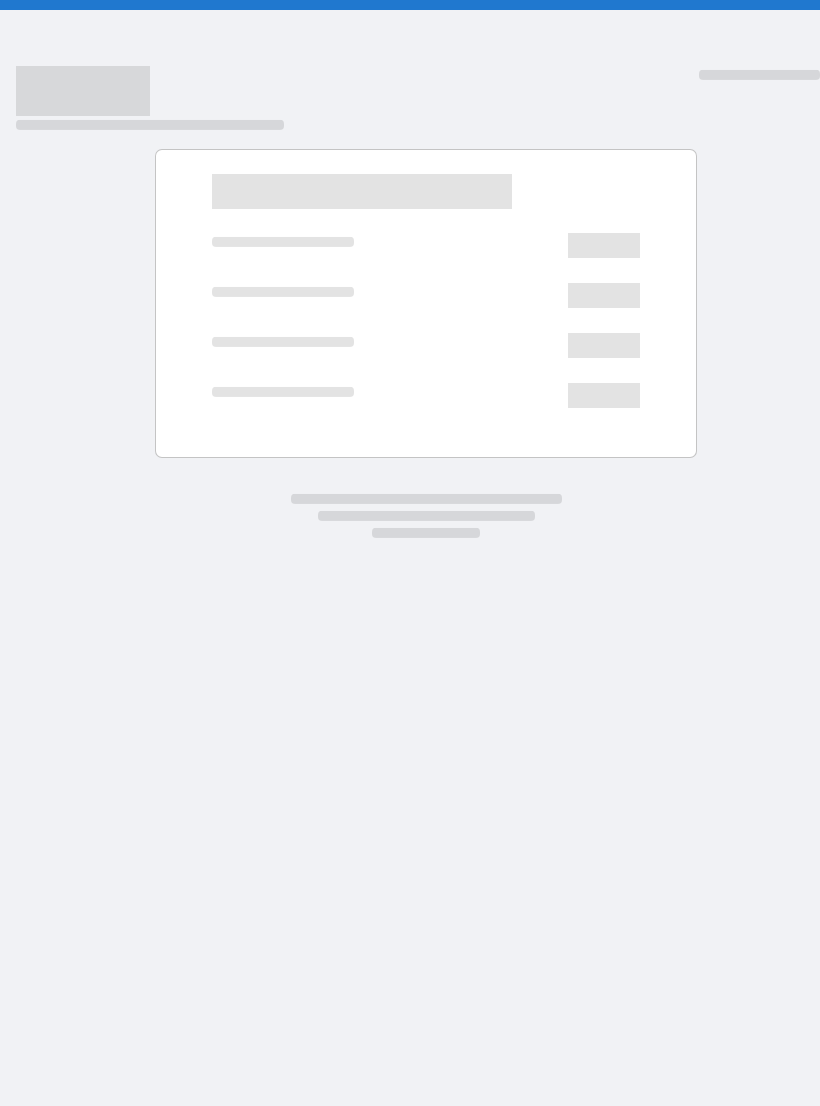 scroll, scrollTop: 0, scrollLeft: 0, axis: both 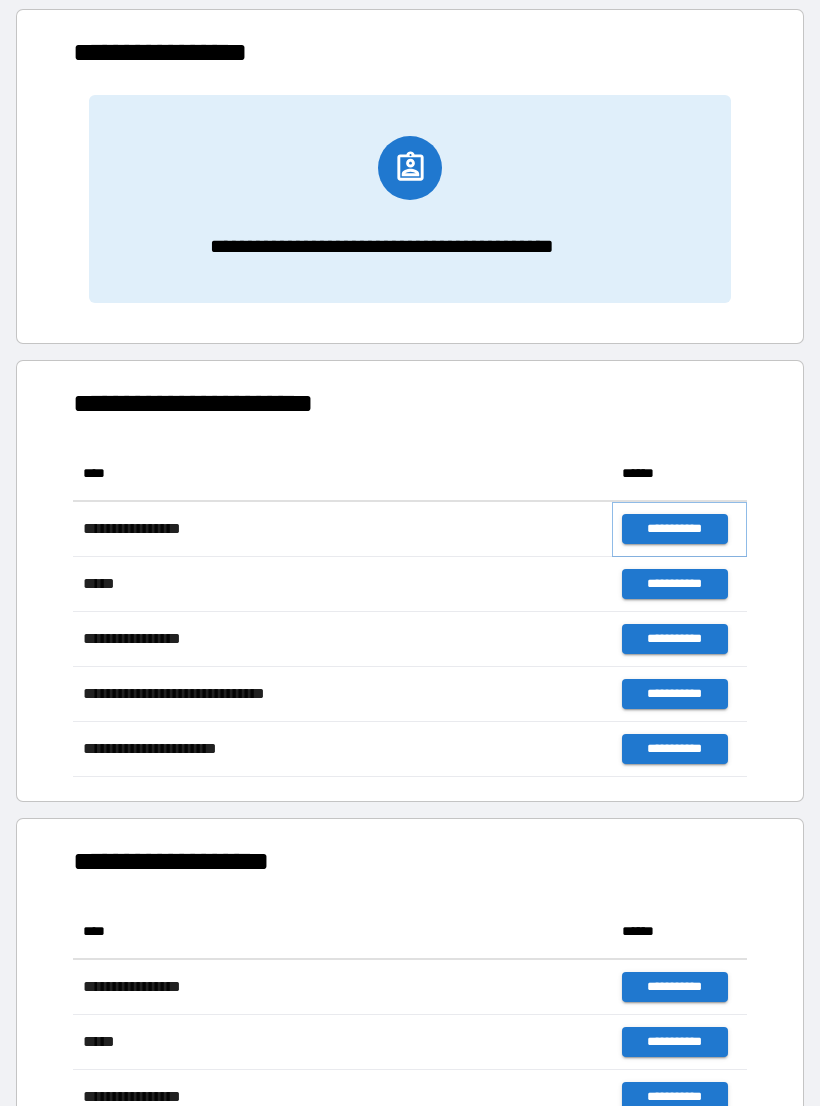 click on "**********" at bounding box center [674, 529] 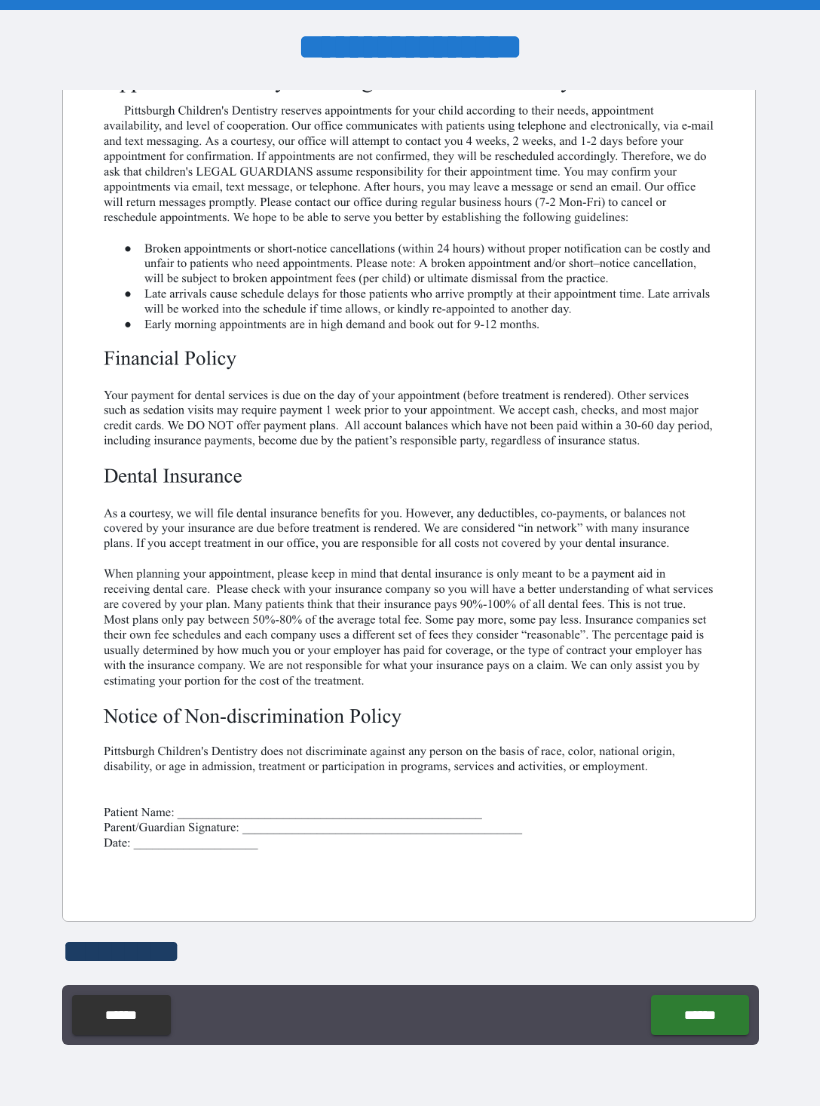 scroll, scrollTop: 129, scrollLeft: 0, axis: vertical 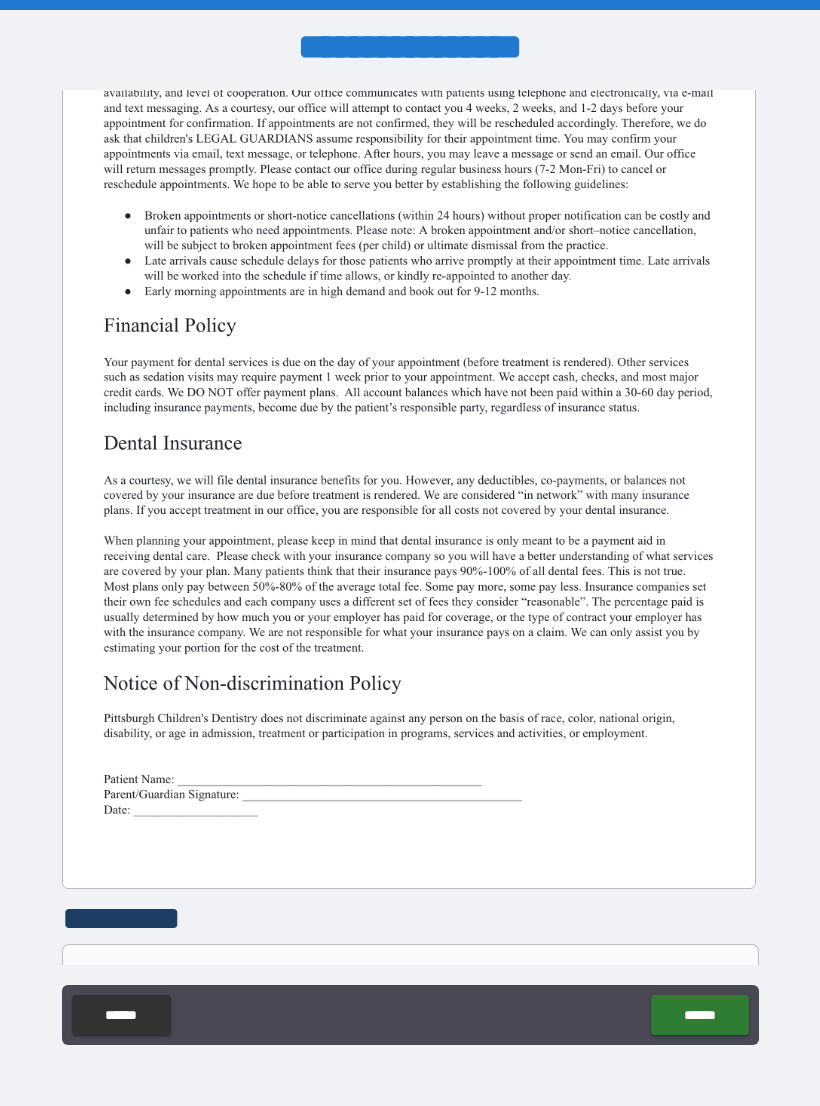 click at bounding box center [409, 440] 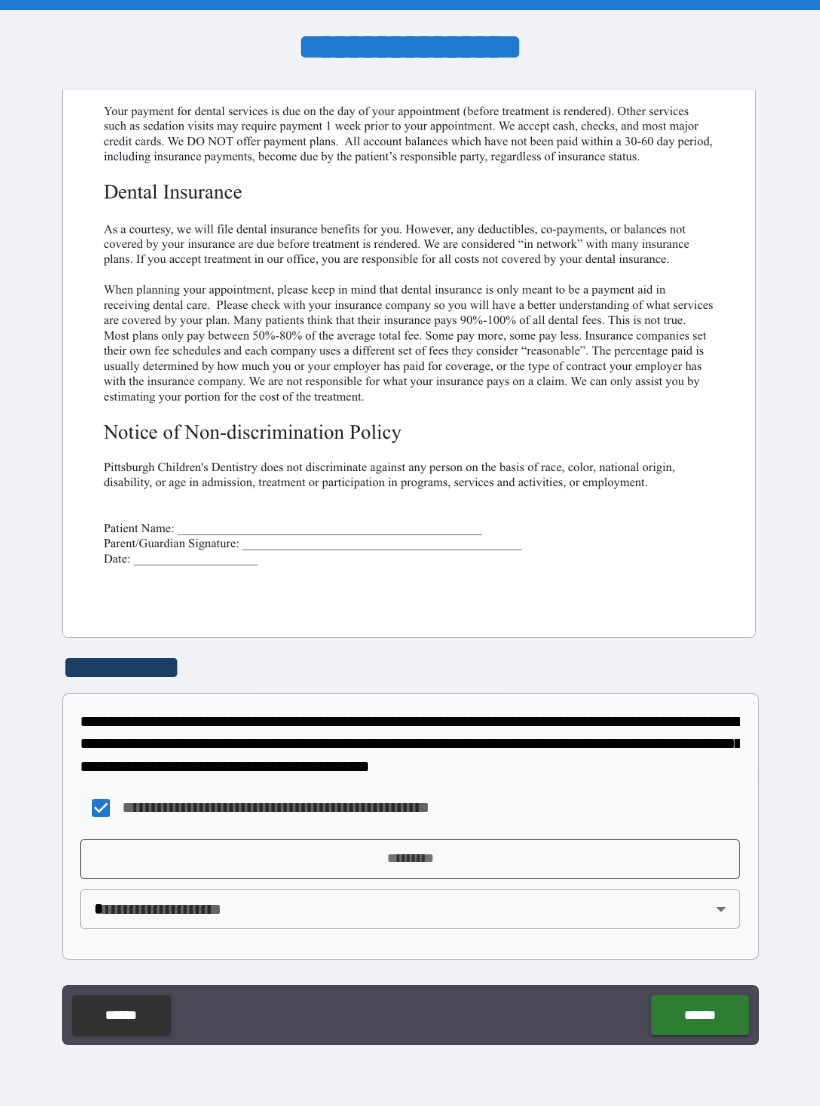 scroll, scrollTop: 380, scrollLeft: 0, axis: vertical 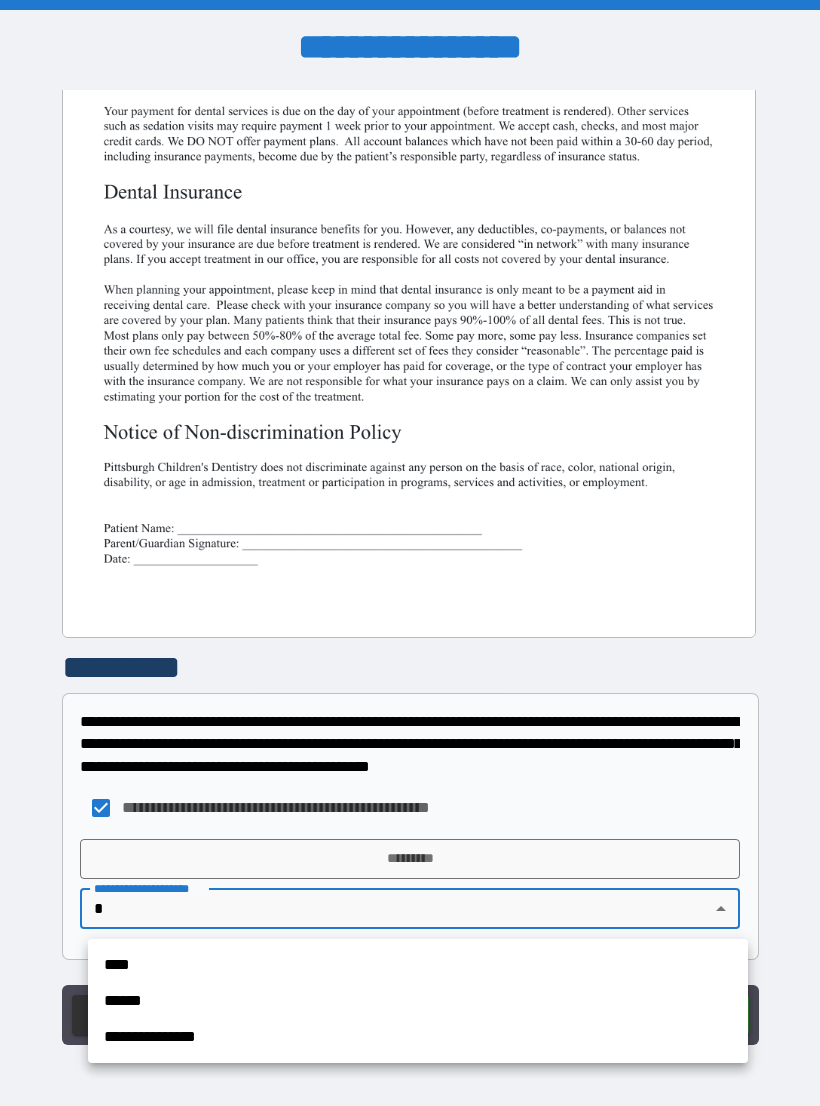 click on "**********" at bounding box center (418, 1037) 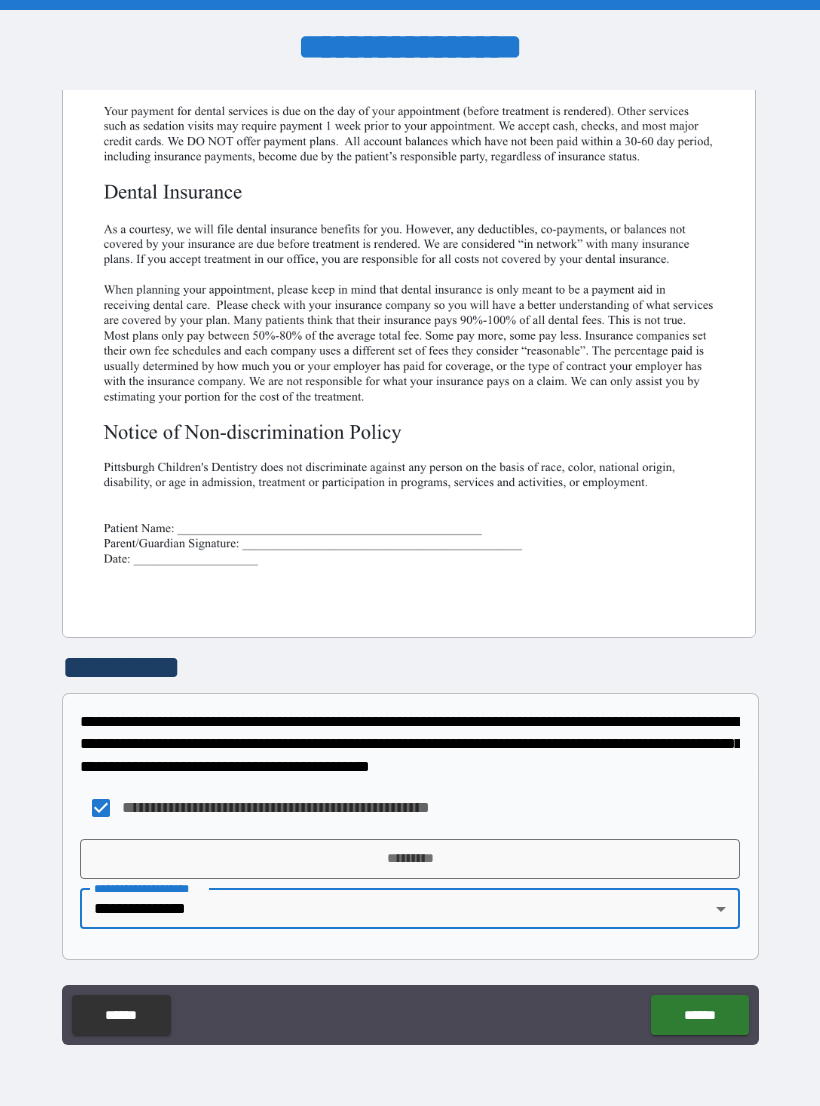 click on "*********" at bounding box center [410, 859] 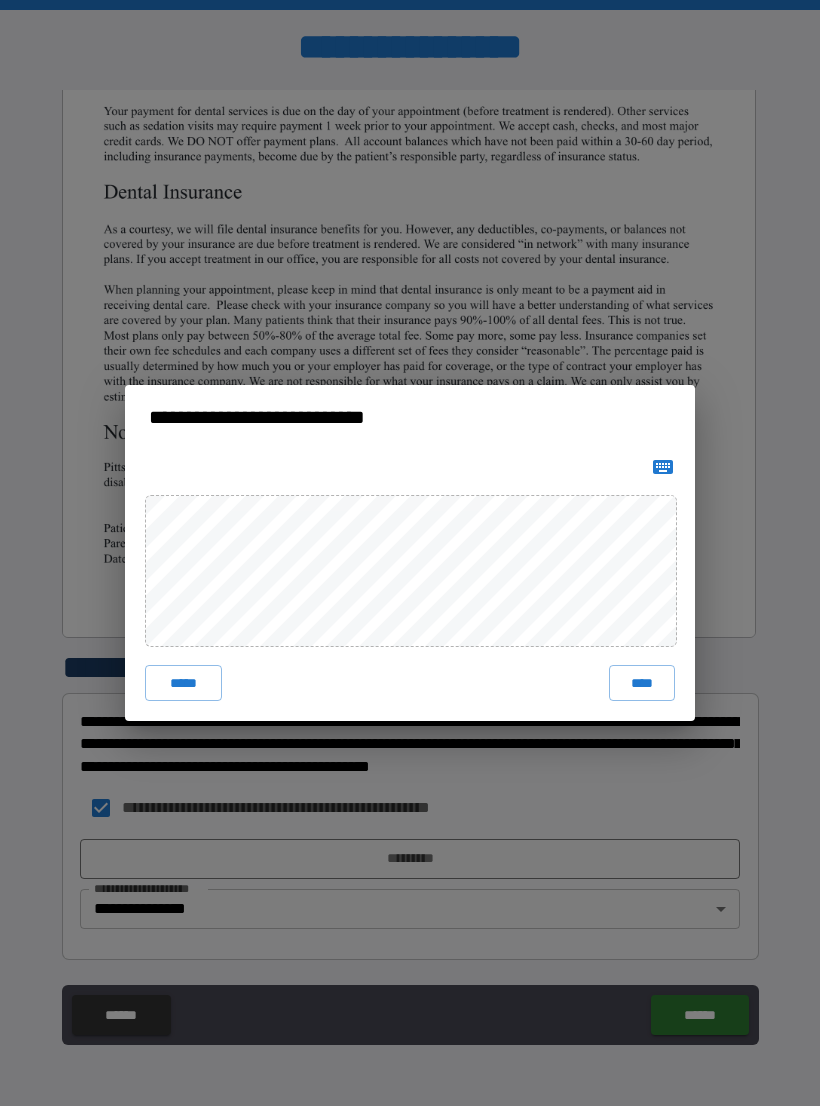 click on "****" at bounding box center (642, 683) 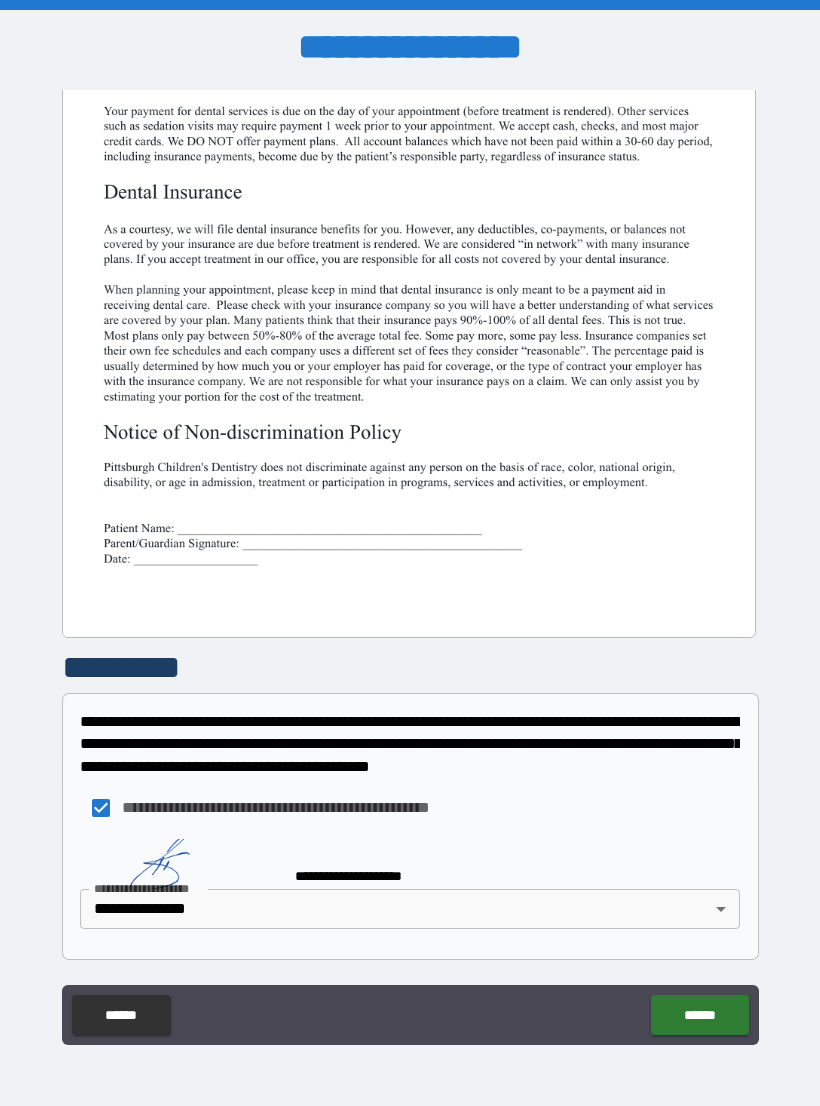 scroll, scrollTop: 370, scrollLeft: 0, axis: vertical 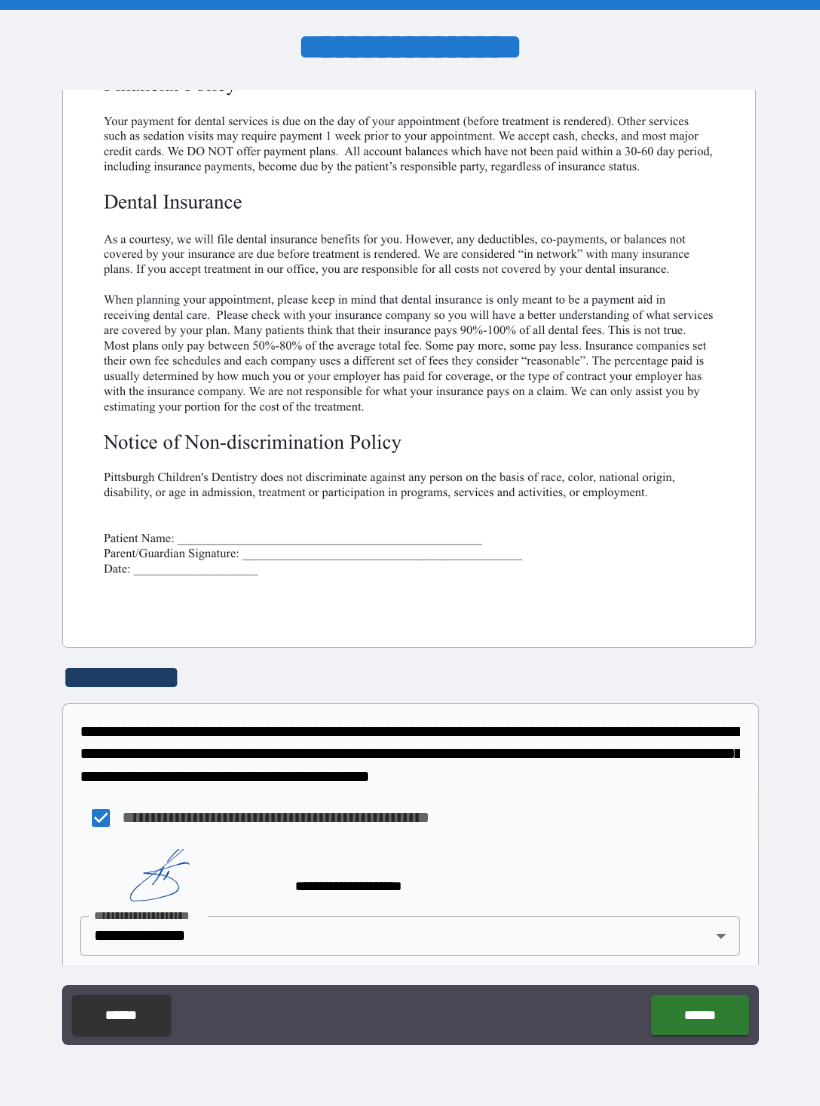 click on "******" at bounding box center [699, 1015] 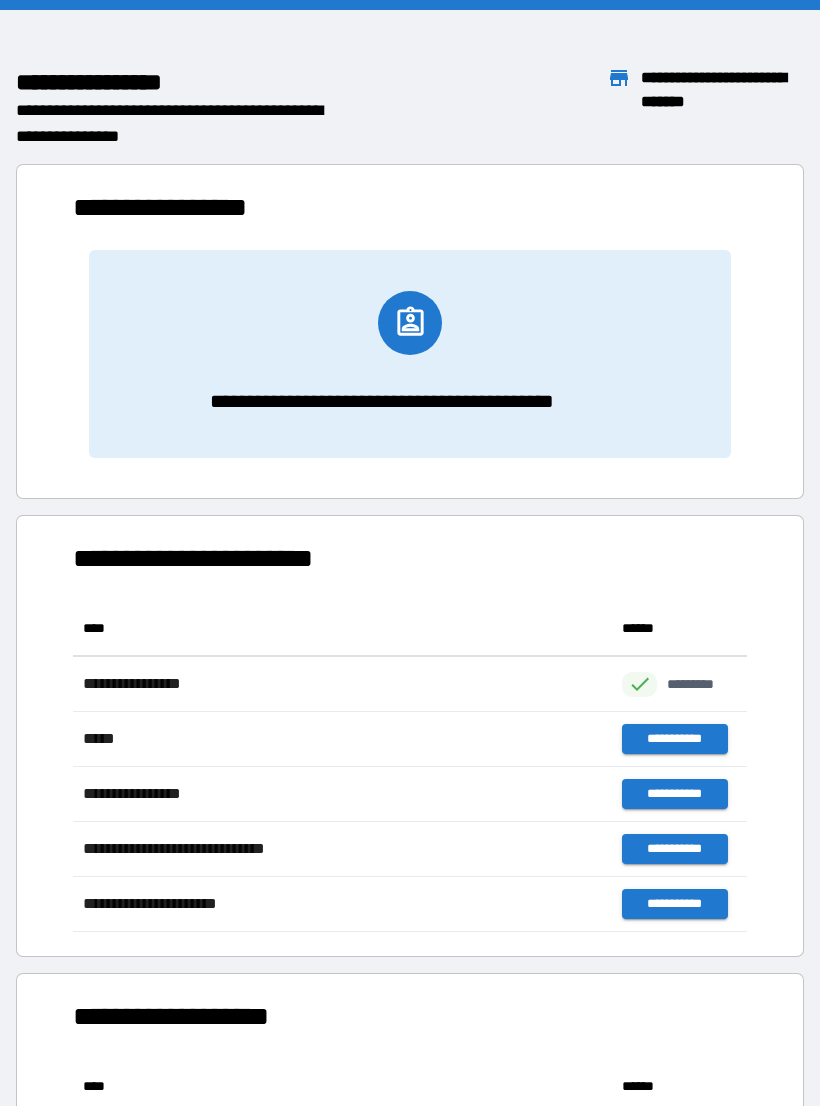 scroll, scrollTop: 1, scrollLeft: 1, axis: both 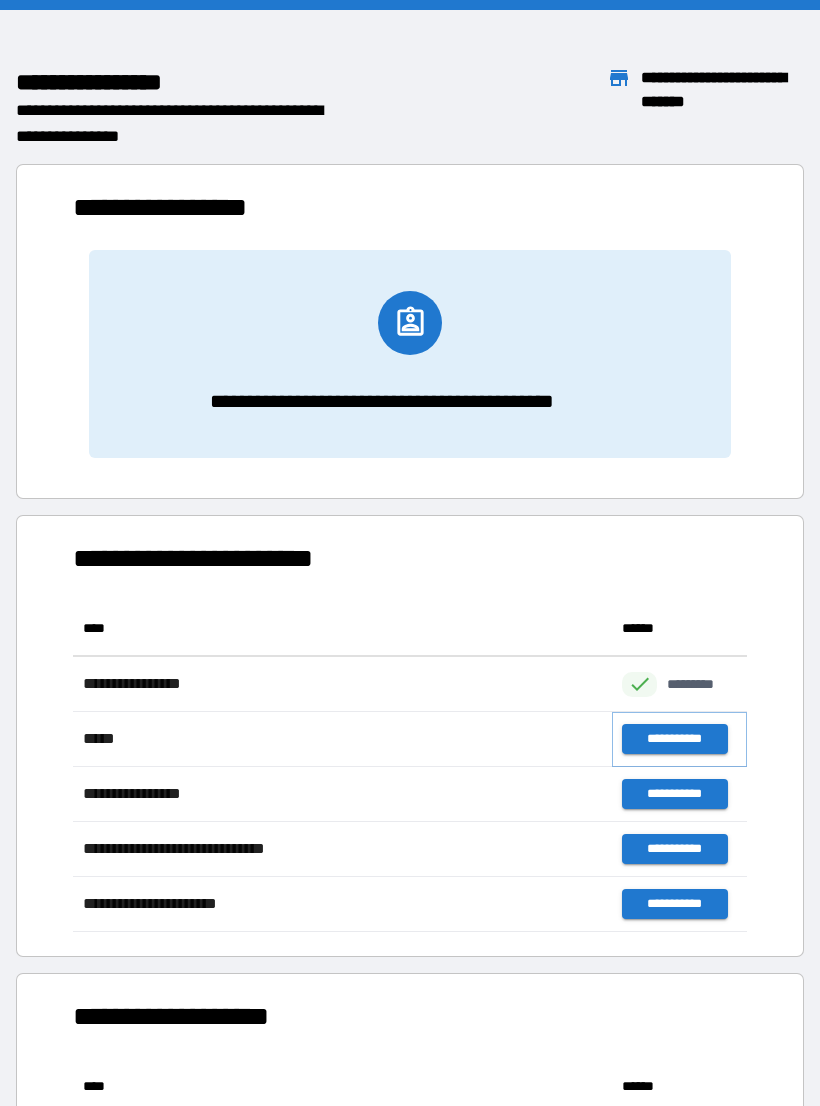 click on "**********" at bounding box center (674, 739) 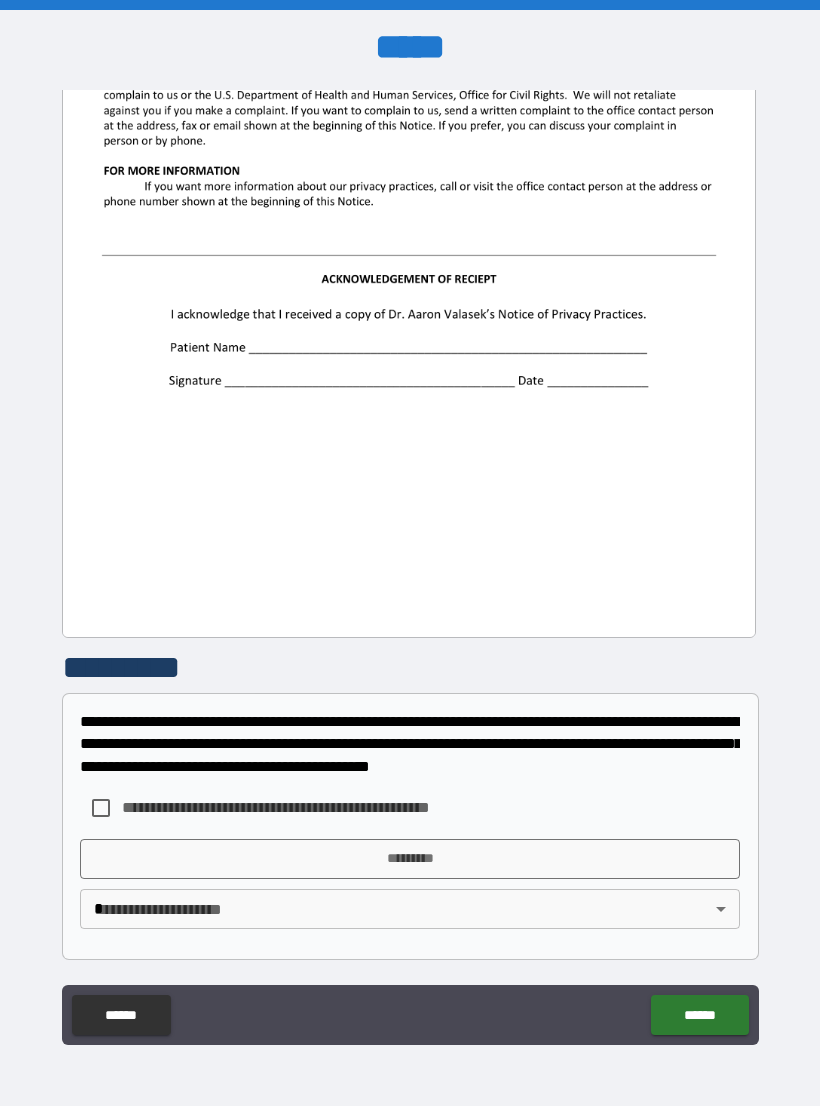 scroll, scrollTop: 2244, scrollLeft: 0, axis: vertical 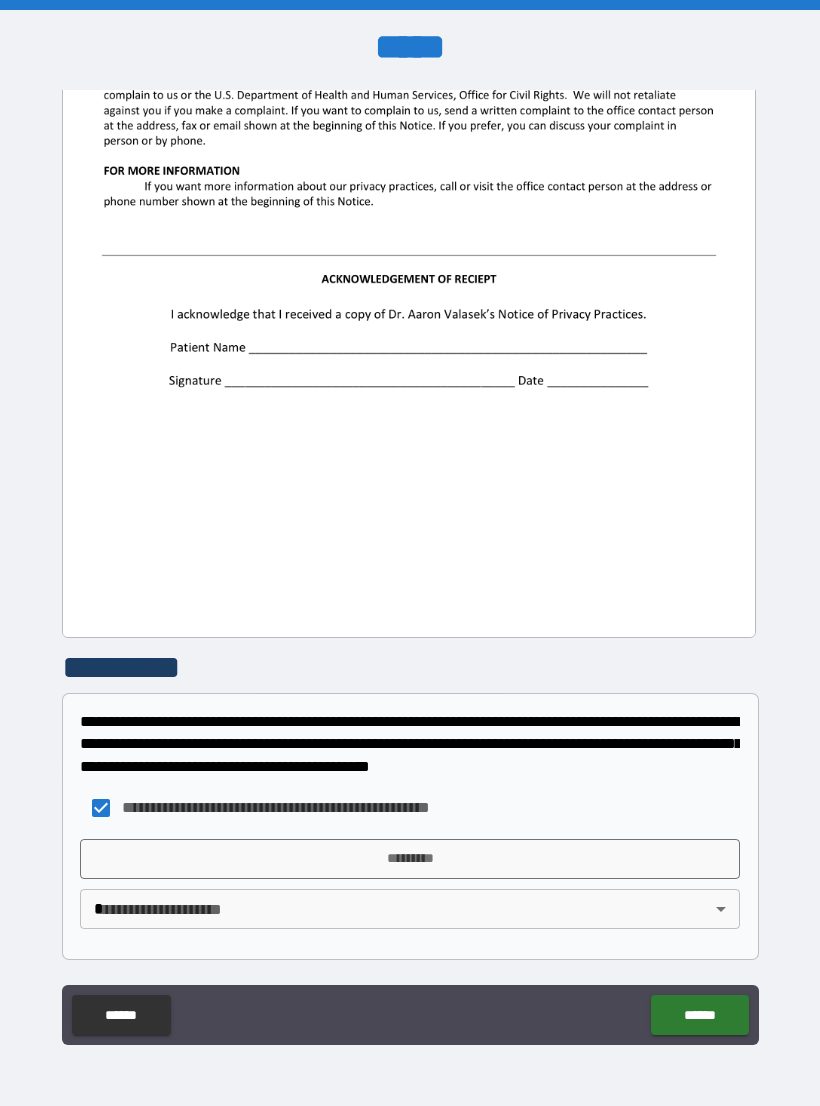 click on "*********" at bounding box center [410, 859] 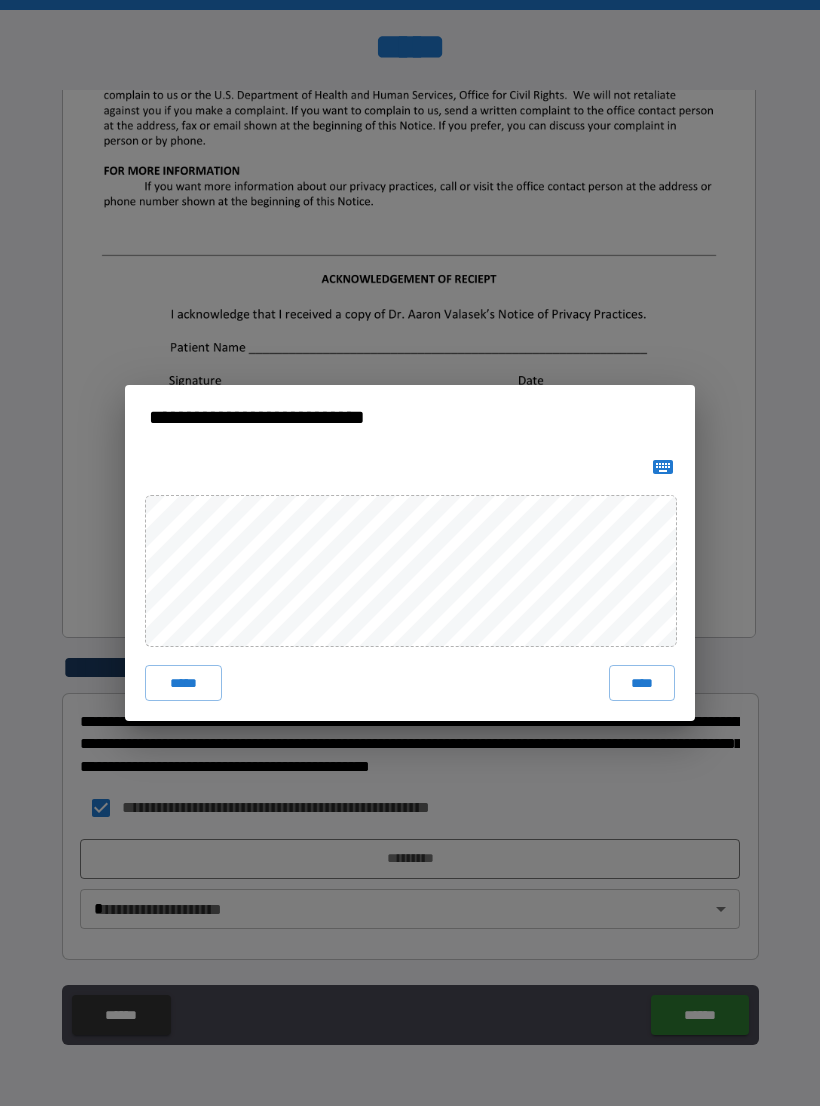 click on "****" at bounding box center [642, 683] 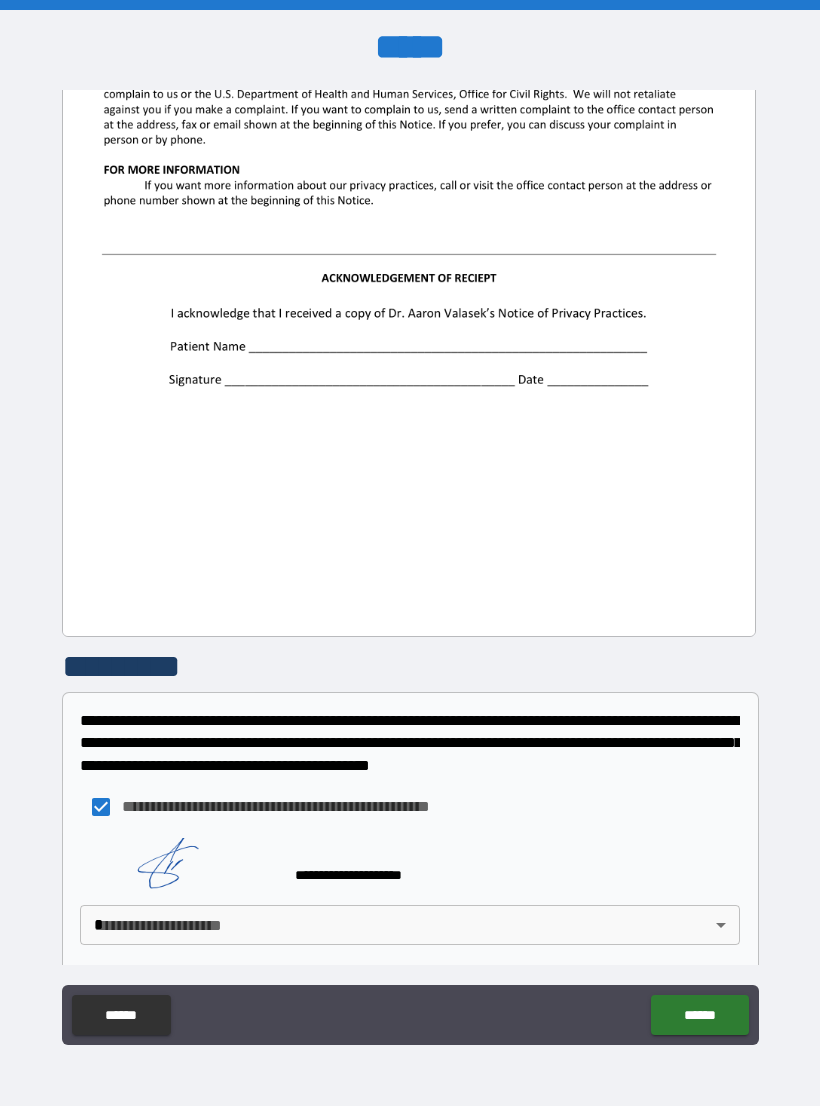 scroll, scrollTop: 2234, scrollLeft: 0, axis: vertical 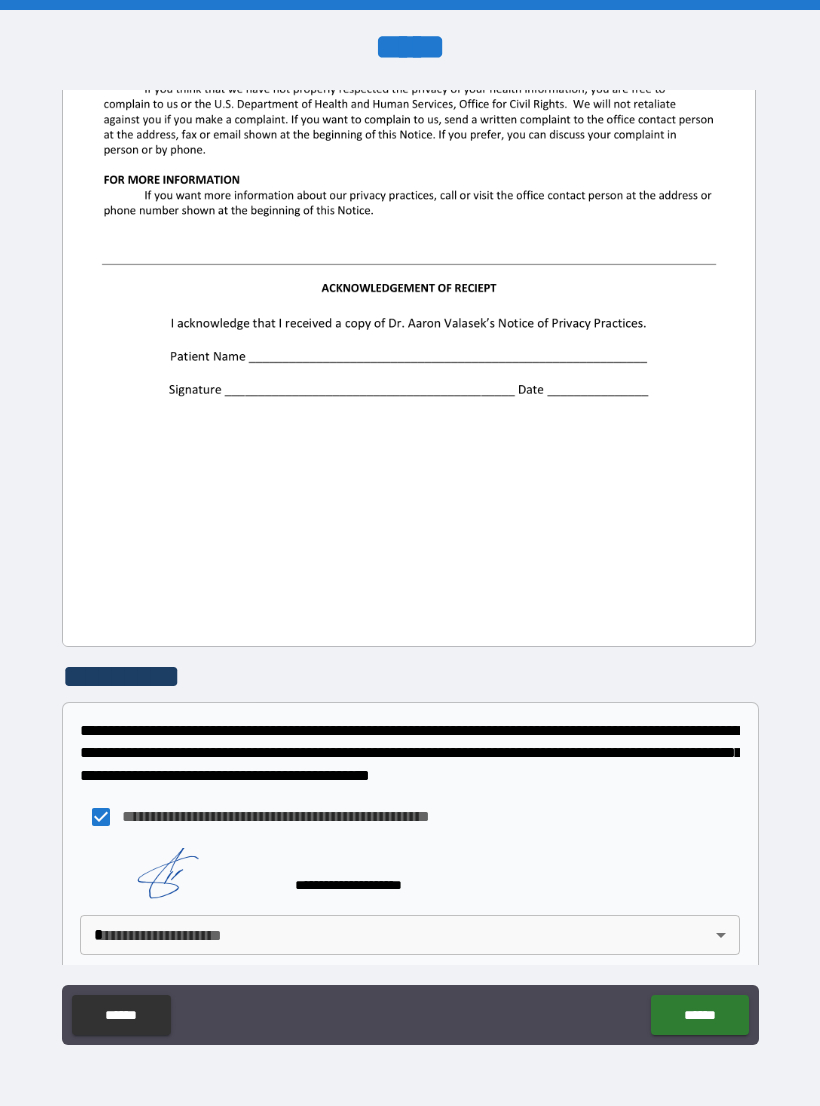click on "**********" at bounding box center (410, 568) 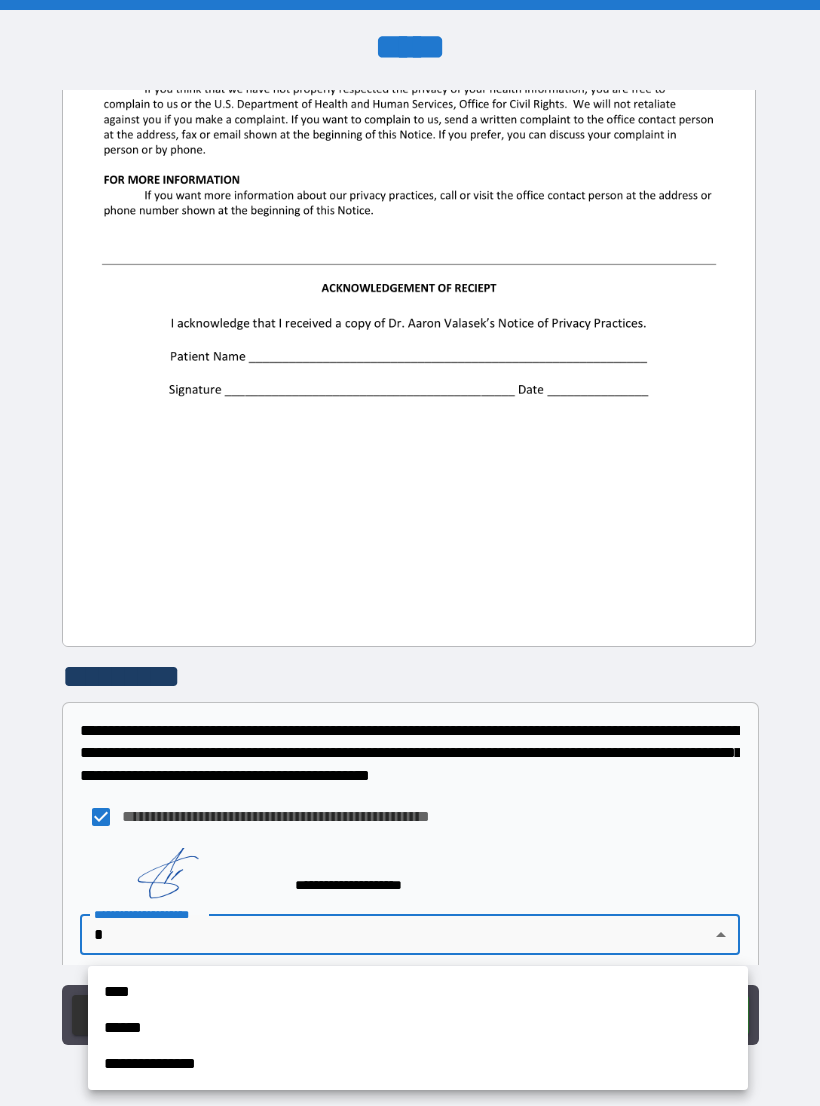 click on "**********" at bounding box center (418, 1064) 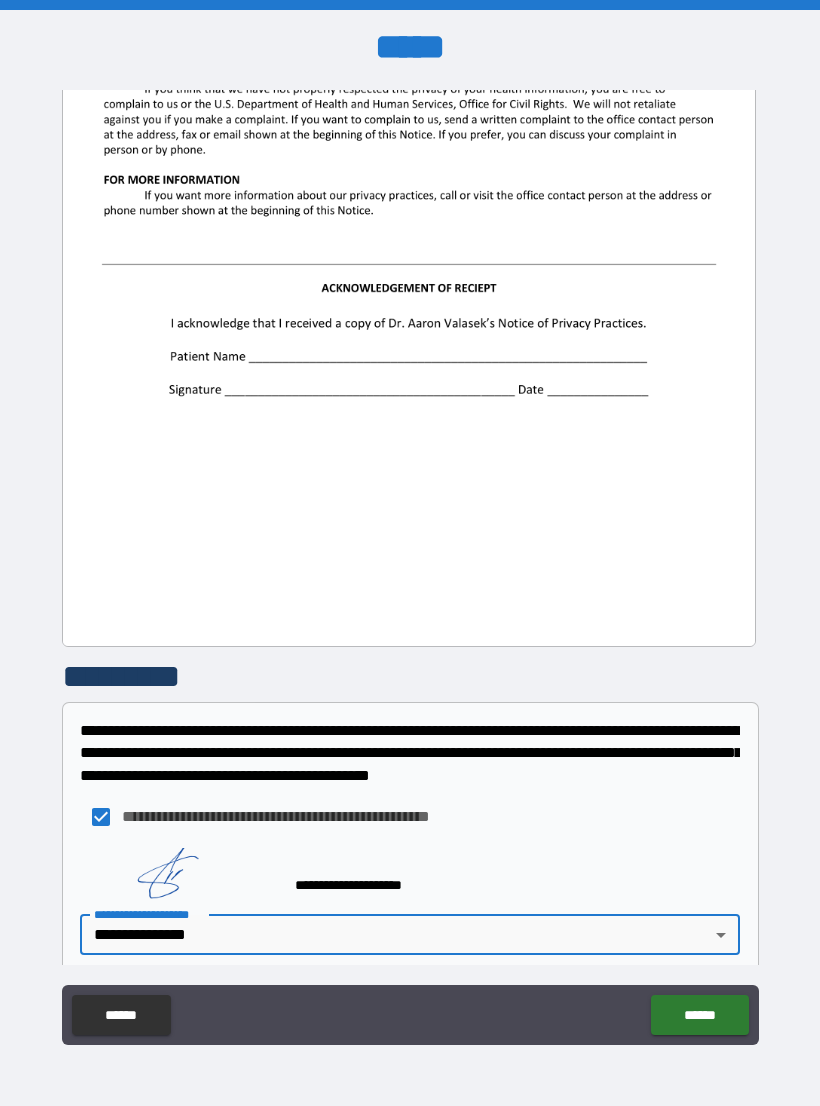click on "******" at bounding box center [699, 1015] 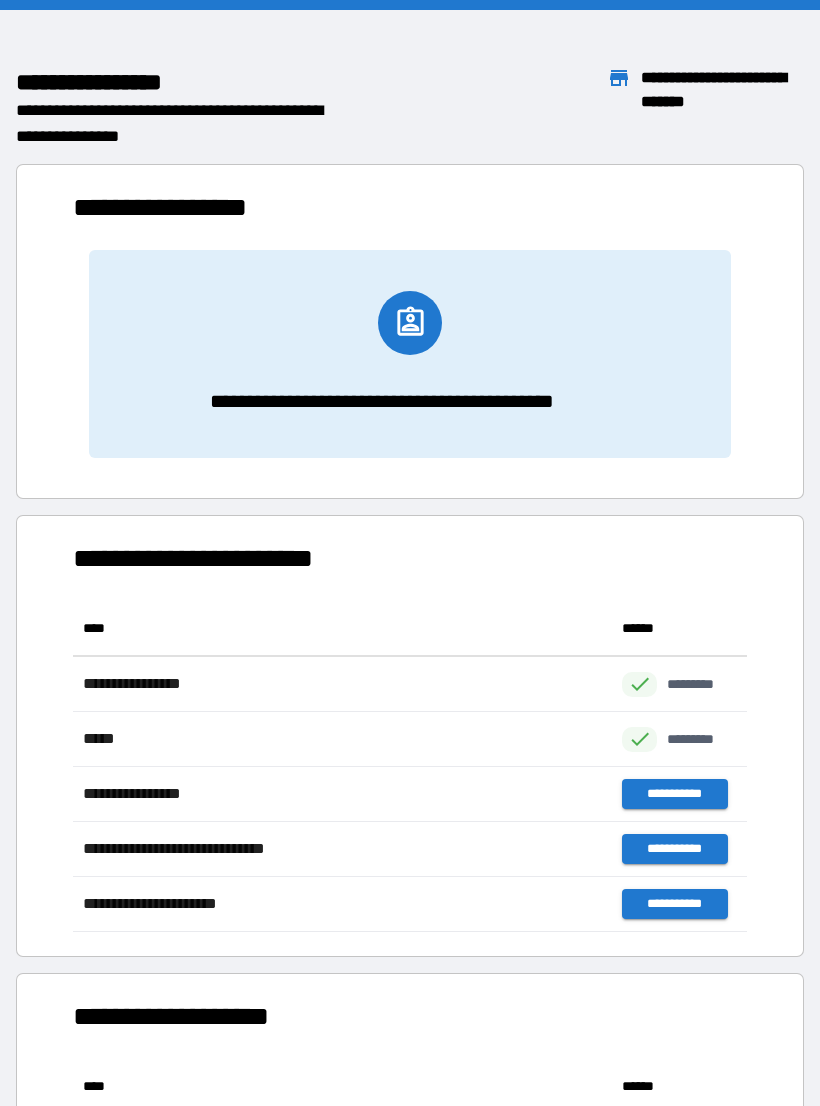 scroll, scrollTop: 1, scrollLeft: 1, axis: both 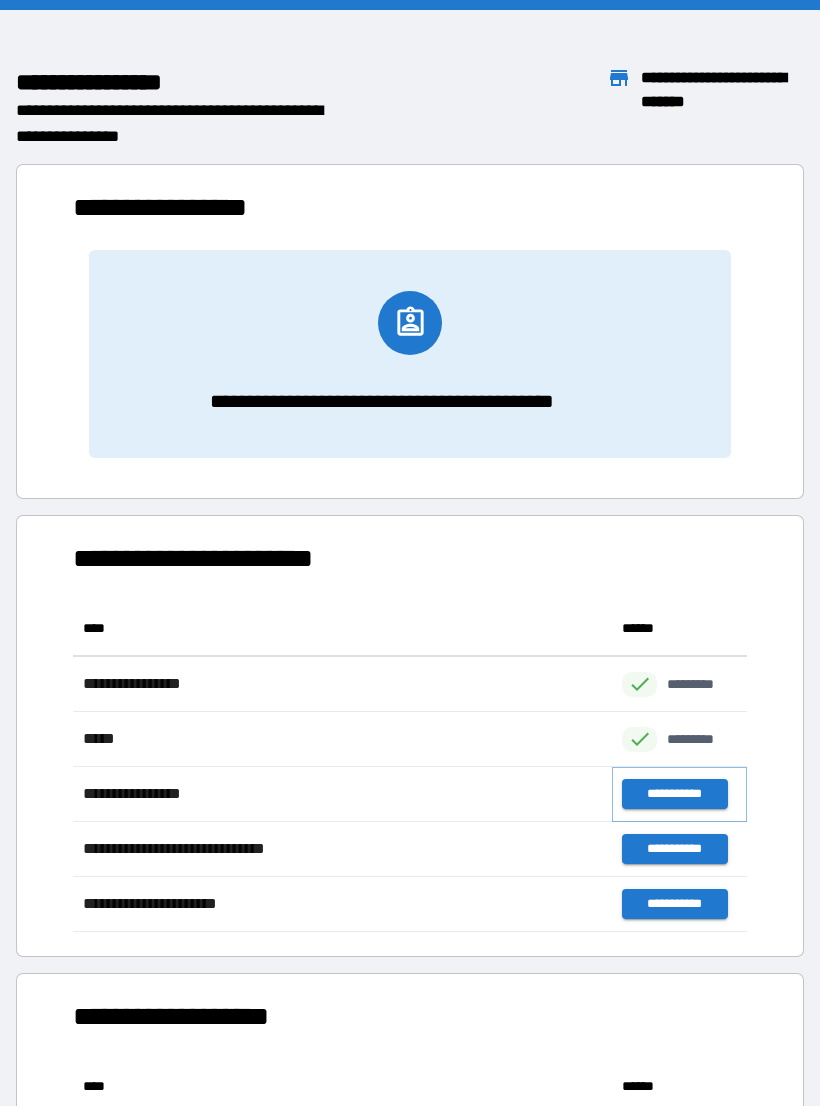 click on "**********" at bounding box center (674, 794) 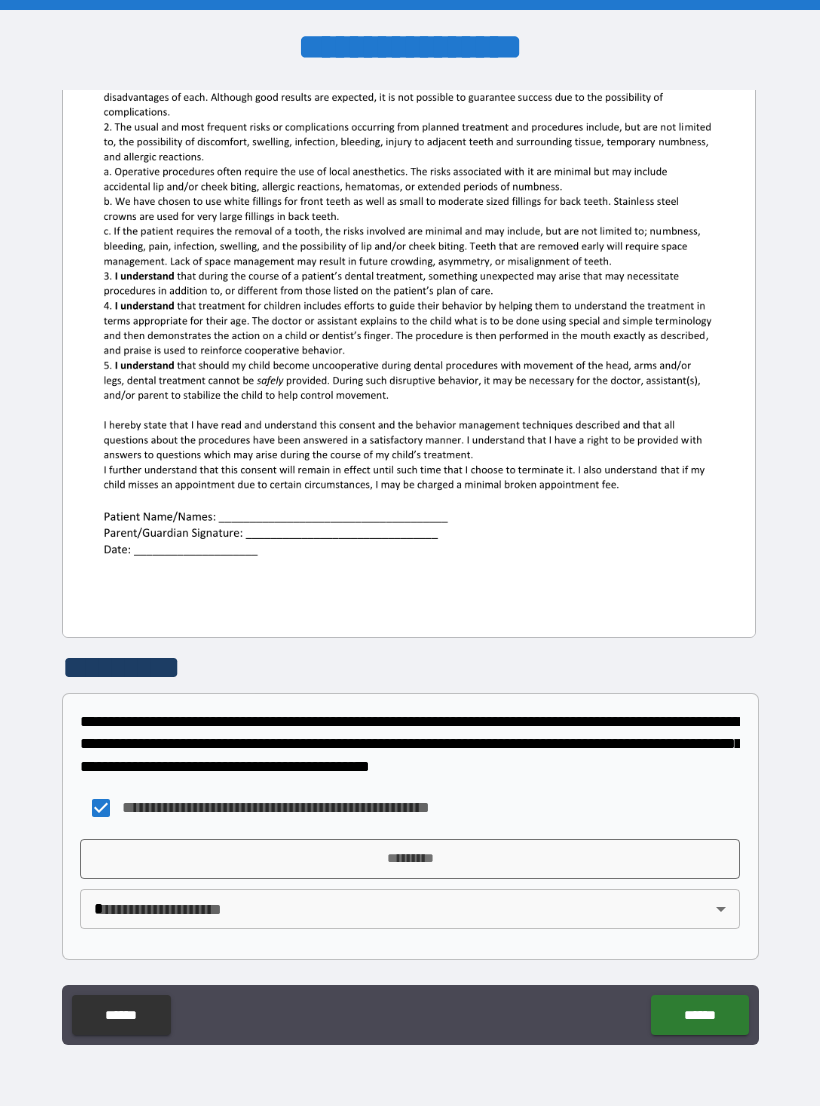 scroll, scrollTop: 380, scrollLeft: 0, axis: vertical 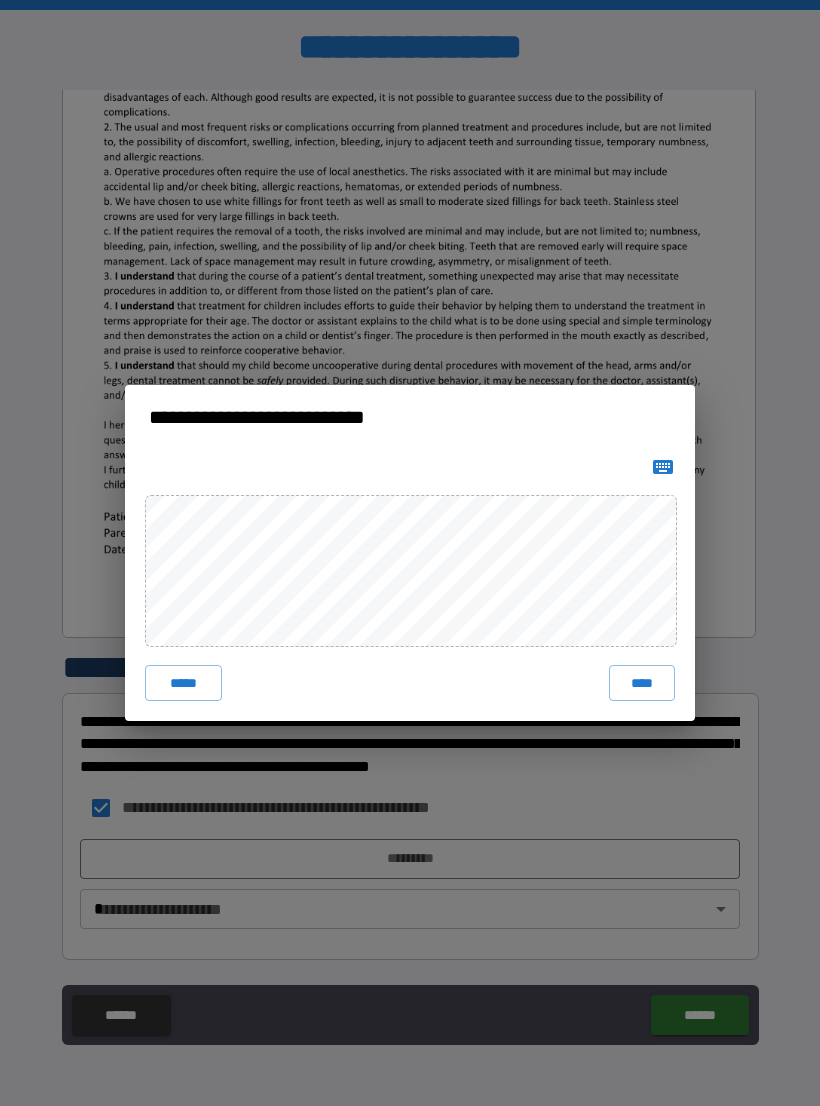 click on "****" at bounding box center [642, 683] 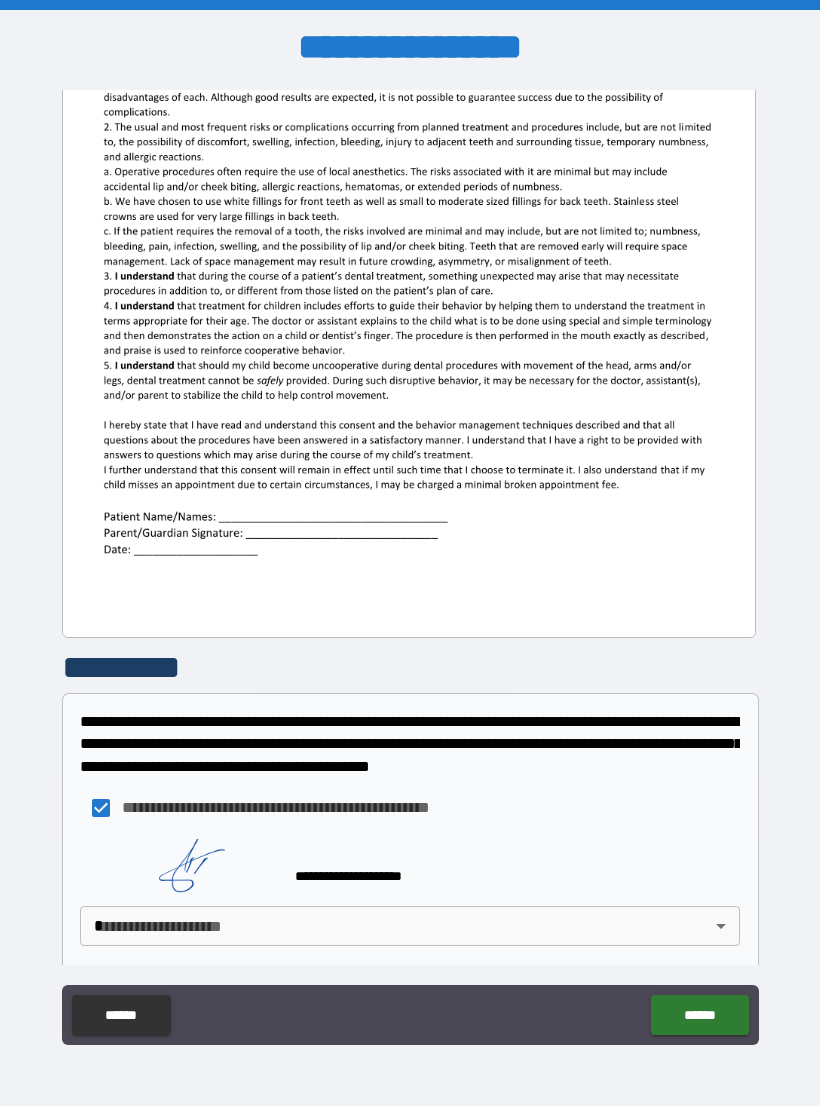 scroll, scrollTop: 370, scrollLeft: 0, axis: vertical 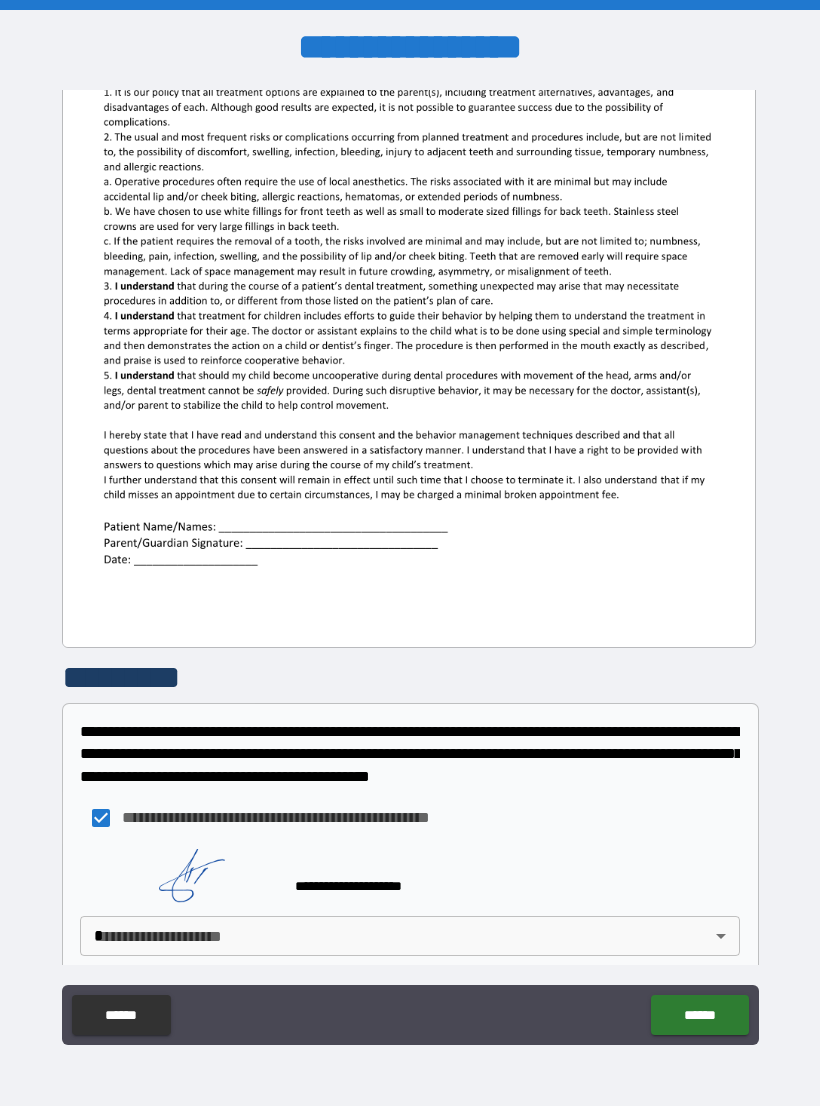 click on "**********" at bounding box center [410, 568] 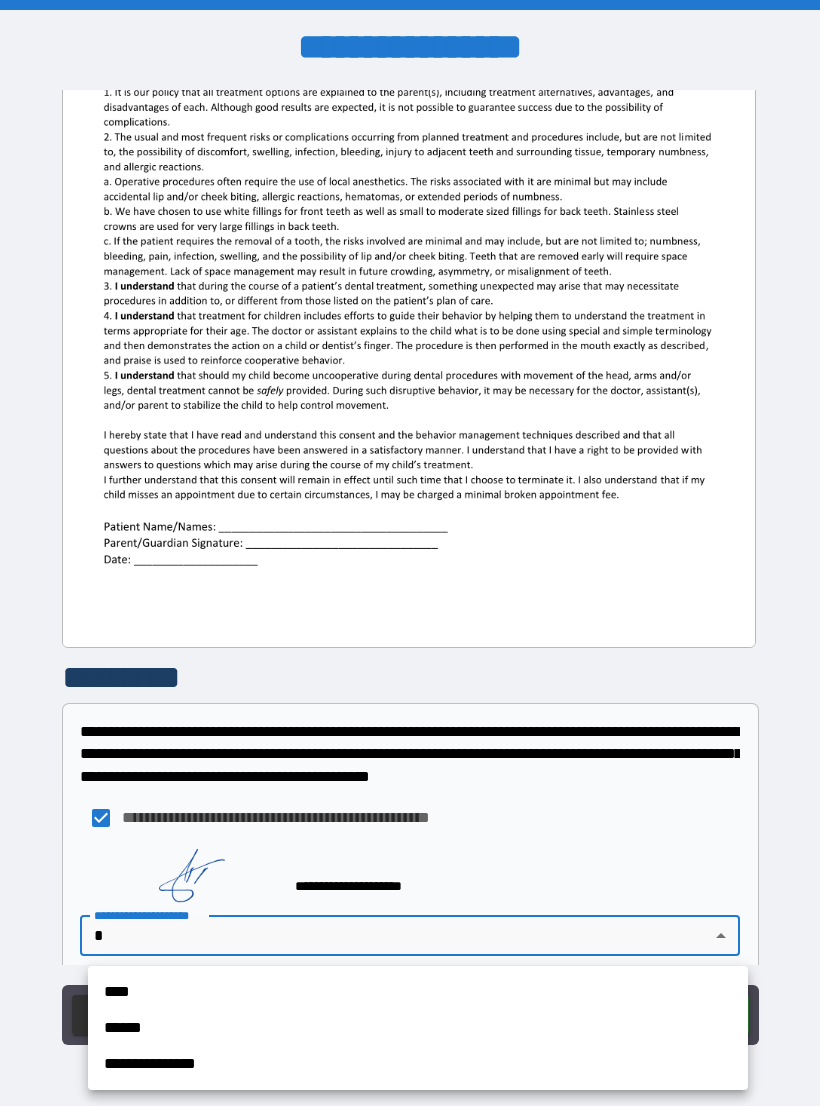 click on "**********" at bounding box center [418, 1064] 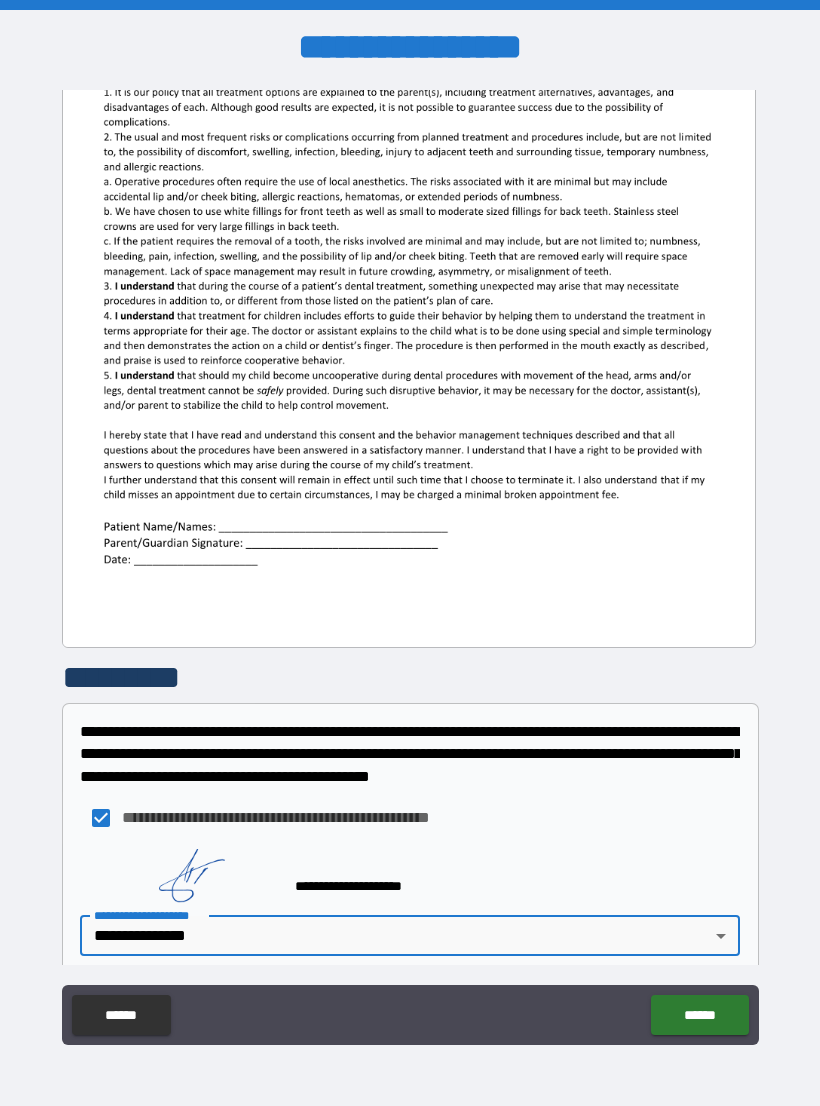 click on "******" at bounding box center [699, 1015] 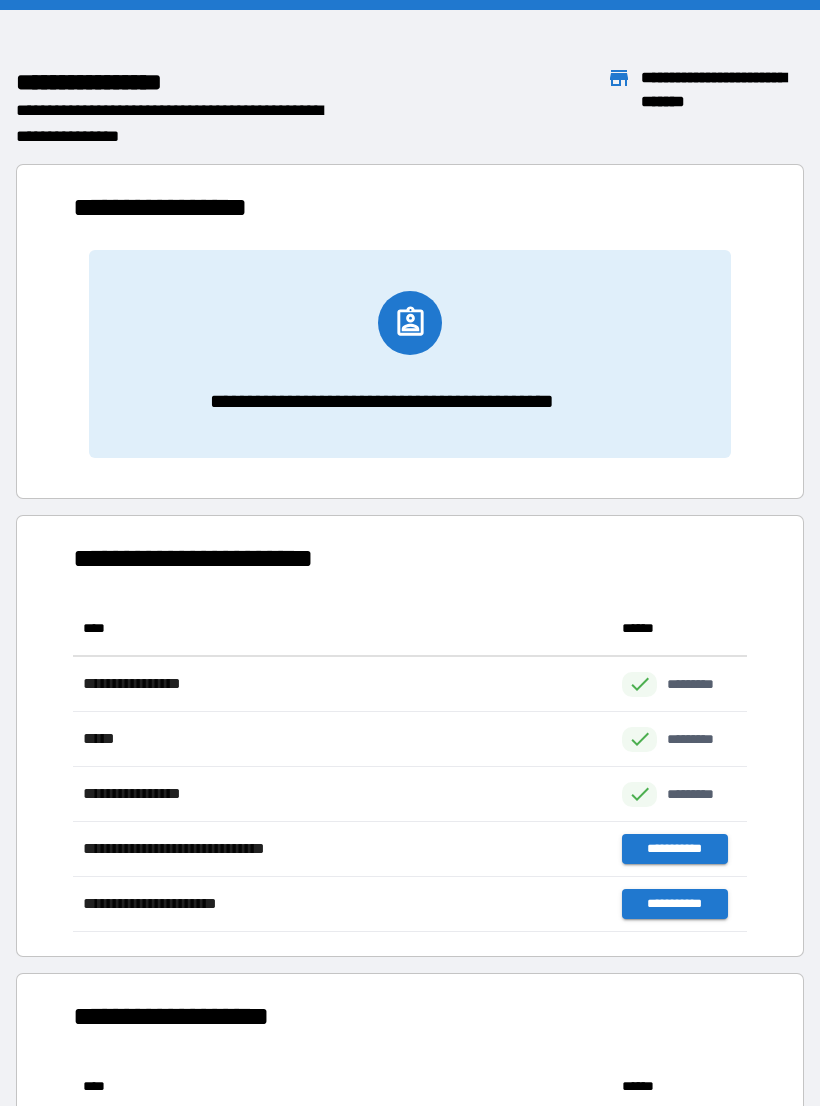 scroll, scrollTop: 1, scrollLeft: 1, axis: both 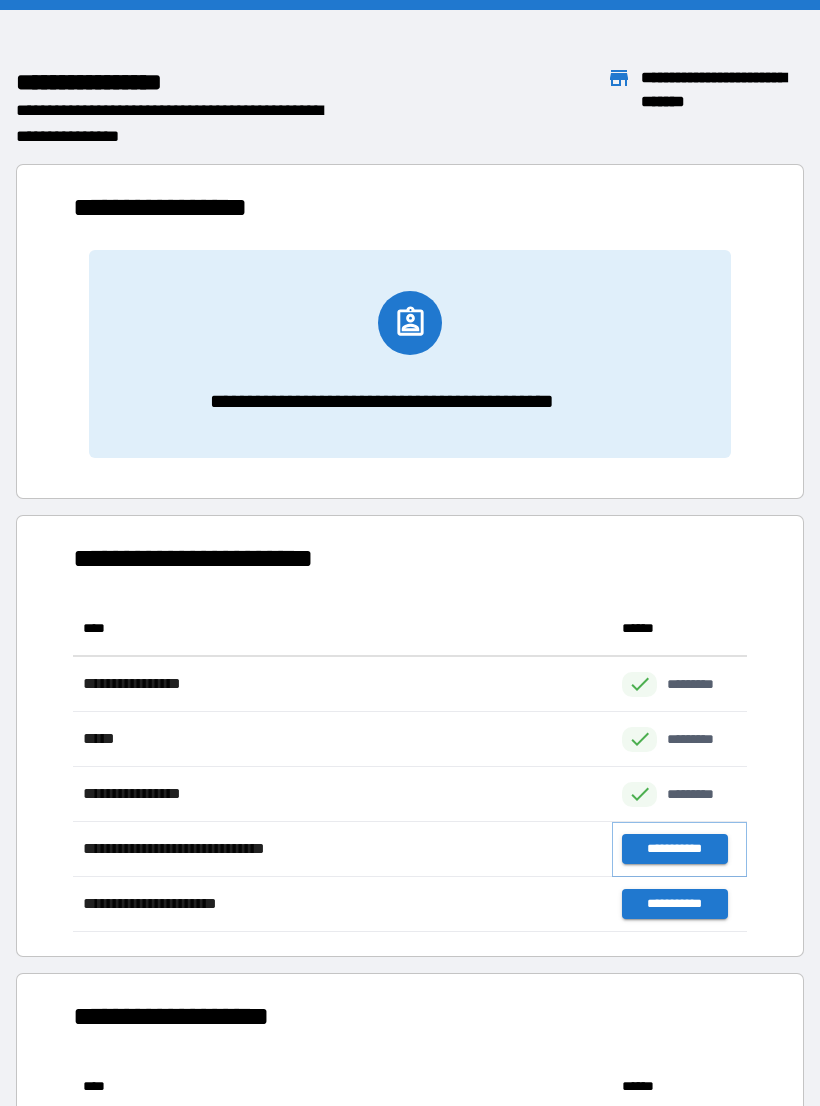click on "**********" at bounding box center (674, 849) 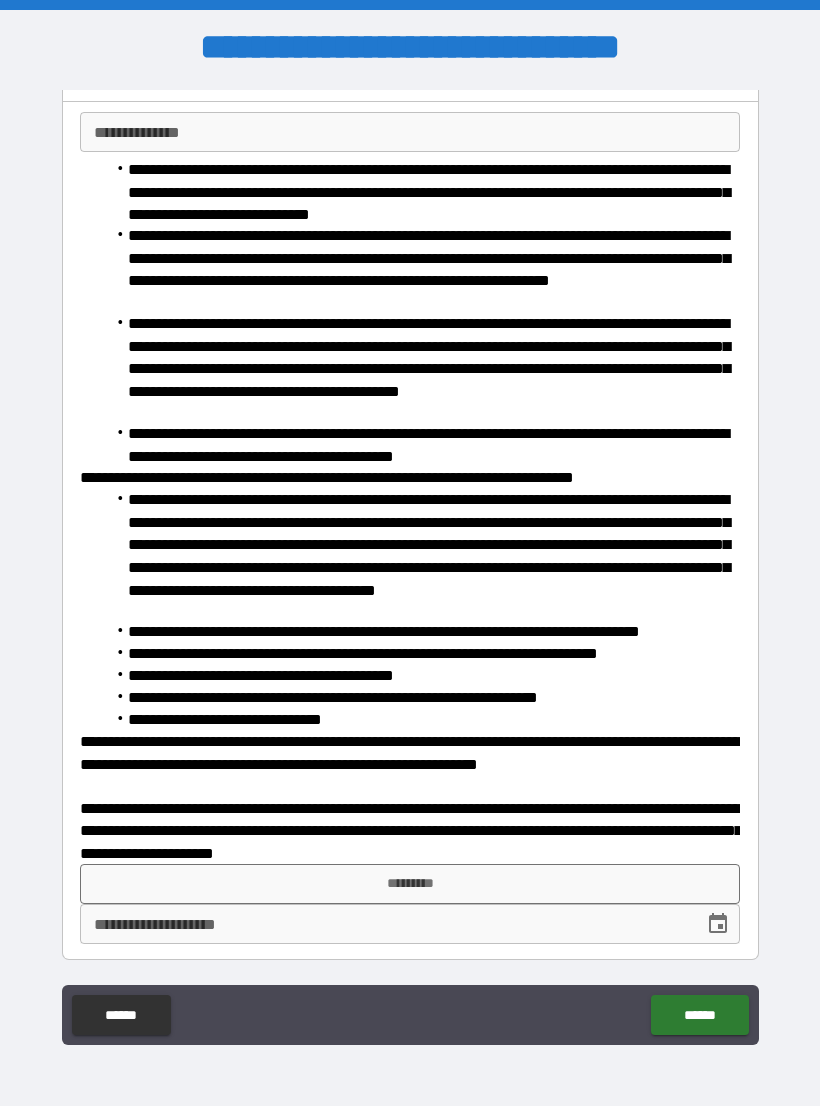 scroll, scrollTop: 119, scrollLeft: 0, axis: vertical 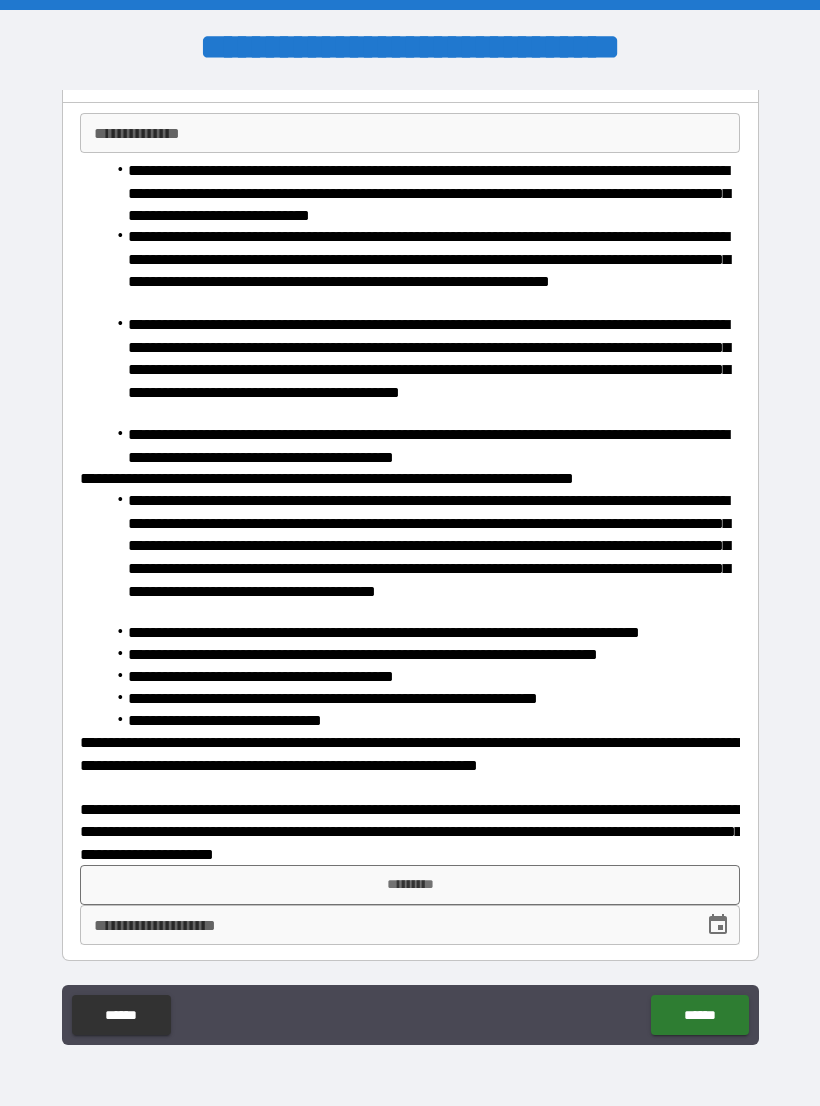 click on "*********" at bounding box center [410, 885] 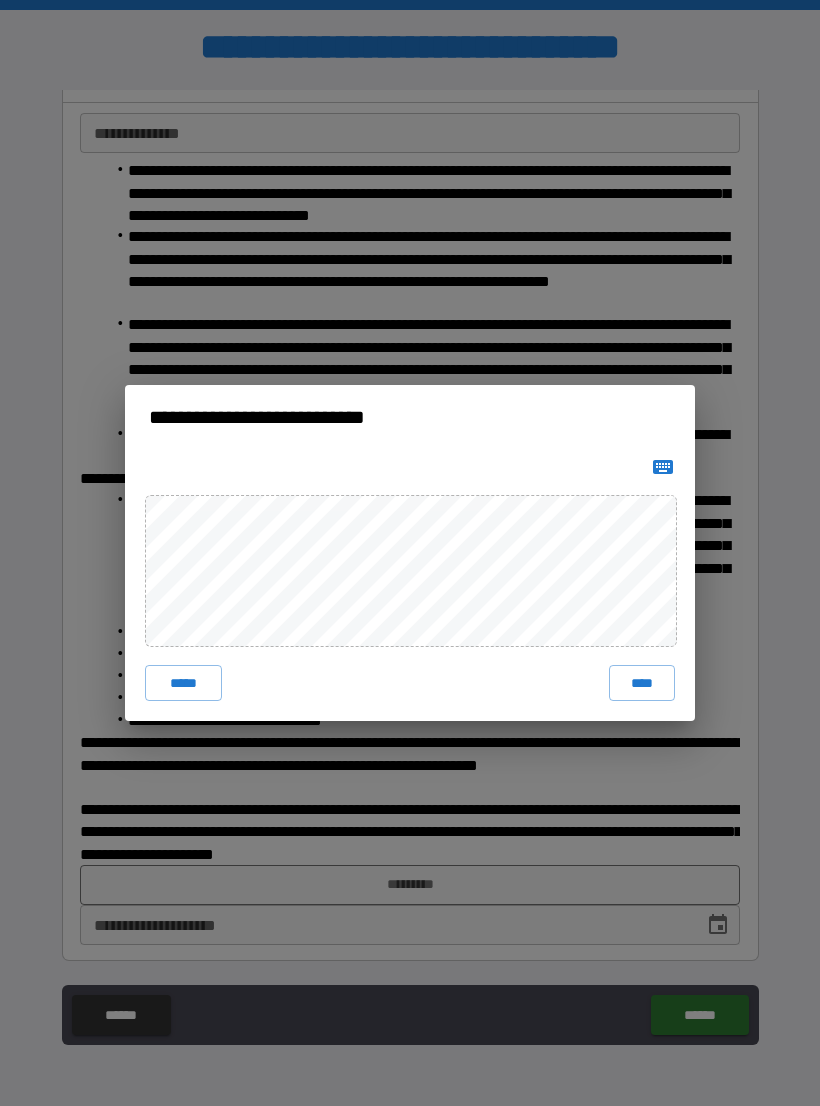 click on "****" at bounding box center [642, 683] 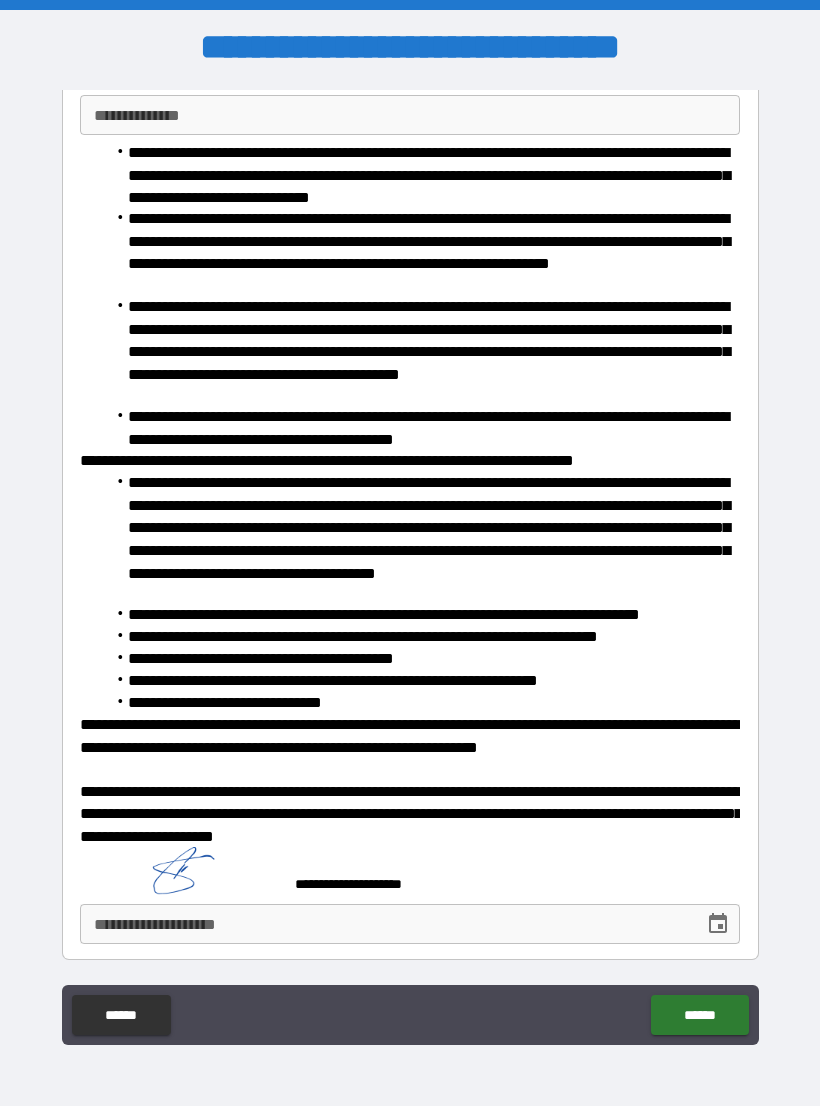 scroll, scrollTop: 136, scrollLeft: 0, axis: vertical 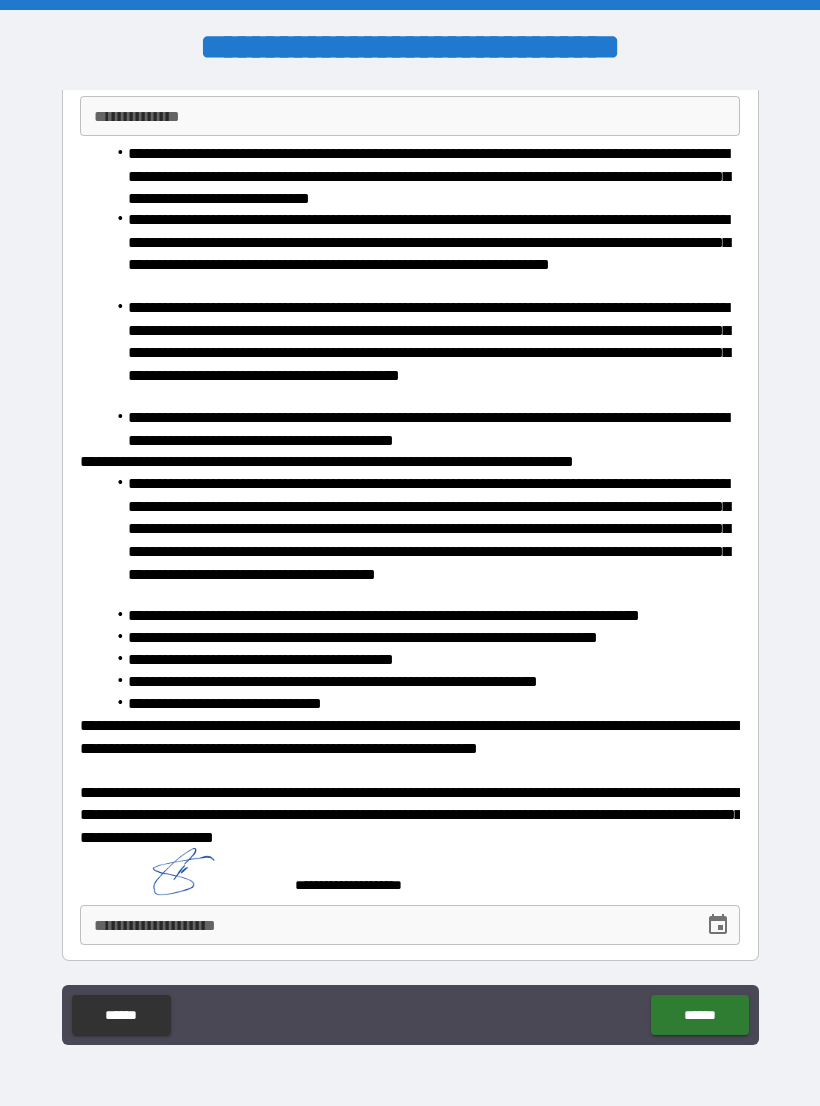 click on "**********" at bounding box center [385, 925] 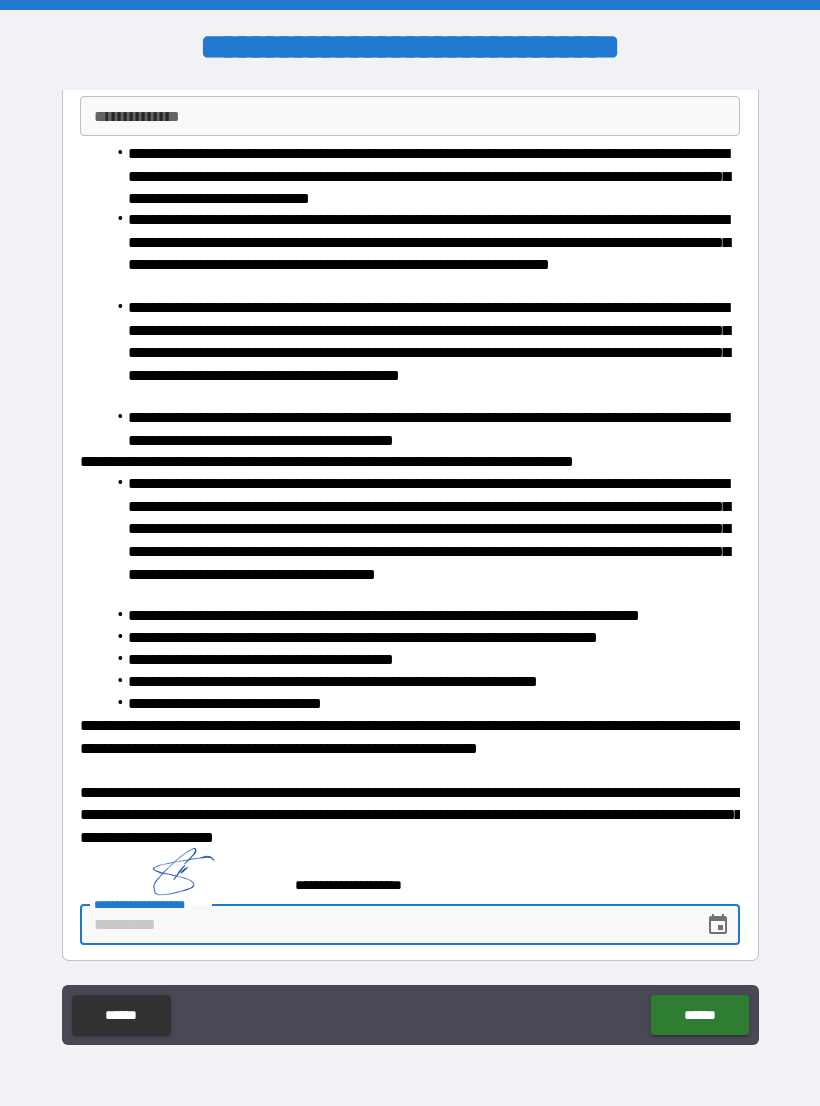 scroll, scrollTop: 31, scrollLeft: 0, axis: vertical 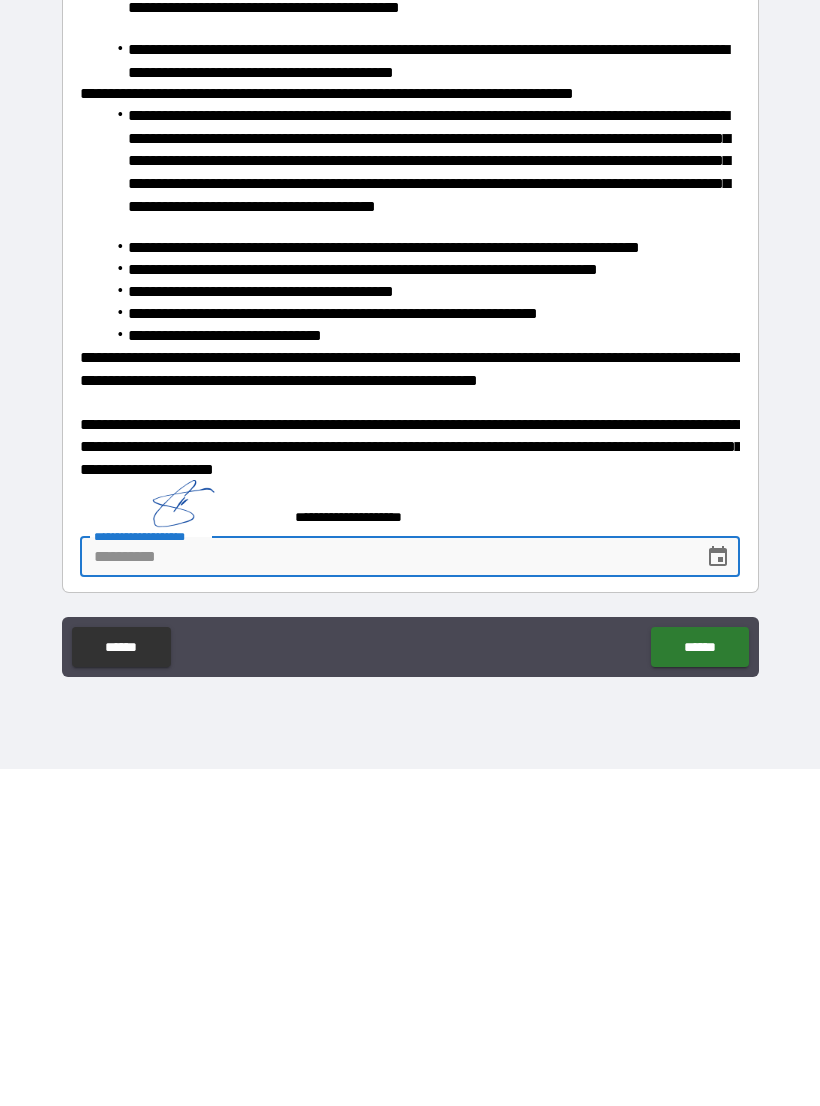 click on "******" at bounding box center [699, 984] 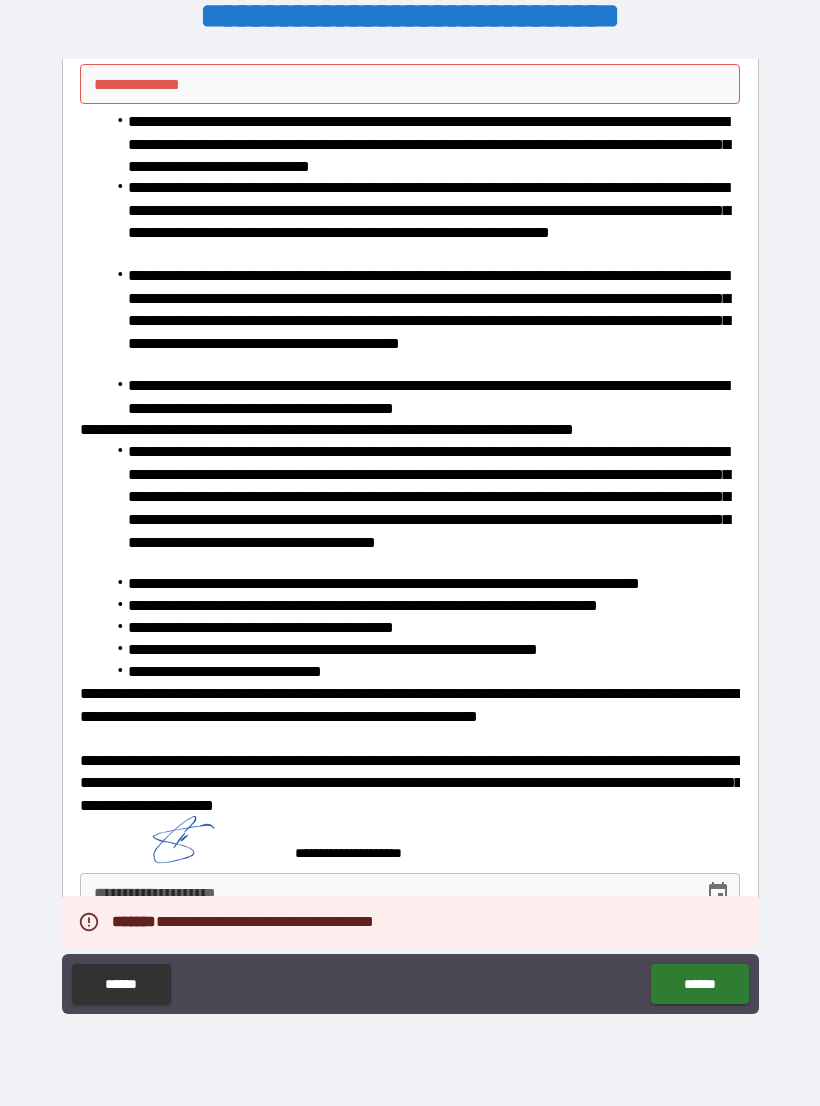scroll, scrollTop: 136, scrollLeft: 0, axis: vertical 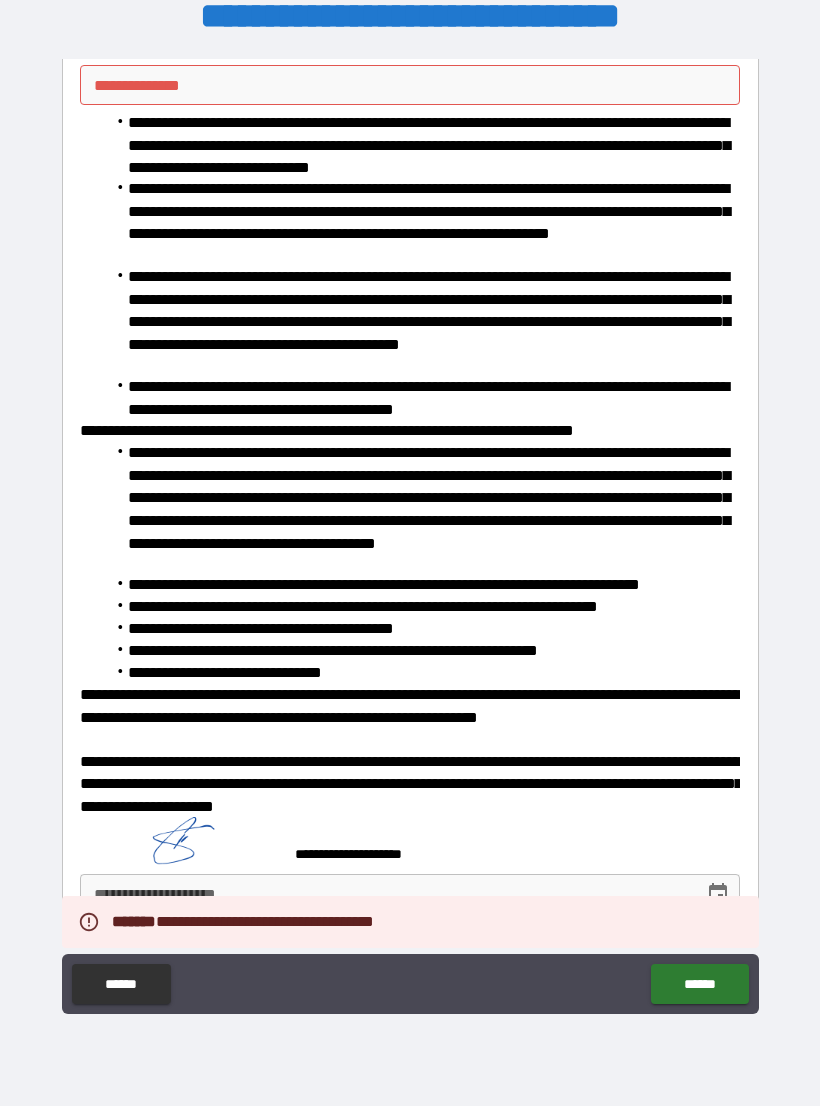 click on "**********" at bounding box center (410, 85) 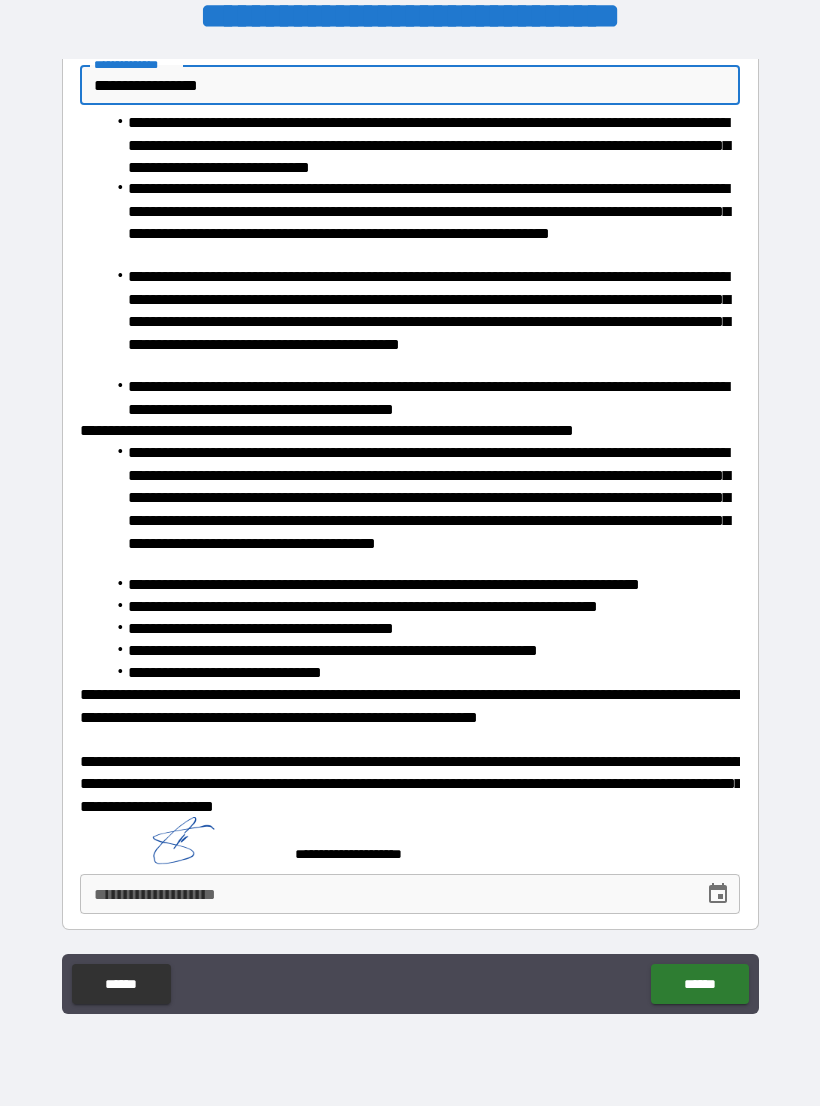 type on "**********" 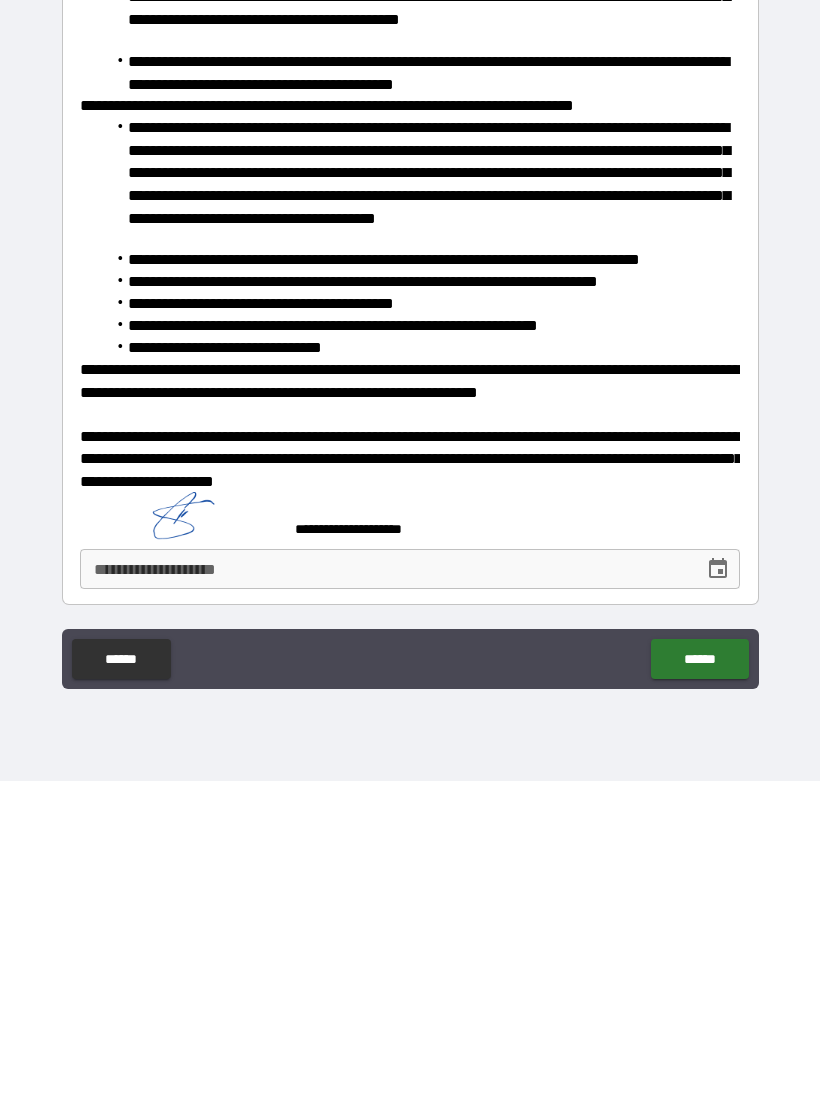 click on "******" at bounding box center (699, 984) 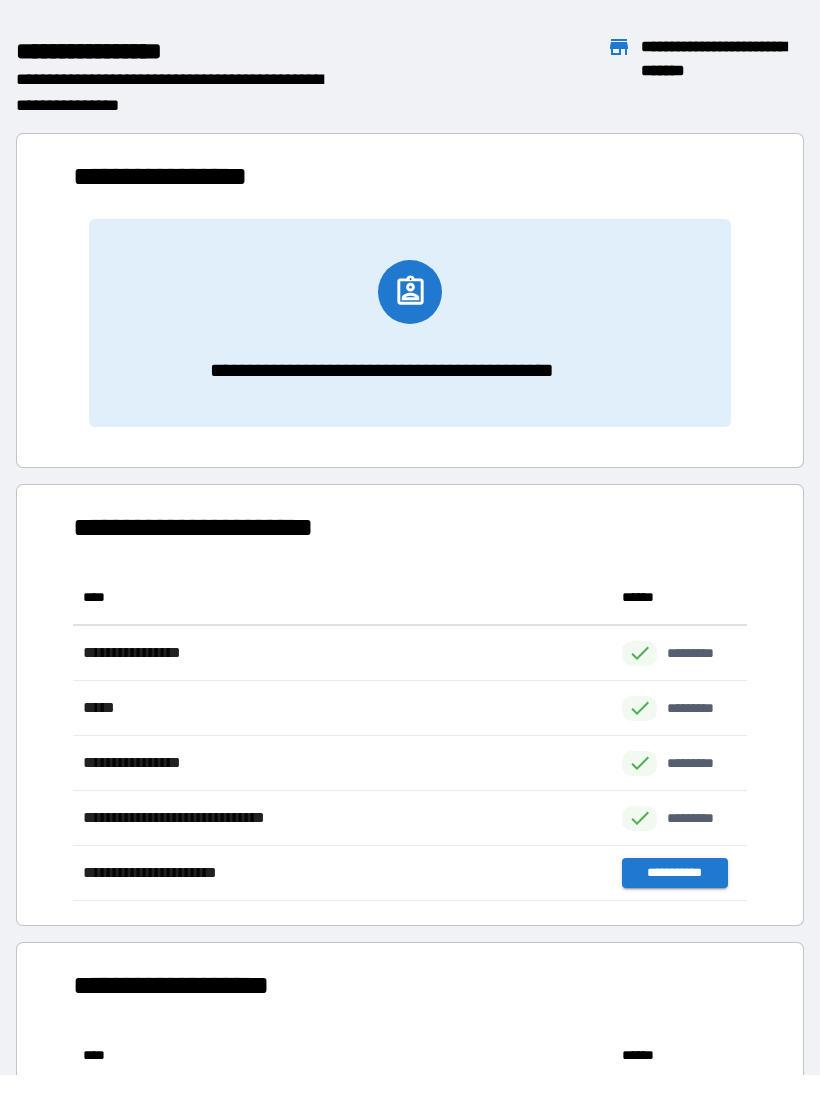 scroll, scrollTop: 1, scrollLeft: 1, axis: both 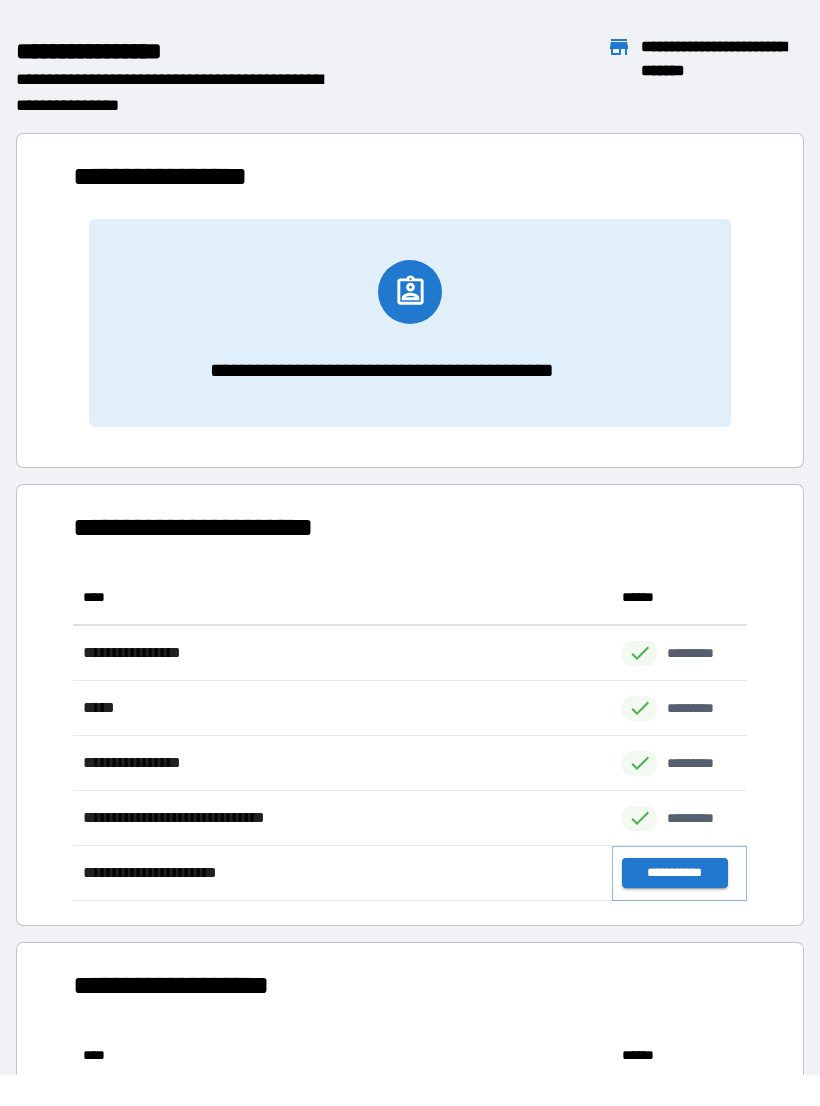 click on "**********" at bounding box center [674, 873] 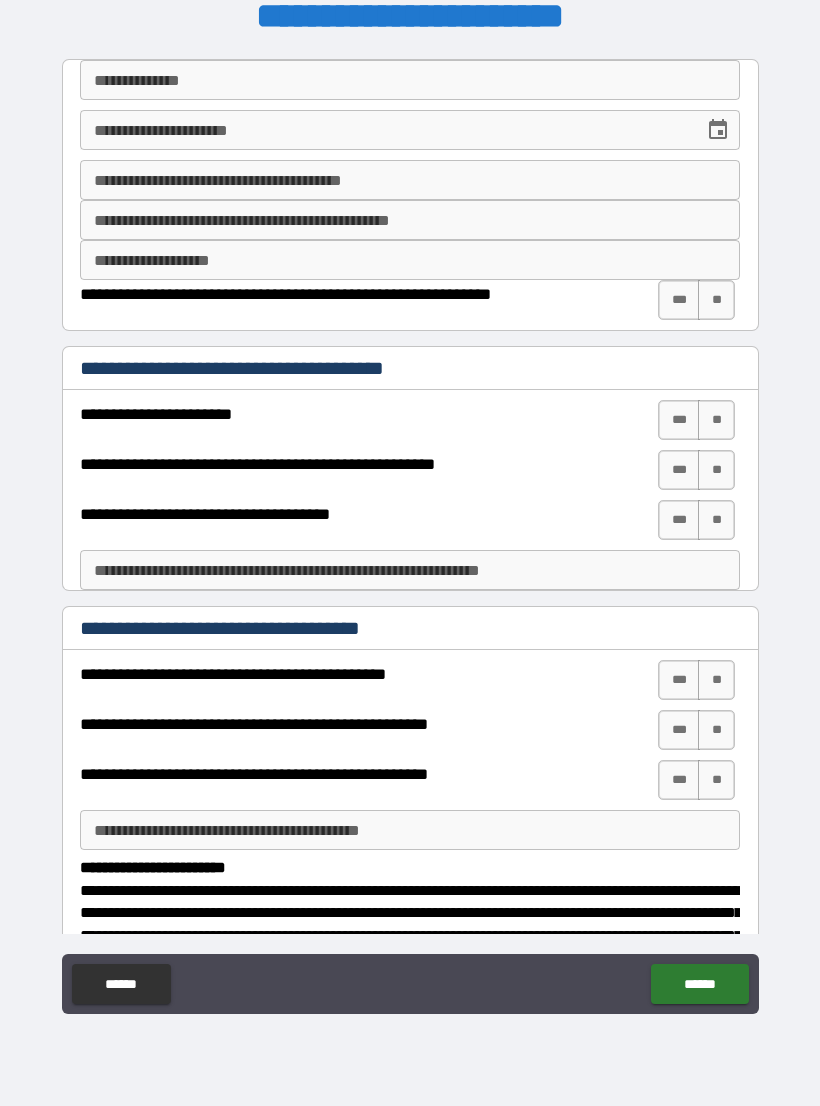 click on "**********" at bounding box center [410, 80] 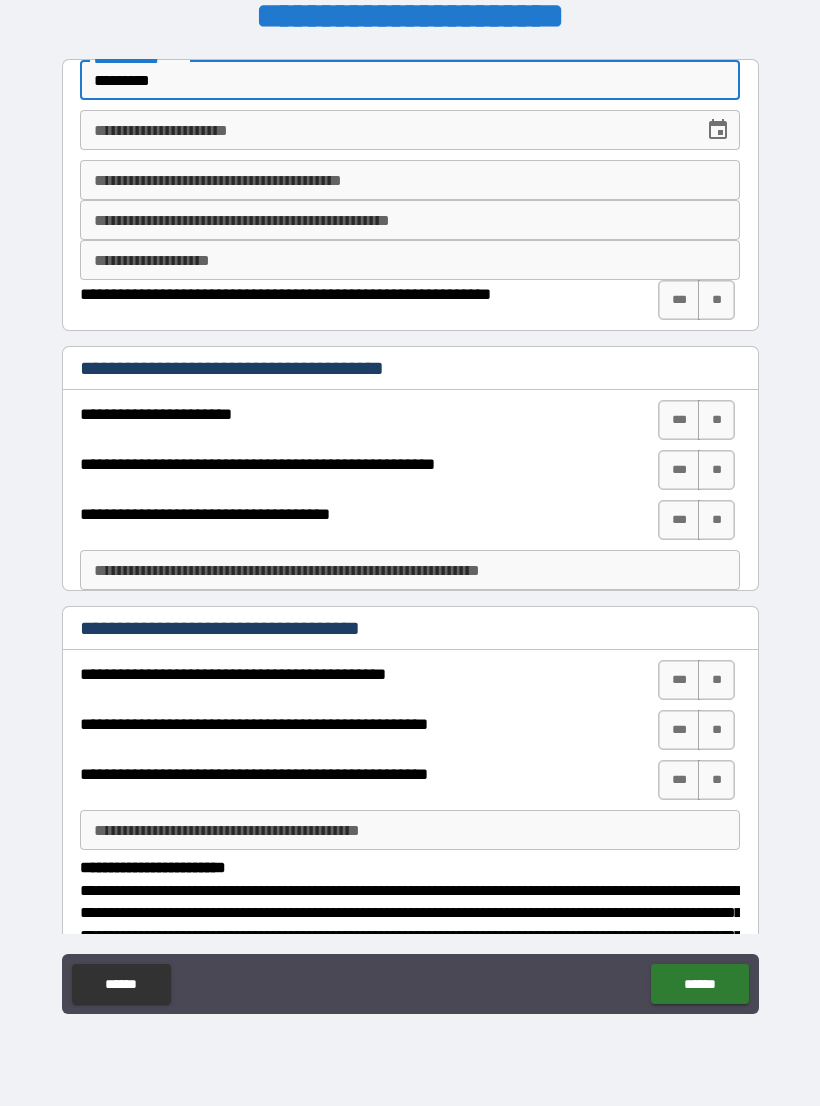 type on "*********" 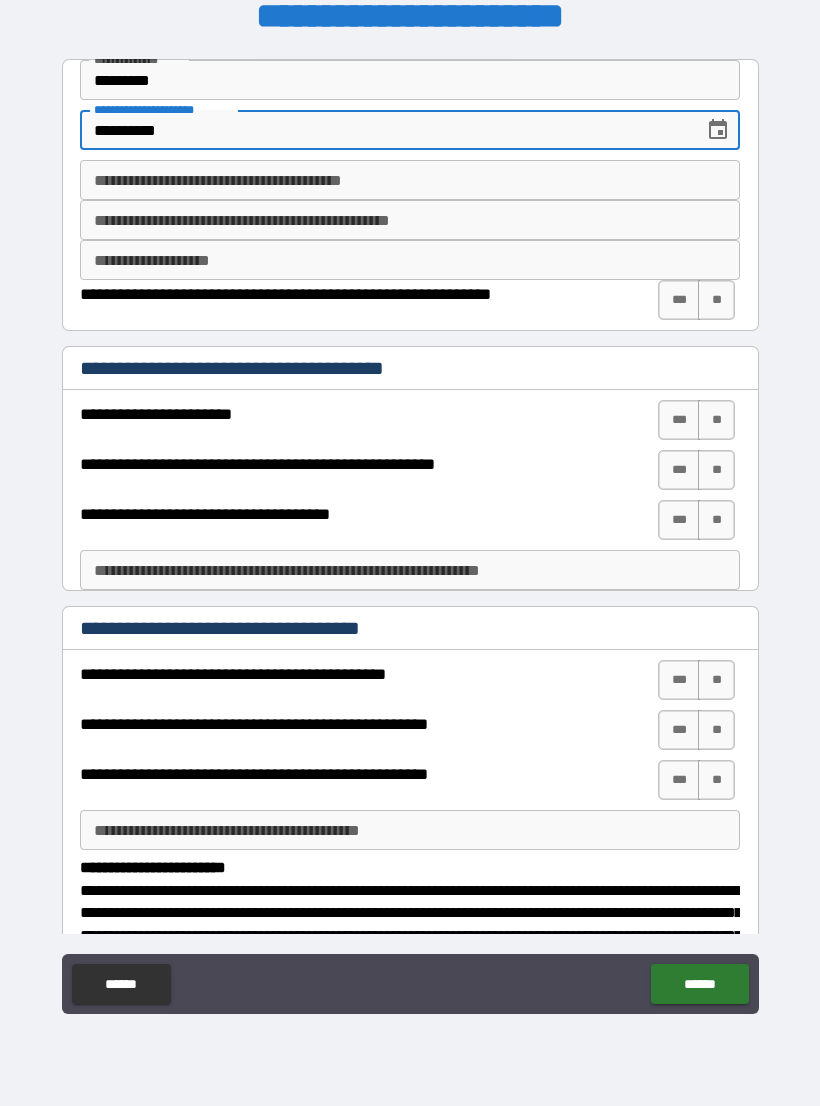 type on "**********" 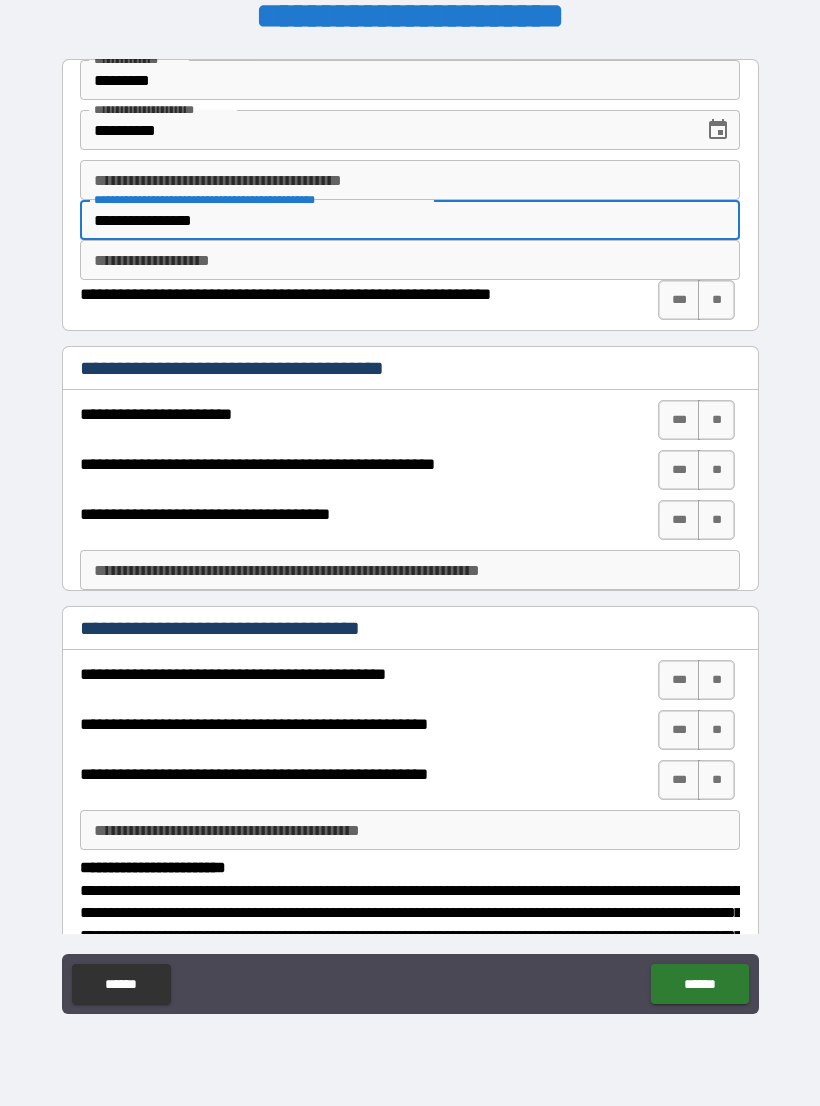 type on "**********" 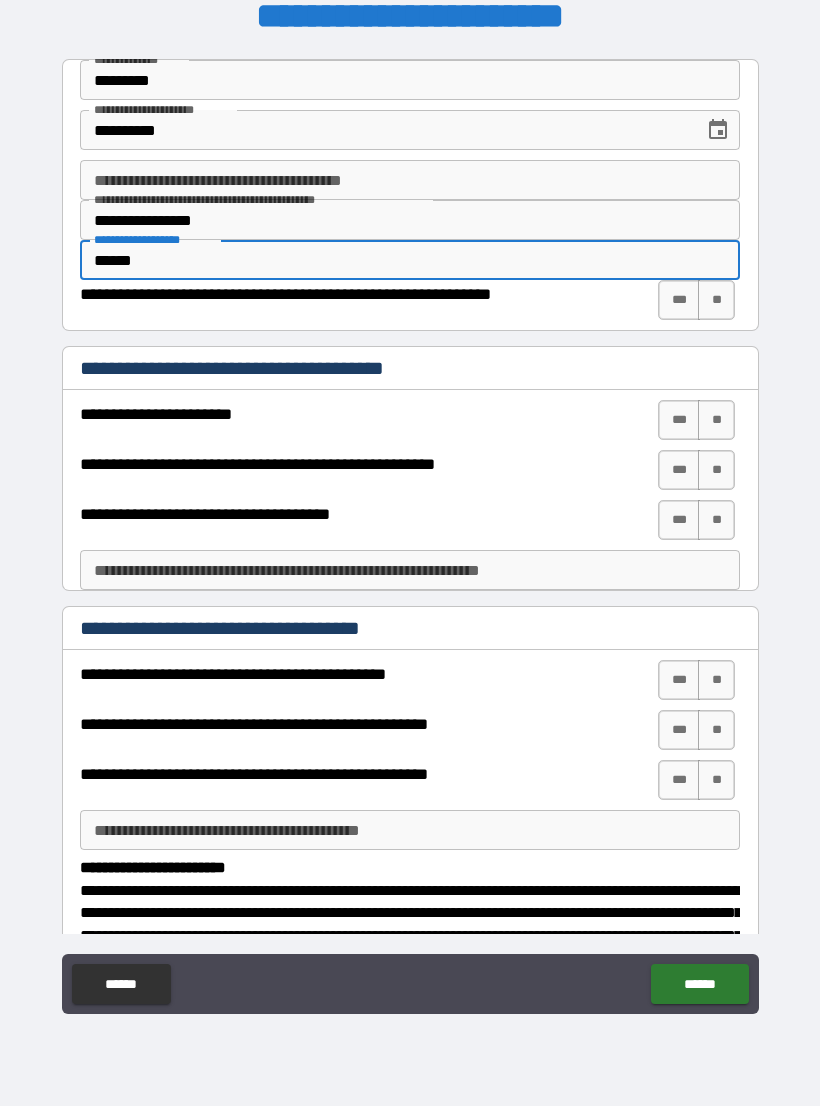 type on "******" 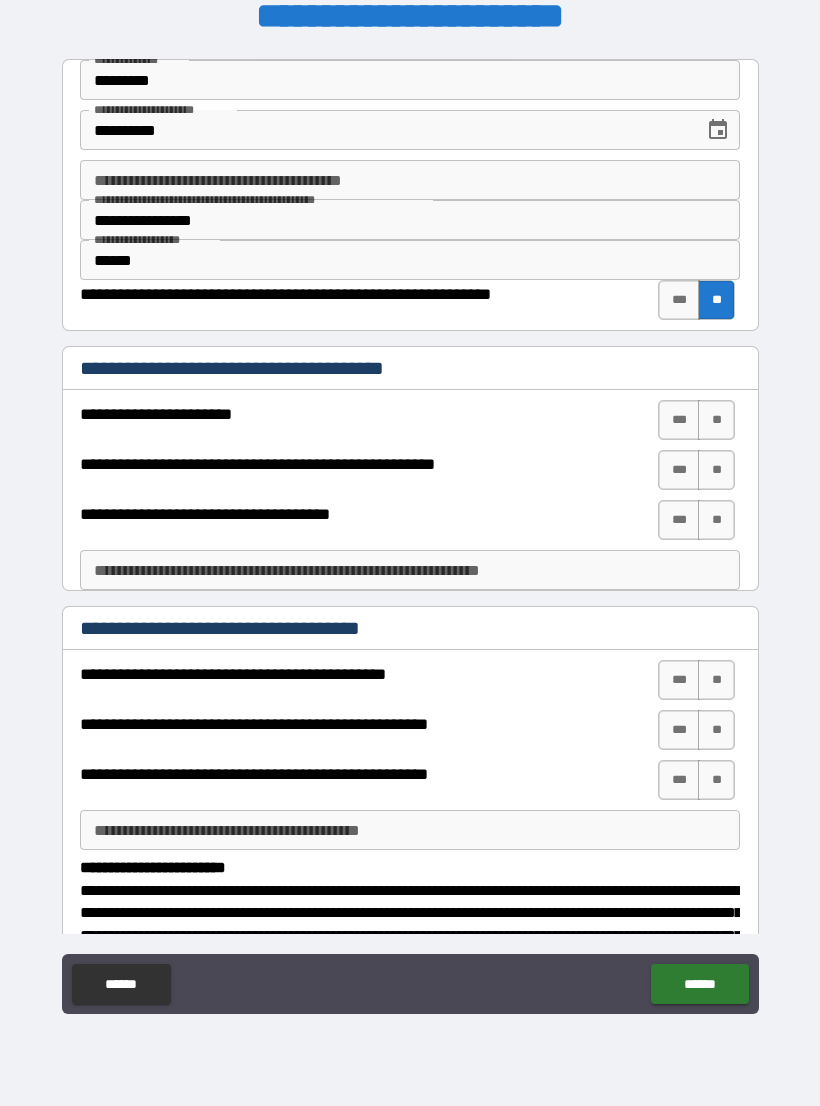 click on "**" at bounding box center (716, 420) 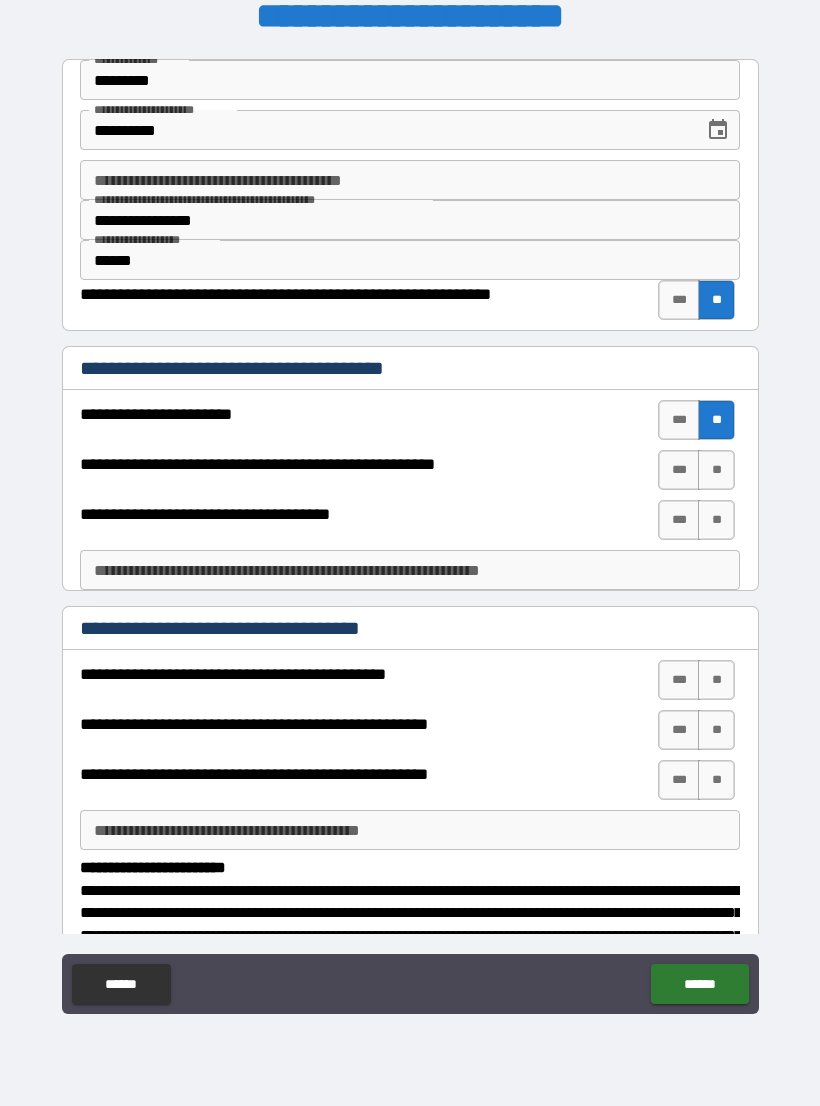 click on "**" at bounding box center [716, 470] 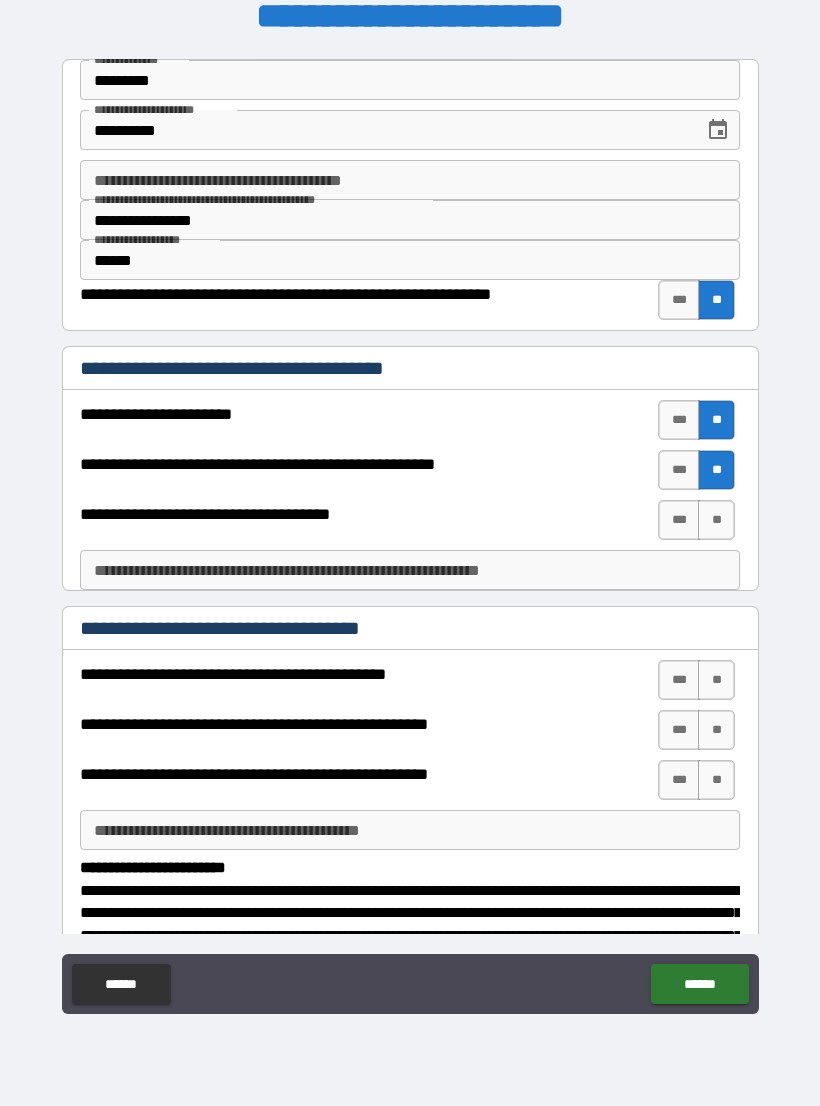 click on "**" at bounding box center [716, 520] 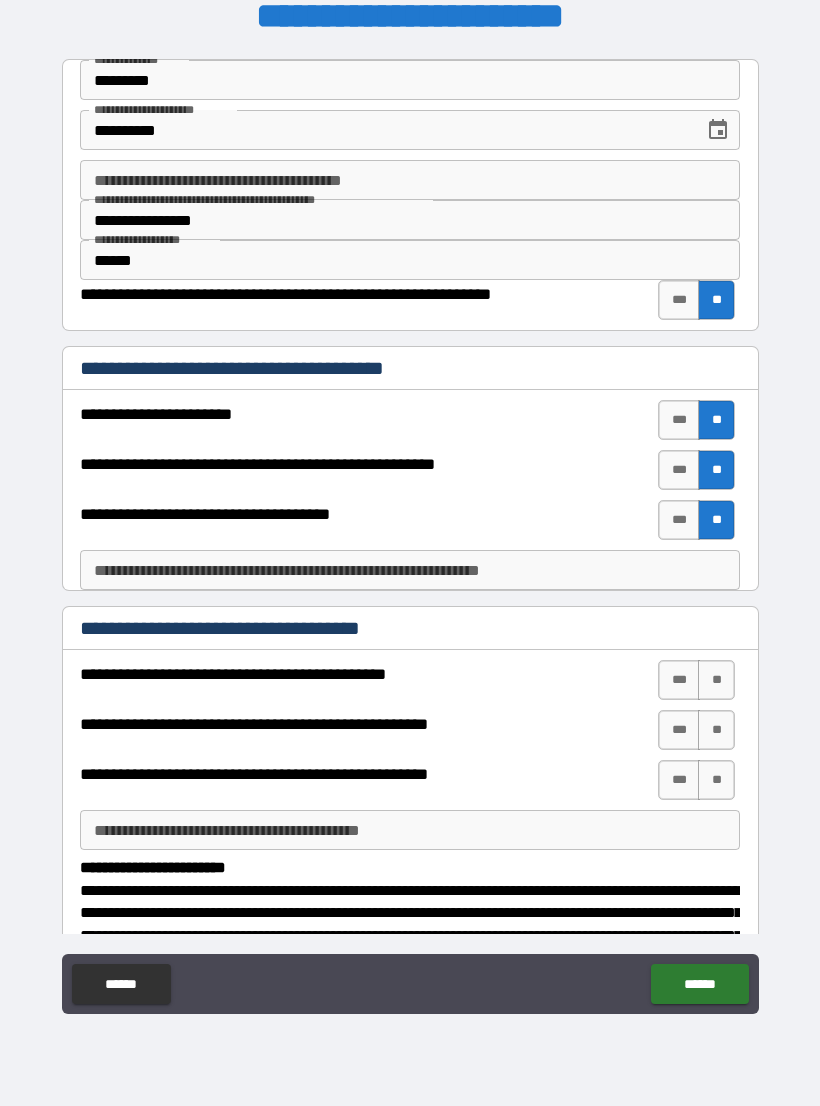 click on "***" at bounding box center (679, 680) 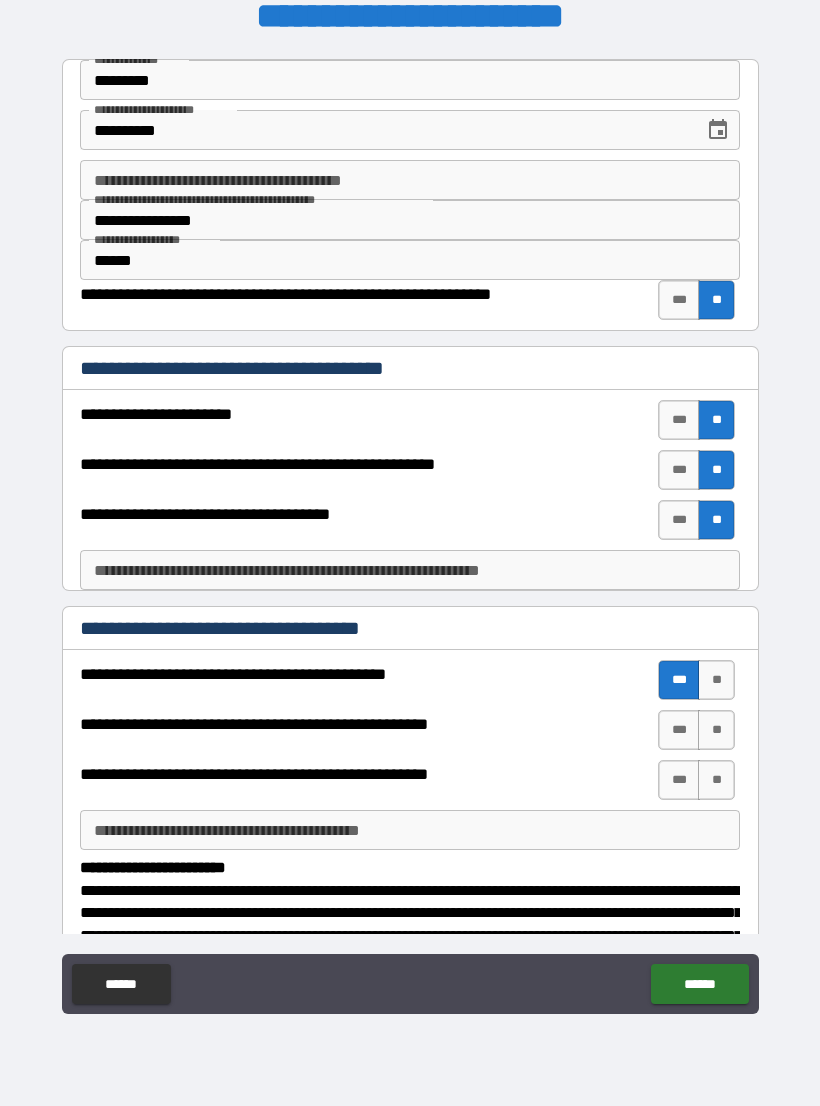 click on "***" at bounding box center [679, 730] 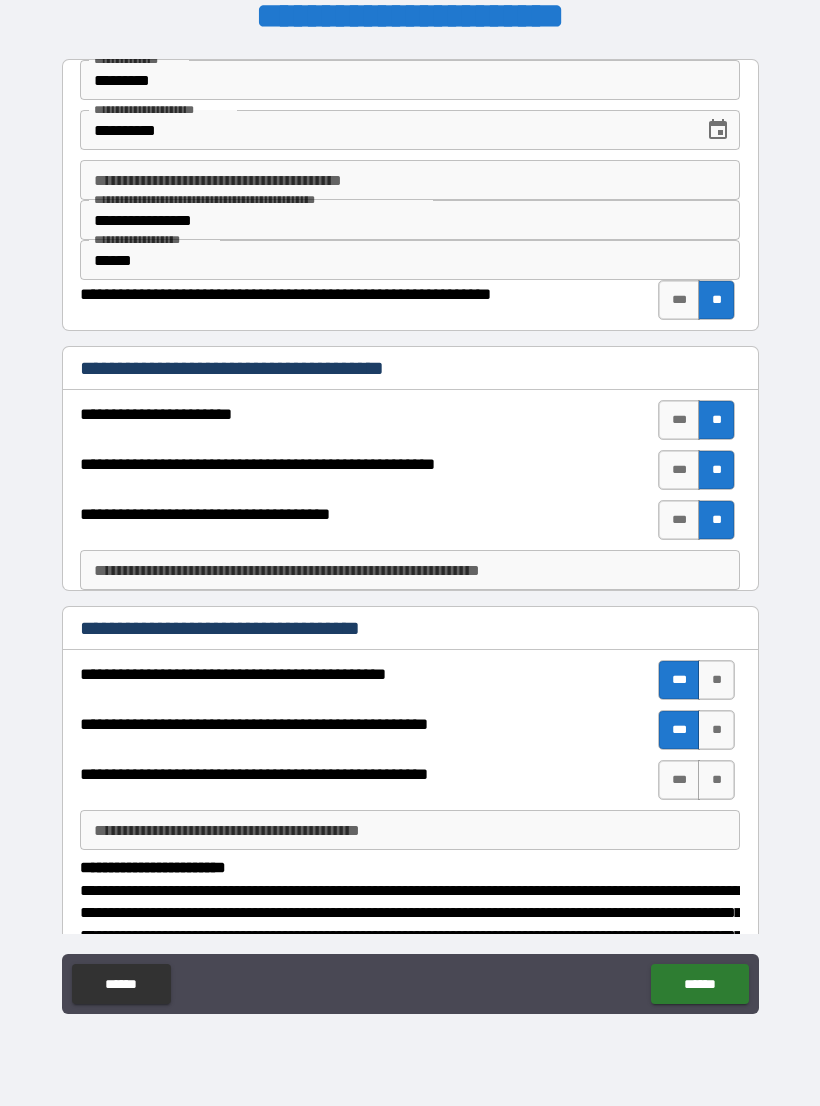 click on "**" at bounding box center (716, 780) 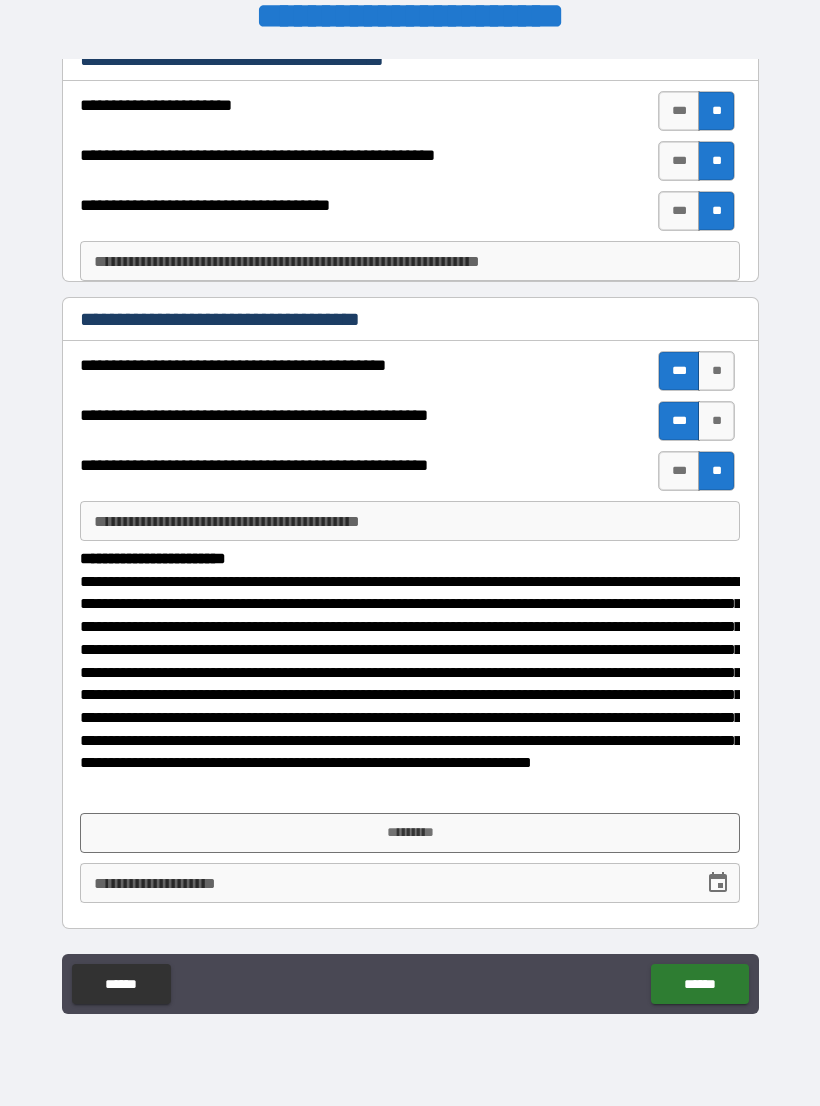 scroll, scrollTop: 308, scrollLeft: 0, axis: vertical 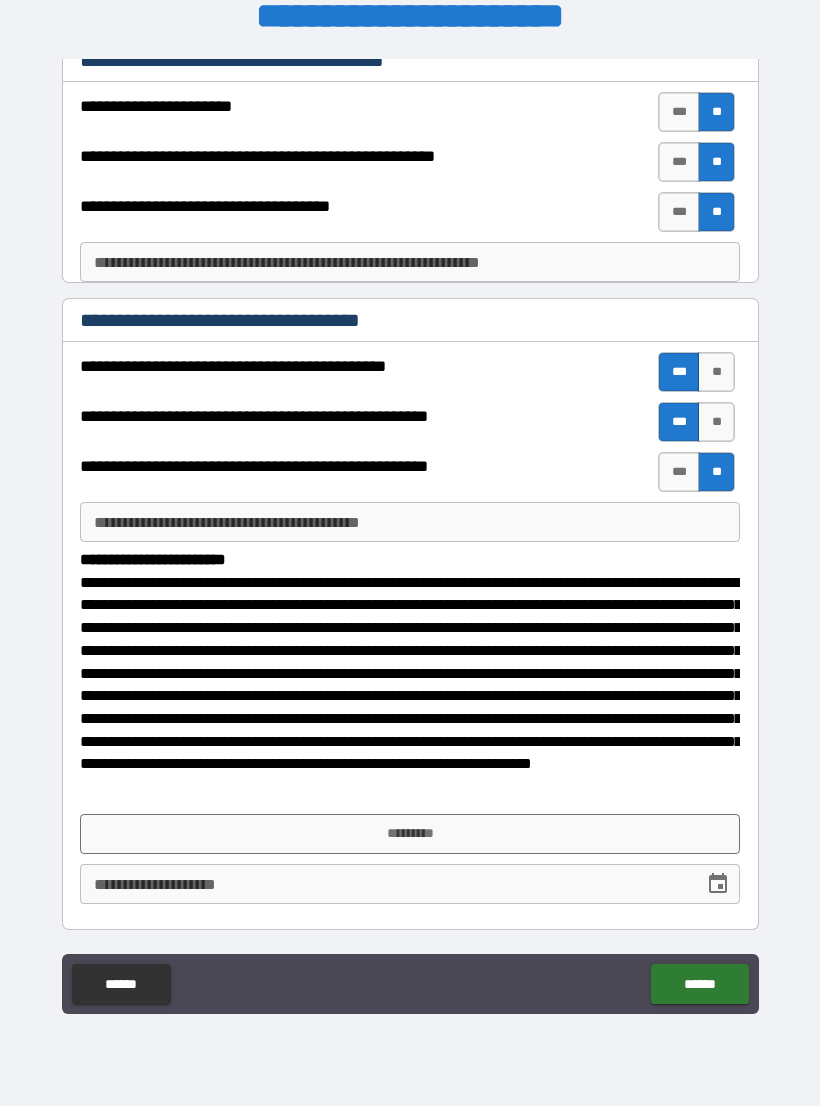 click on "*********" at bounding box center [410, 834] 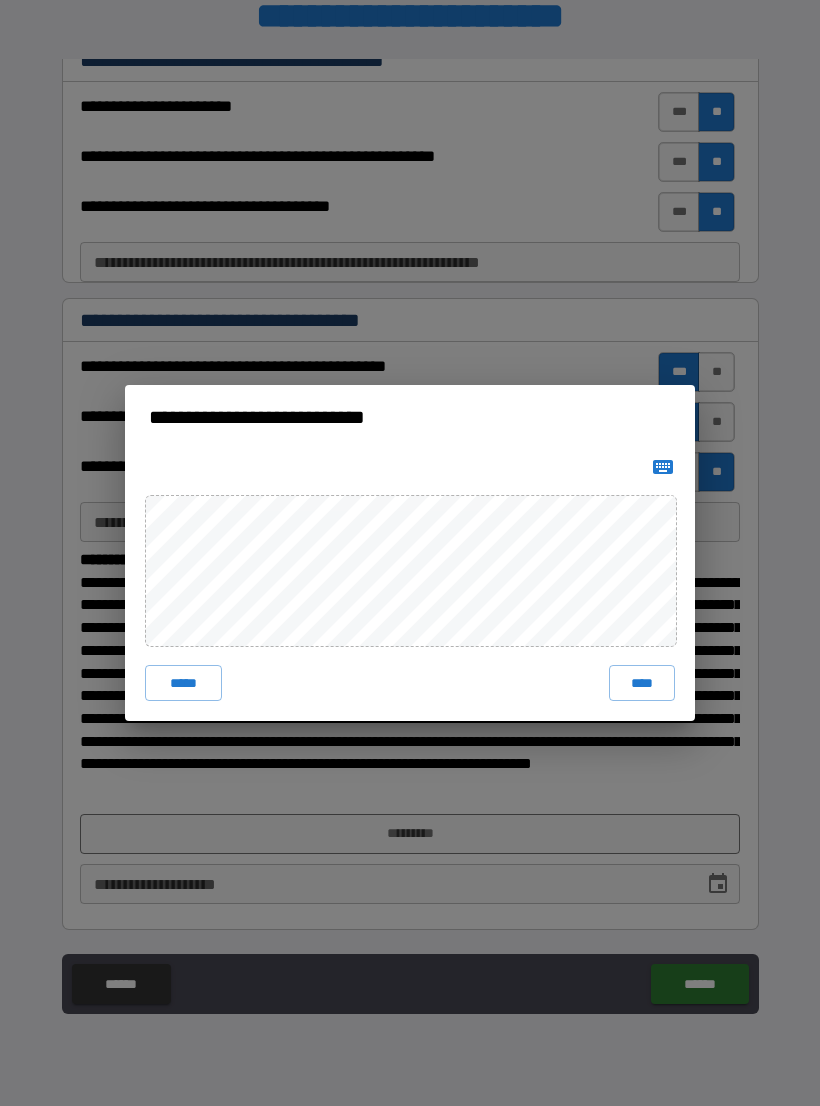 click on "****" at bounding box center (642, 683) 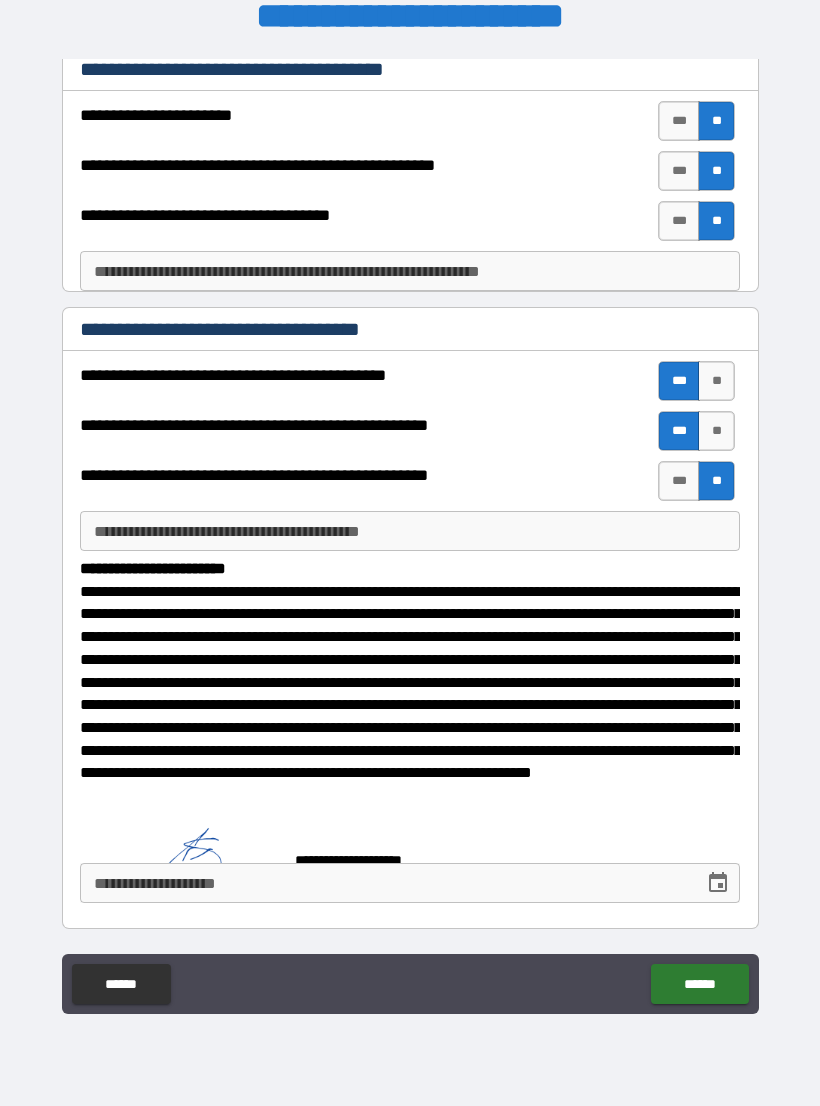 scroll, scrollTop: 298, scrollLeft: 0, axis: vertical 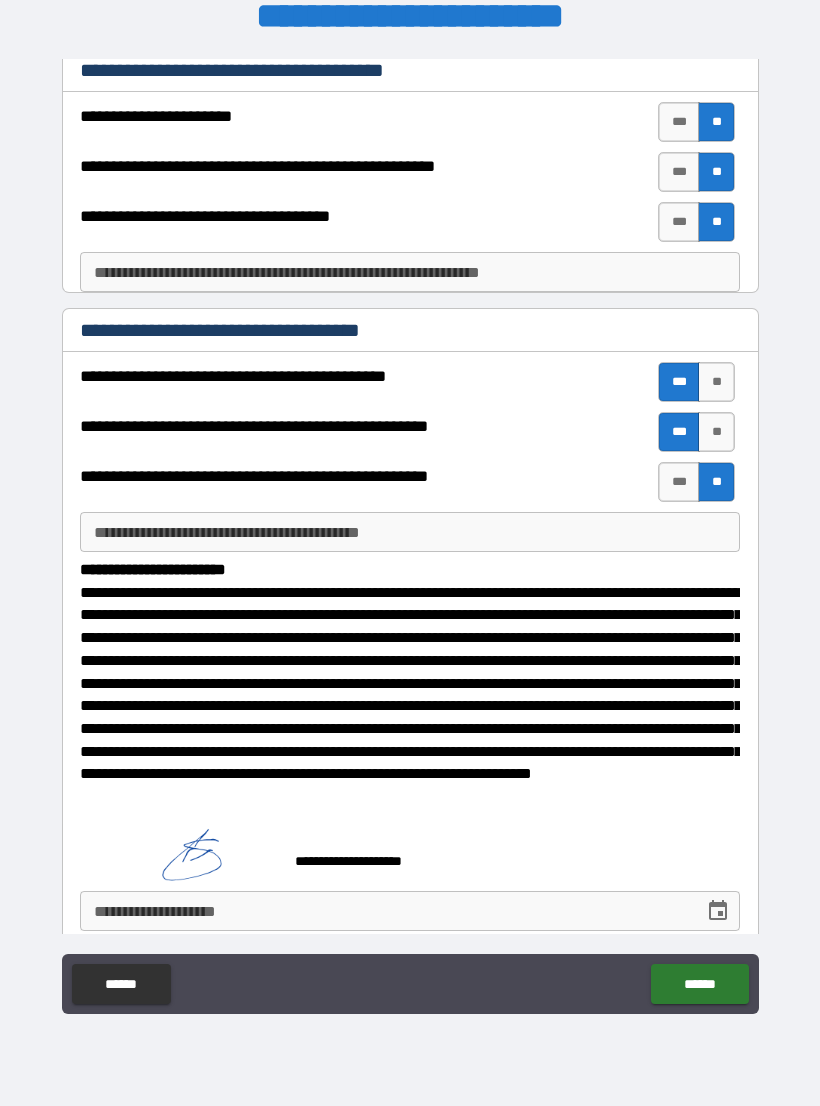 click on "******" at bounding box center [699, 984] 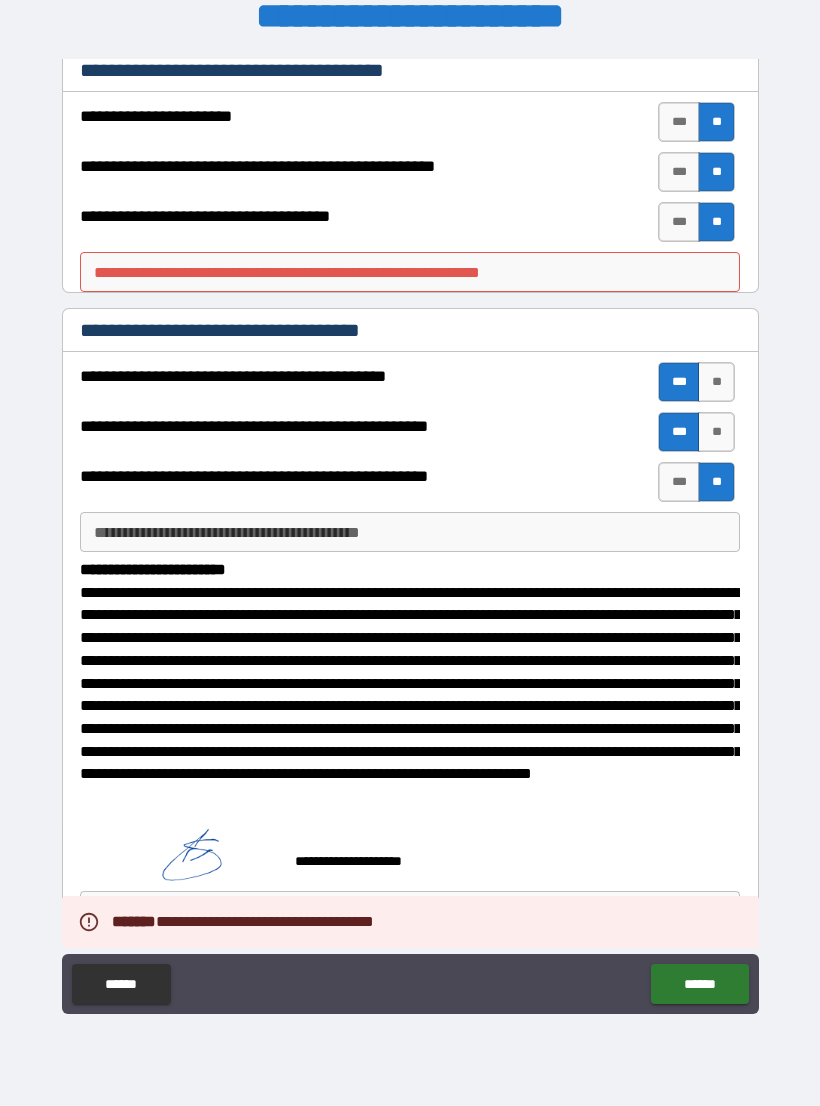 click on "**********" at bounding box center [410, 272] 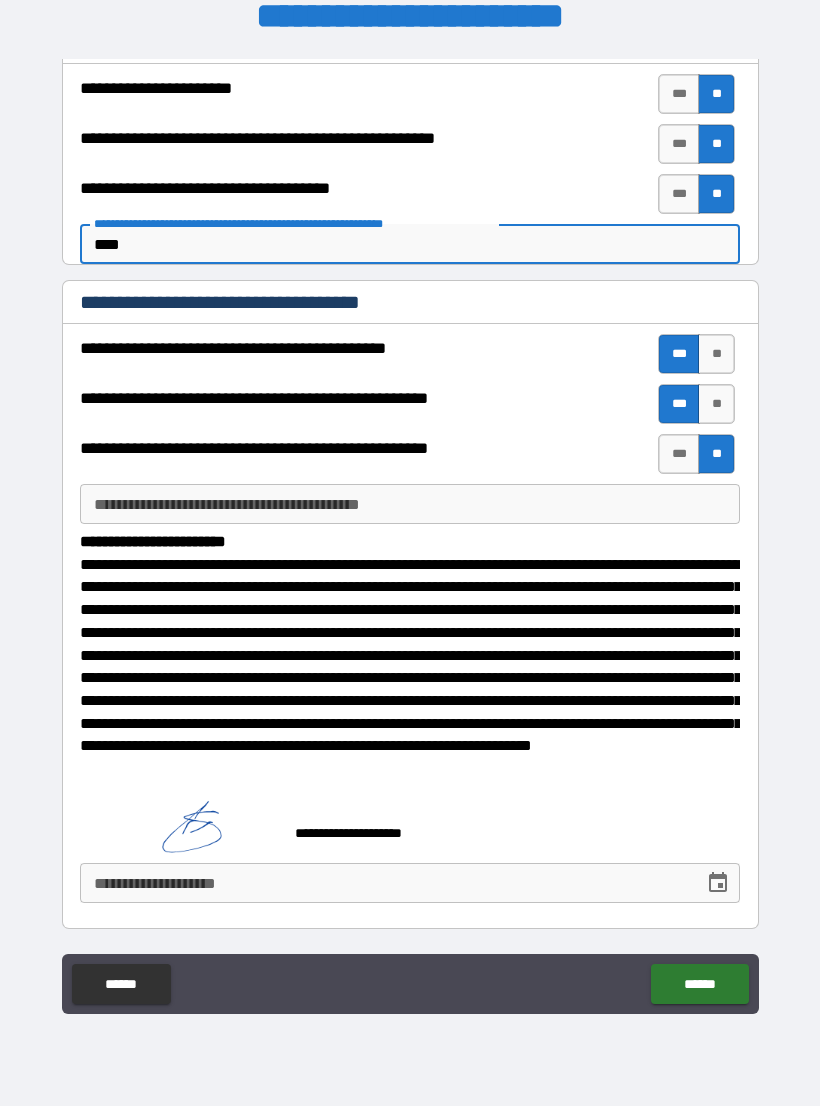 scroll, scrollTop: 325, scrollLeft: 0, axis: vertical 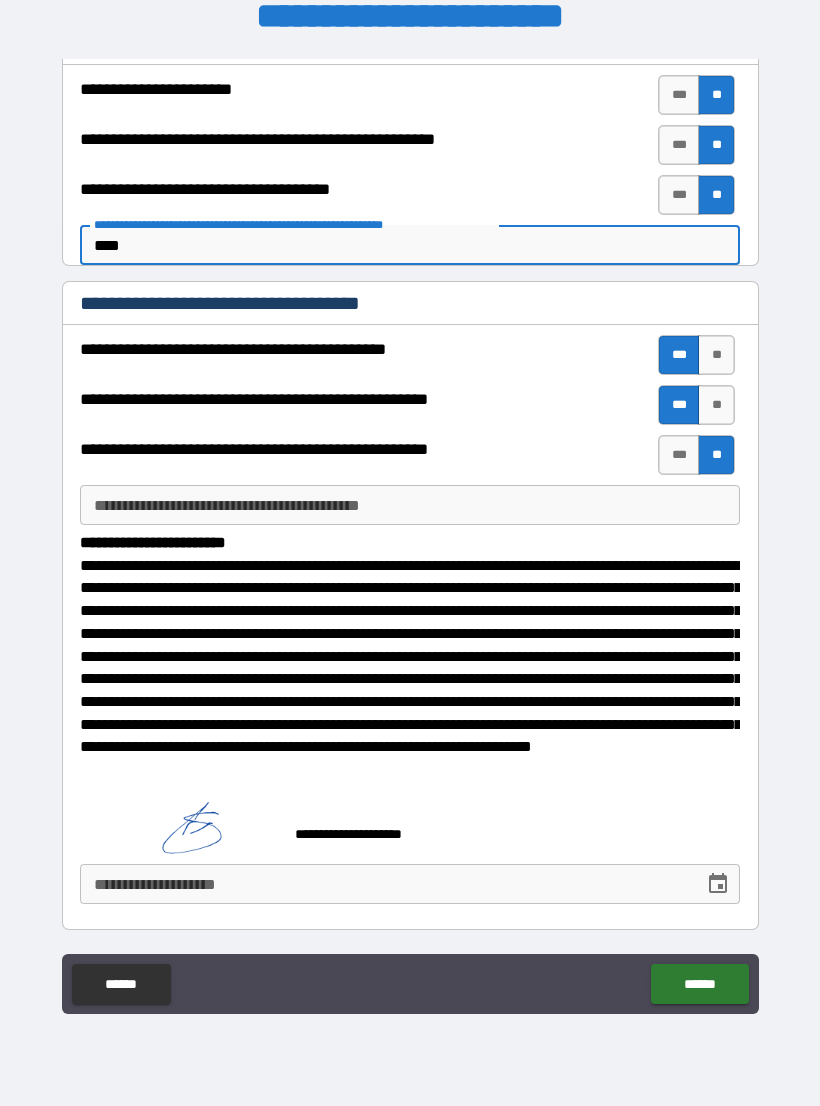 type on "****" 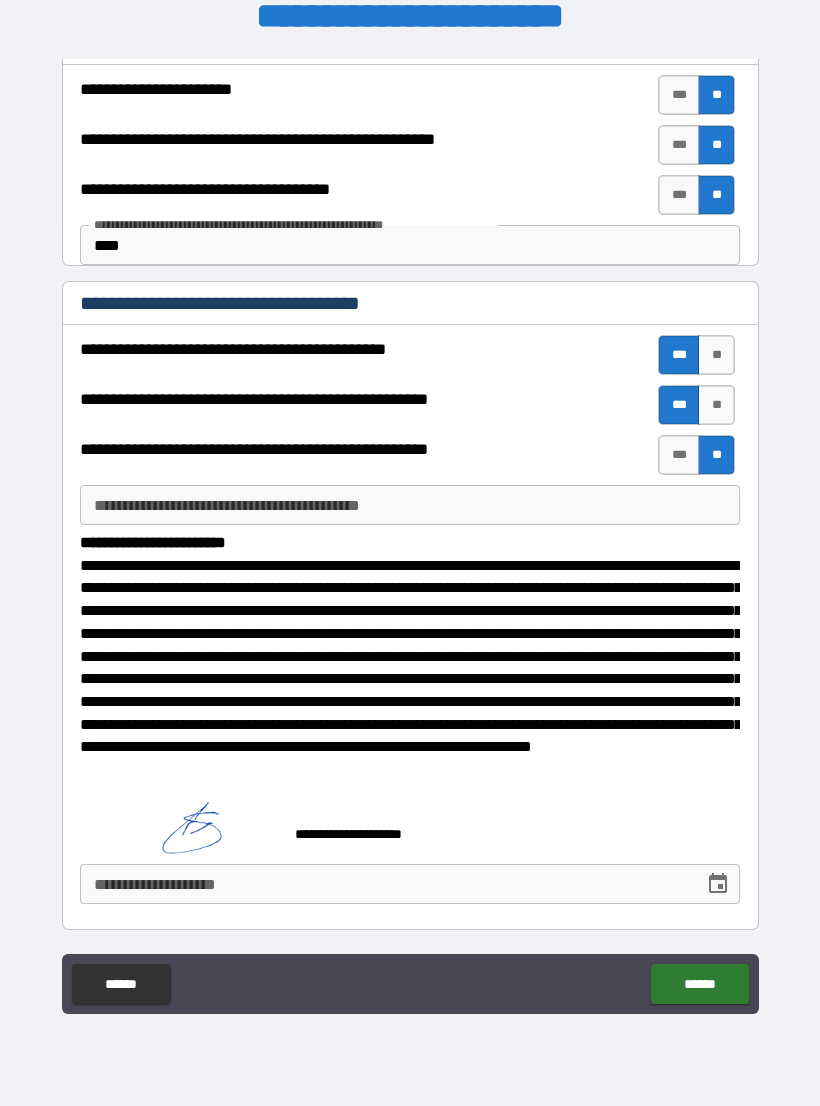 click on "******" at bounding box center [699, 984] 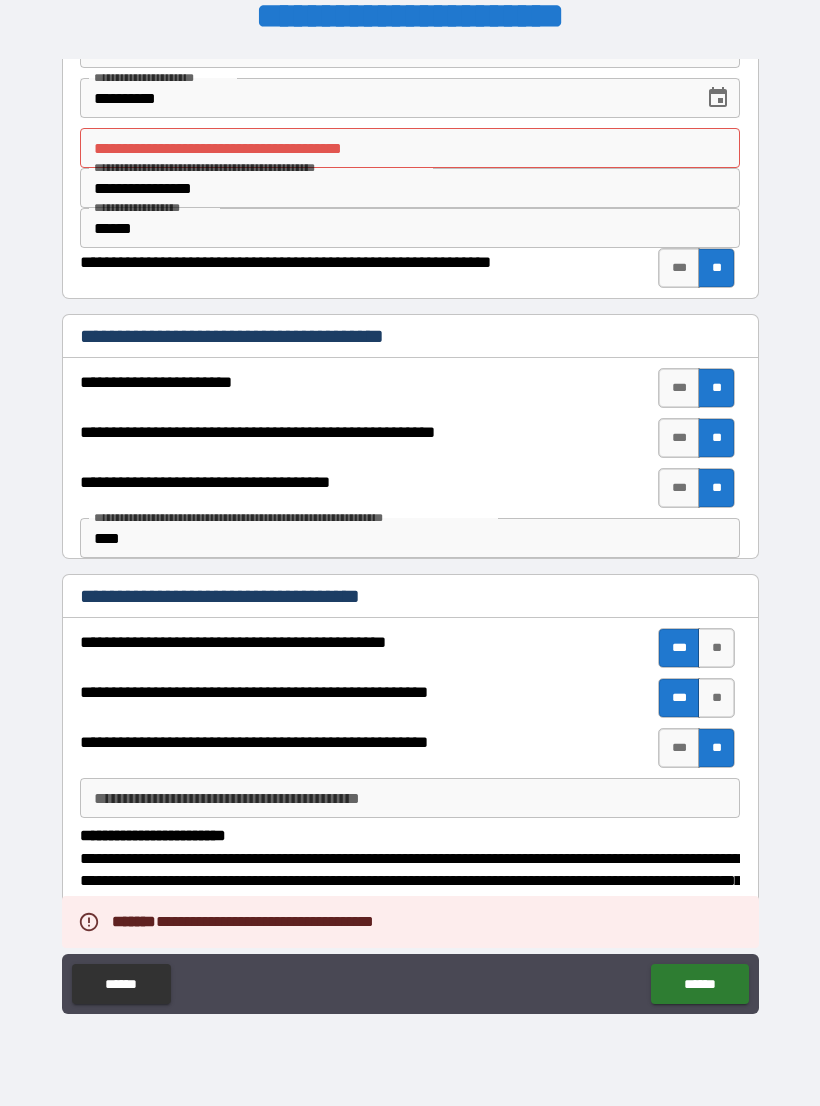 scroll, scrollTop: 30, scrollLeft: 0, axis: vertical 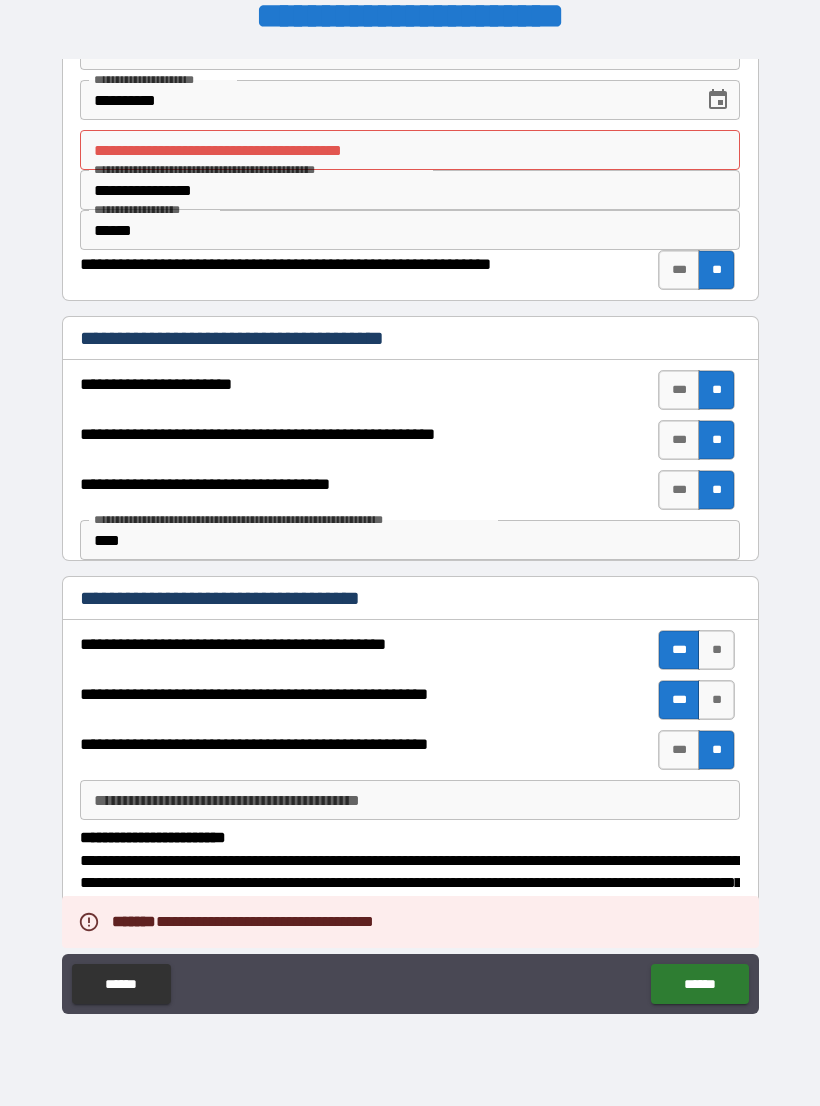 click on "**********" at bounding box center (410, 150) 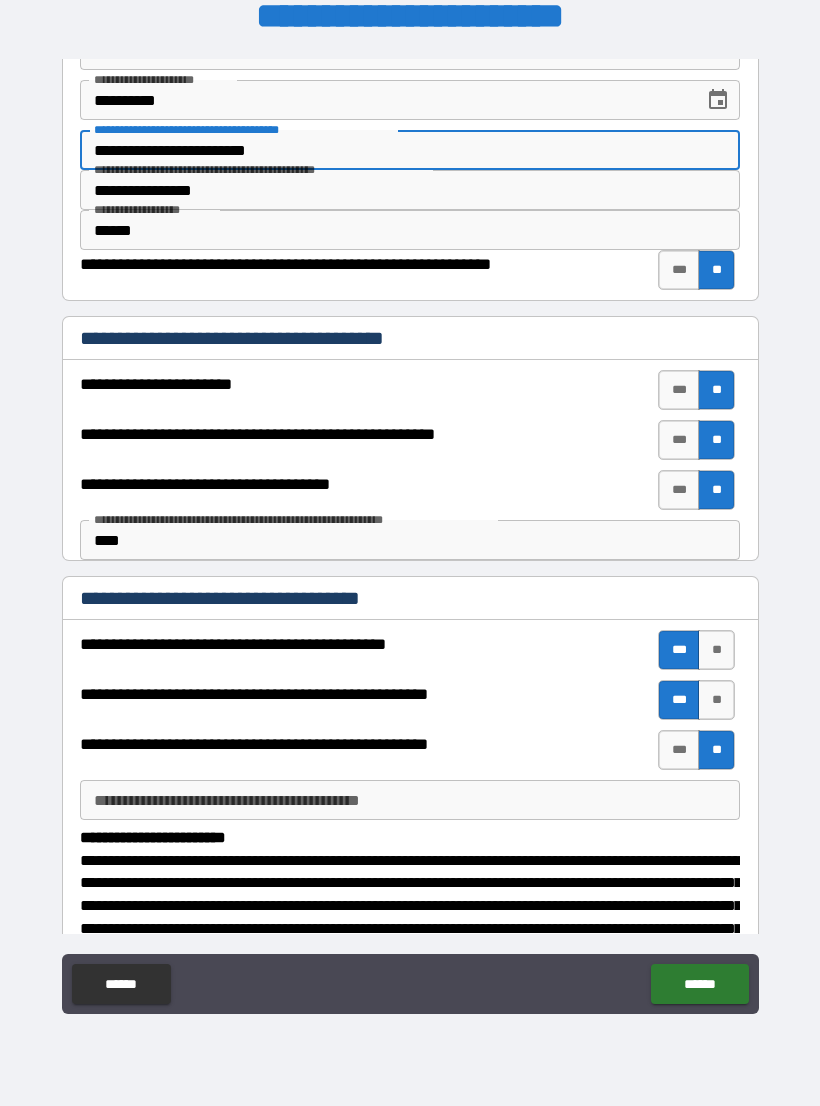 click on "**********" at bounding box center [410, 150] 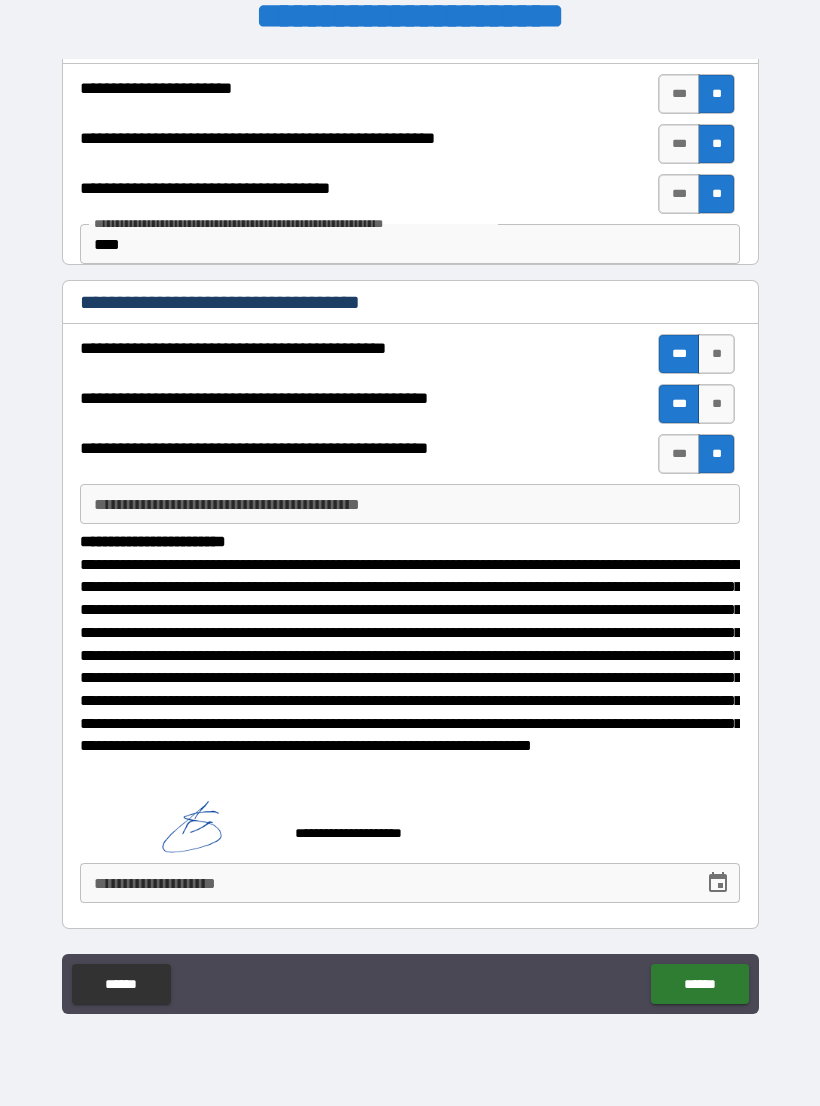 scroll, scrollTop: 325, scrollLeft: 0, axis: vertical 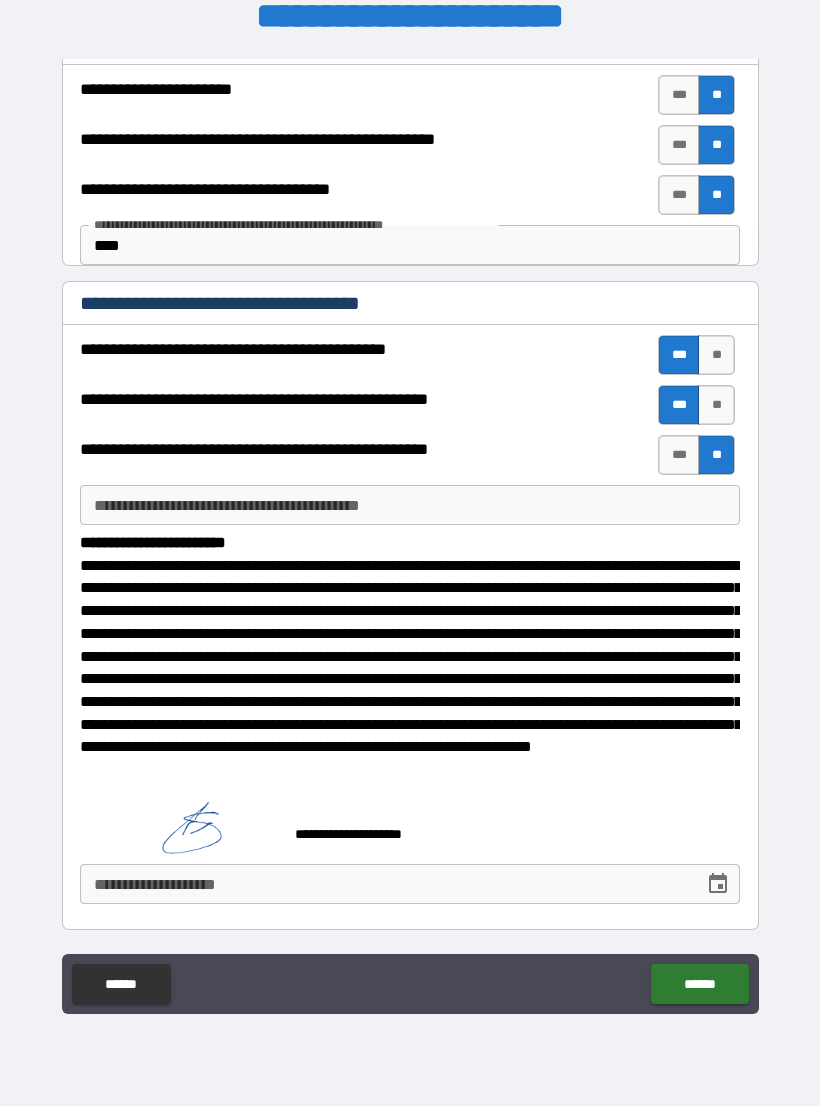 type on "**********" 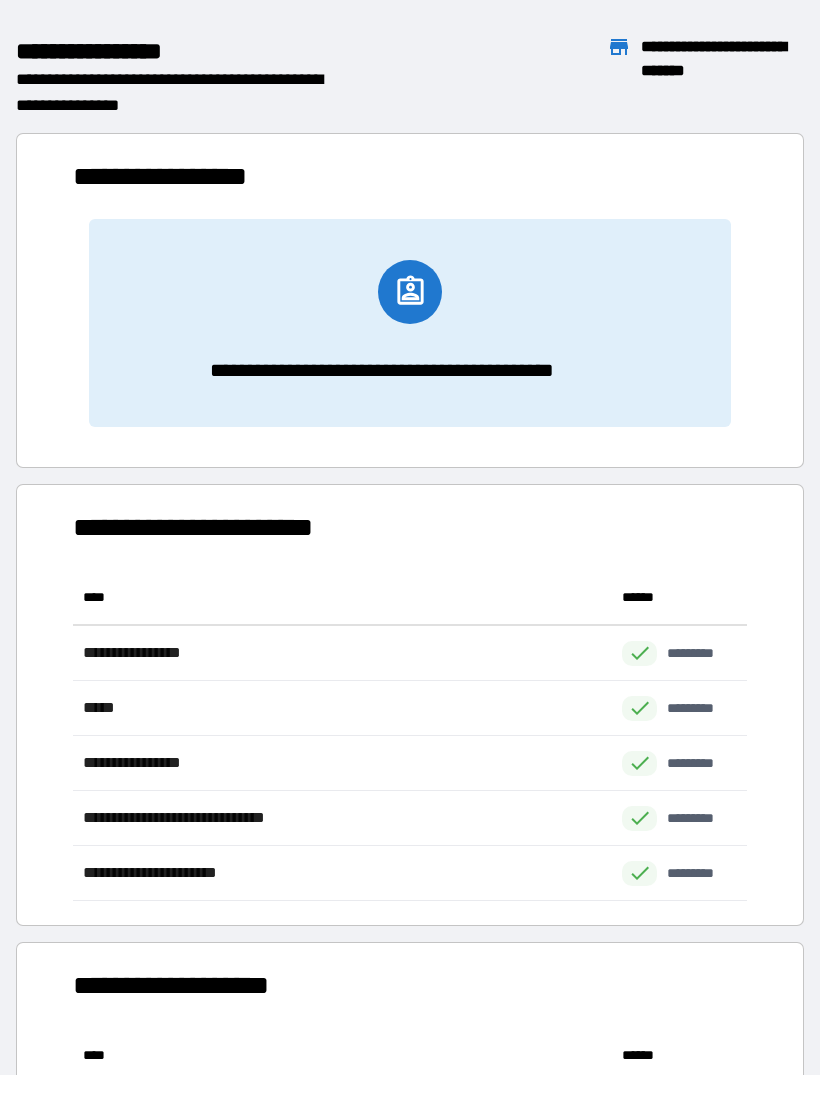 scroll, scrollTop: 1, scrollLeft: 1, axis: both 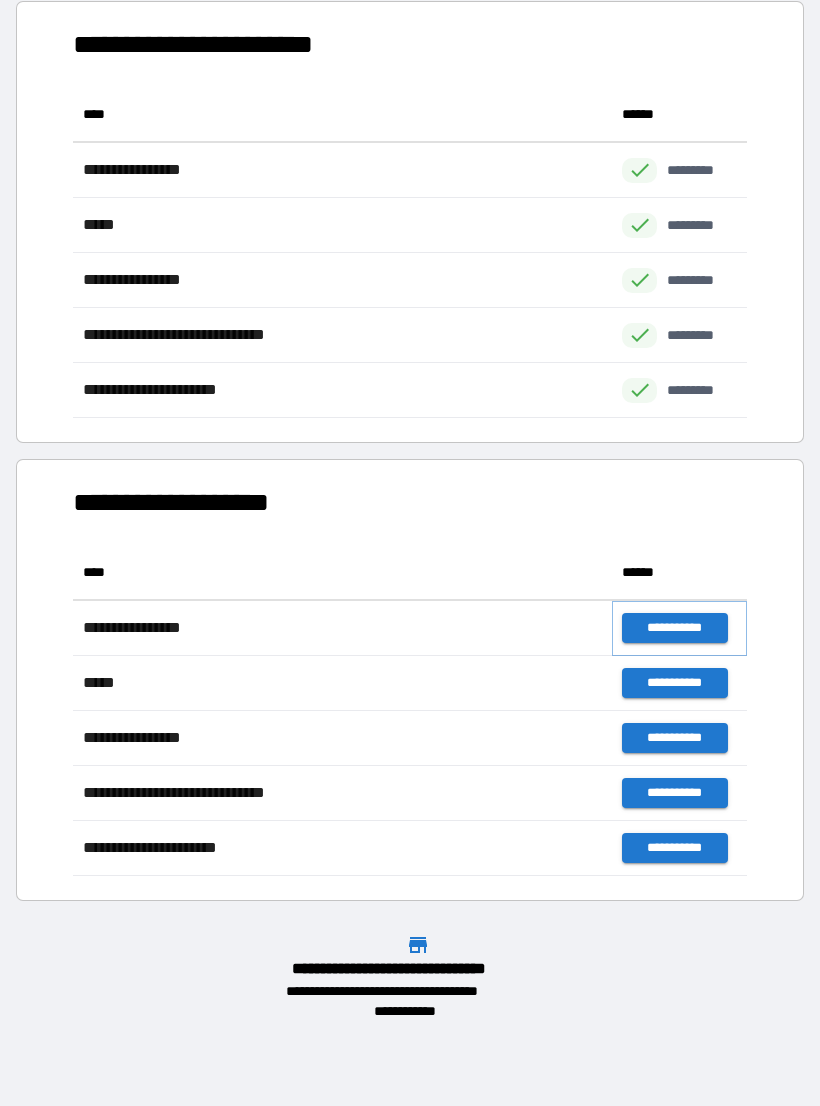 click on "**********" at bounding box center [674, 628] 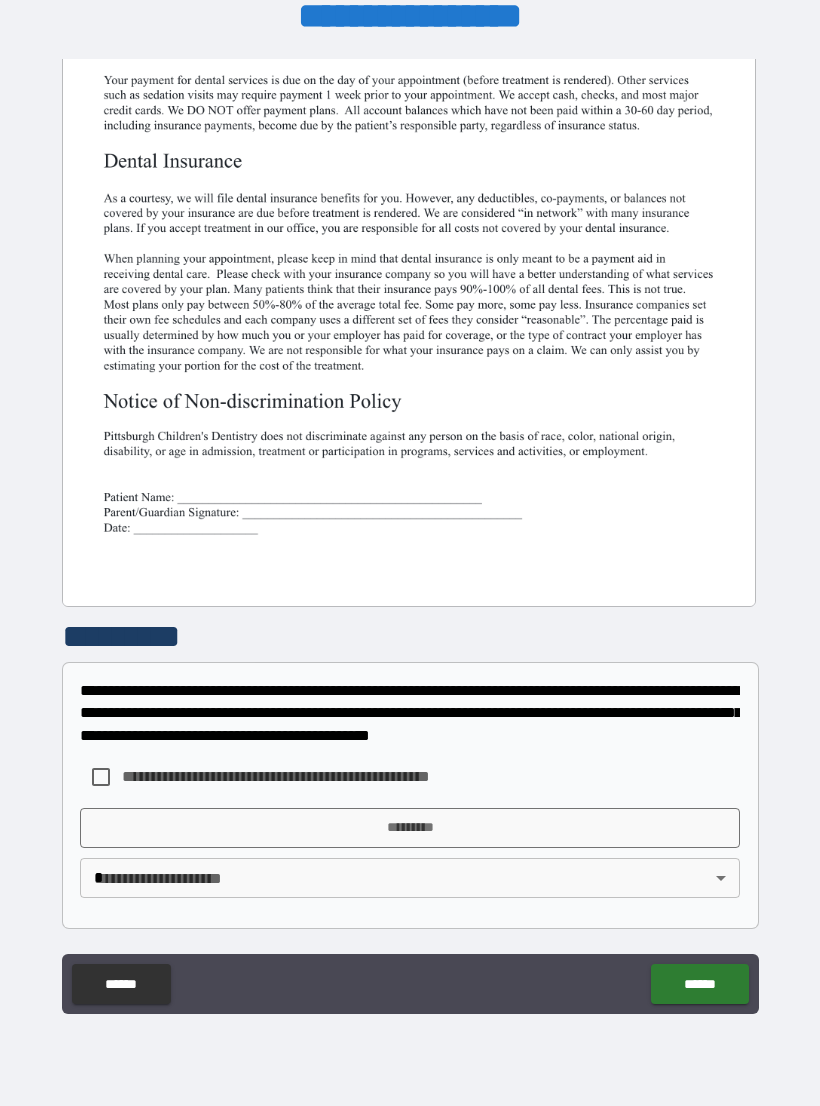scroll, scrollTop: 380, scrollLeft: 0, axis: vertical 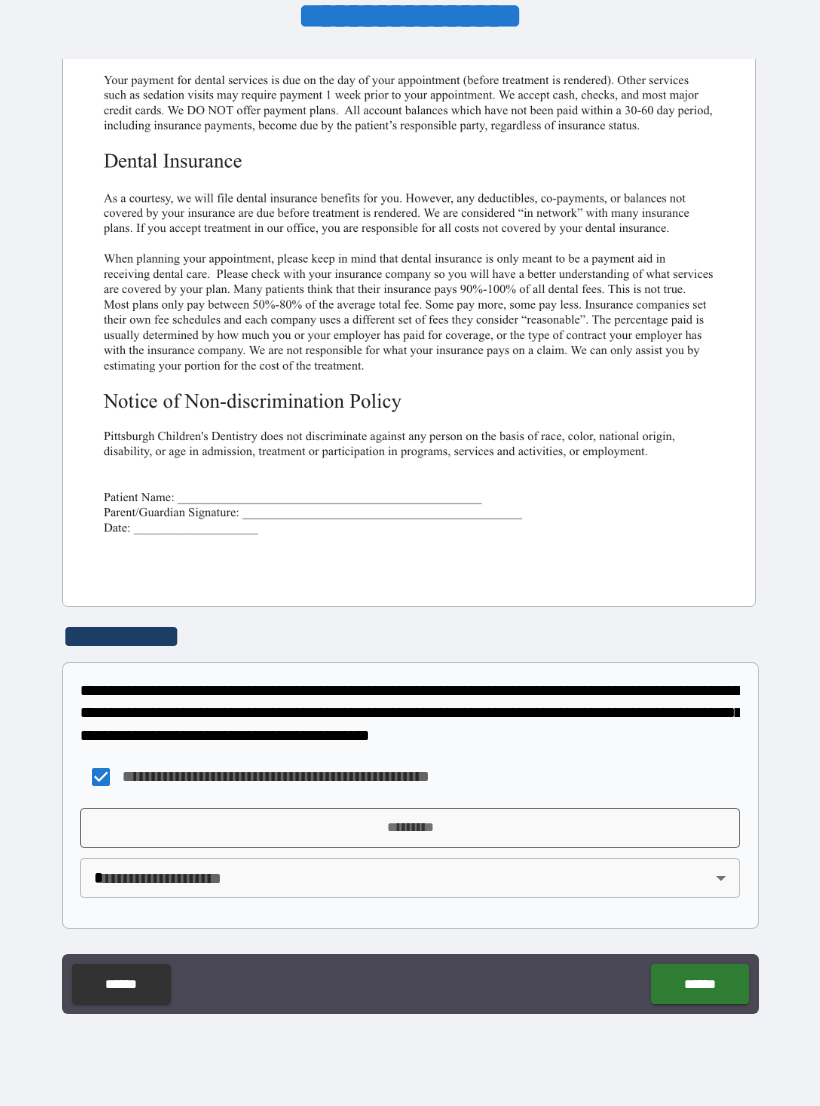 click on "*********" at bounding box center (410, 828) 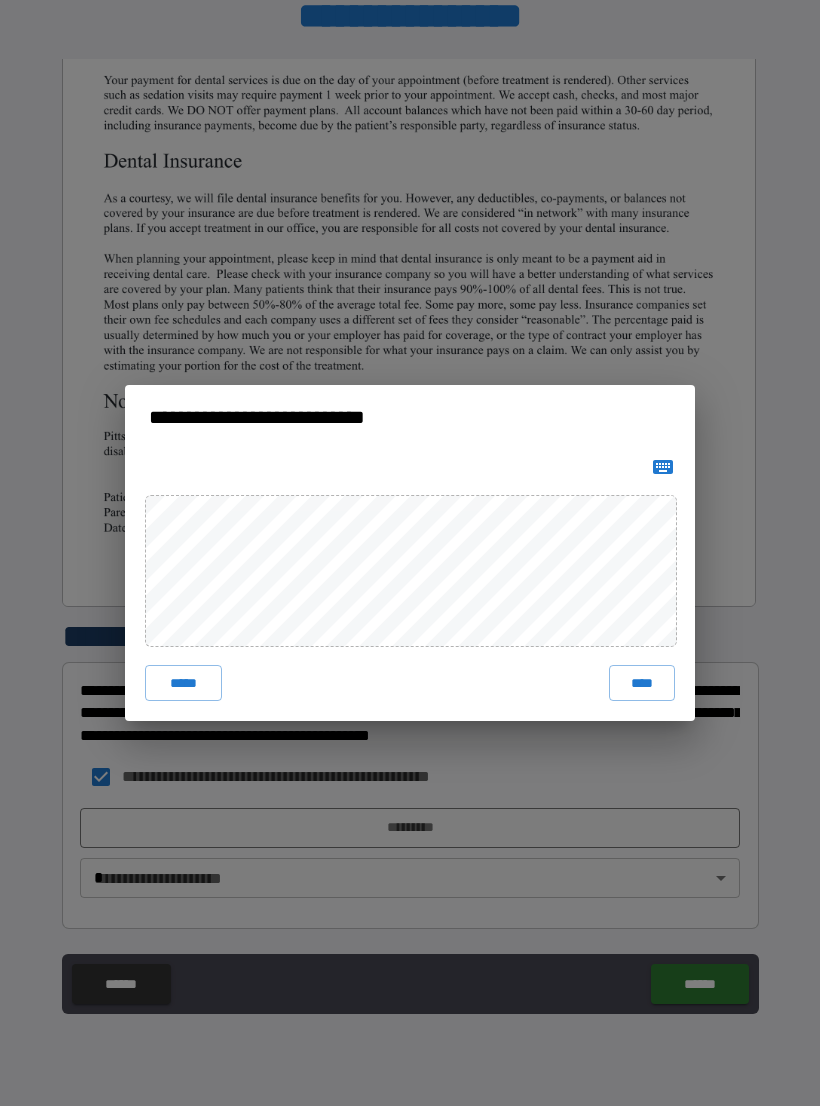 click on "****" at bounding box center [642, 683] 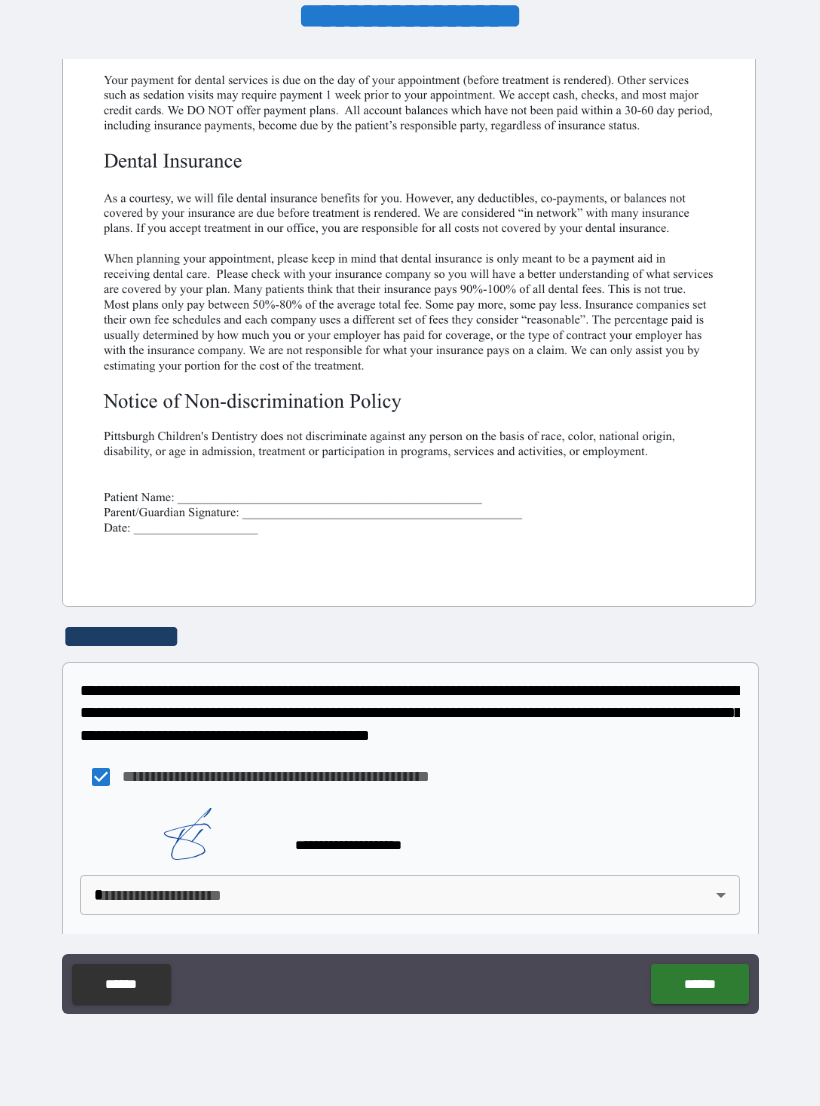 scroll, scrollTop: 370, scrollLeft: 0, axis: vertical 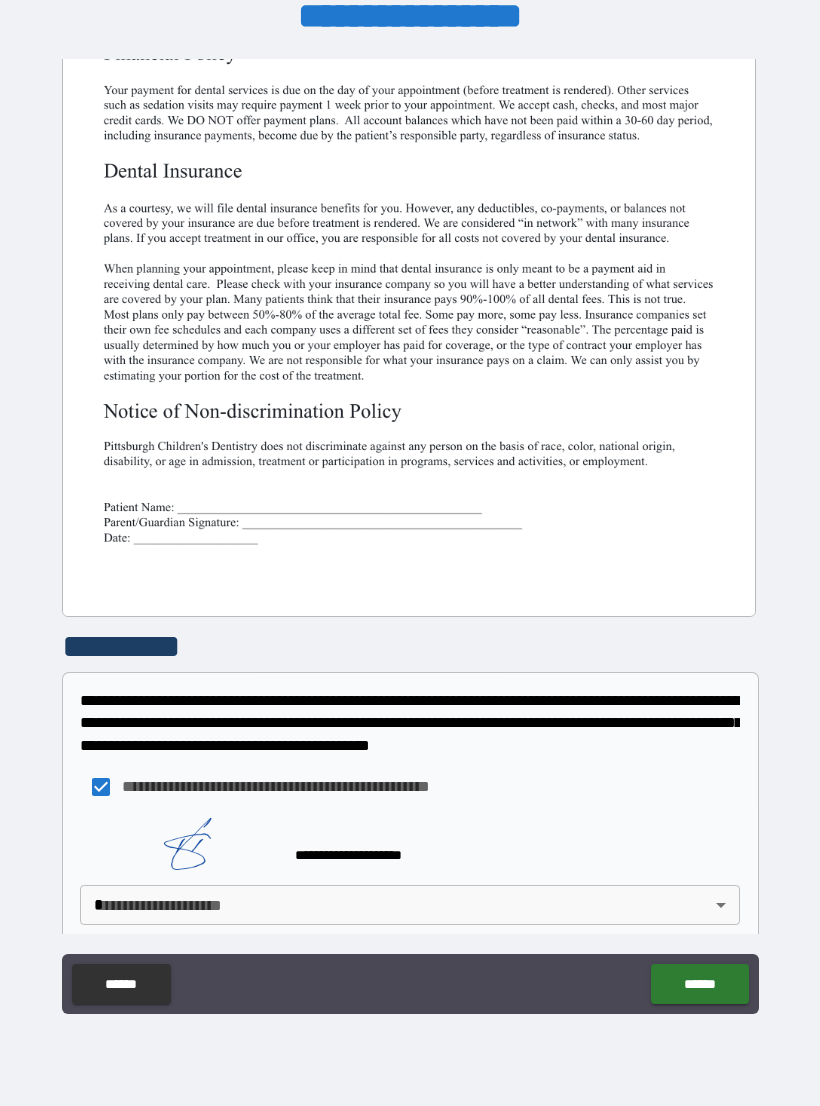 click on "**********" at bounding box center (410, 537) 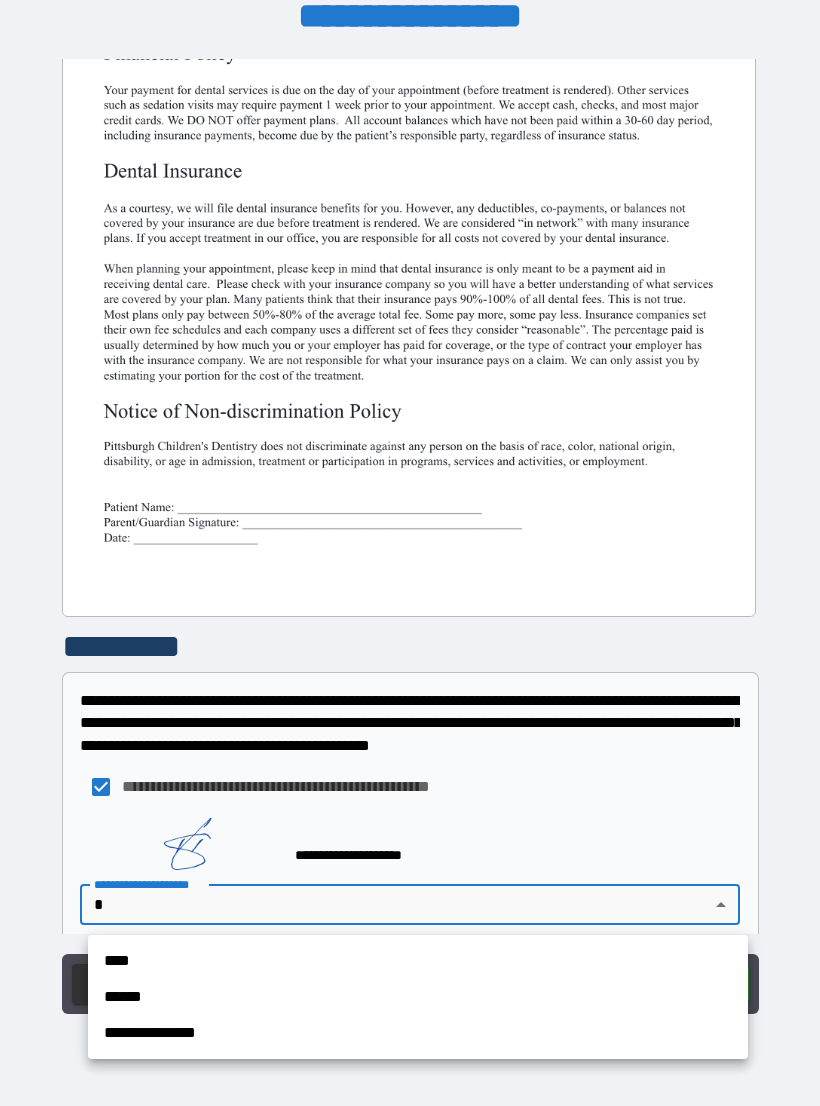 click on "**********" at bounding box center (418, 1033) 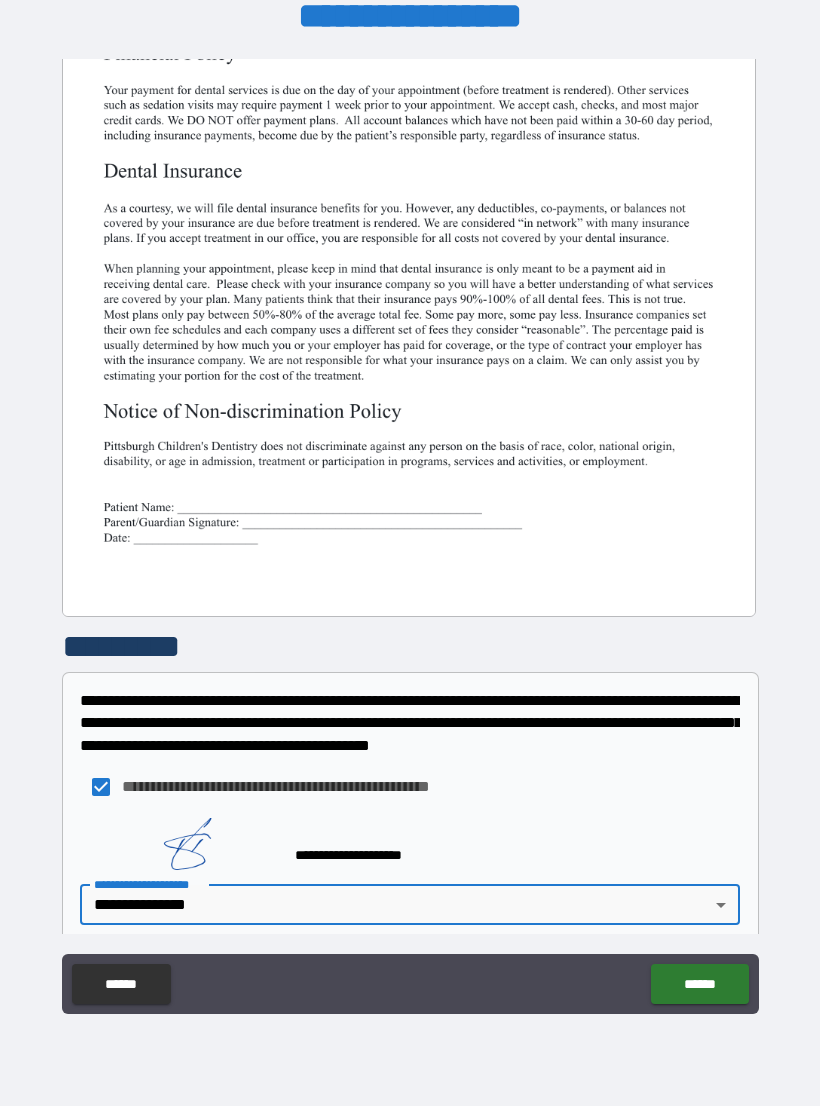 click on "******" at bounding box center (699, 984) 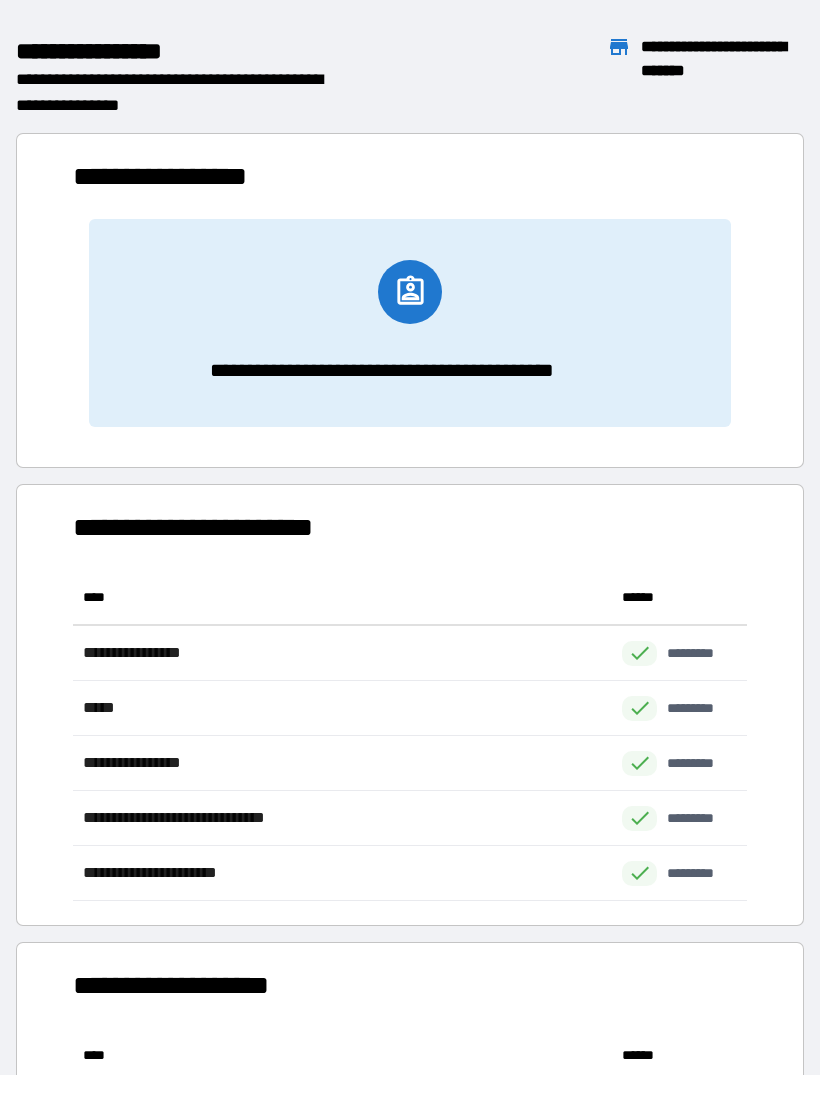 scroll, scrollTop: 331, scrollLeft: 674, axis: both 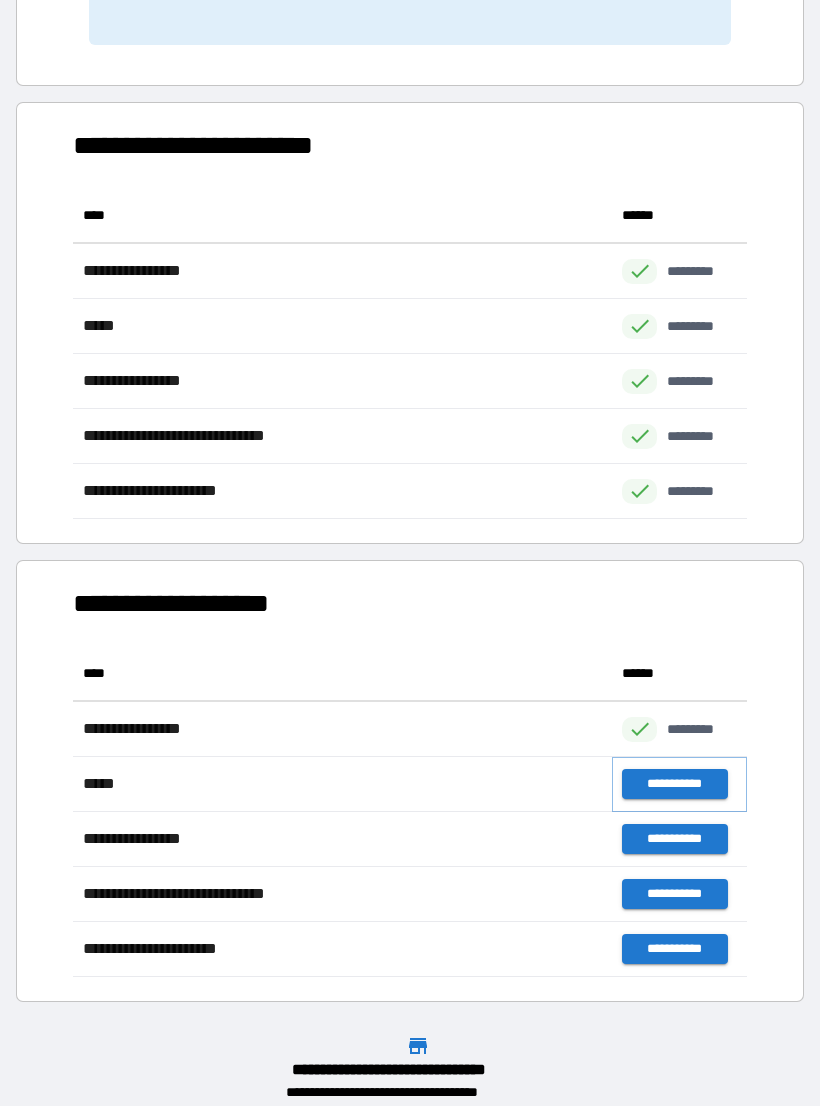 click on "**********" at bounding box center [674, 784] 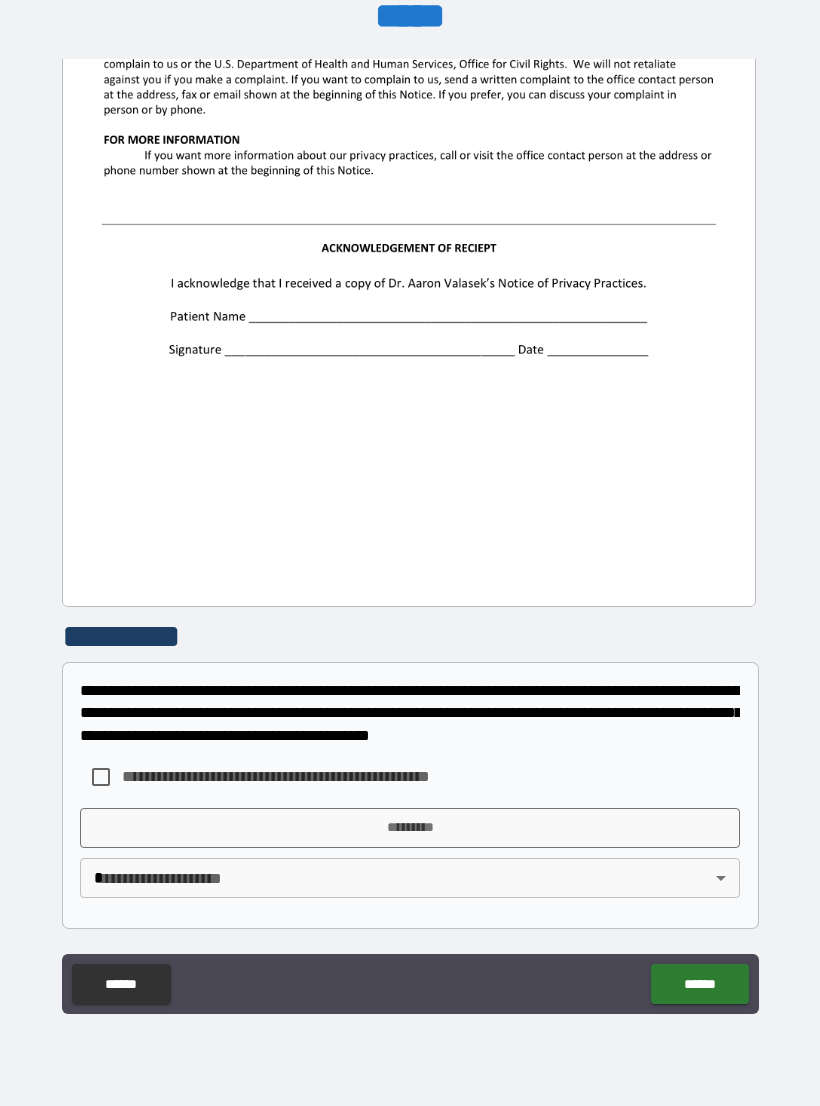 scroll, scrollTop: 2244, scrollLeft: 0, axis: vertical 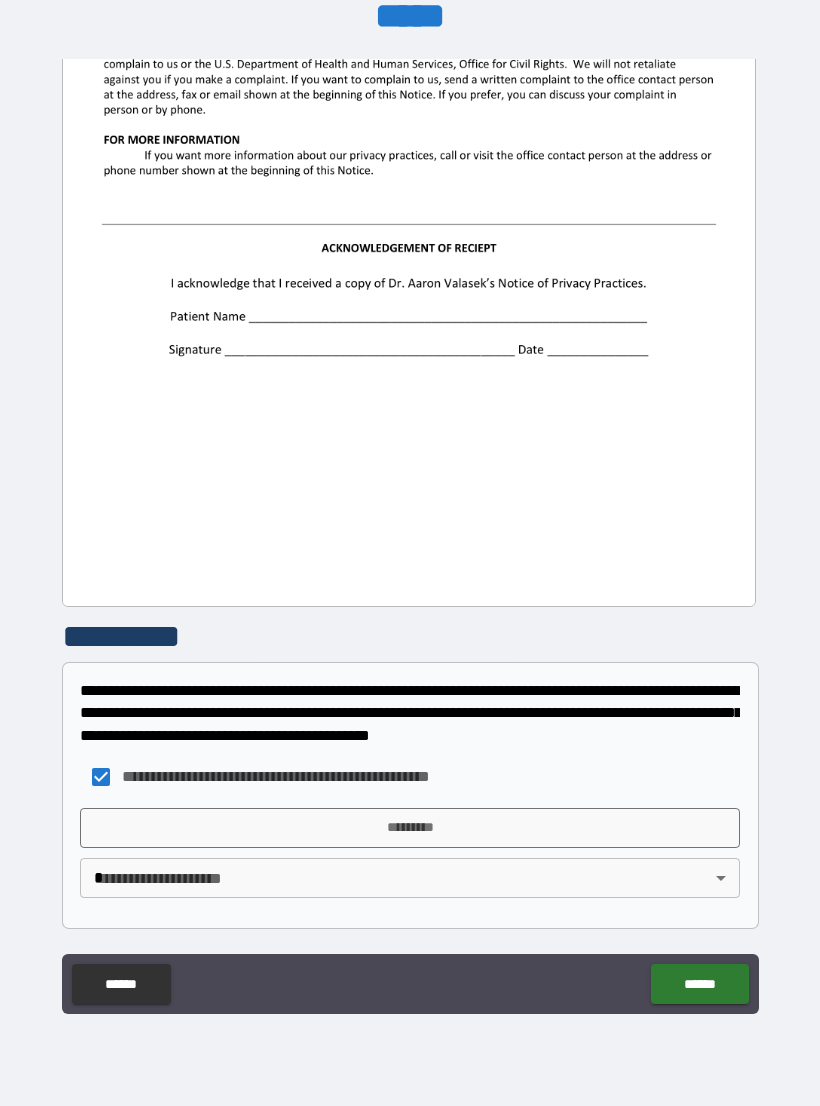 click on "*********" at bounding box center [410, 828] 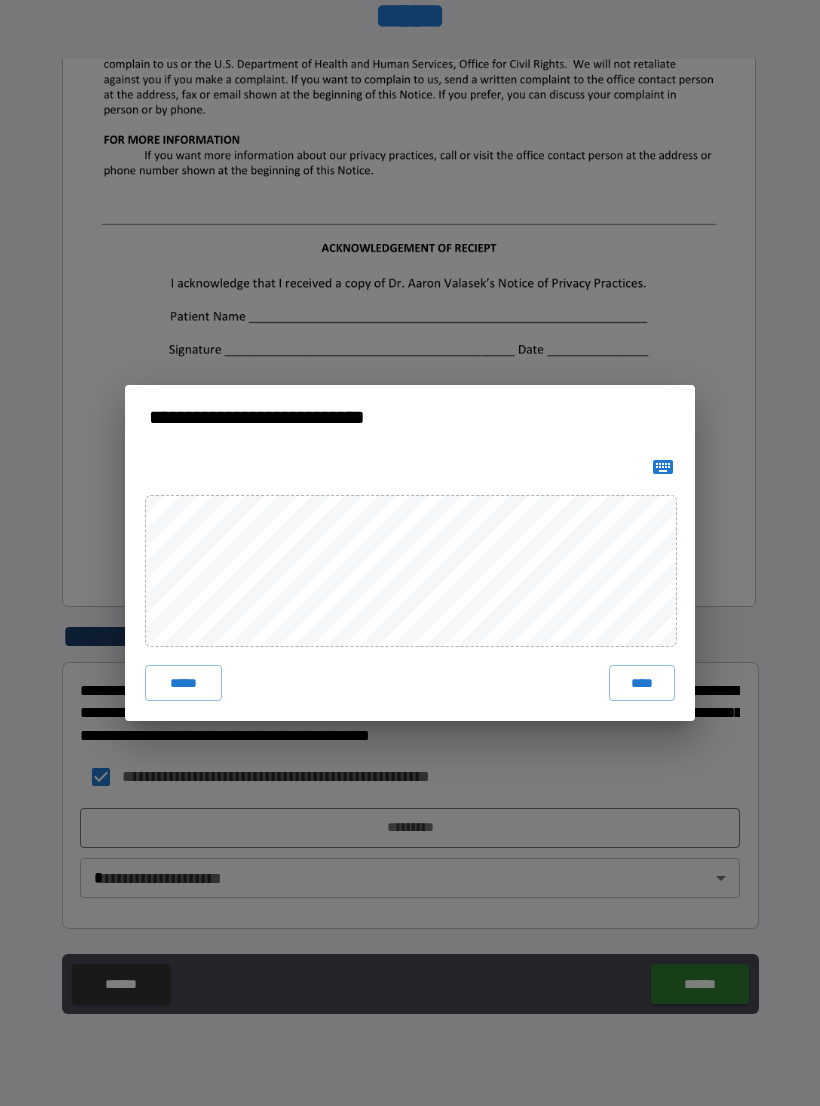 click on "****" at bounding box center (642, 683) 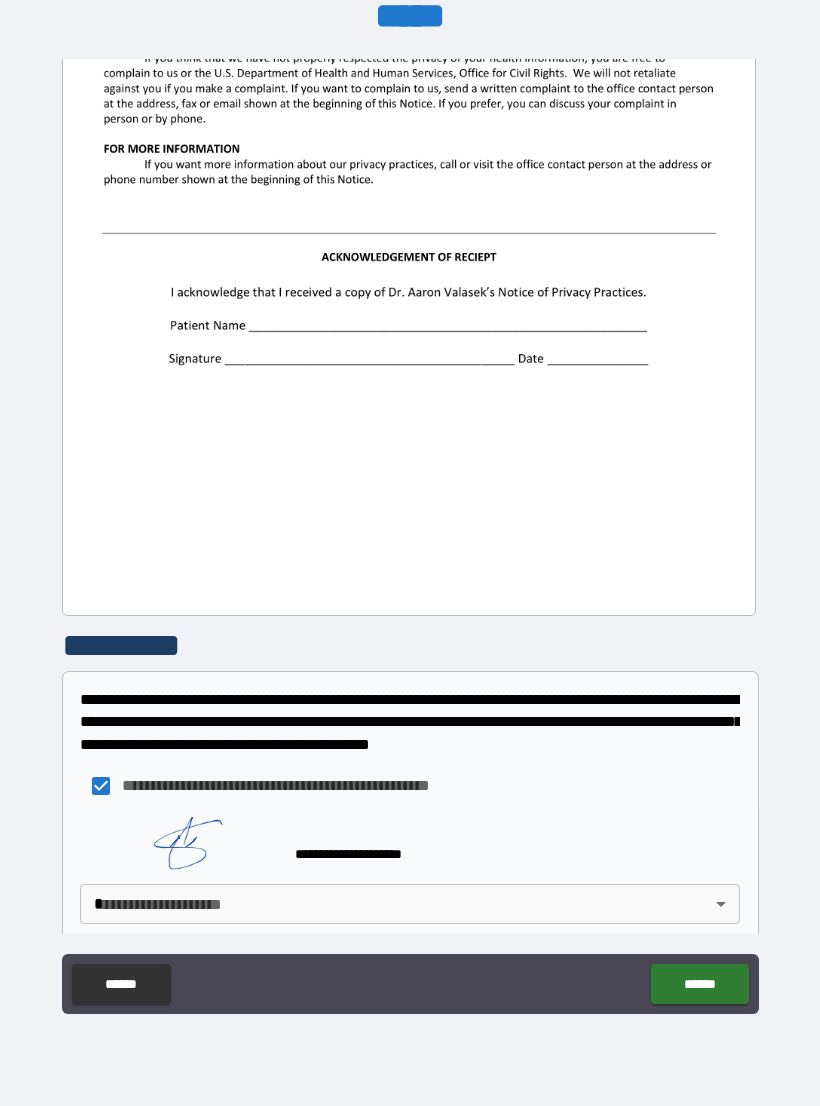 click on "******" at bounding box center [699, 984] 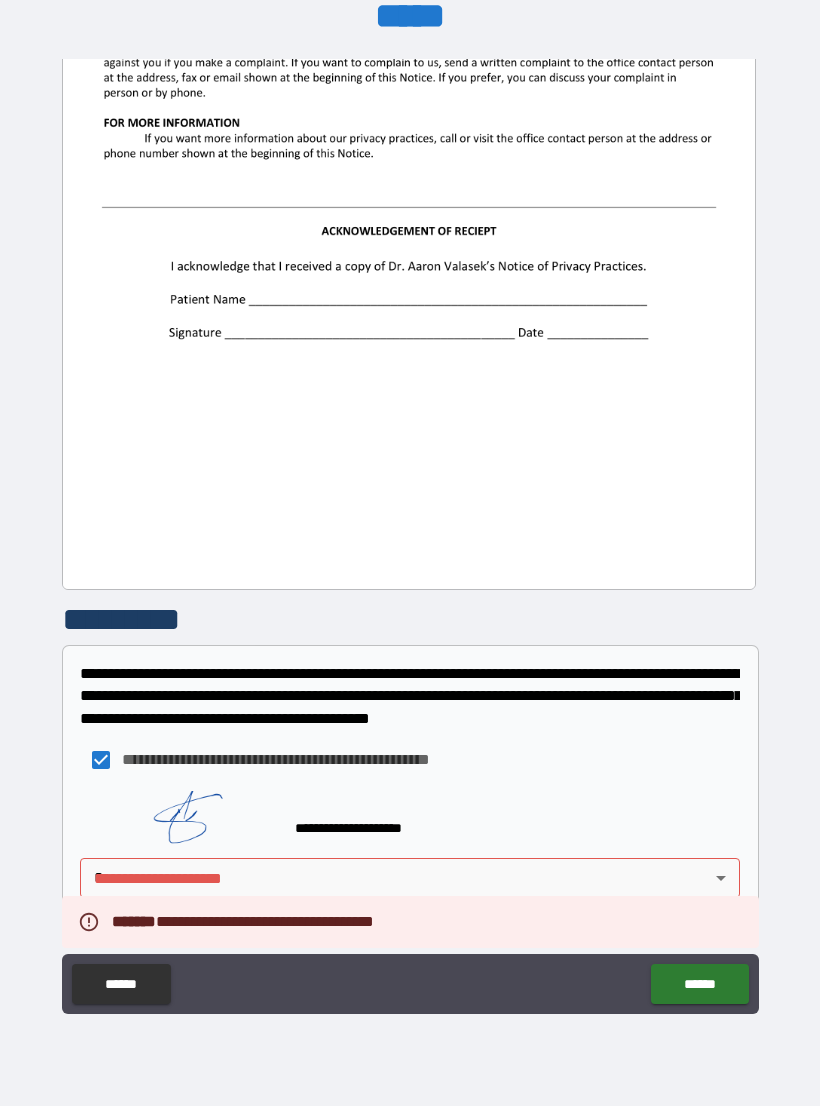 scroll, scrollTop: 2261, scrollLeft: 0, axis: vertical 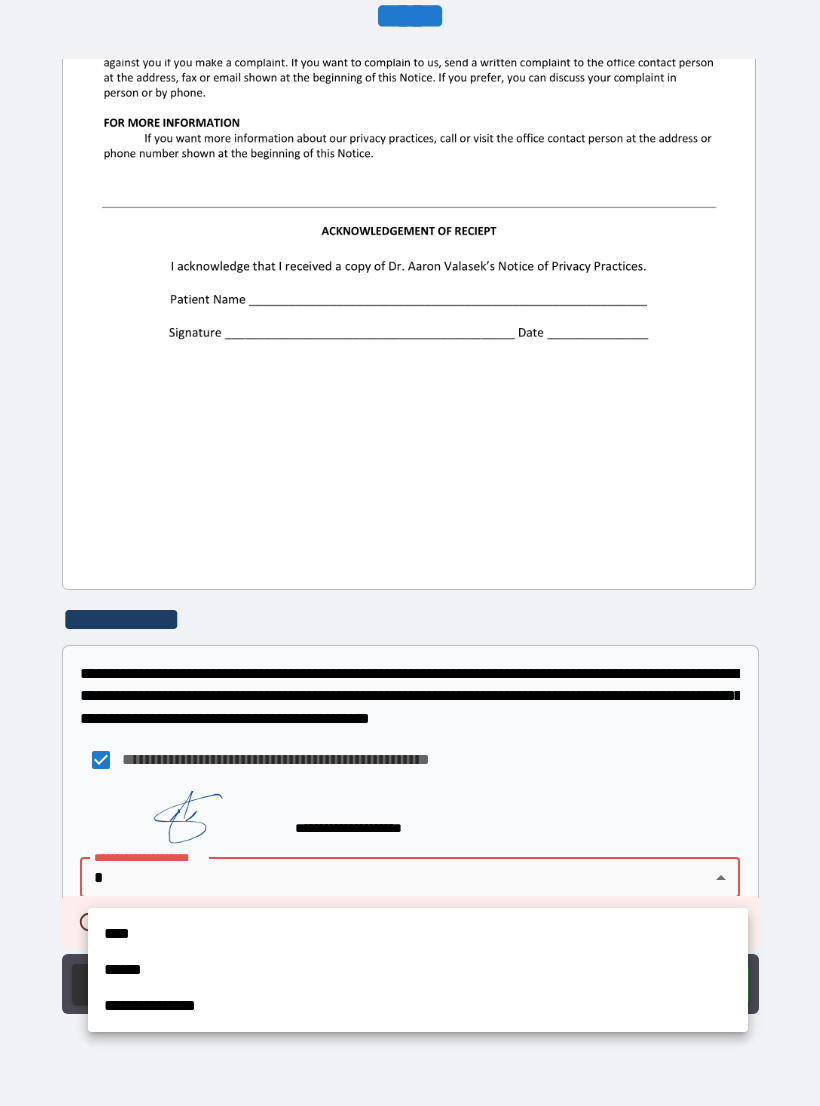 click on "**********" at bounding box center [418, 1006] 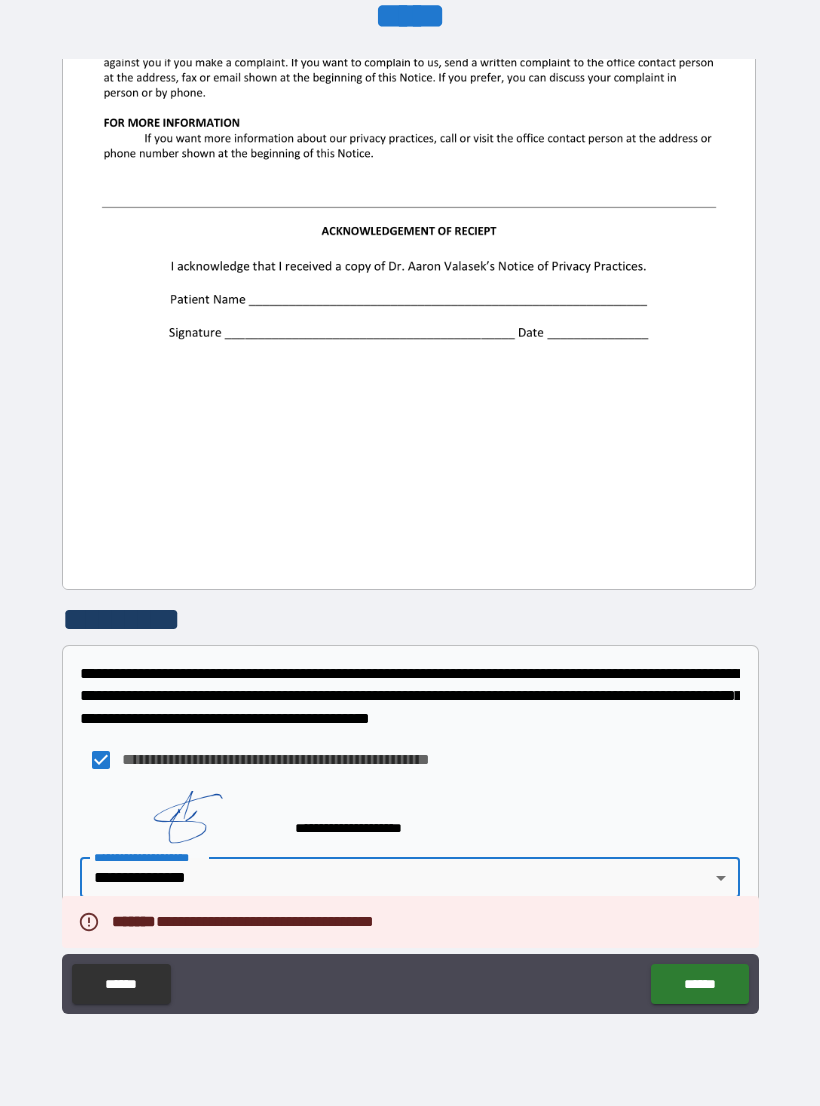 click on "******" at bounding box center [699, 984] 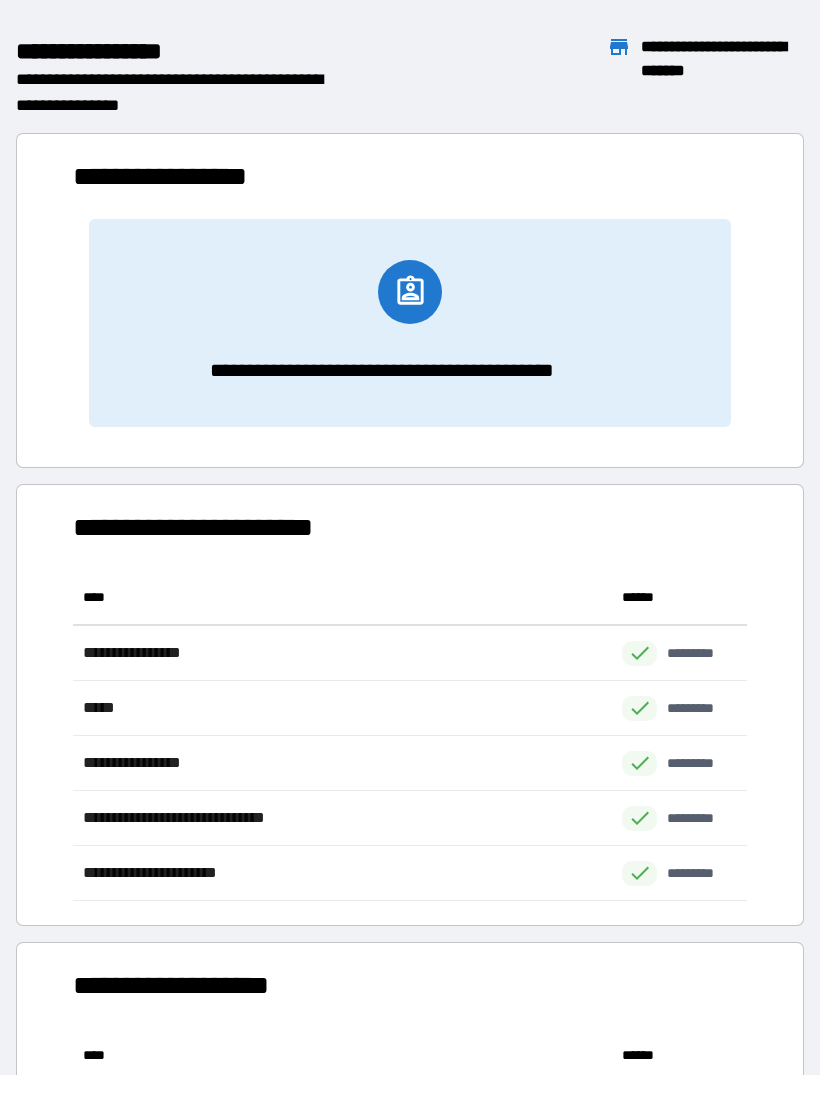 scroll, scrollTop: 331, scrollLeft: 674, axis: both 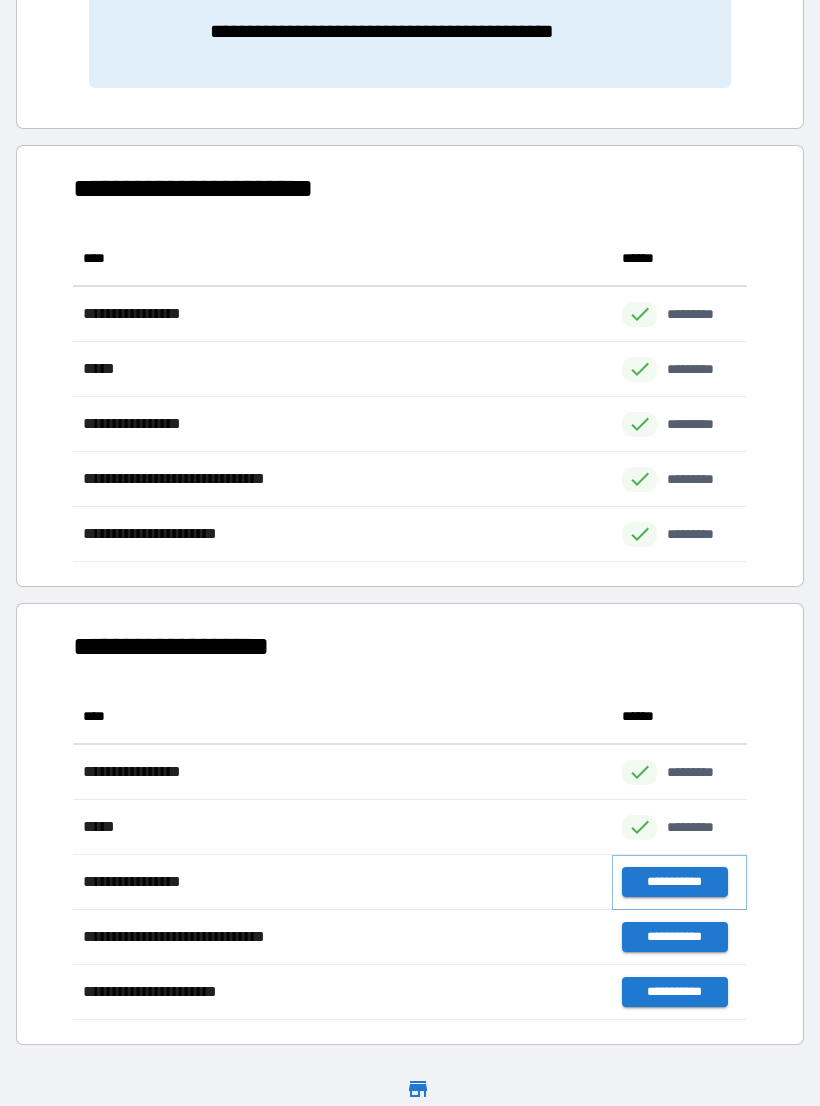 click on "**********" at bounding box center (674, 882) 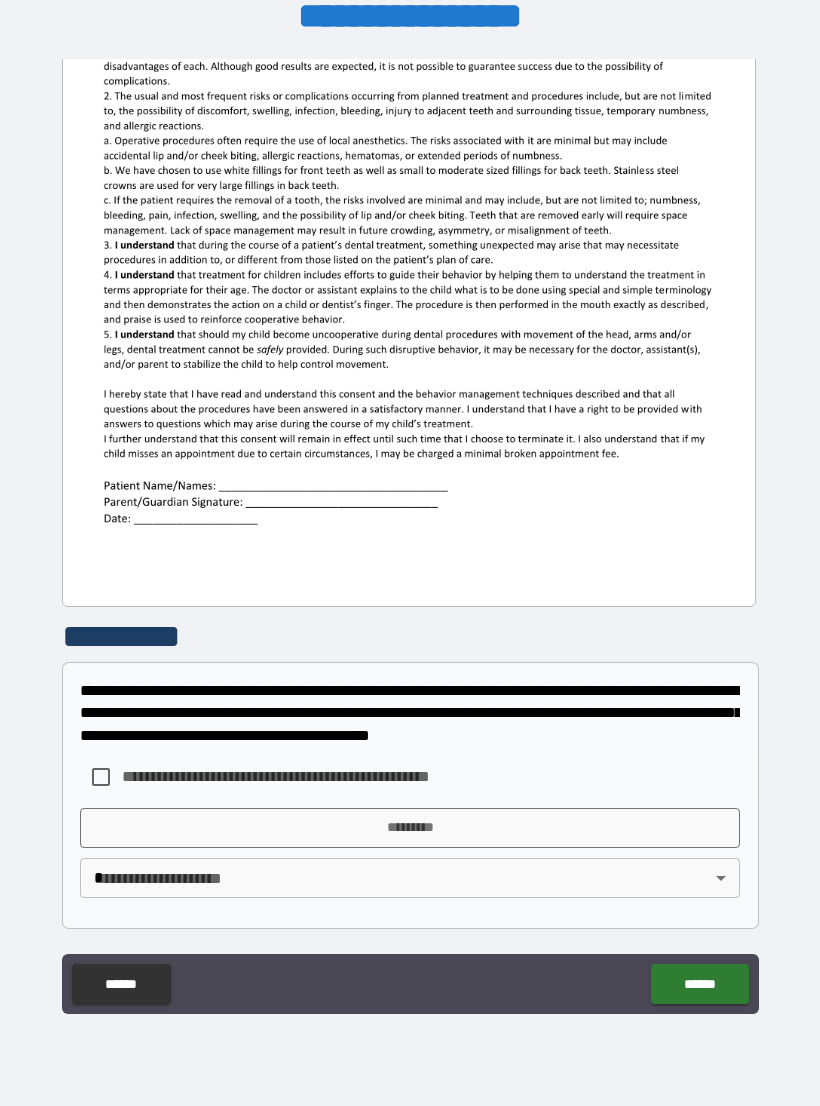 scroll, scrollTop: 380, scrollLeft: 0, axis: vertical 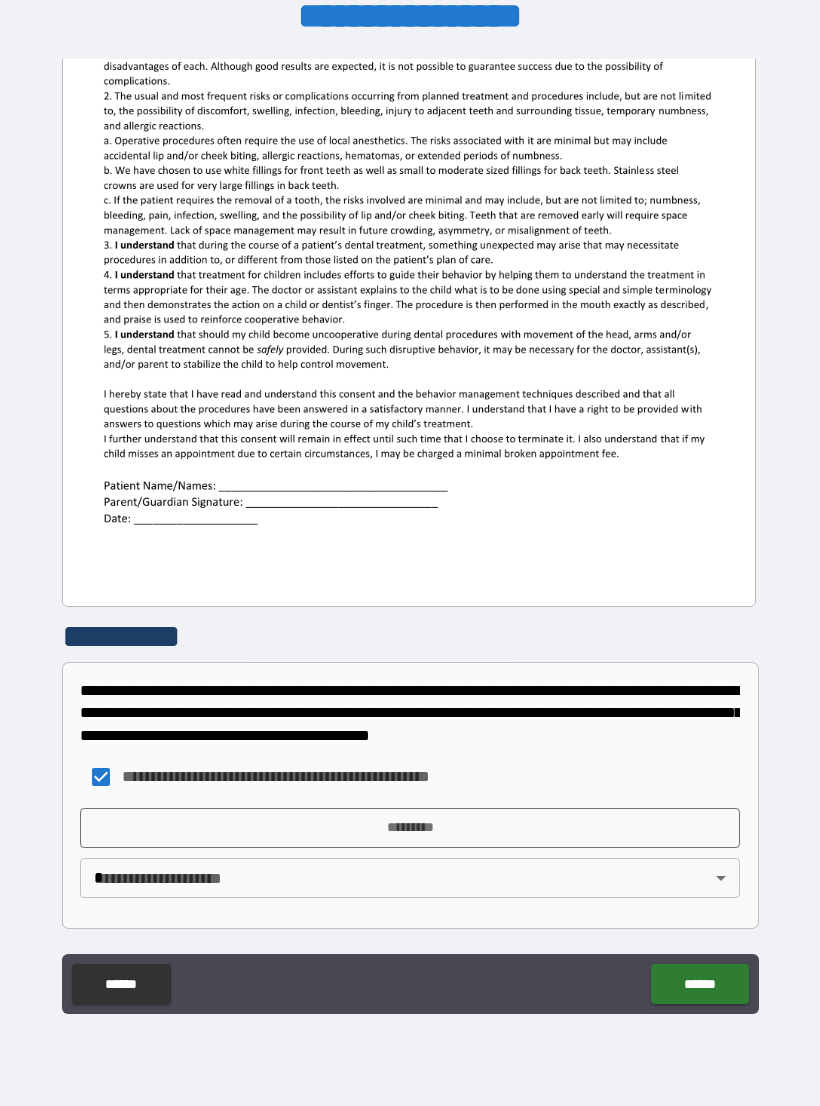 click on "*********" at bounding box center (410, 828) 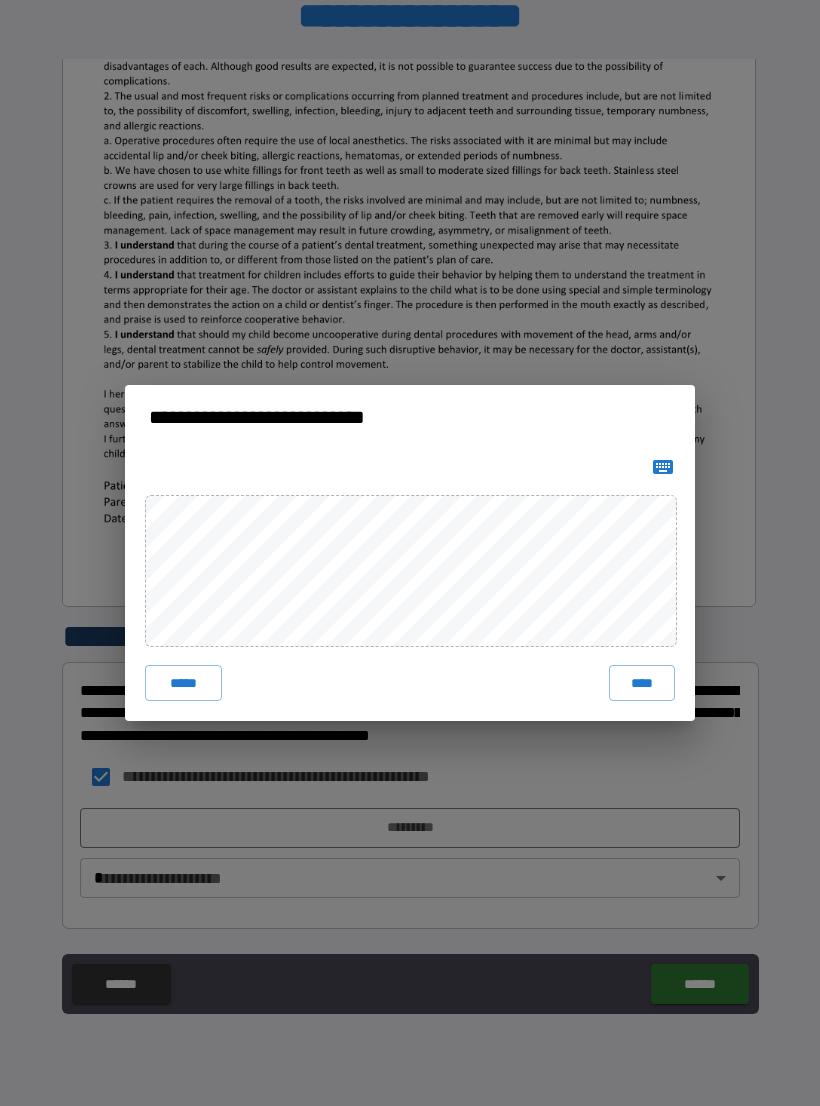 click on "****" at bounding box center (642, 683) 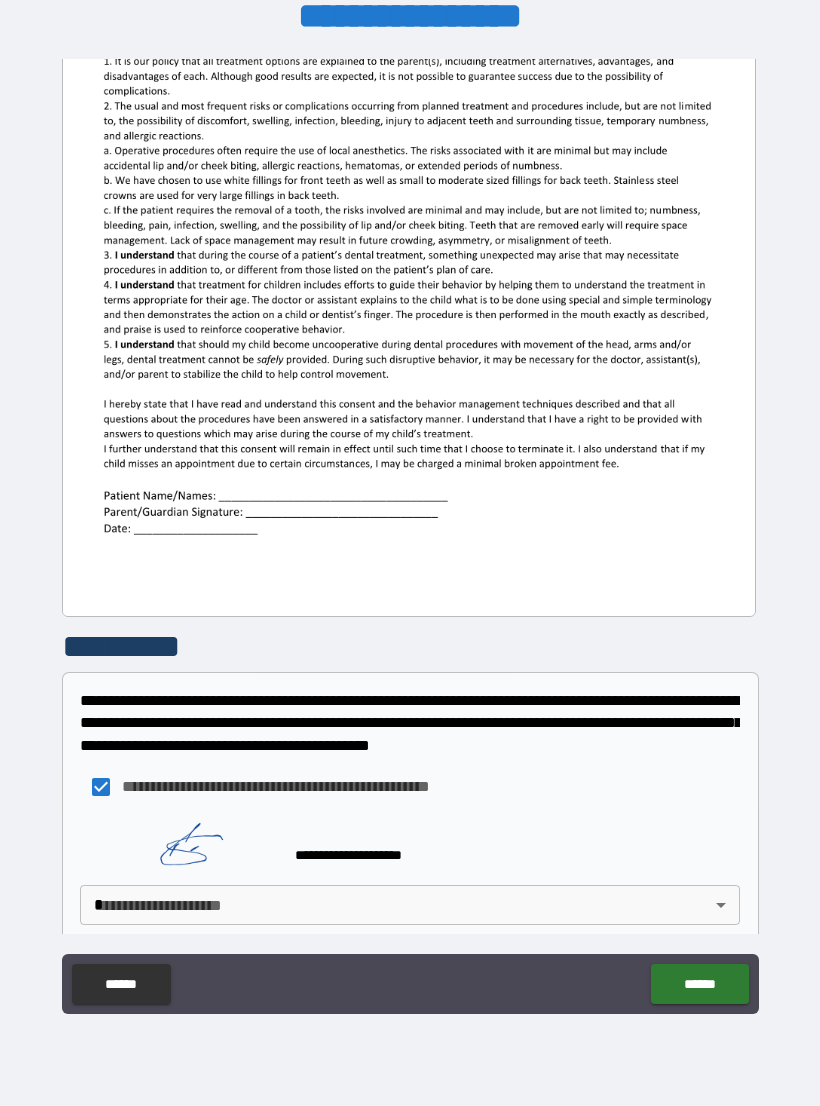 click on "**********" at bounding box center [410, 537] 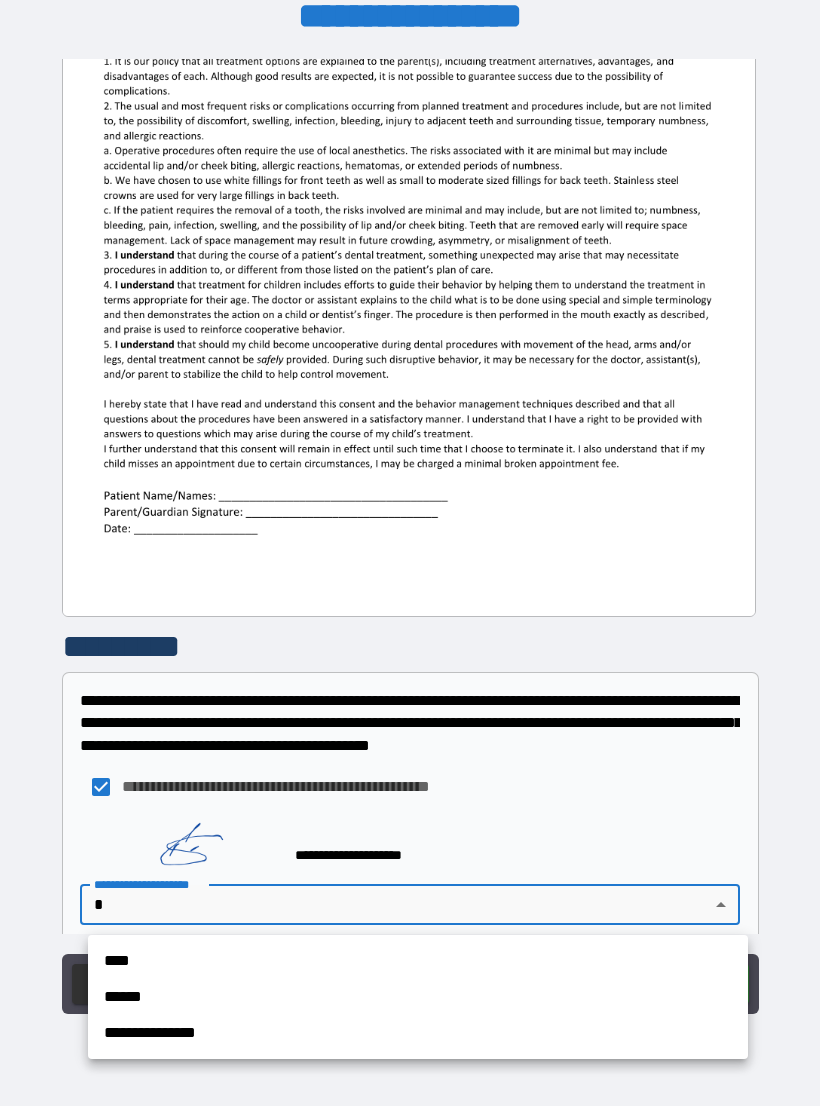 click on "**********" at bounding box center (418, 1033) 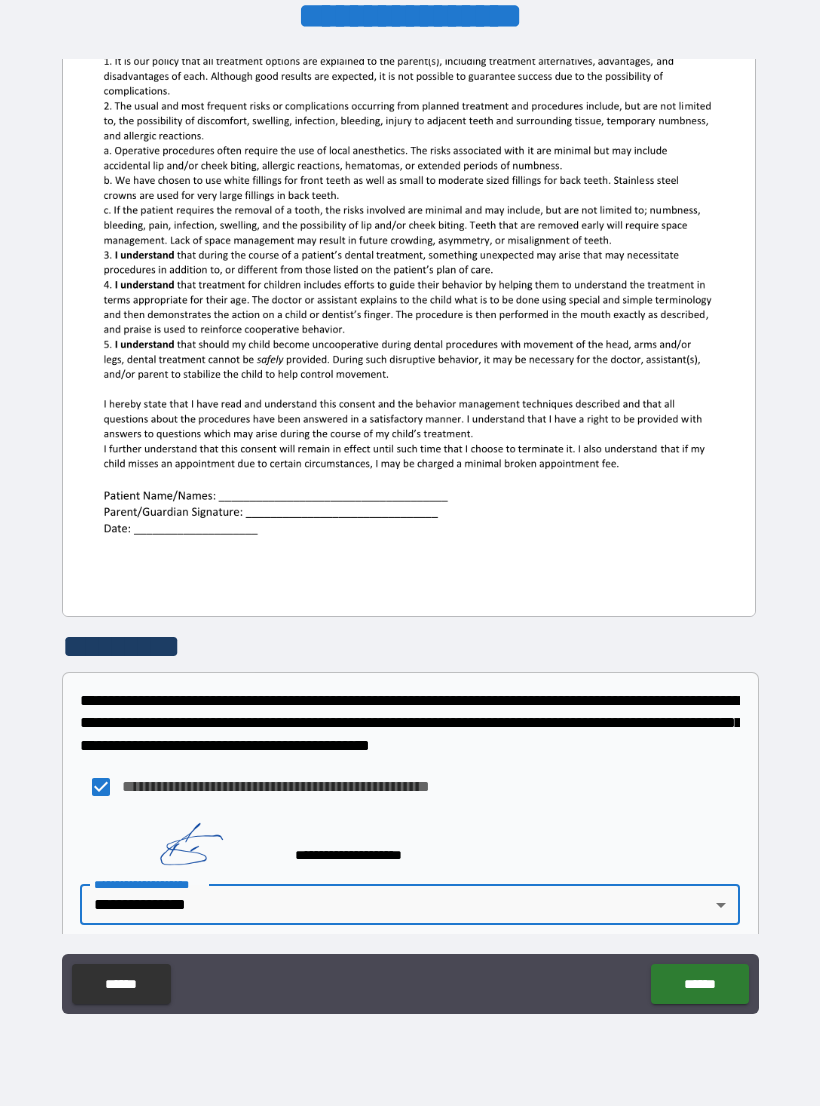 click on "******" at bounding box center [699, 984] 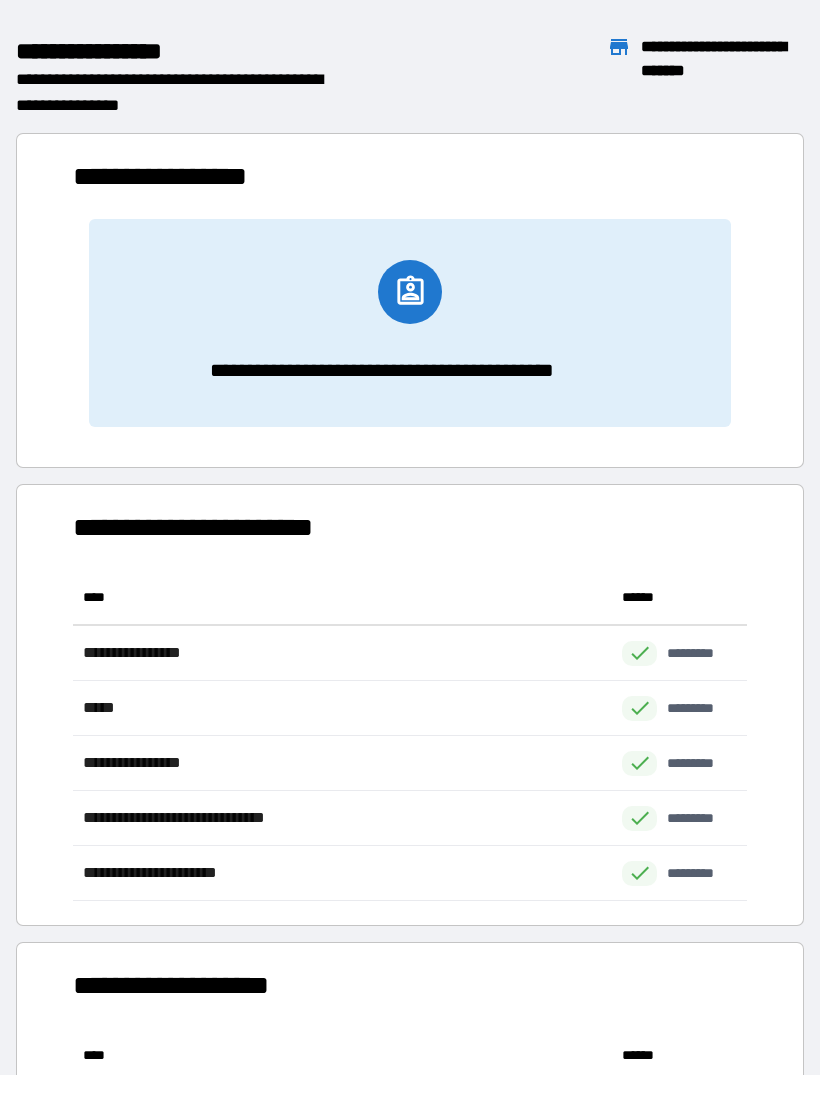 scroll, scrollTop: 1, scrollLeft: 1, axis: both 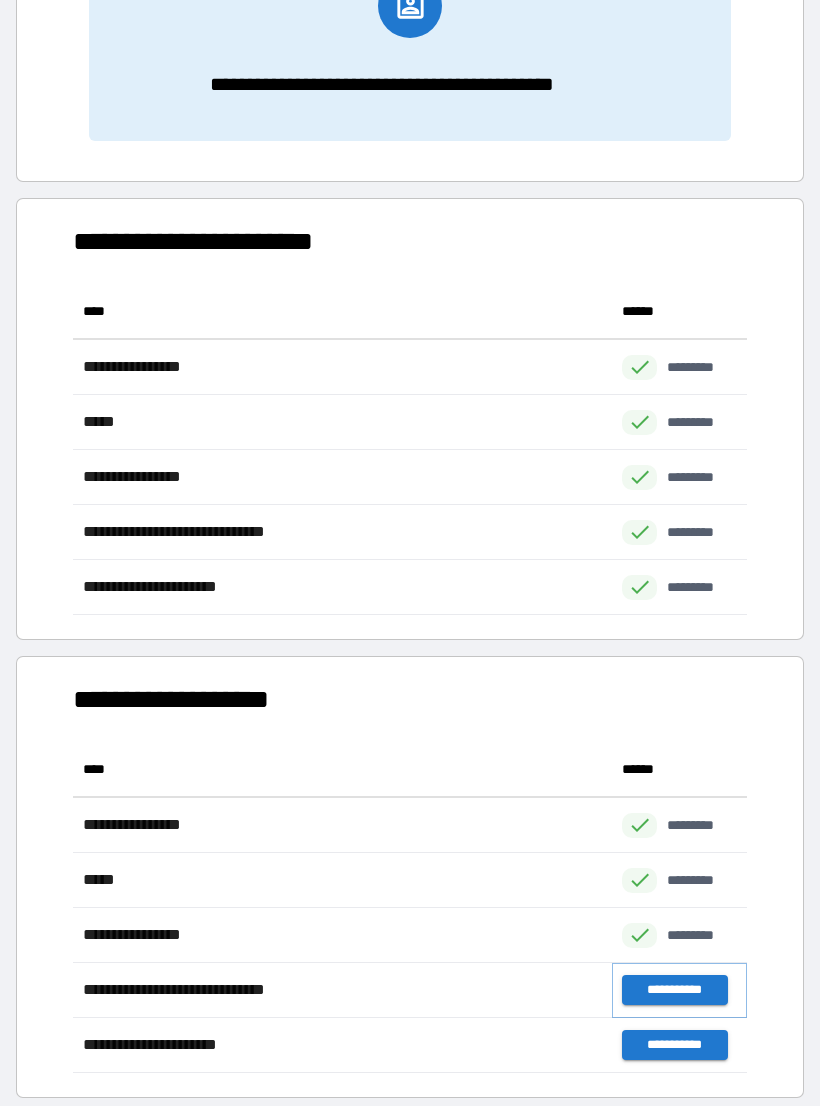 click on "**********" at bounding box center [674, 990] 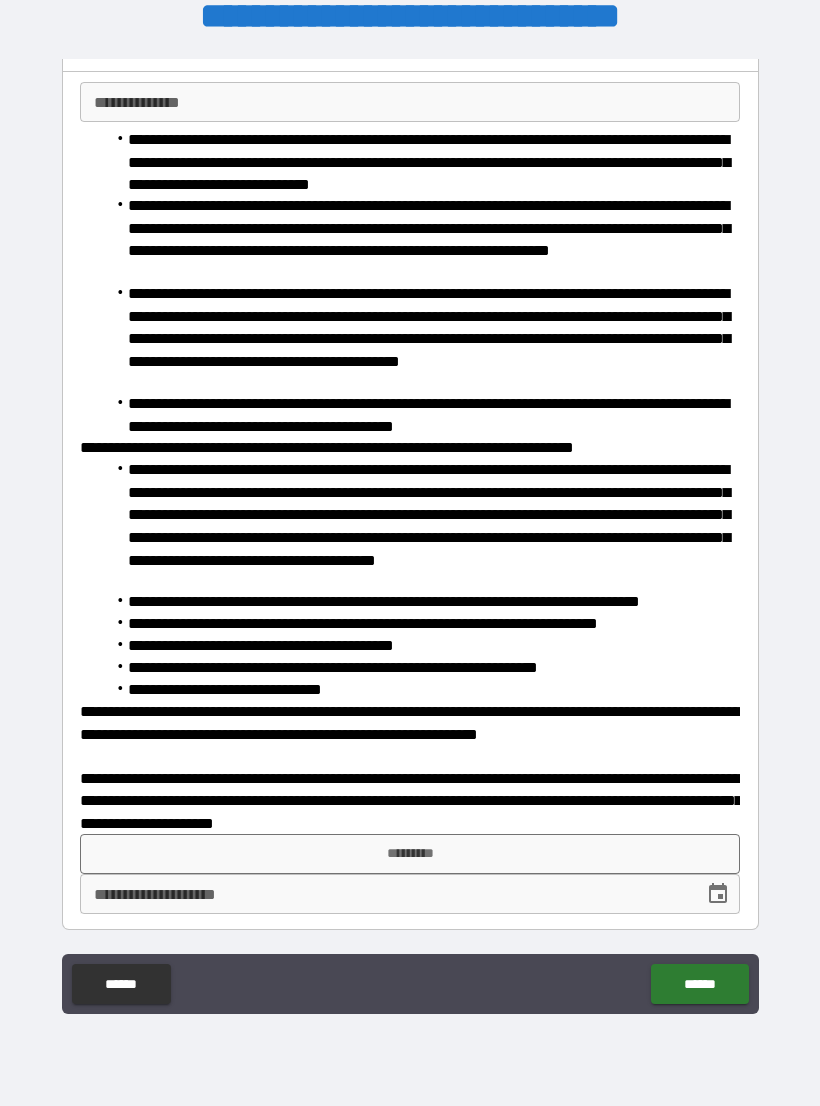 scroll, scrollTop: 119, scrollLeft: 0, axis: vertical 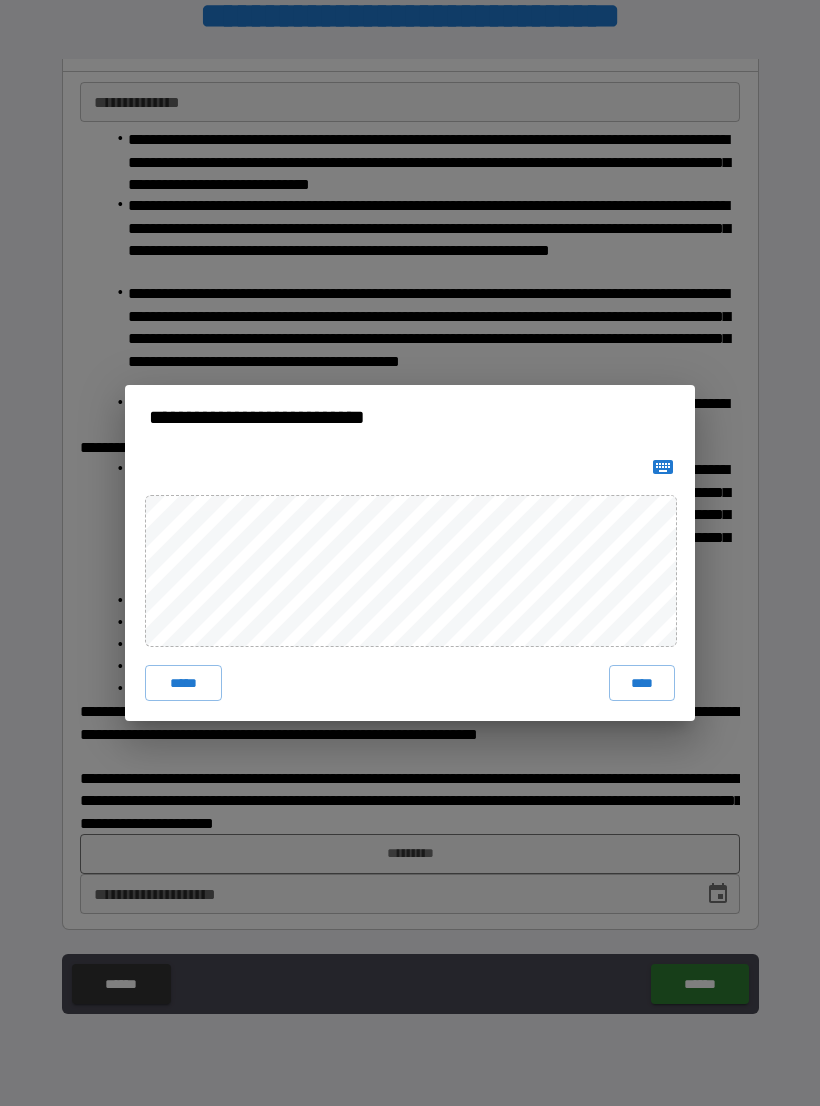 click on "****" at bounding box center (642, 683) 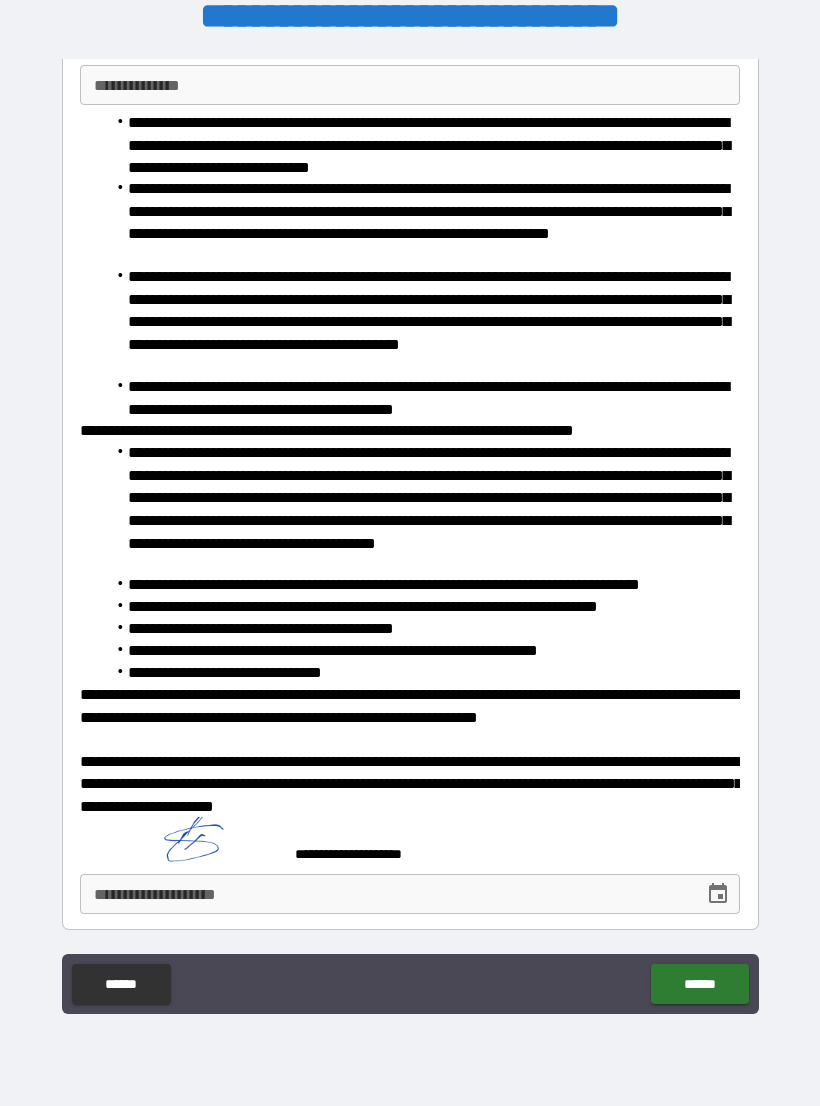 click on "******" at bounding box center (699, 984) 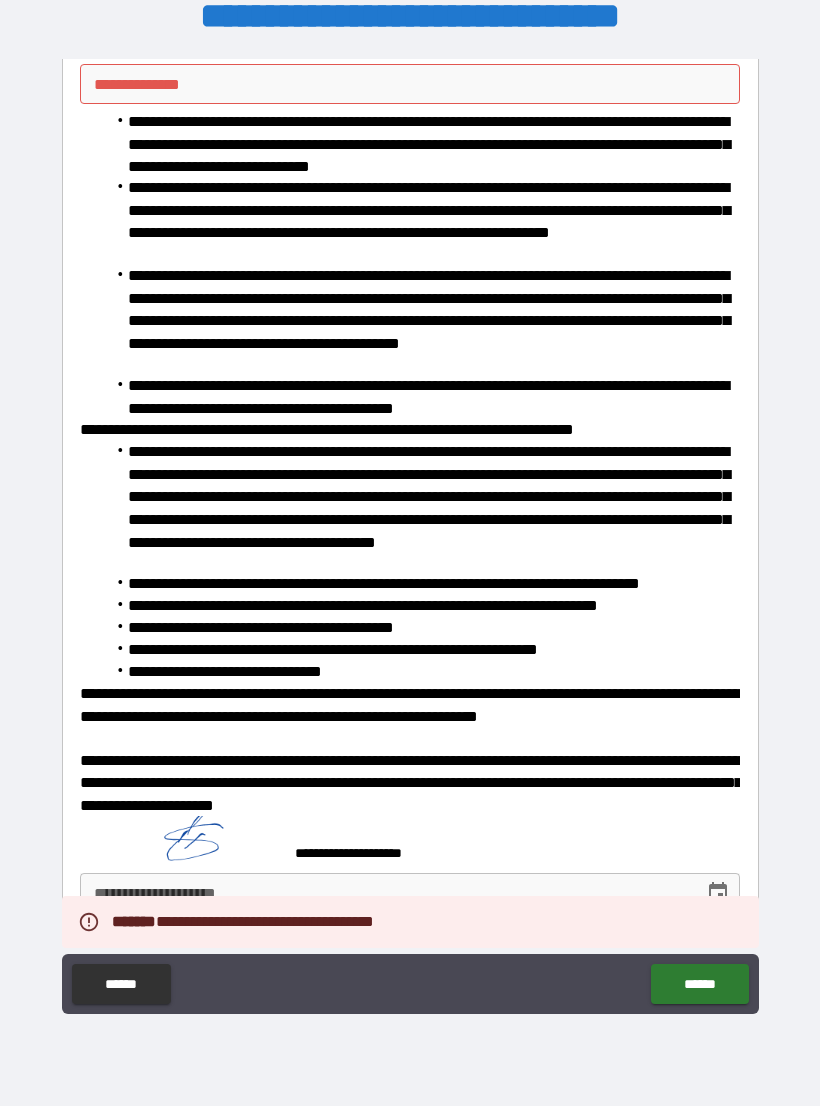 scroll, scrollTop: 136, scrollLeft: 0, axis: vertical 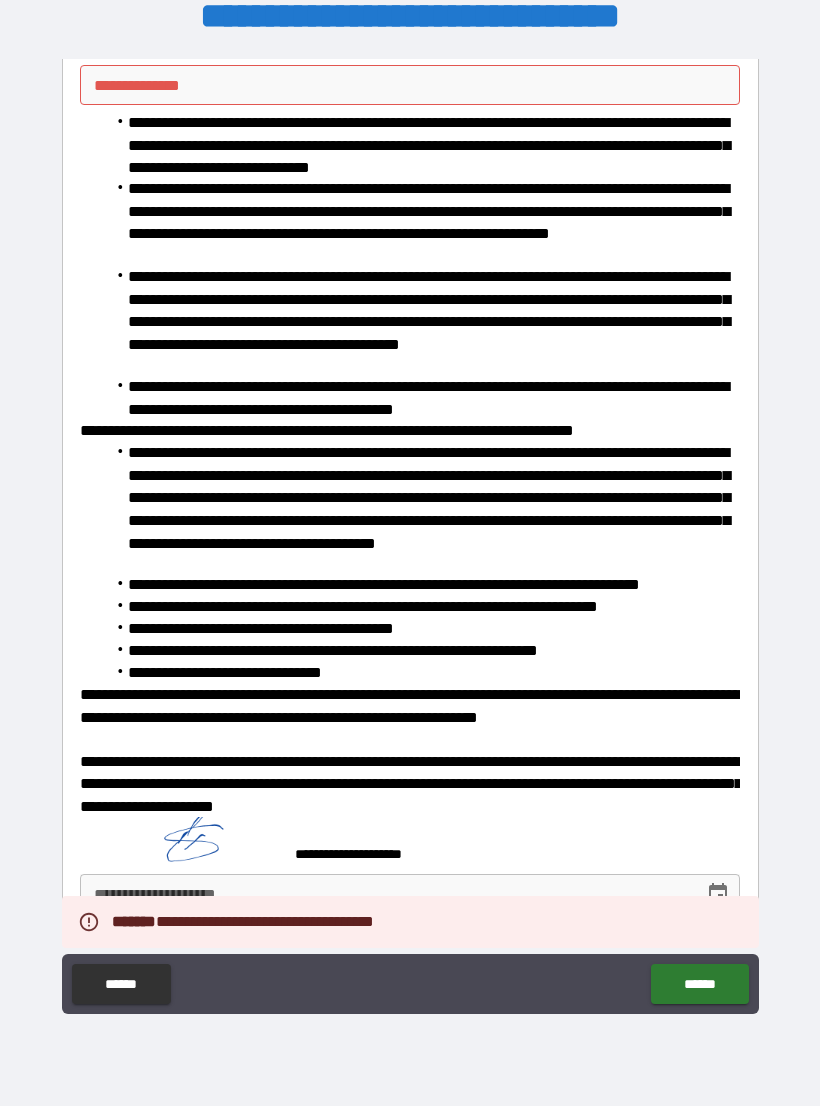 click on "**********" at bounding box center (385, 894) 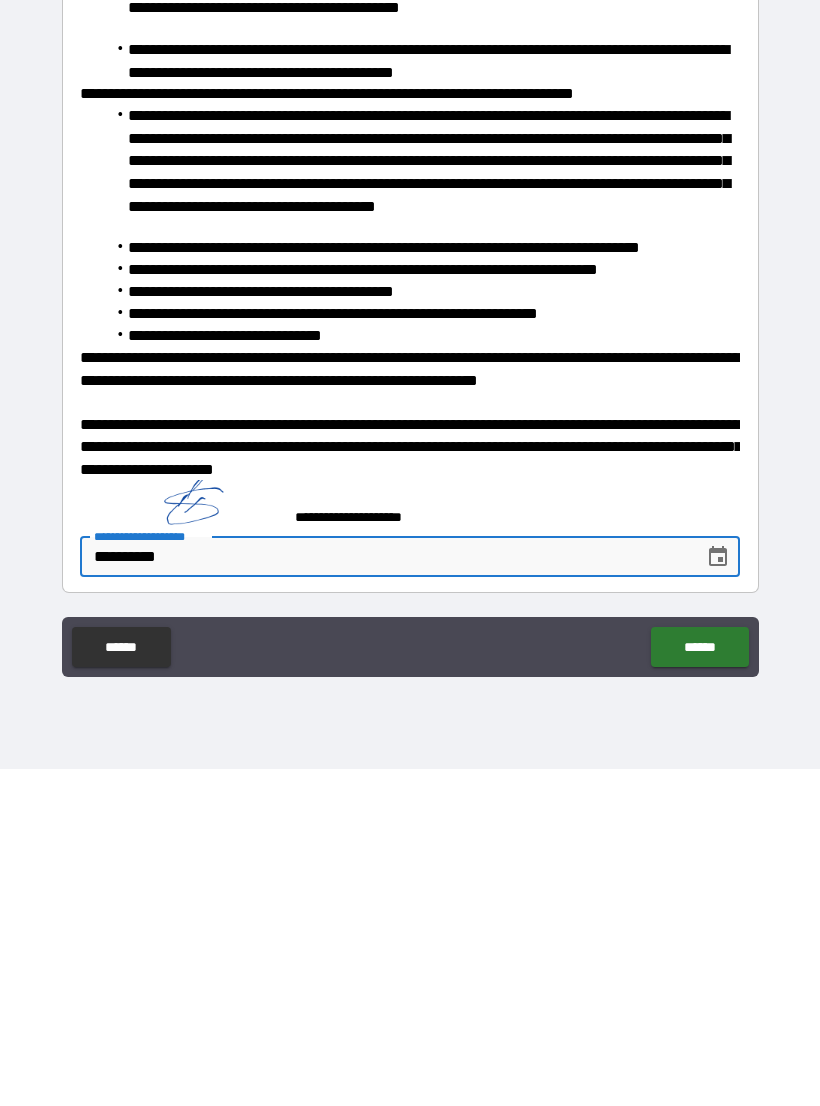 type on "**********" 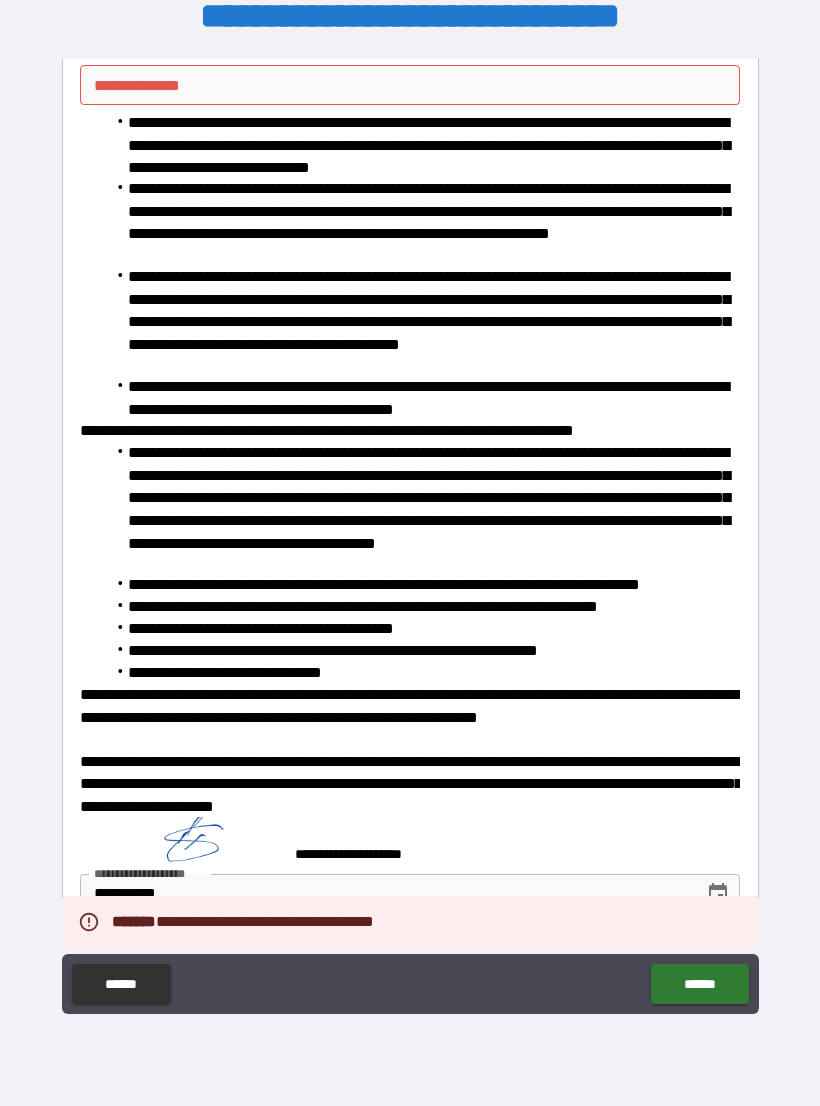 click on "******" at bounding box center (699, 984) 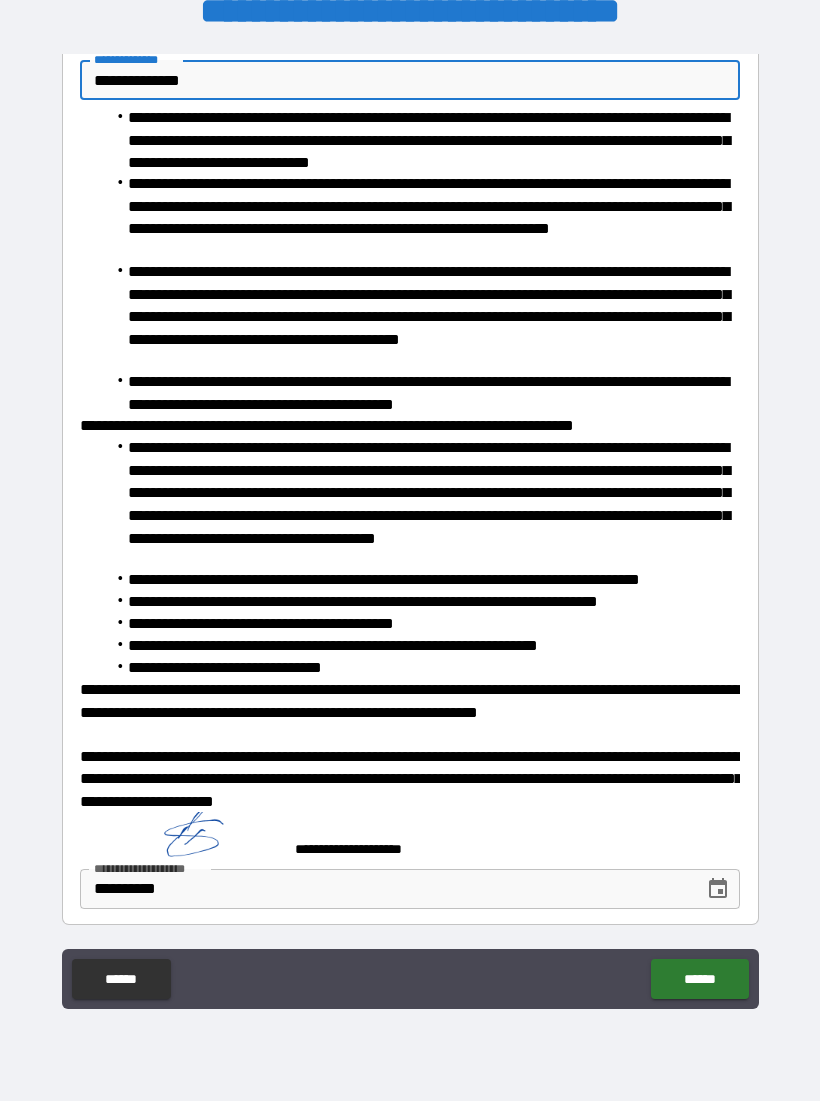 scroll, scrollTop: 0, scrollLeft: 0, axis: both 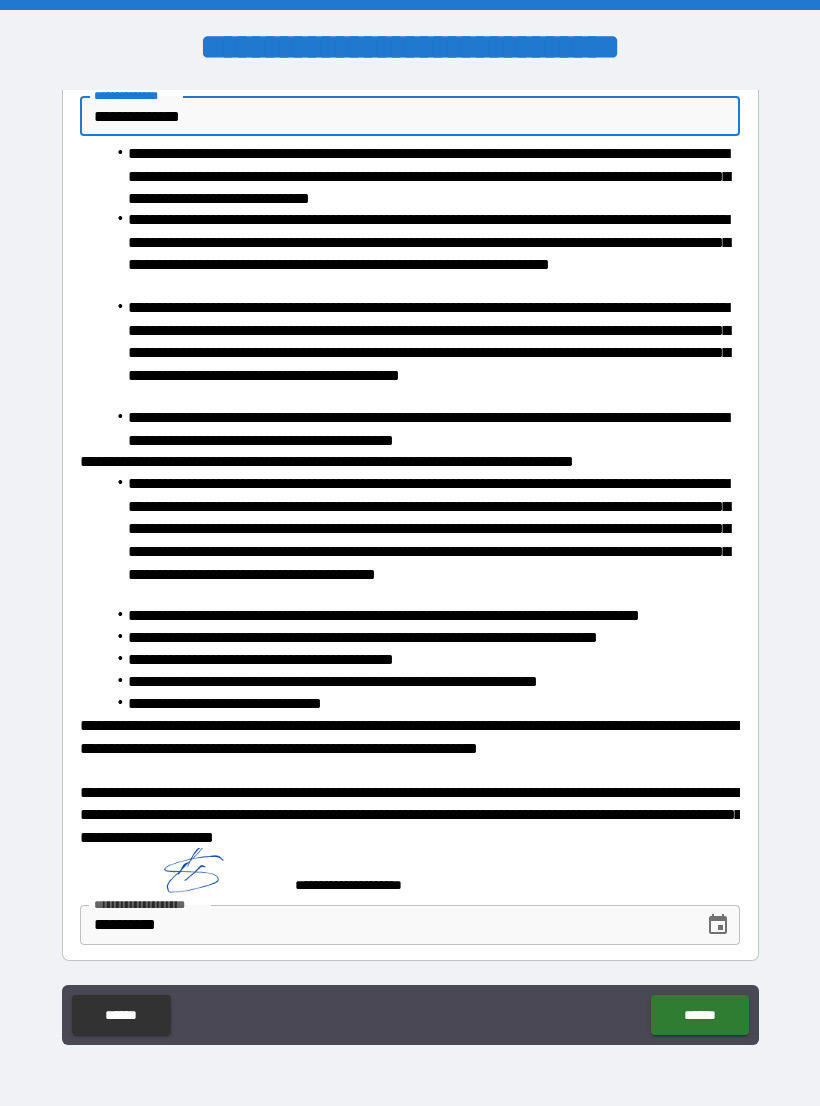 click on "**********" at bounding box center (410, 116) 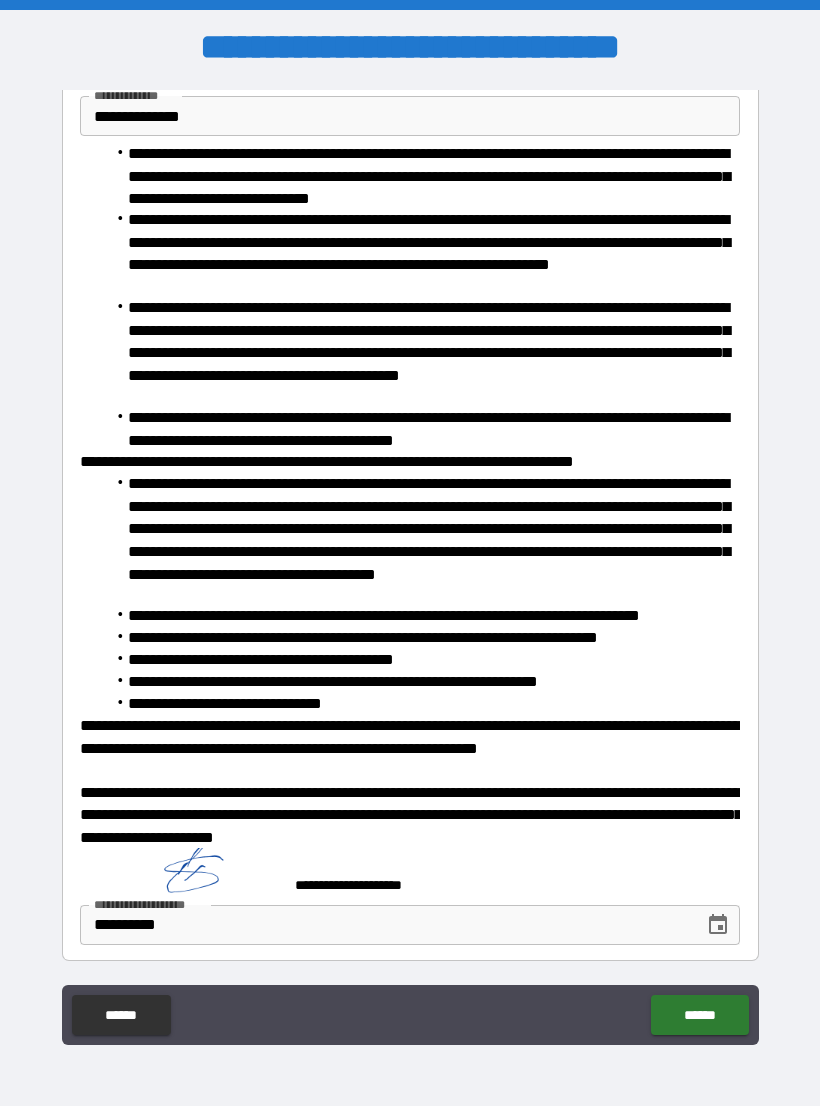 click on "**********" at bounding box center [410, 116] 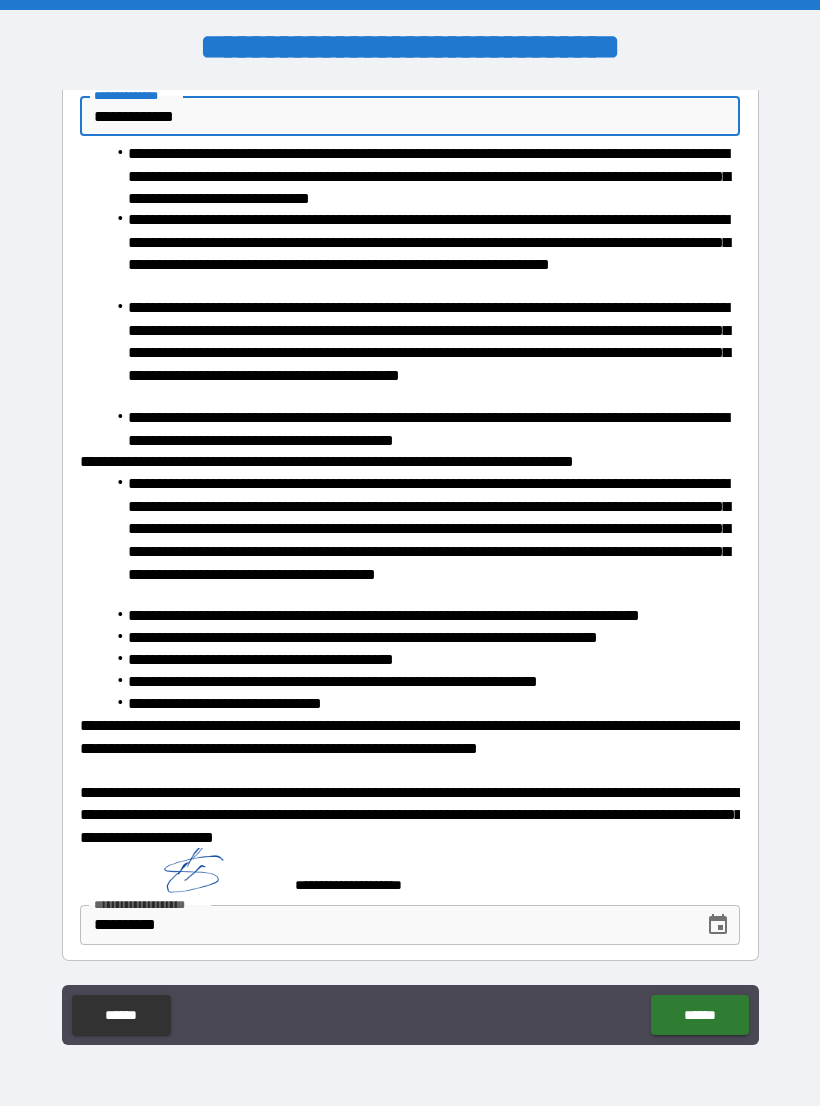 type on "**********" 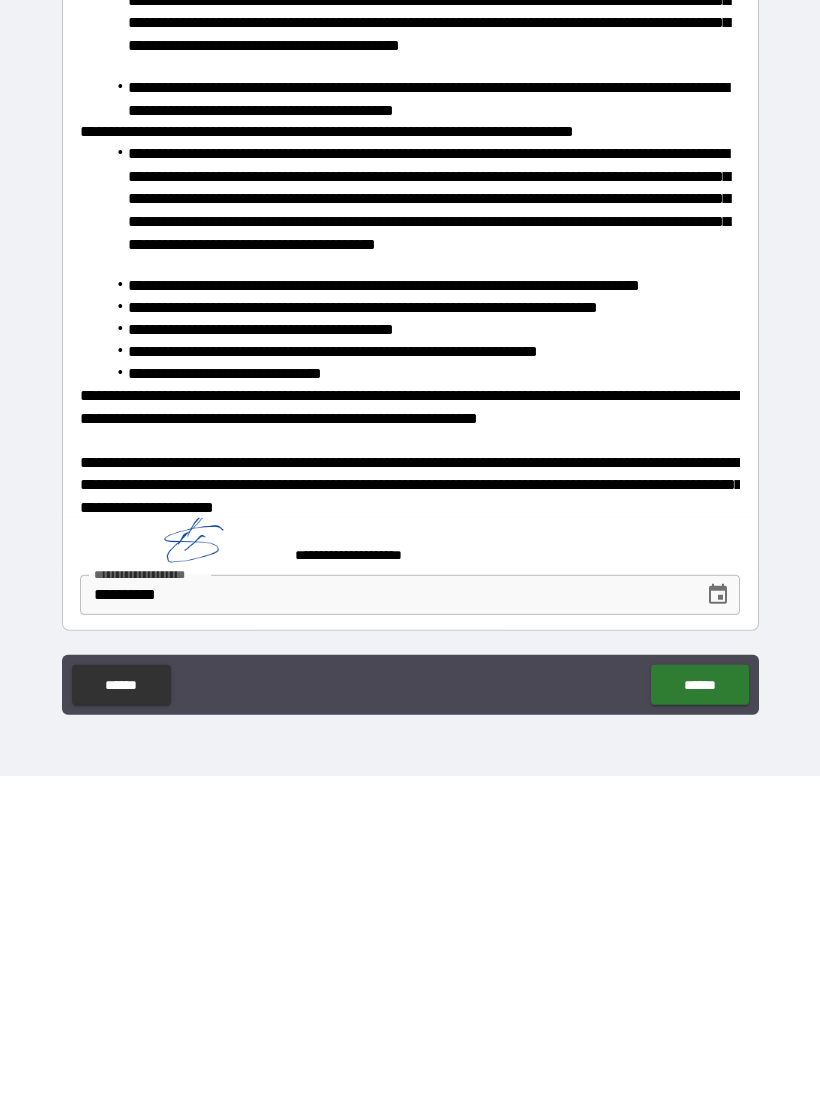 scroll, scrollTop: 31, scrollLeft: 0, axis: vertical 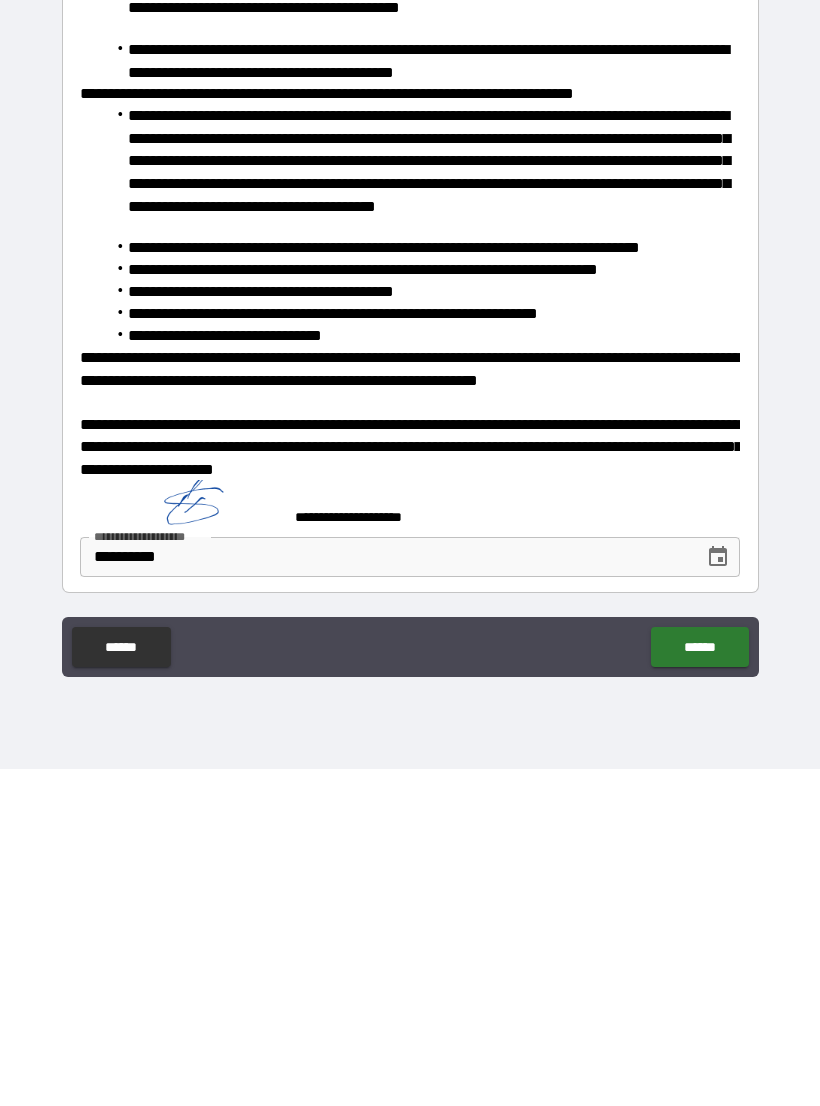 click on "******" at bounding box center [699, 984] 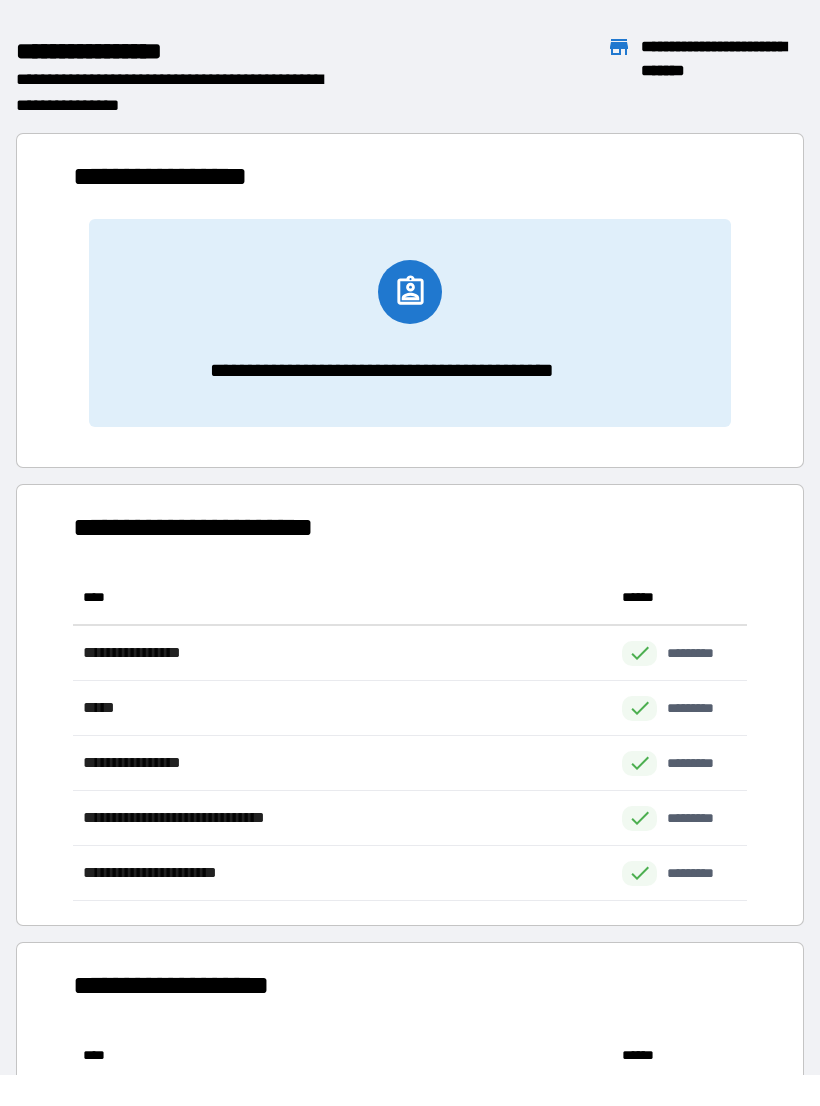 scroll, scrollTop: 1, scrollLeft: 1, axis: both 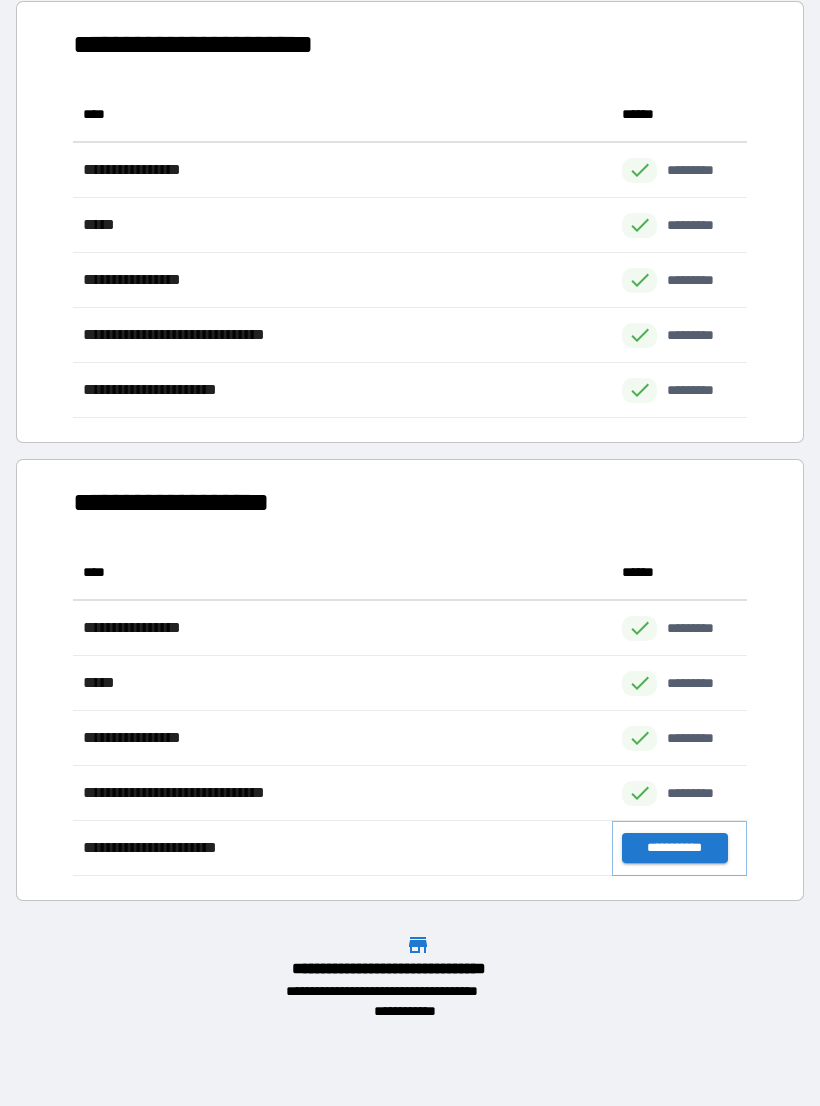 click on "**********" at bounding box center (674, 848) 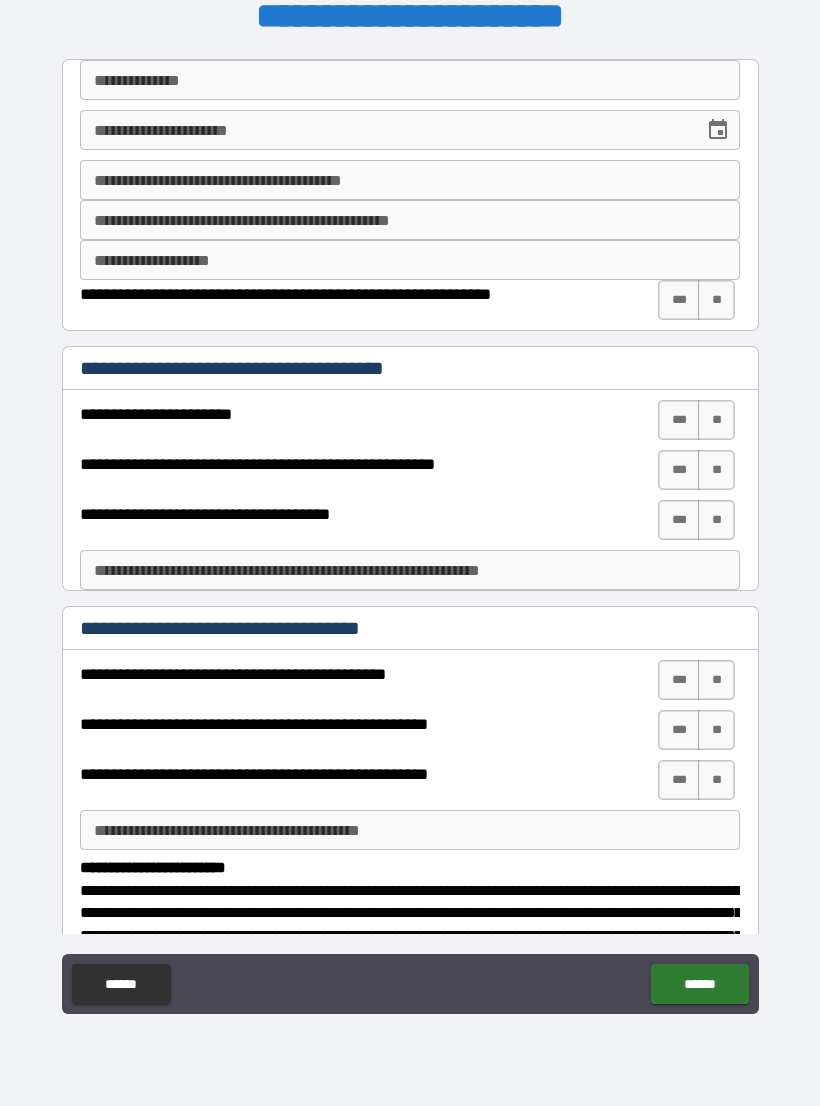 click on "**********" at bounding box center (410, 80) 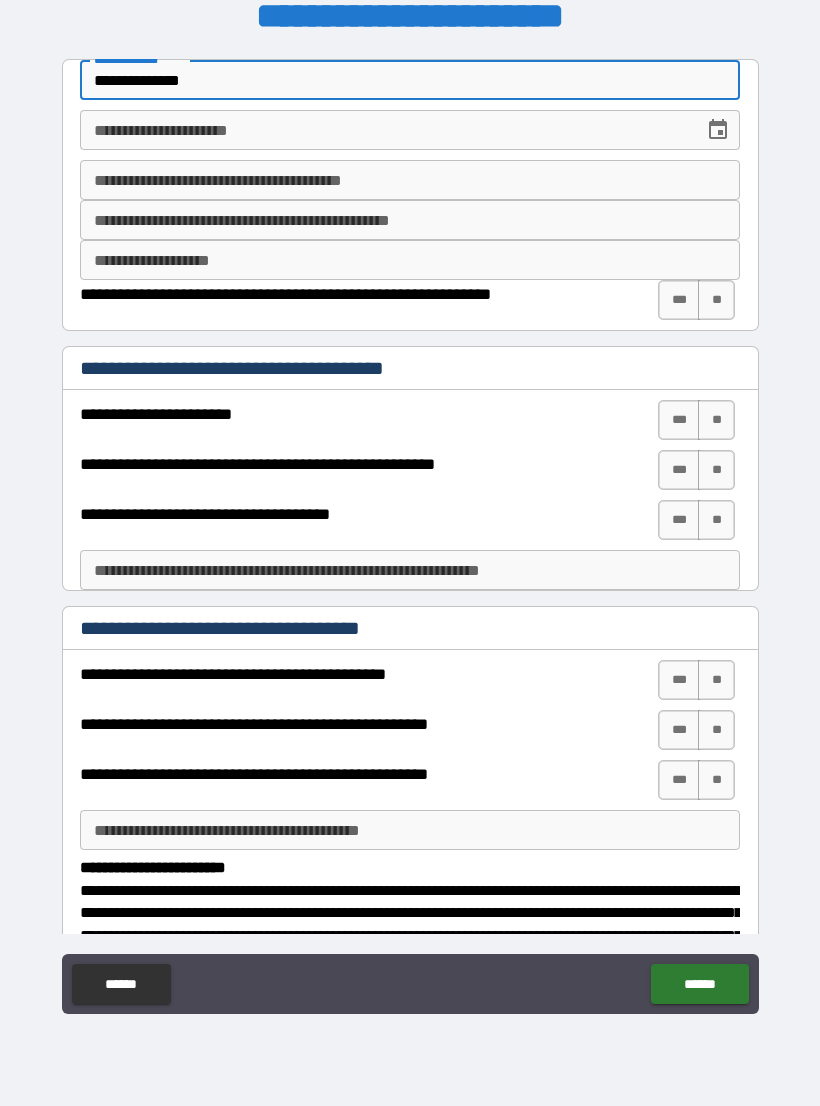 type on "**********" 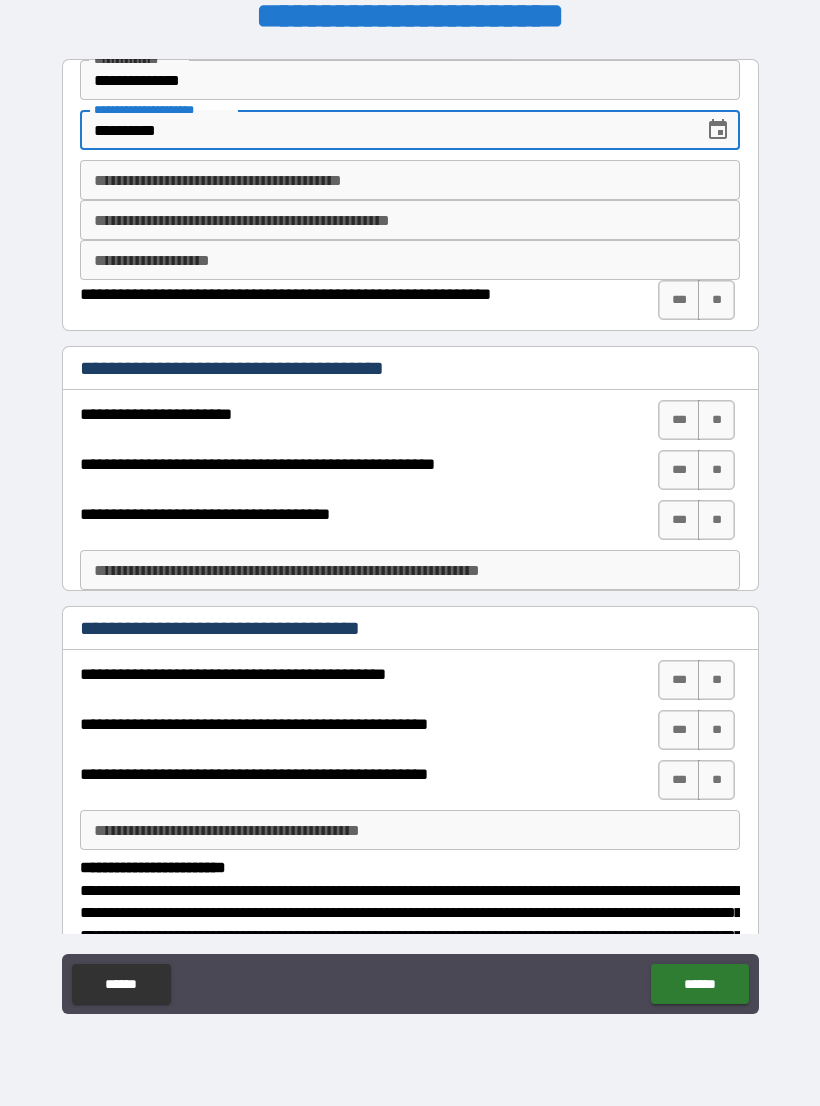 type on "**********" 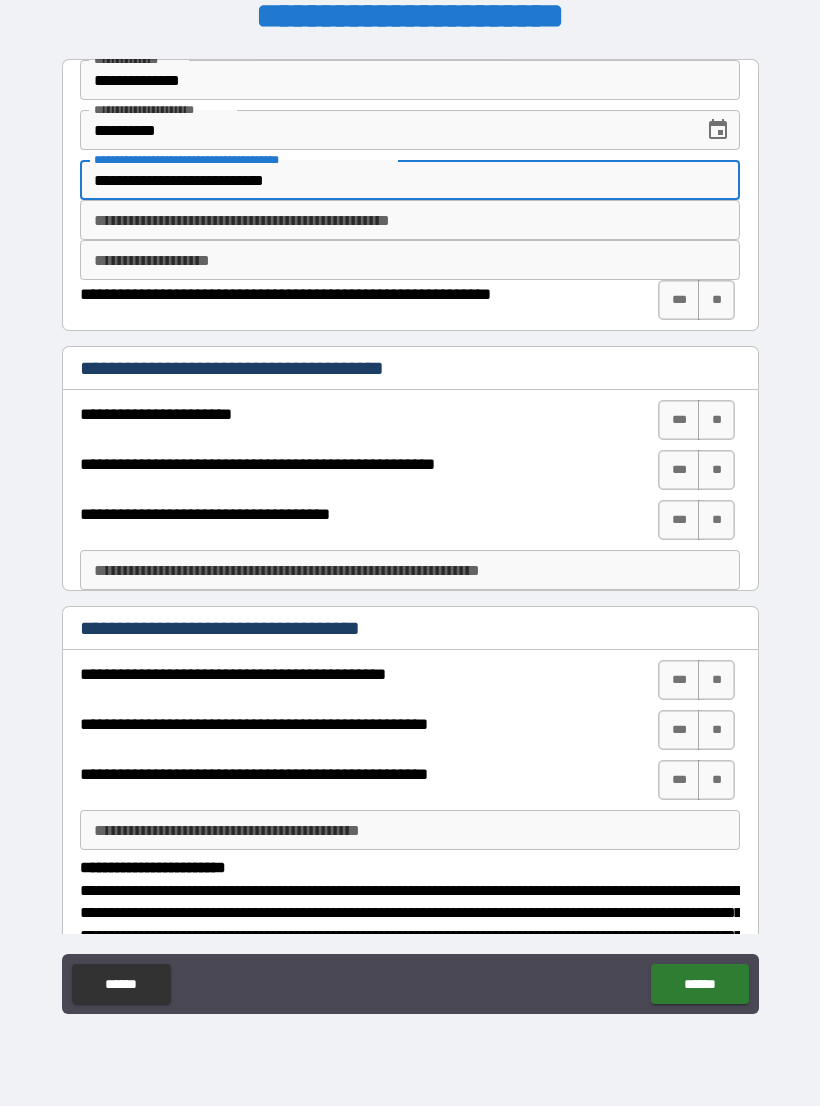 type on "**********" 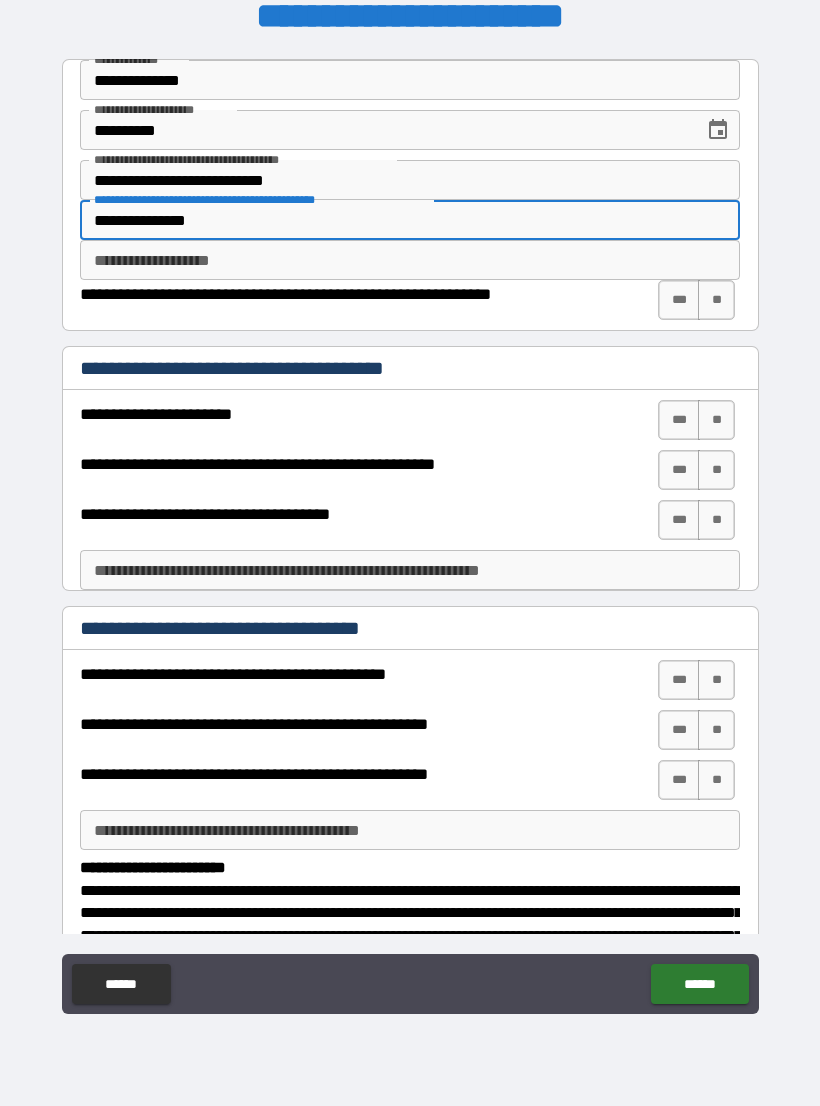 type on "**********" 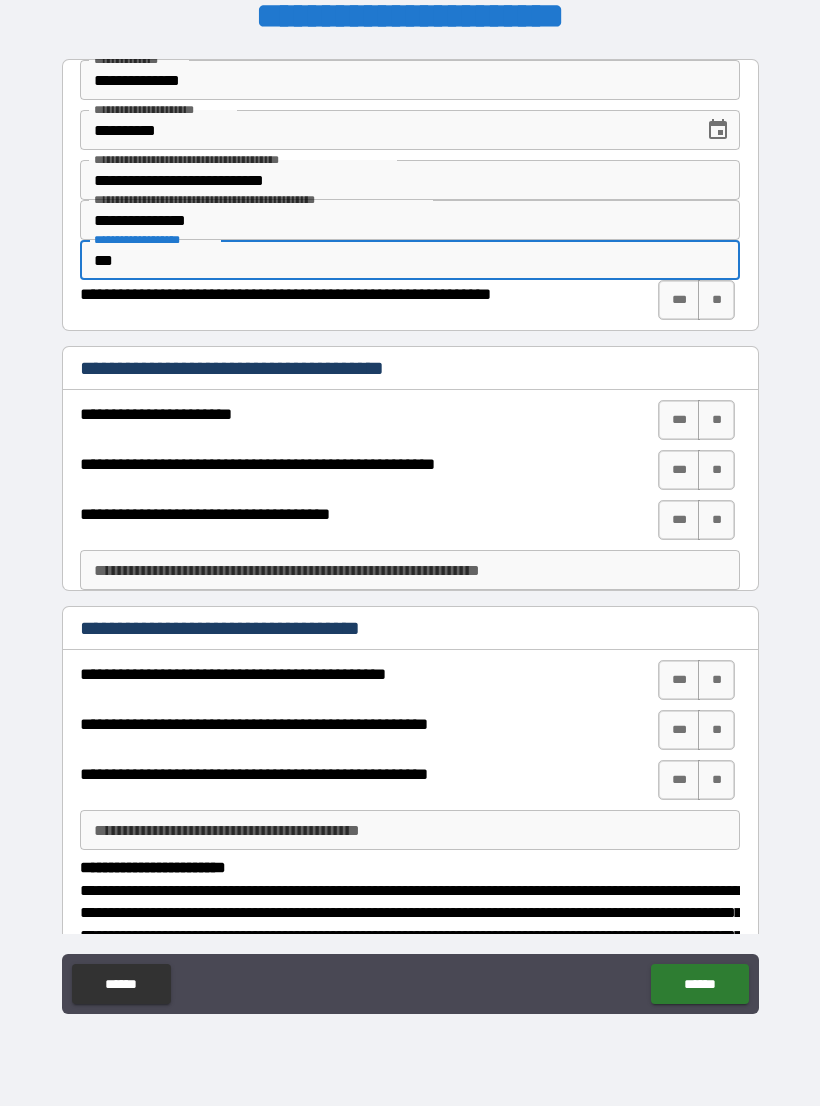 type on "***" 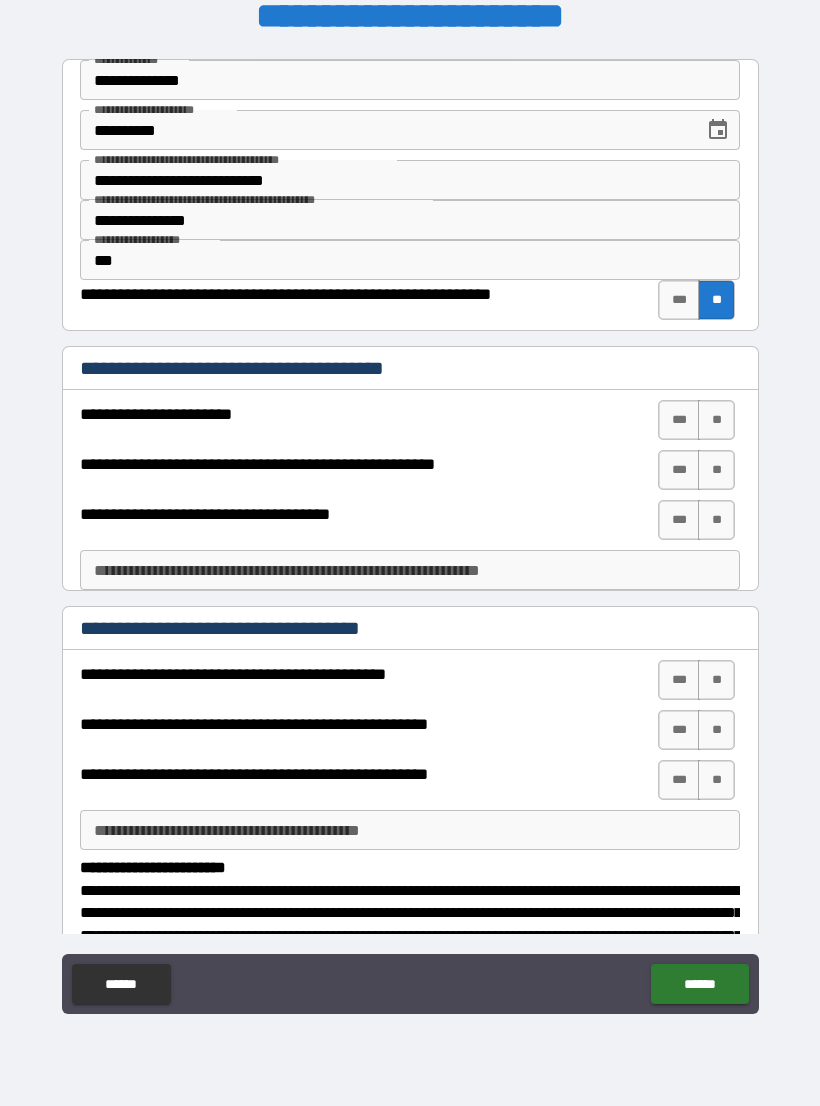click on "**" at bounding box center [716, 420] 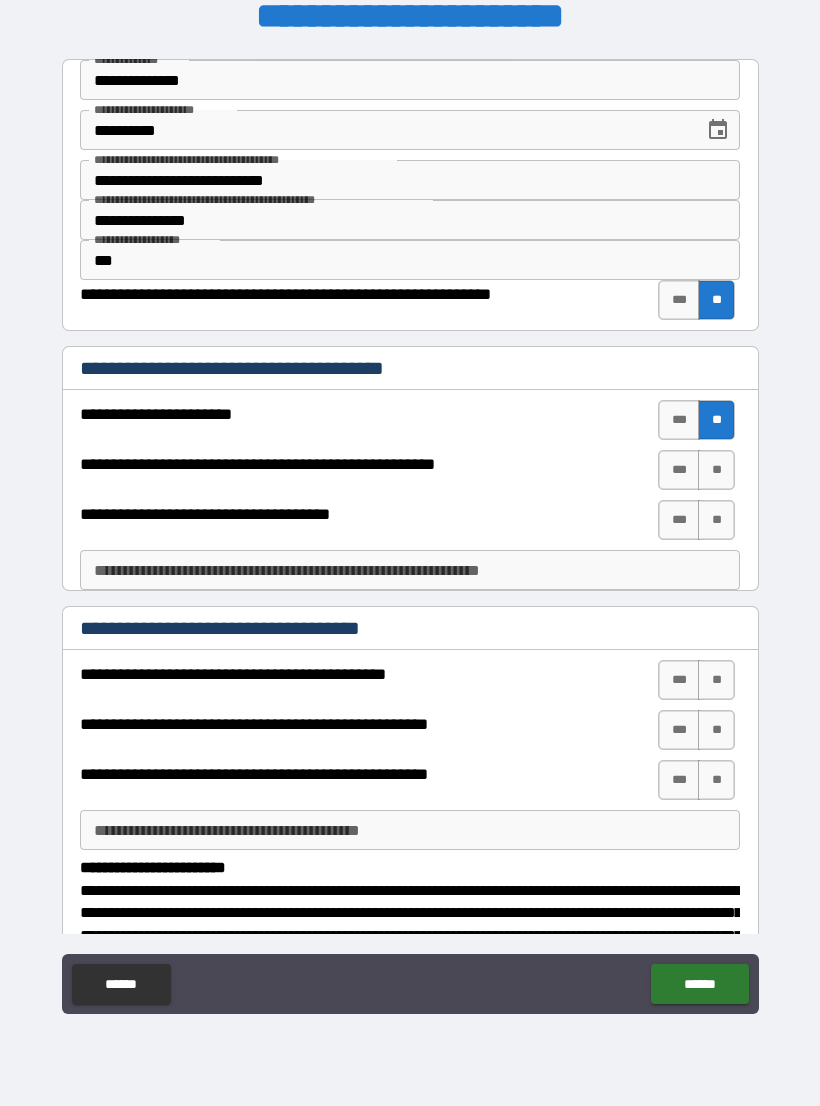 click on "**" at bounding box center [716, 470] 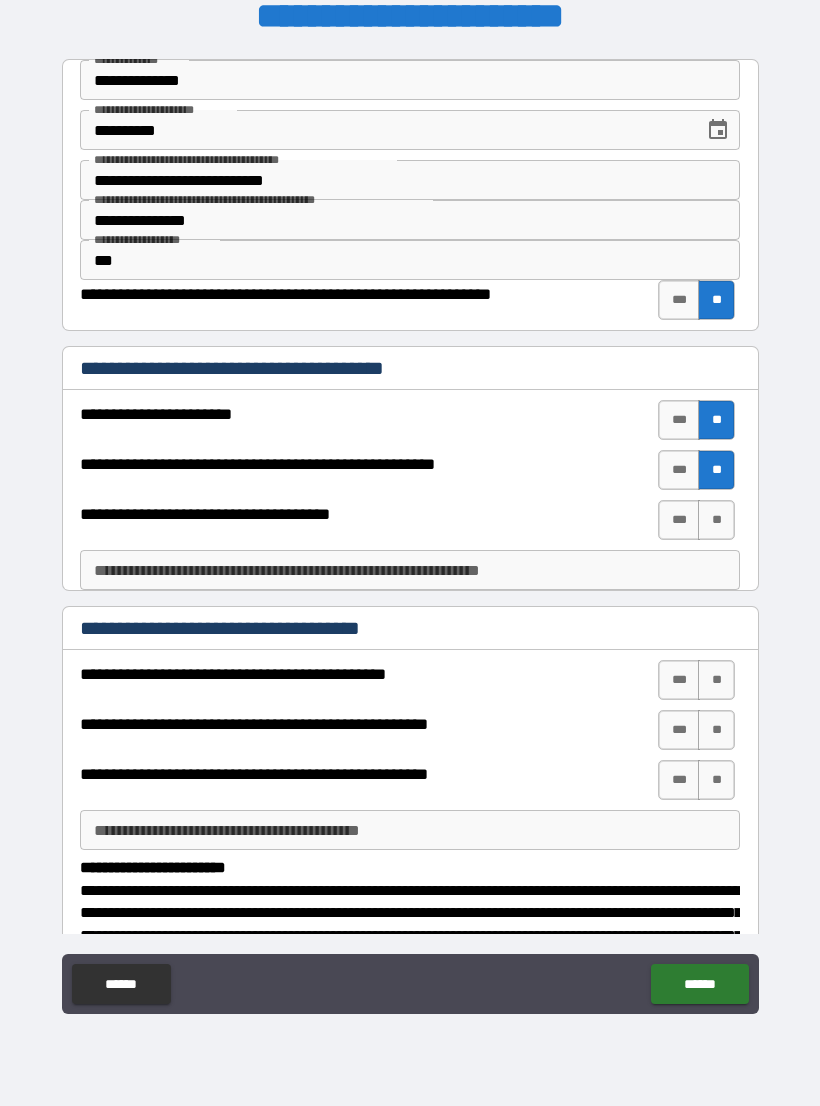 click on "**" at bounding box center [716, 520] 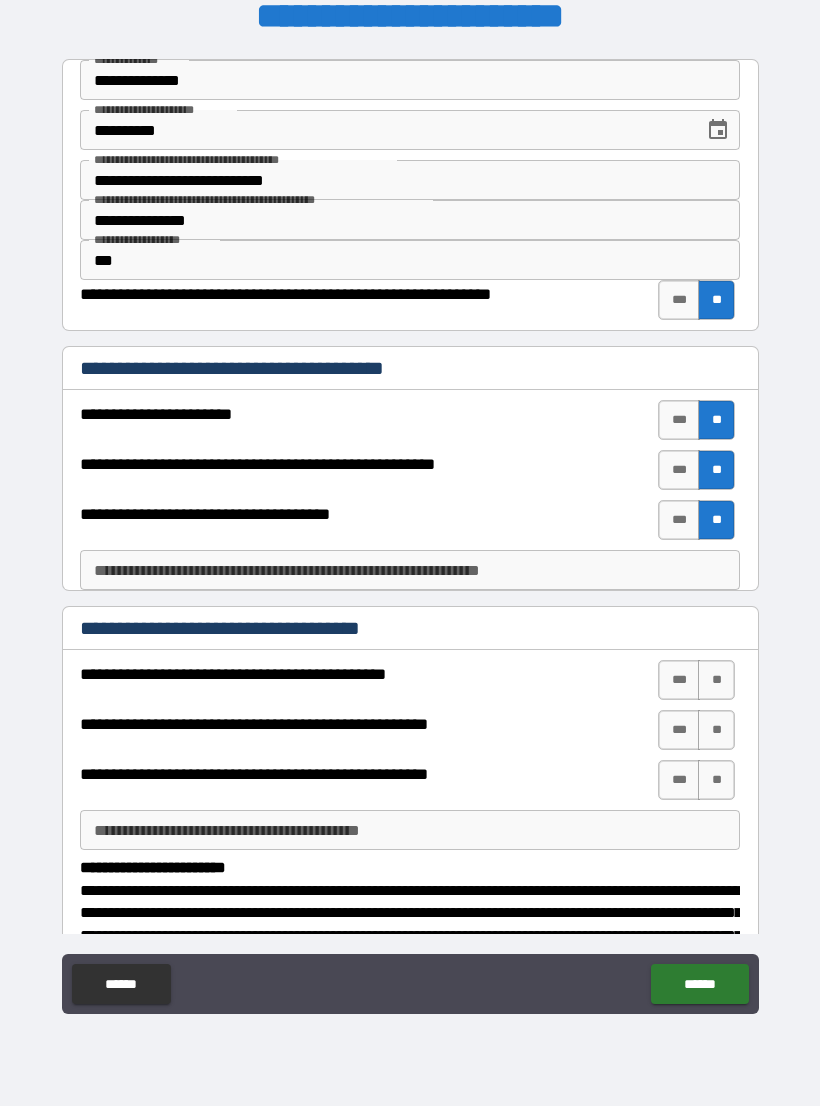 click on "***" at bounding box center [679, 680] 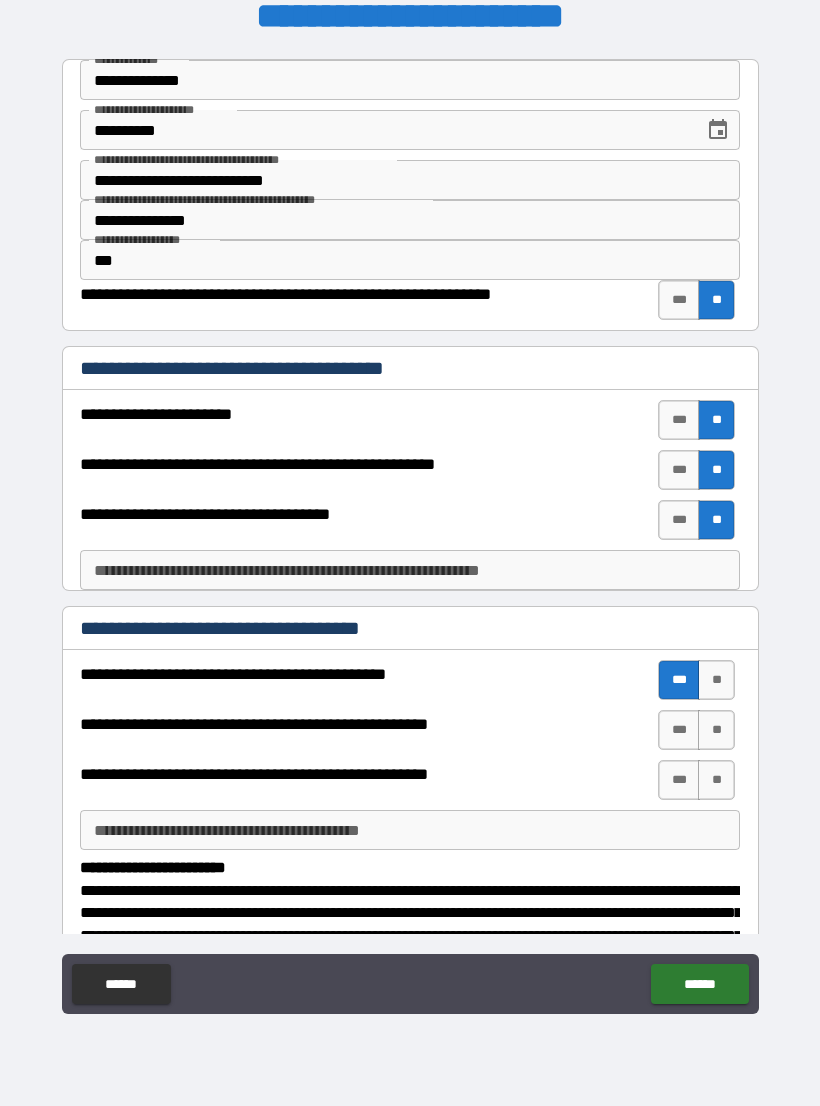 click on "***" at bounding box center [679, 730] 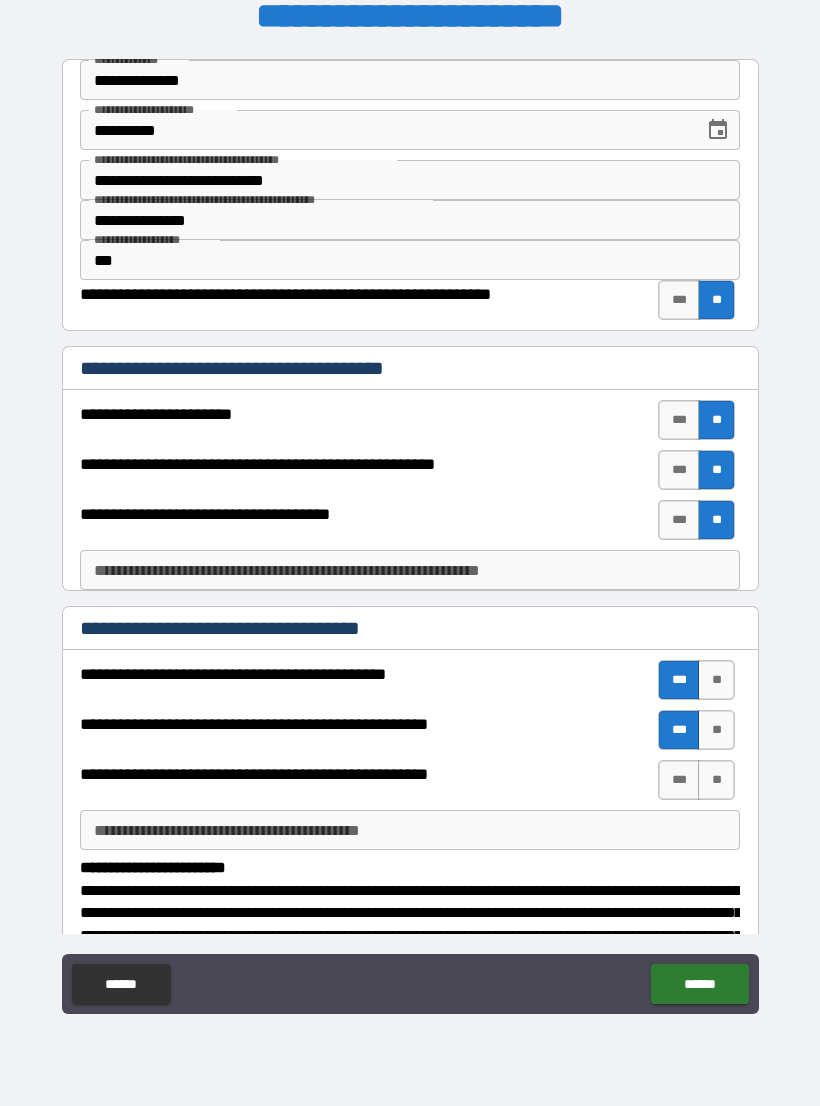click on "**" at bounding box center (716, 780) 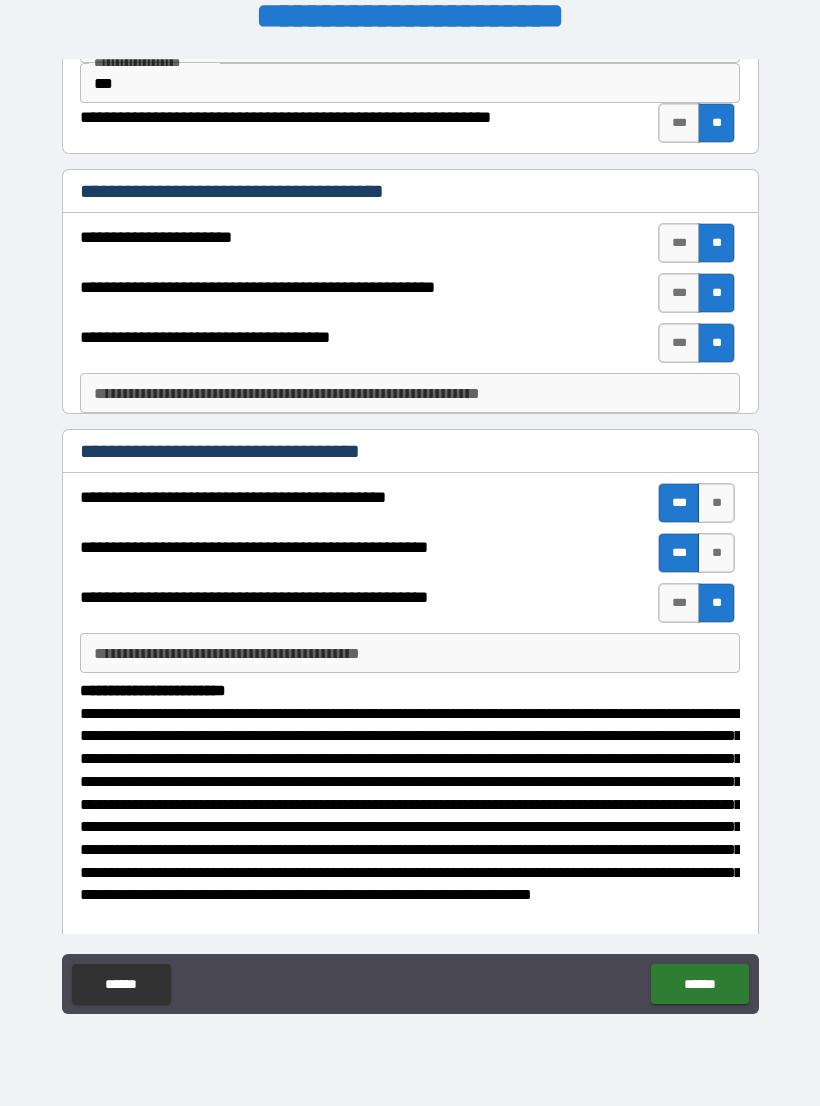 scroll, scrollTop: 180, scrollLeft: 0, axis: vertical 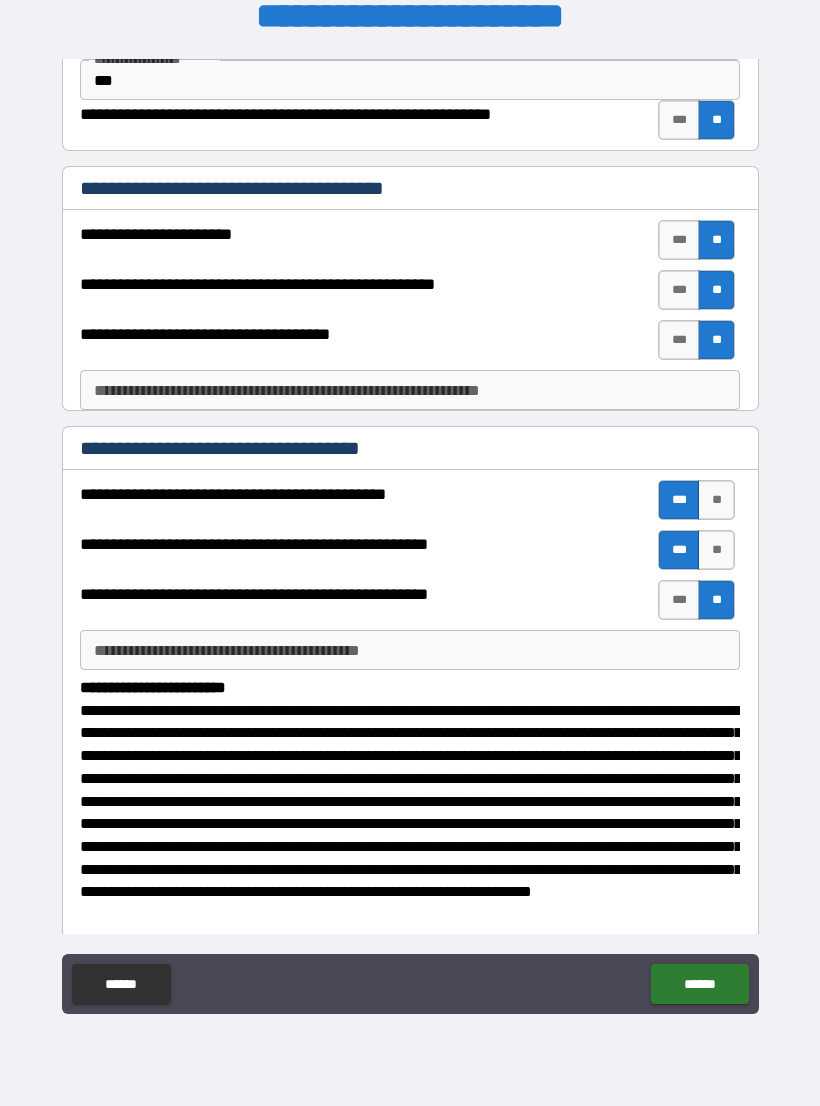click on "**********" at bounding box center [410, 650] 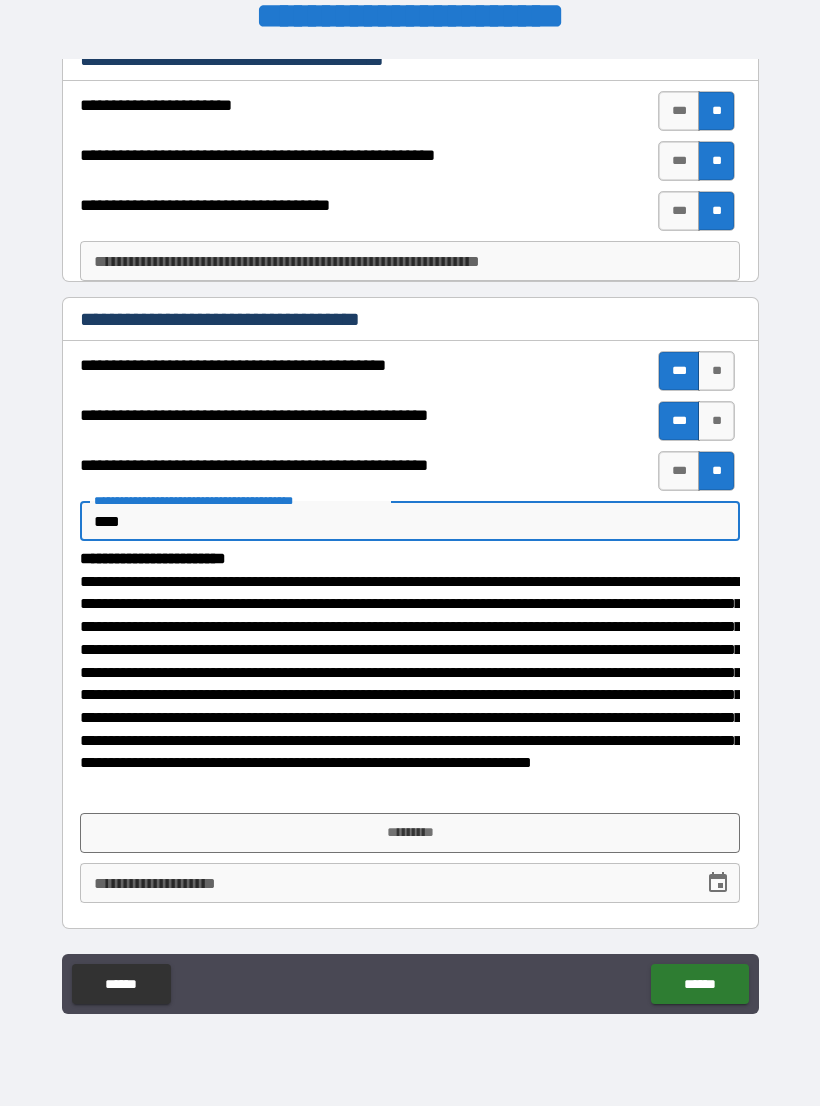 scroll, scrollTop: 308, scrollLeft: 0, axis: vertical 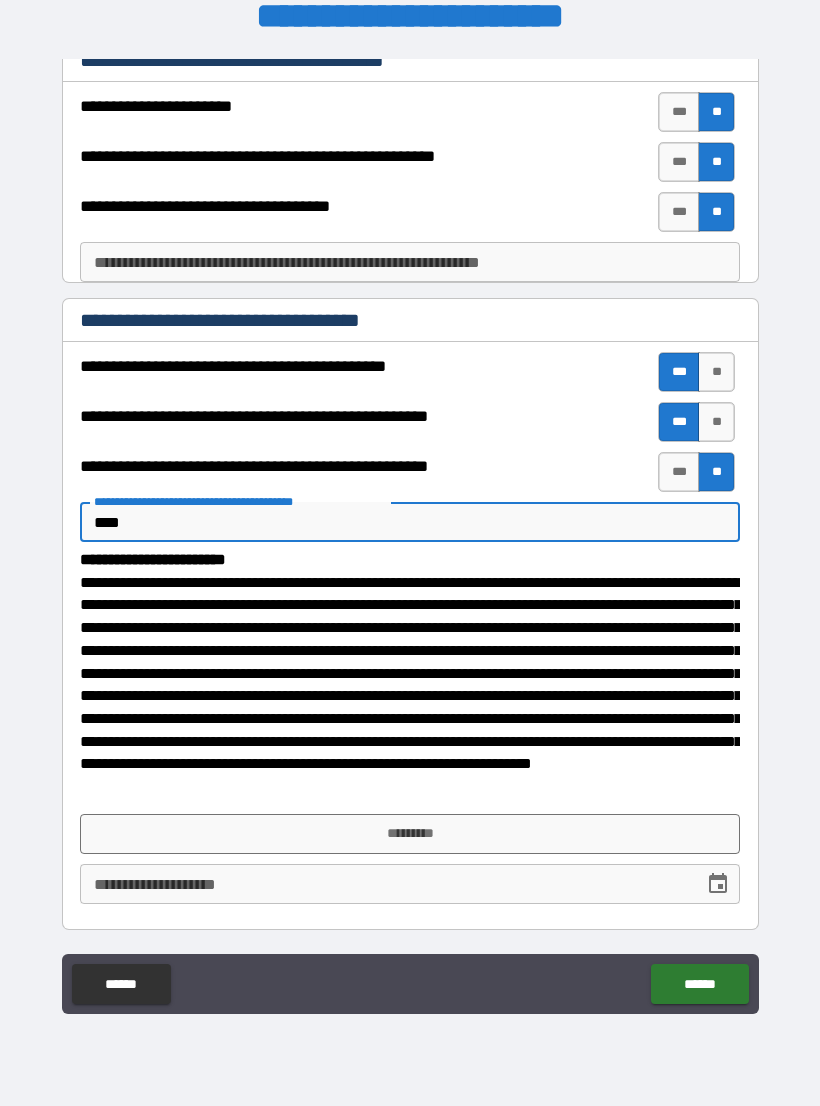 type on "****" 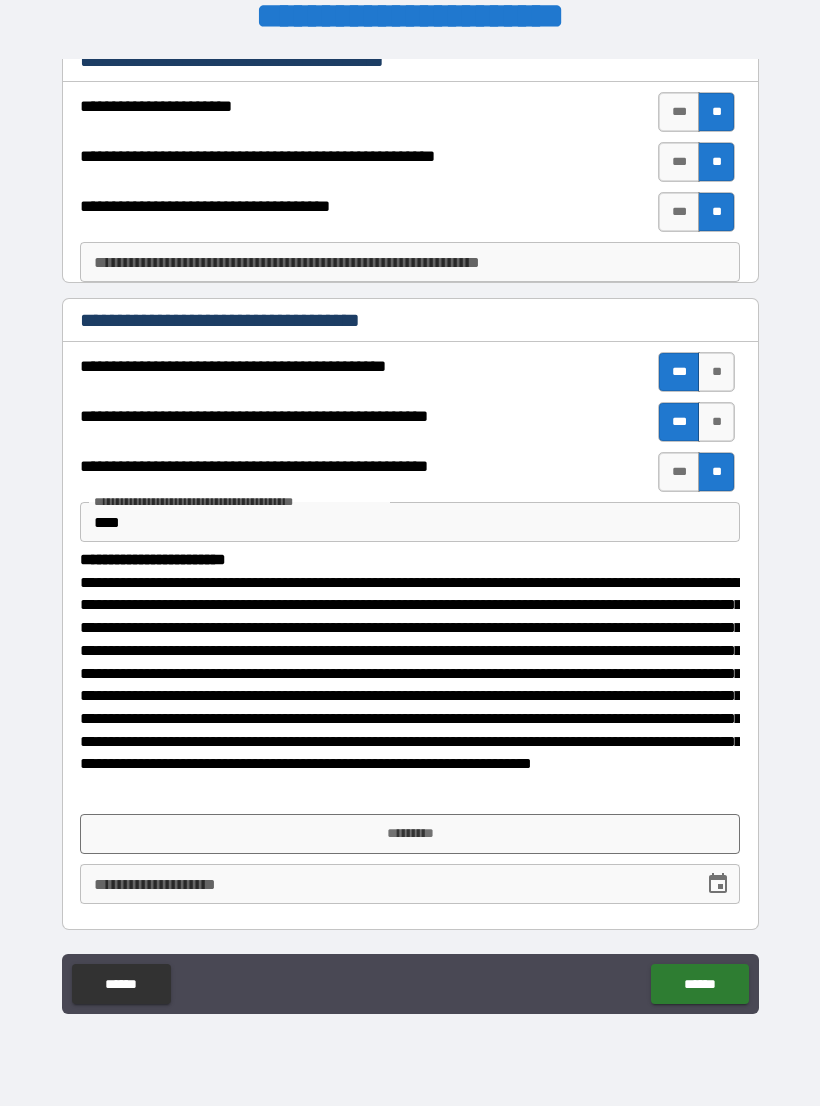 click on "*********" at bounding box center [410, 834] 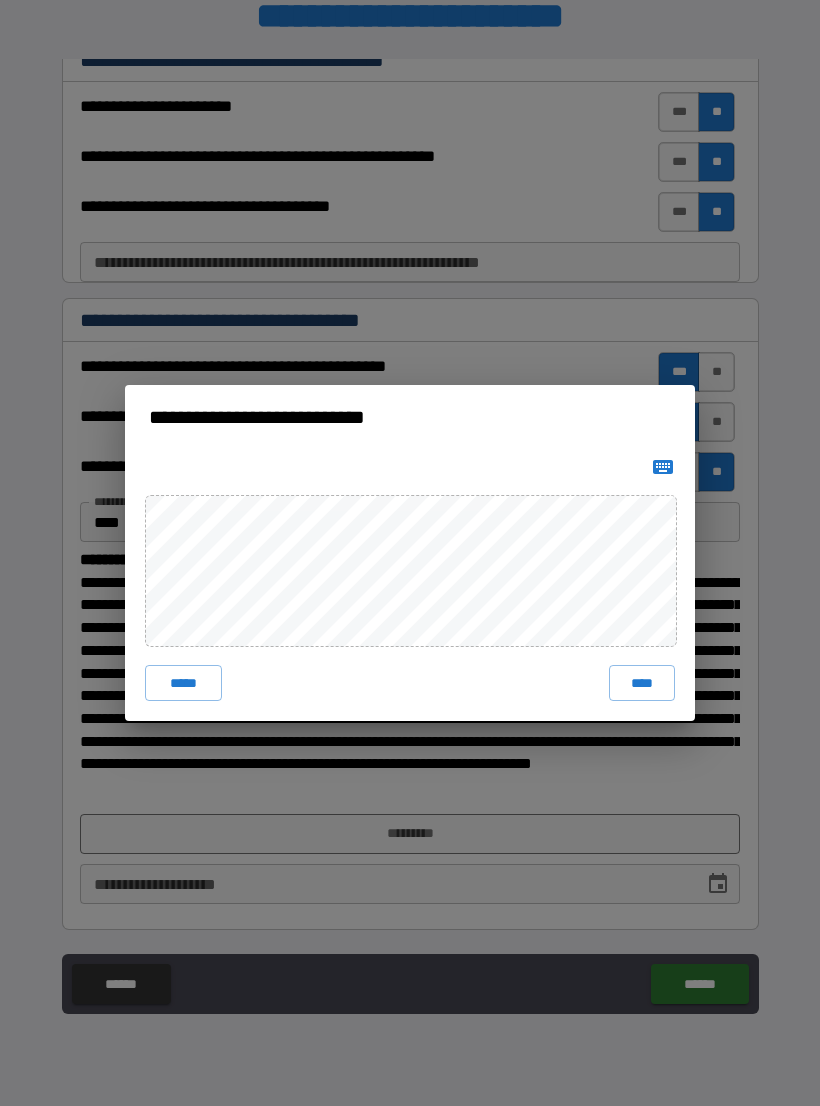 click on "****" at bounding box center (642, 683) 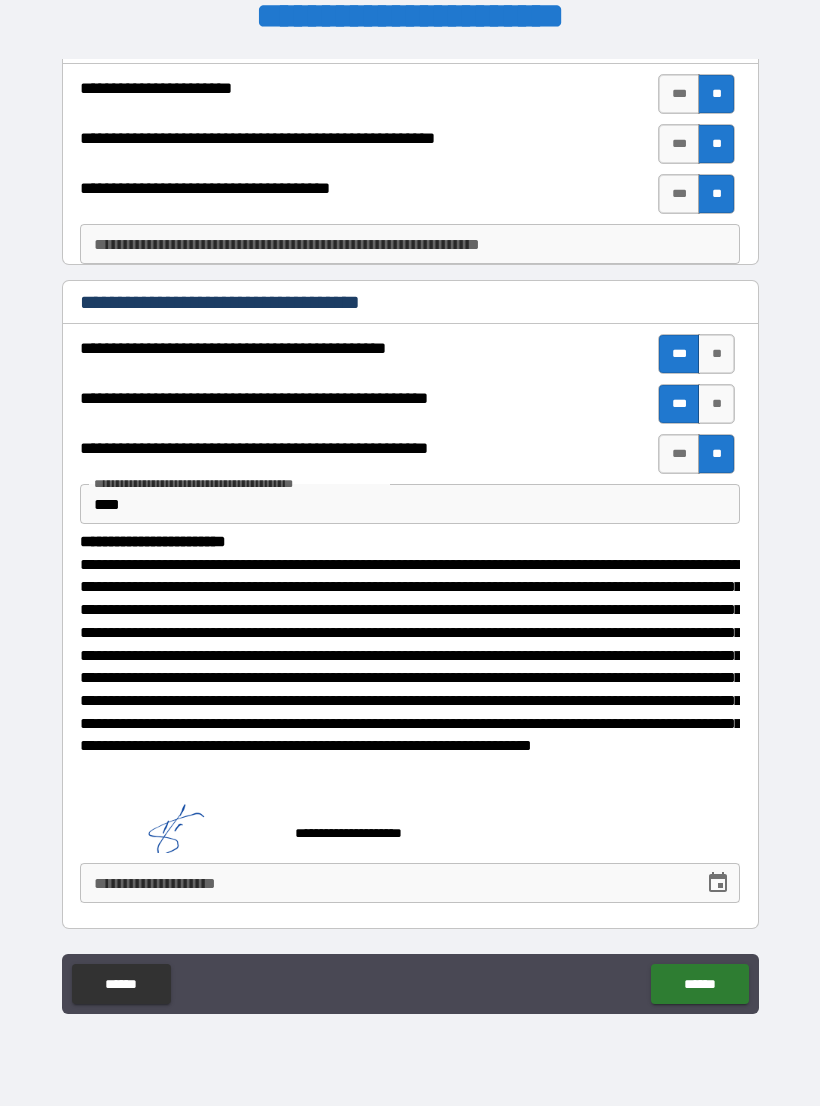 click on "******" at bounding box center (699, 984) 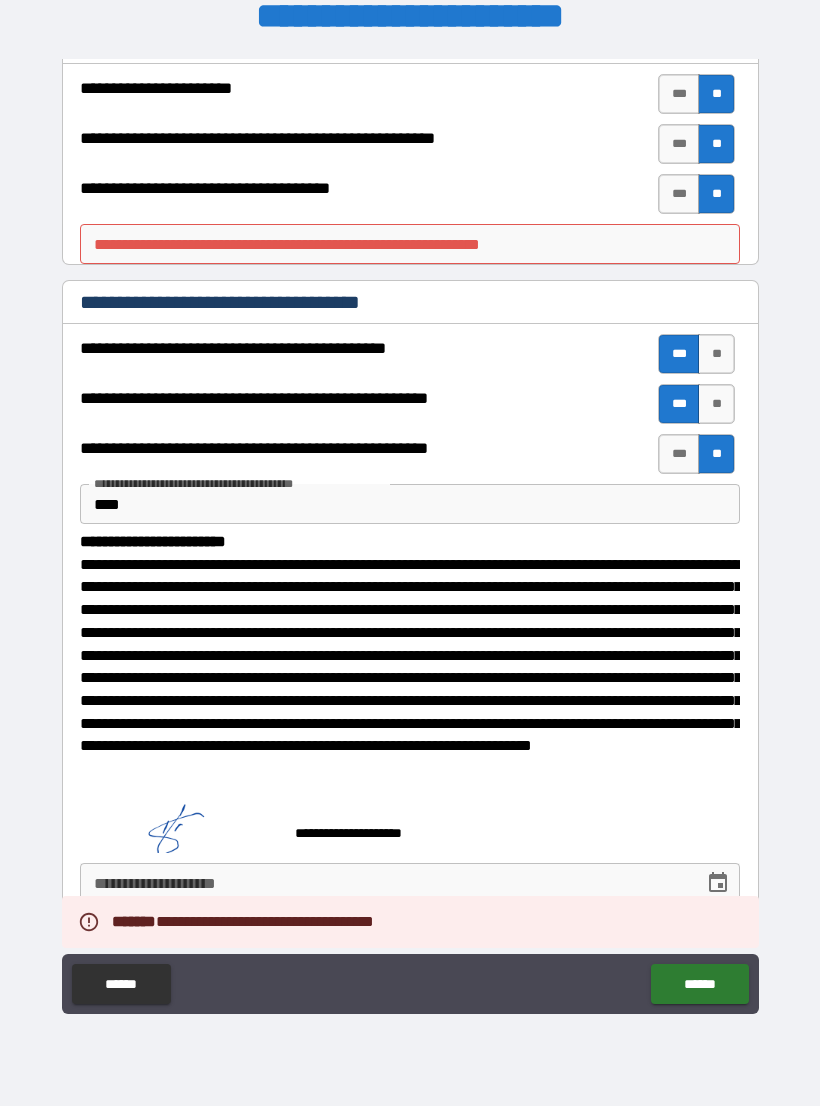 scroll, scrollTop: 325, scrollLeft: 0, axis: vertical 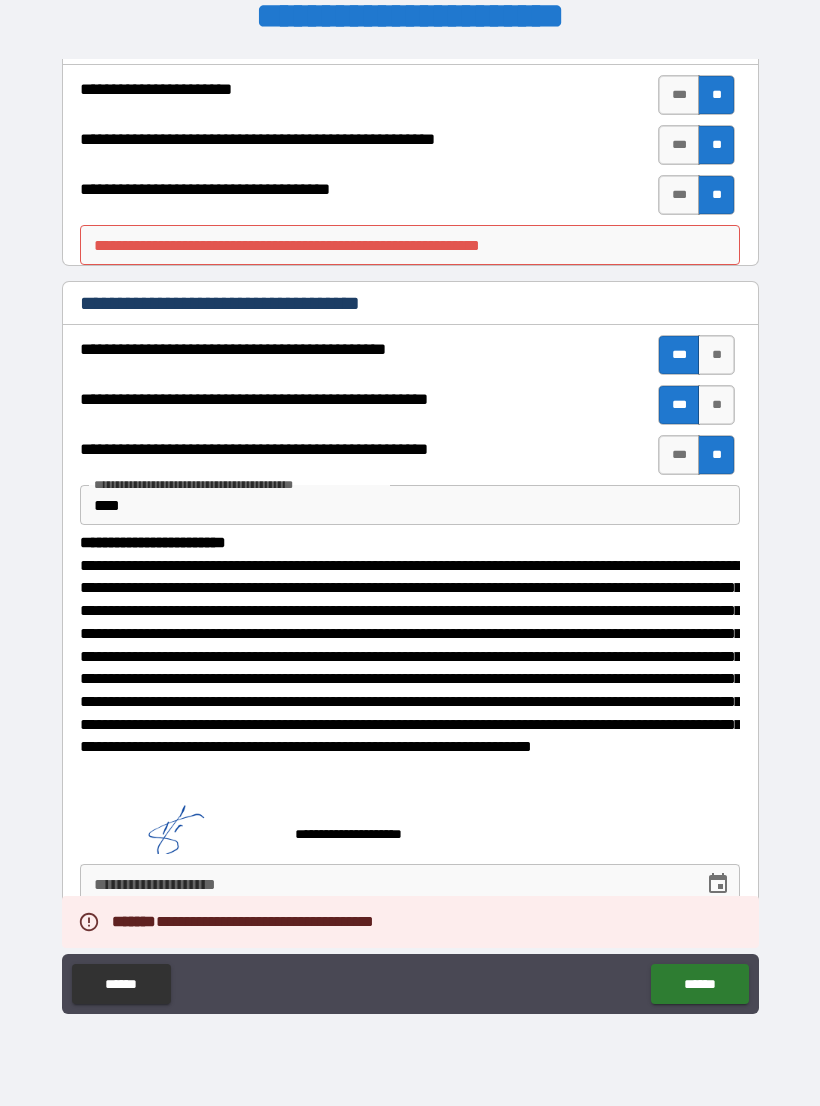 click on "**********" at bounding box center [410, 245] 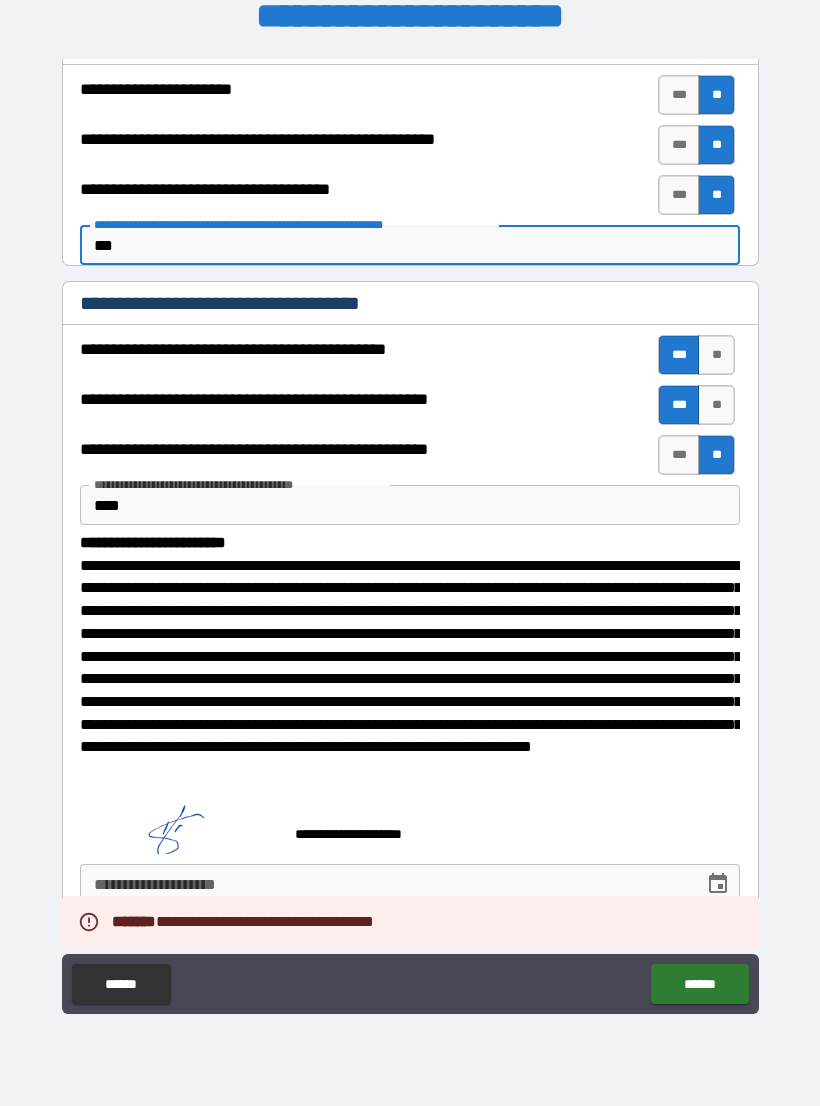 type on "****" 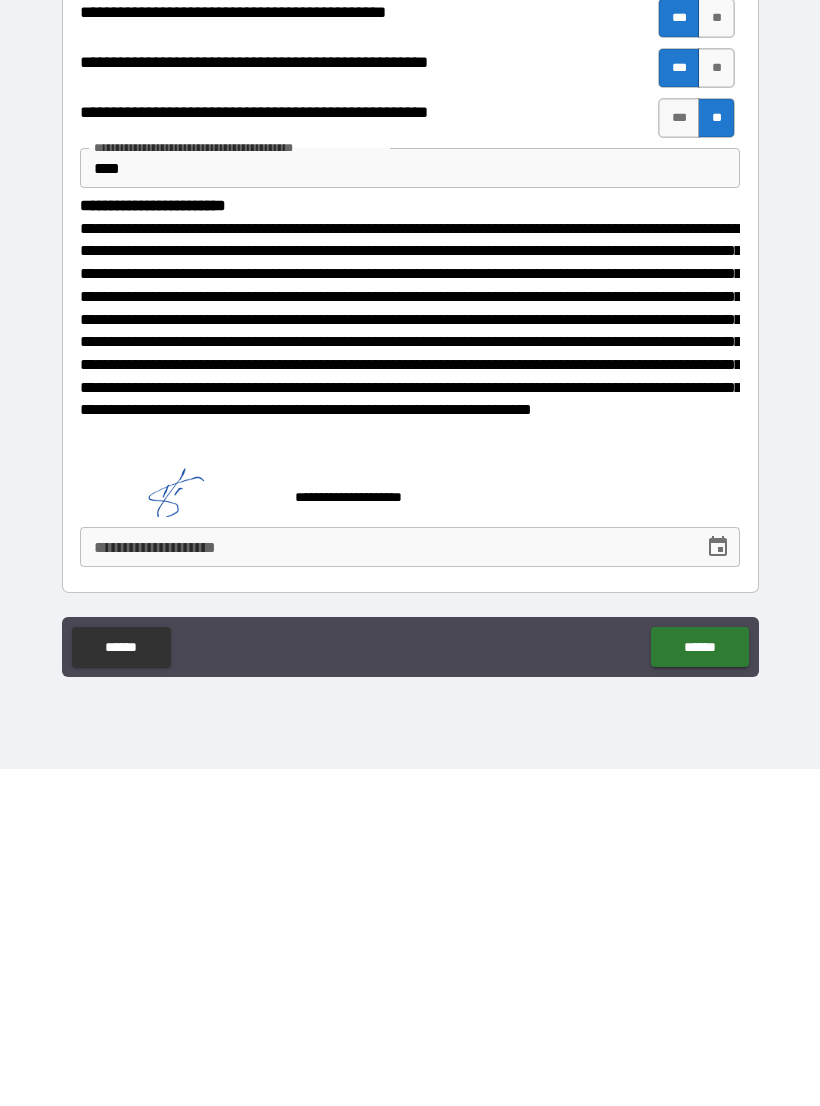 click on "******" at bounding box center (699, 984) 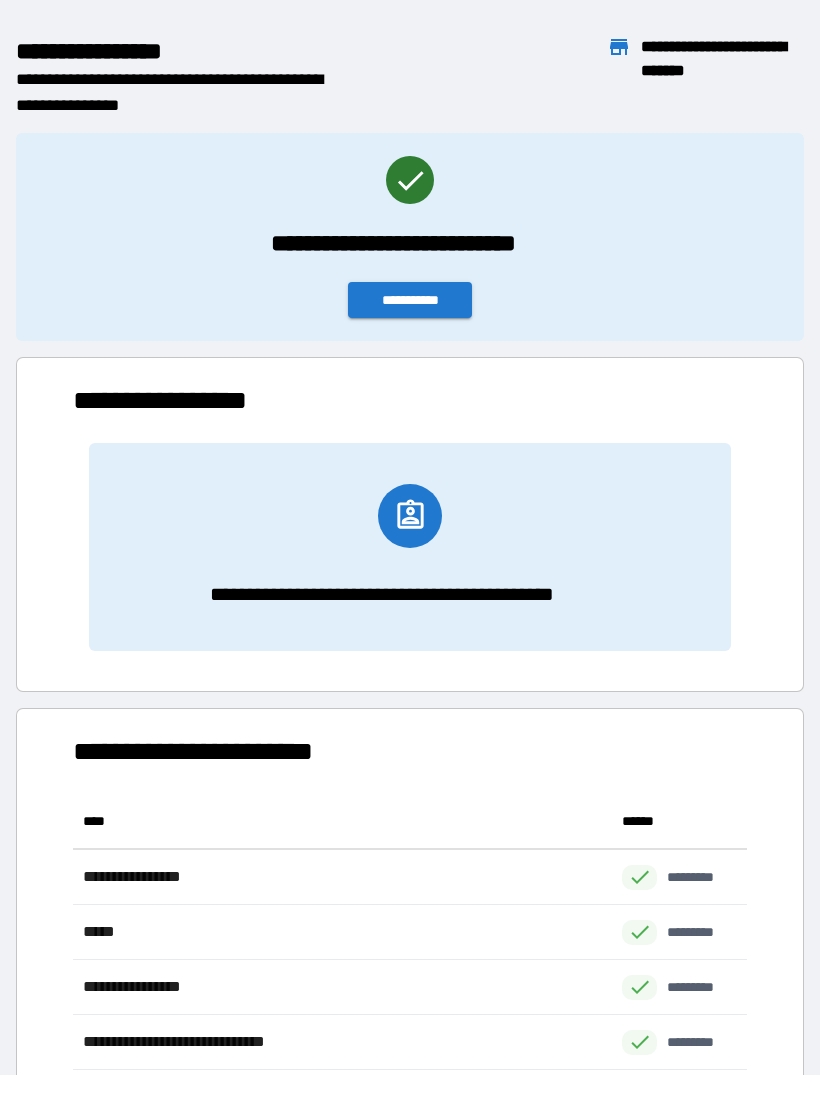 scroll, scrollTop: 1, scrollLeft: 1, axis: both 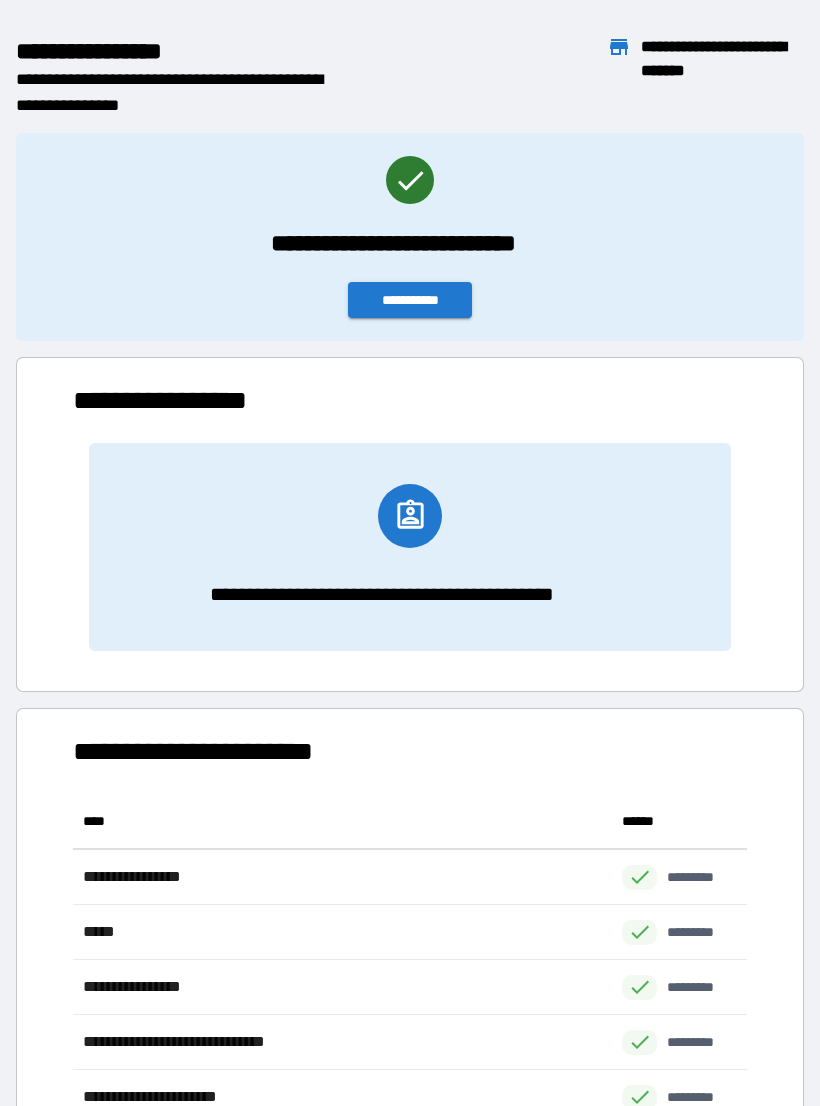 click on "**********" at bounding box center [410, 300] 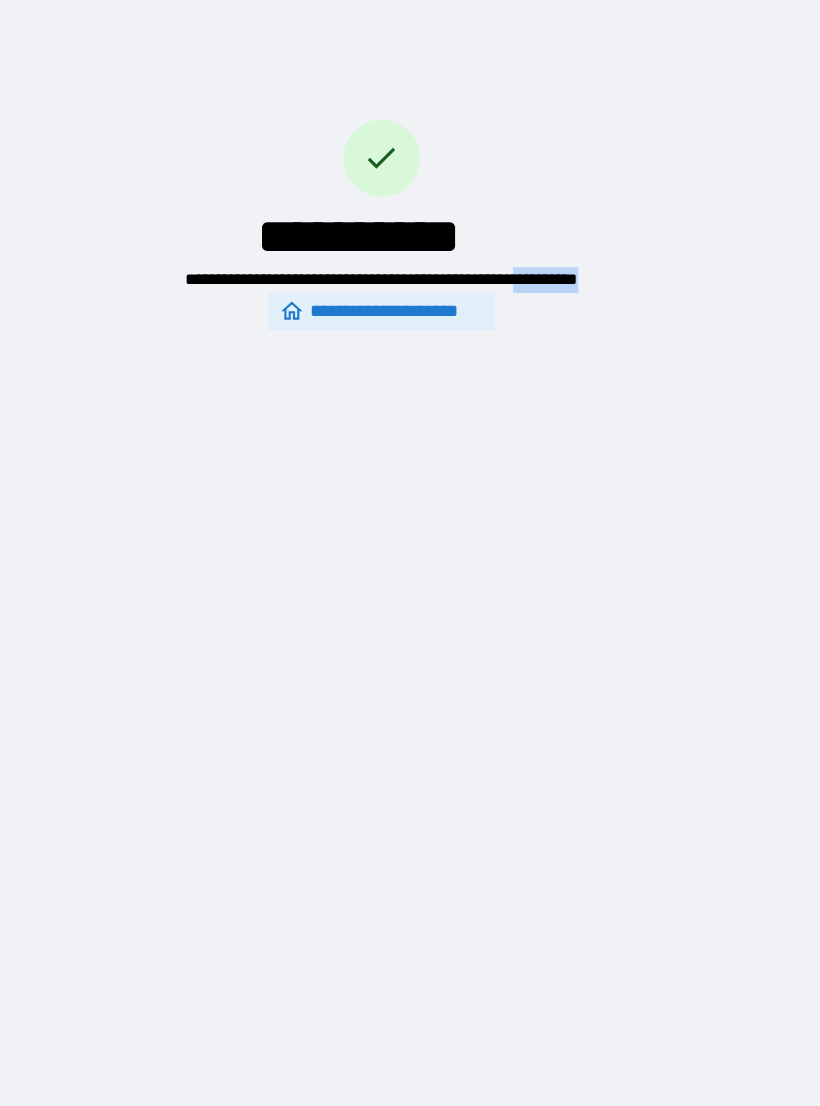 scroll, scrollTop: 31, scrollLeft: 0, axis: vertical 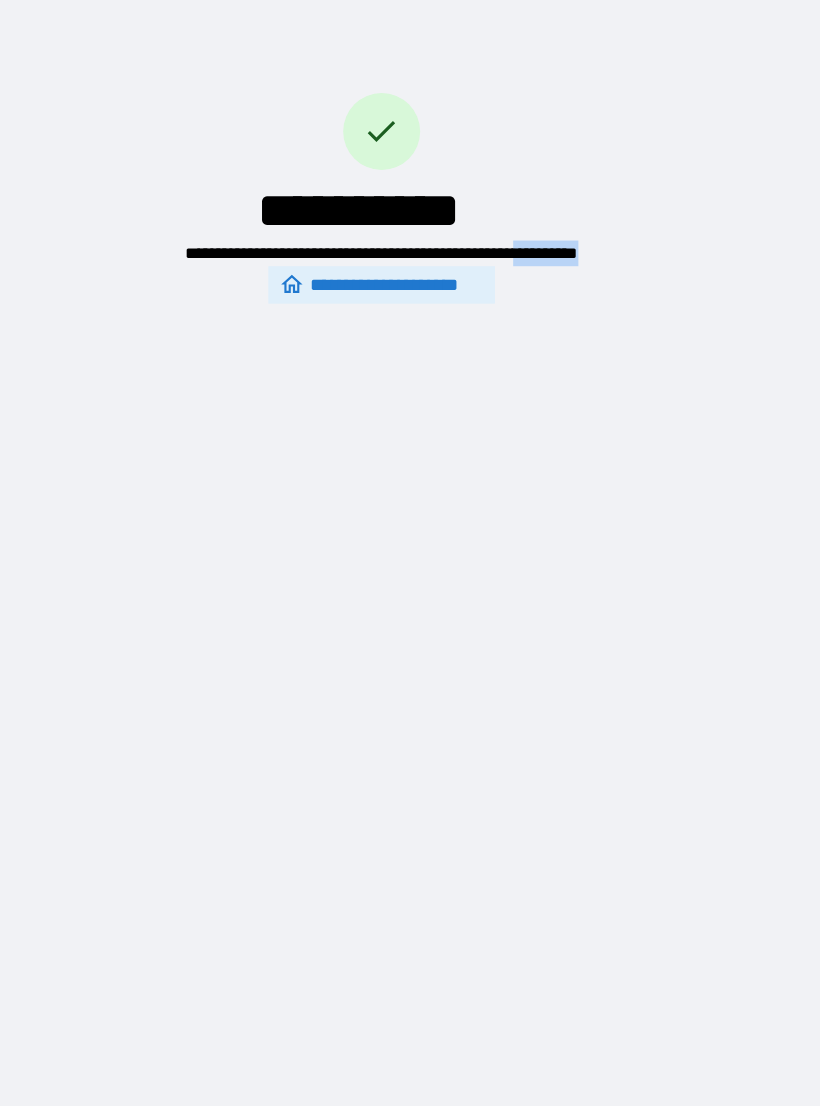 click on "**********" at bounding box center [410, 537] 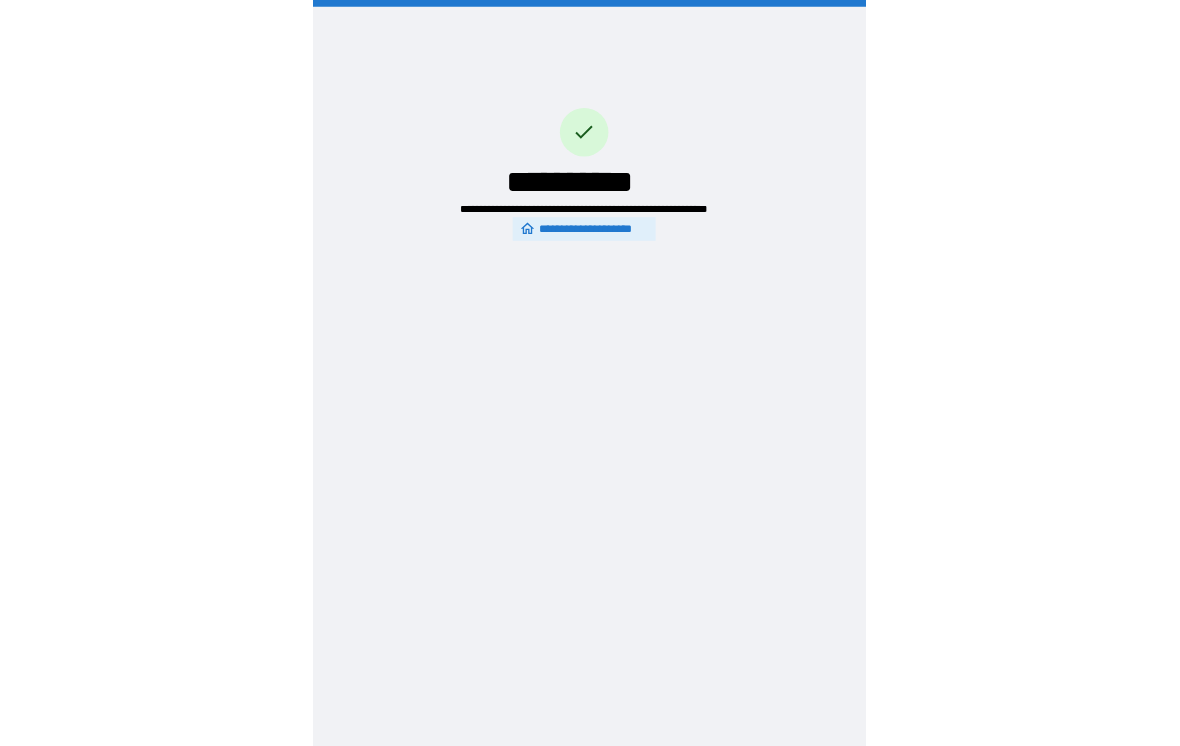 scroll, scrollTop: 31, scrollLeft: 0, axis: vertical 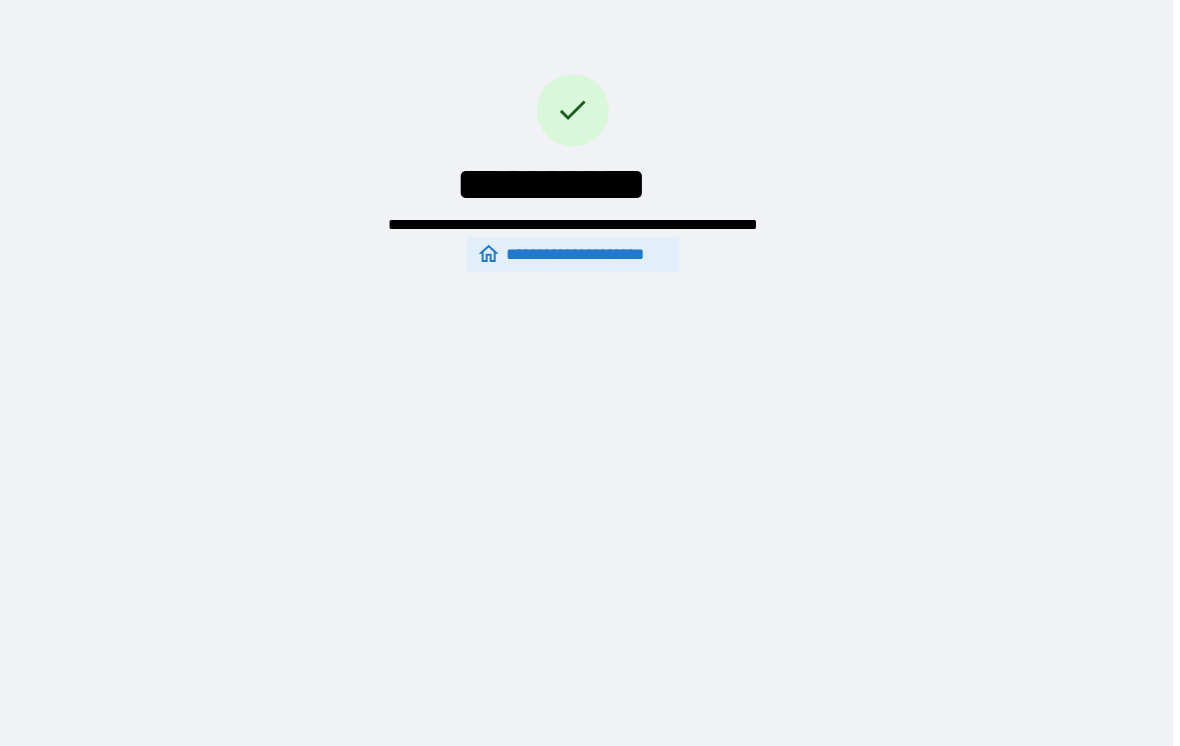 click on "**********" at bounding box center [590, 357] 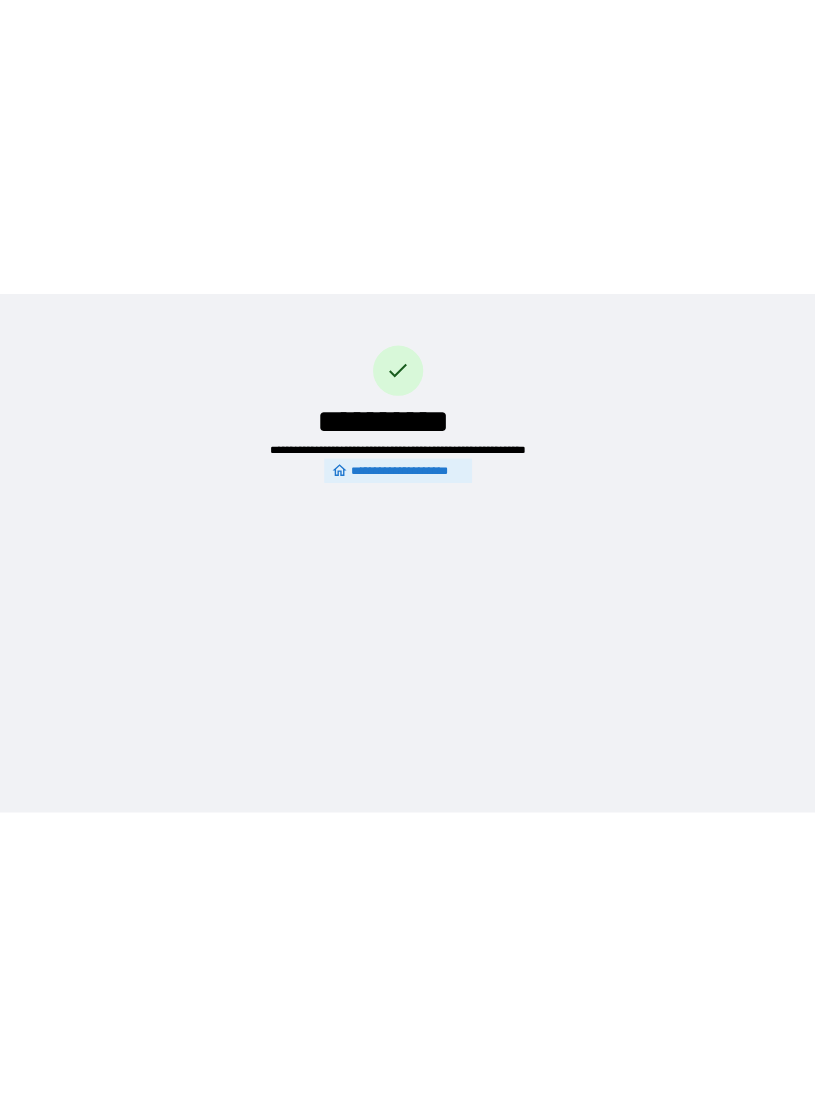 scroll, scrollTop: 0, scrollLeft: 0, axis: both 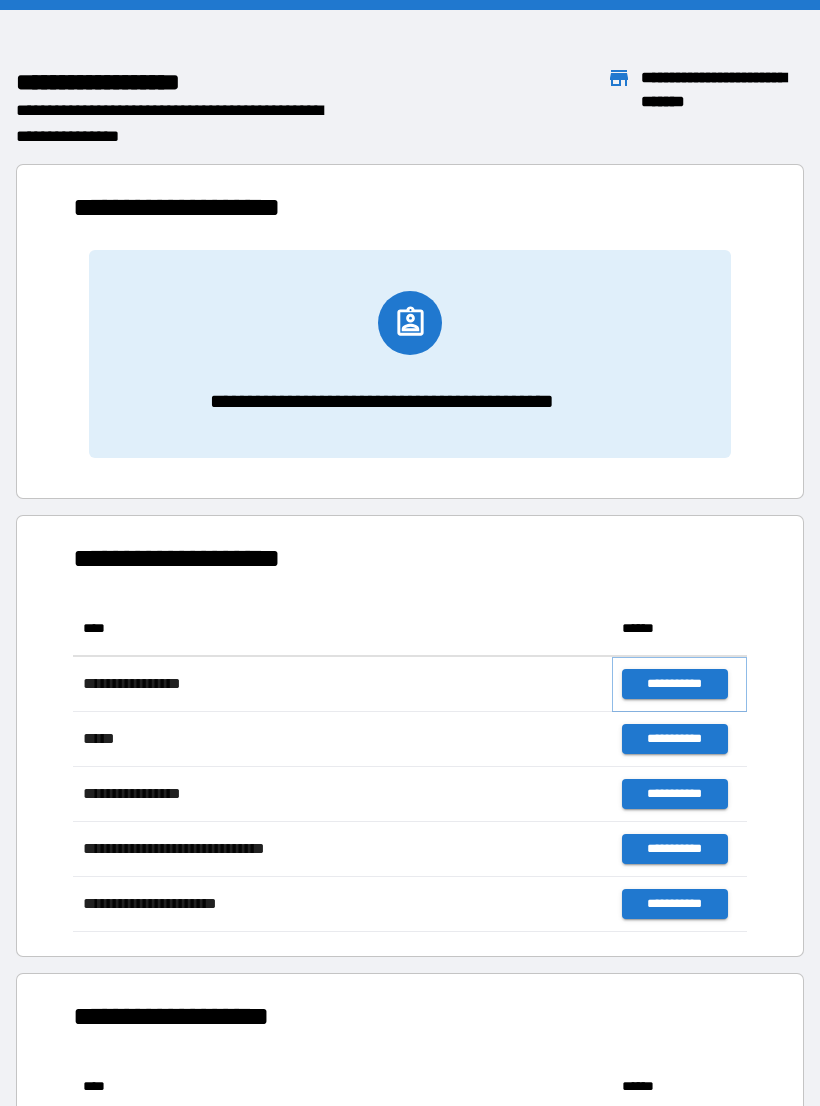 click on "**********" at bounding box center [674, 684] 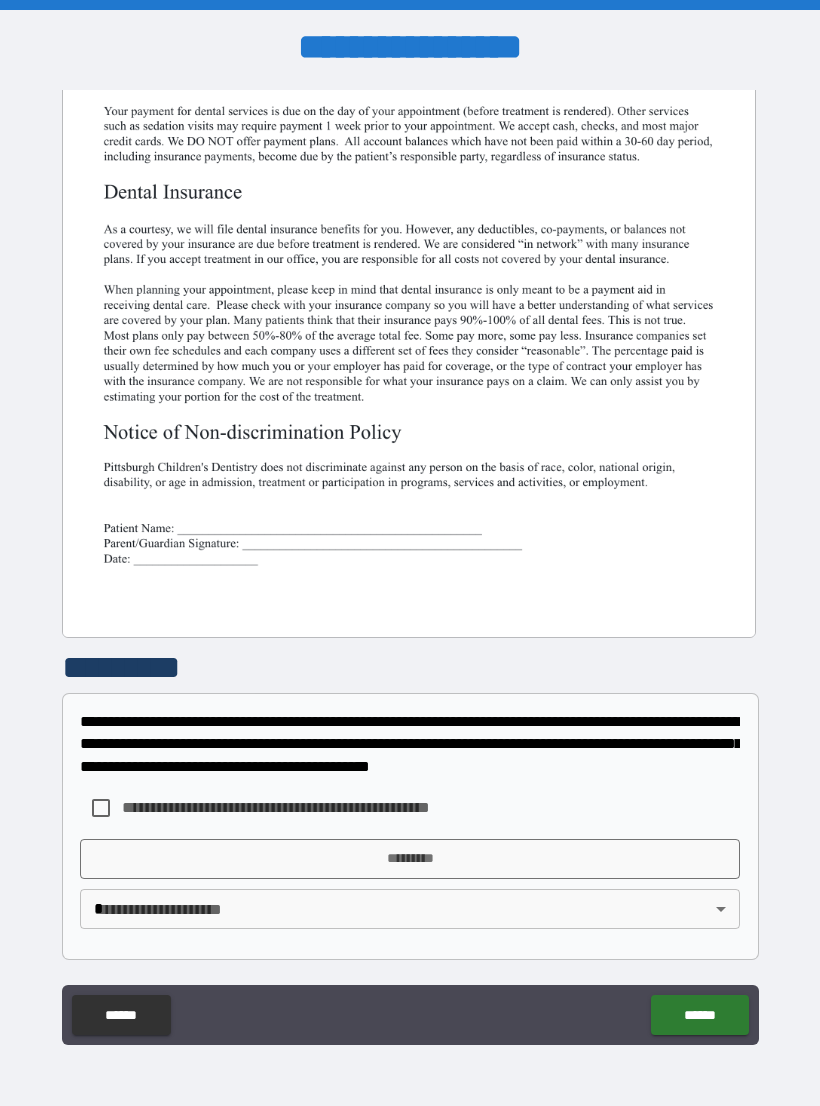 scroll, scrollTop: 380, scrollLeft: 0, axis: vertical 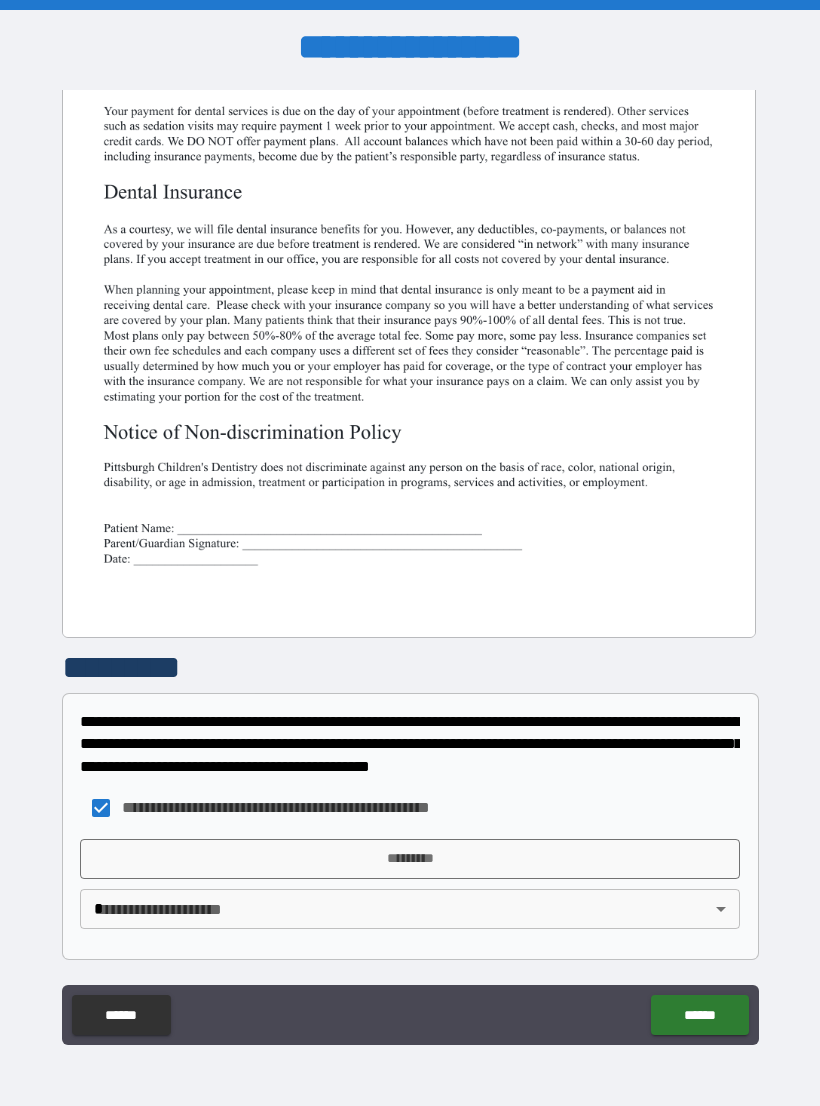 click on "*********" at bounding box center (410, 859) 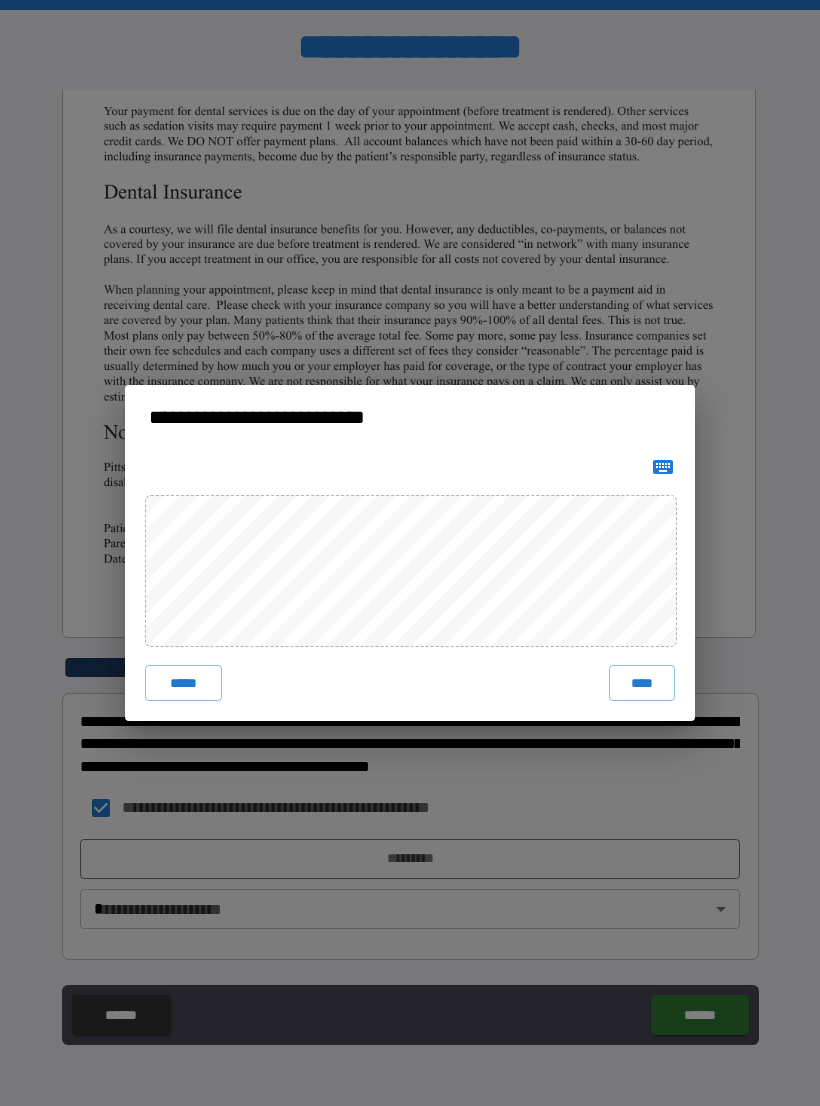 click 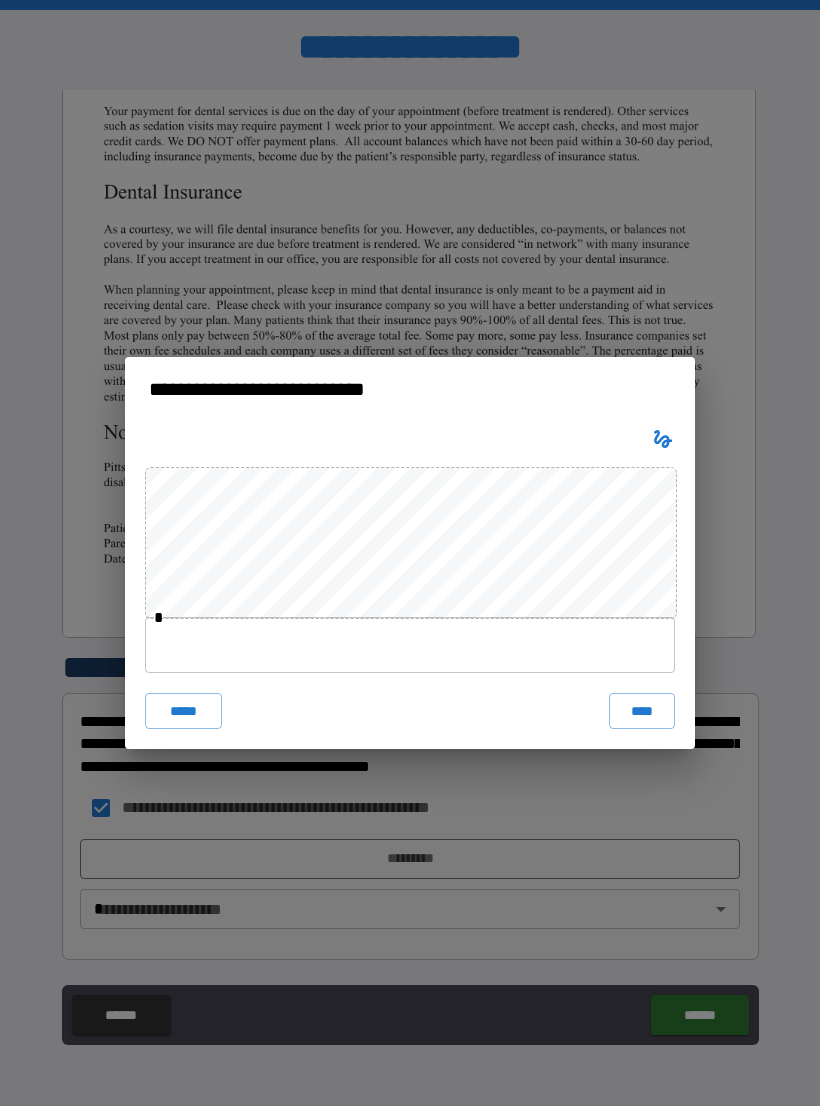 click 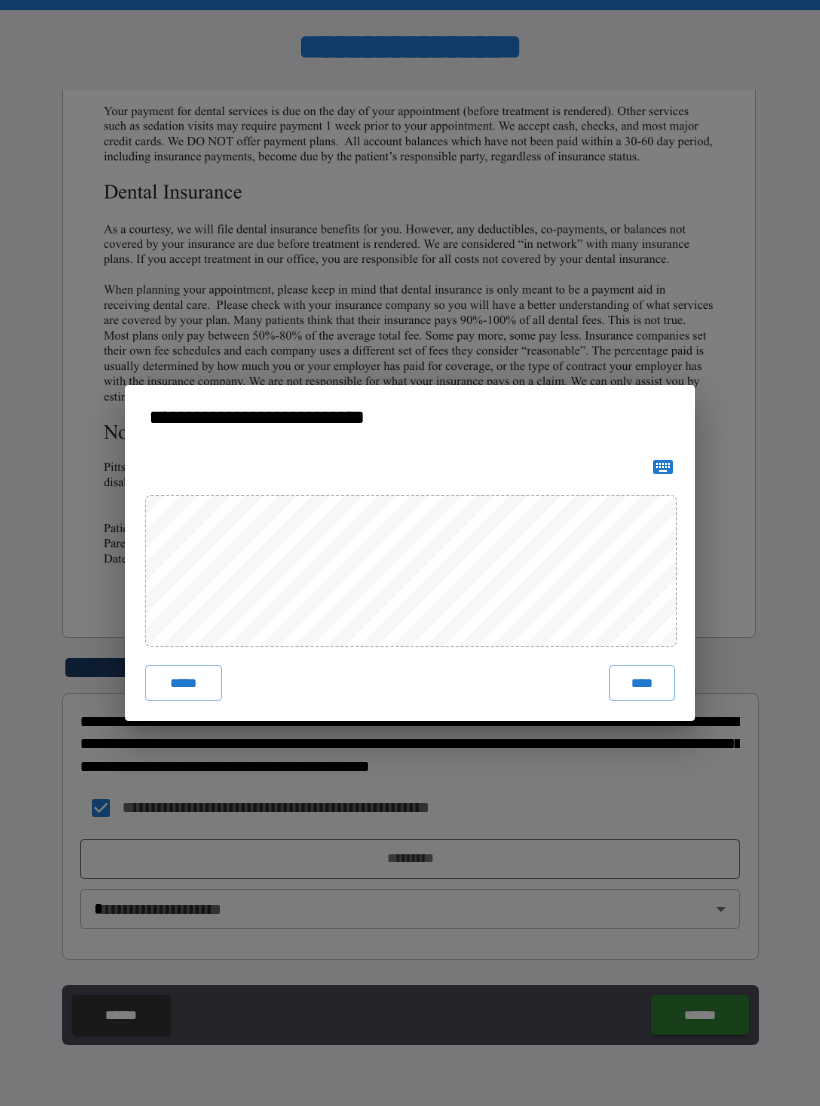 click on "****" at bounding box center [642, 683] 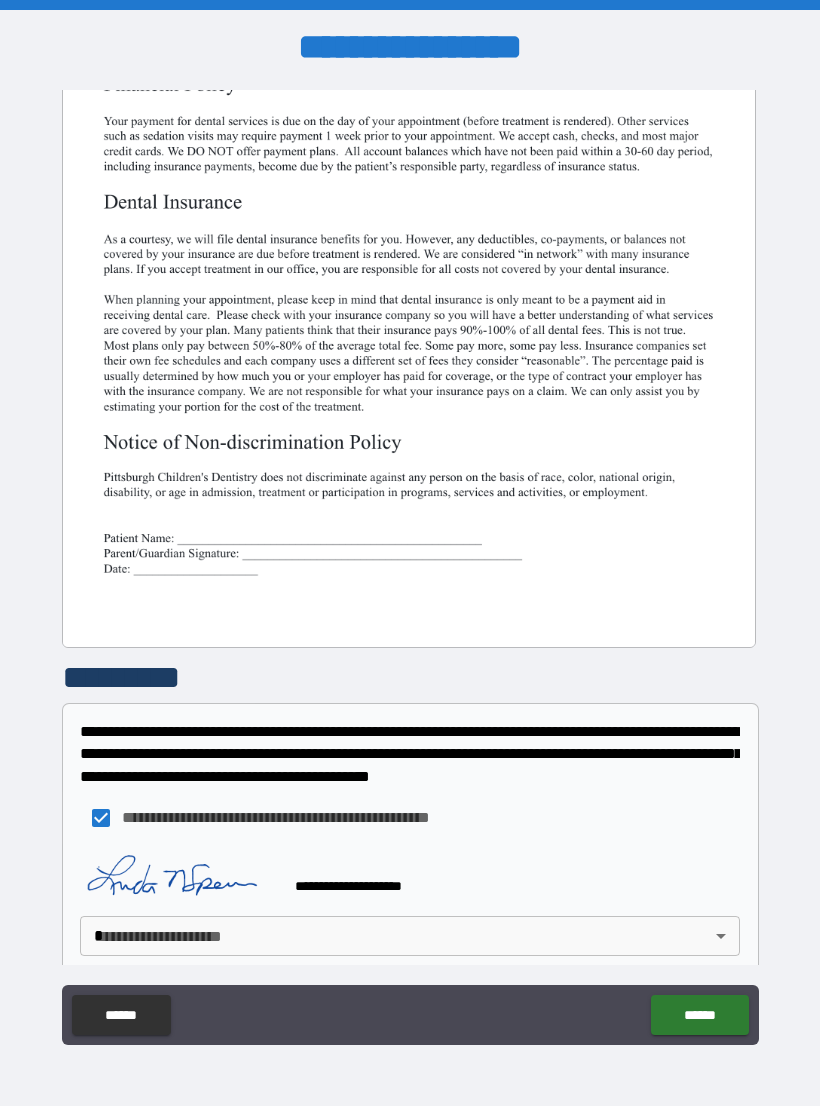 click on "**********" at bounding box center (410, 568) 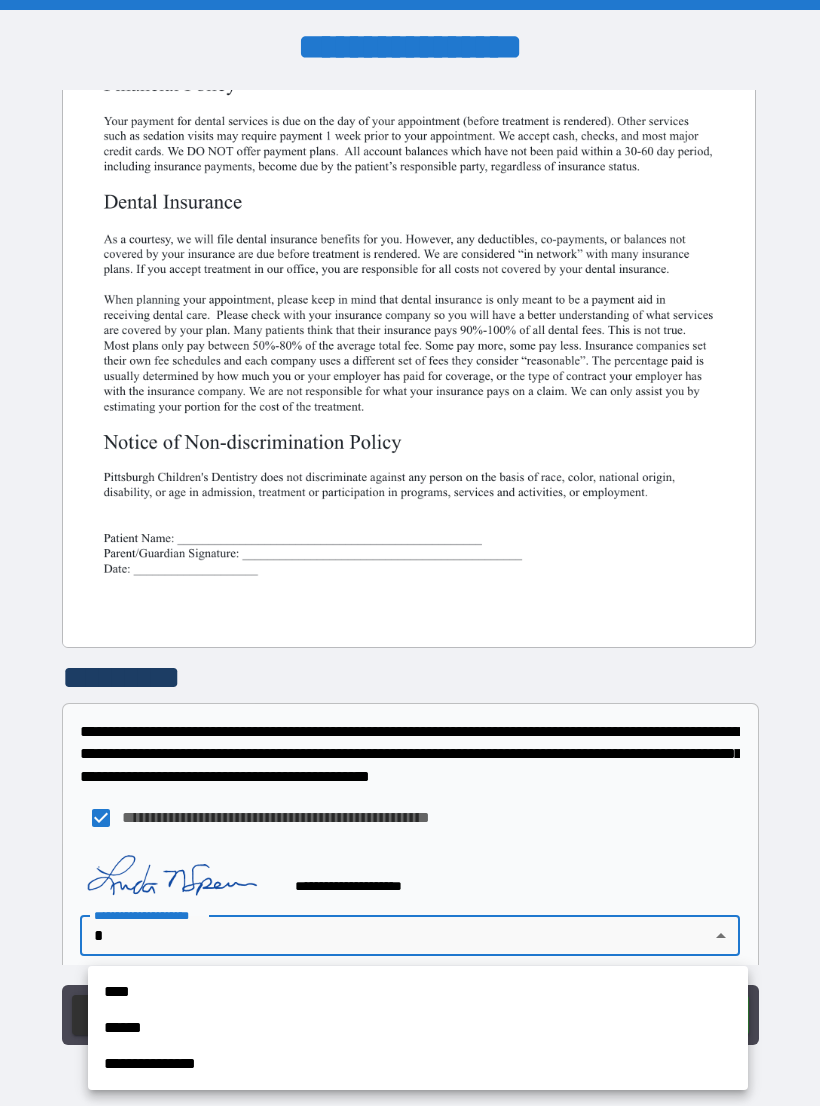 click on "**********" at bounding box center [418, 1064] 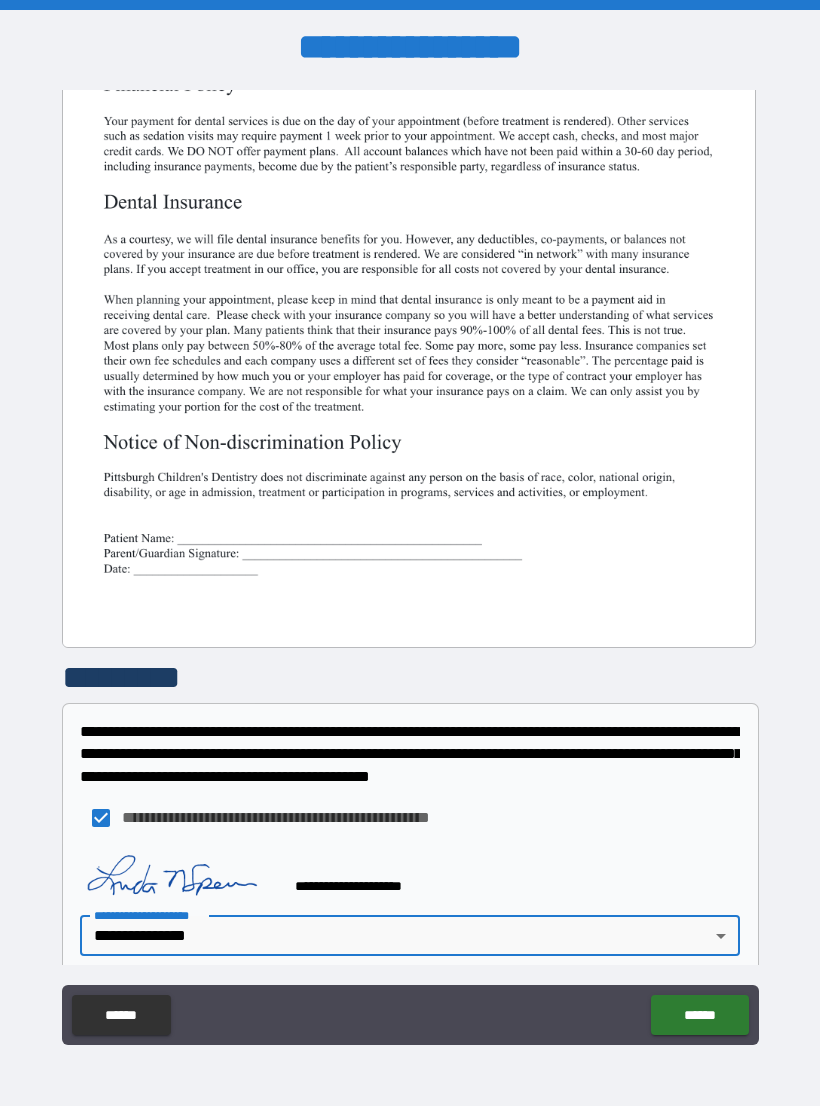 click on "******" at bounding box center (699, 1015) 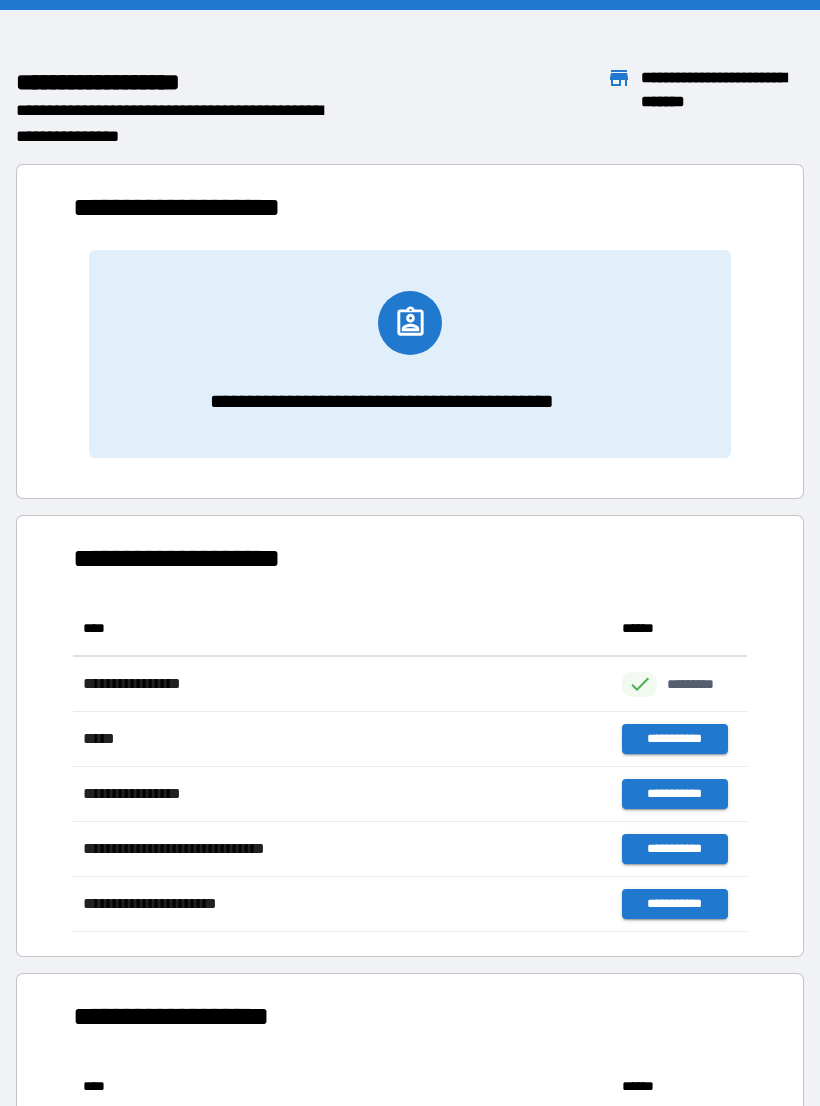 scroll, scrollTop: 1, scrollLeft: 1, axis: both 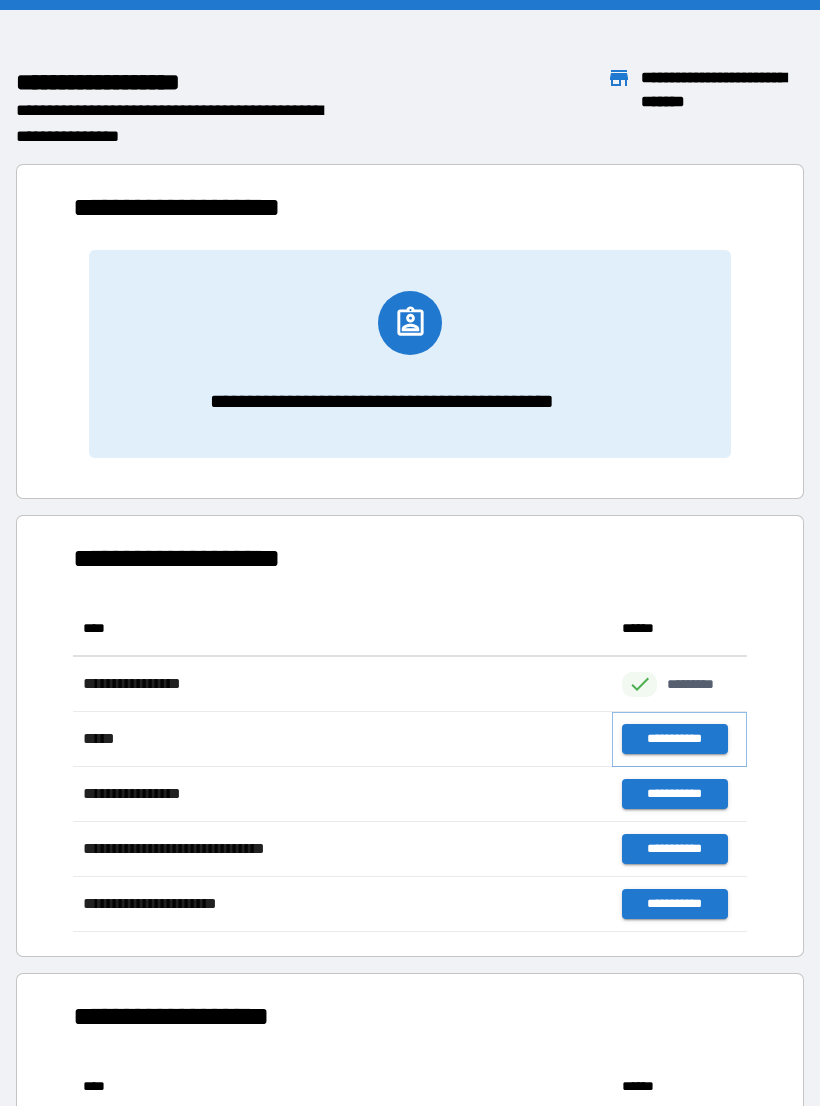 click on "**********" at bounding box center (674, 739) 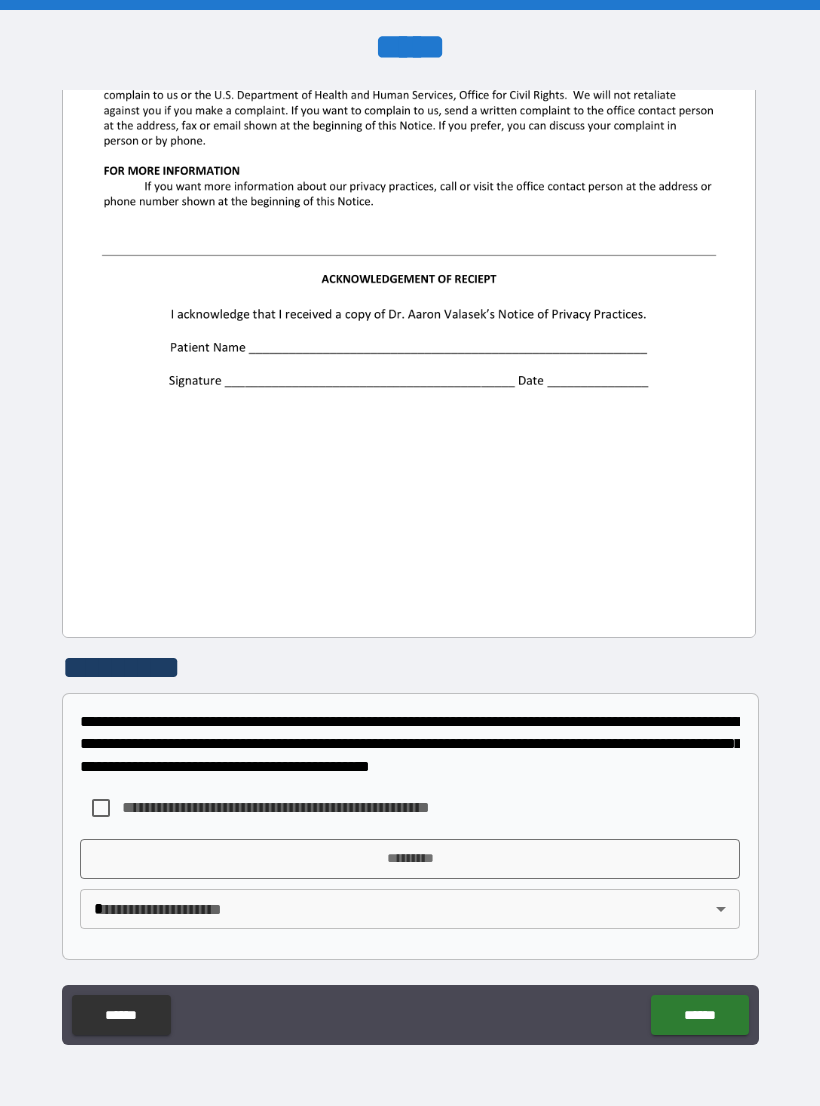 scroll, scrollTop: 2244, scrollLeft: 0, axis: vertical 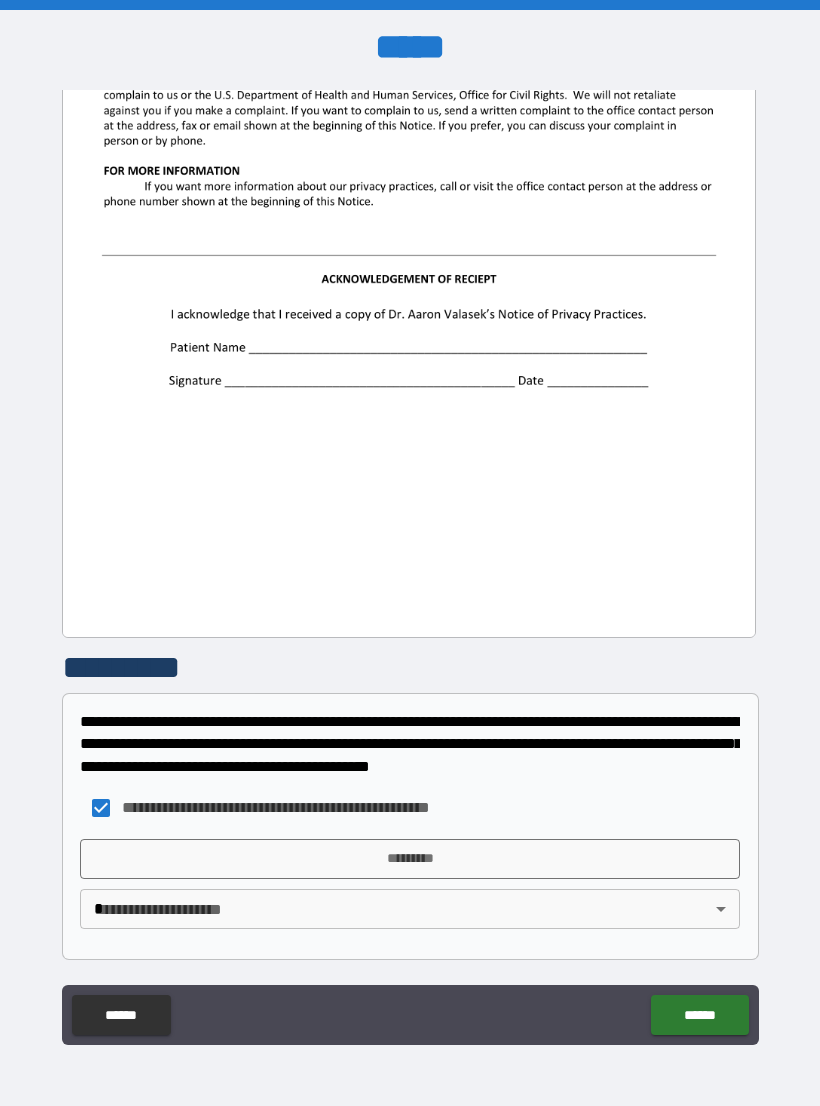 click on "**********" at bounding box center (410, 568) 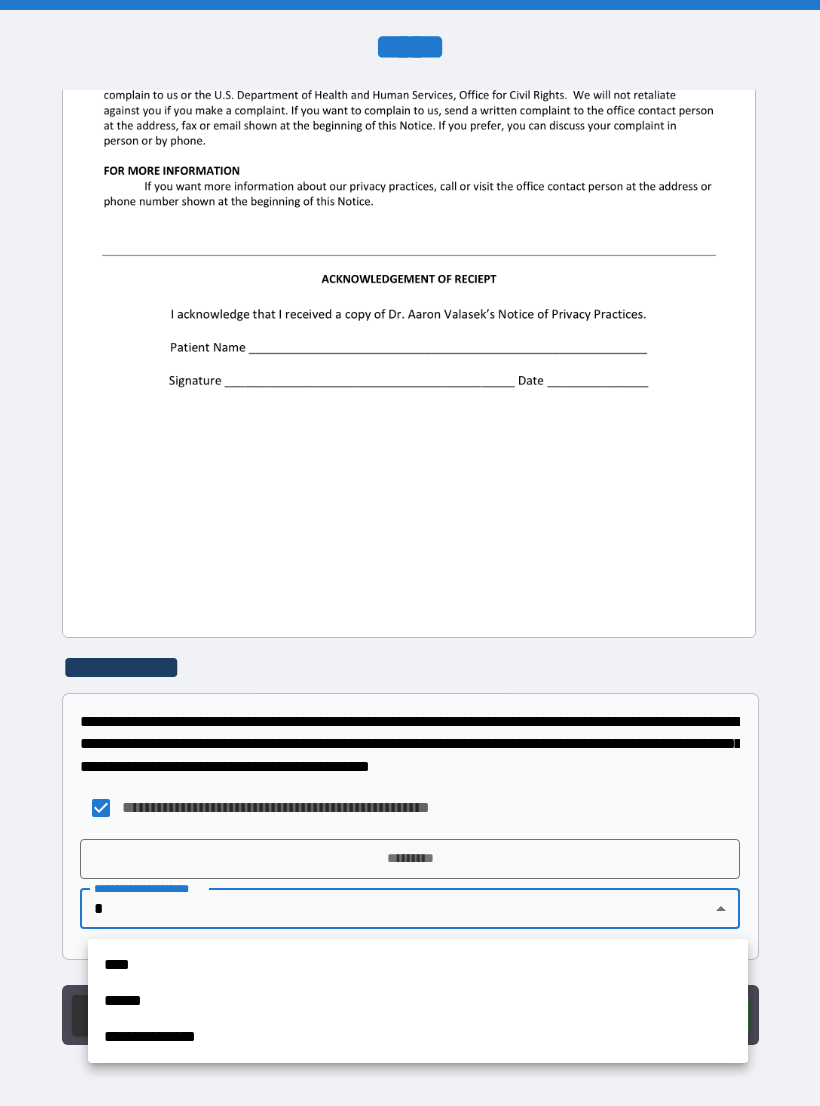 click on "**********" at bounding box center [418, 1037] 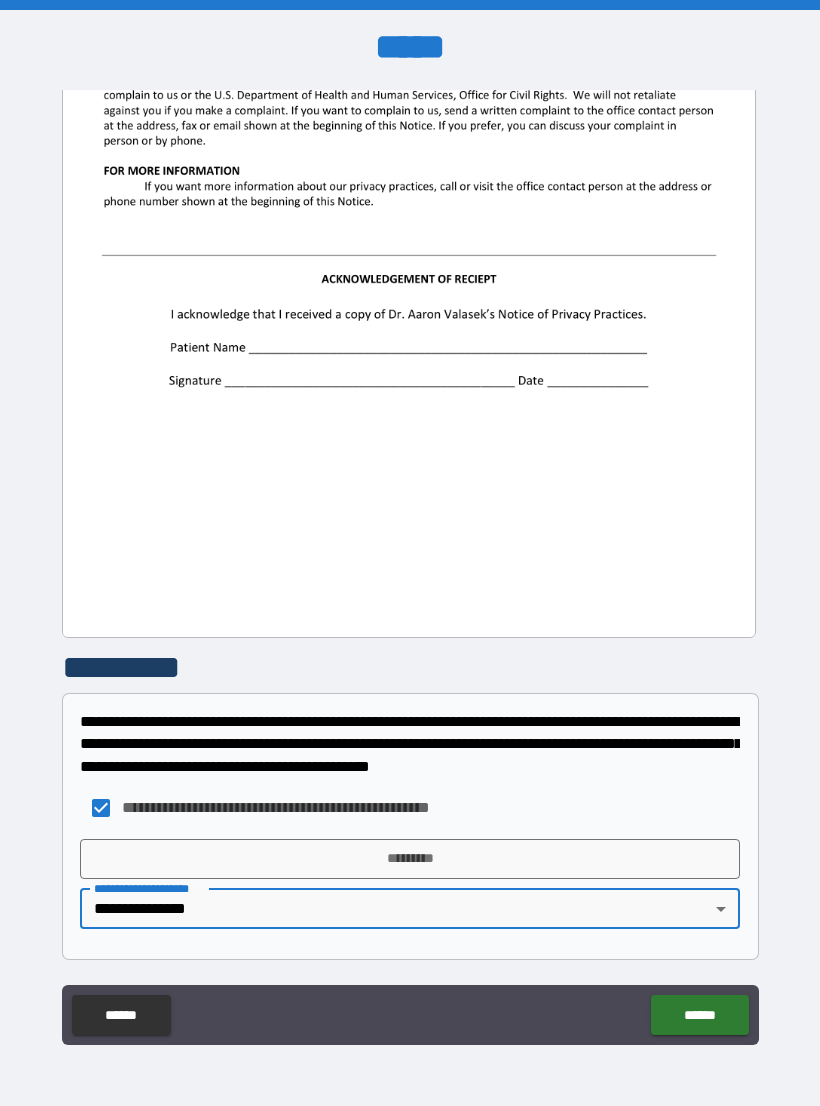 click on "*********" at bounding box center (410, 859) 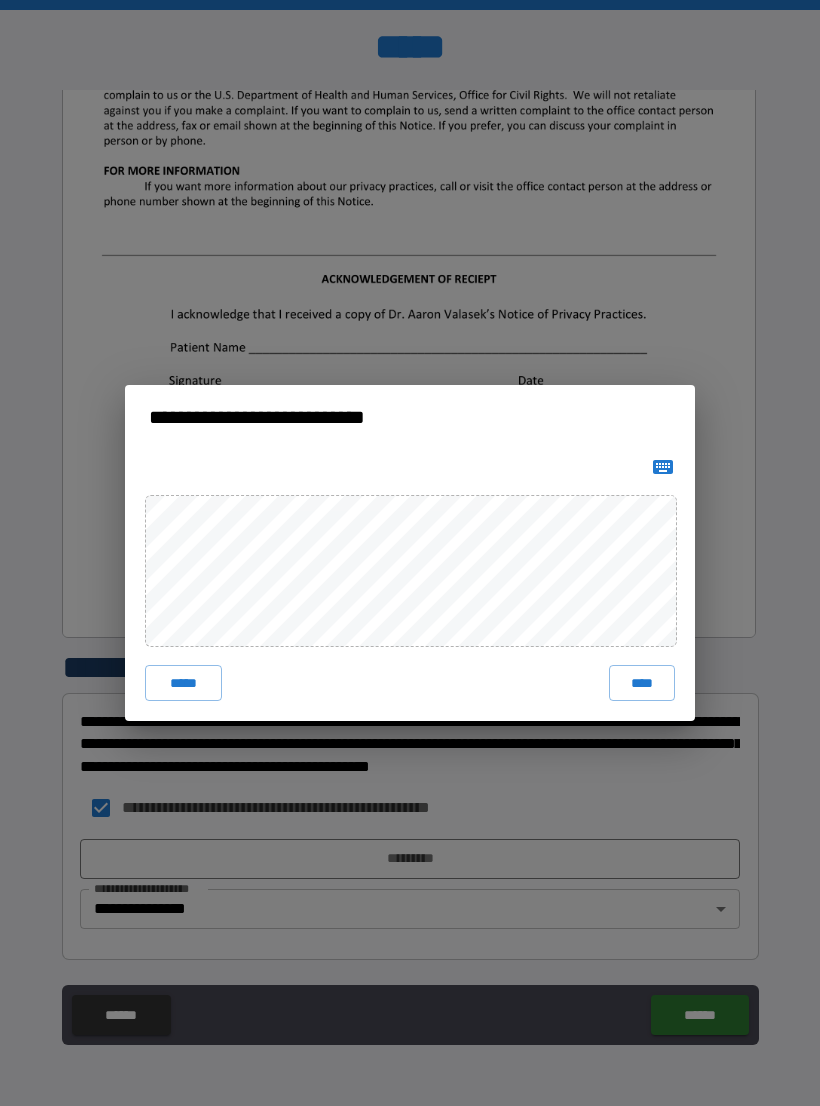 click on "****" at bounding box center [642, 683] 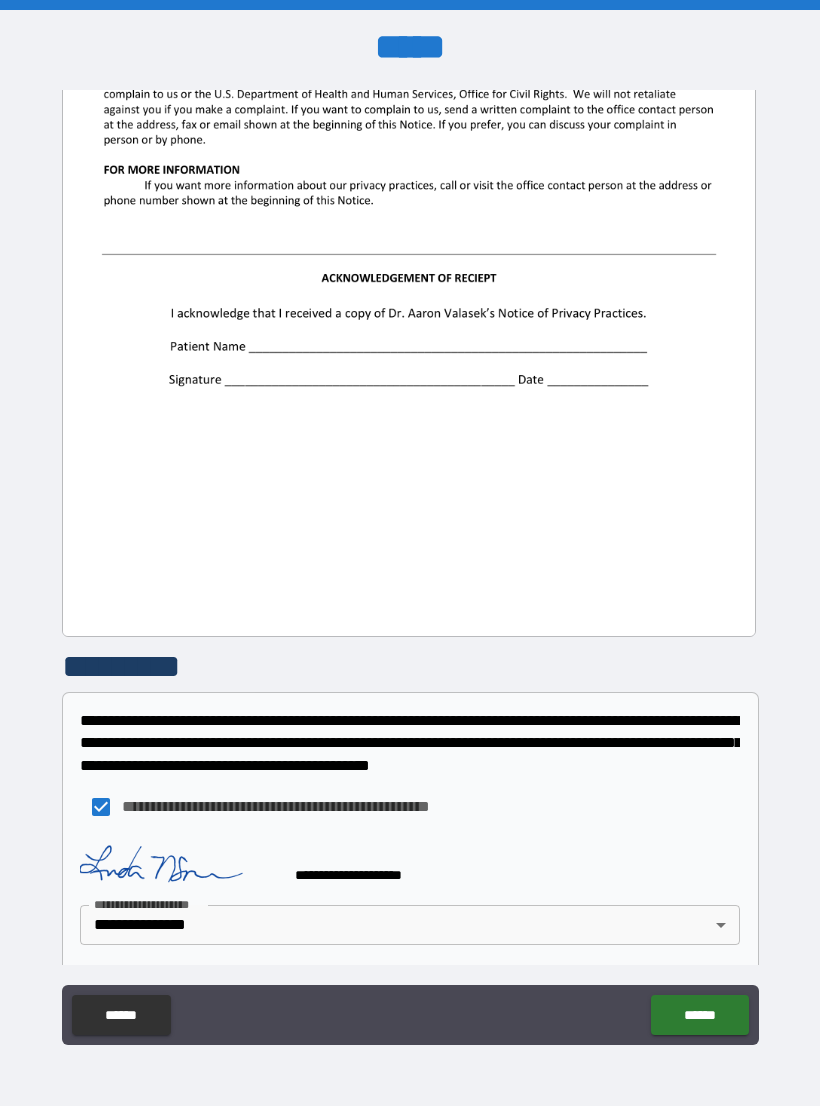 scroll, scrollTop: 2234, scrollLeft: 0, axis: vertical 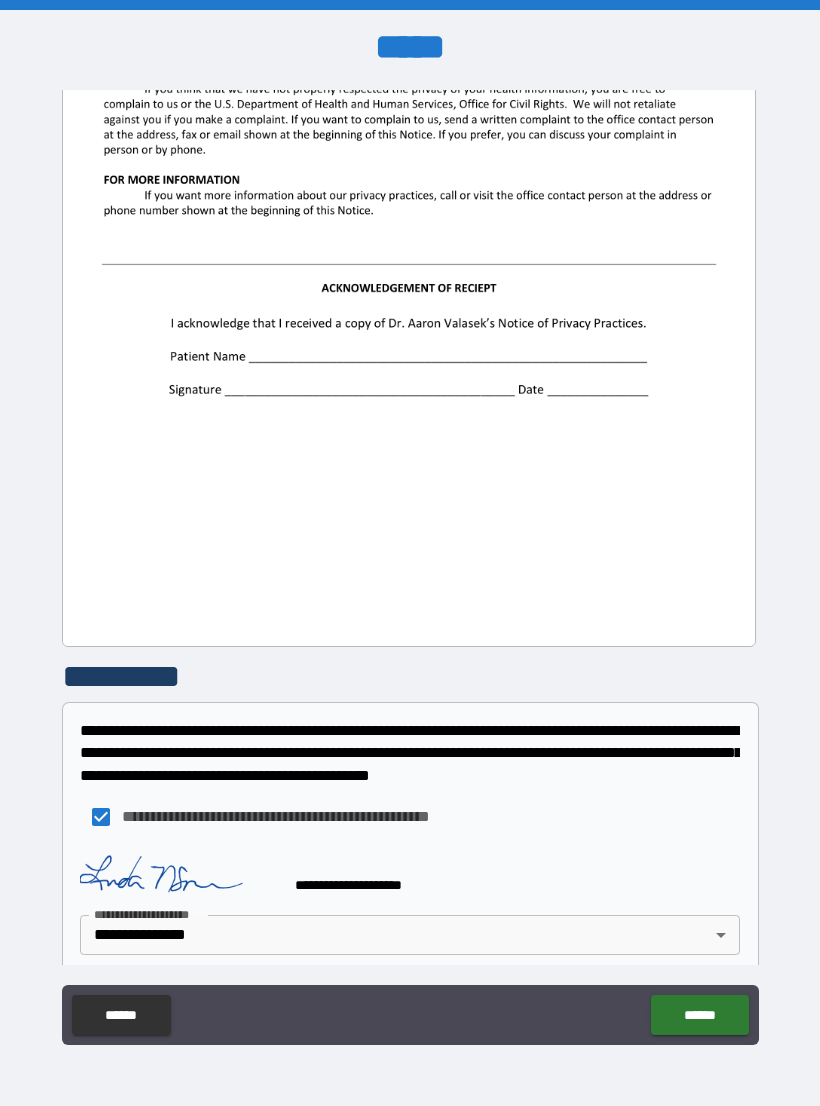 click on "******" at bounding box center [699, 1015] 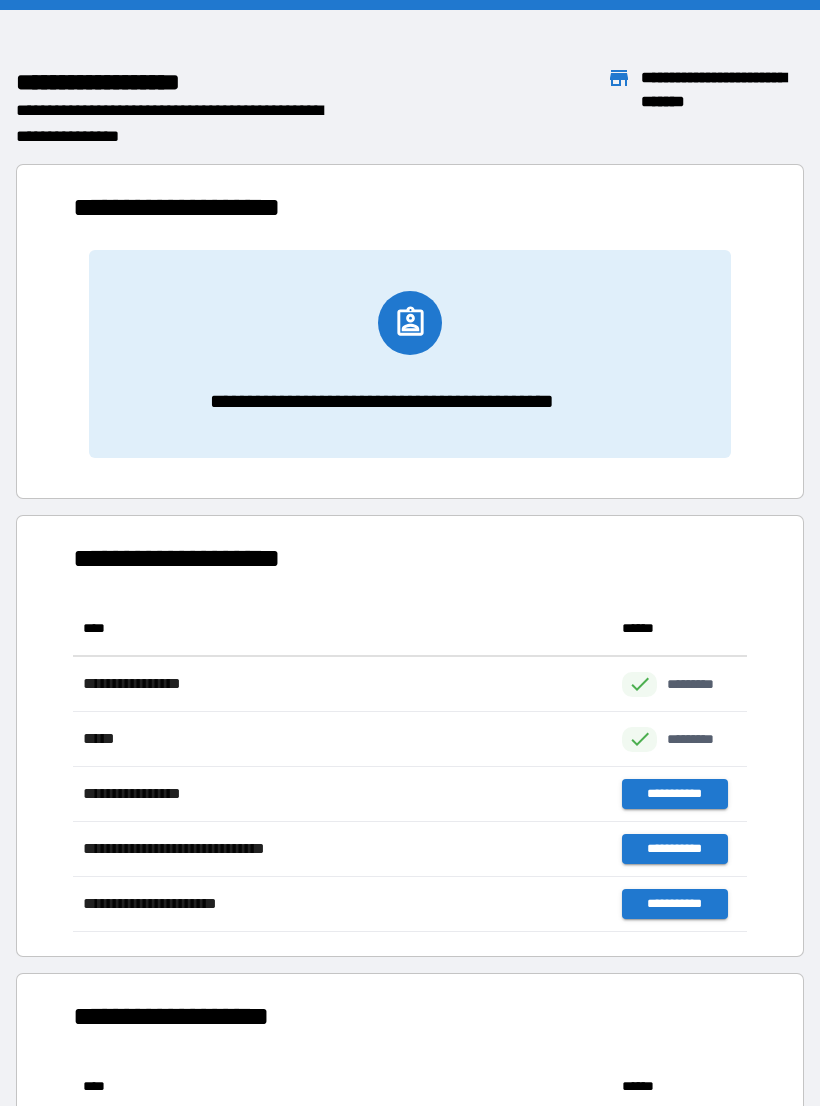 scroll, scrollTop: 1, scrollLeft: 1, axis: both 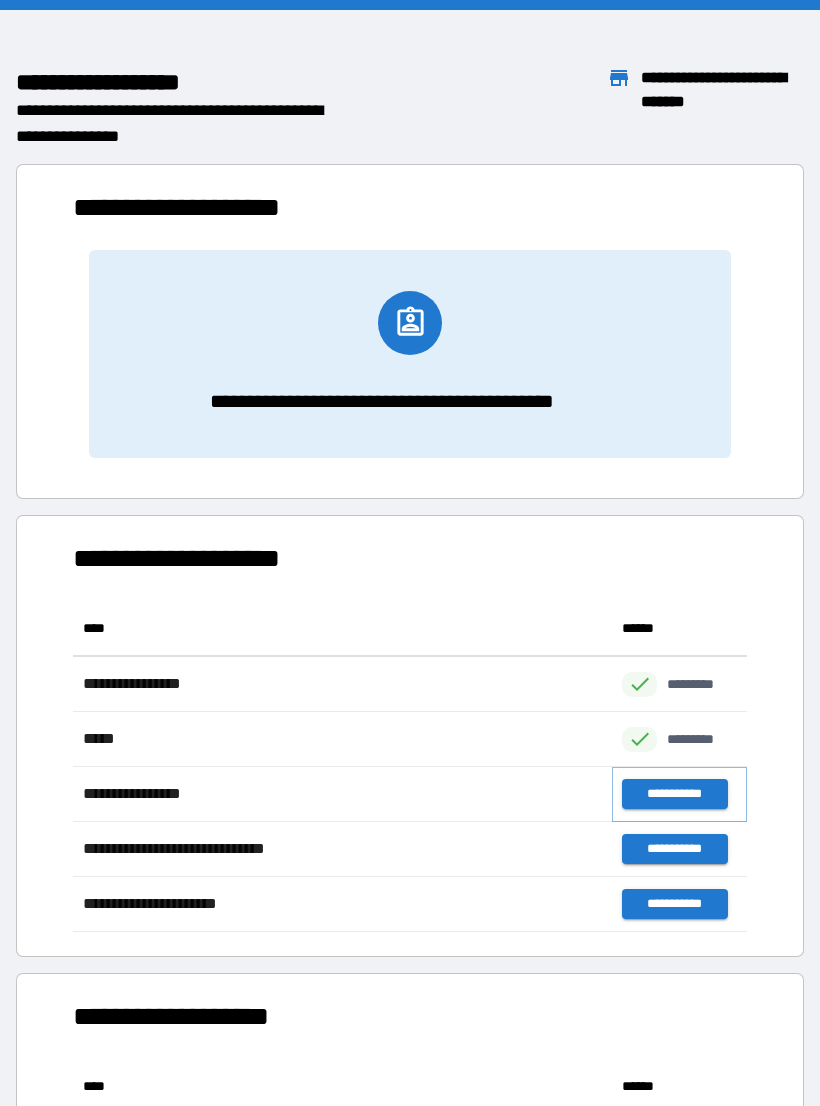 click on "**********" at bounding box center (674, 794) 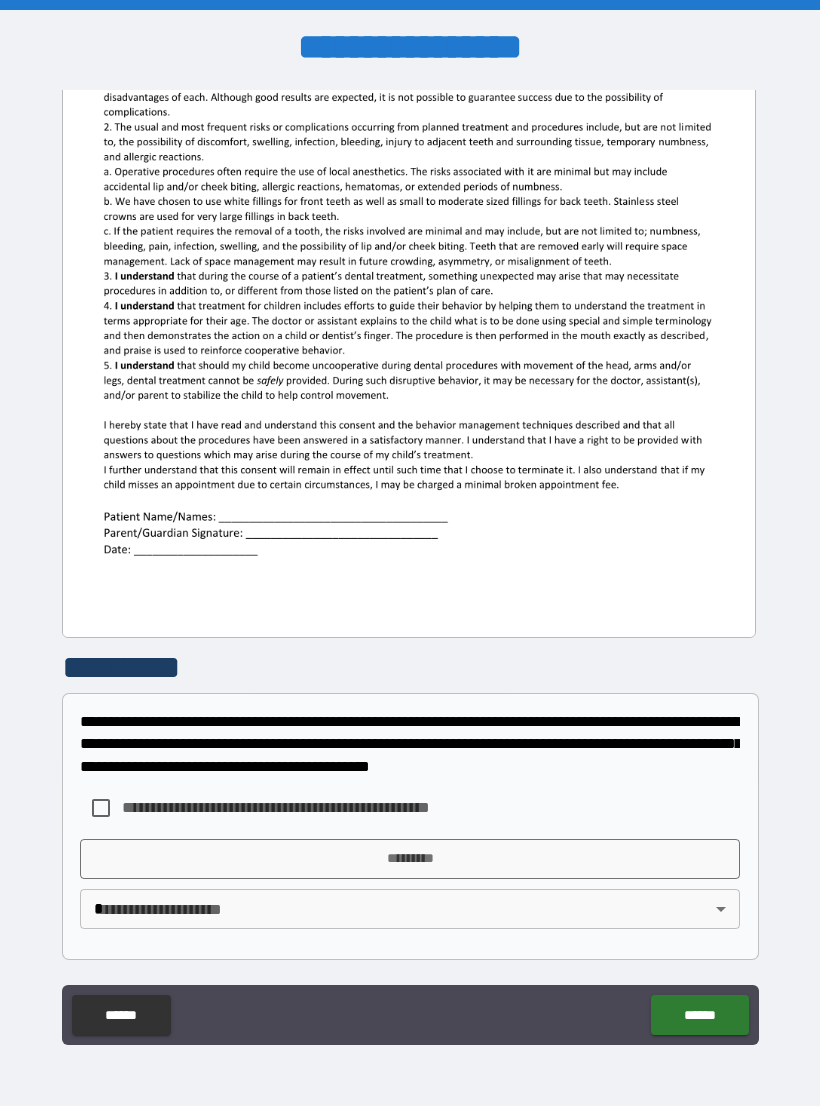 scroll, scrollTop: 380, scrollLeft: 0, axis: vertical 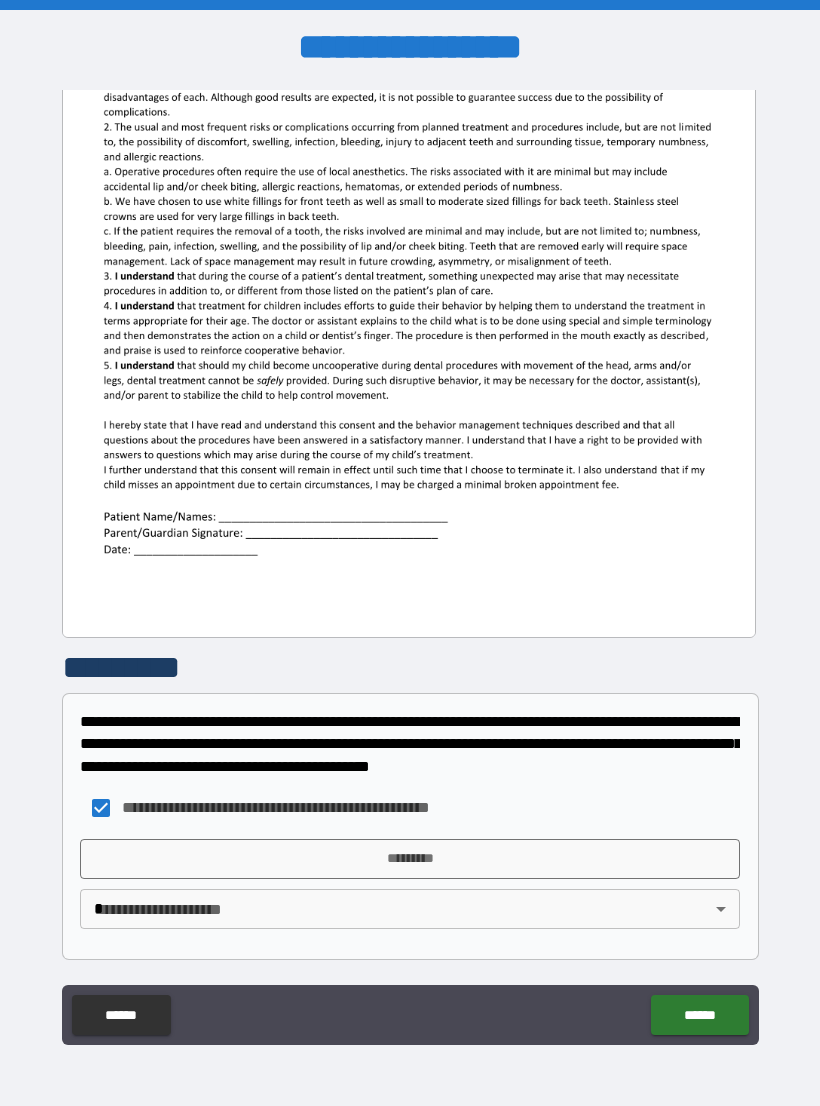 click on "**********" at bounding box center (410, 568) 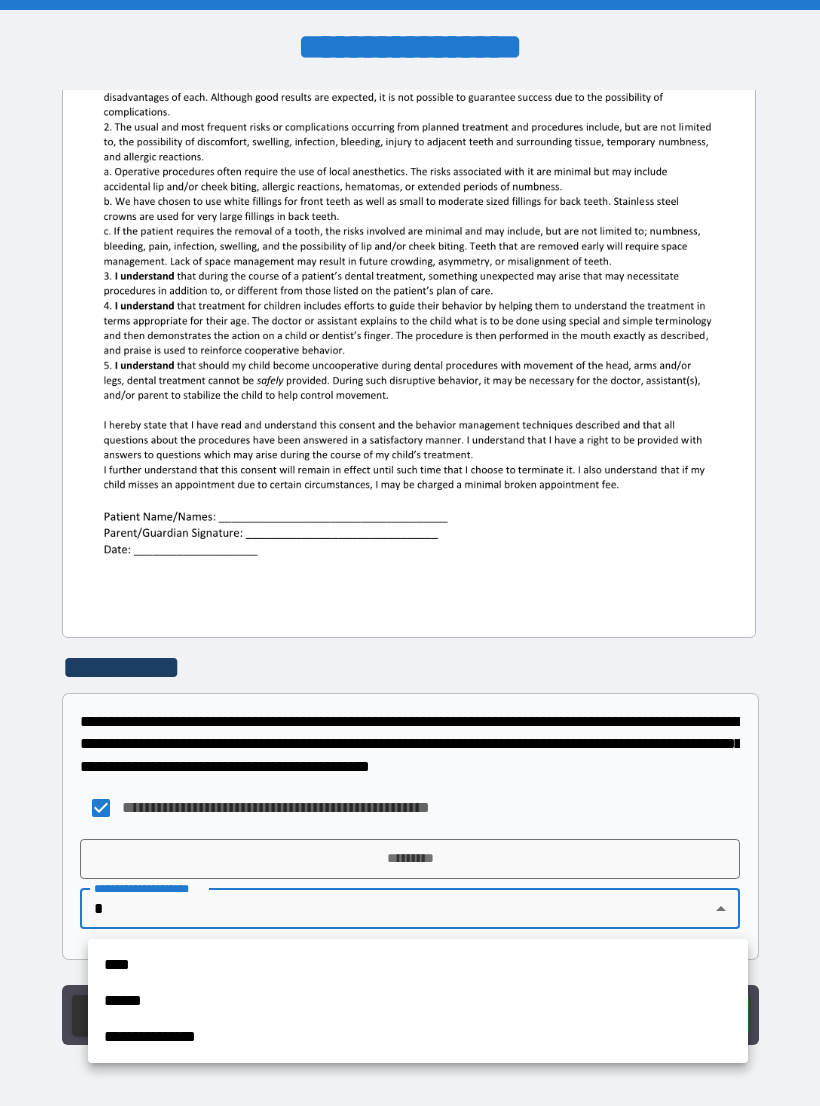 click on "**********" at bounding box center [418, 1037] 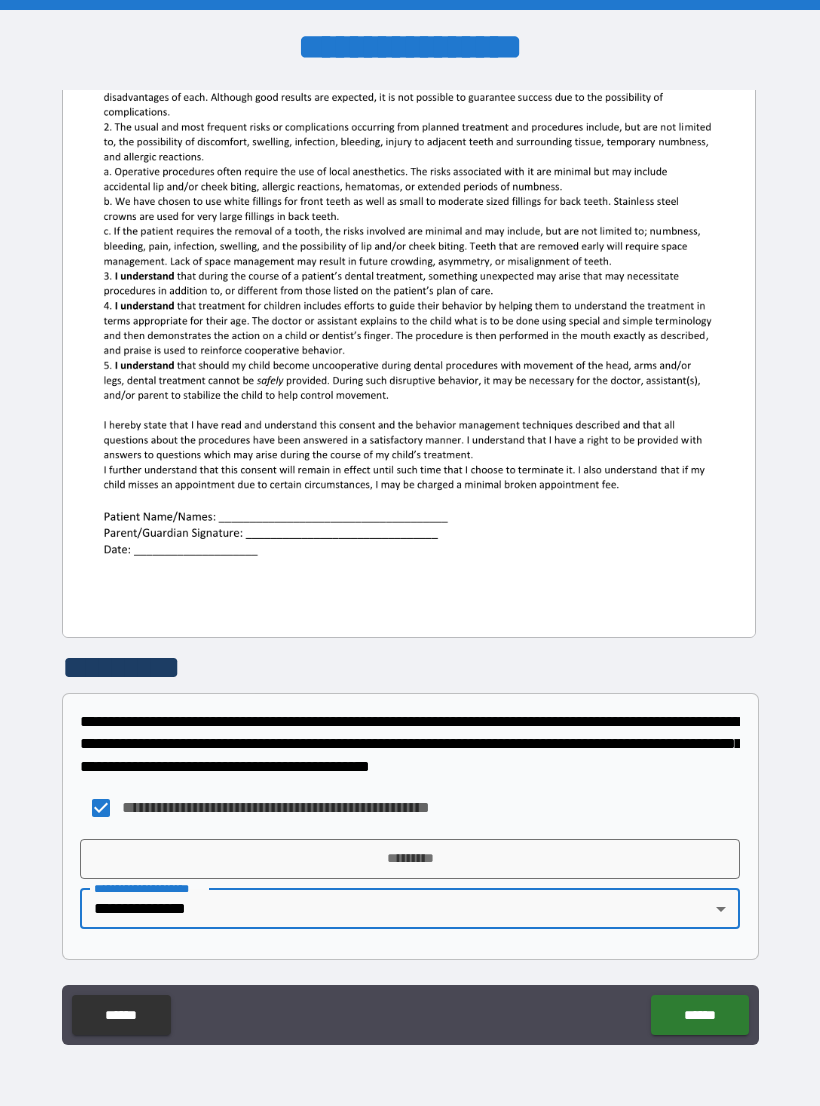 click on "*********" at bounding box center (410, 859) 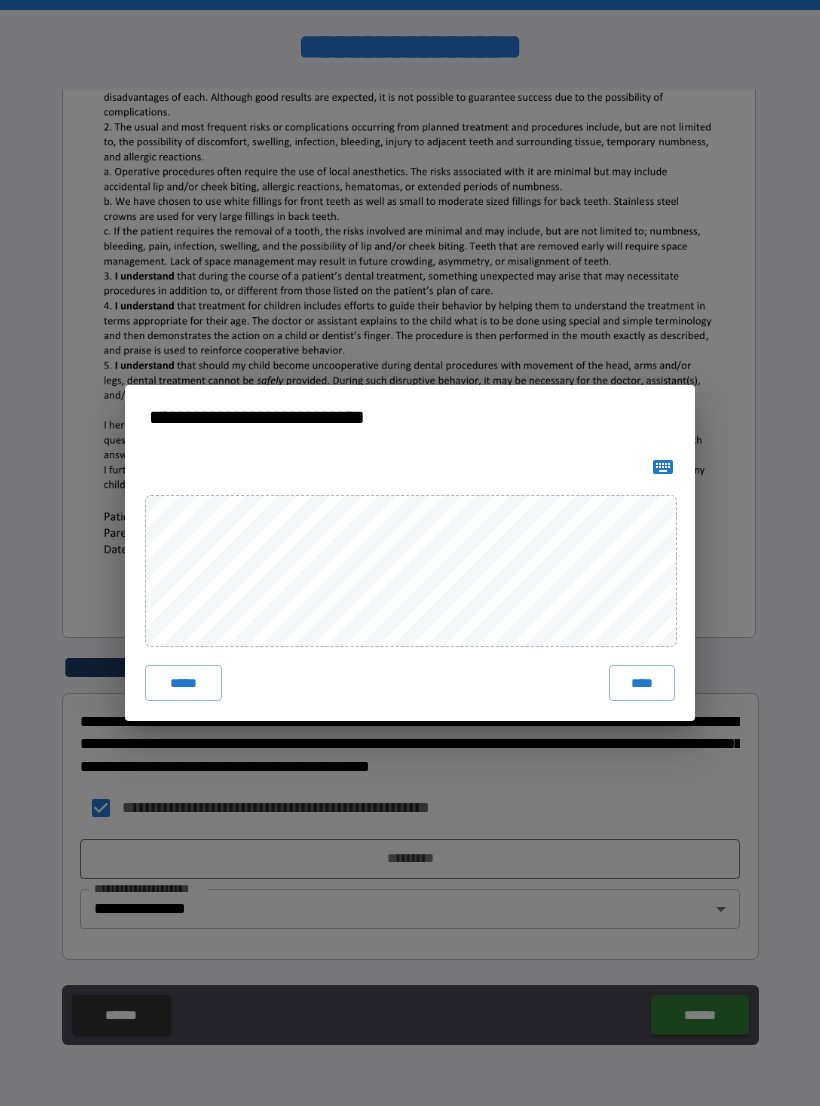 click on "****" at bounding box center (642, 683) 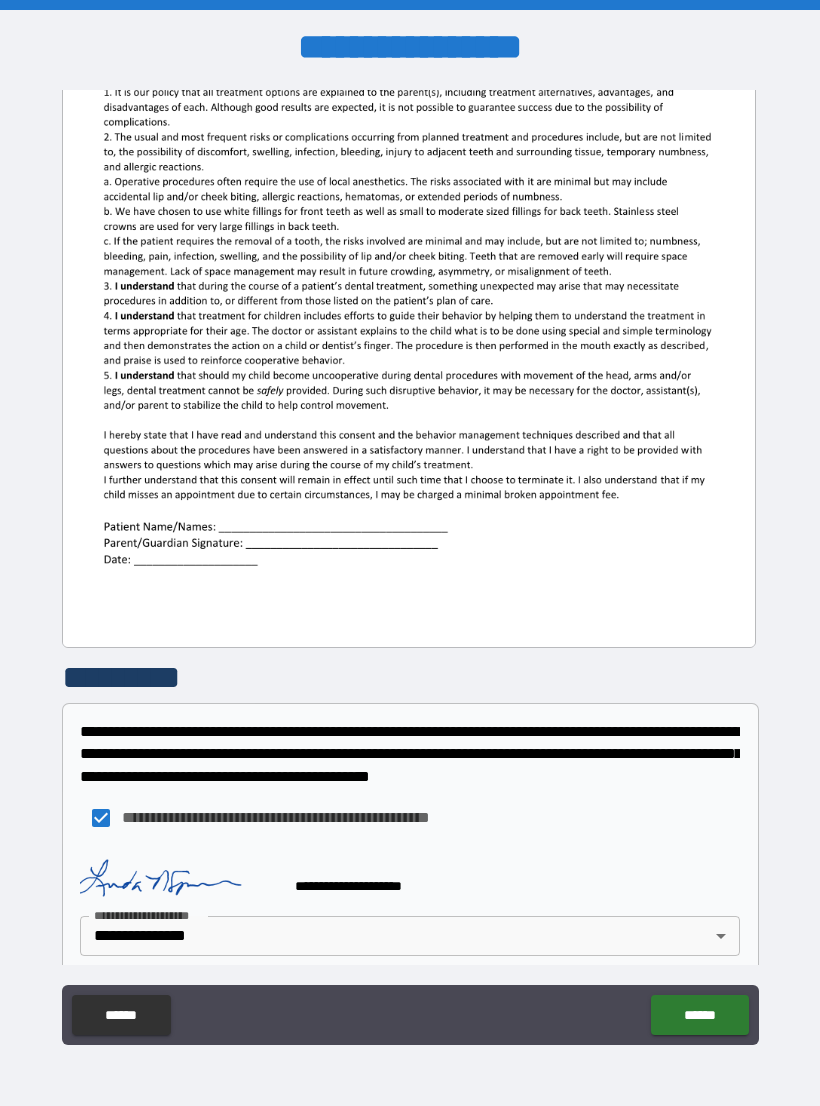 click on "******" at bounding box center (699, 1015) 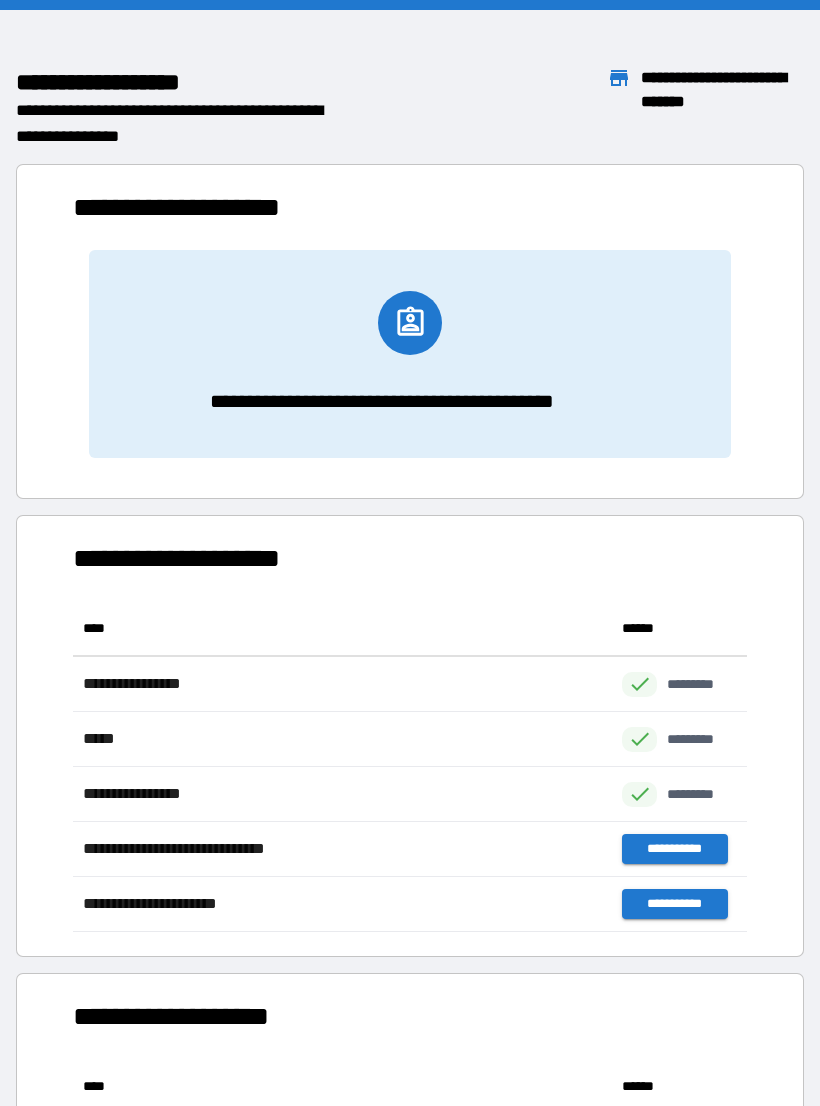 scroll, scrollTop: 1, scrollLeft: 1, axis: both 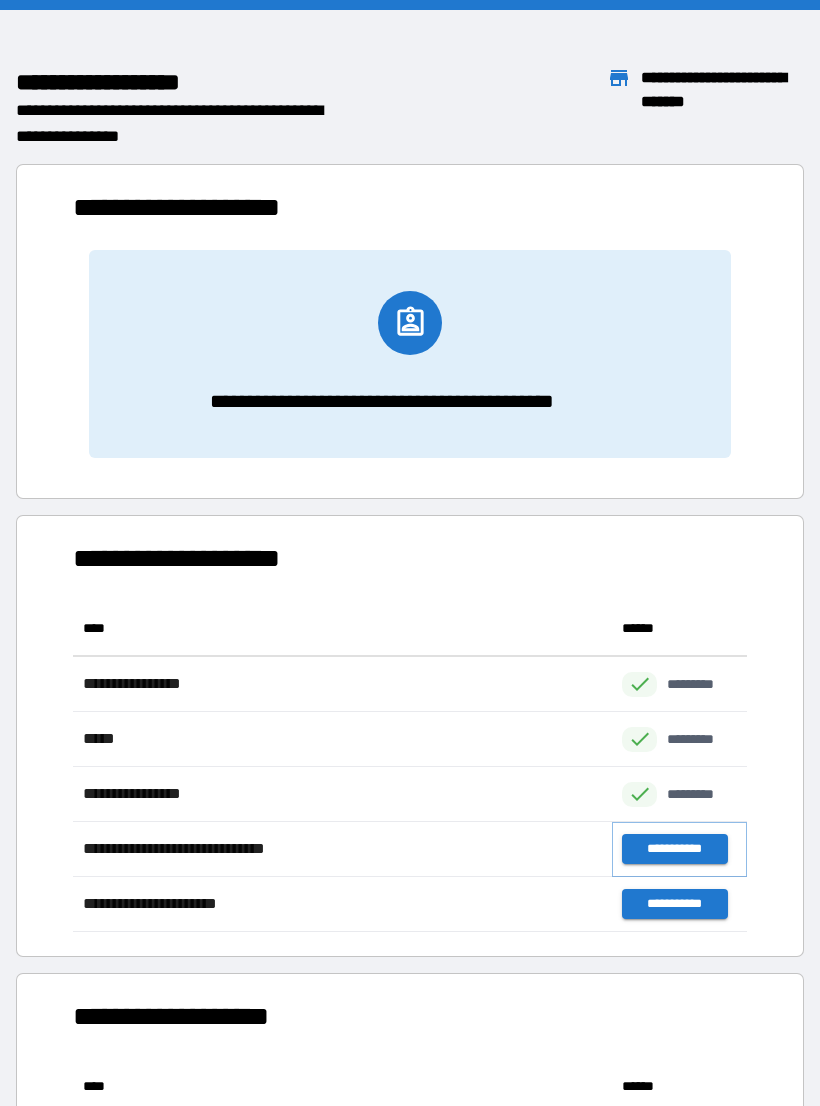 click on "**********" at bounding box center (674, 849) 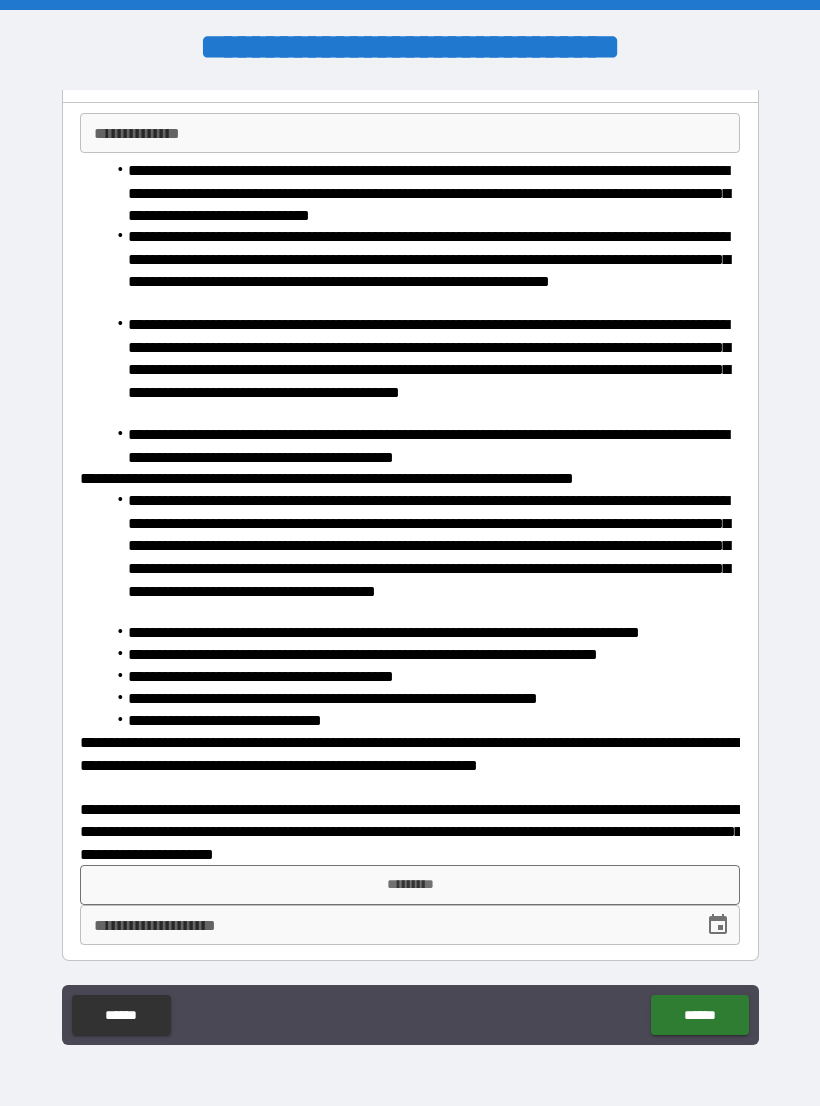 scroll, scrollTop: 119, scrollLeft: 0, axis: vertical 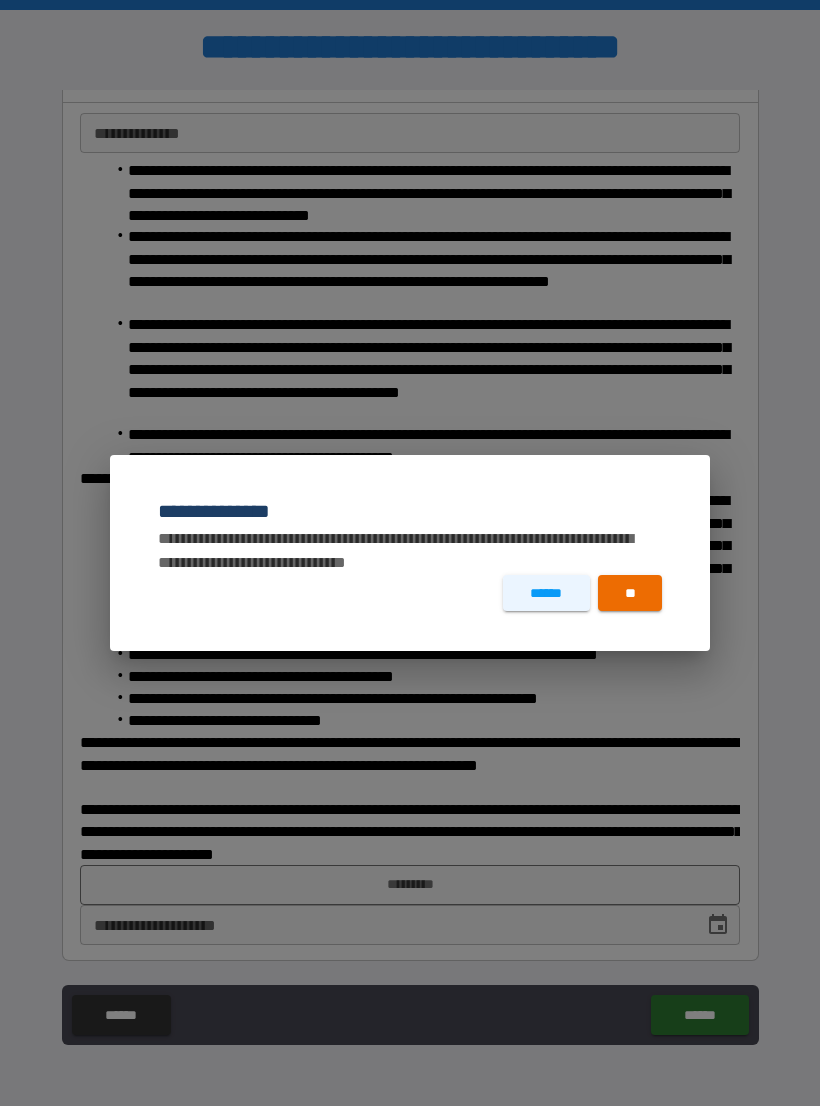 click on "**" at bounding box center (630, 593) 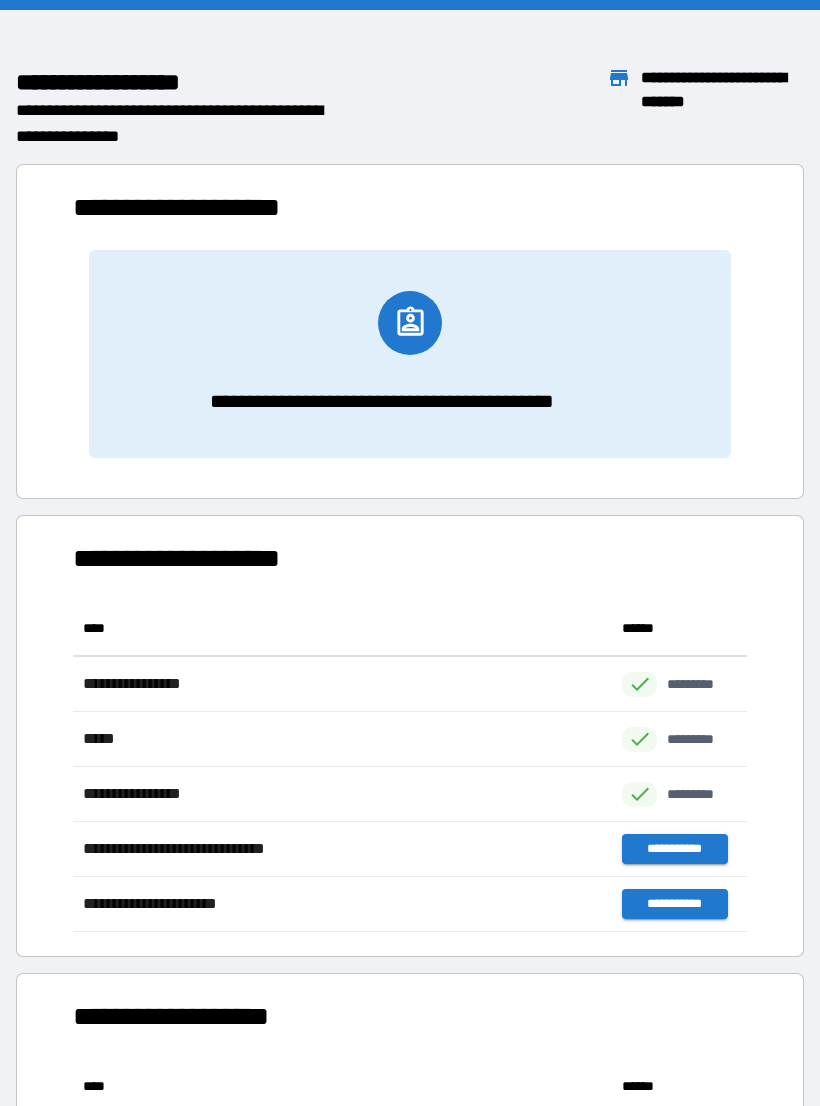 scroll, scrollTop: 1, scrollLeft: 1, axis: both 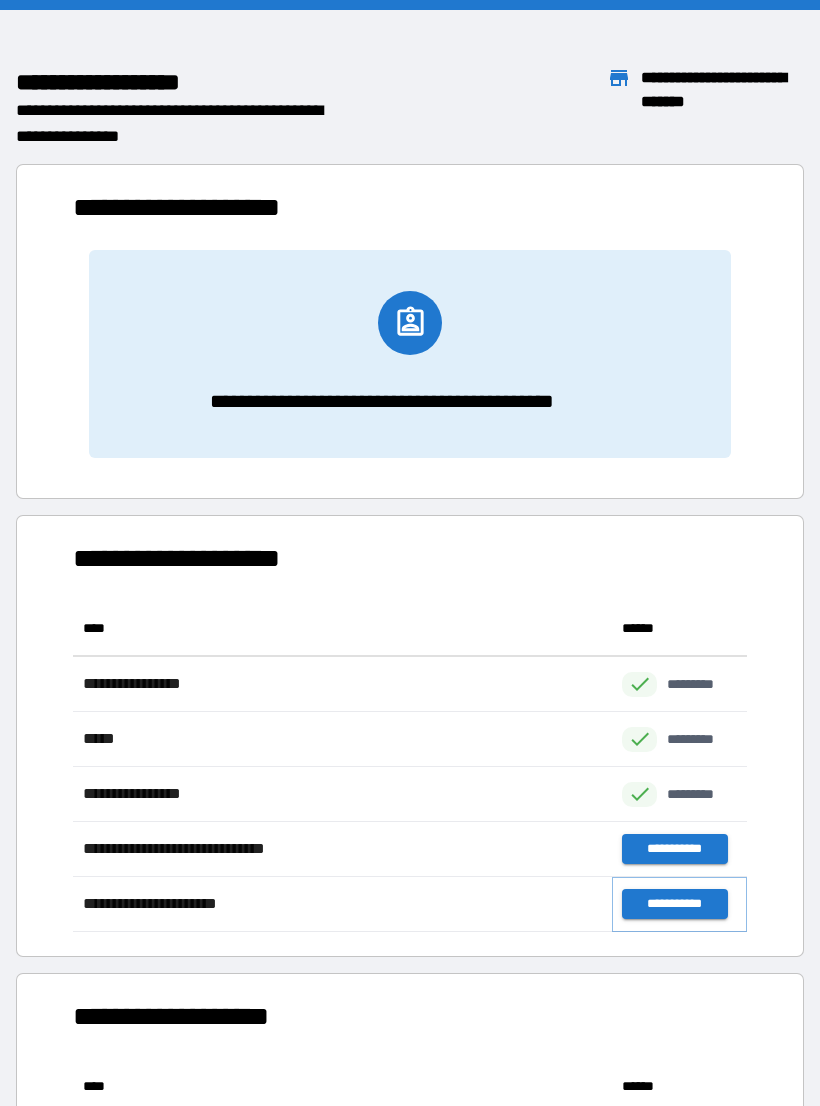 click on "**********" at bounding box center (674, 904) 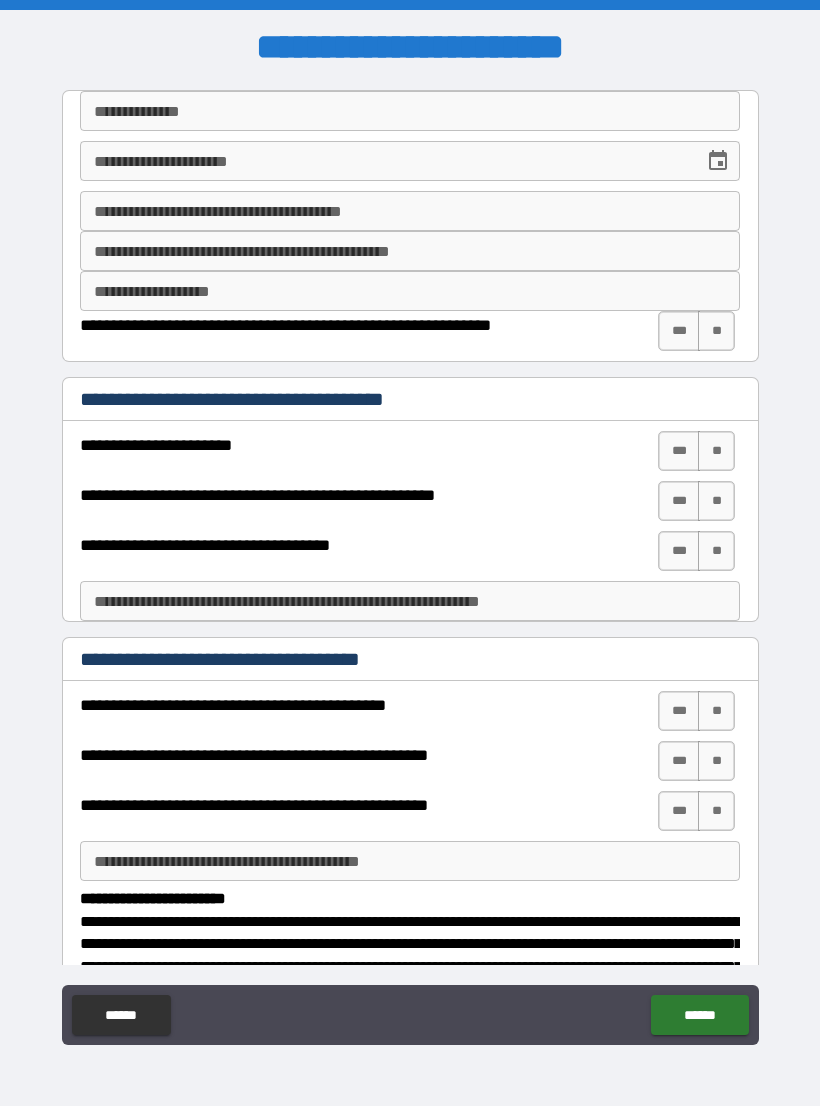 click on "**********" at bounding box center (410, 111) 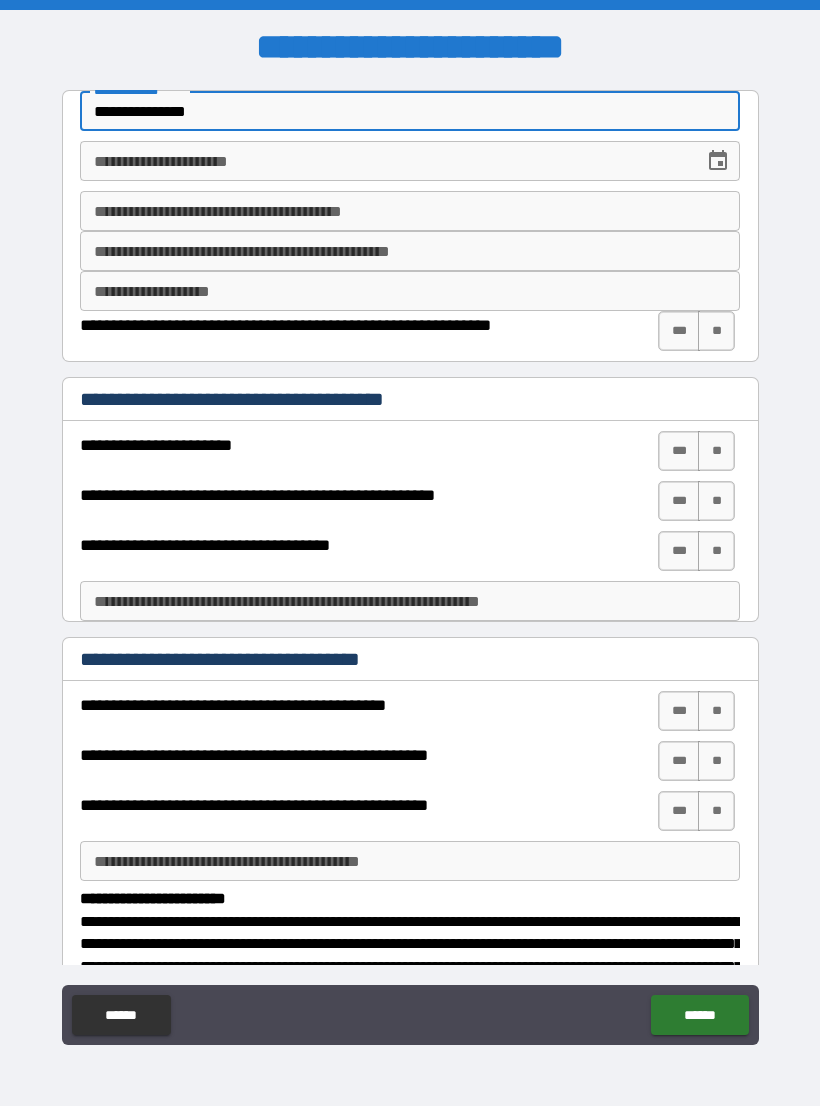type on "**********" 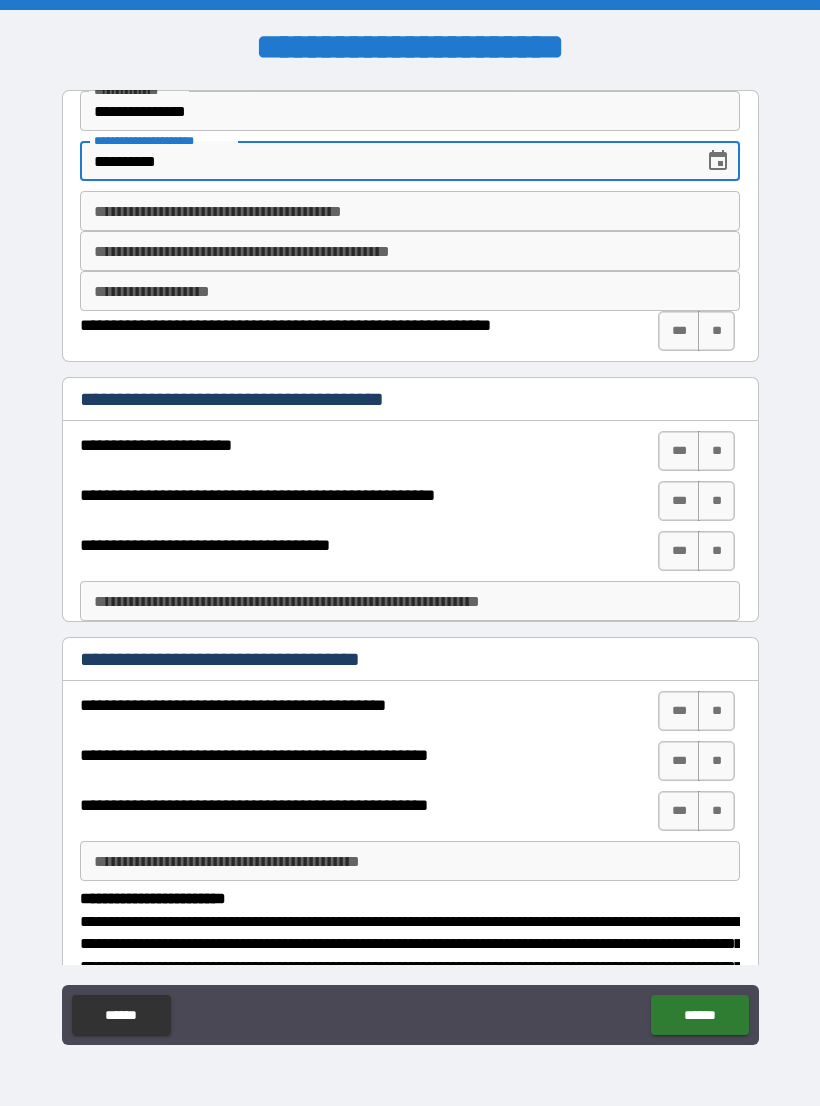 type on "**********" 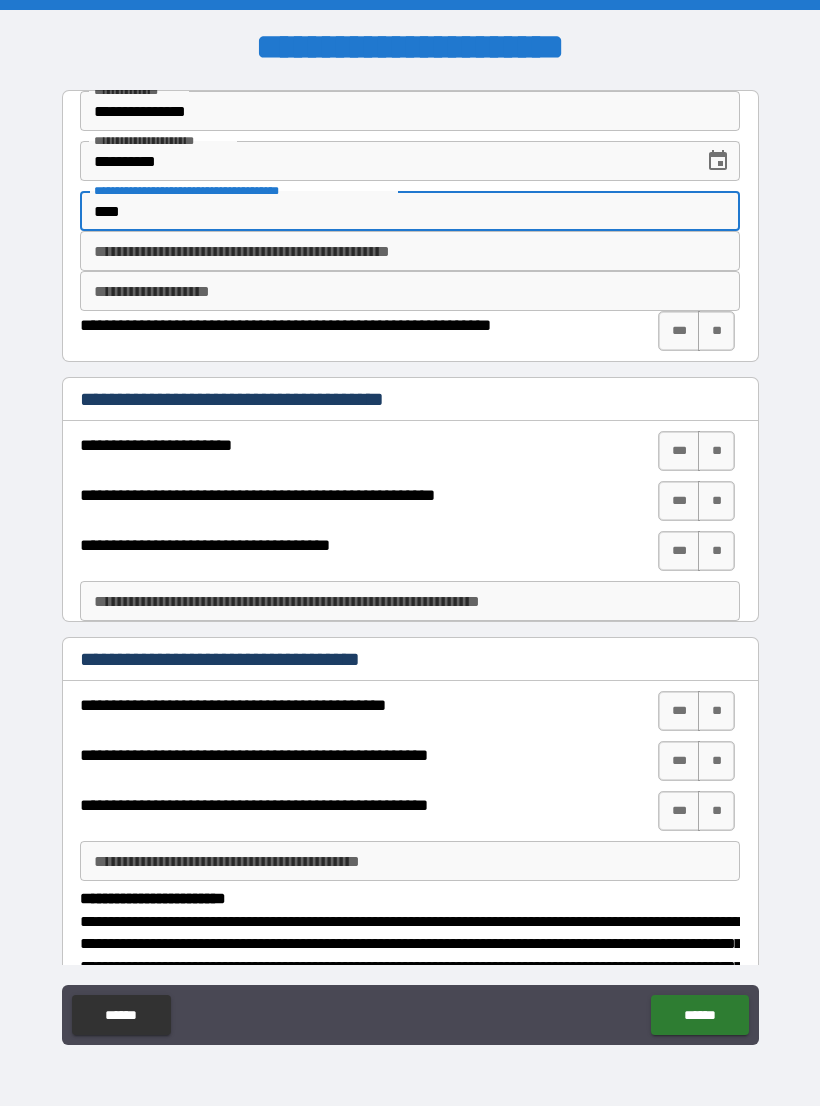 type on "***" 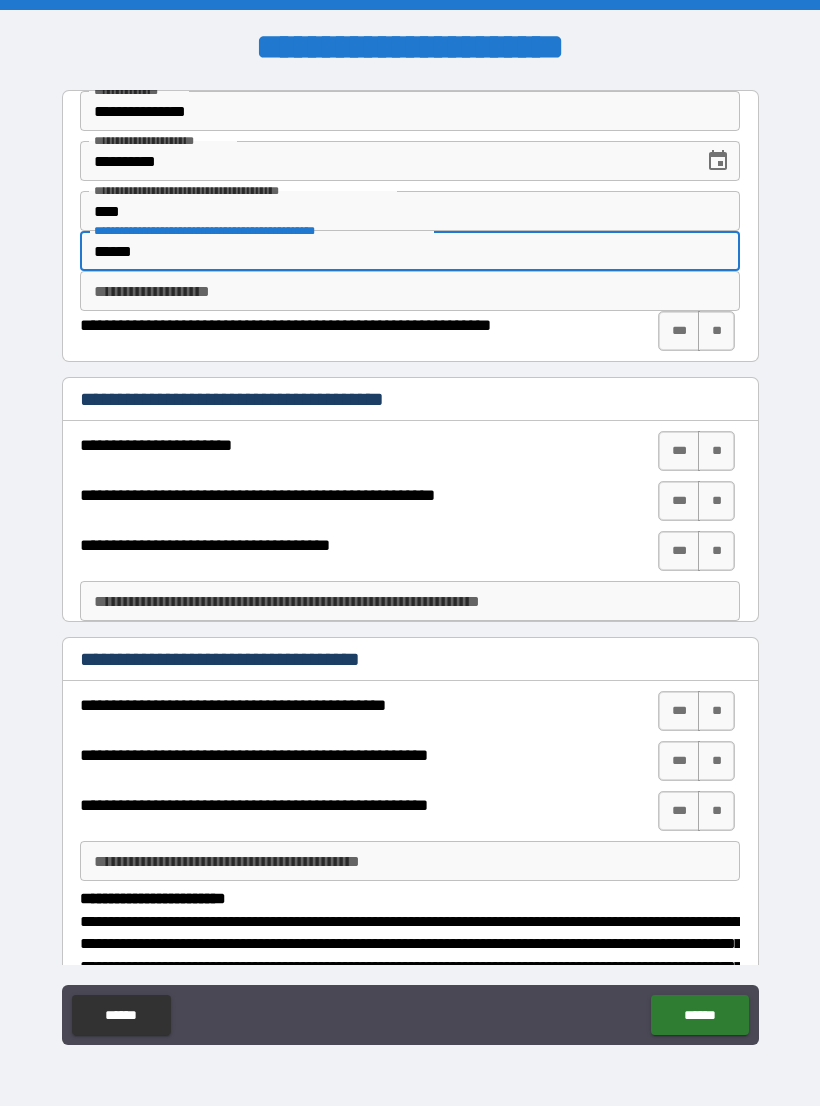 type on "******" 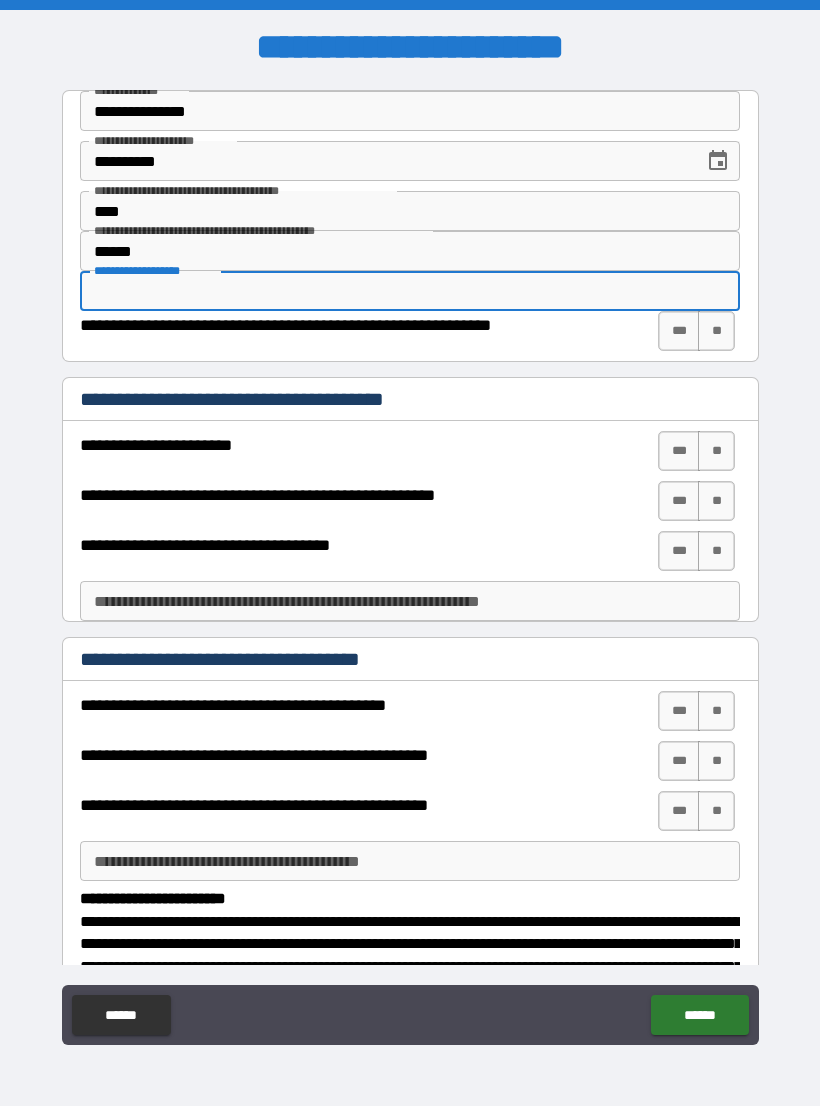 click on "**********" at bounding box center [410, 291] 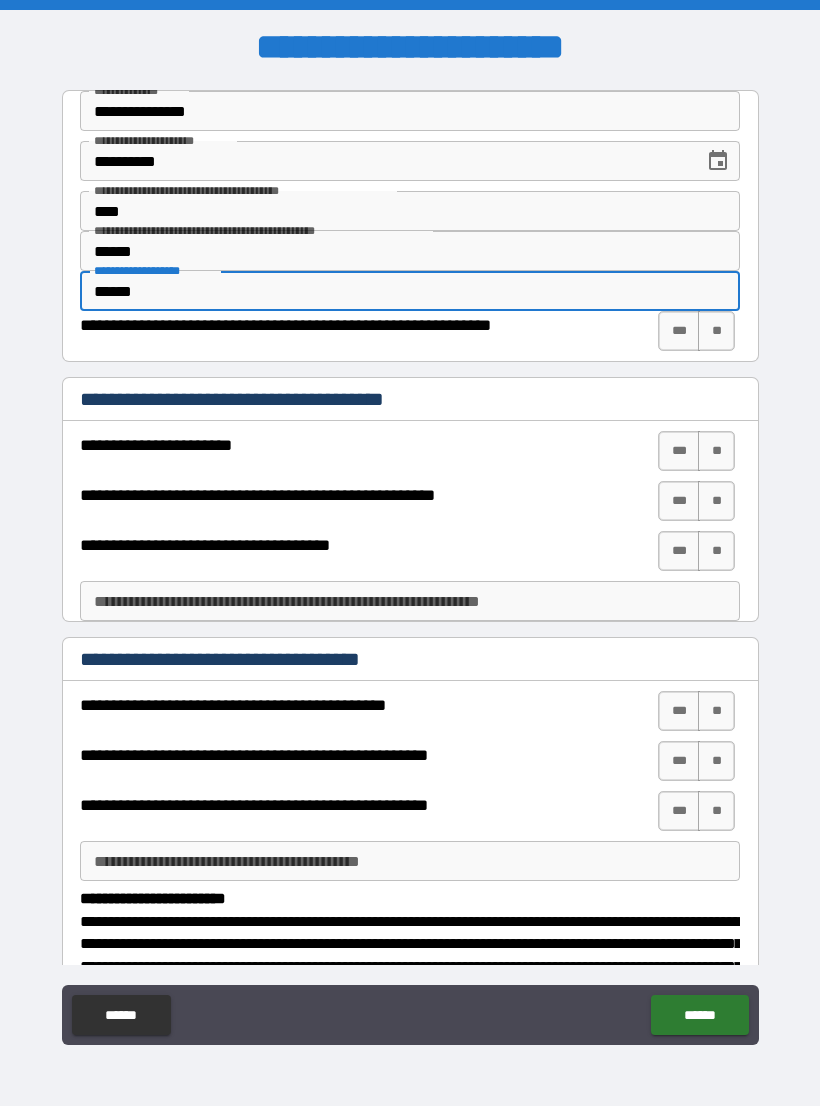 type on "******" 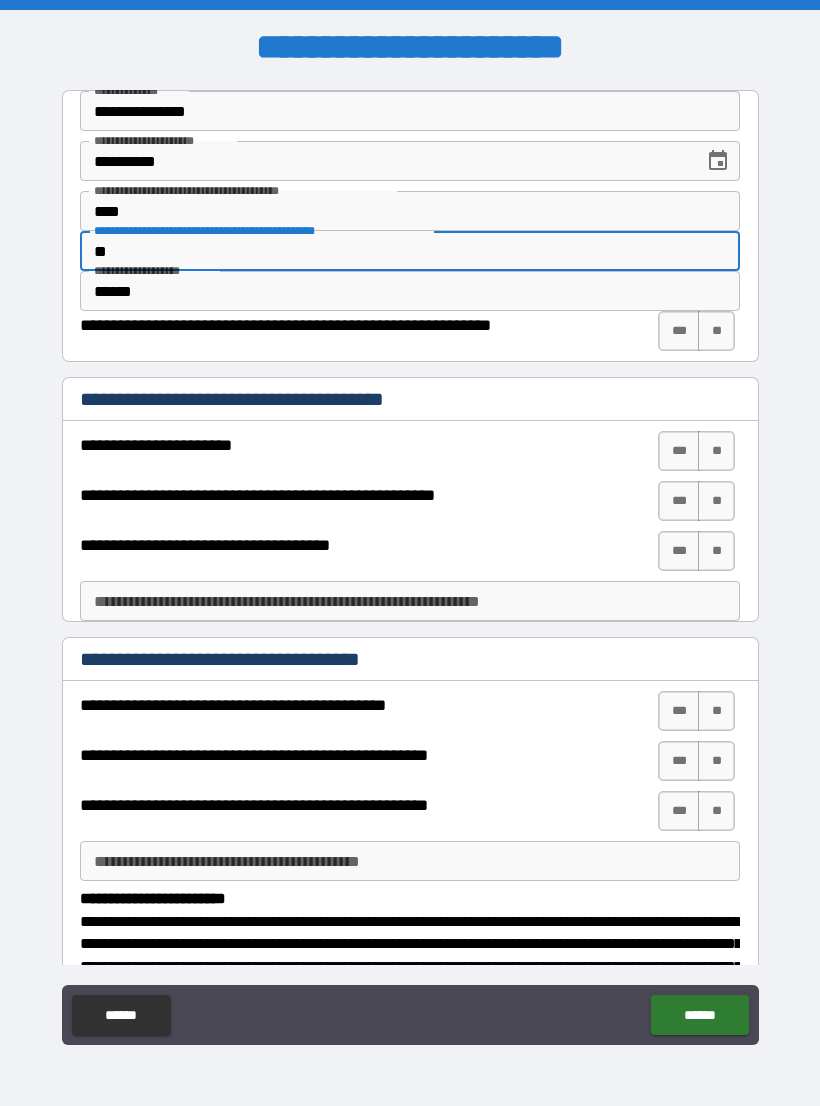 type on "*" 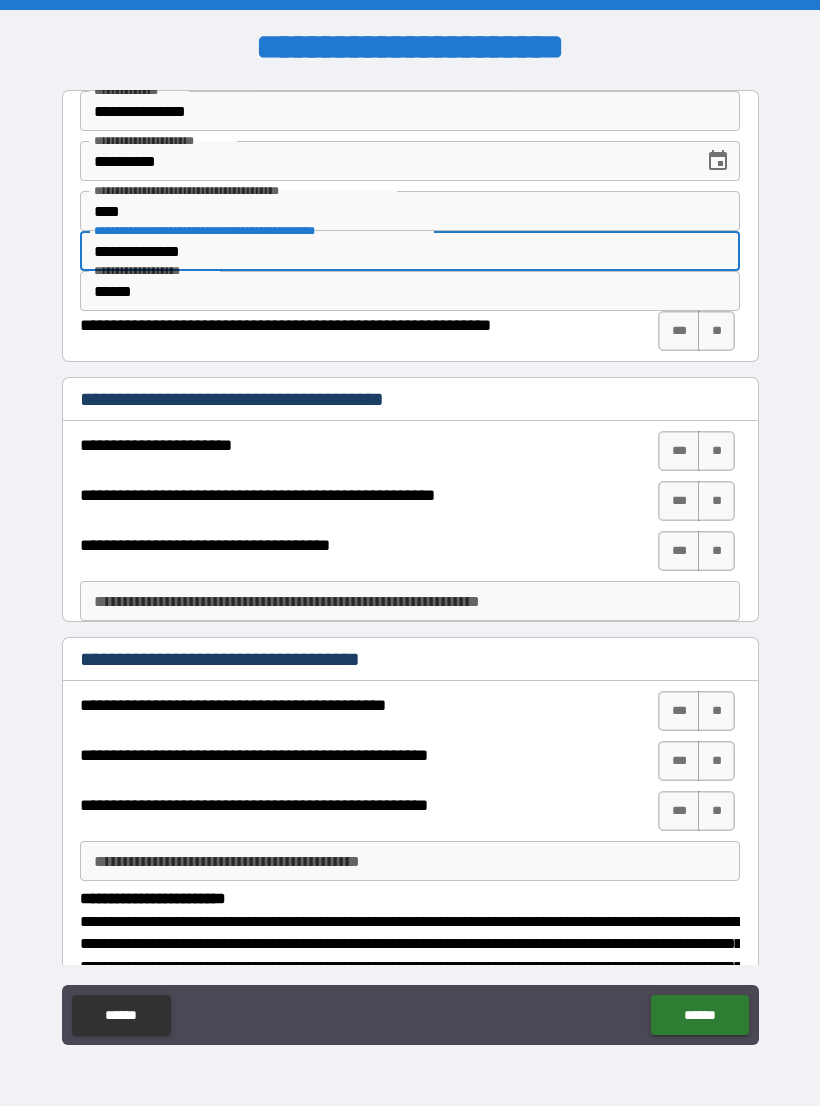 type on "**********" 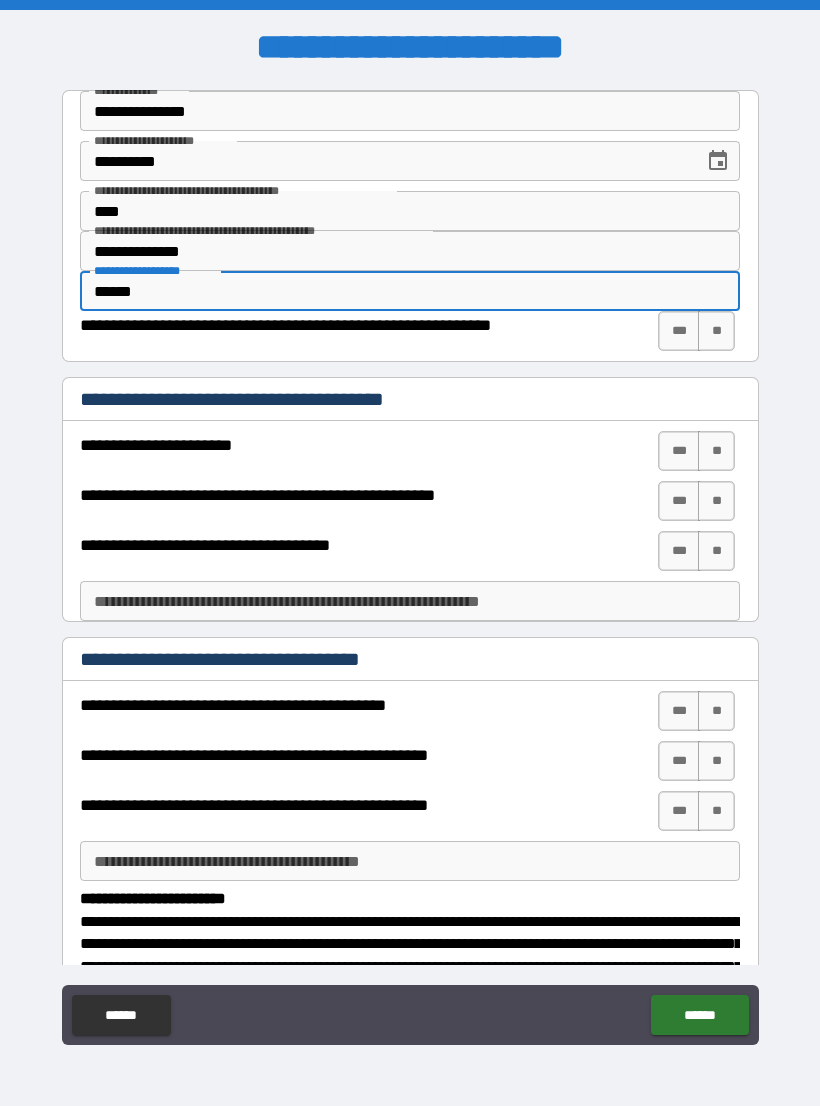 type on "******" 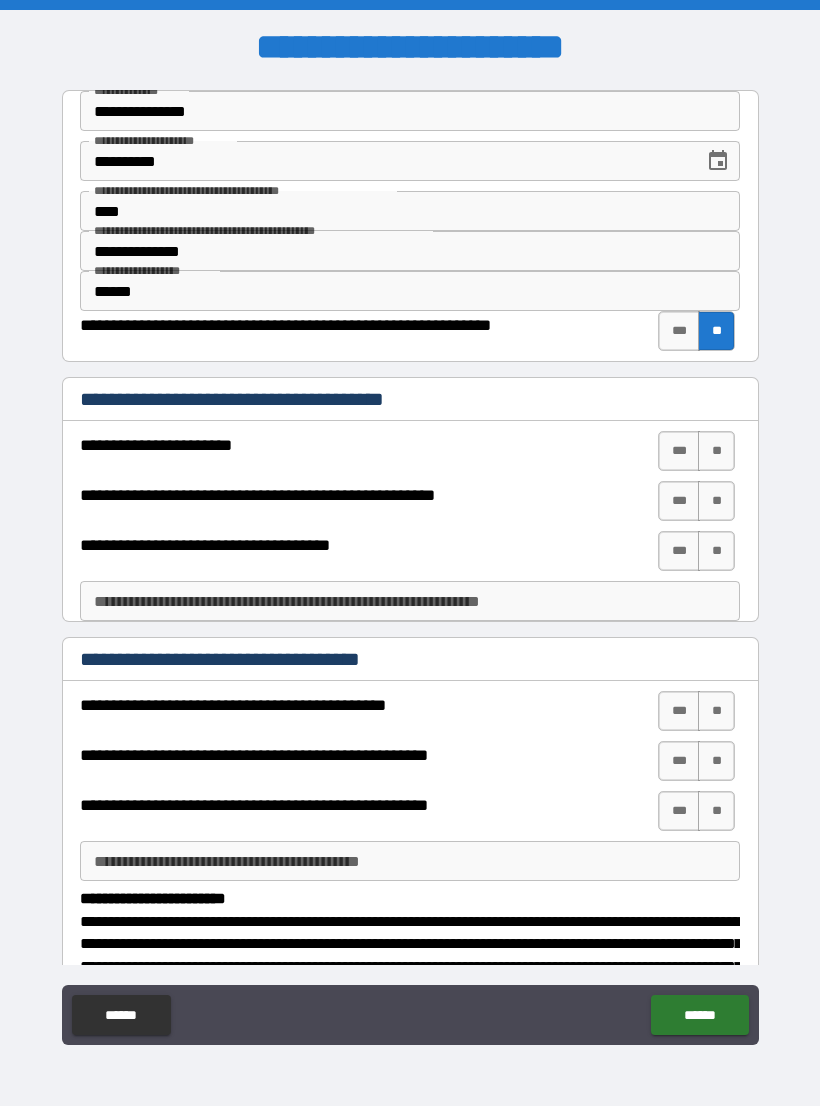 click on "**" at bounding box center [716, 451] 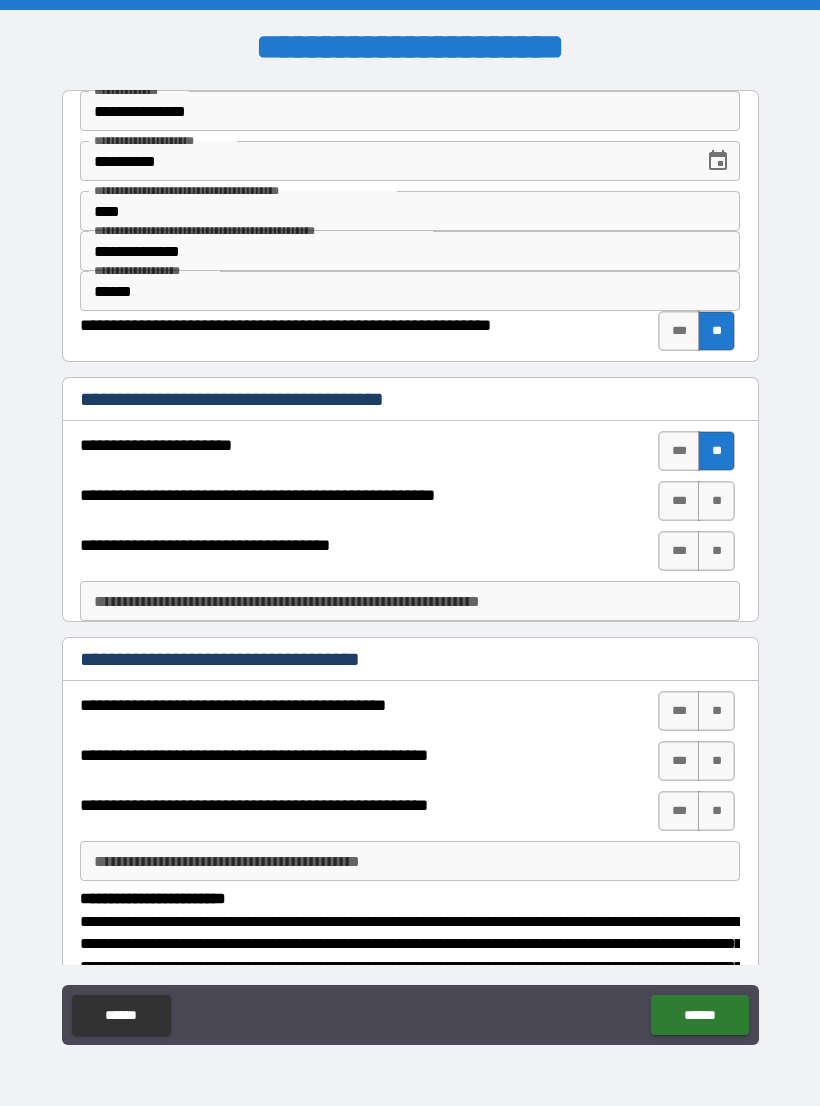click on "**" at bounding box center (716, 501) 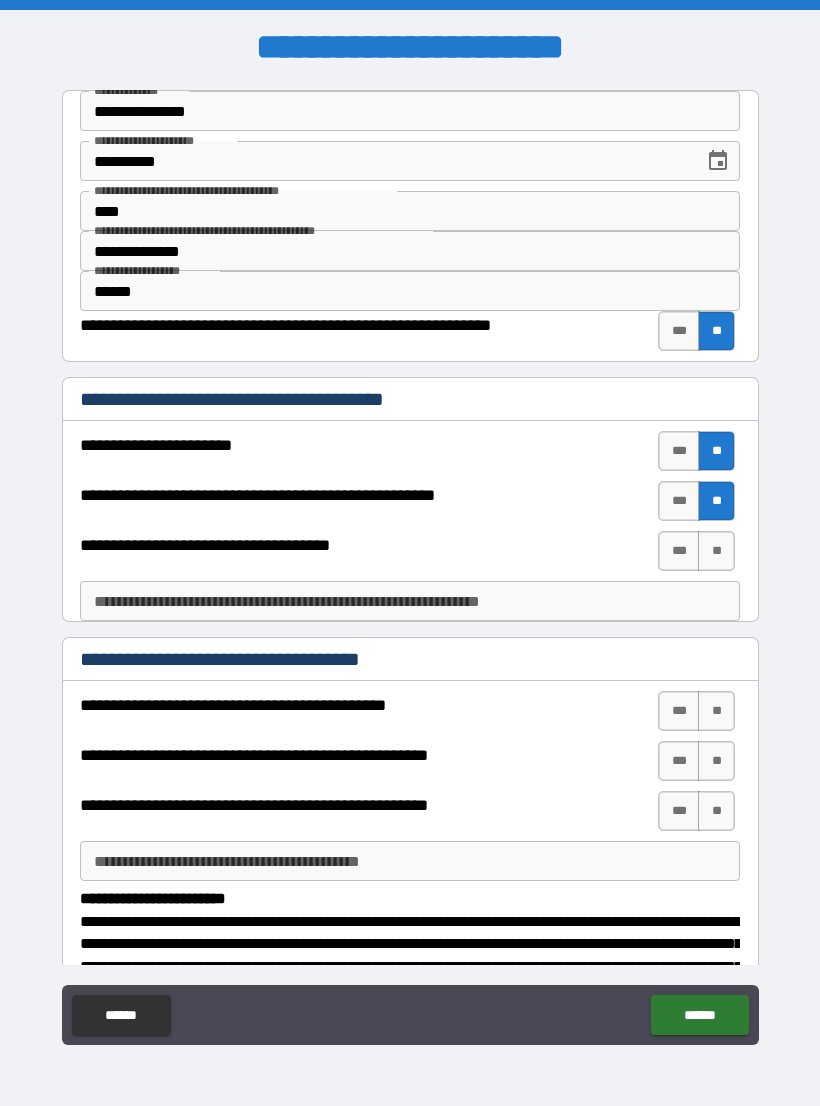 click on "**" at bounding box center [716, 551] 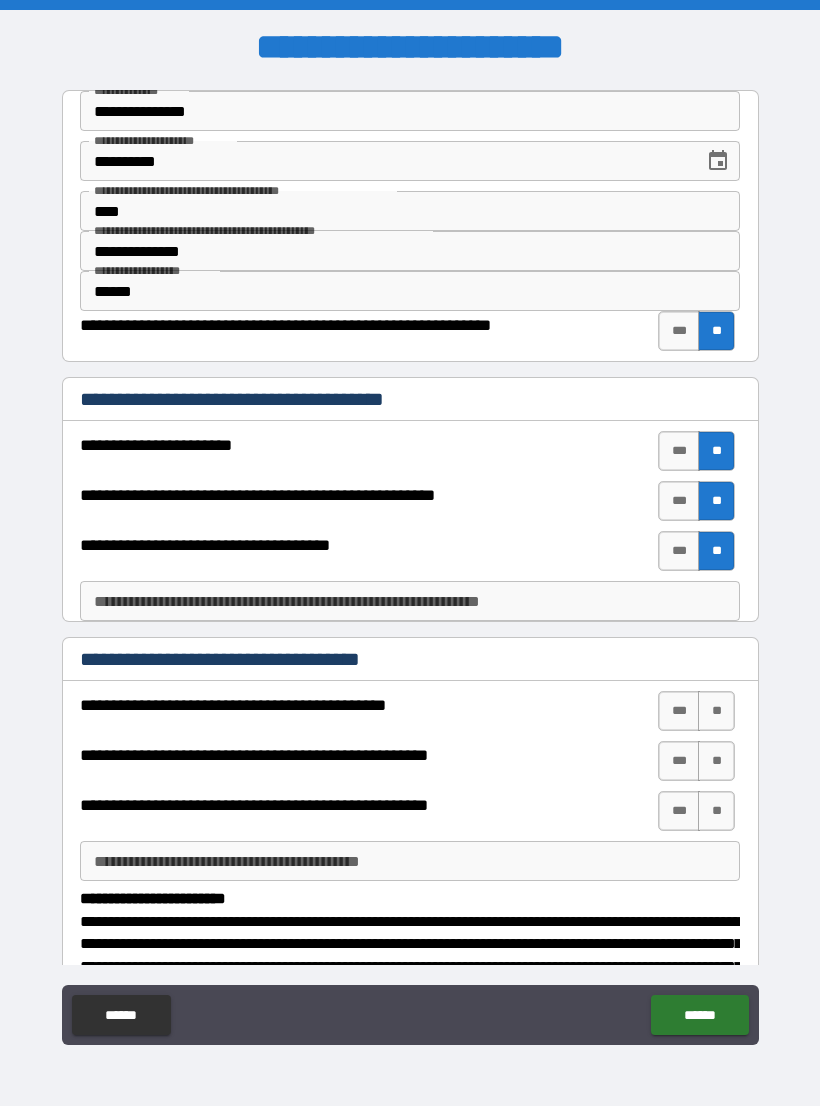 click on "***" at bounding box center [679, 711] 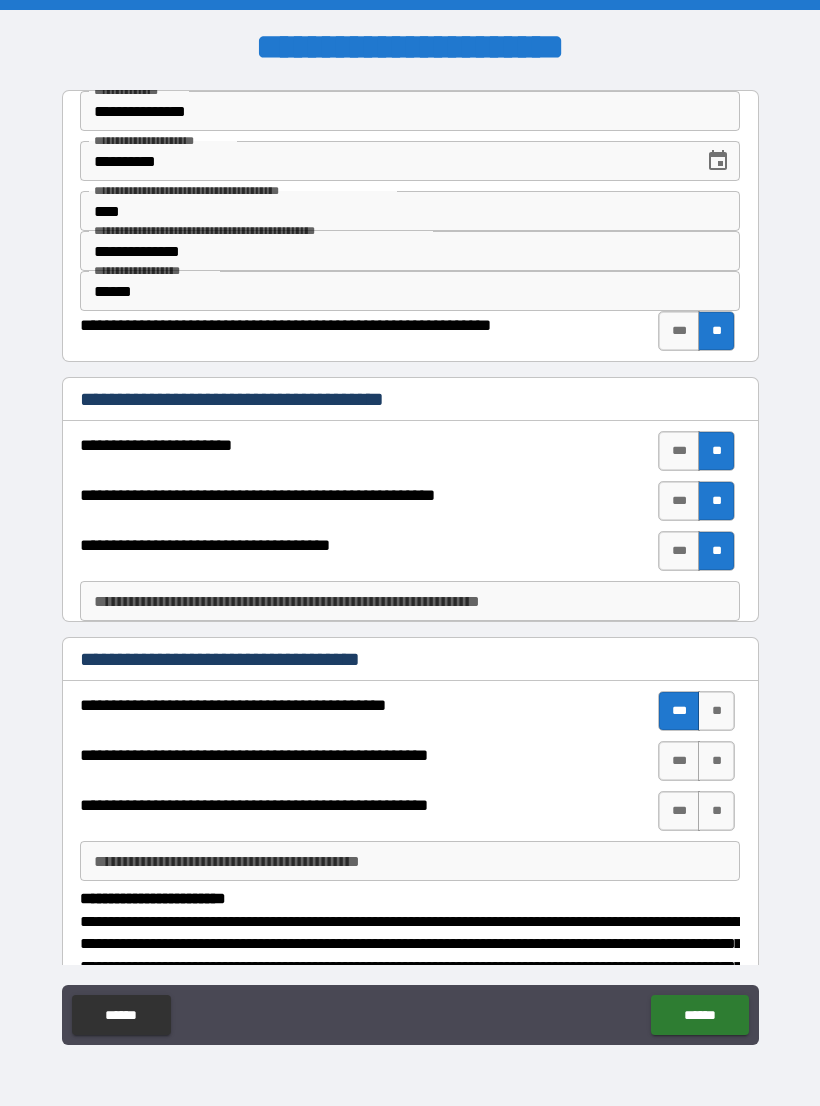click on "***" at bounding box center (679, 761) 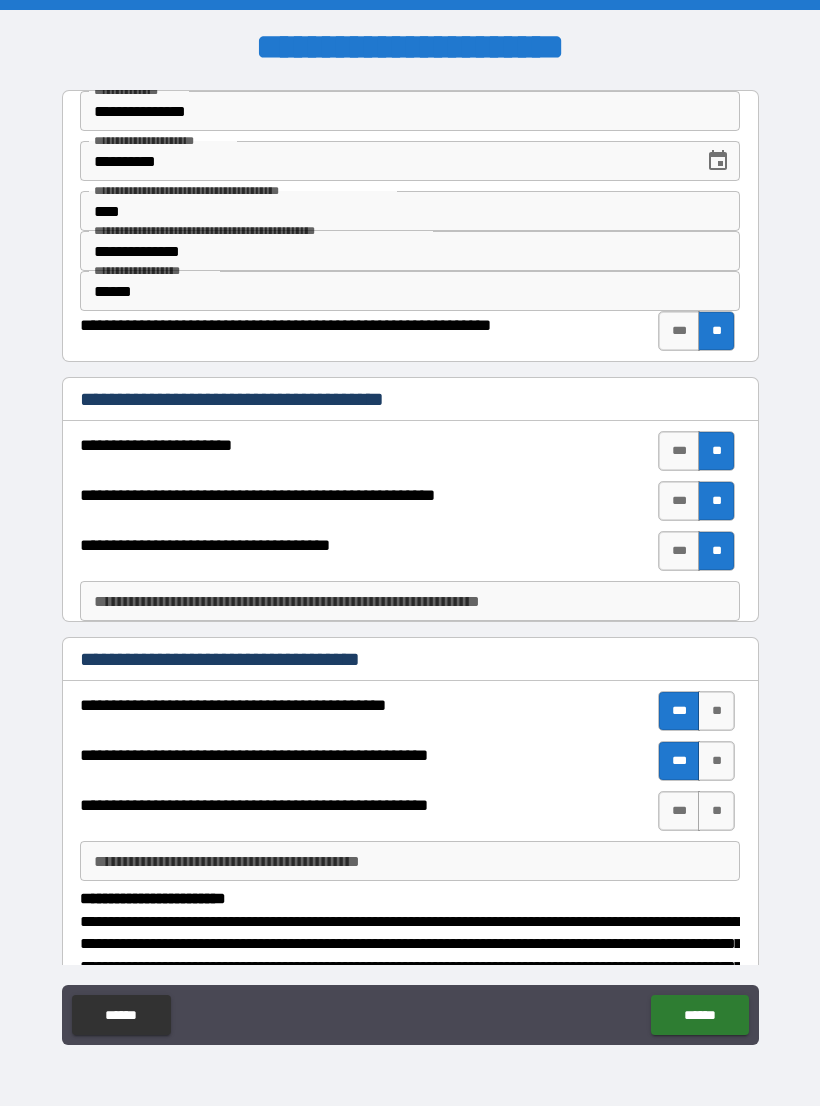 click on "**" at bounding box center [716, 811] 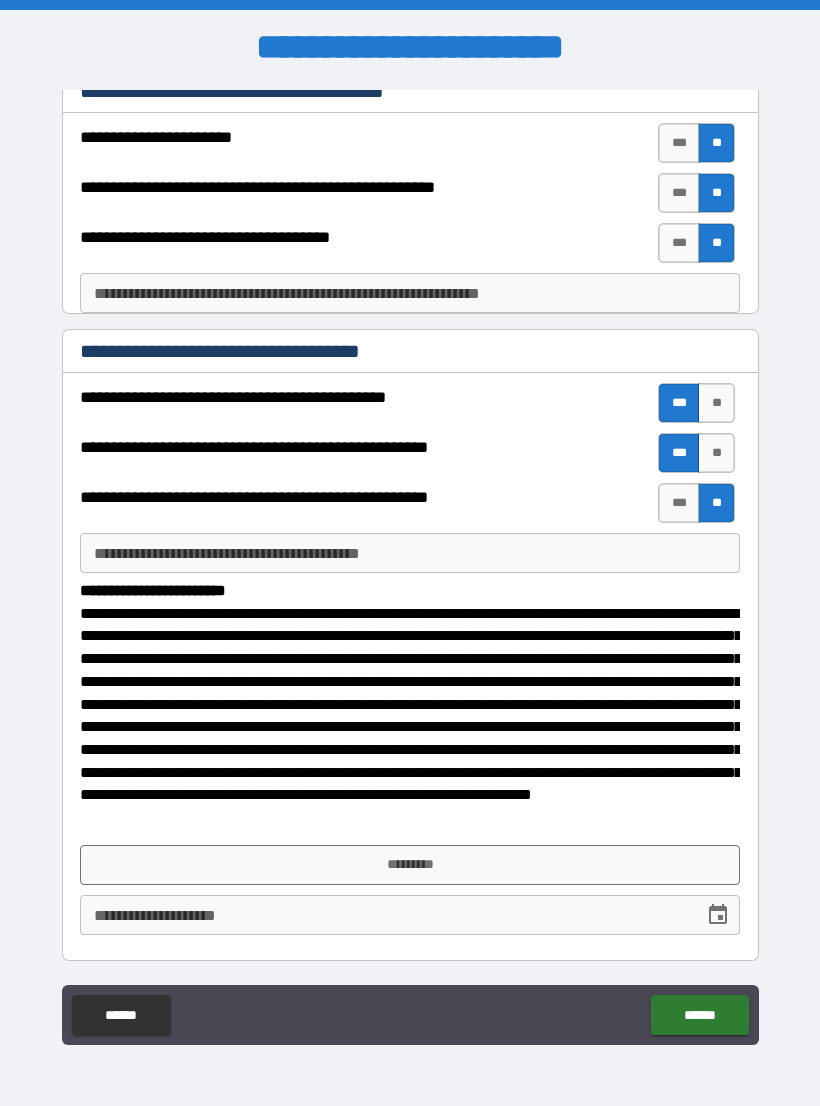 scroll, scrollTop: 308, scrollLeft: 0, axis: vertical 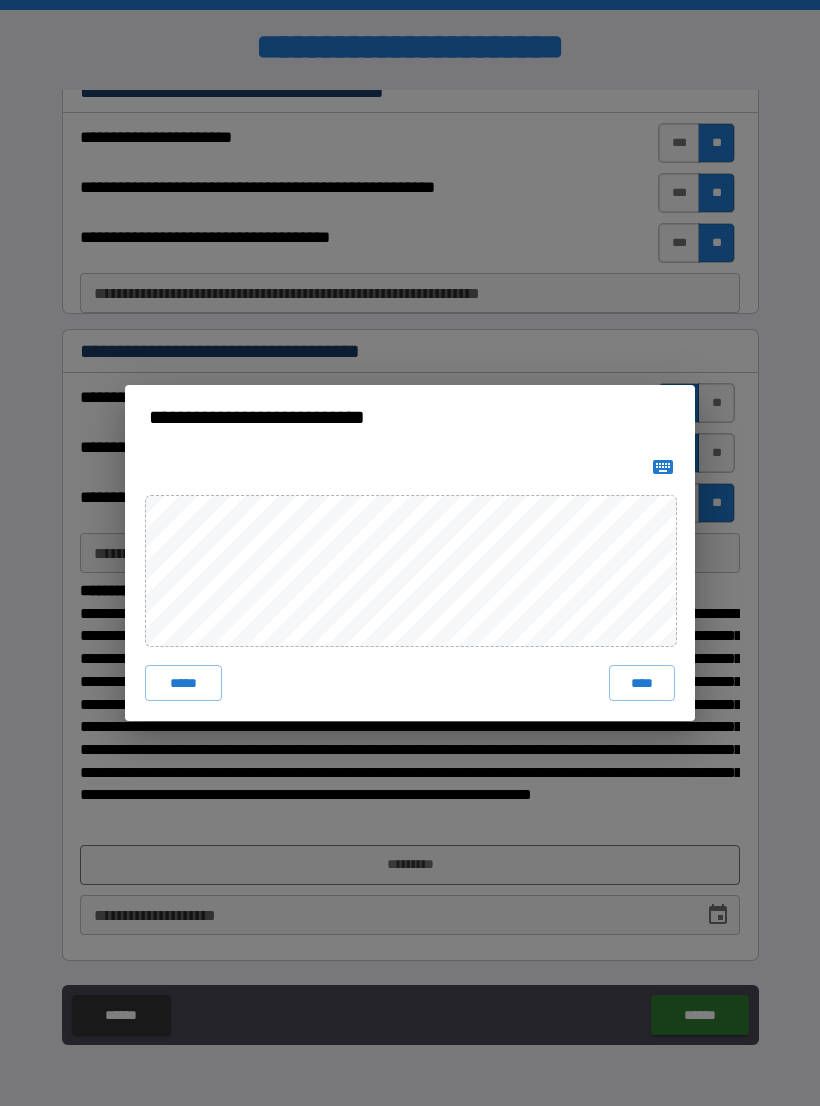 click on "****" at bounding box center (642, 683) 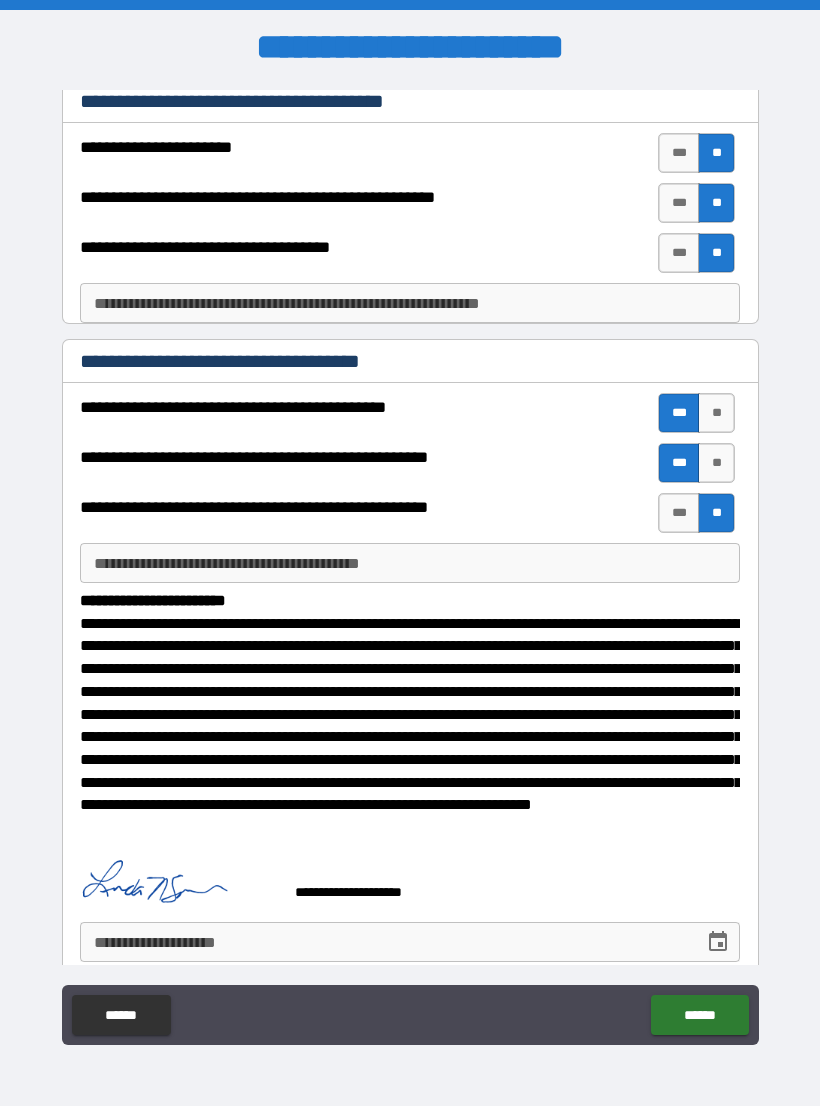 click on "******" at bounding box center [699, 1015] 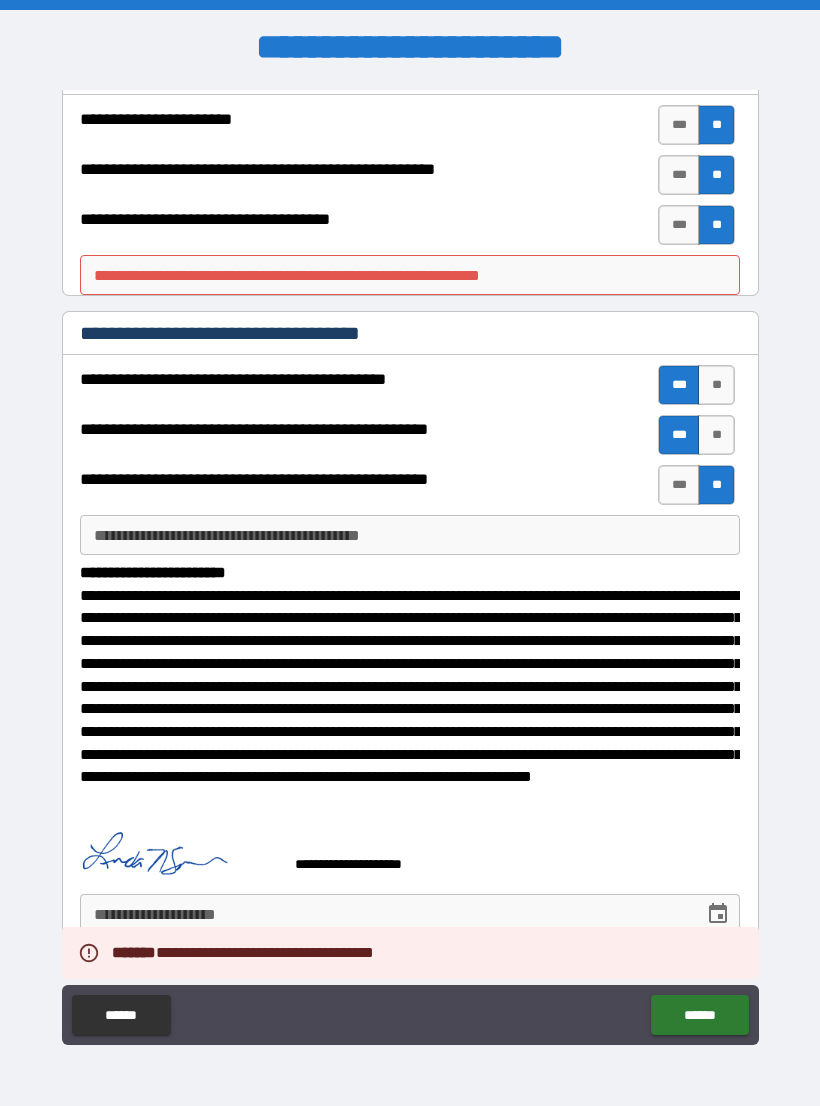 scroll, scrollTop: 325, scrollLeft: 0, axis: vertical 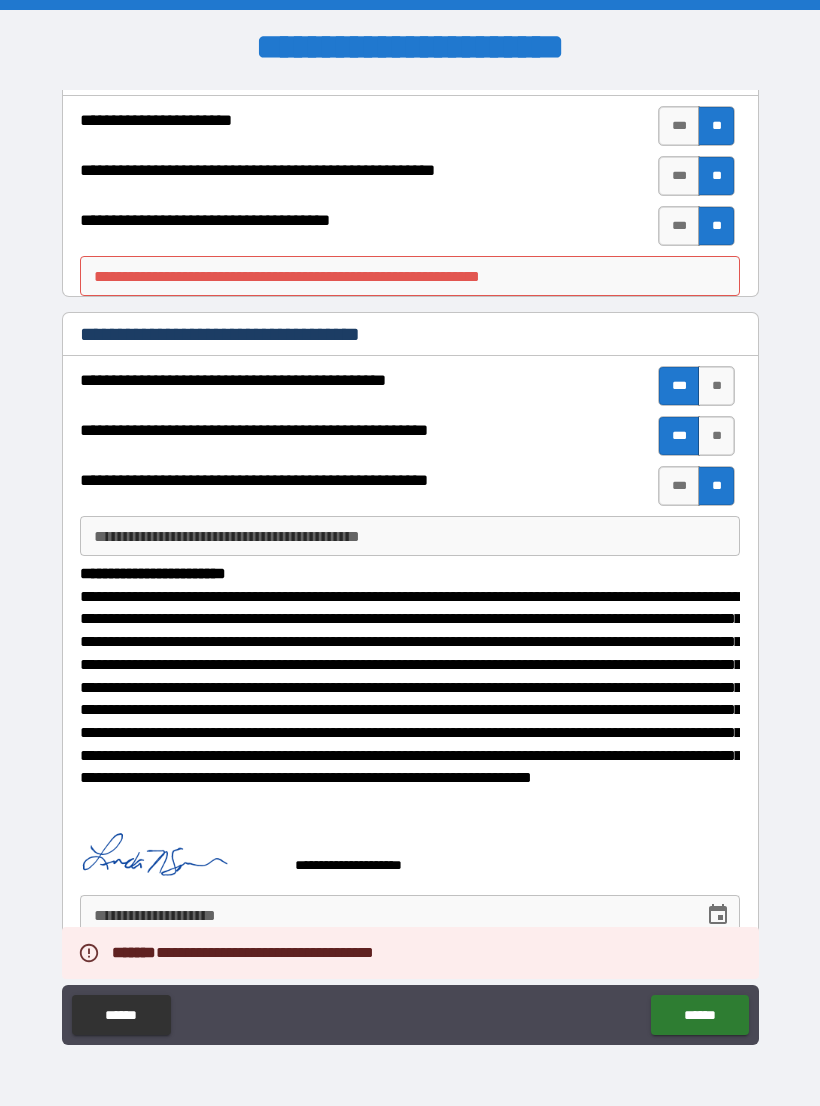 click on "**********" at bounding box center [385, 915] 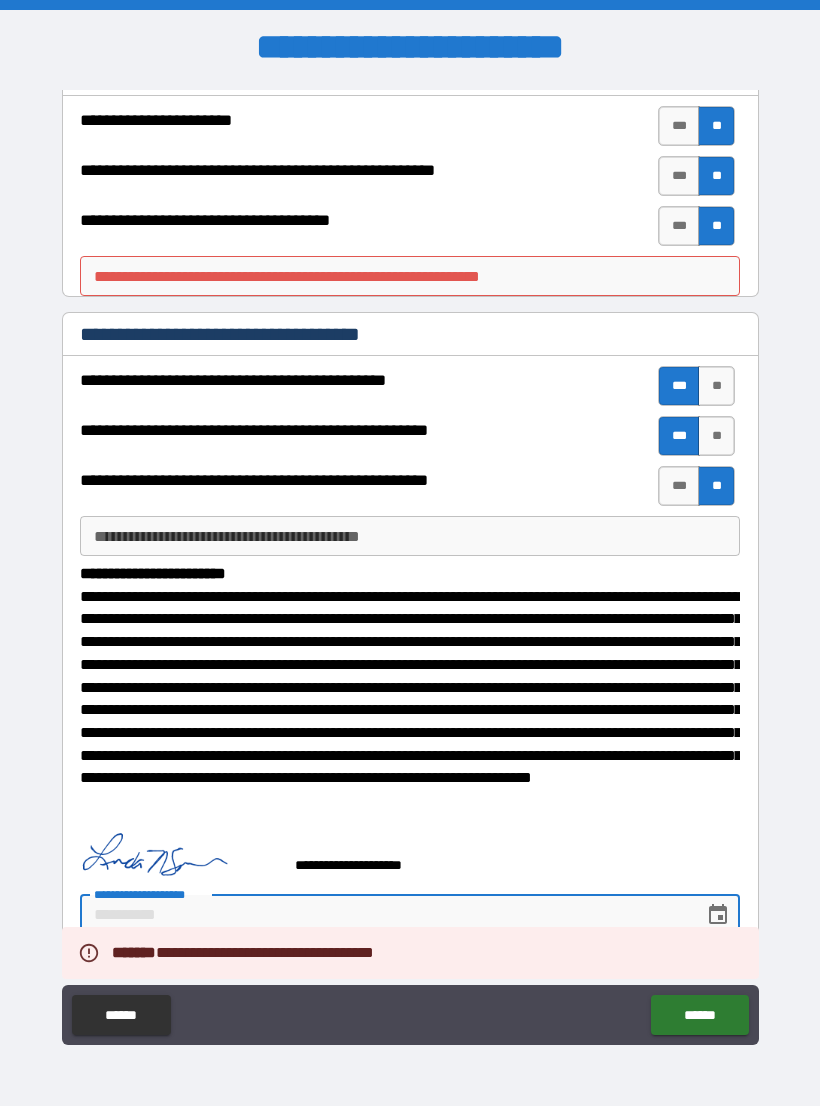 scroll, scrollTop: 31, scrollLeft: 0, axis: vertical 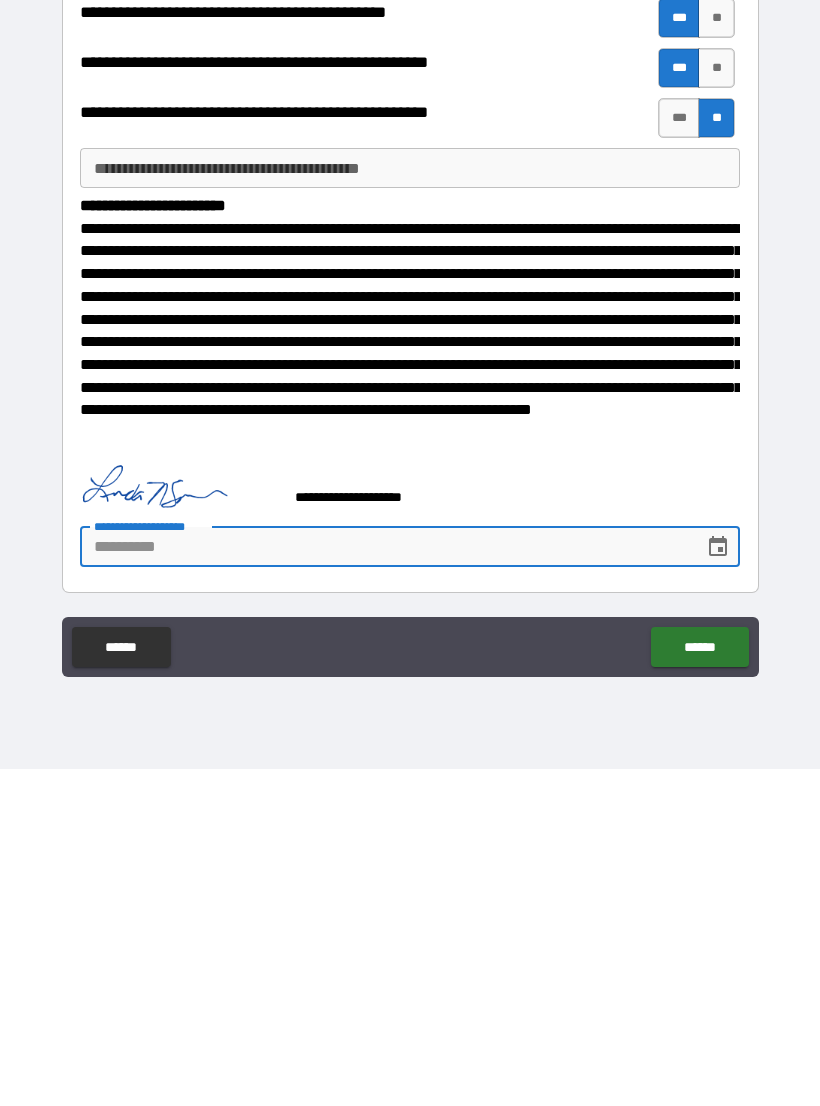 click 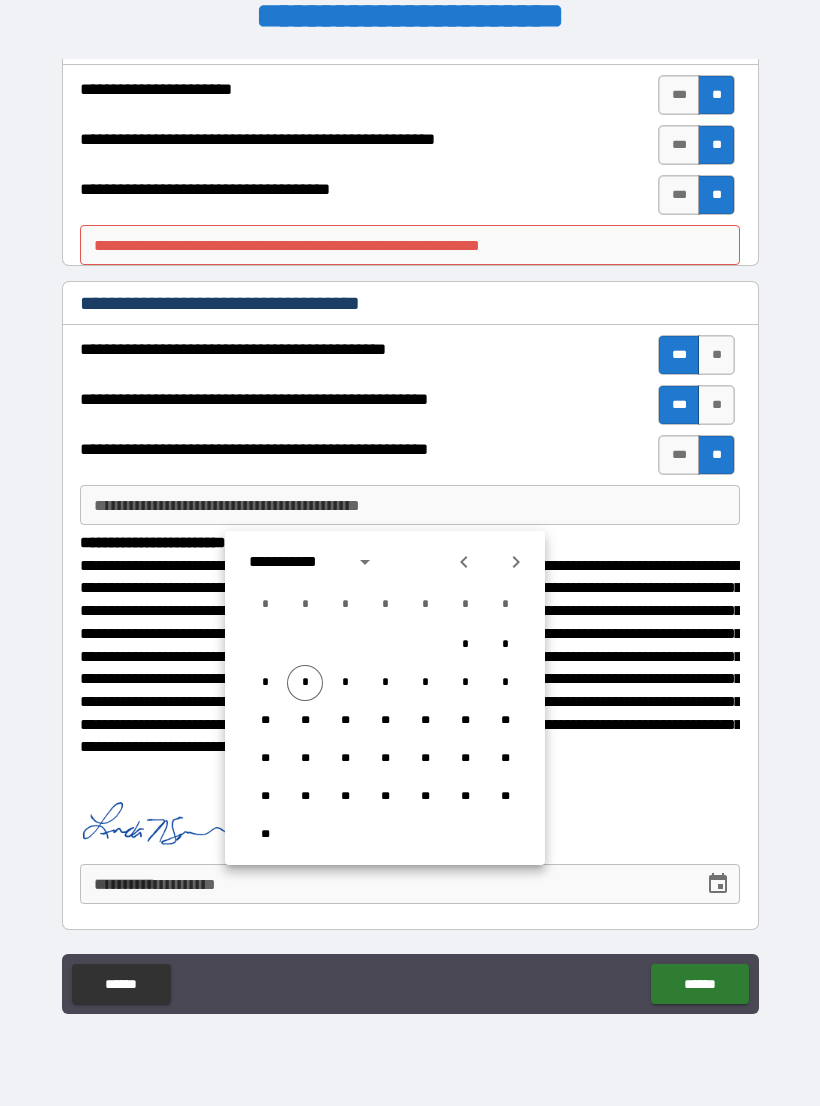 click on "*" at bounding box center [305, 683] 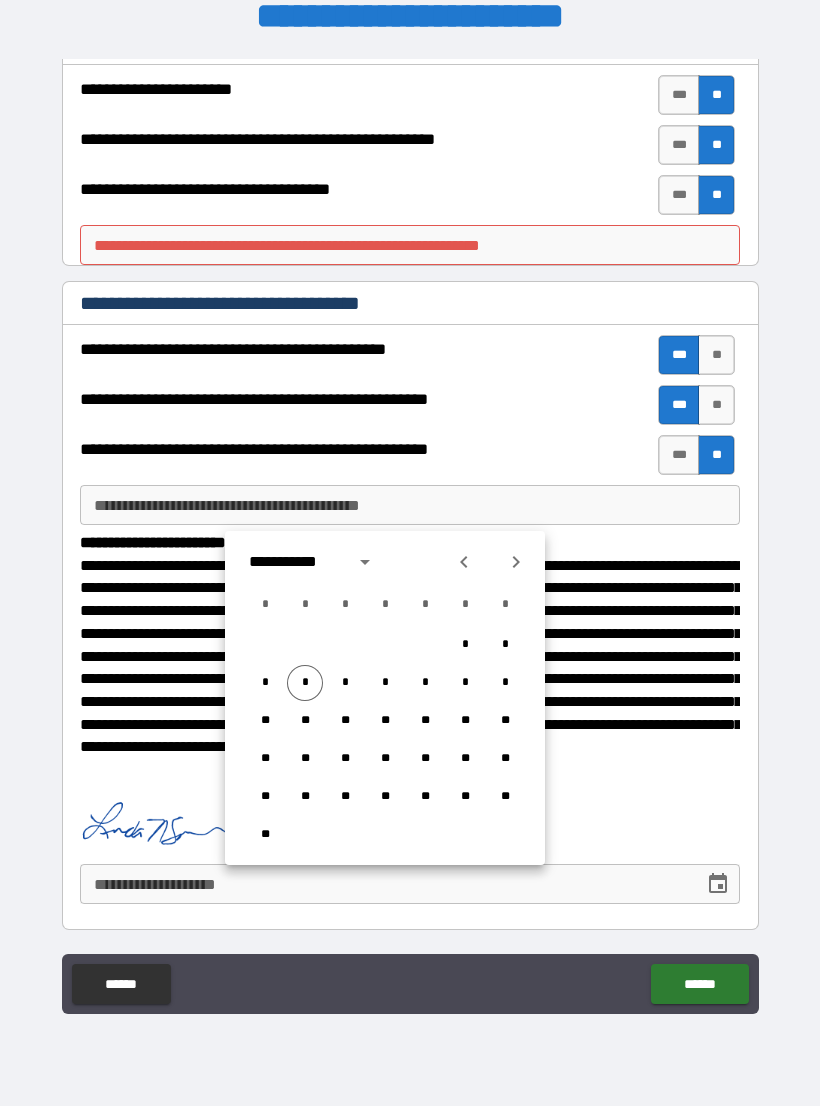 type on "**********" 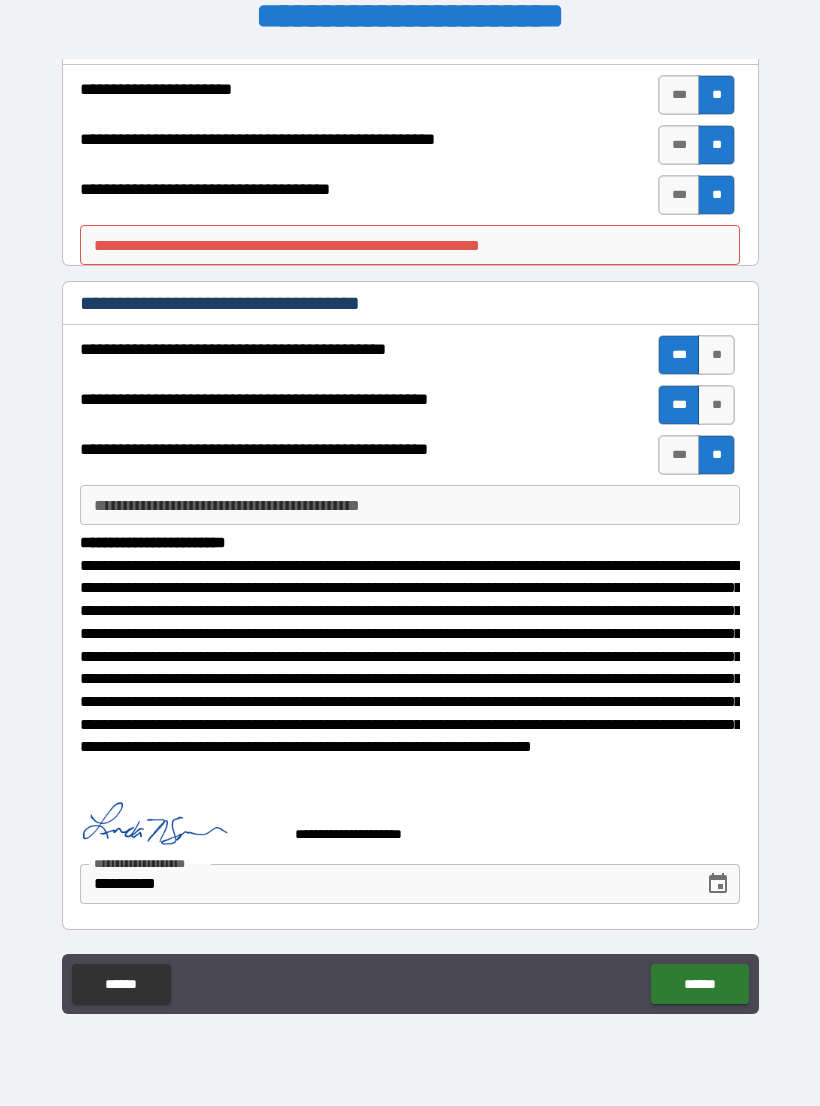click on "******" at bounding box center (699, 984) 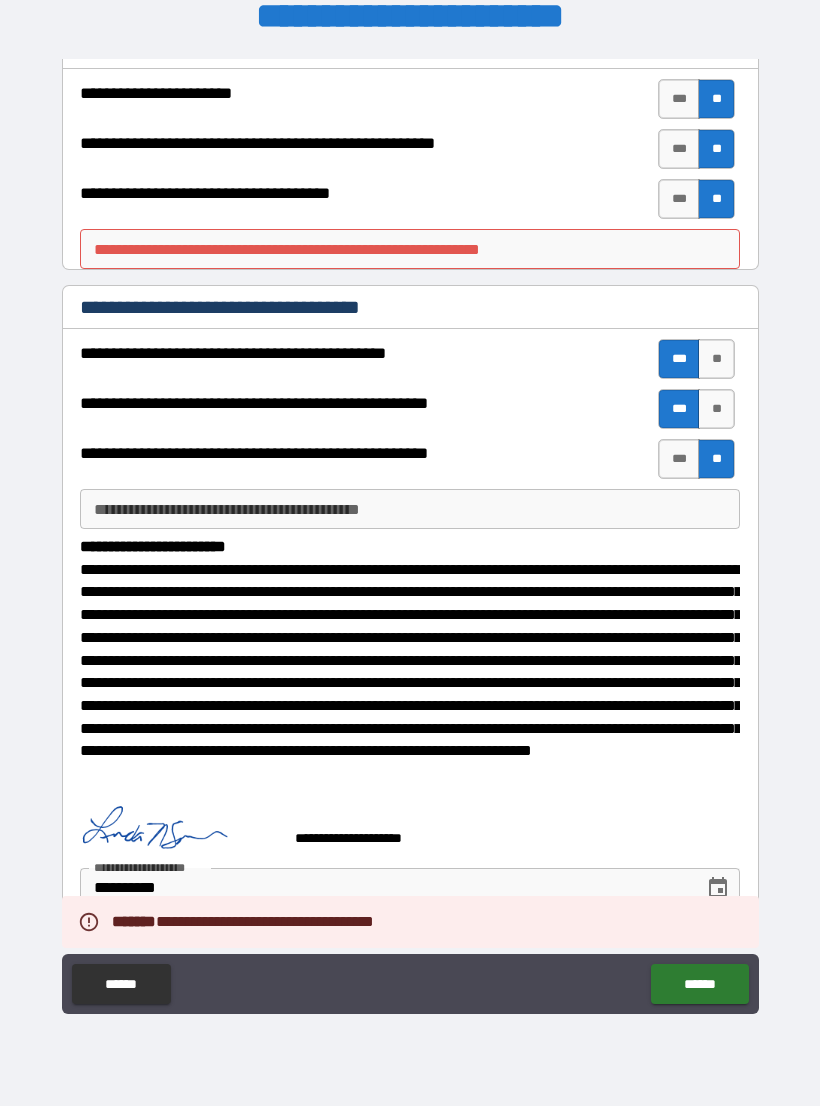 scroll, scrollTop: 312, scrollLeft: 0, axis: vertical 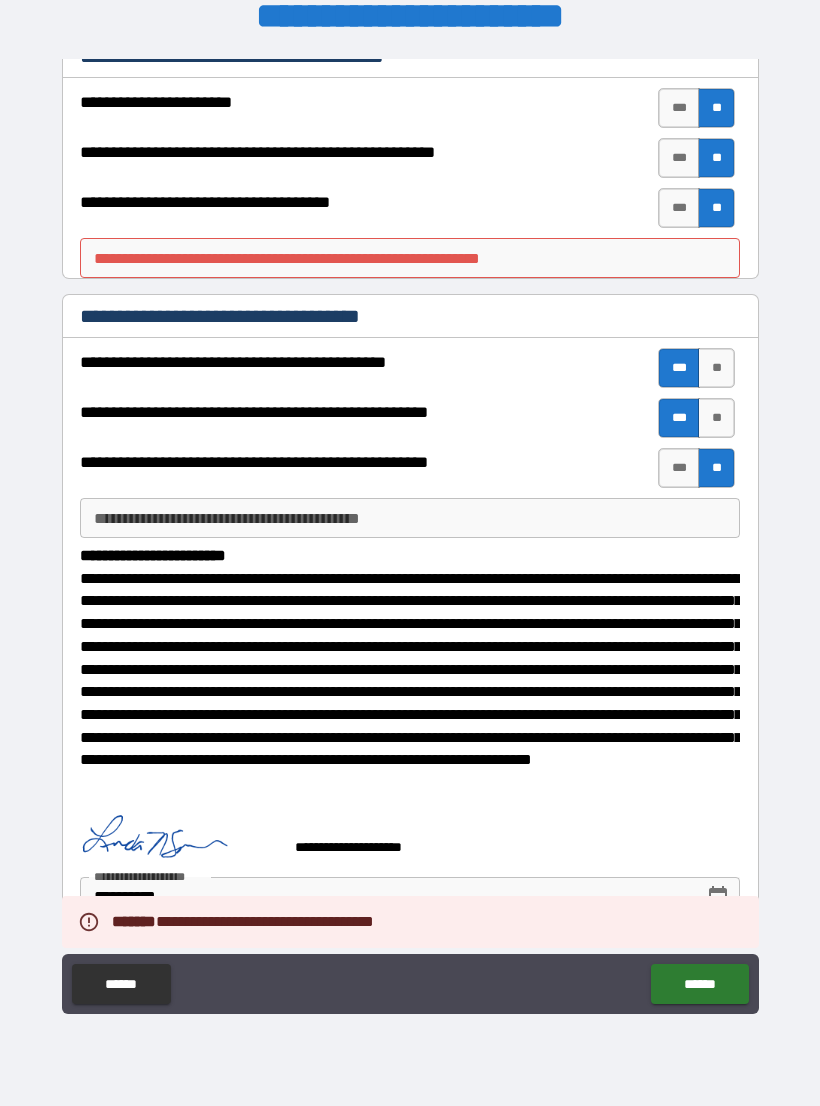 click on "**********" at bounding box center [410, 258] 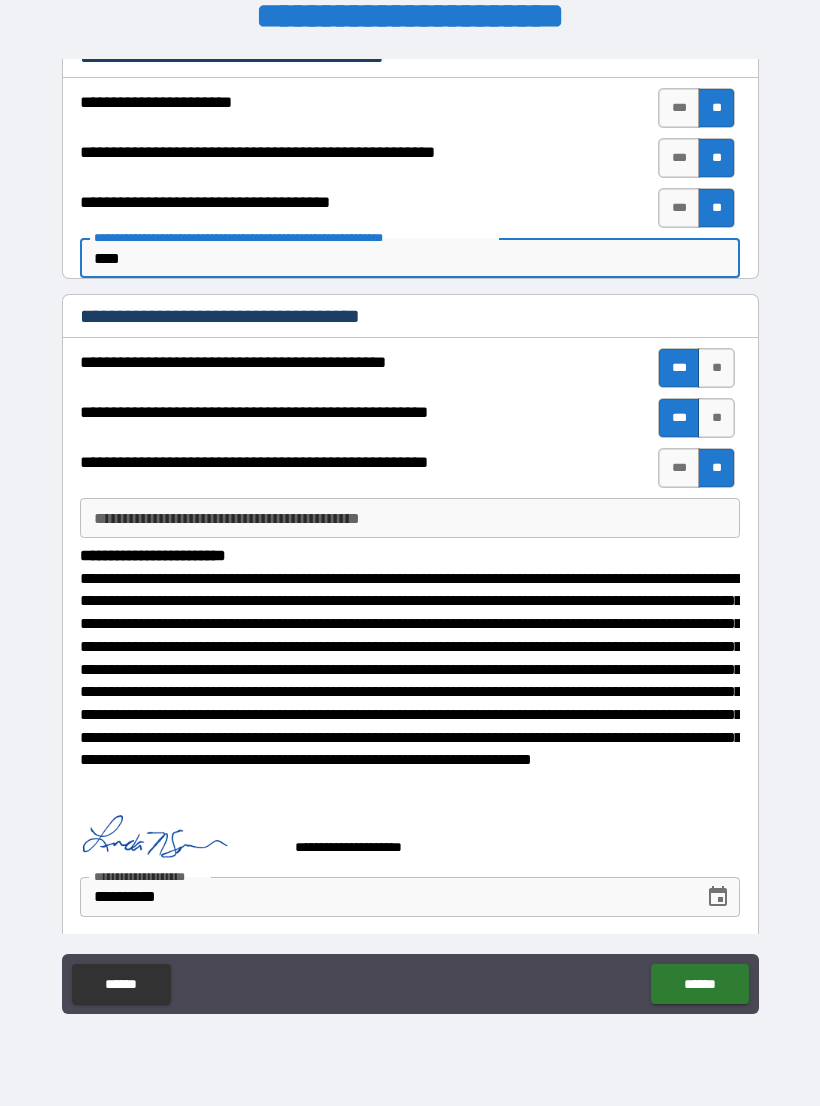 type on "****" 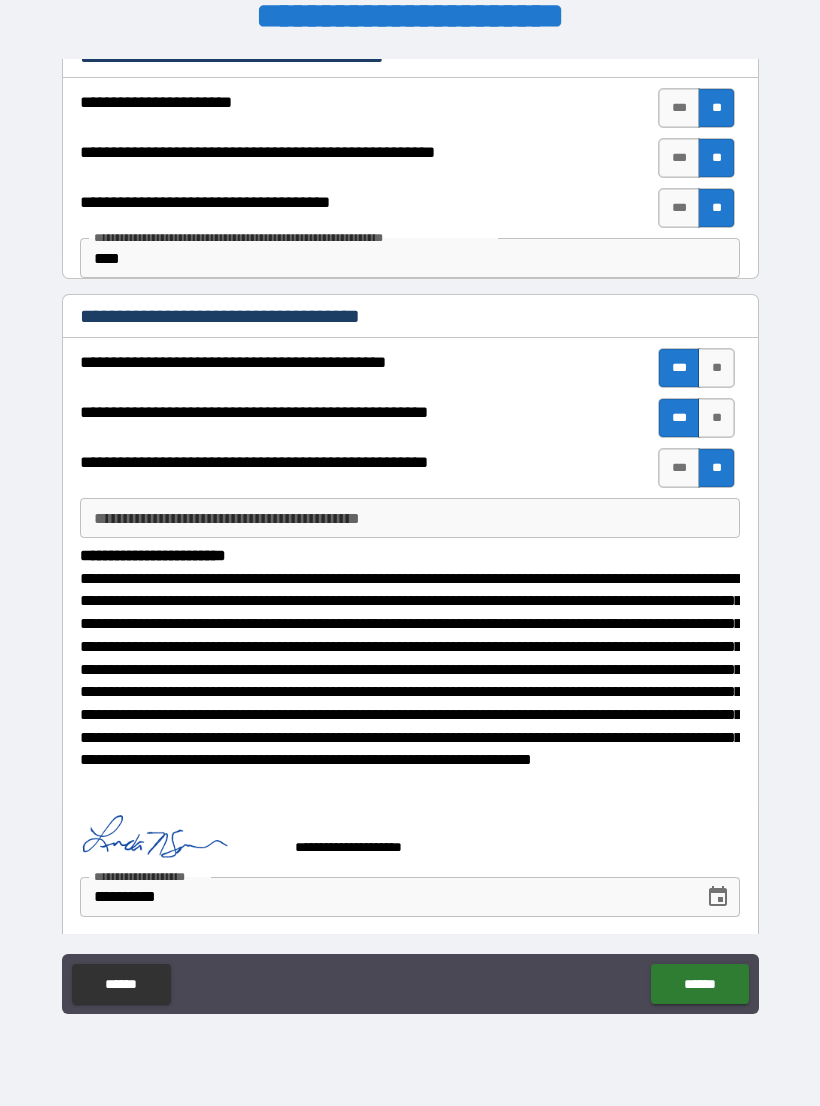 click on "******" at bounding box center (699, 984) 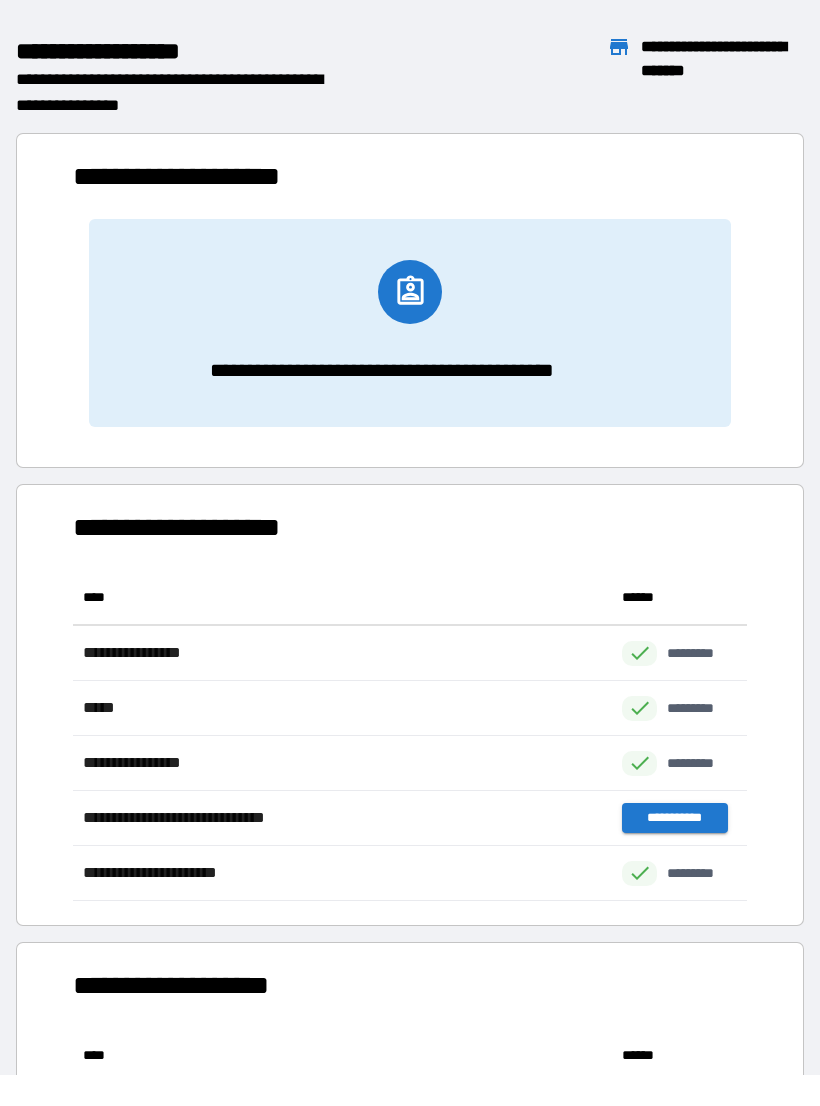scroll, scrollTop: 1, scrollLeft: 1, axis: both 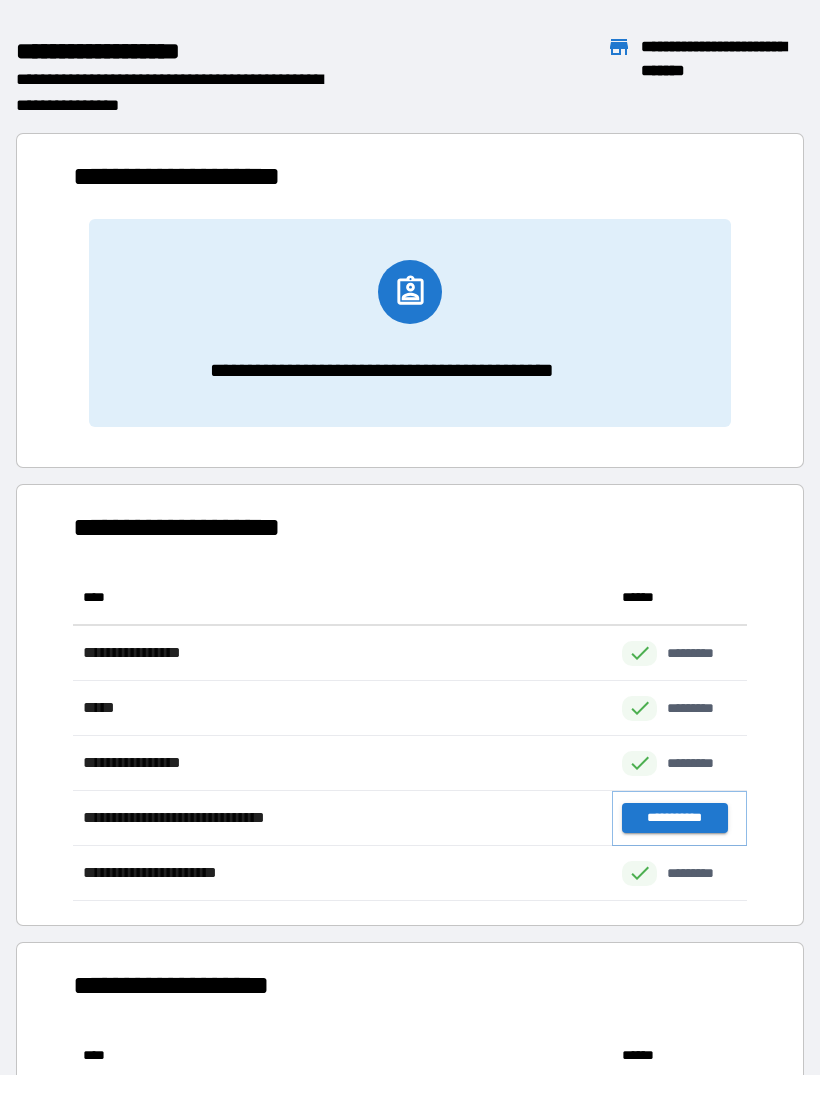 click on "**********" at bounding box center (674, 818) 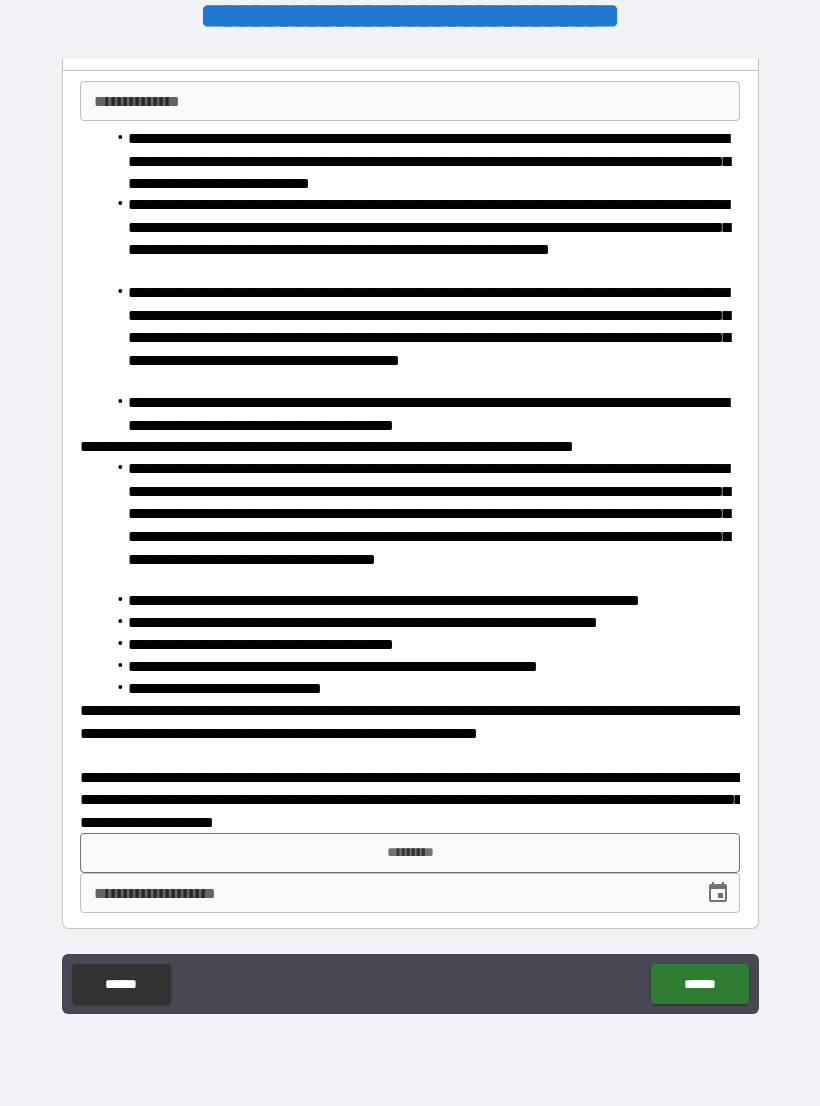 scroll, scrollTop: 119, scrollLeft: 0, axis: vertical 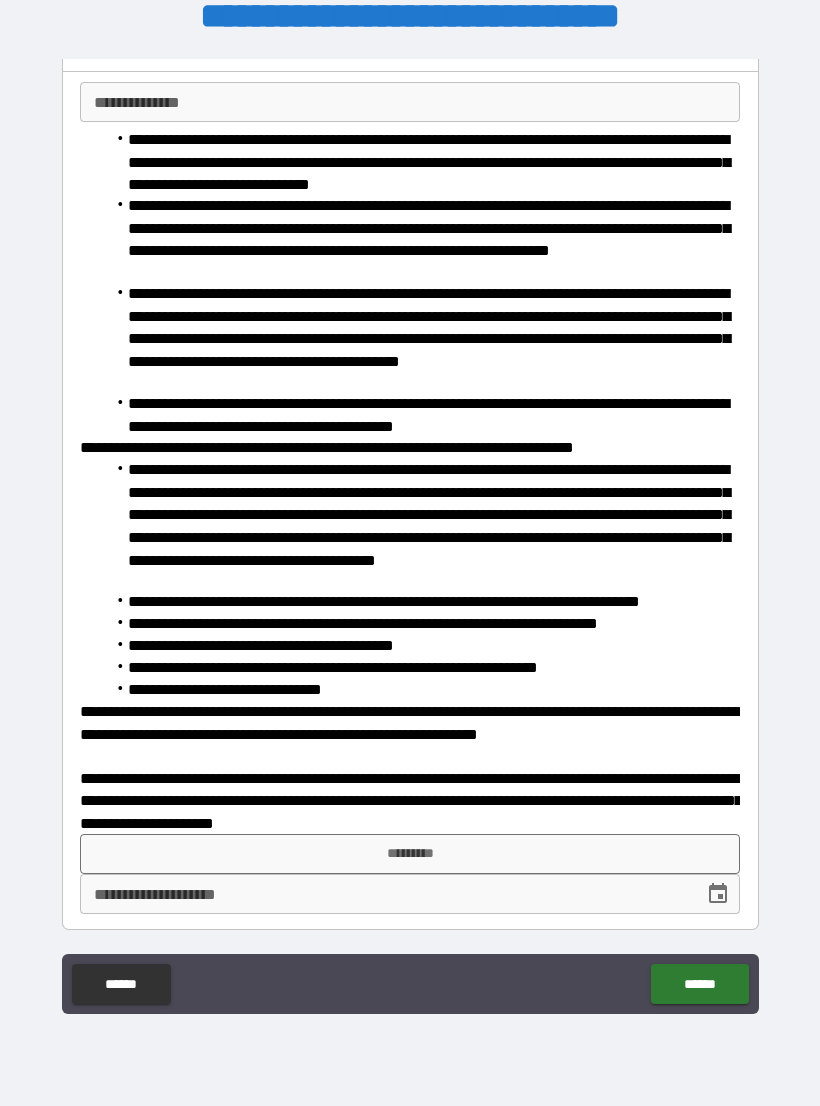 click on "**********" at bounding box center [410, 102] 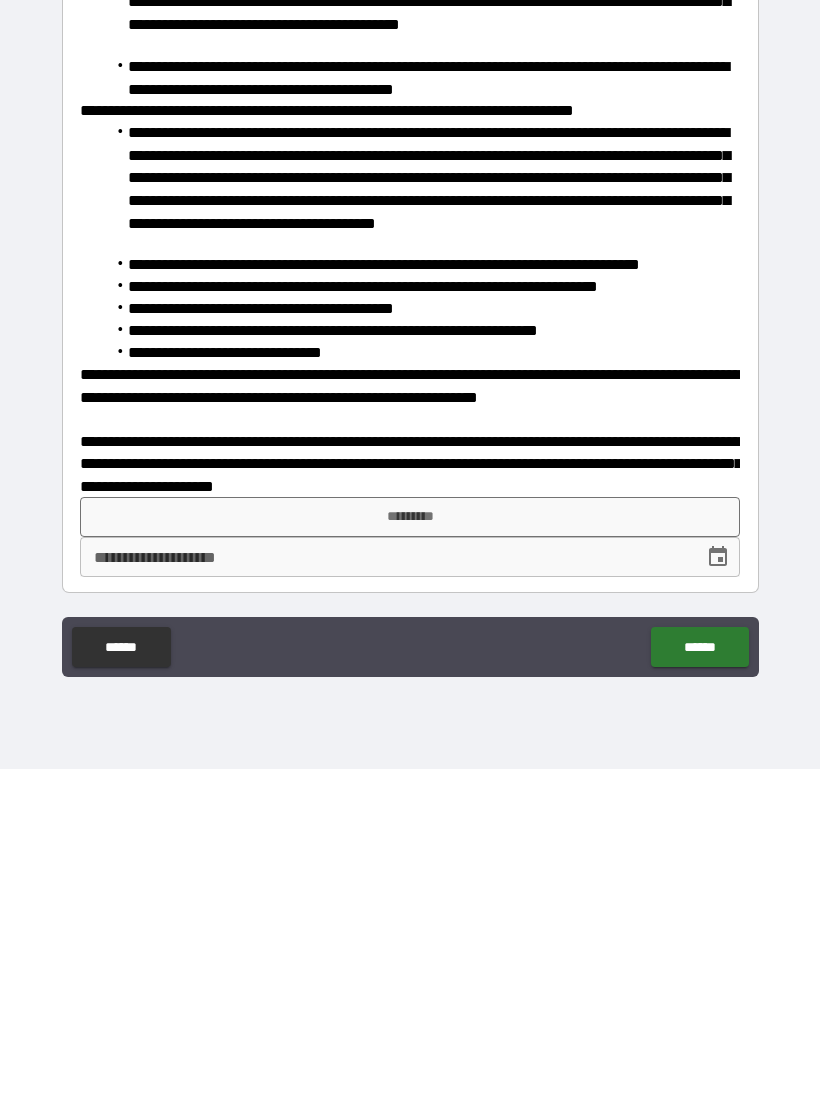 type on "**********" 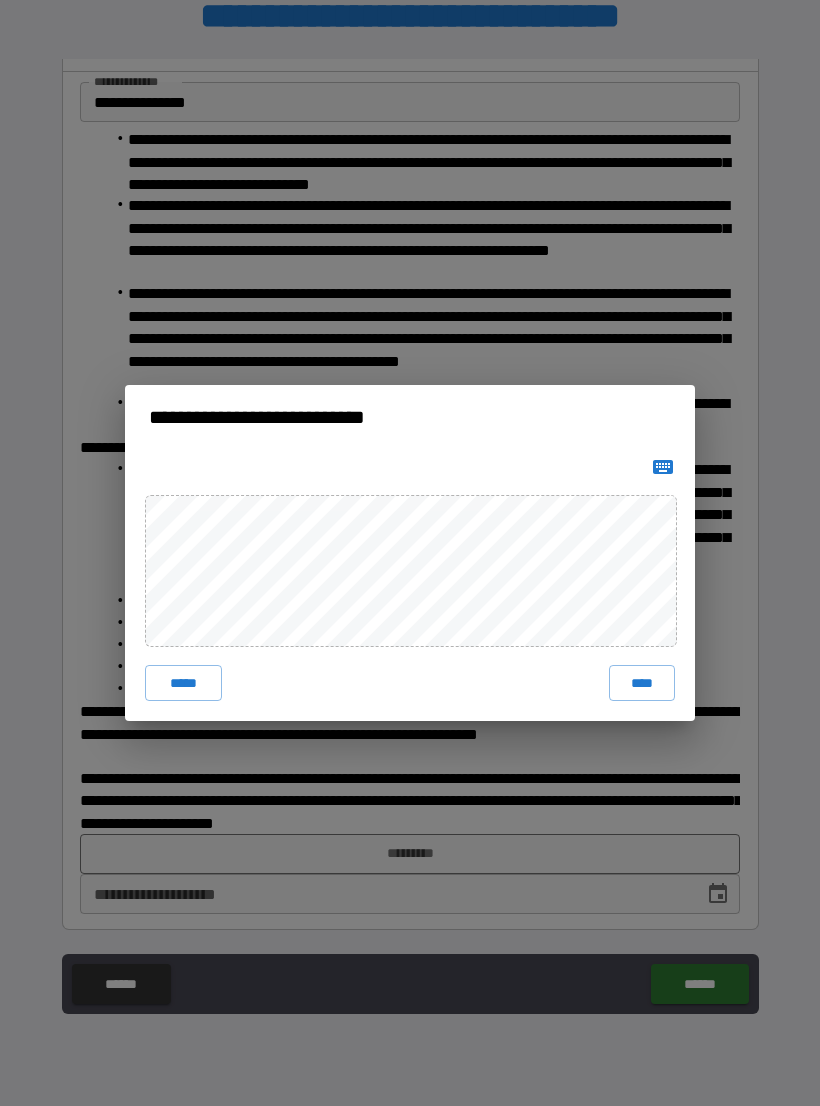 click on "****" at bounding box center (642, 683) 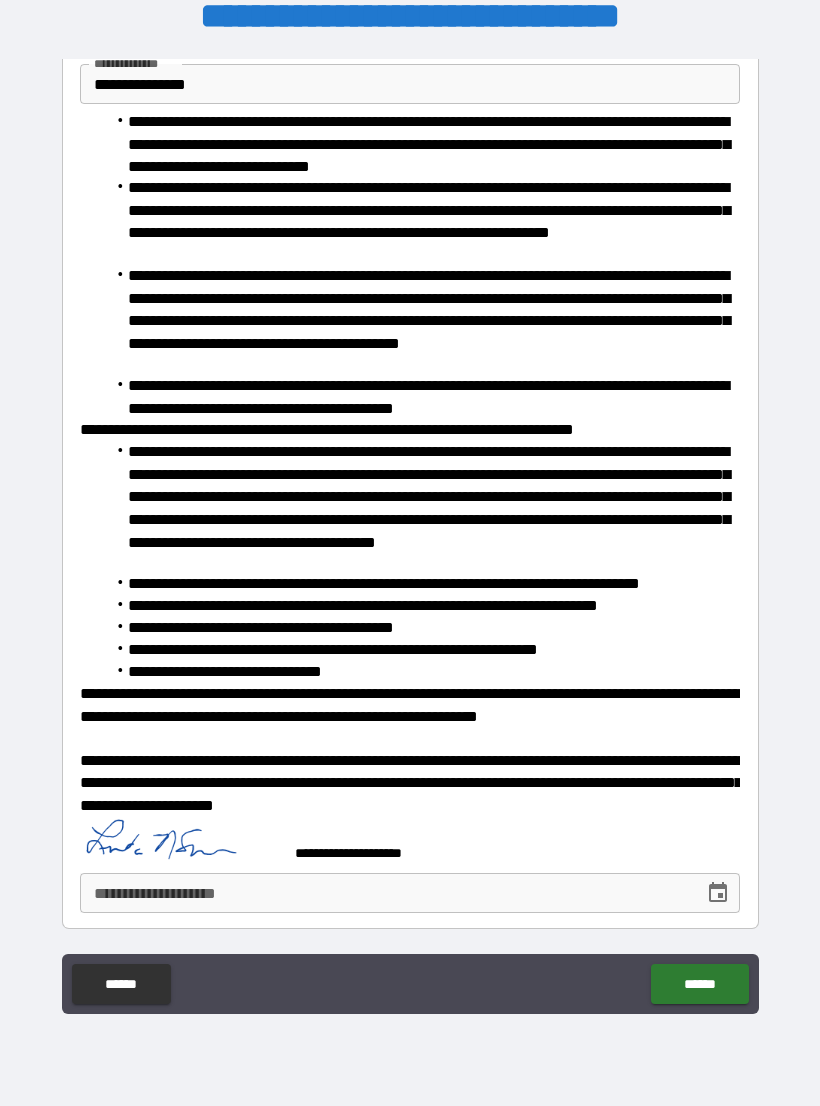 scroll, scrollTop: 136, scrollLeft: 0, axis: vertical 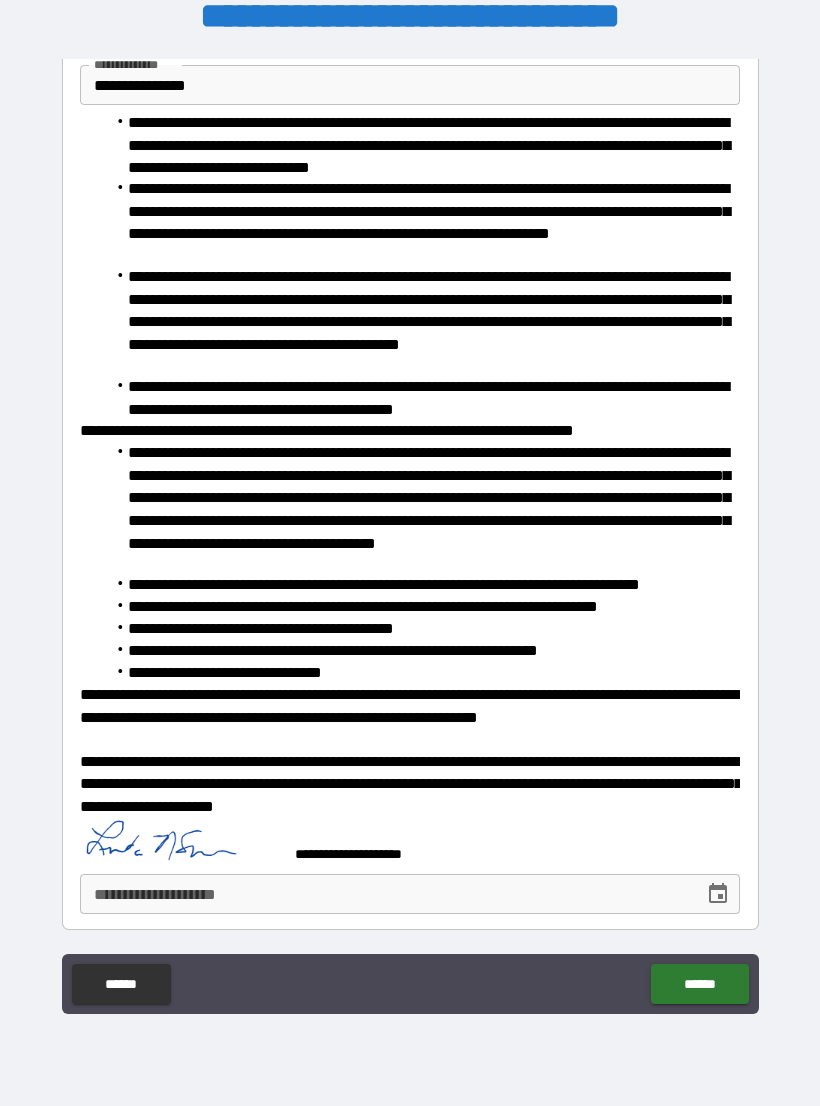 click at bounding box center [718, 894] 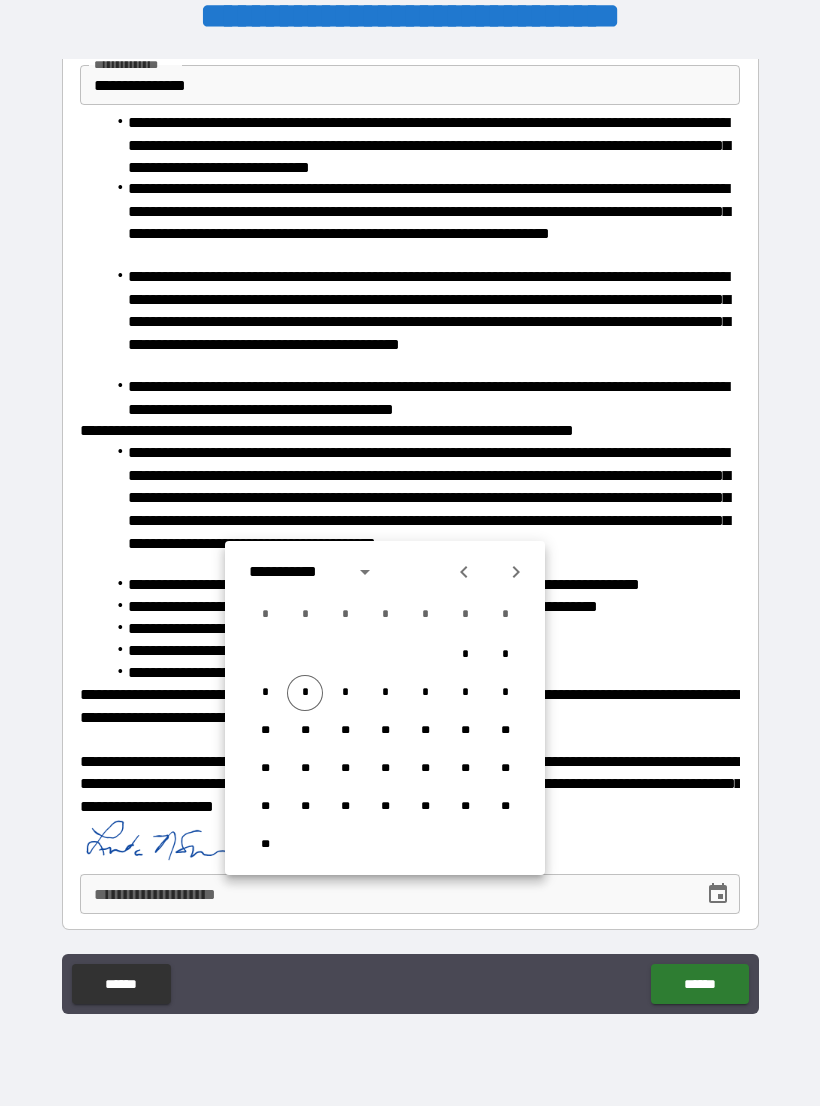 click on "*" at bounding box center [305, 693] 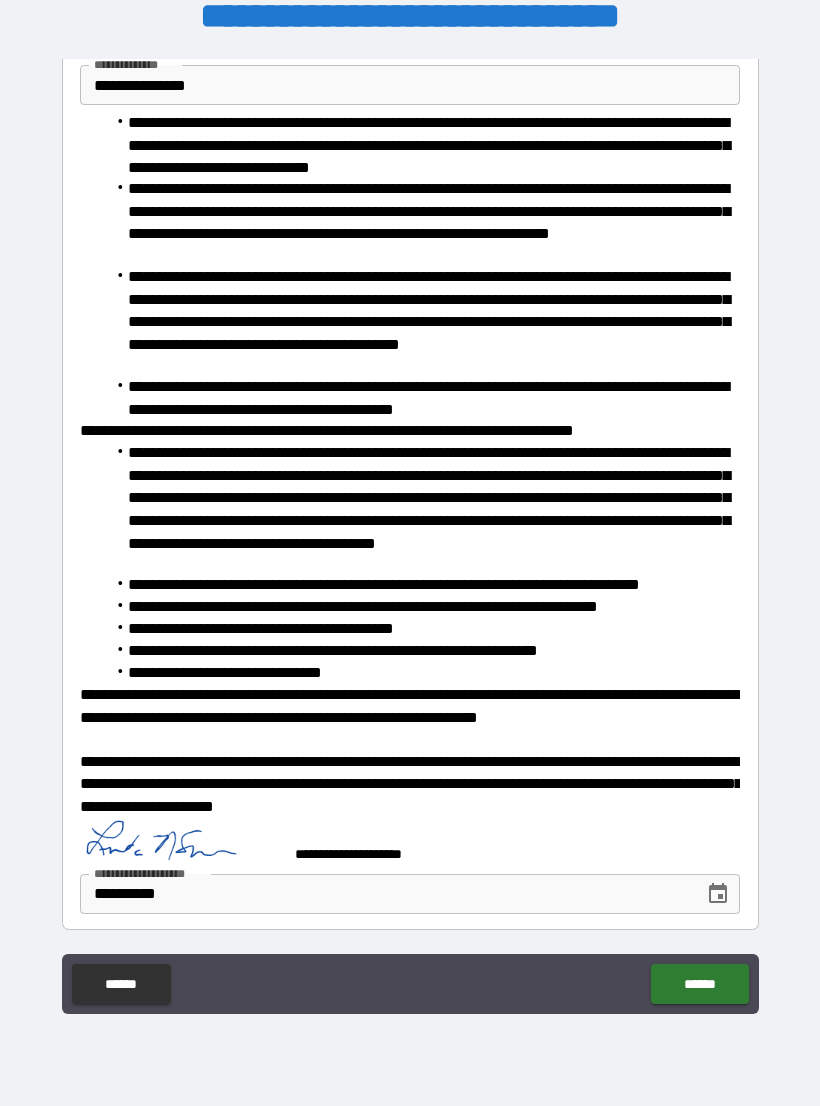 click on "******" at bounding box center (699, 984) 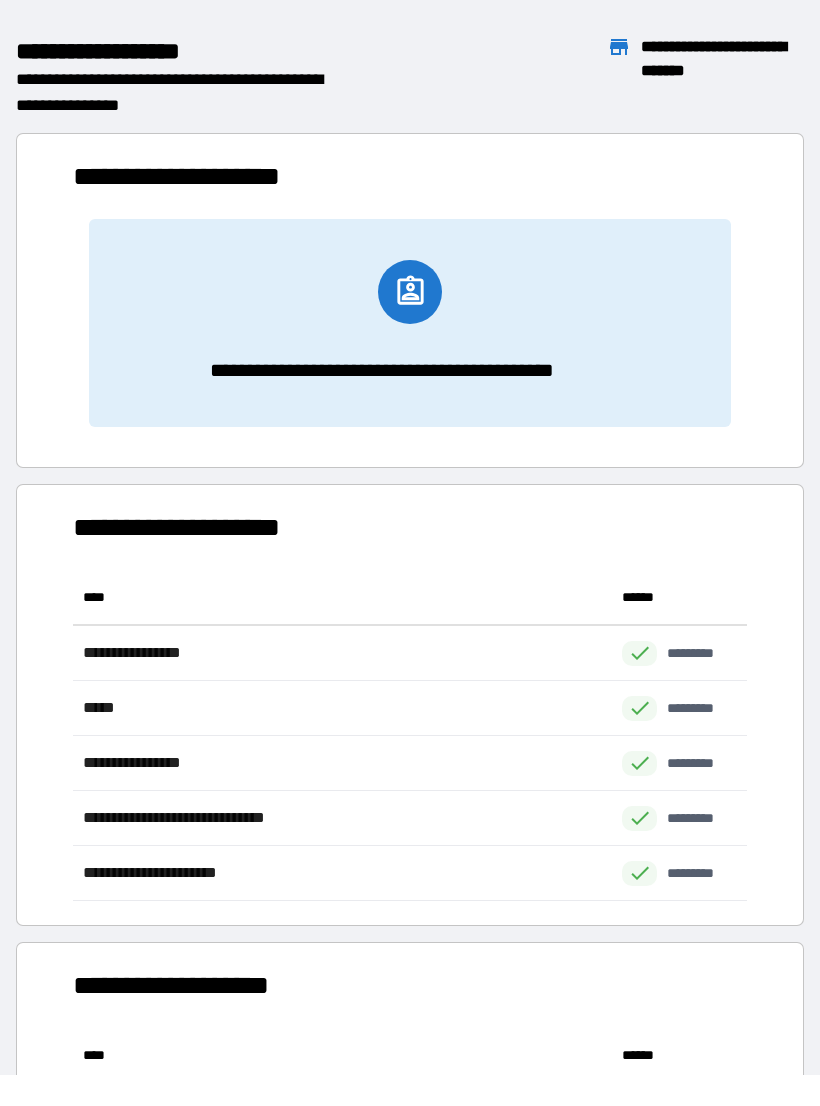 scroll, scrollTop: 331, scrollLeft: 674, axis: both 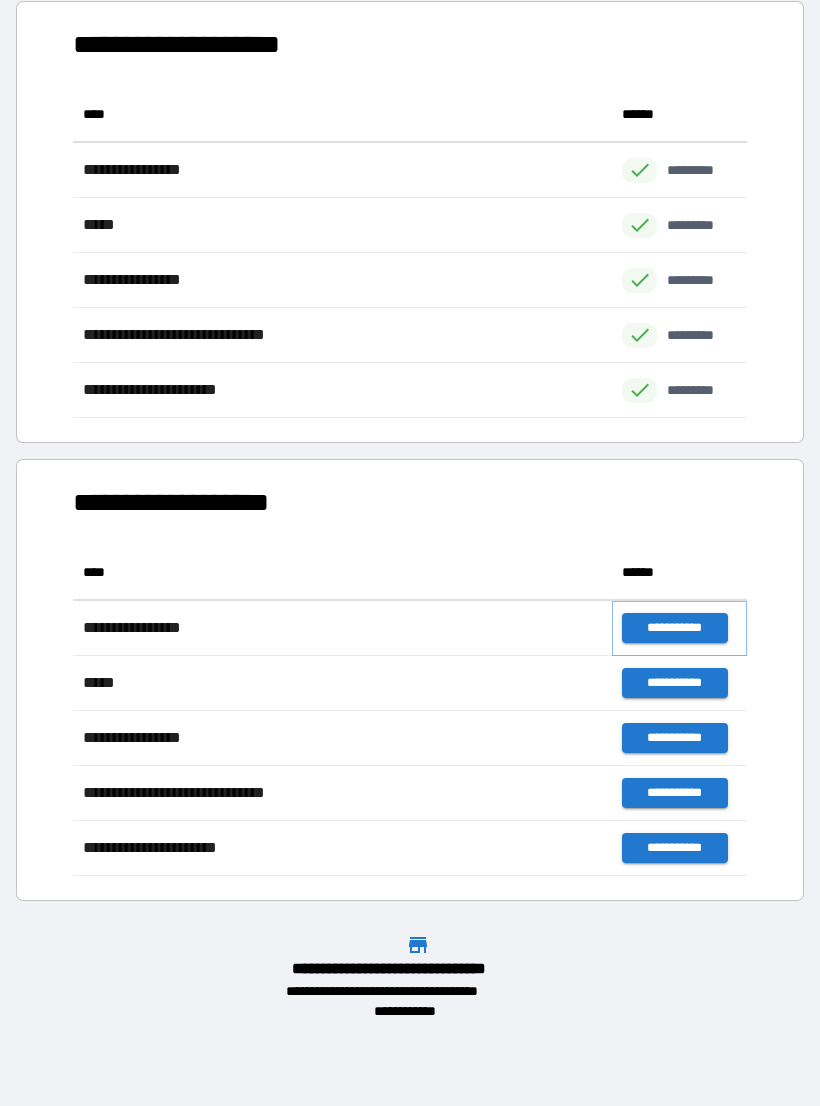 click on "**********" at bounding box center (674, 628) 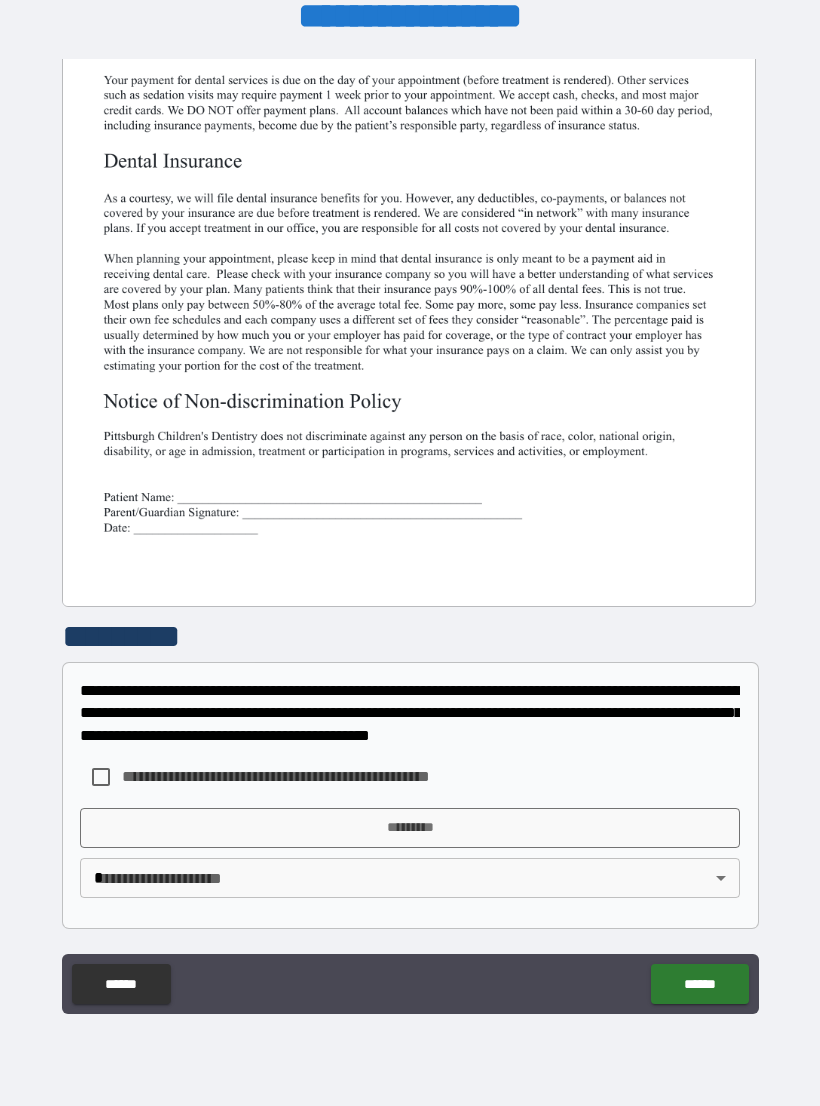 scroll, scrollTop: 380, scrollLeft: 0, axis: vertical 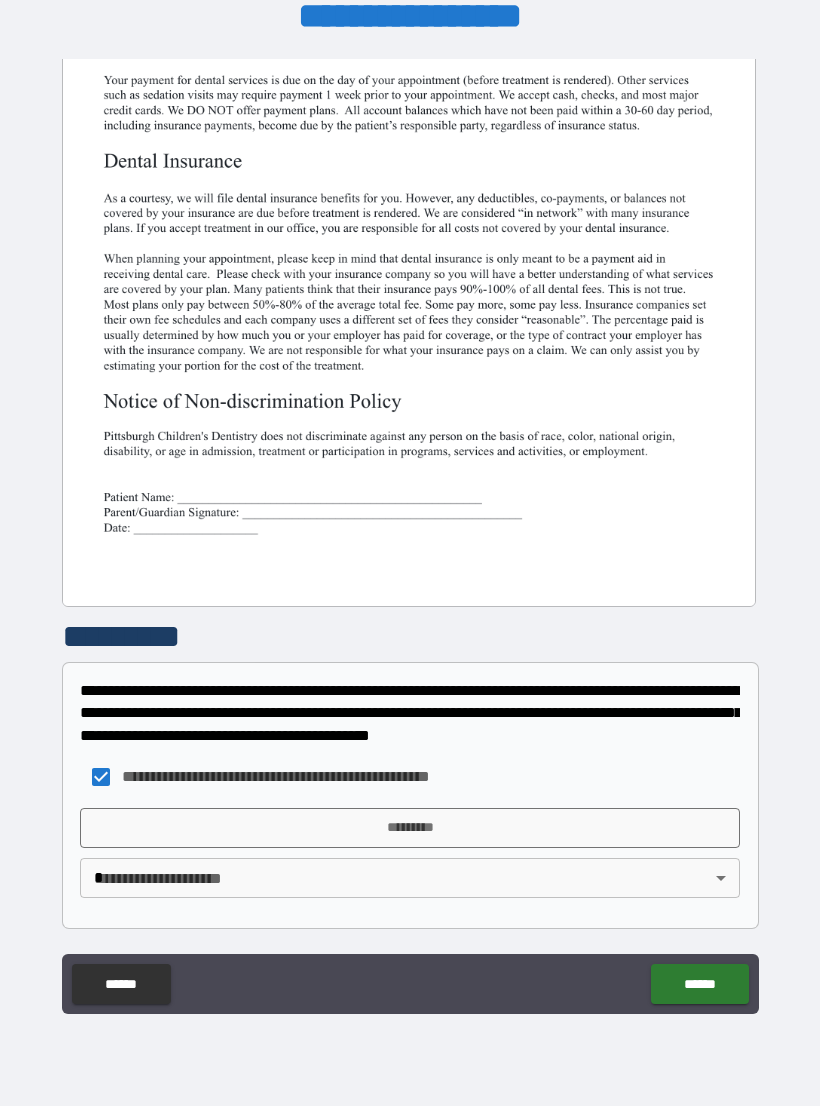 click on "*********" at bounding box center (410, 828) 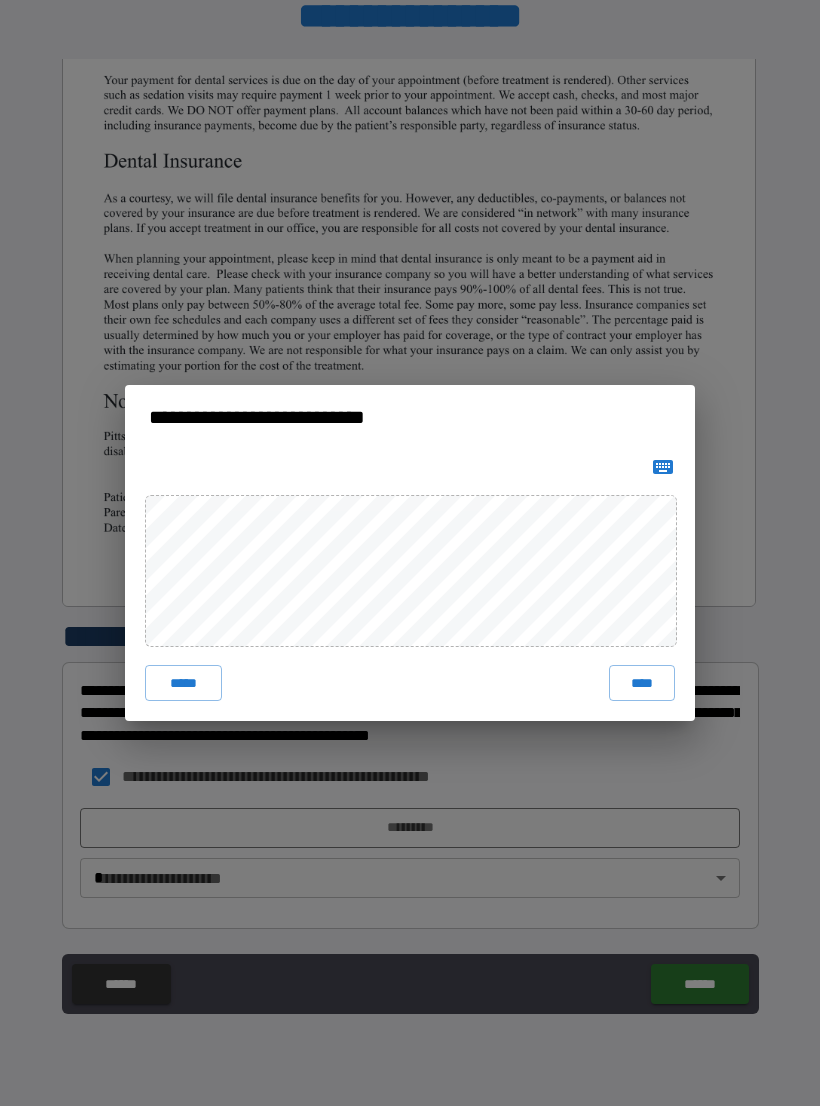 click on "****" at bounding box center (642, 683) 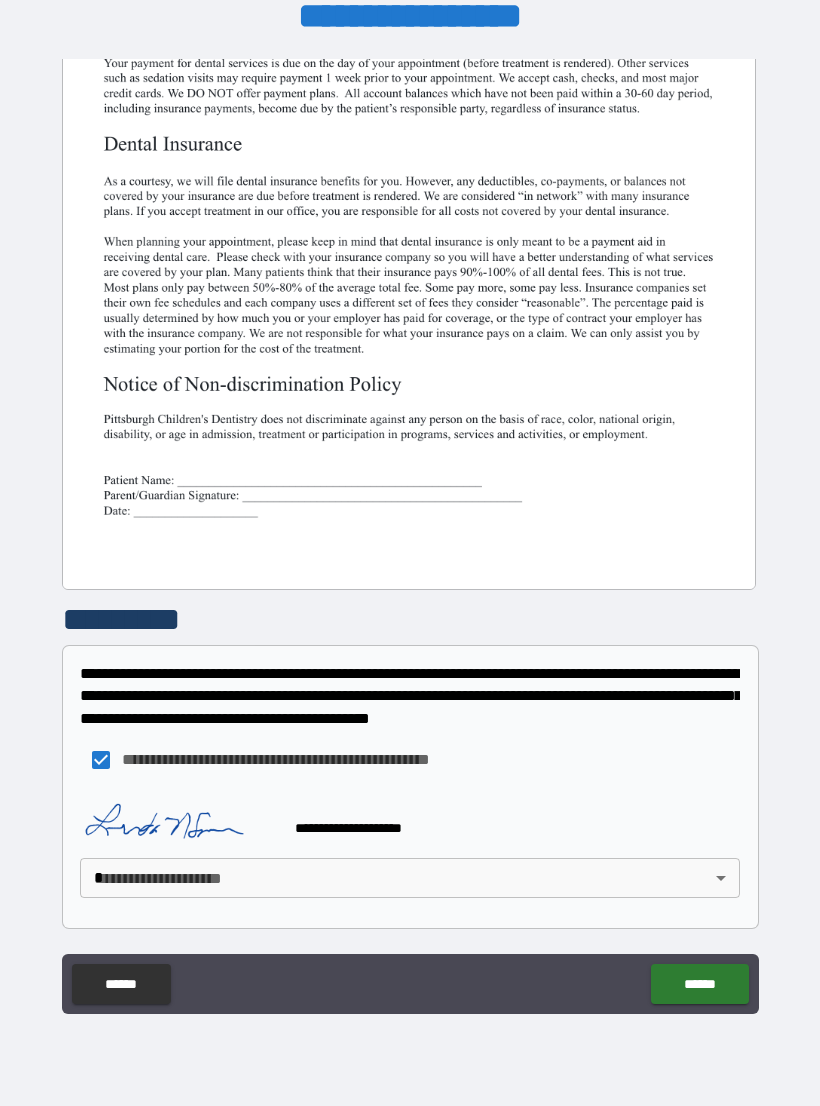 scroll, scrollTop: 397, scrollLeft: 0, axis: vertical 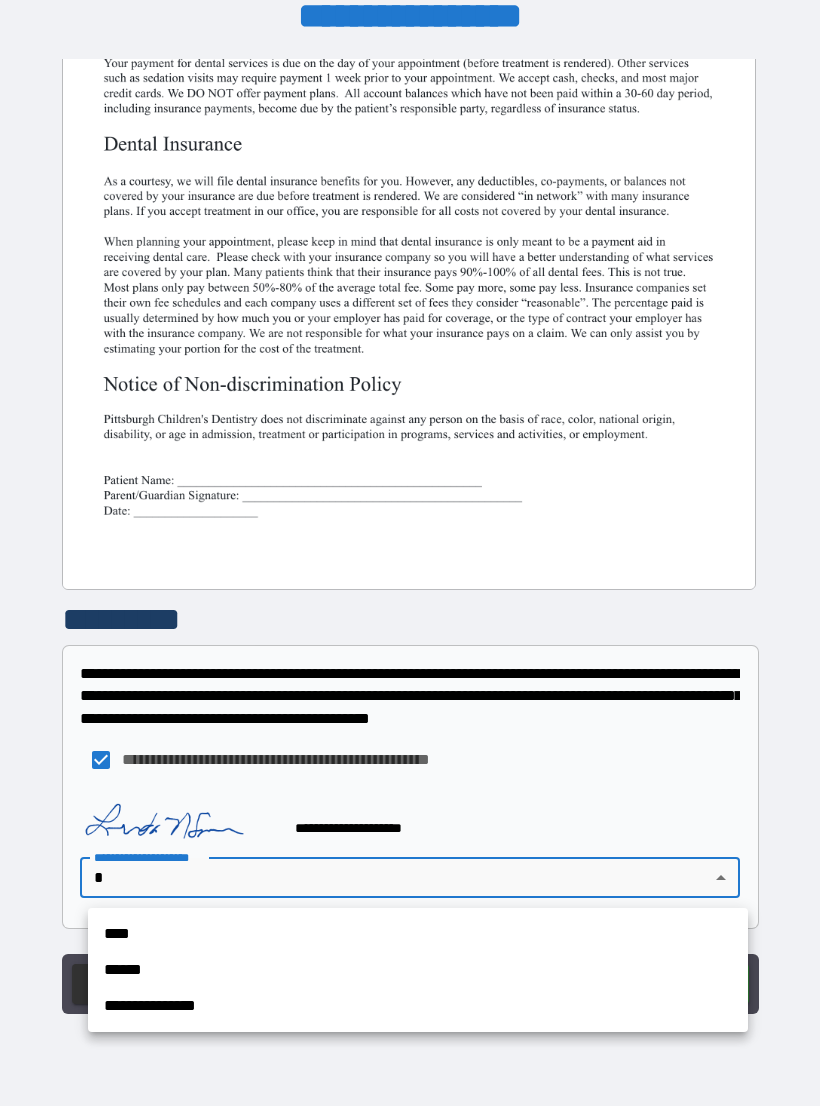 click on "**********" at bounding box center [418, 1006] 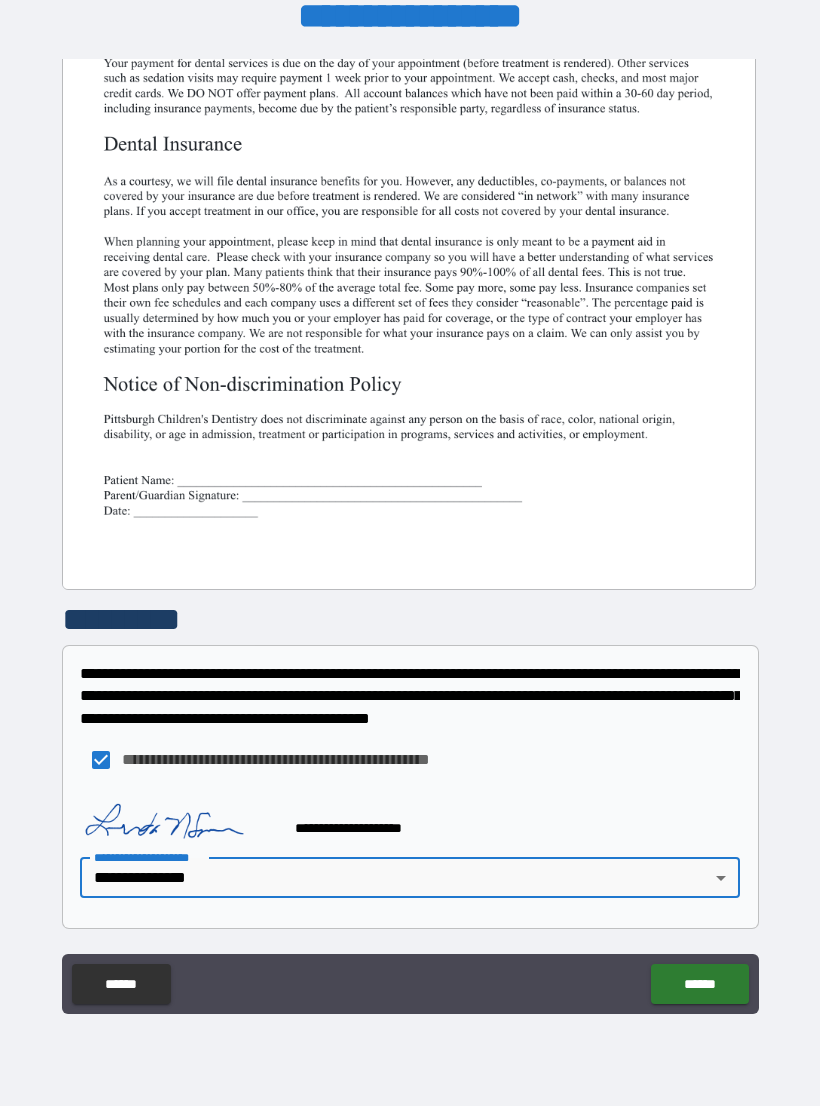 click on "******" at bounding box center (699, 984) 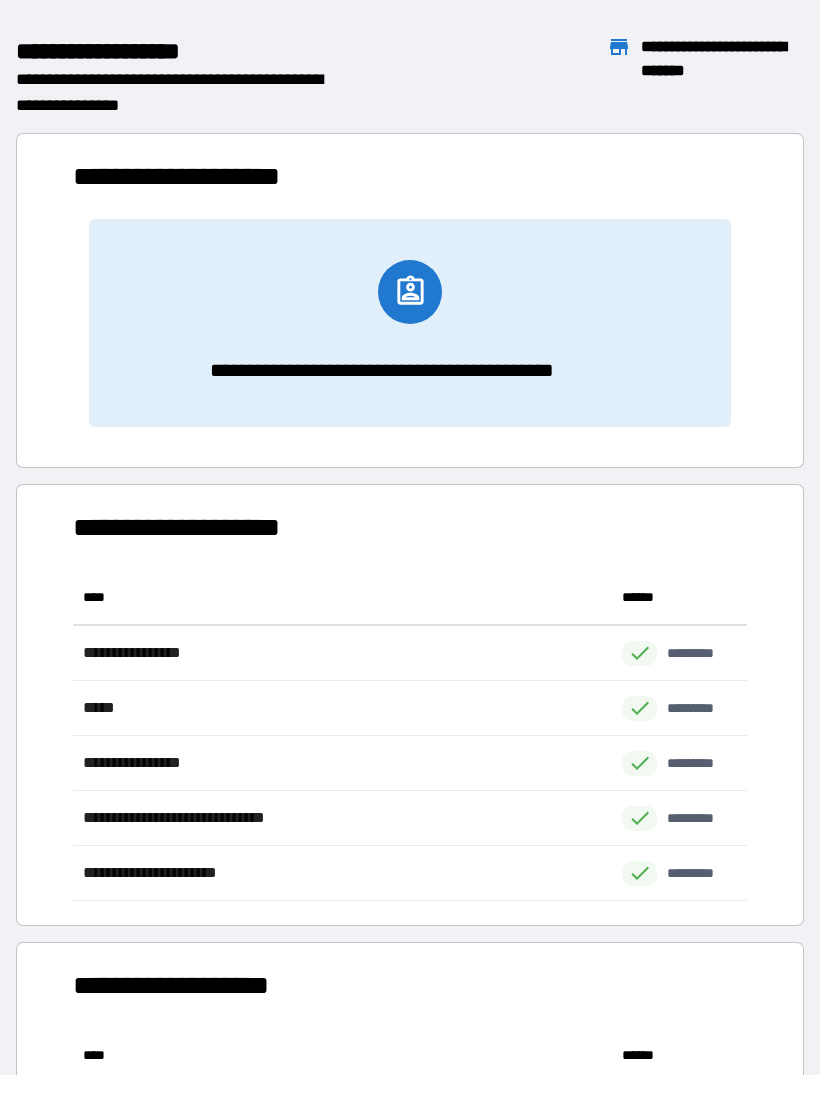 scroll, scrollTop: 1, scrollLeft: 1, axis: both 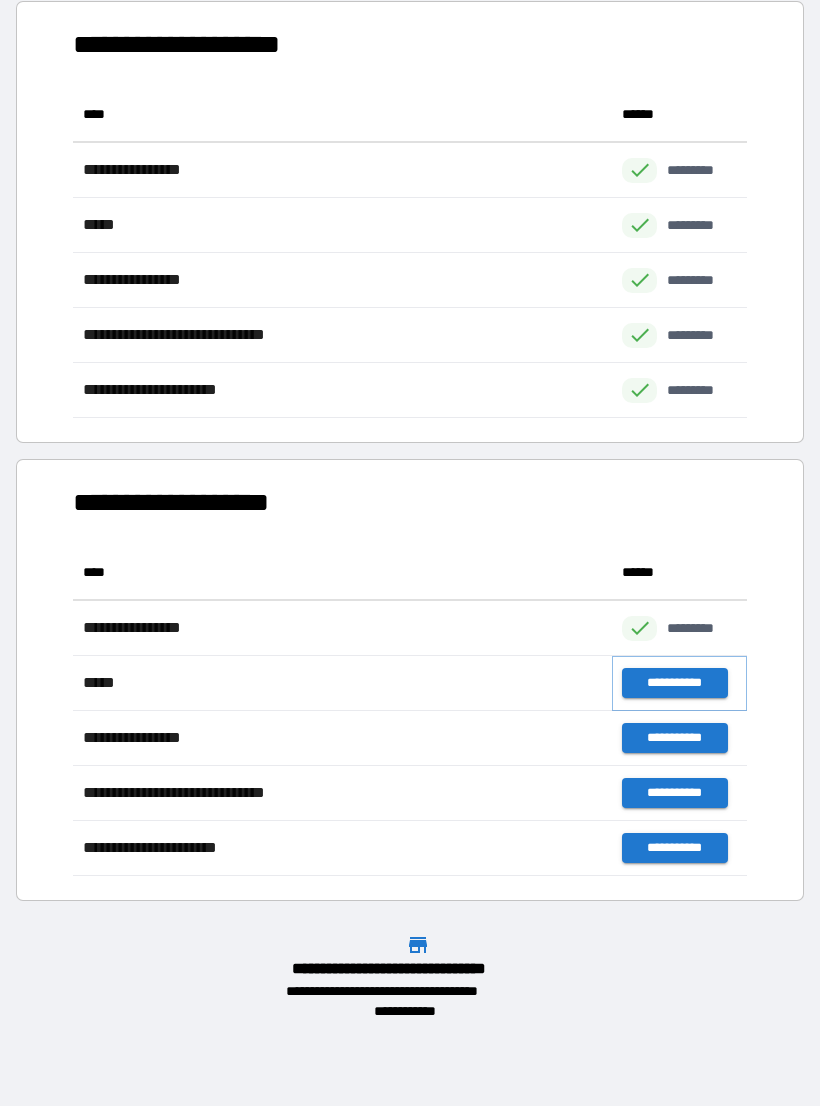 click on "**********" at bounding box center [674, 683] 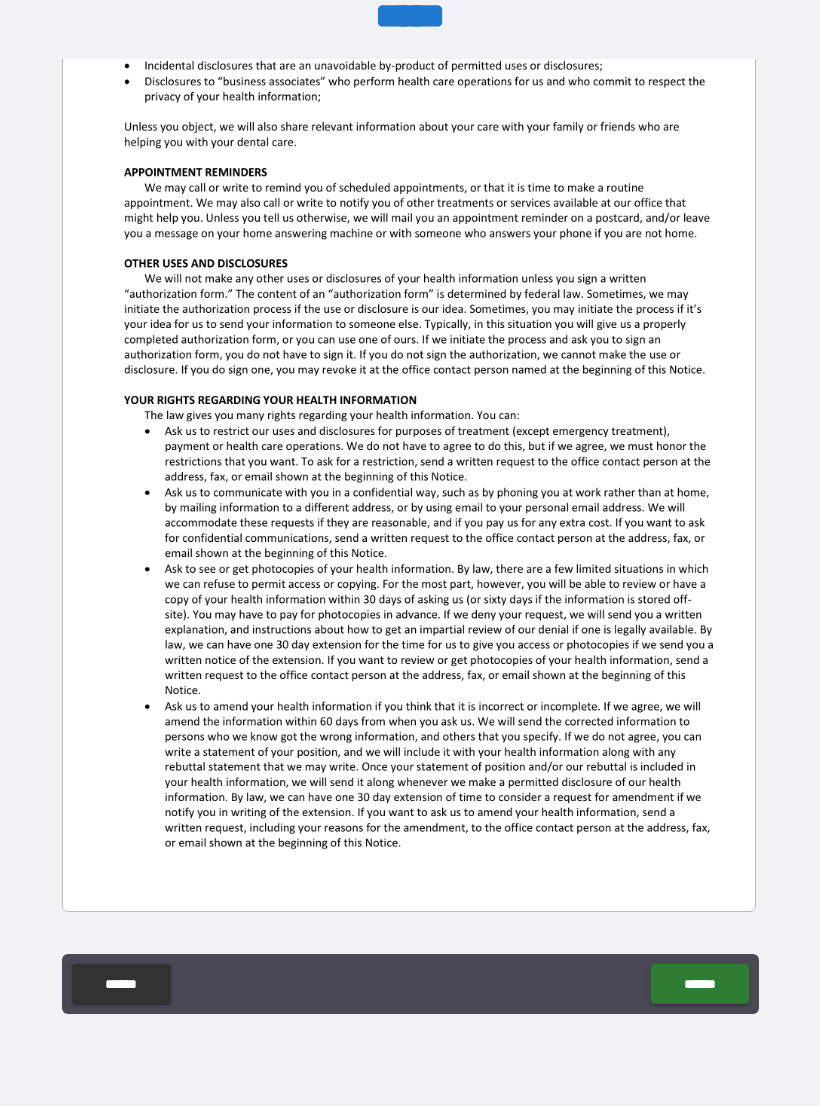 click on "**********" at bounding box center [410, 540] 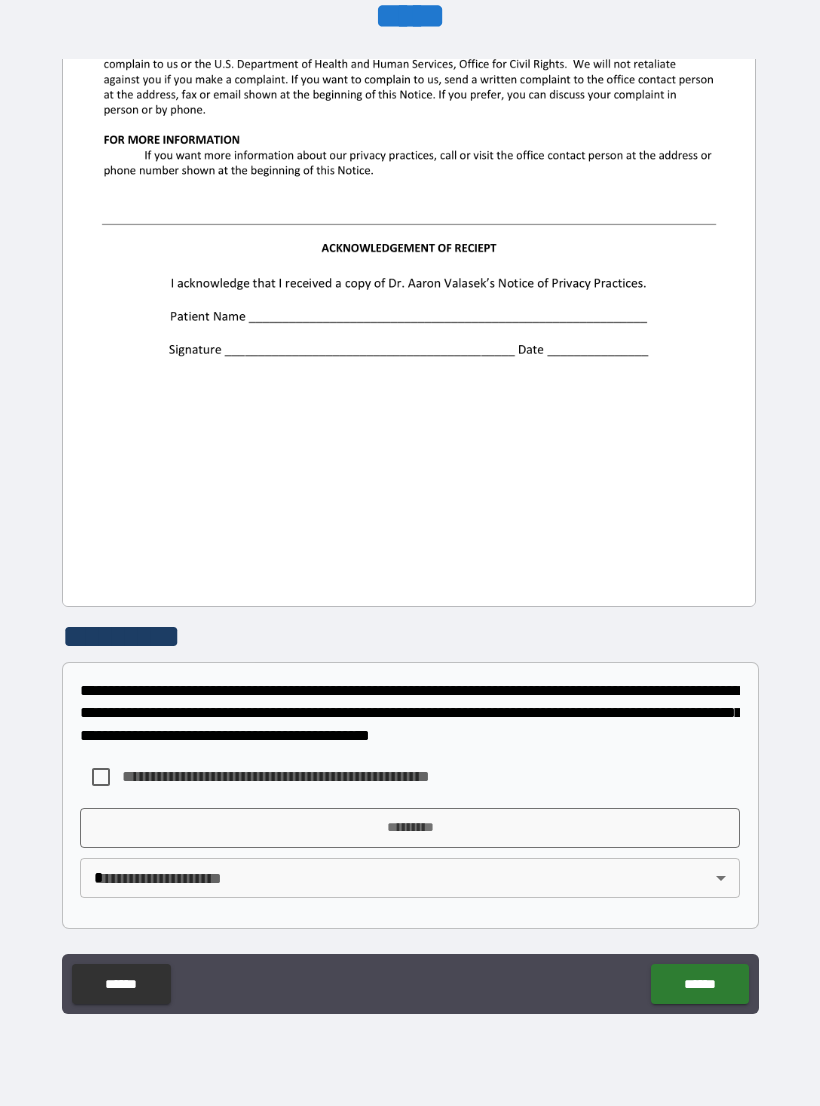 scroll, scrollTop: 2244, scrollLeft: 0, axis: vertical 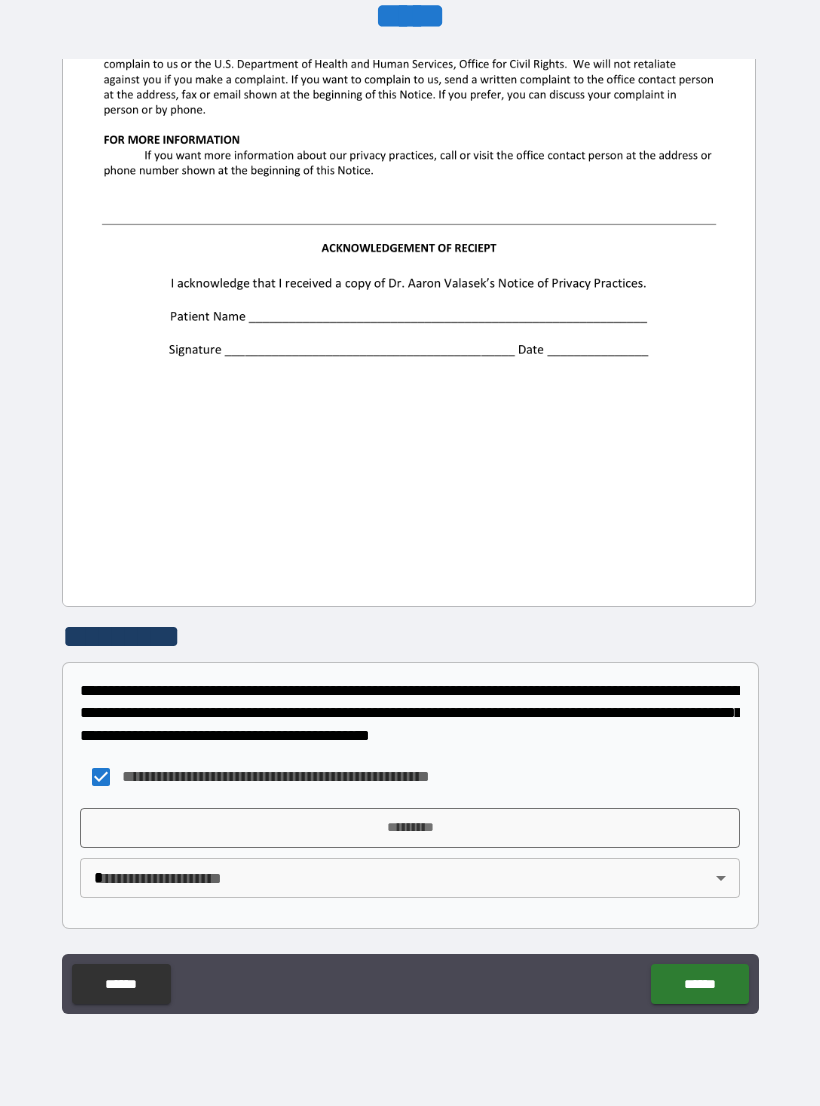 click on "*********" at bounding box center (410, 828) 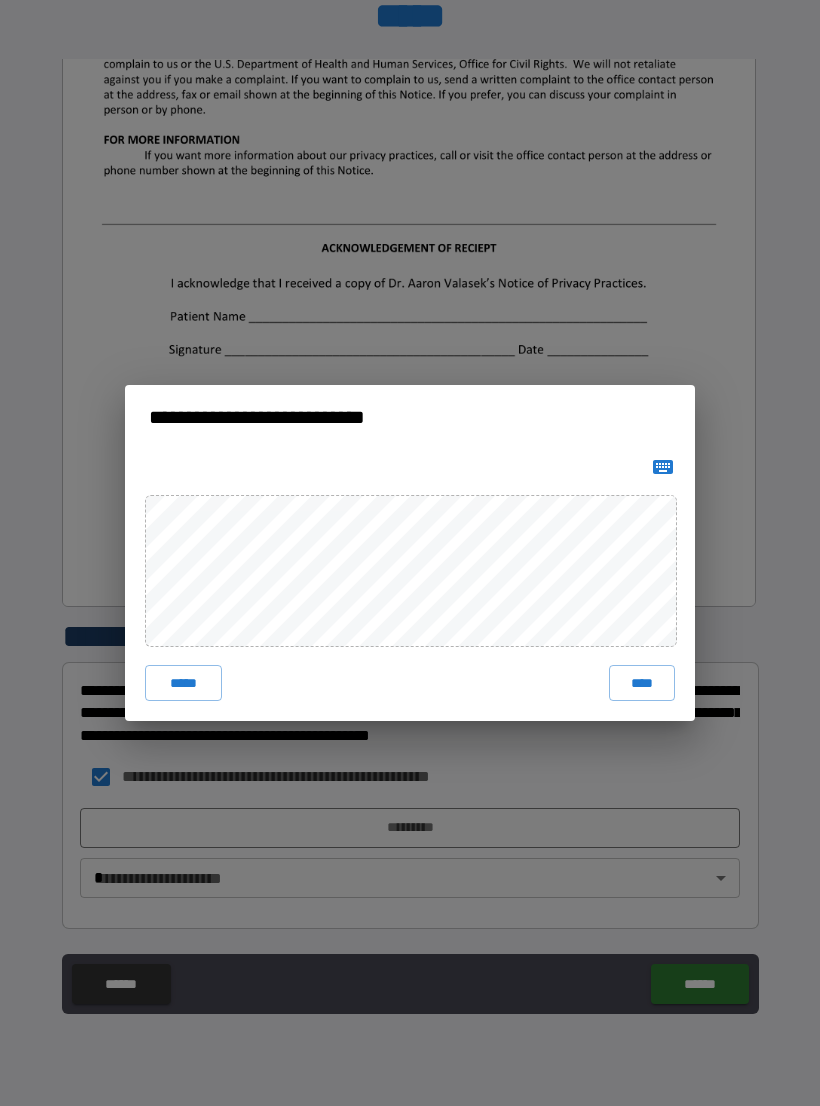 click on "****" at bounding box center [642, 683] 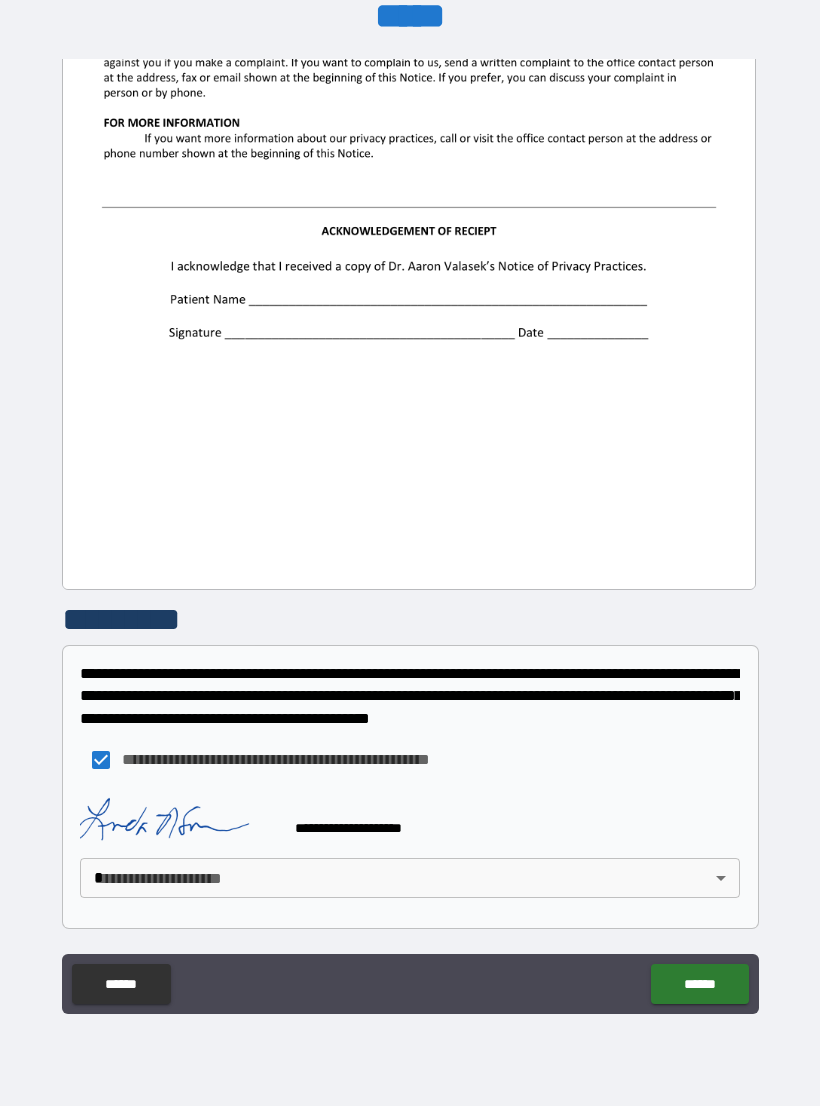 scroll, scrollTop: 2261, scrollLeft: 0, axis: vertical 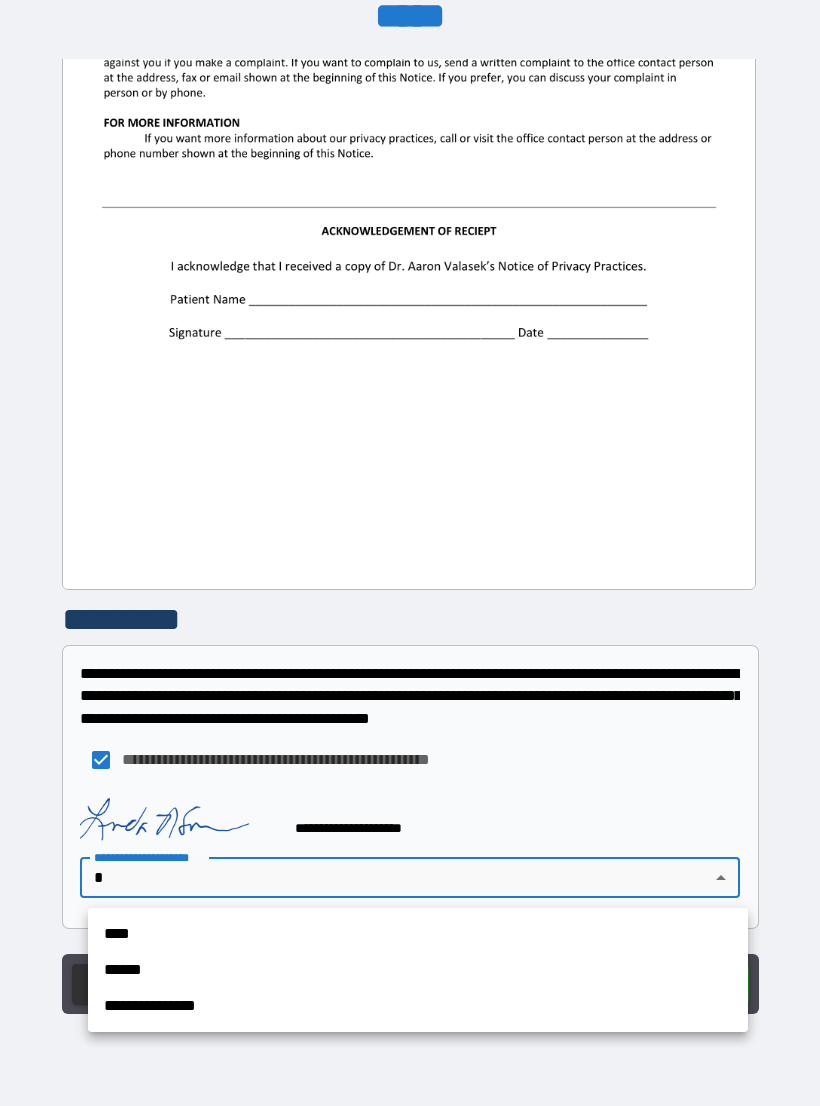 click on "**********" at bounding box center (418, 1006) 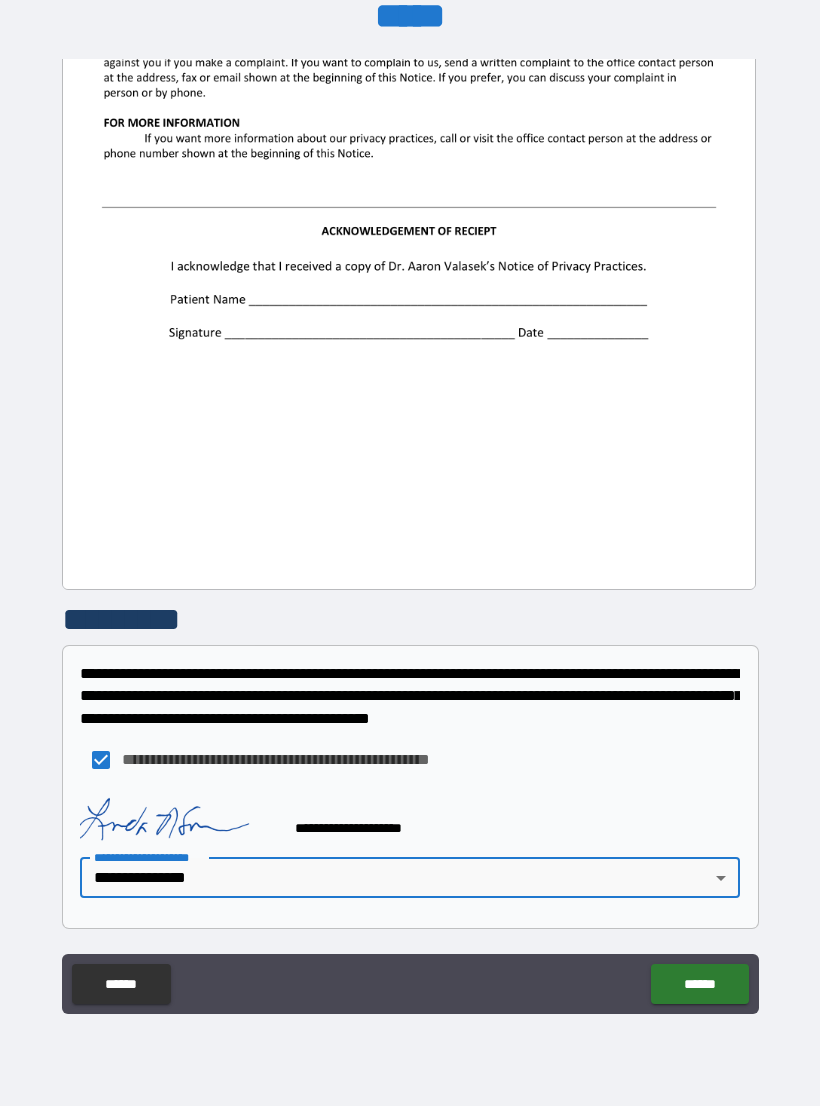 click on "******" at bounding box center [699, 984] 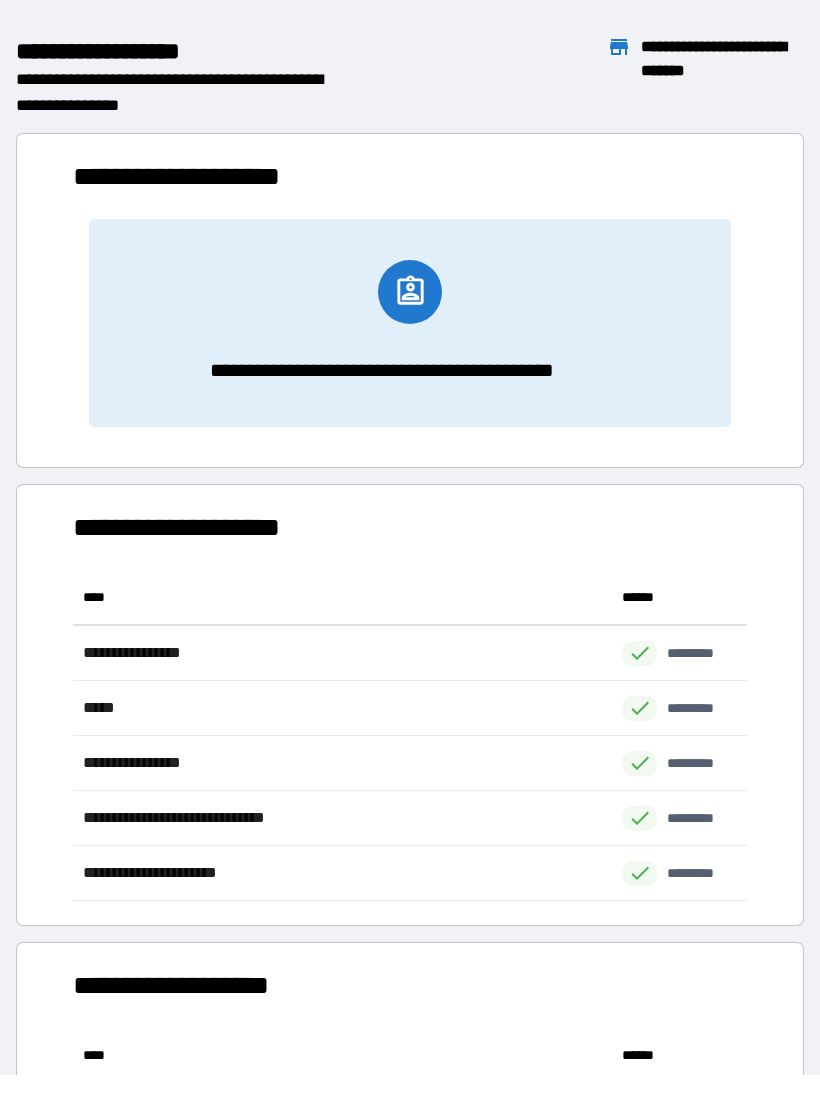 scroll, scrollTop: 1, scrollLeft: 1, axis: both 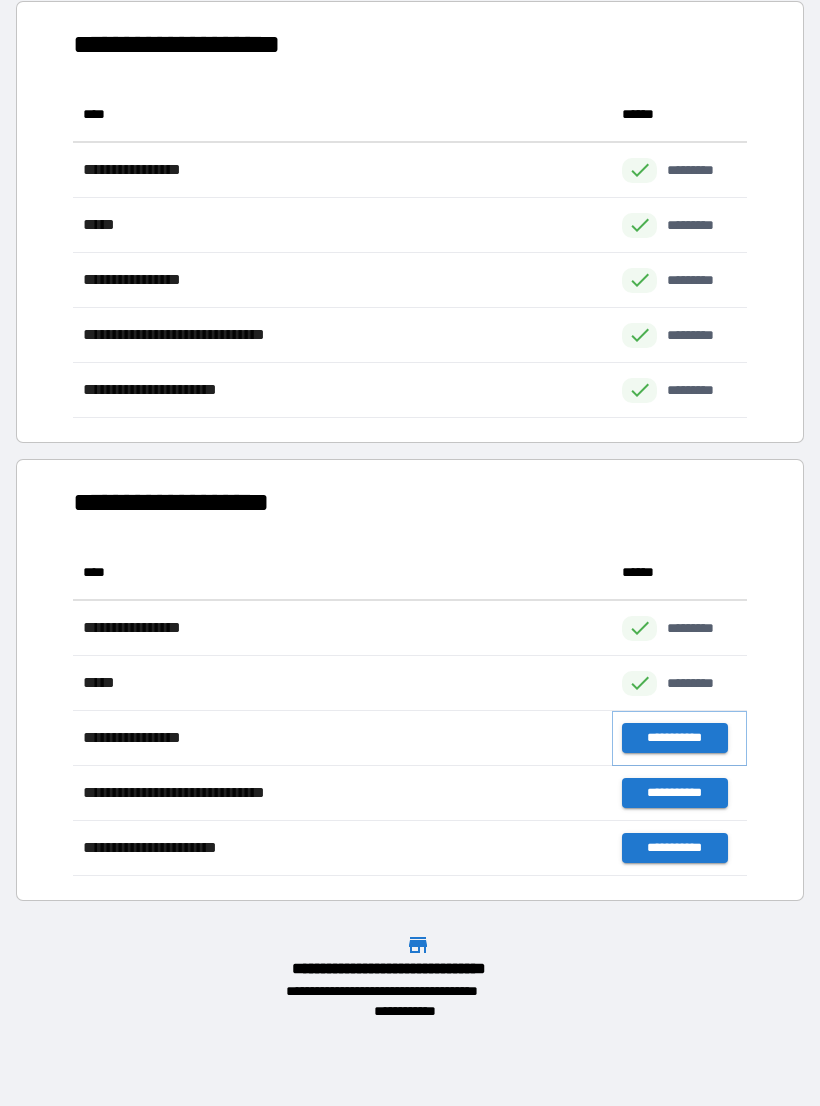 click on "**********" at bounding box center (674, 738) 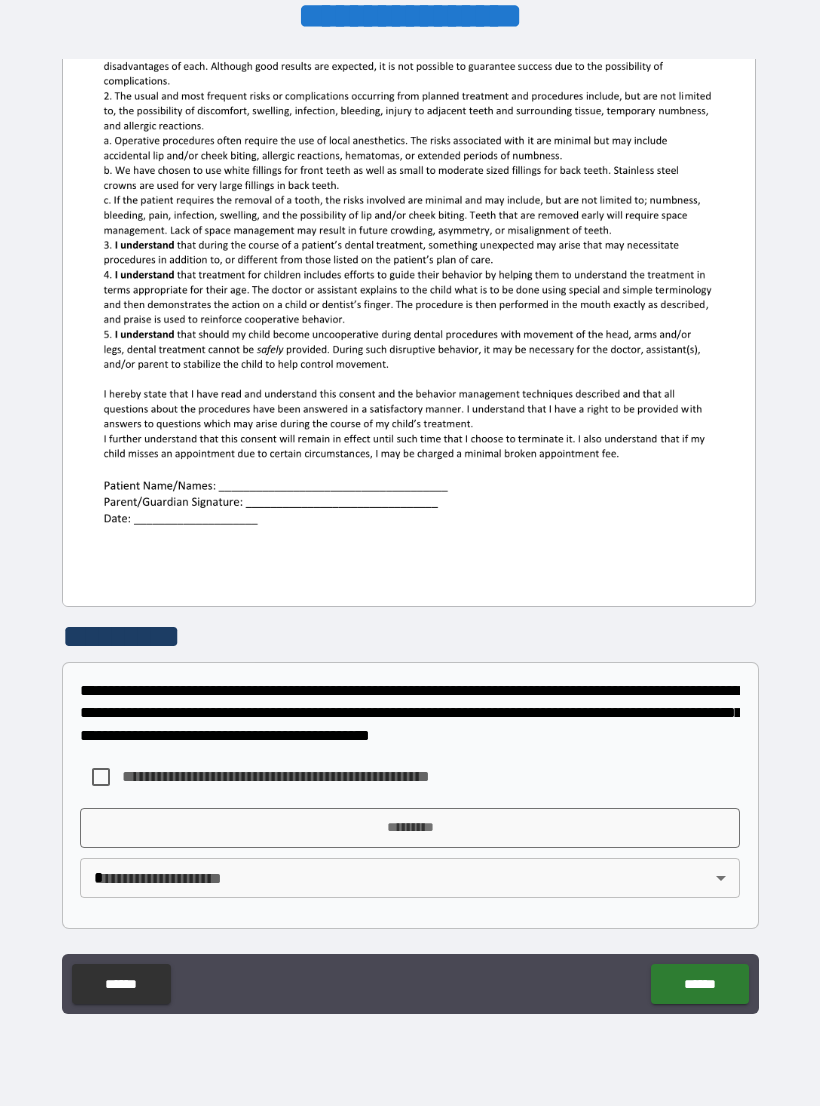 scroll, scrollTop: 380, scrollLeft: 0, axis: vertical 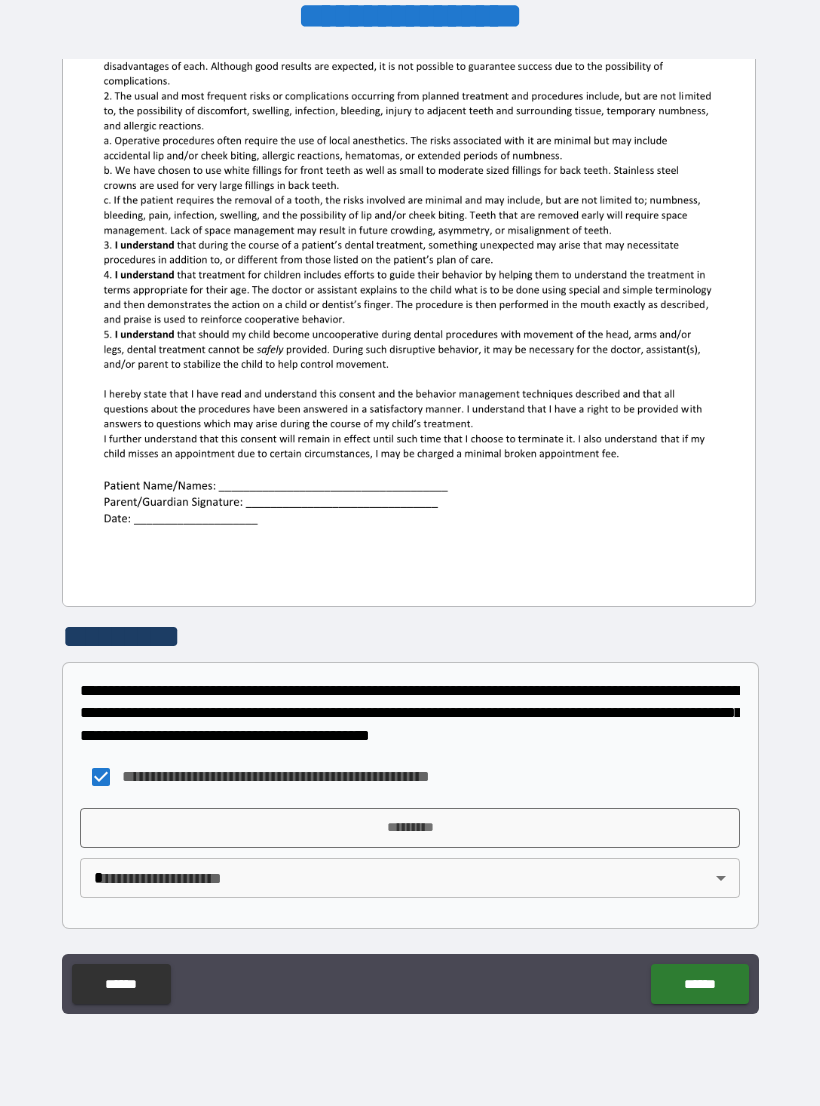 click on "*********" at bounding box center [410, 828] 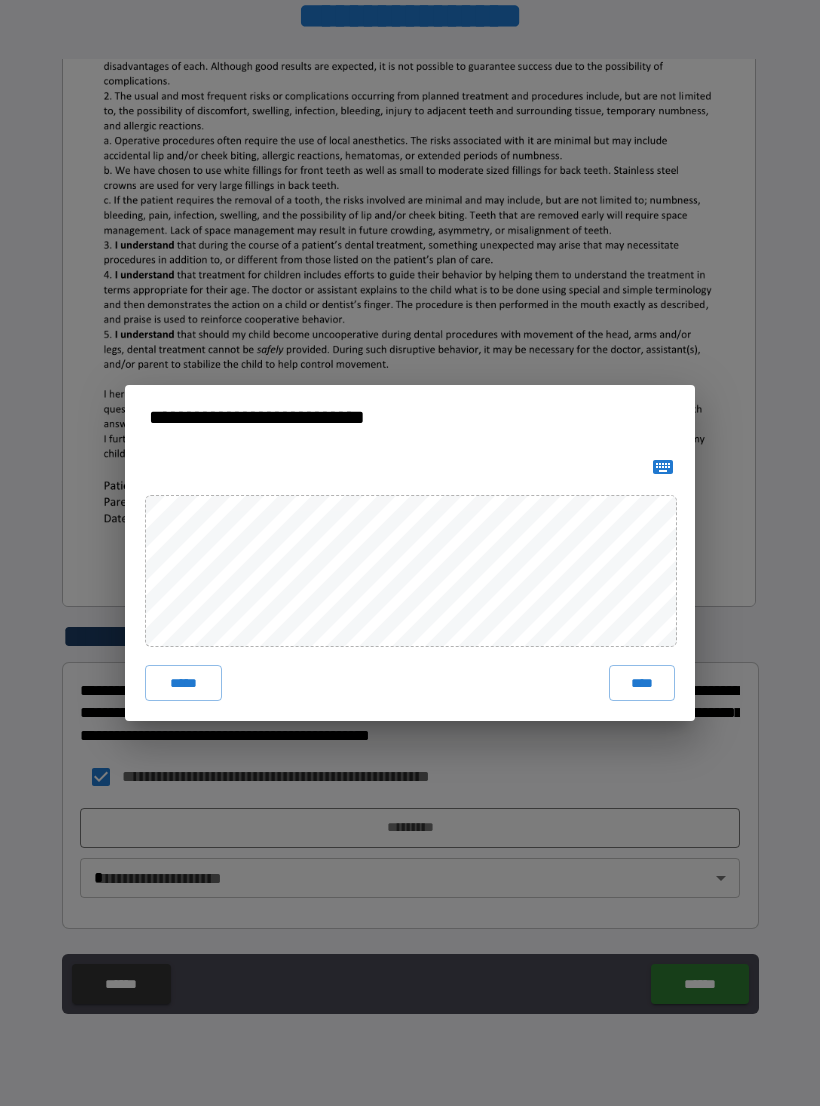 click on "****" at bounding box center [642, 683] 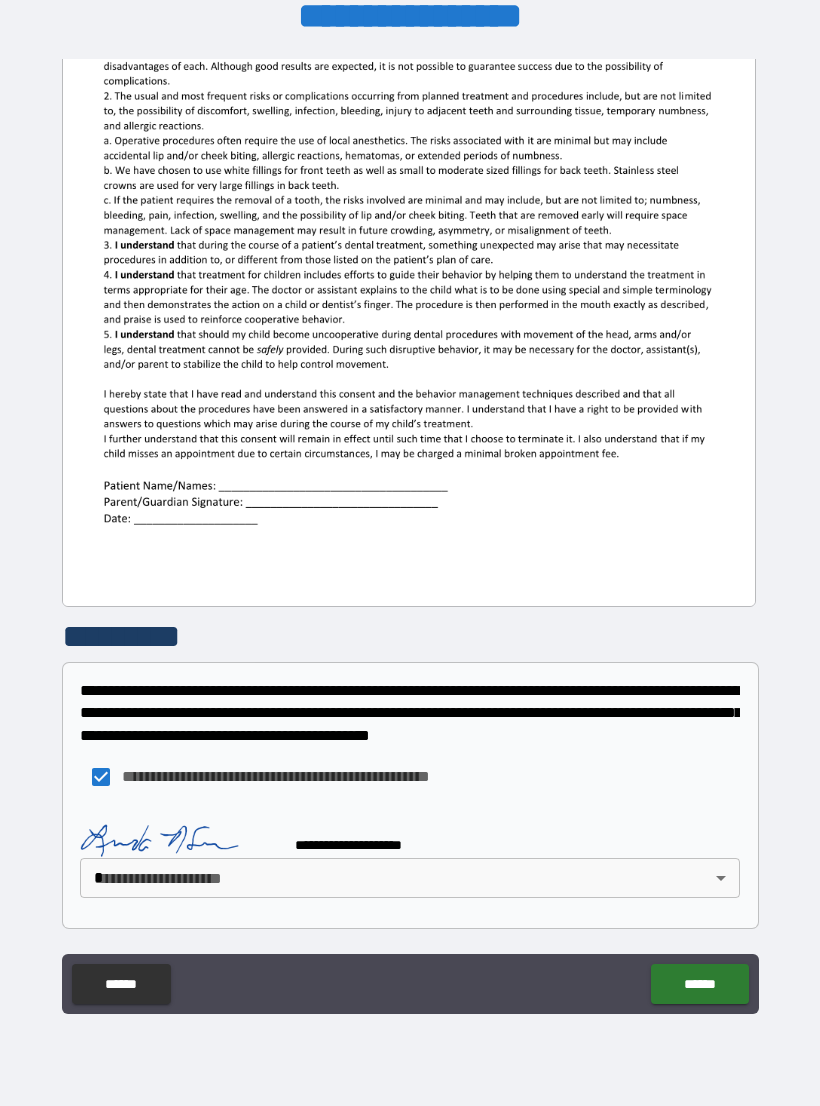 scroll, scrollTop: 370, scrollLeft: 0, axis: vertical 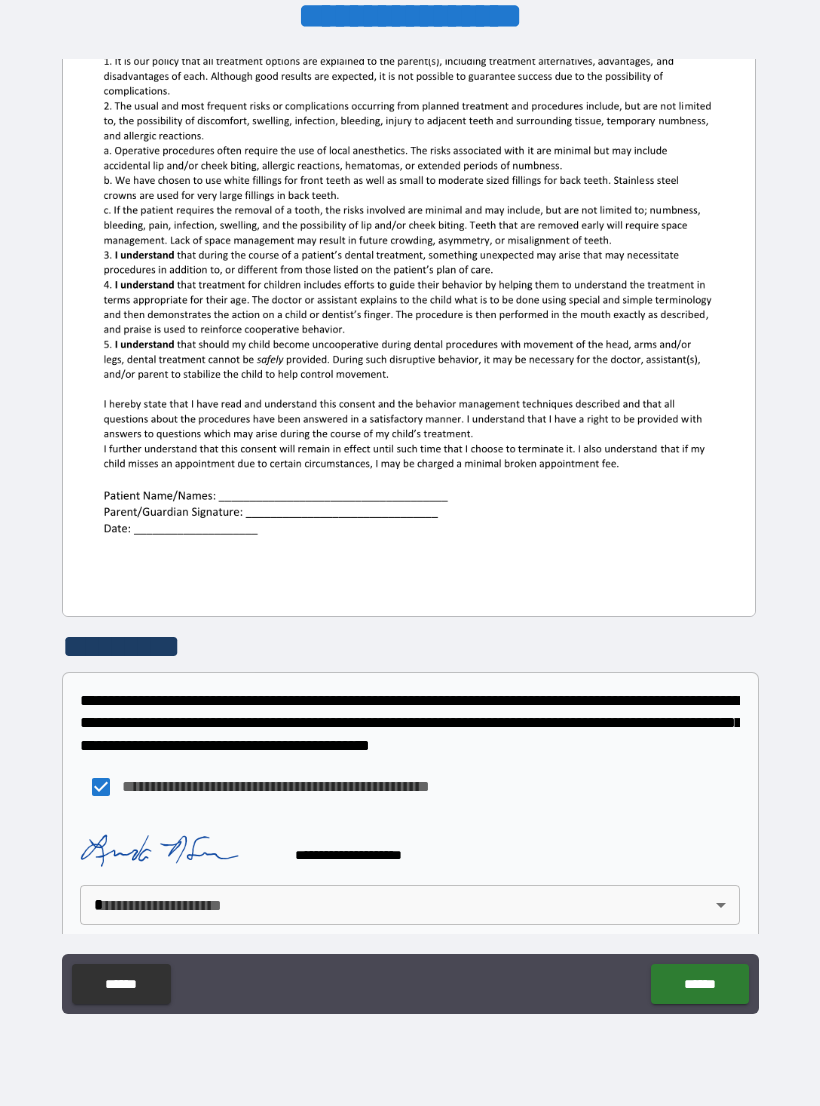 click on "**********" at bounding box center (410, 537) 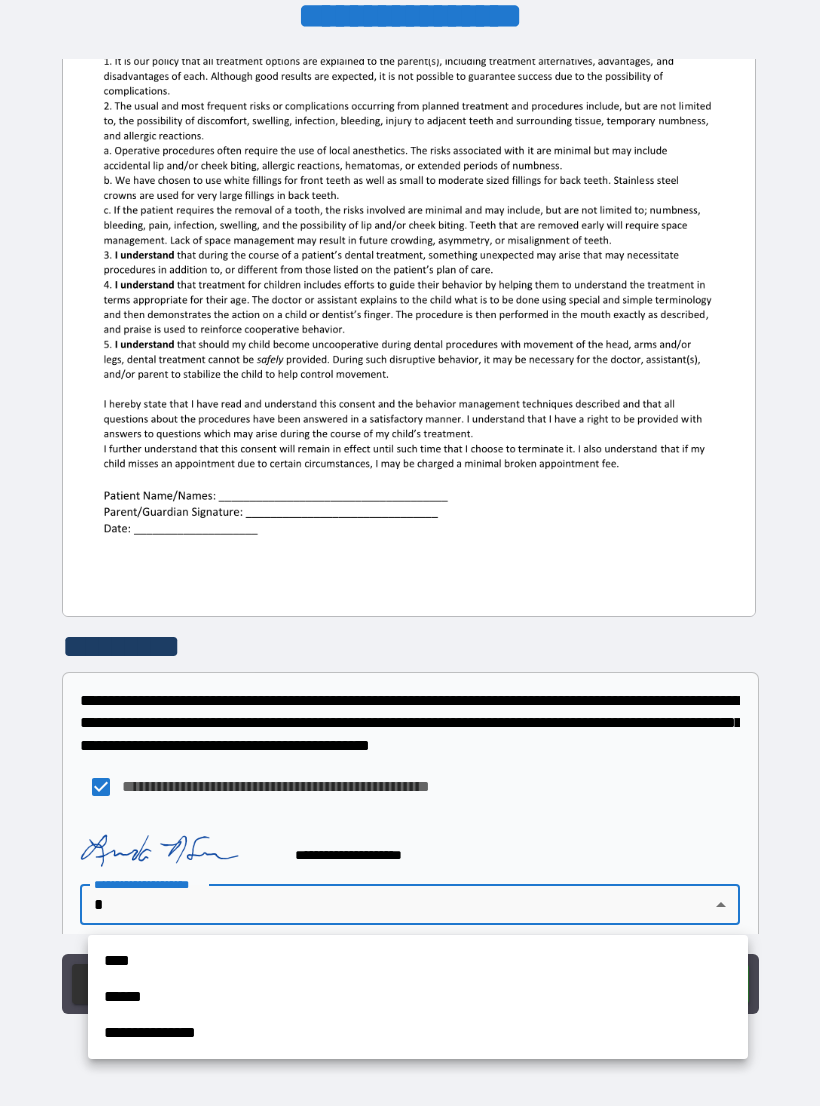 click on "**********" at bounding box center [418, 1033] 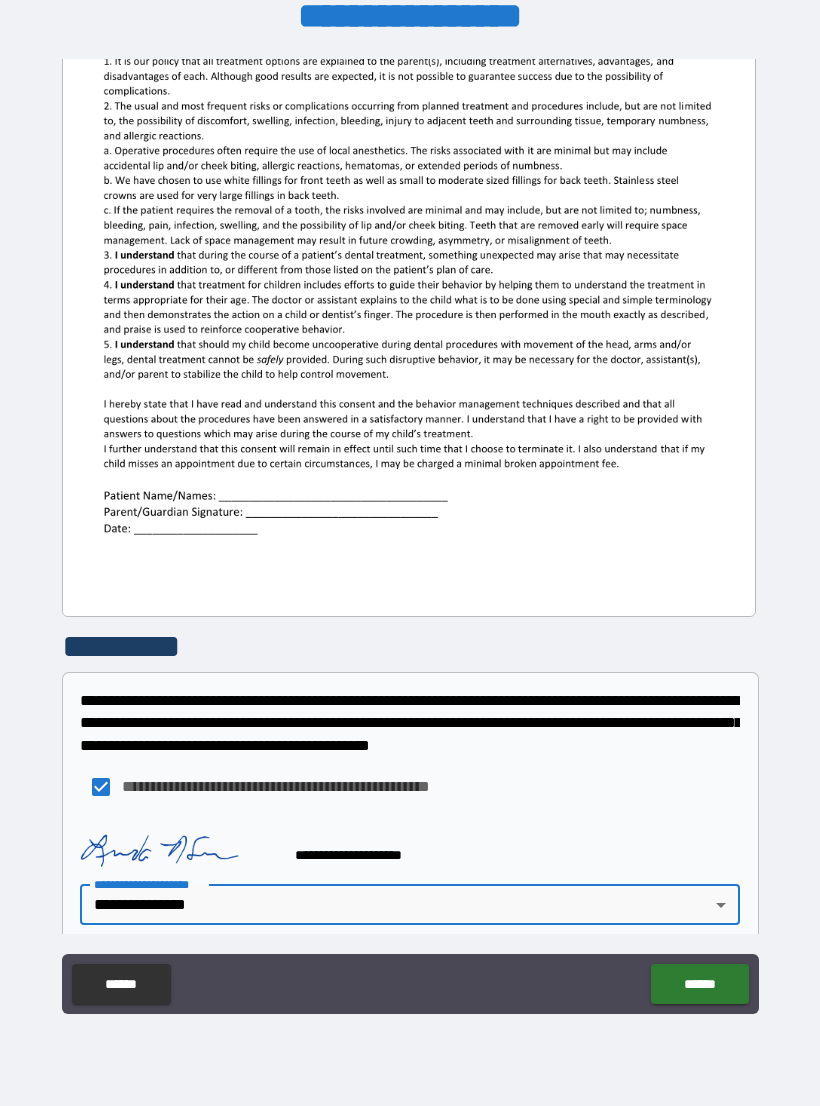 click on "******" at bounding box center (699, 984) 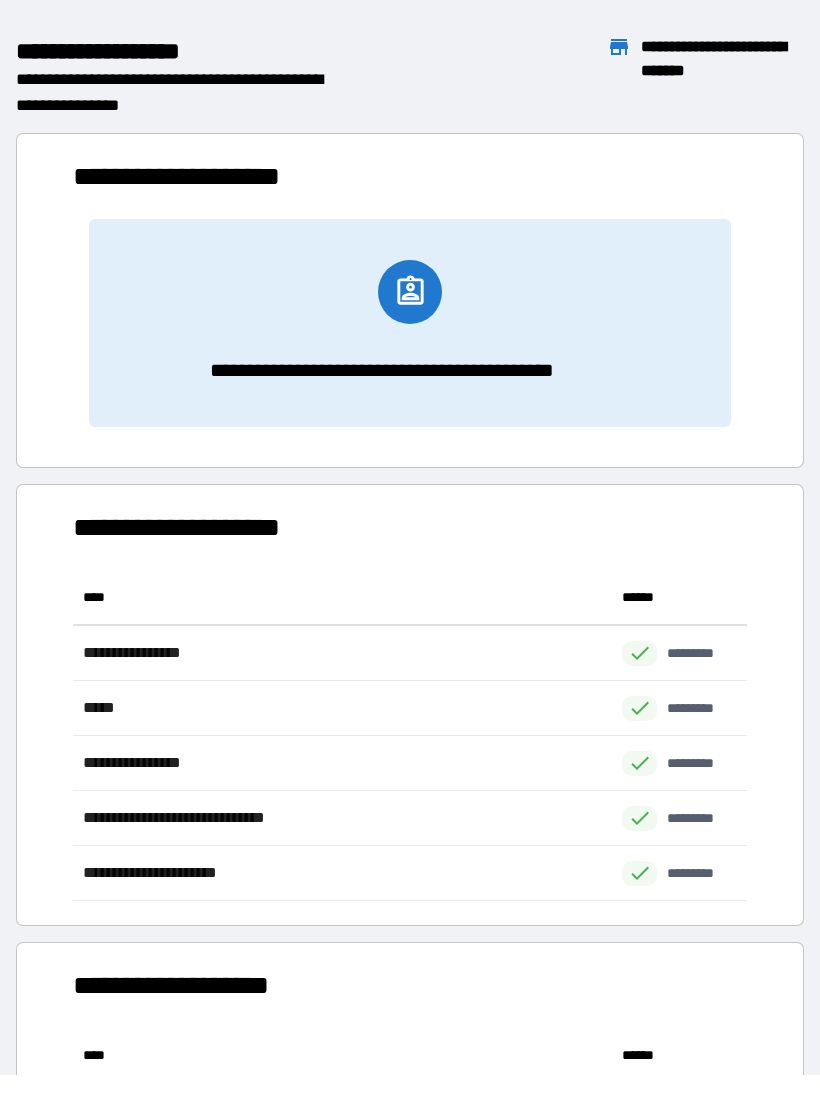 scroll, scrollTop: 1, scrollLeft: 1, axis: both 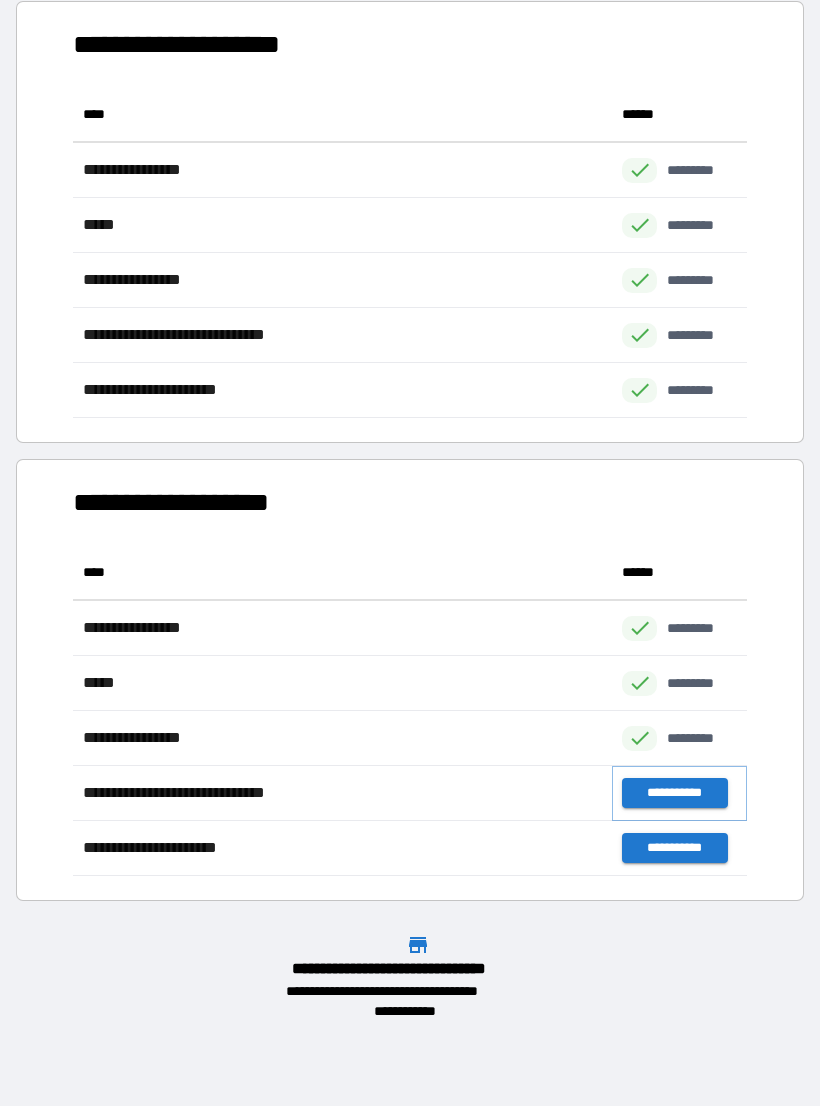 click on "**********" at bounding box center [674, 793] 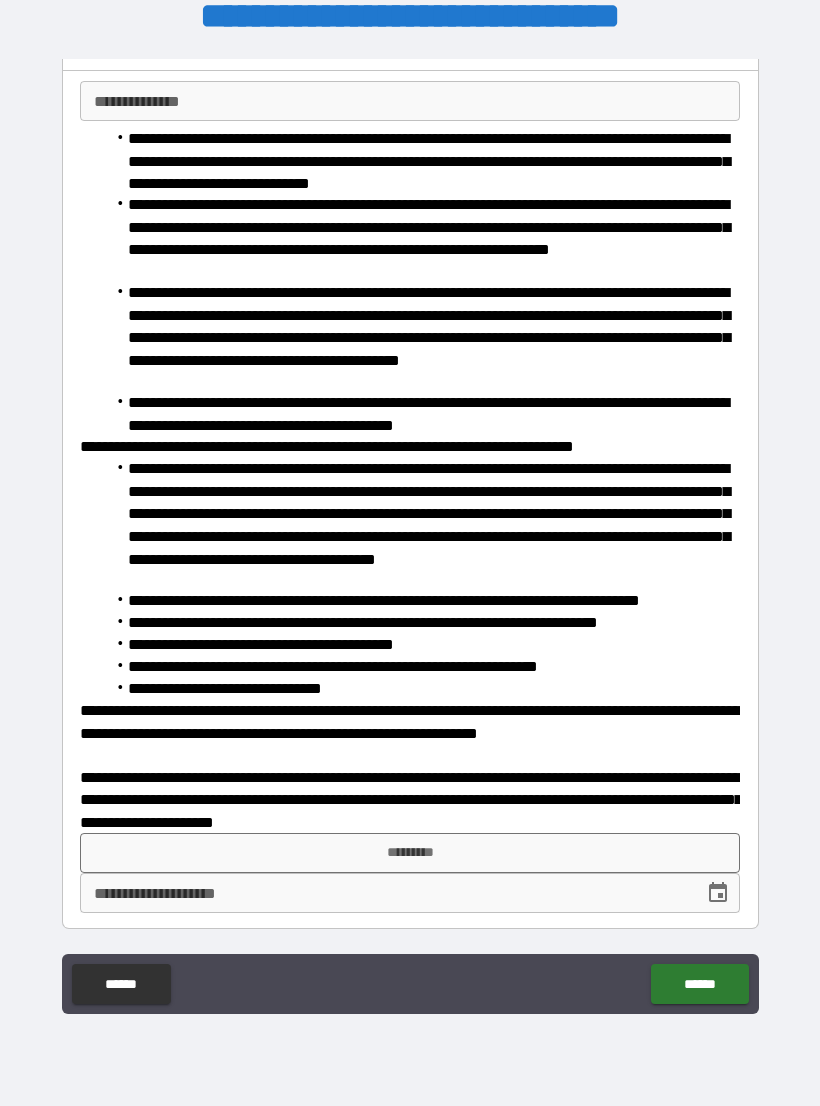 scroll, scrollTop: 119, scrollLeft: 0, axis: vertical 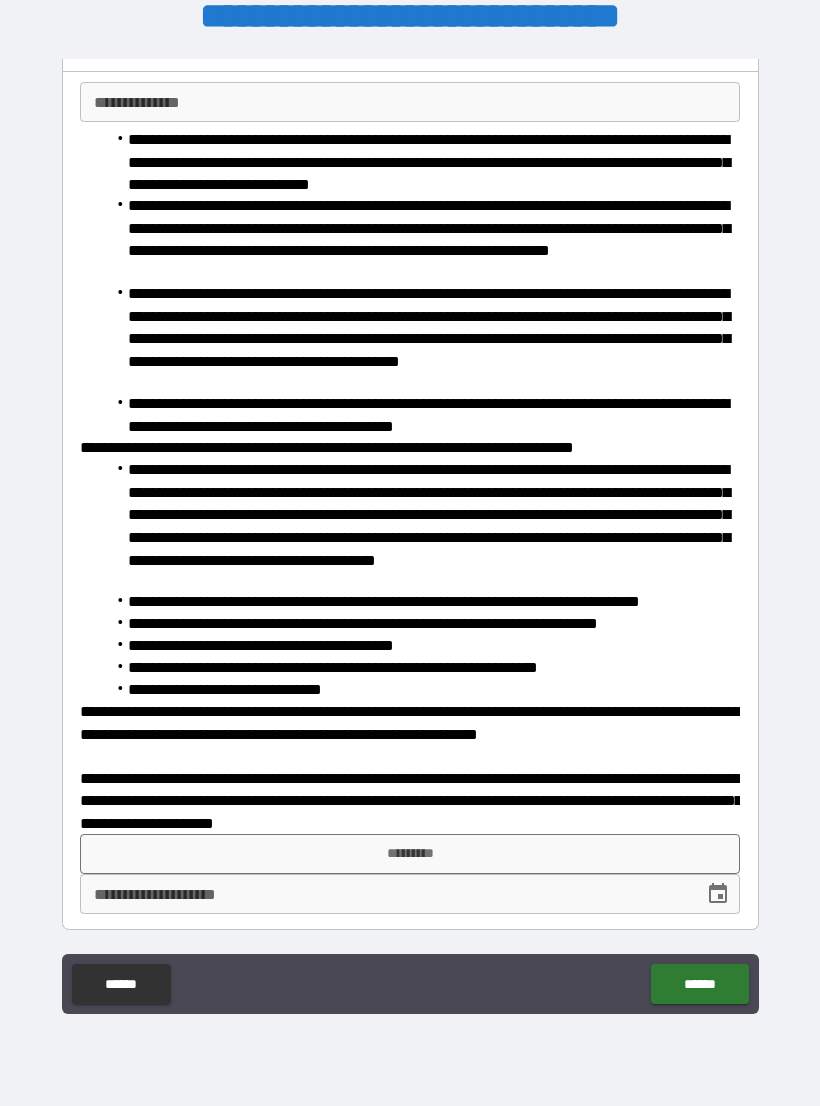 click on "**********" at bounding box center [410, 801] 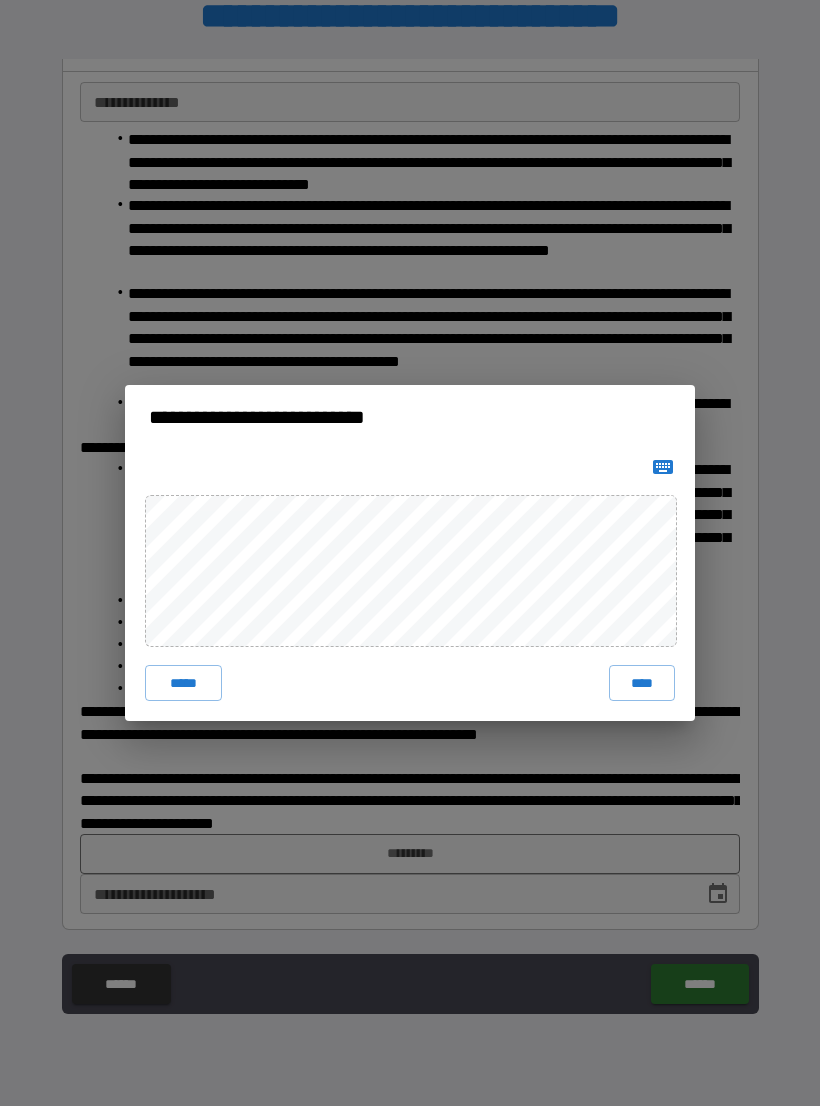 click on "****" at bounding box center (642, 683) 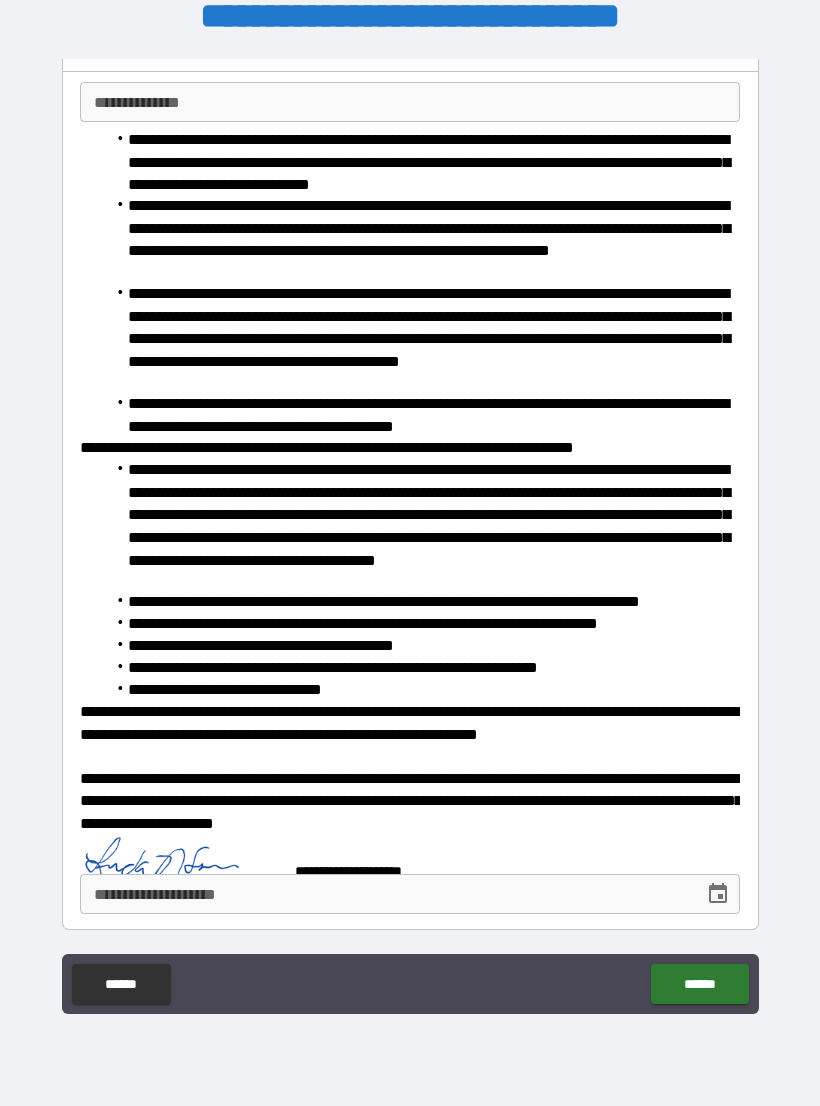 scroll, scrollTop: 109, scrollLeft: 0, axis: vertical 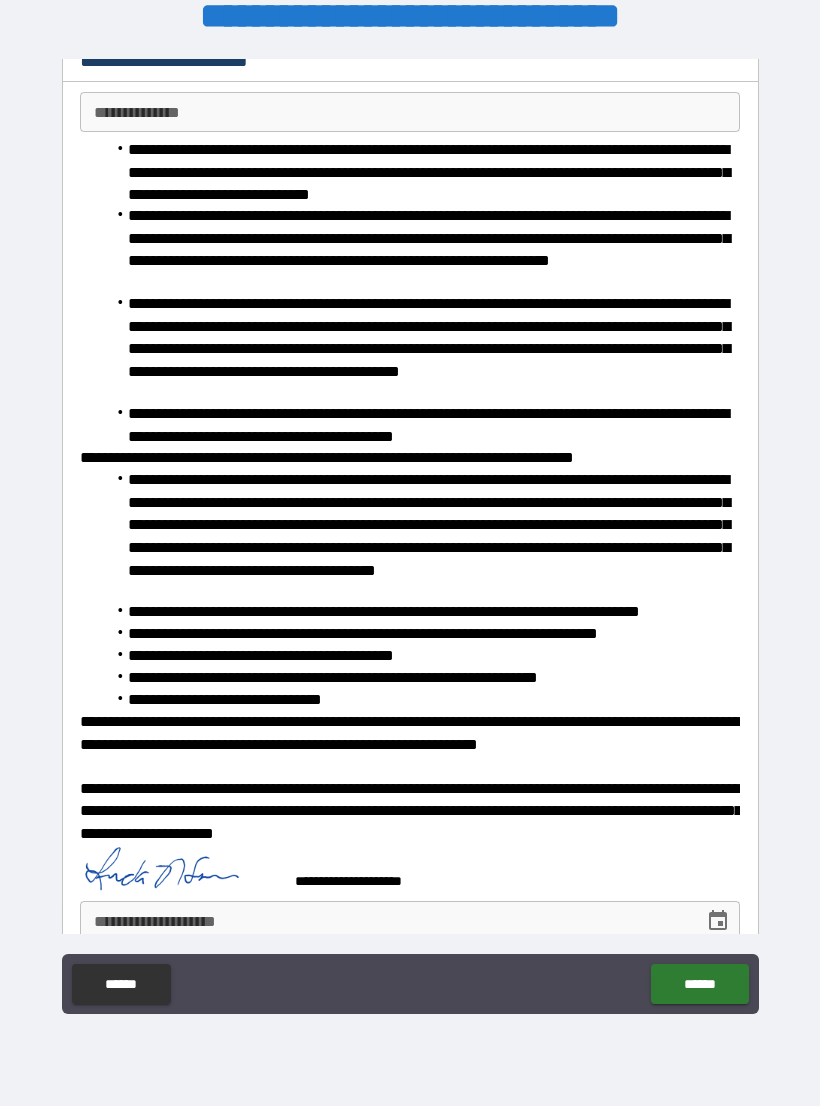 click on "**********" at bounding box center [385, 921] 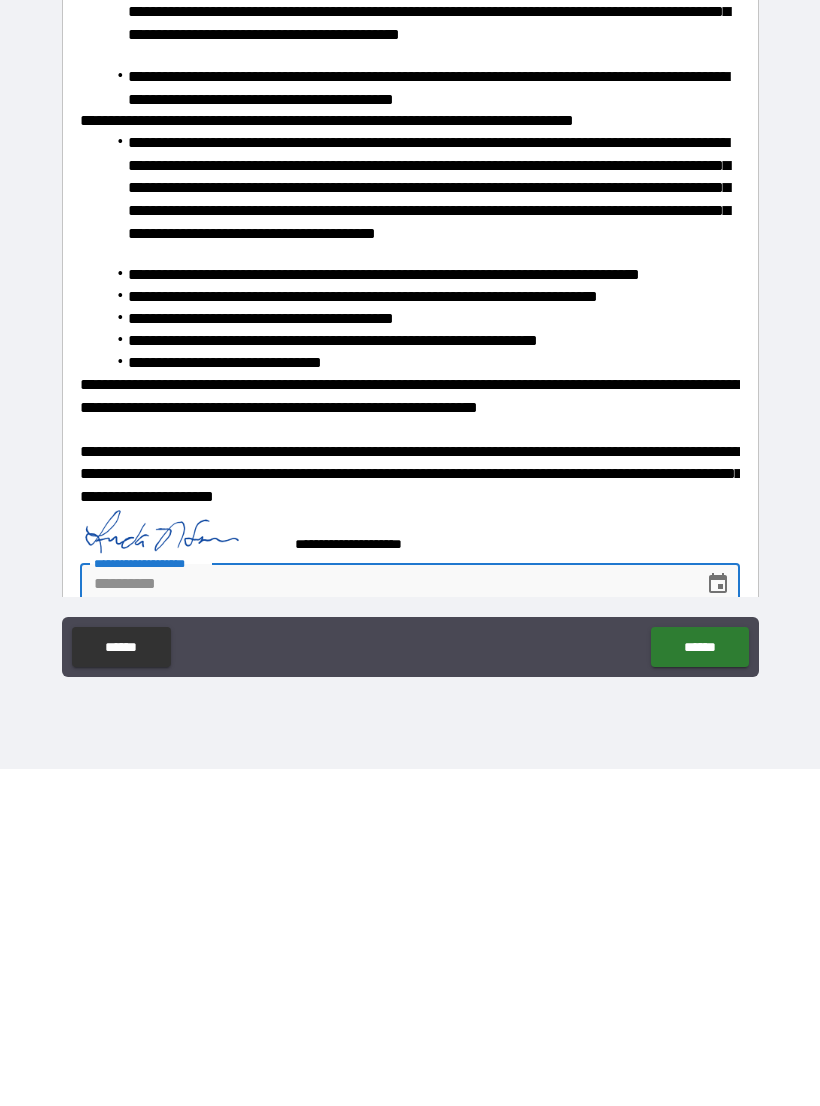click 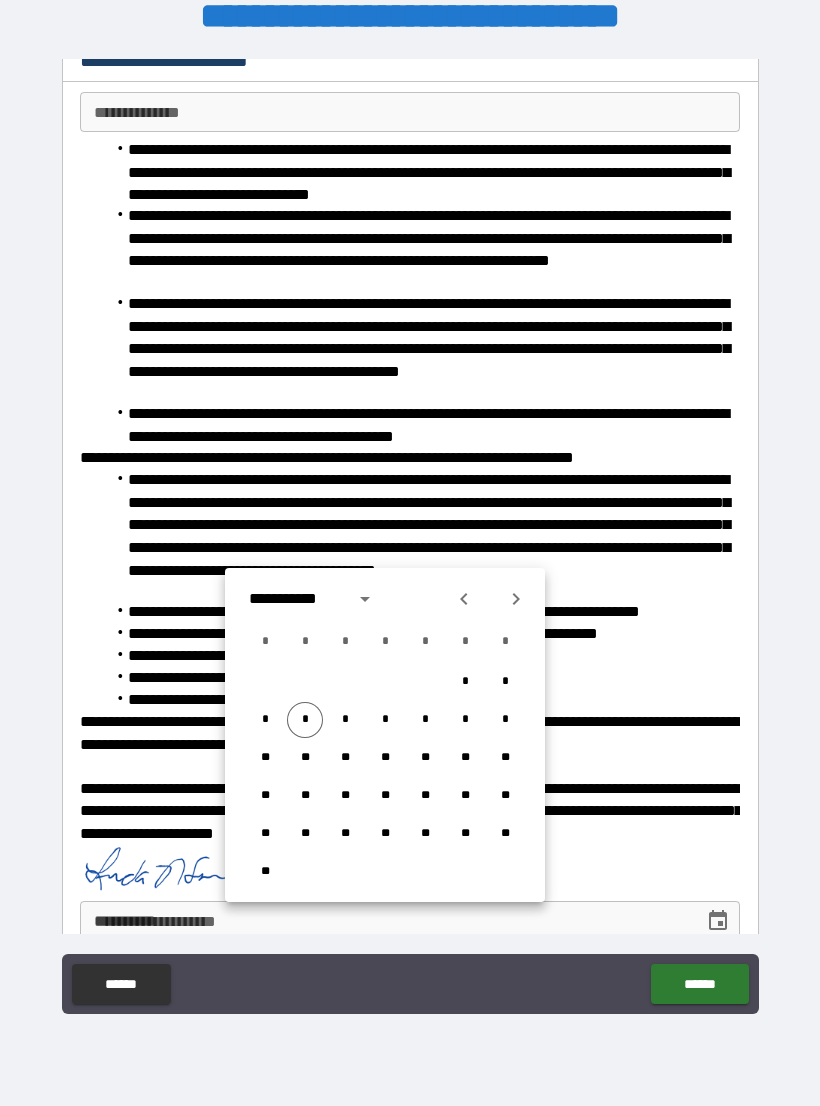 click on "*" at bounding box center [305, 720] 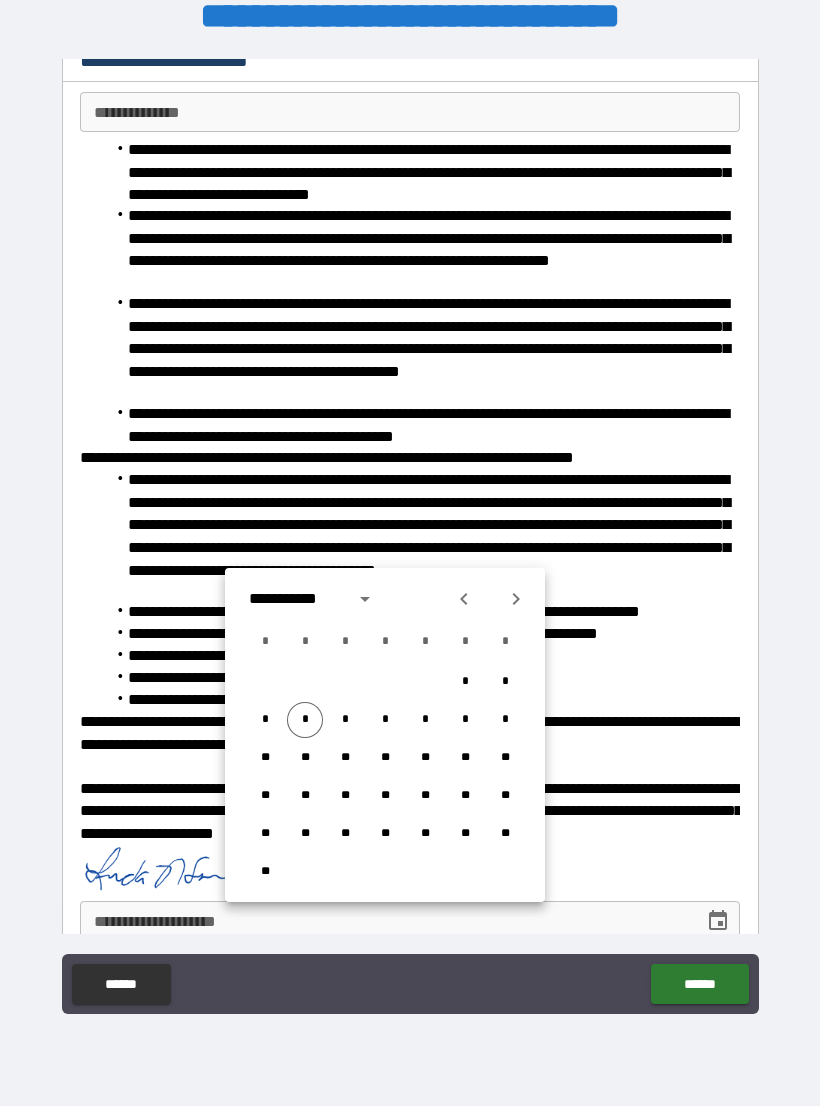 type on "**********" 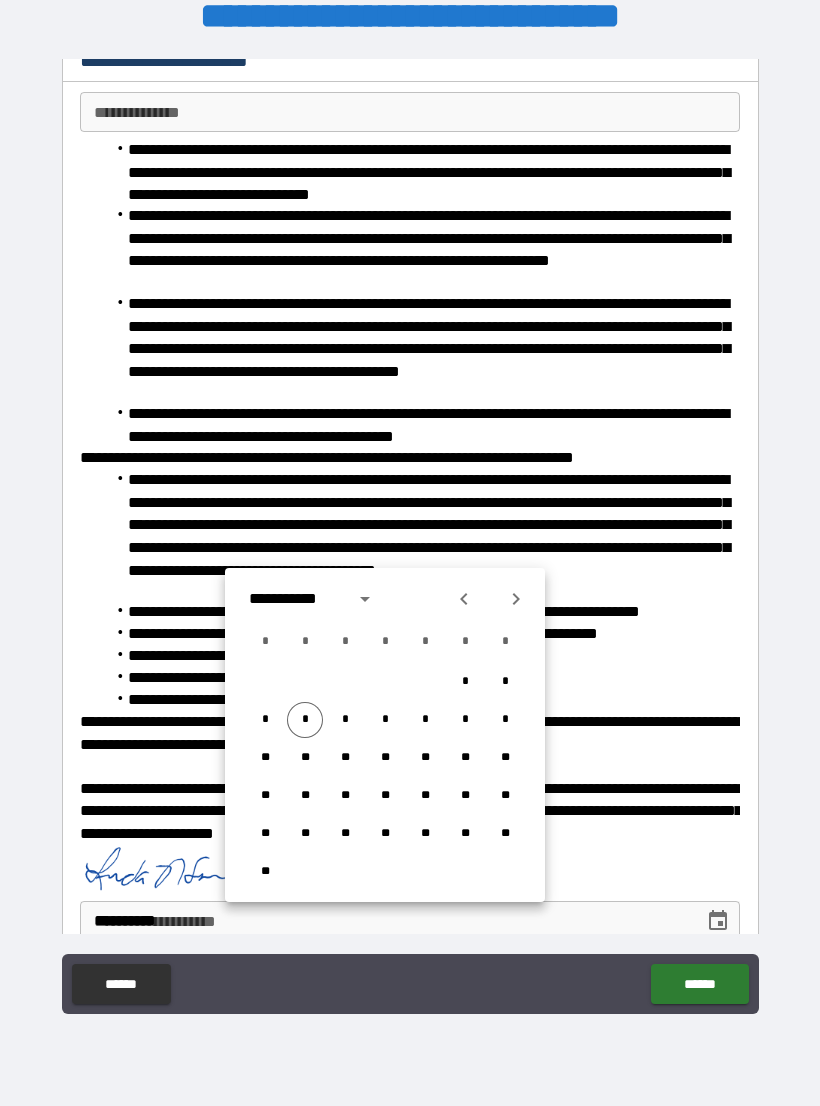 scroll, scrollTop: 115, scrollLeft: 0, axis: vertical 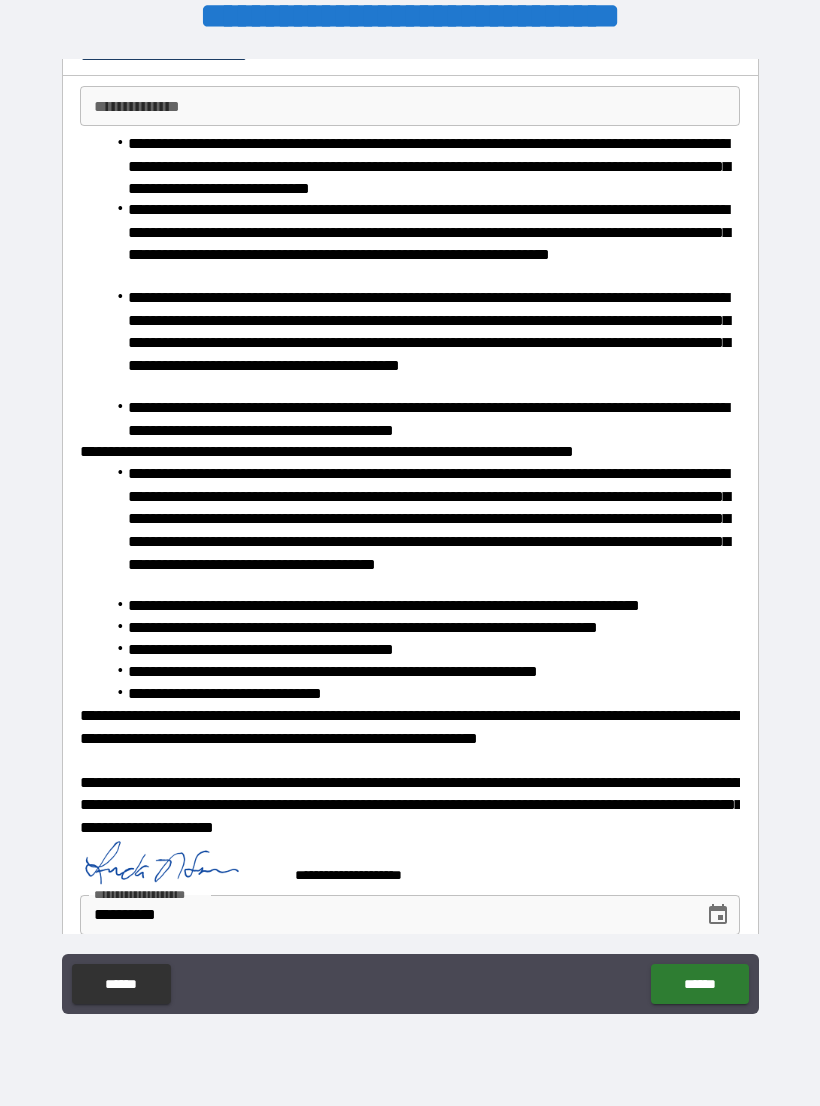 click on "******" at bounding box center (699, 984) 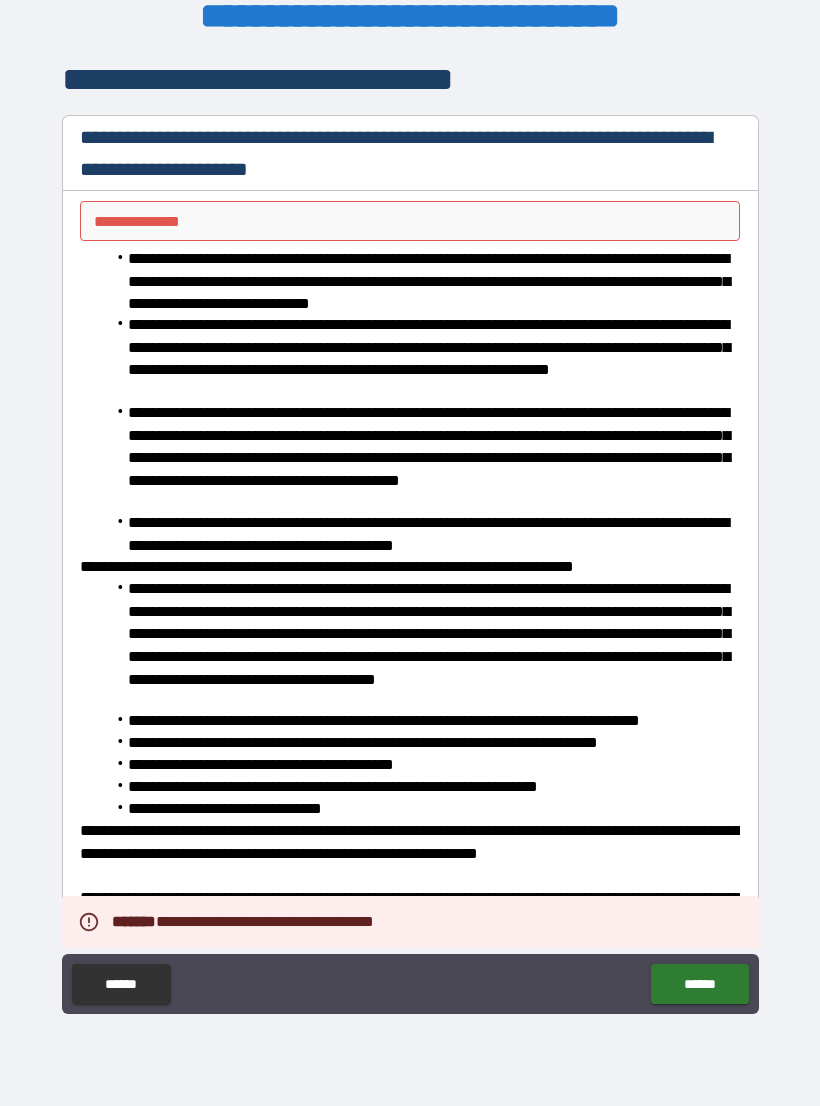 scroll, scrollTop: 0, scrollLeft: 0, axis: both 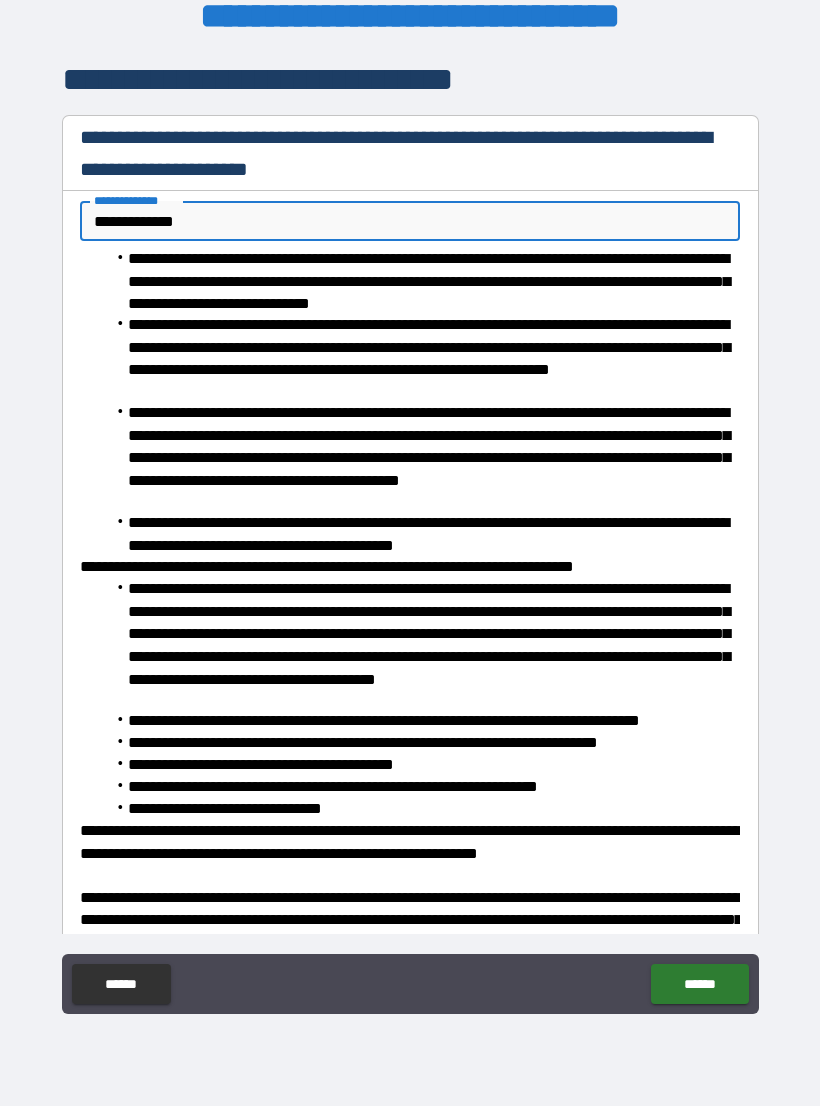 type on "**********" 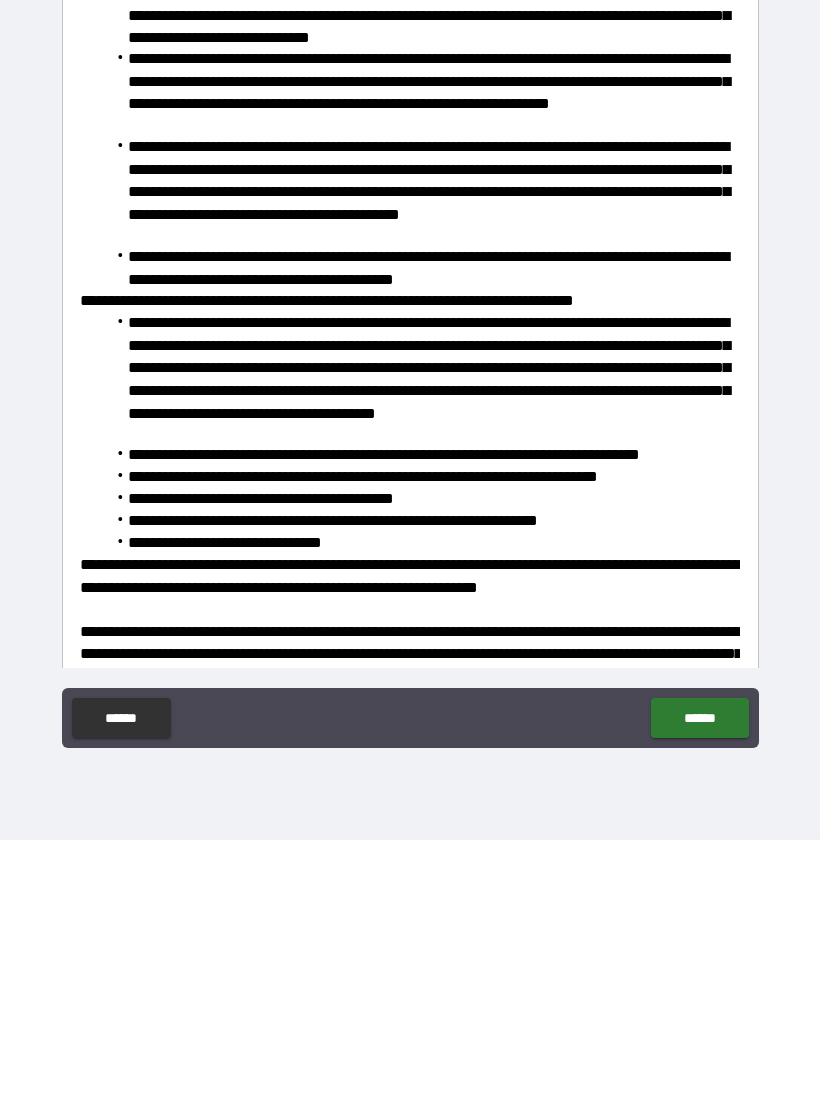 click on "******" at bounding box center (699, 984) 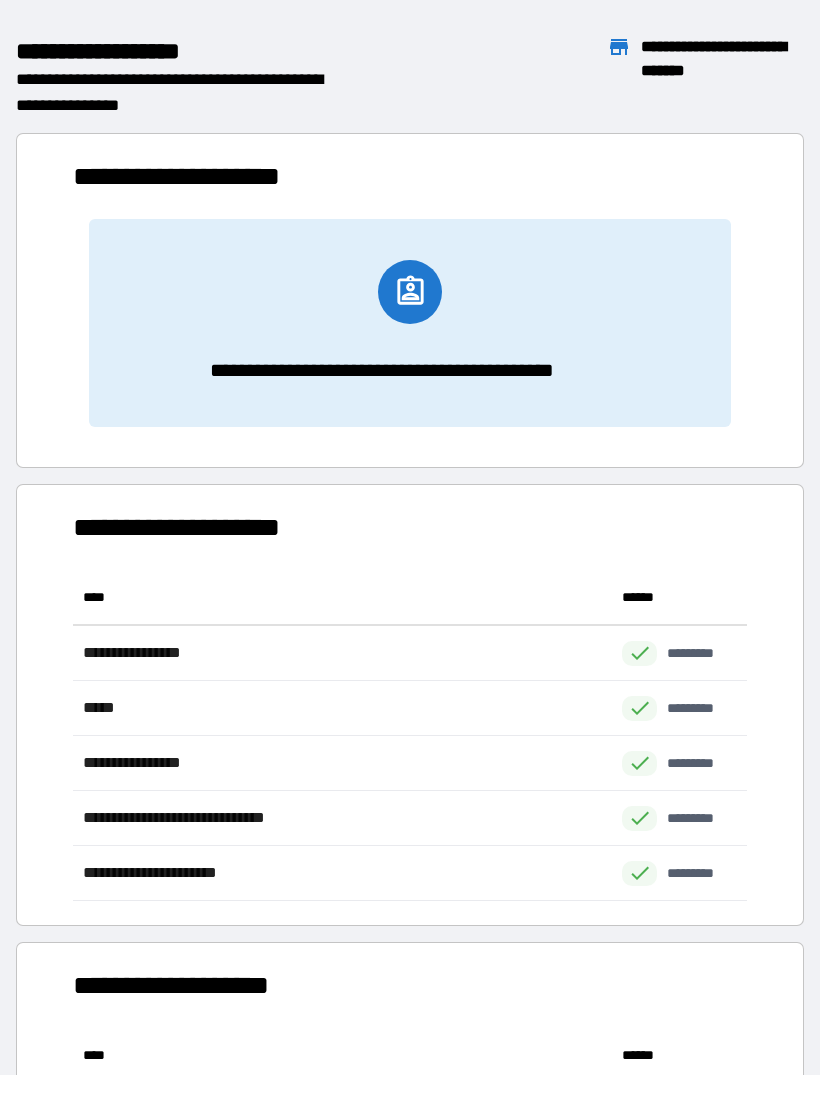 scroll, scrollTop: 1, scrollLeft: 1, axis: both 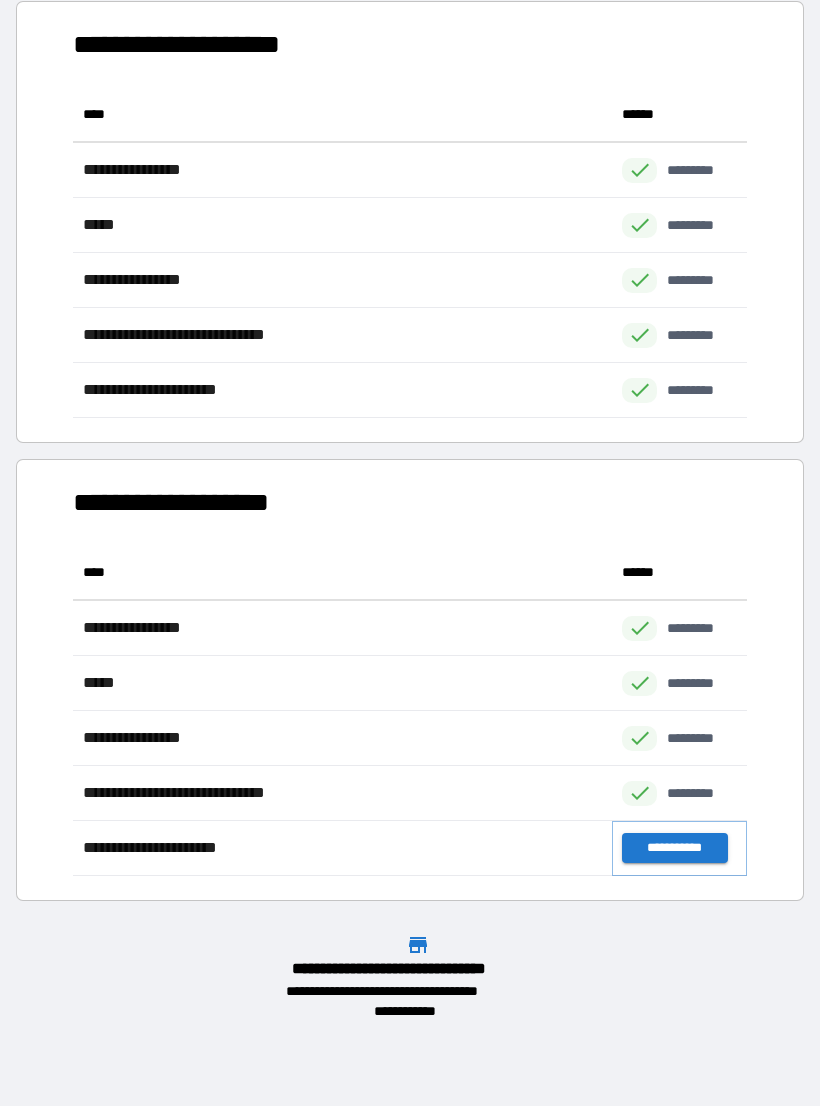 click on "**********" at bounding box center (674, 848) 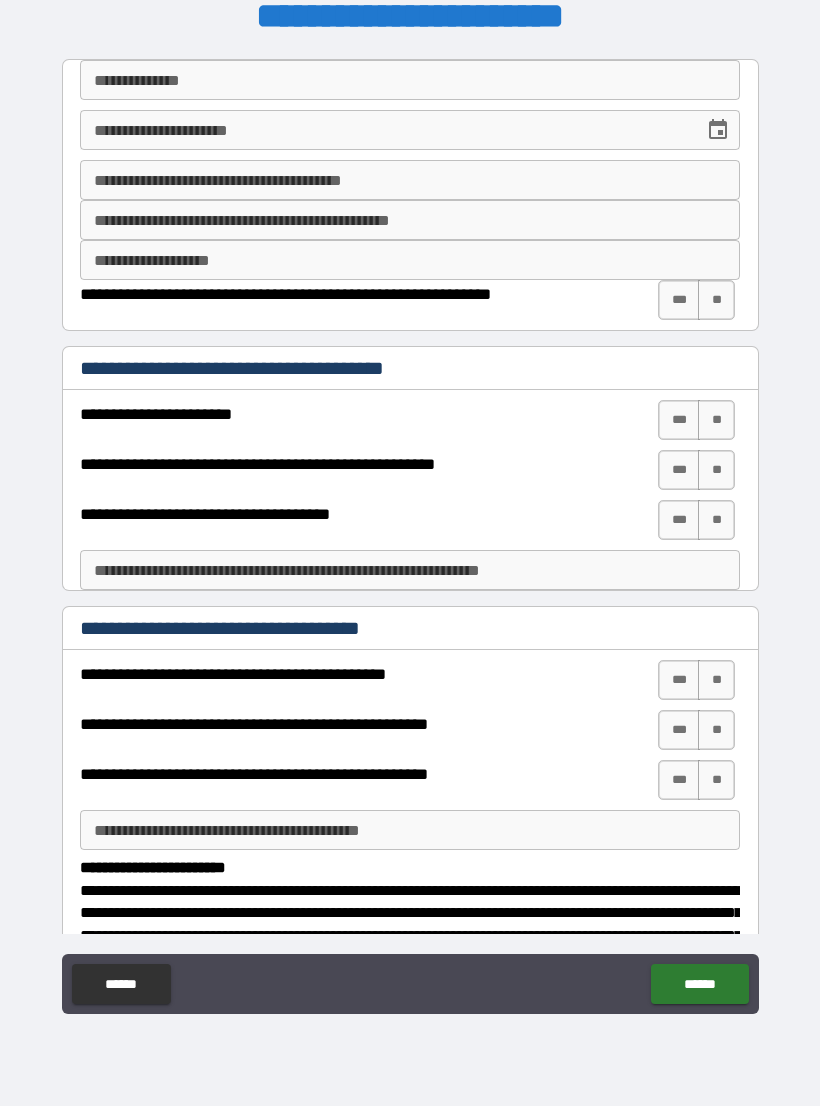 scroll, scrollTop: 0, scrollLeft: 0, axis: both 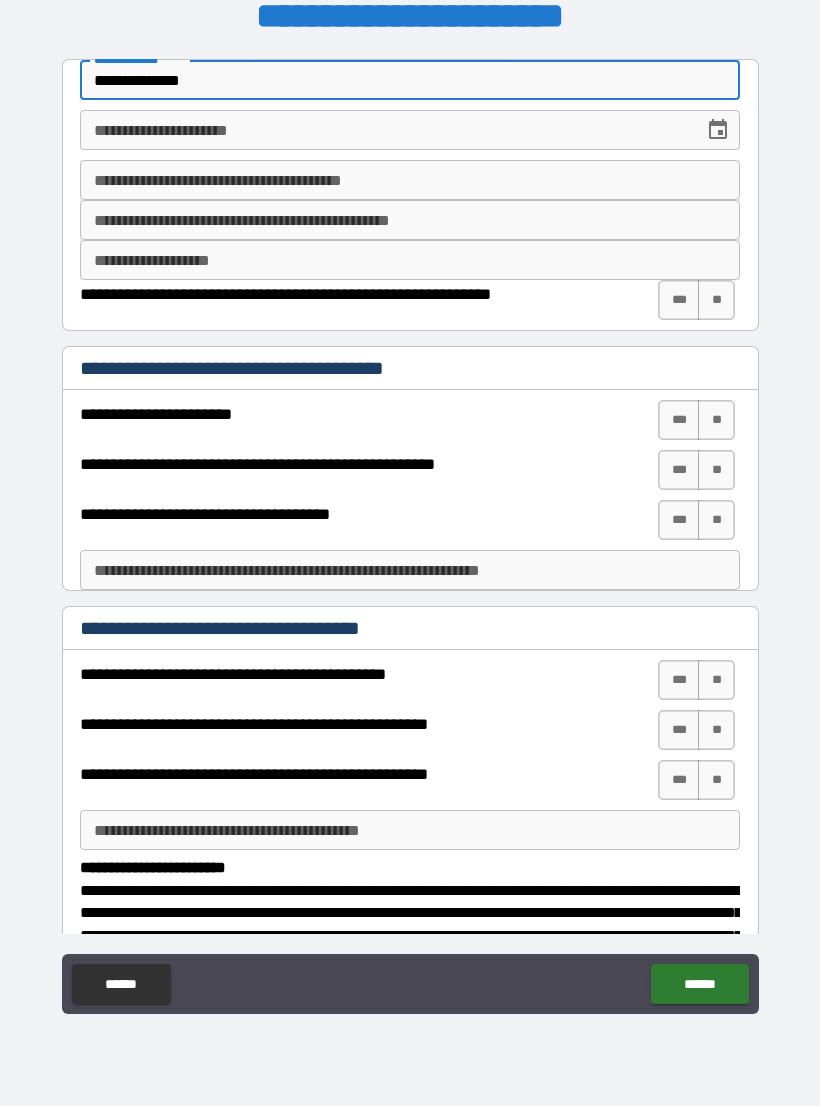 type on "**********" 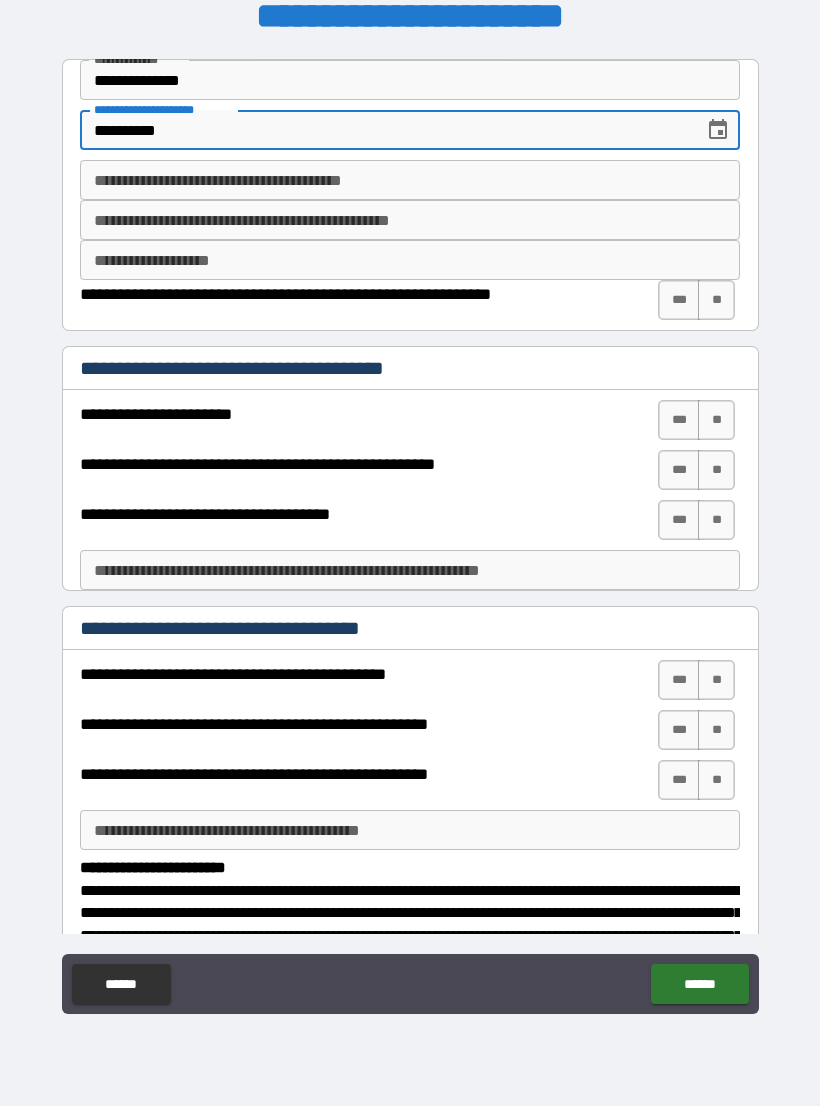 type on "**********" 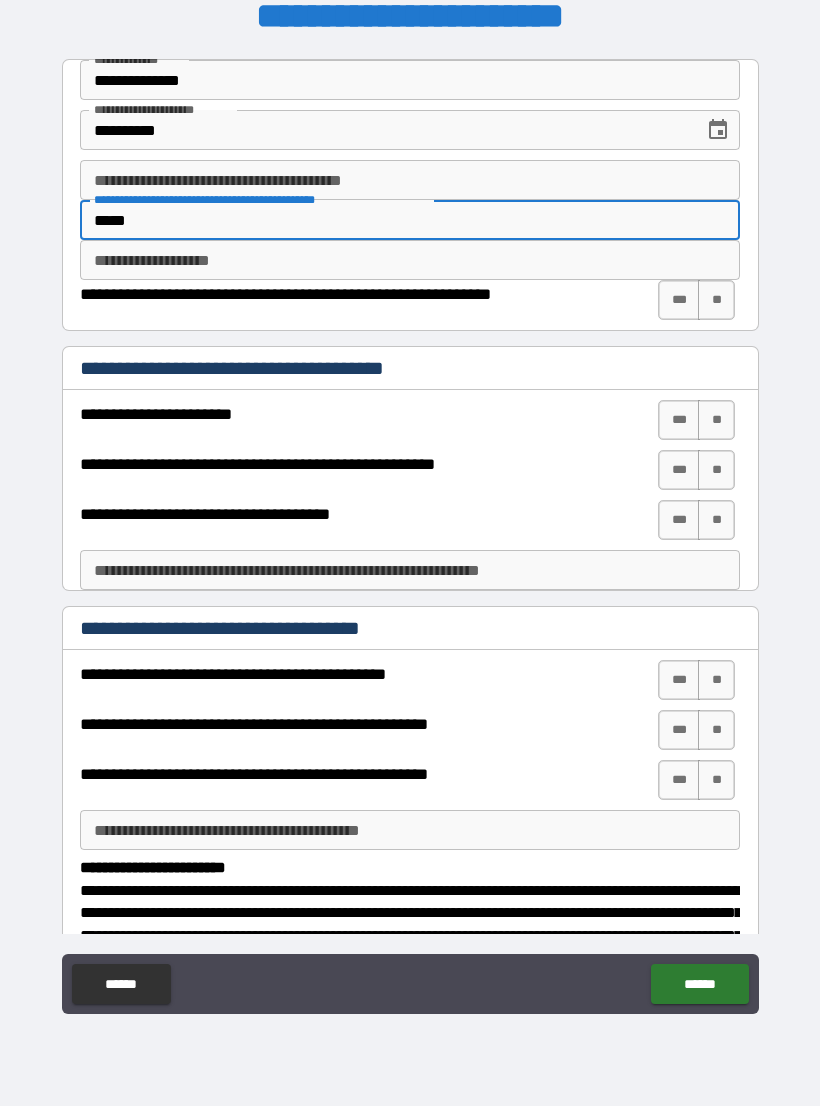 click on "***" at bounding box center (410, 220) 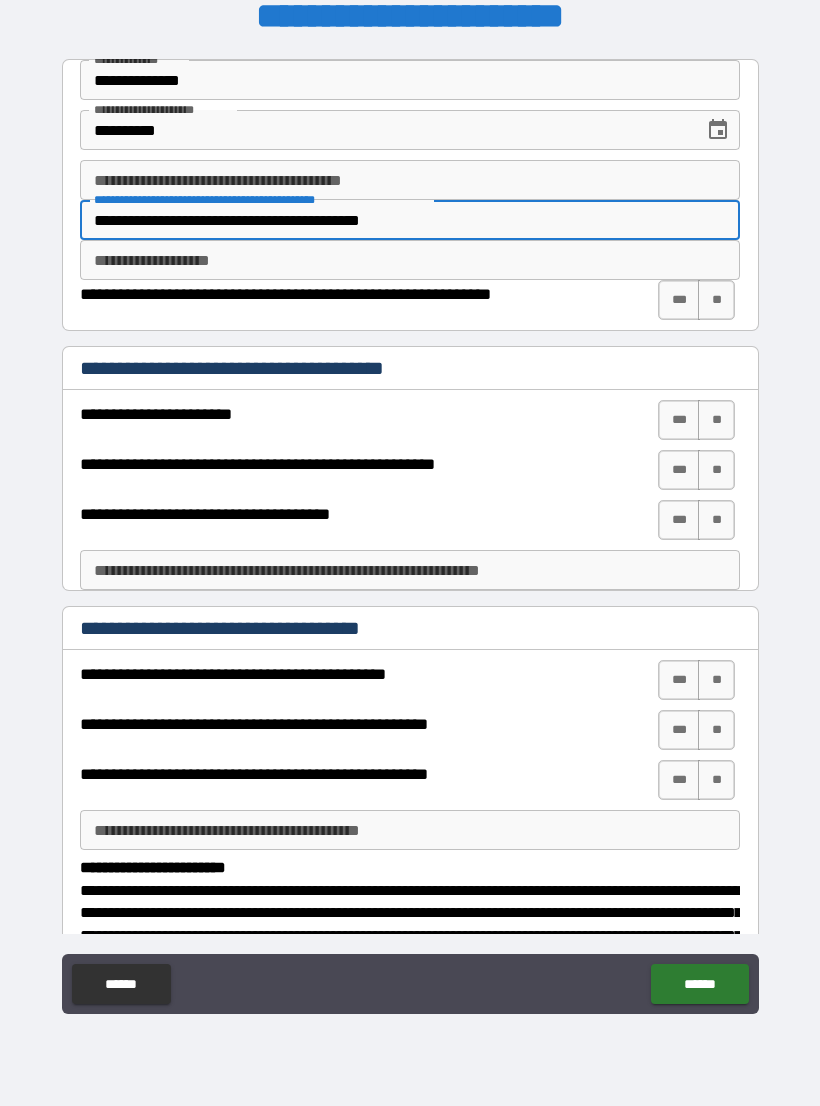 type on "**********" 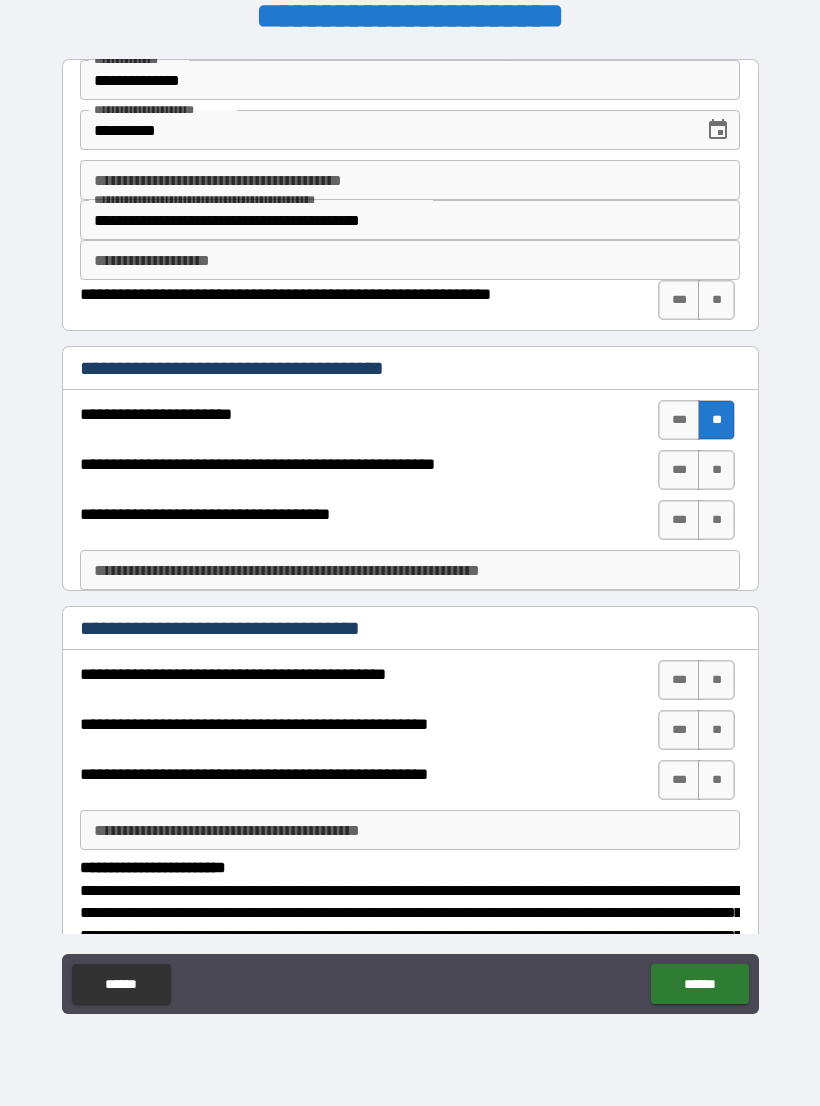 click on "**" at bounding box center (716, 470) 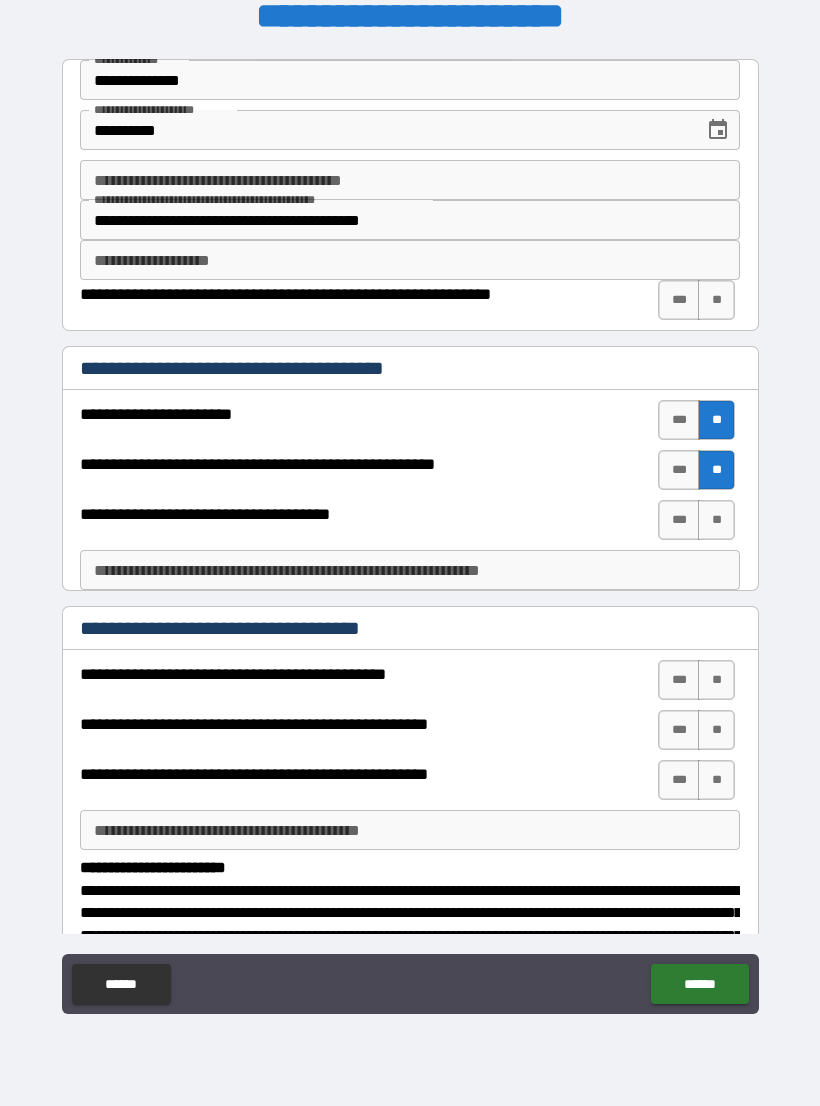 click on "**" at bounding box center (716, 520) 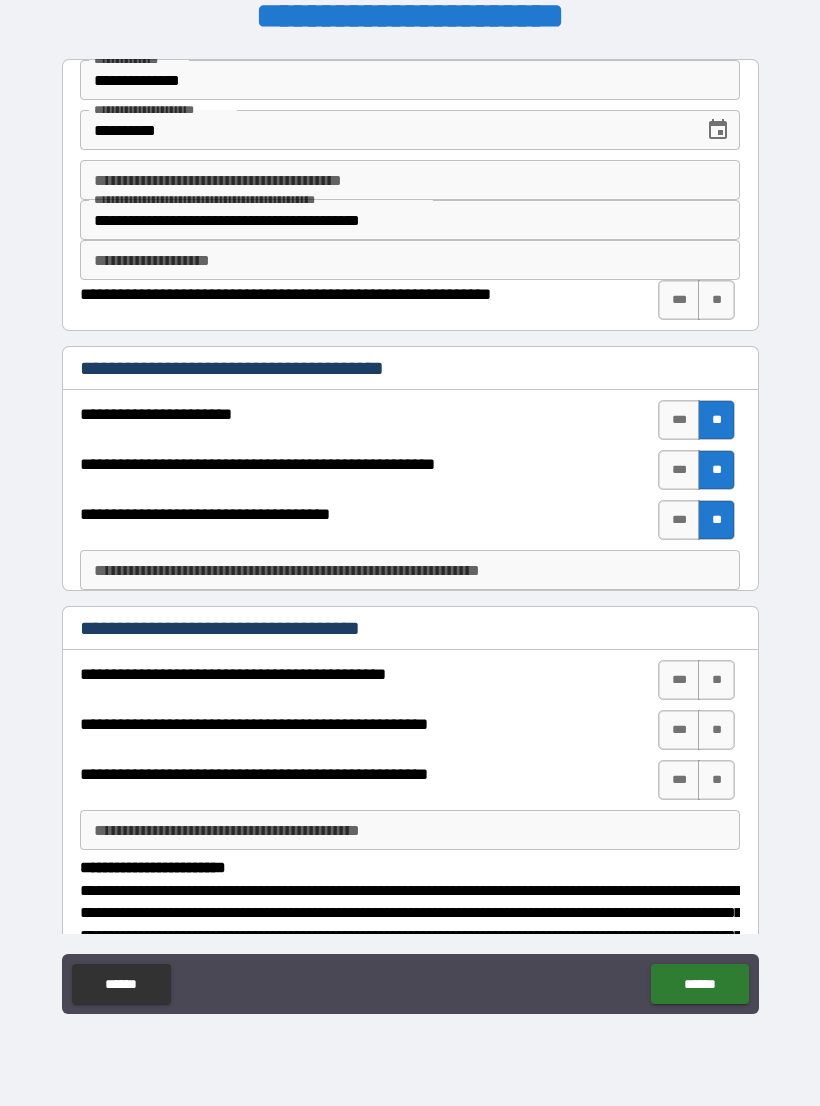 click on "**********" at bounding box center [410, 570] 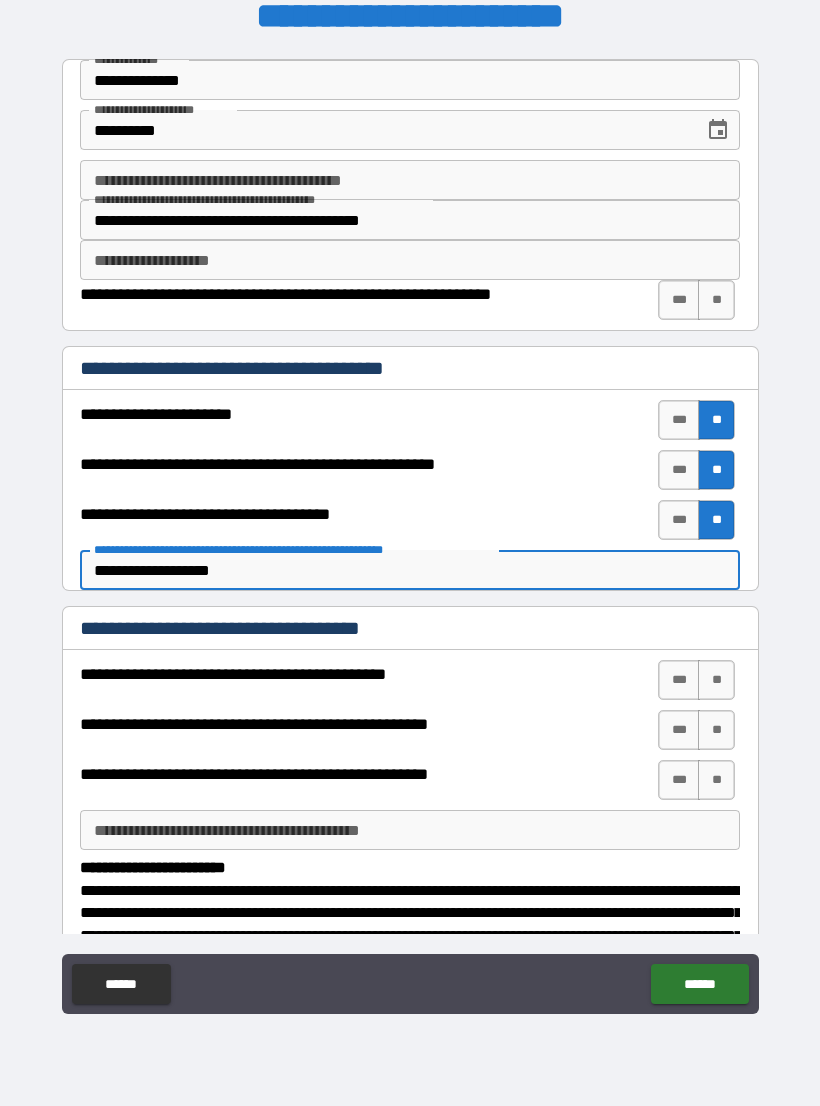 type on "**********" 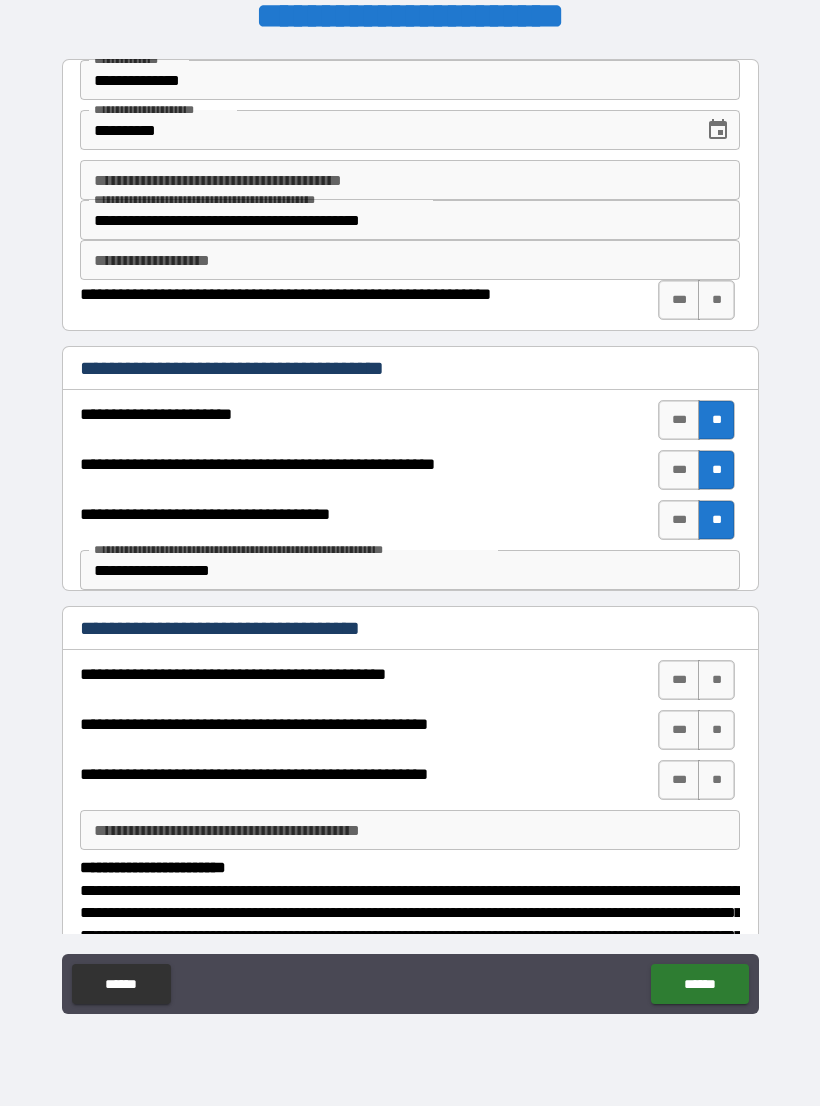 click on "***" at bounding box center [679, 680] 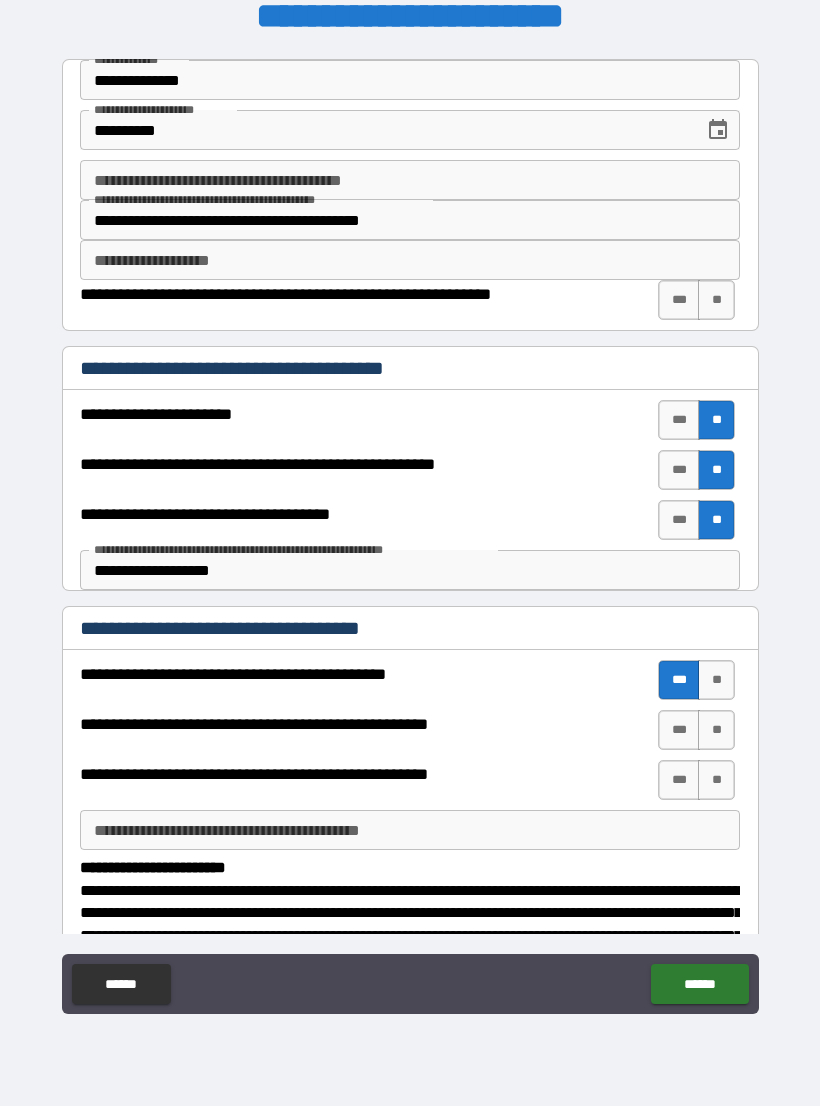 click on "***" at bounding box center [679, 730] 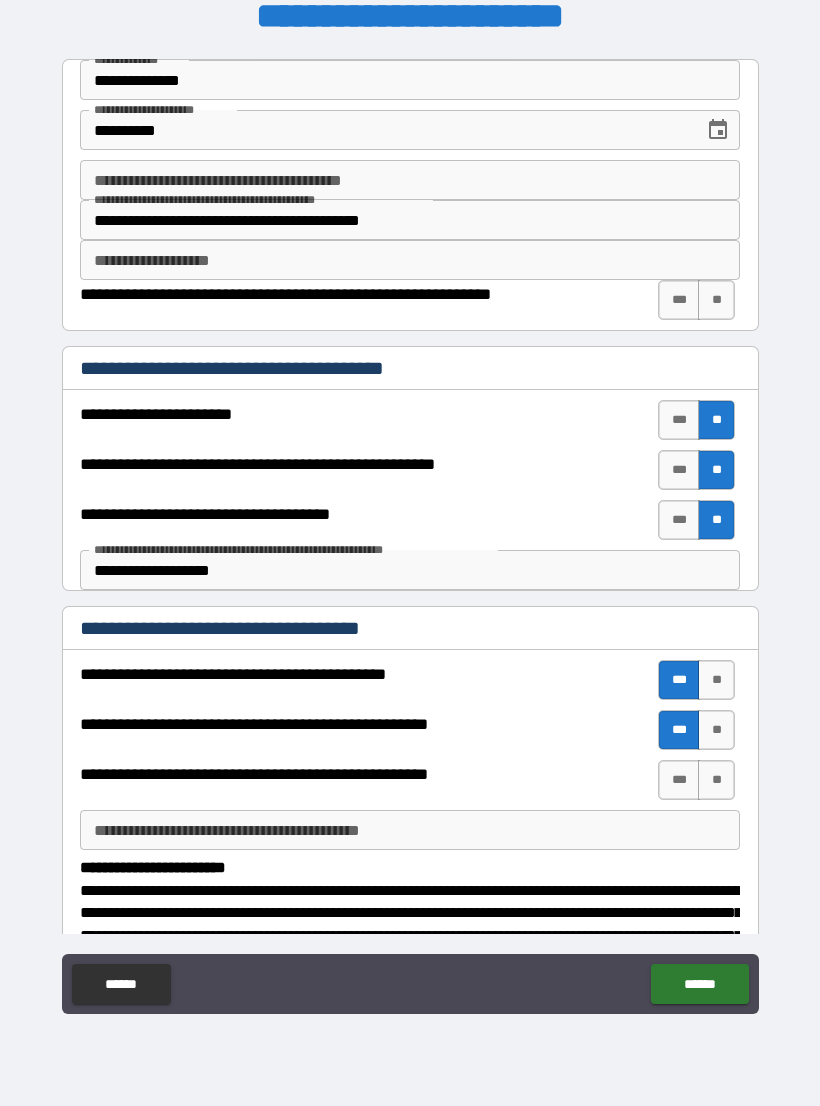 click on "**" at bounding box center [716, 780] 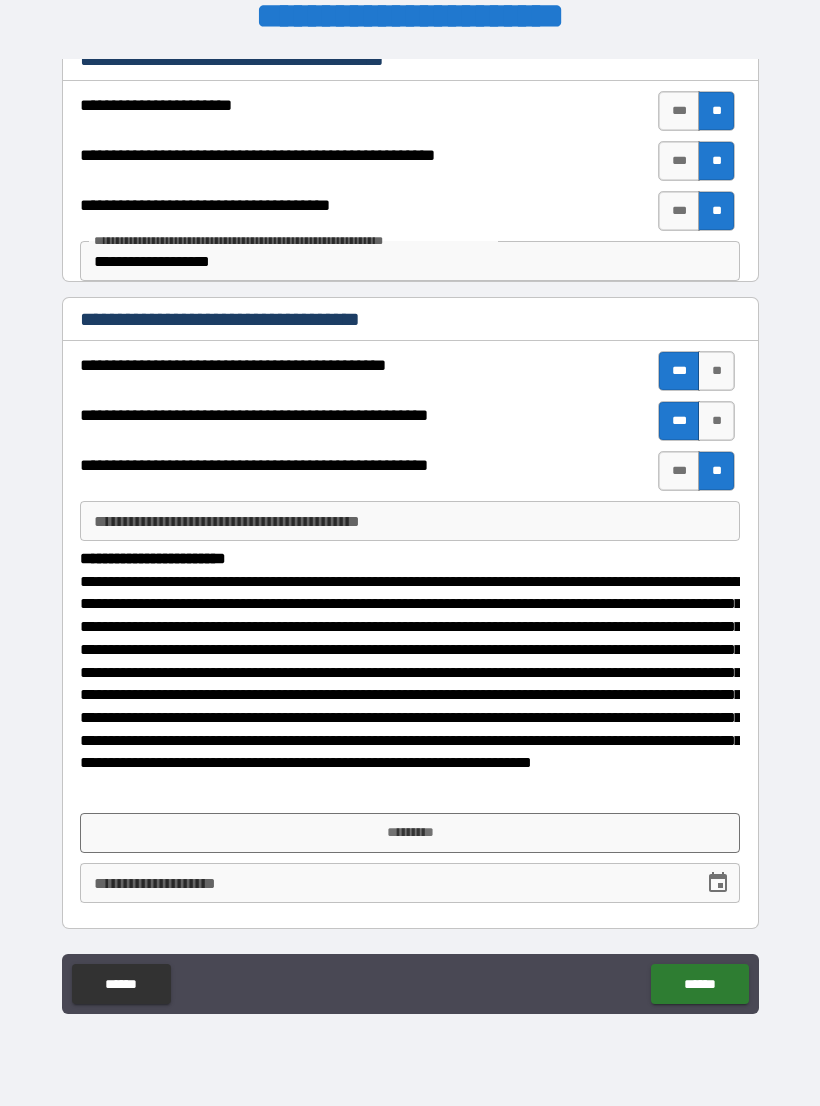 scroll, scrollTop: 308, scrollLeft: 0, axis: vertical 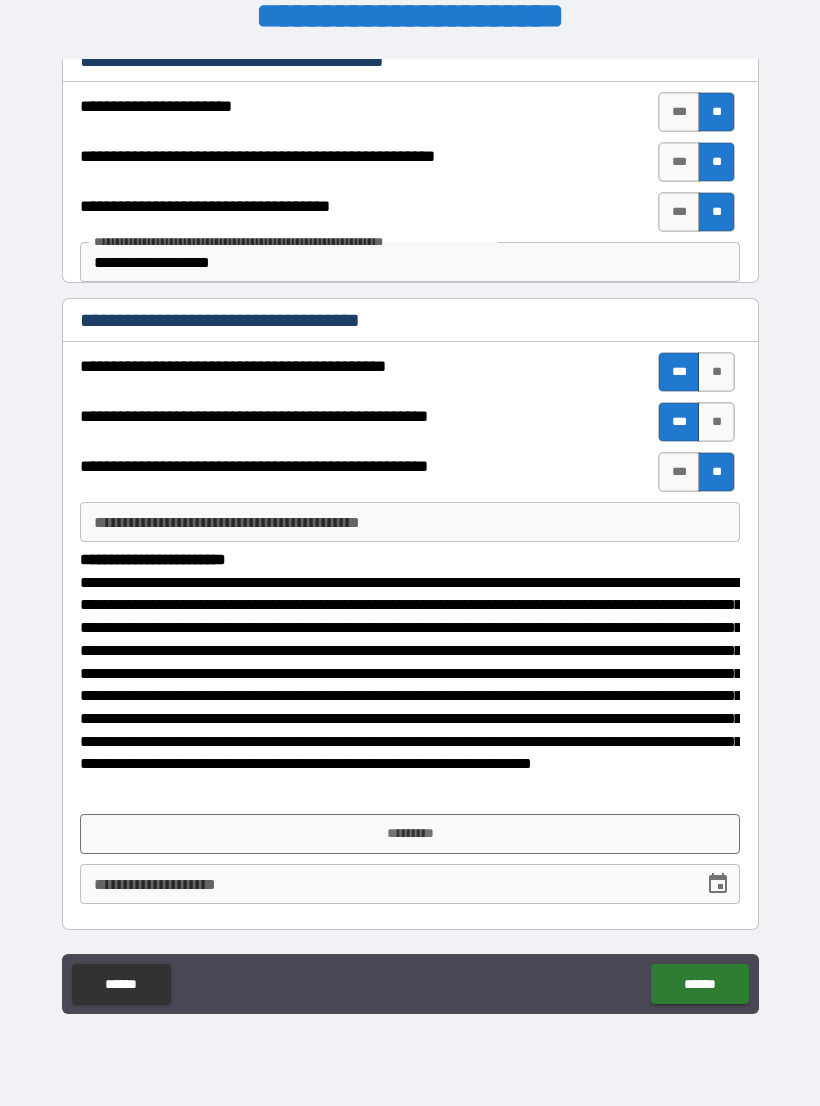 click on "*********" at bounding box center [410, 834] 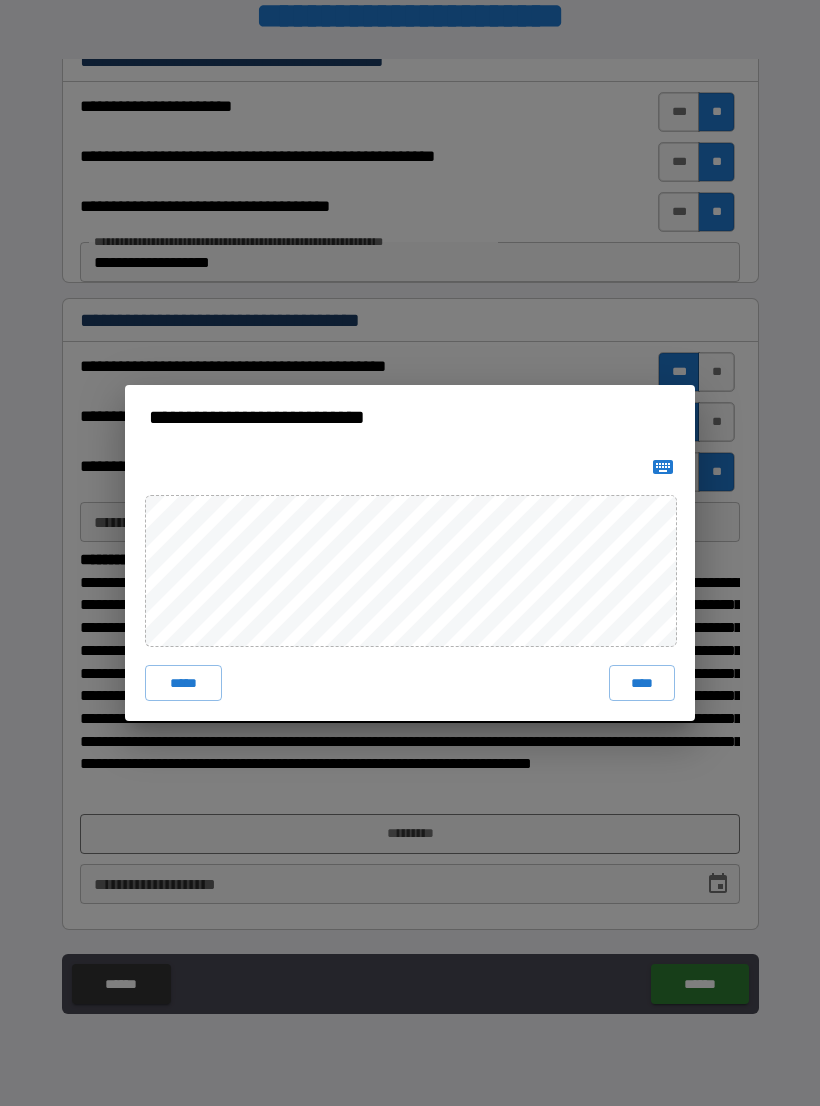 click on "****" at bounding box center (642, 683) 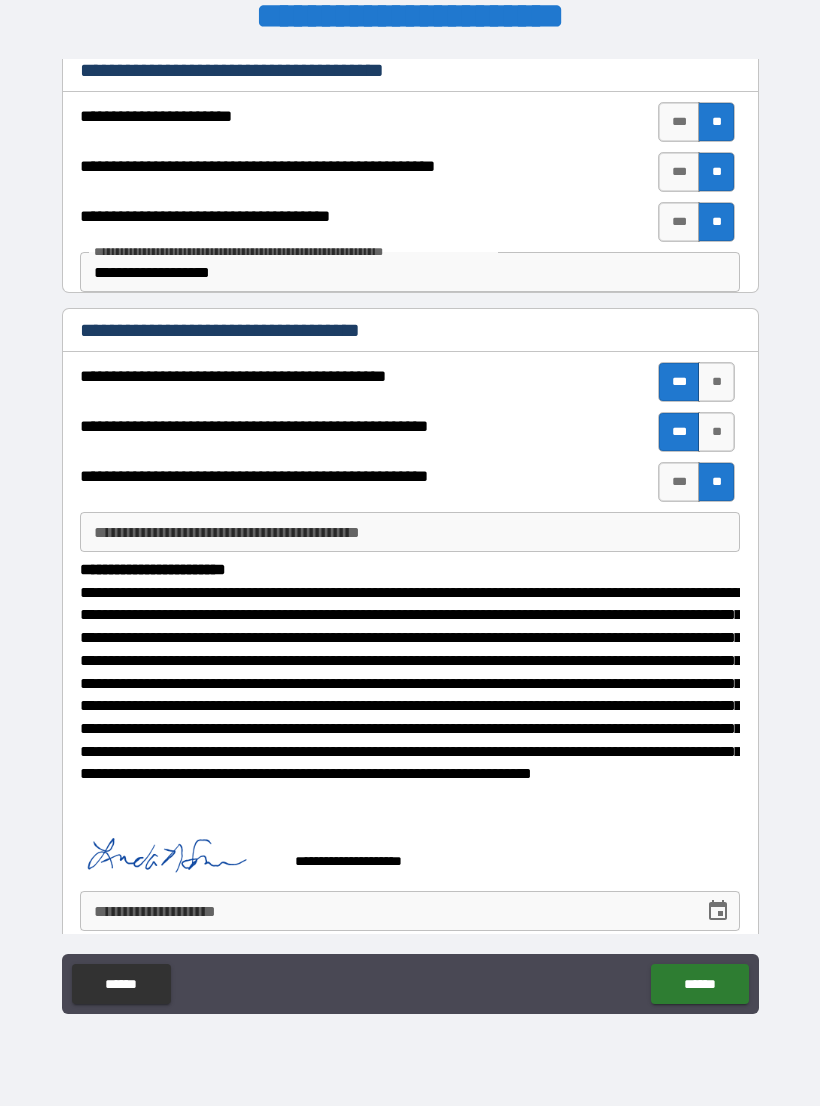 click at bounding box center (718, 911) 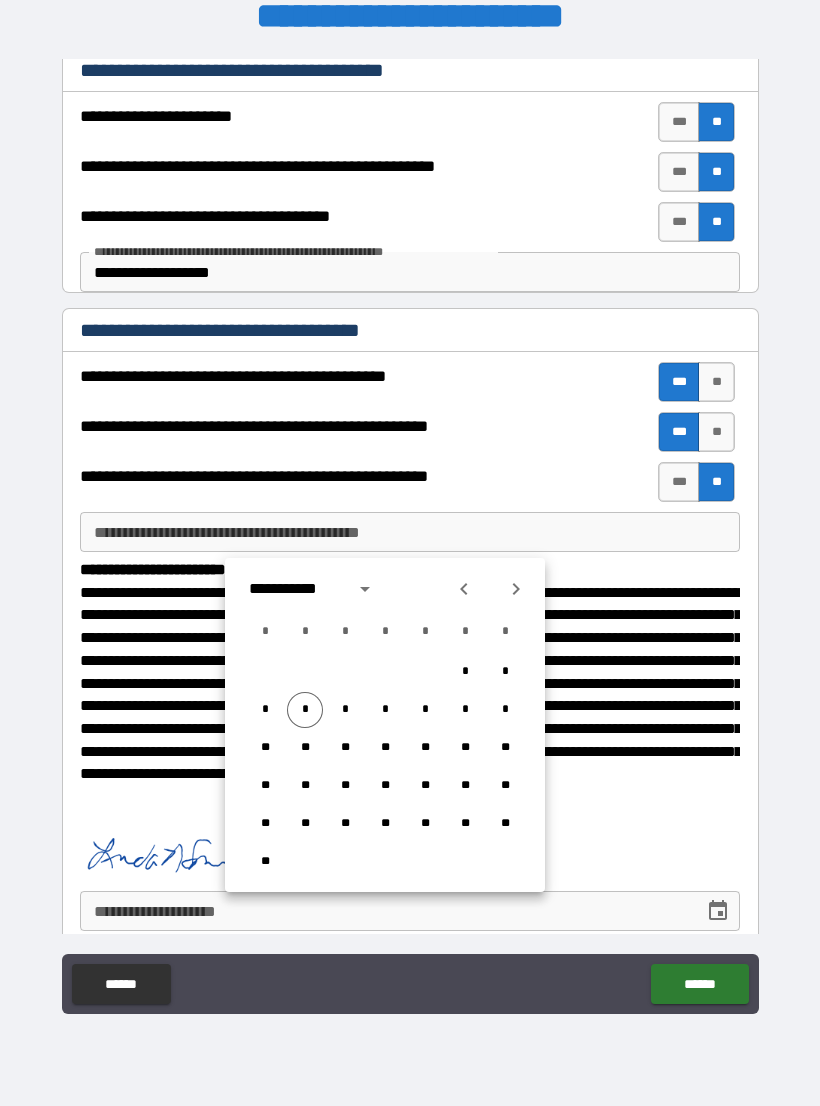 click on "*" at bounding box center [305, 710] 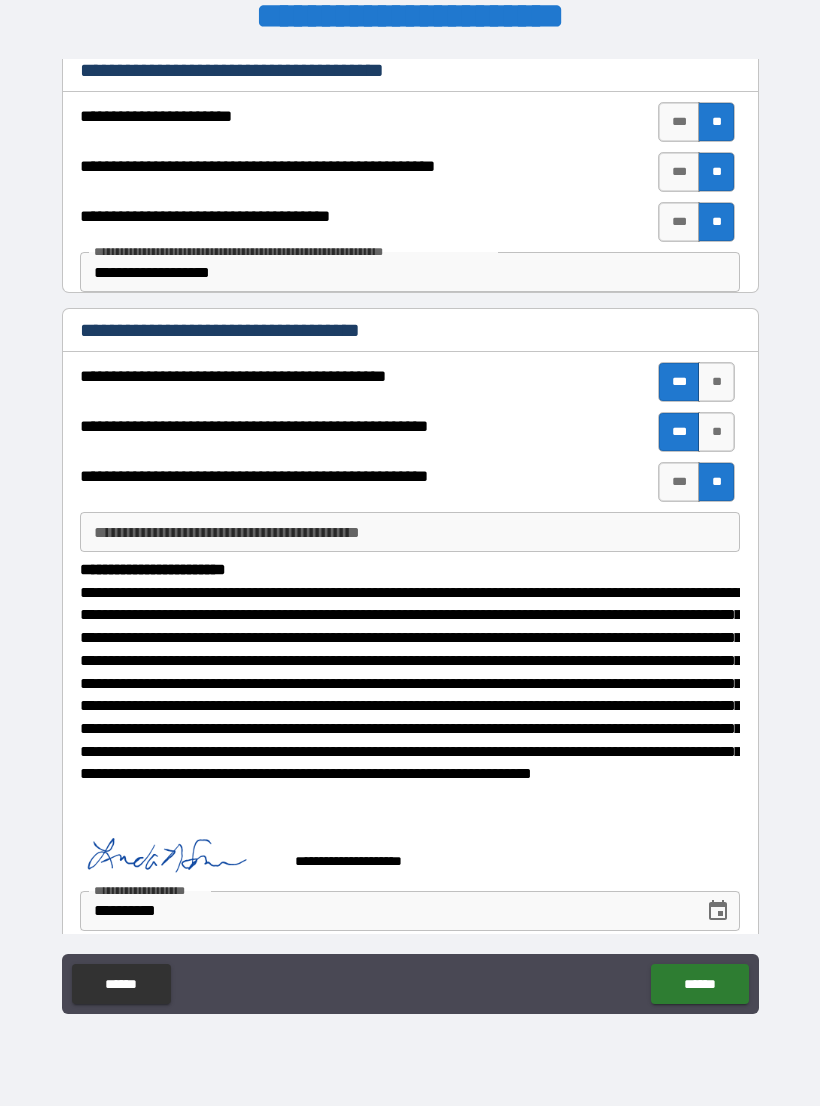 click on "******" at bounding box center [699, 984] 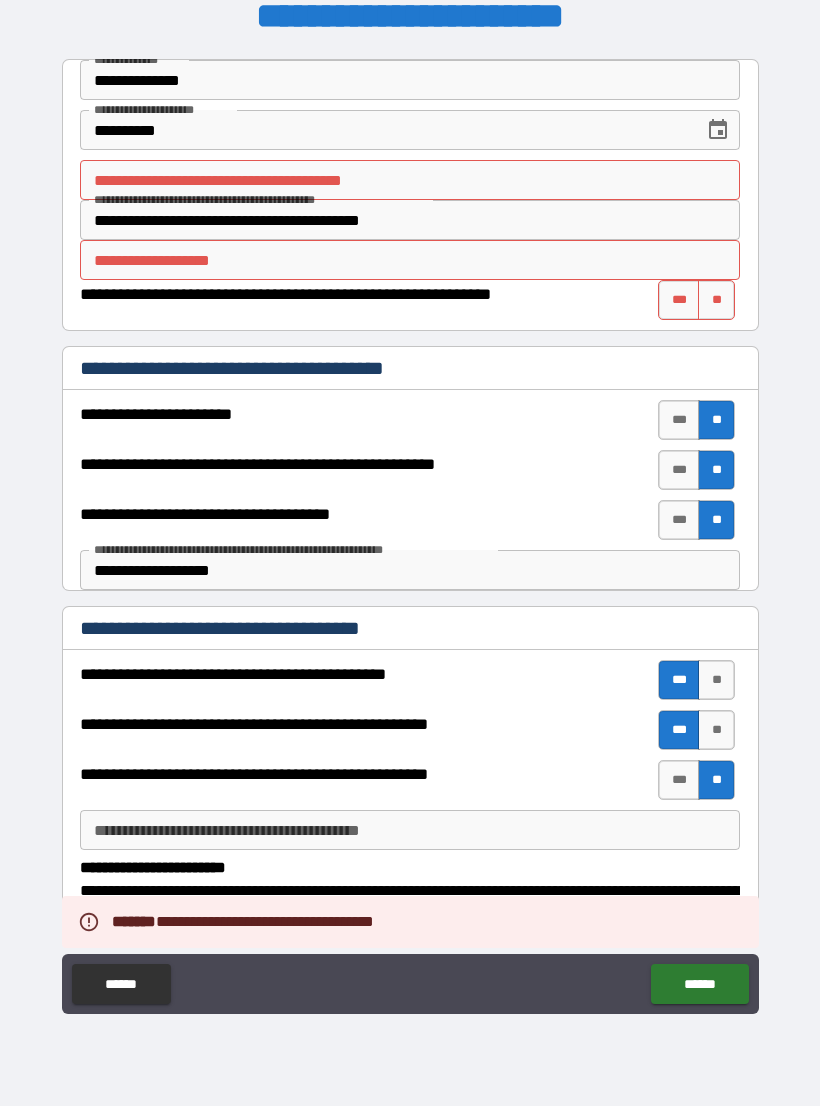 scroll, scrollTop: 0, scrollLeft: 0, axis: both 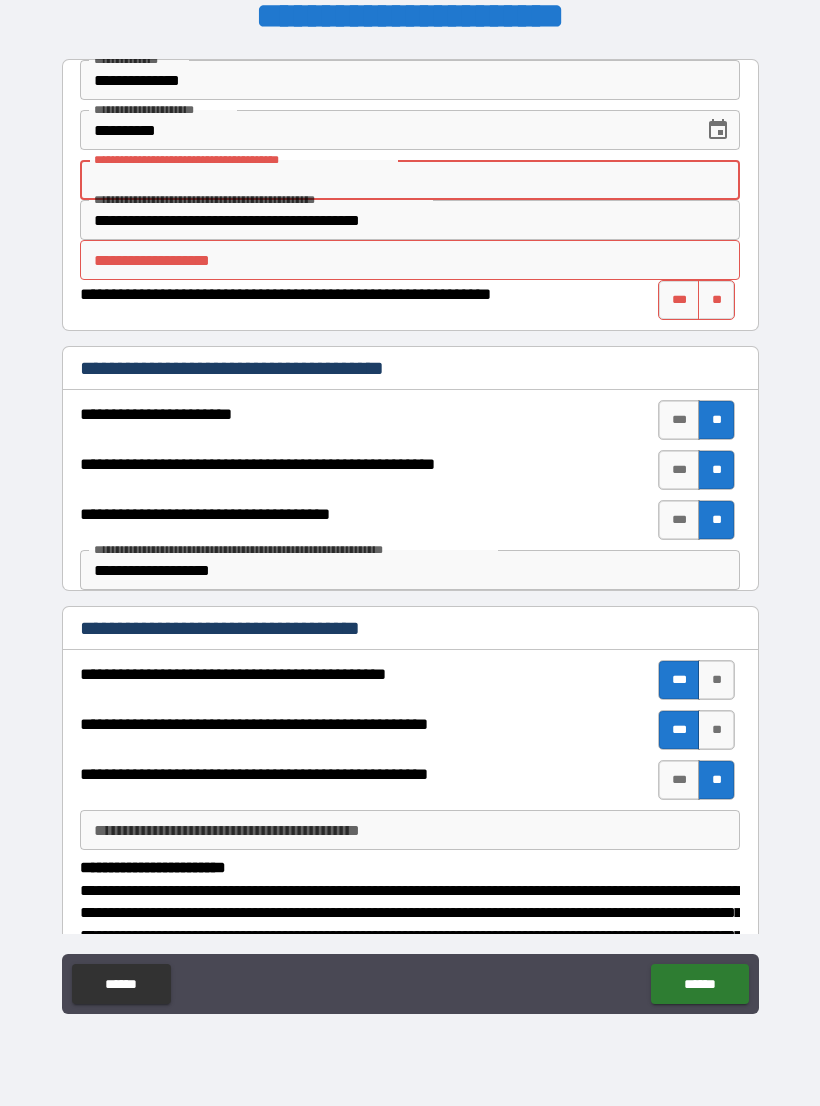 click on "**********" at bounding box center [410, 220] 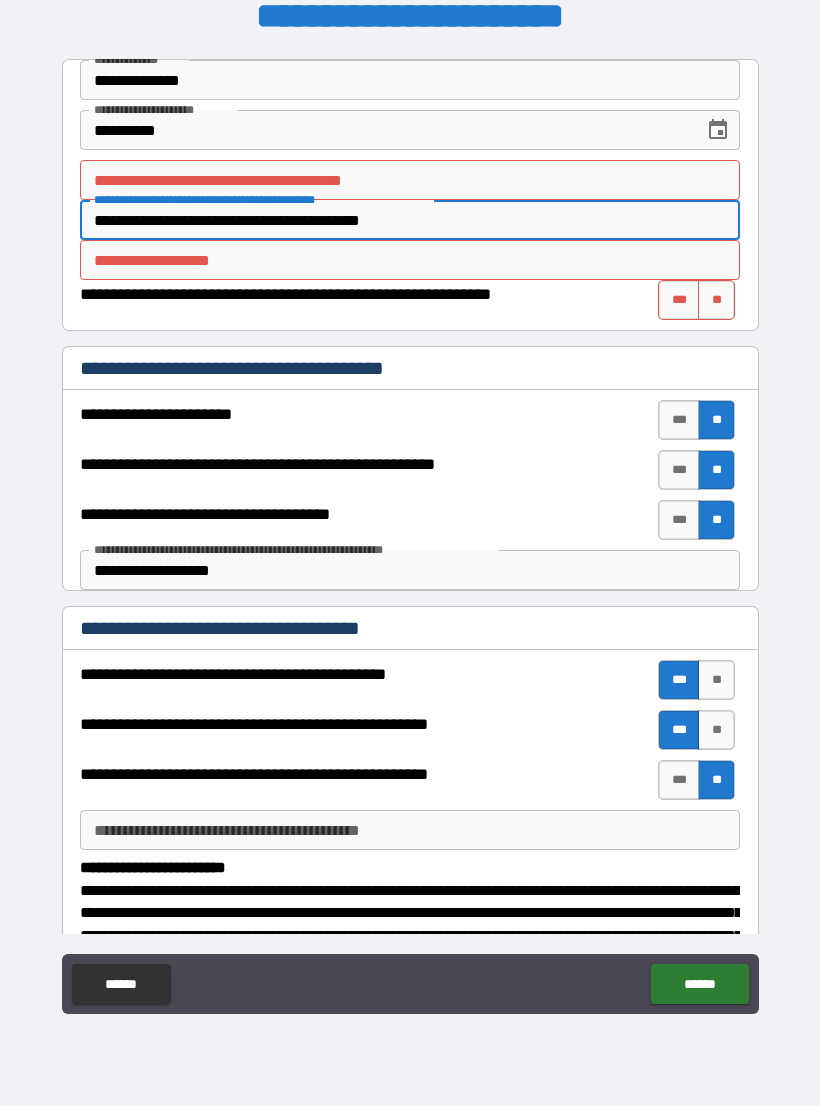 click on "**********" at bounding box center [410, 180] 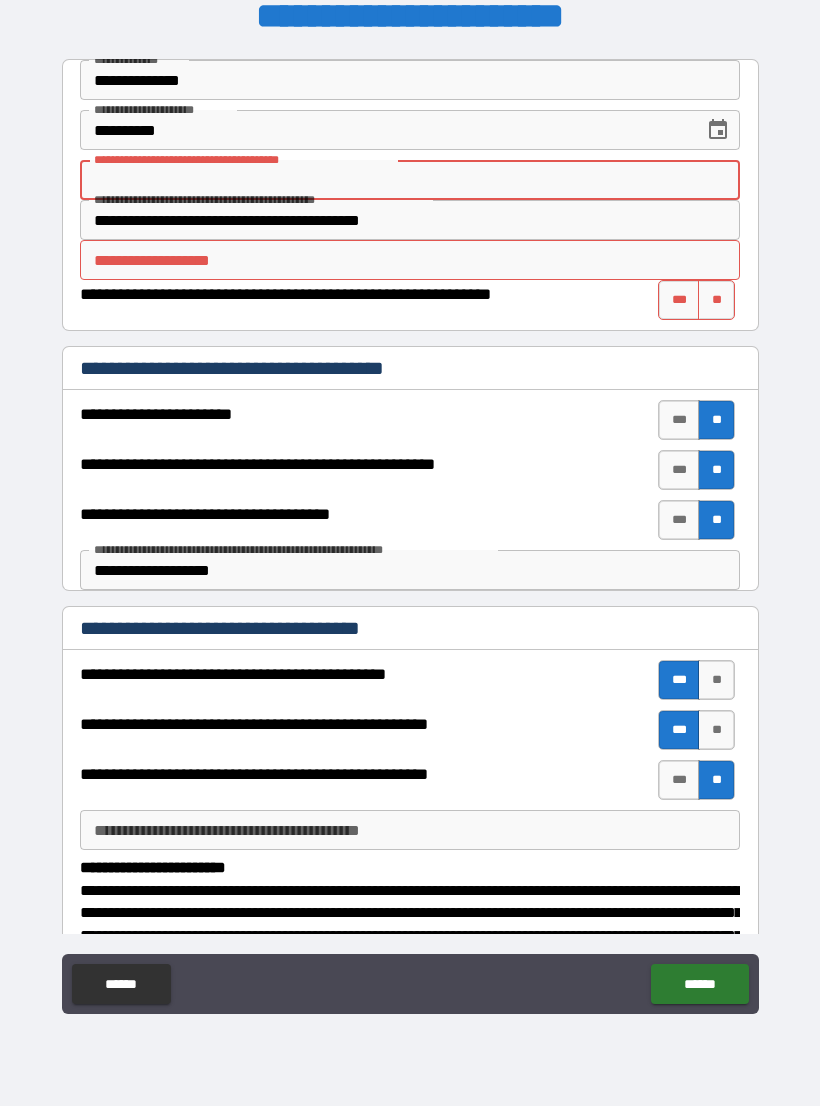 click on "**********" at bounding box center [410, 180] 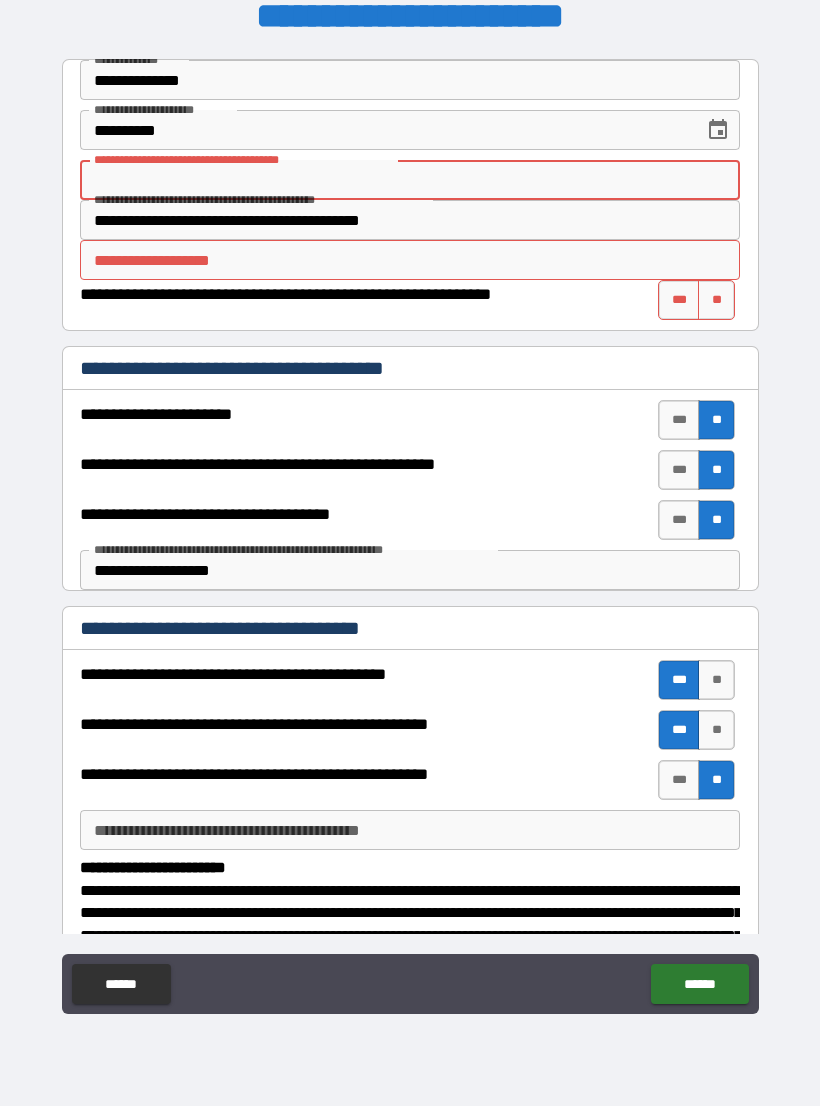 paste on "**********" 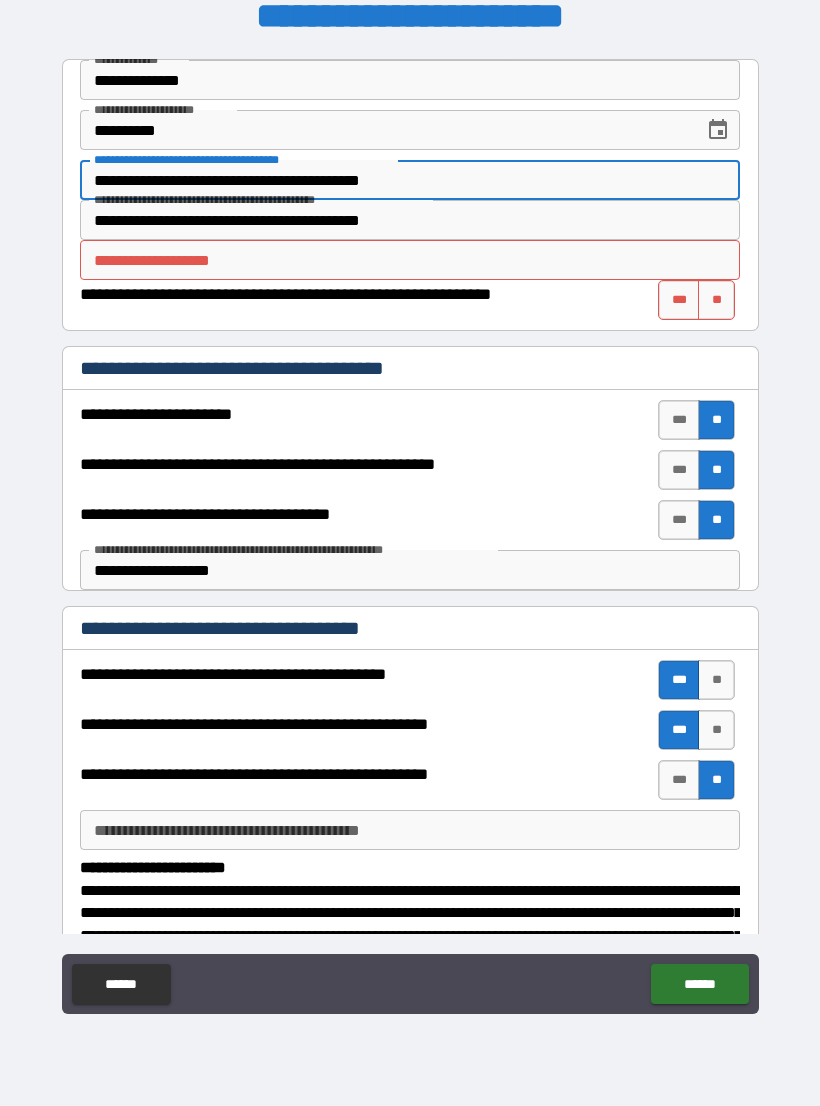 type on "**********" 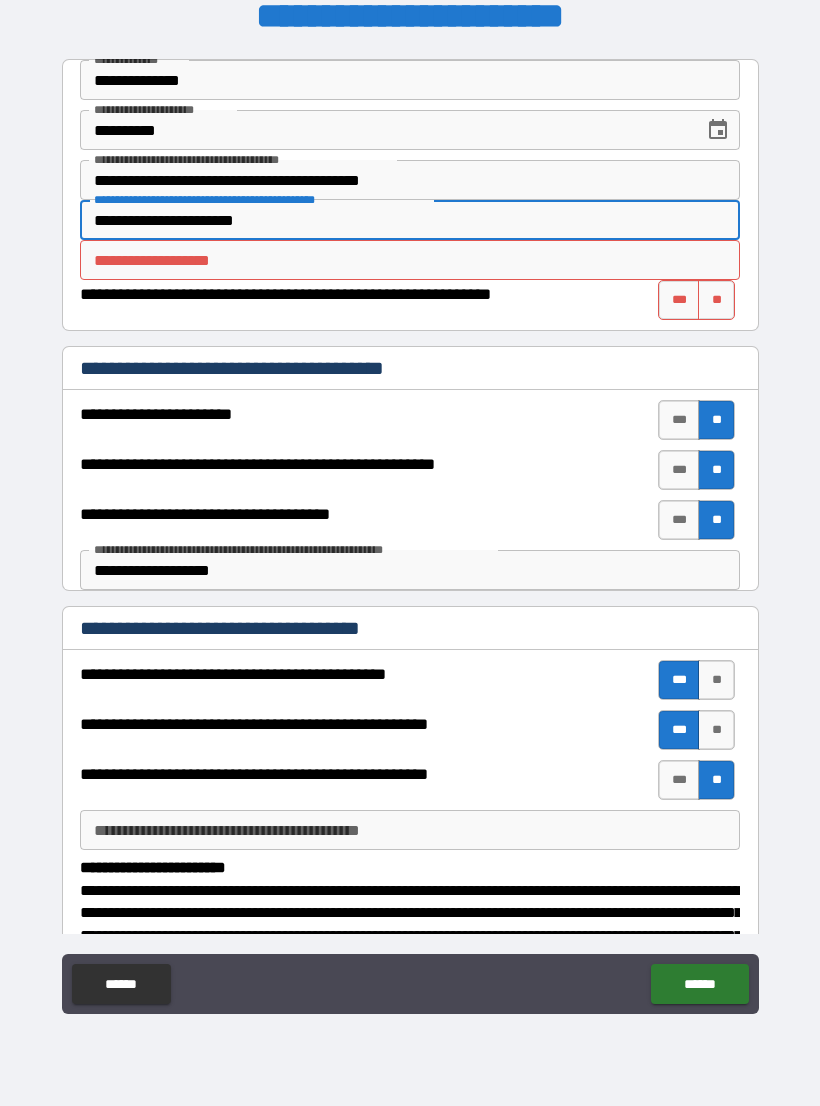 type on "********" 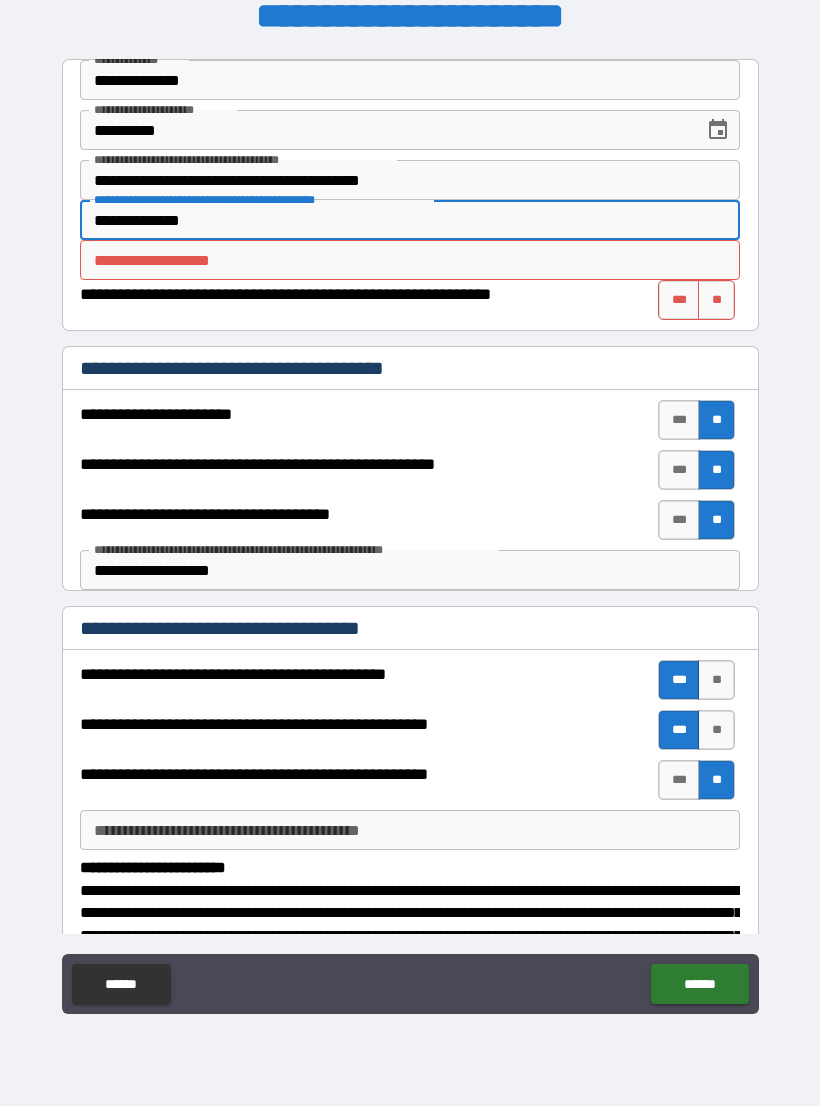 type on "**********" 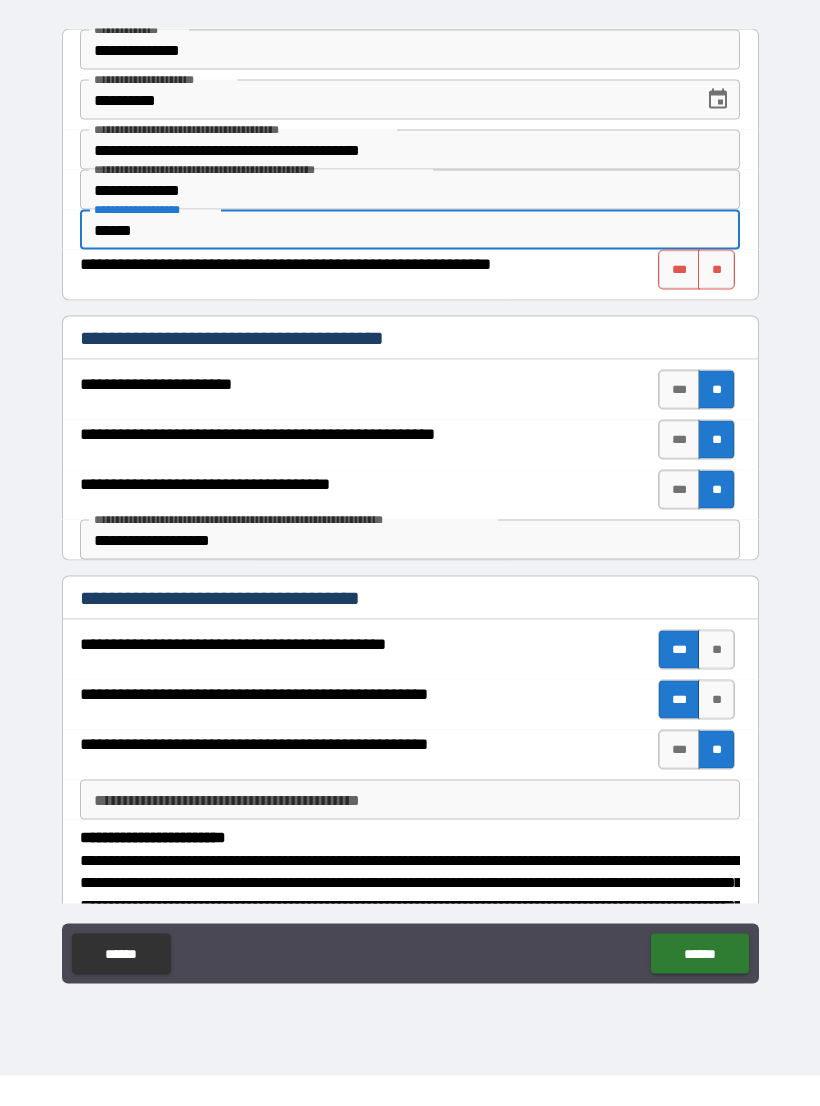type on "******" 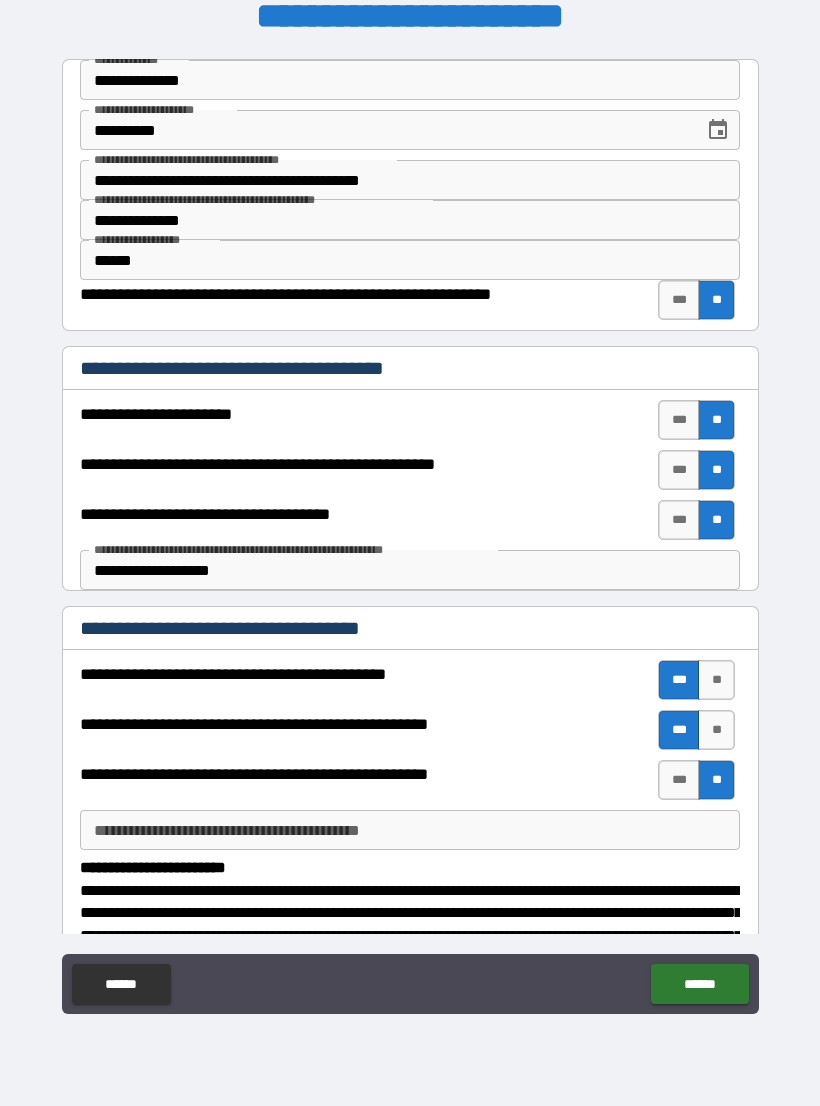 click on "******" at bounding box center [699, 984] 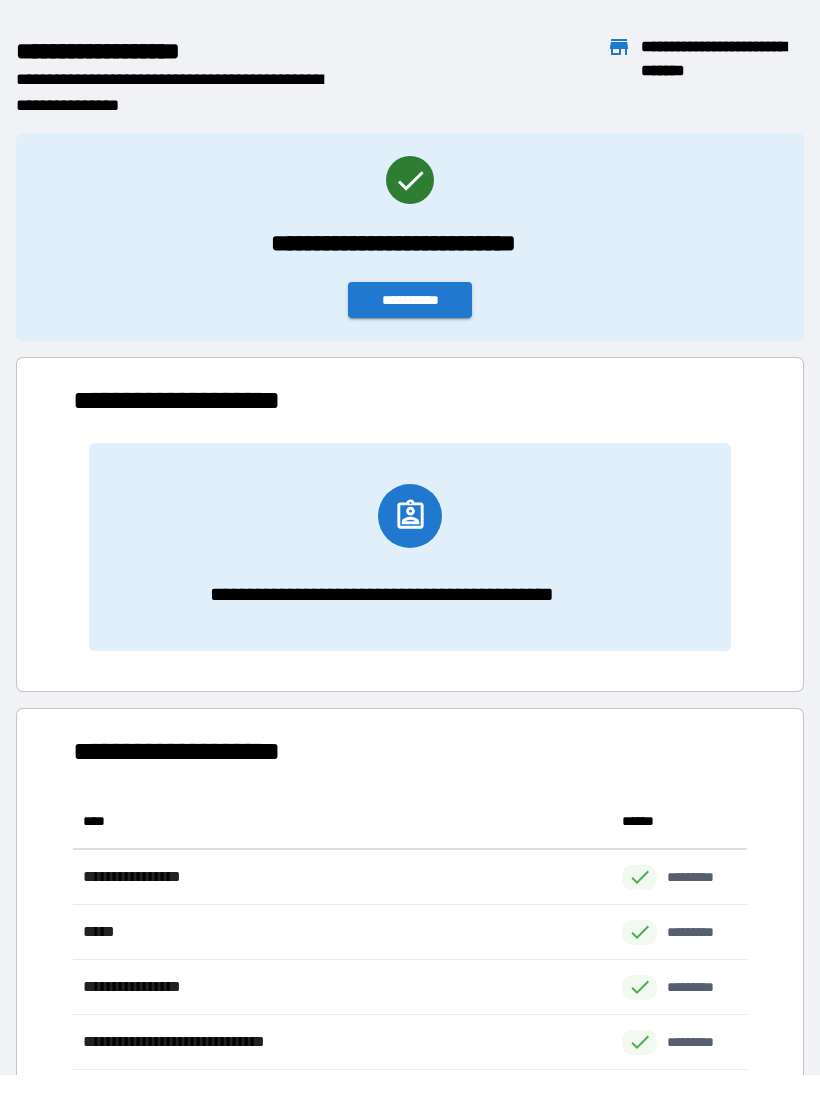 scroll, scrollTop: 1, scrollLeft: 1, axis: both 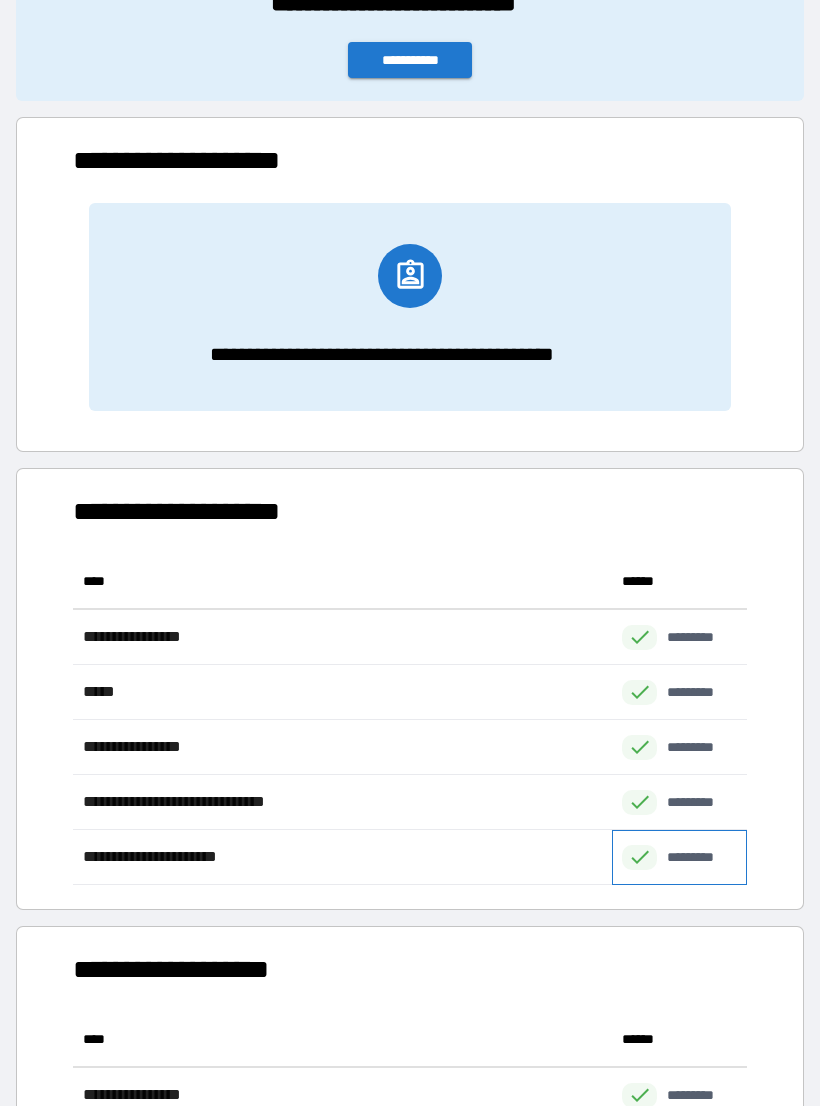 click on "*********" at bounding box center [701, 857] 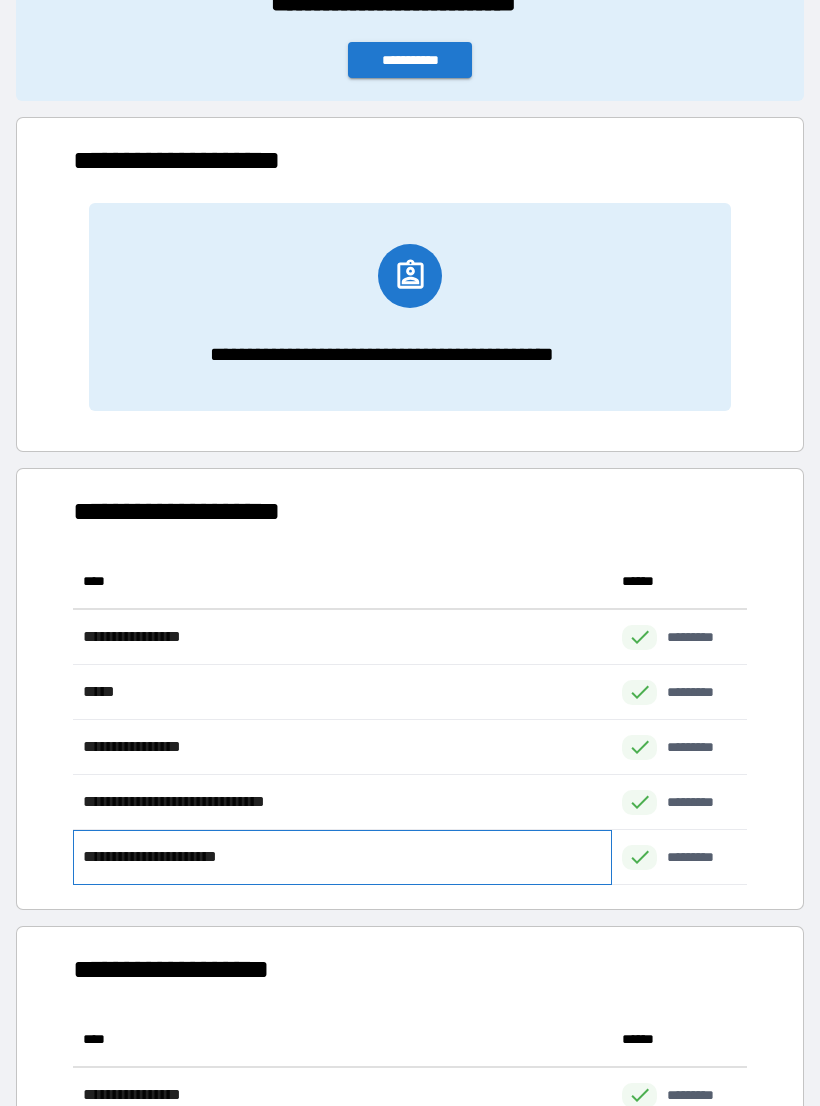 click on "**********" at bounding box center [185, 857] 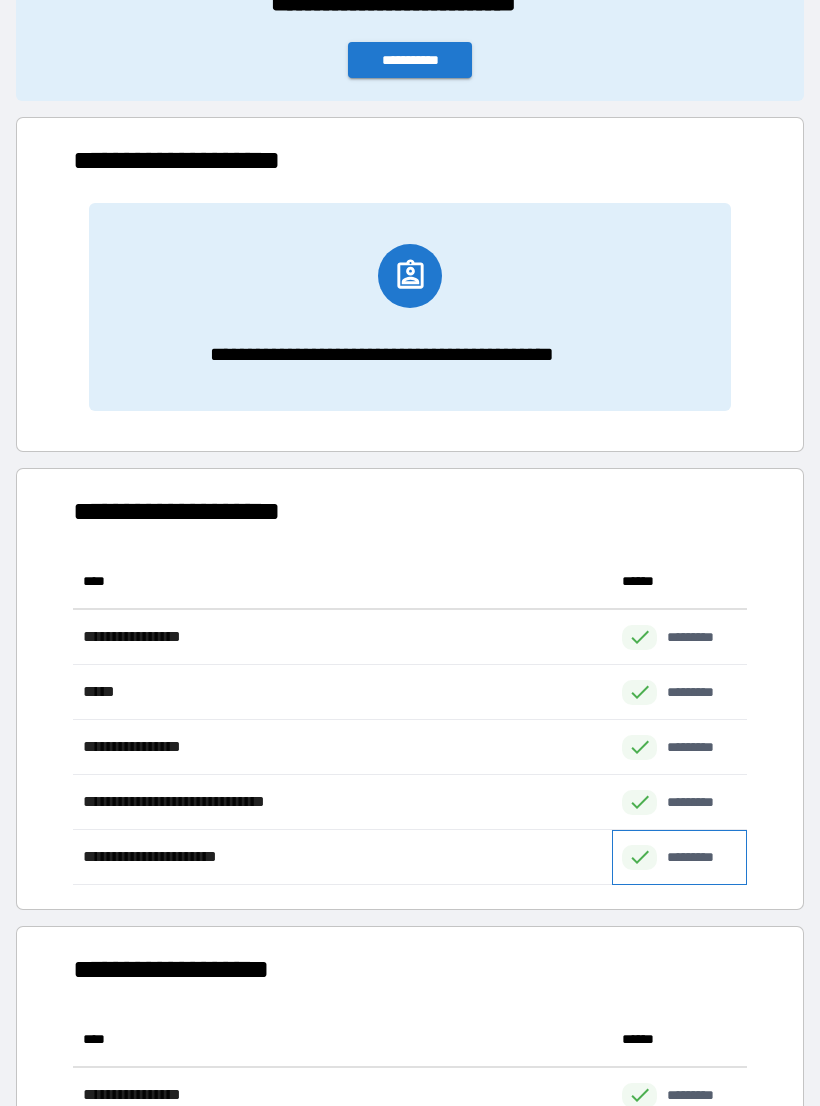 click on "*********" at bounding box center [701, 857] 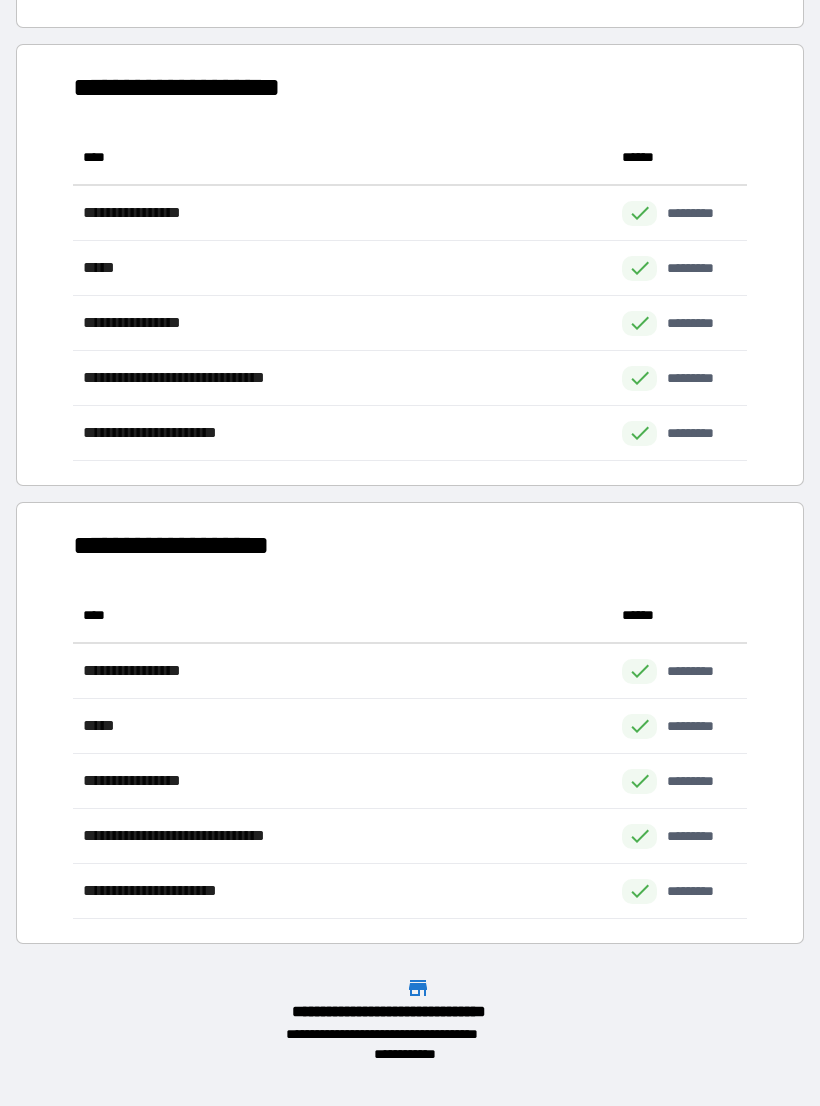 click on "**********" at bounding box center [410, 715] 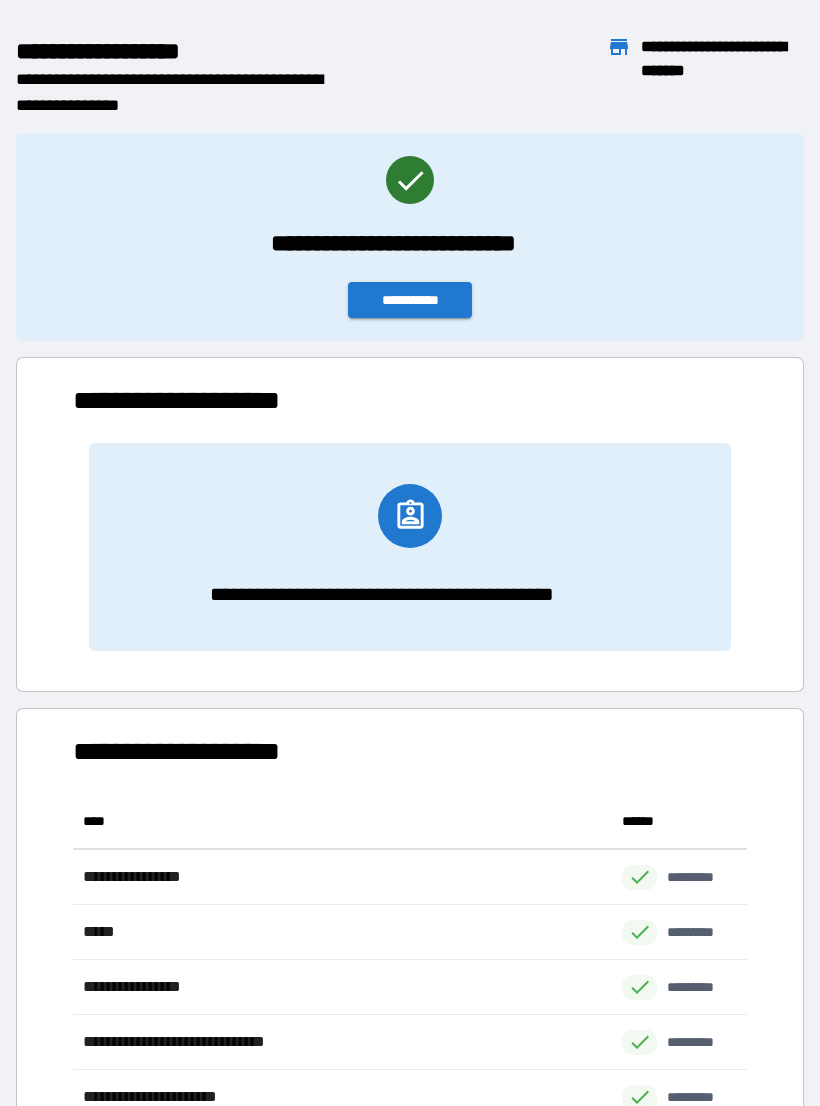 scroll, scrollTop: 0, scrollLeft: 0, axis: both 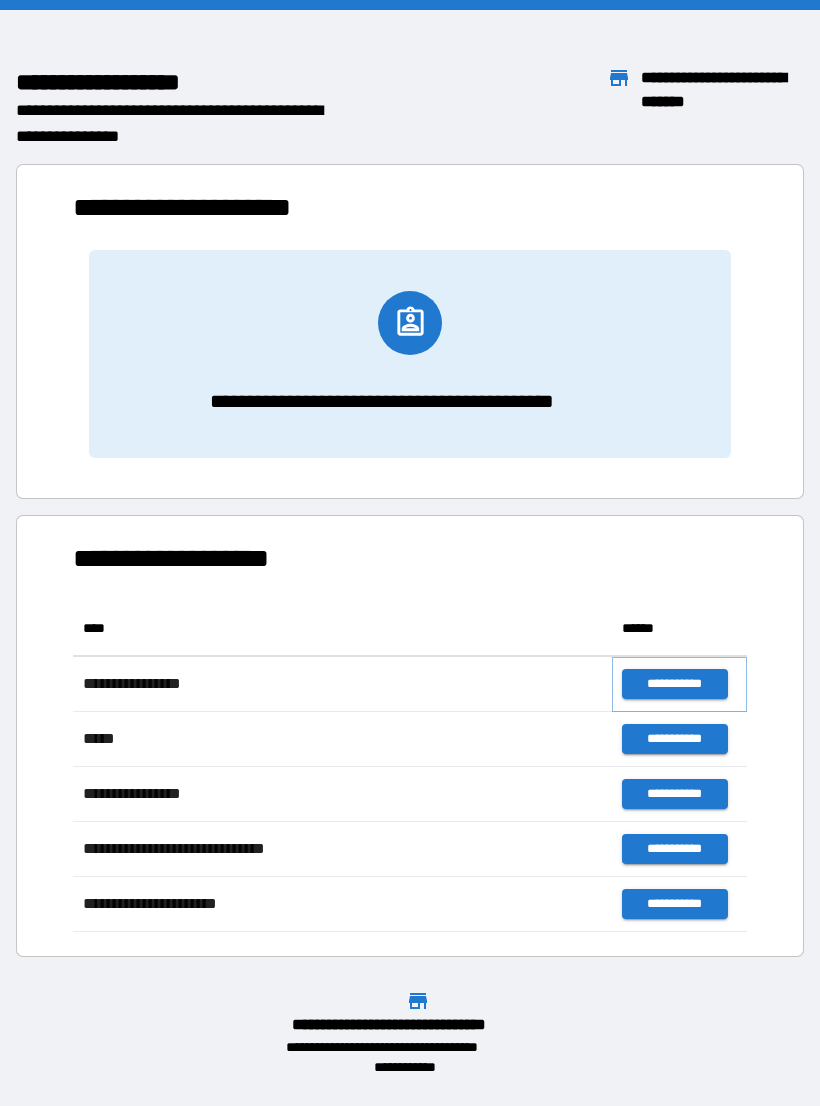 click on "**********" at bounding box center (674, 684) 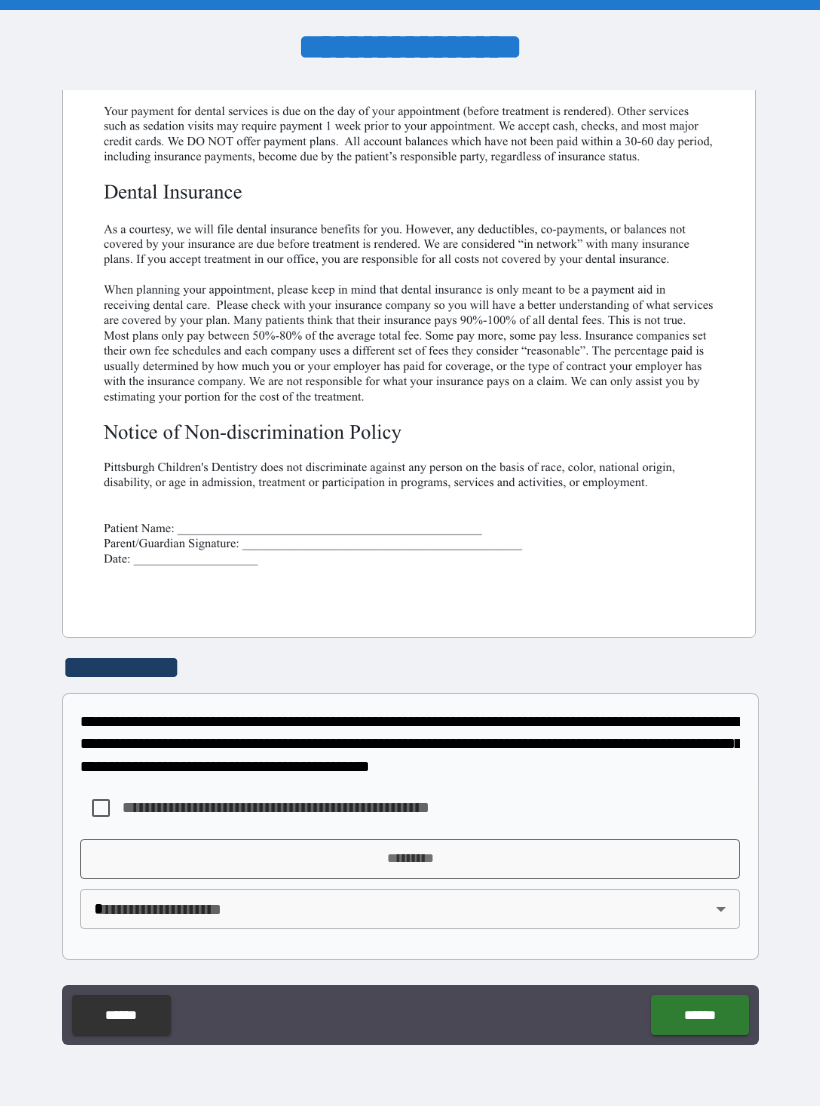 scroll, scrollTop: 380, scrollLeft: 0, axis: vertical 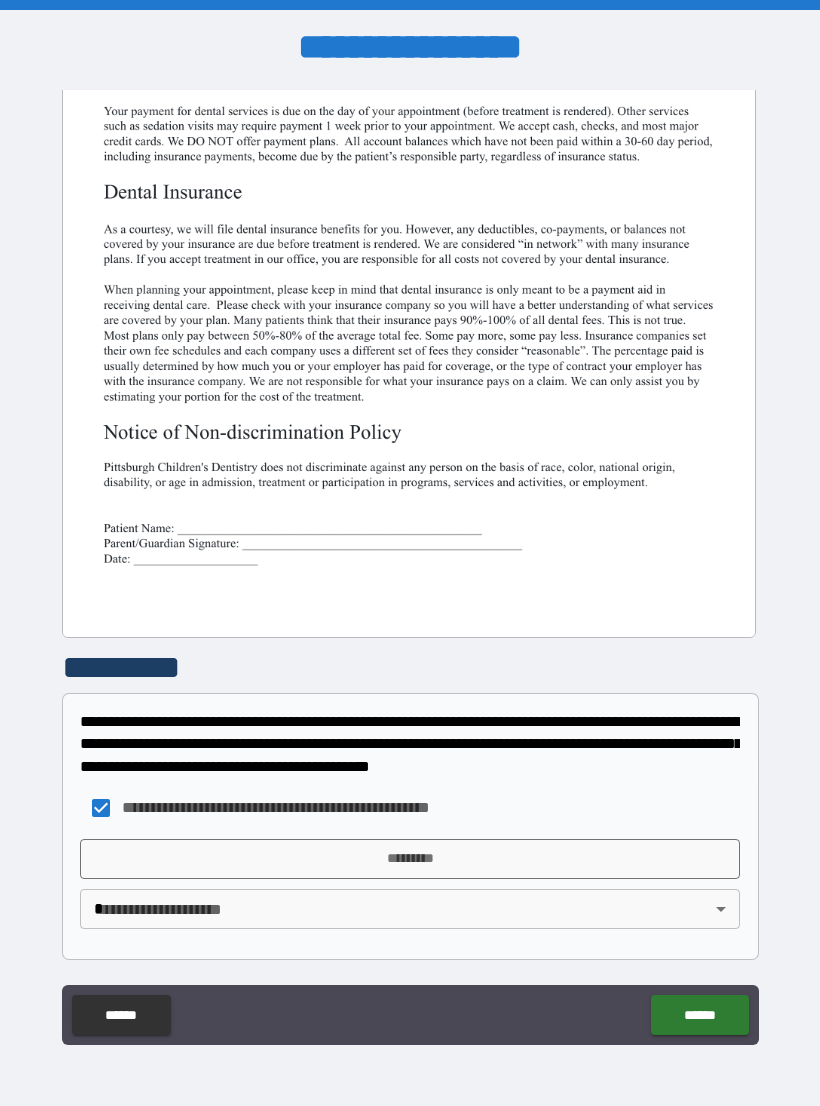 click on "*********" at bounding box center (410, 859) 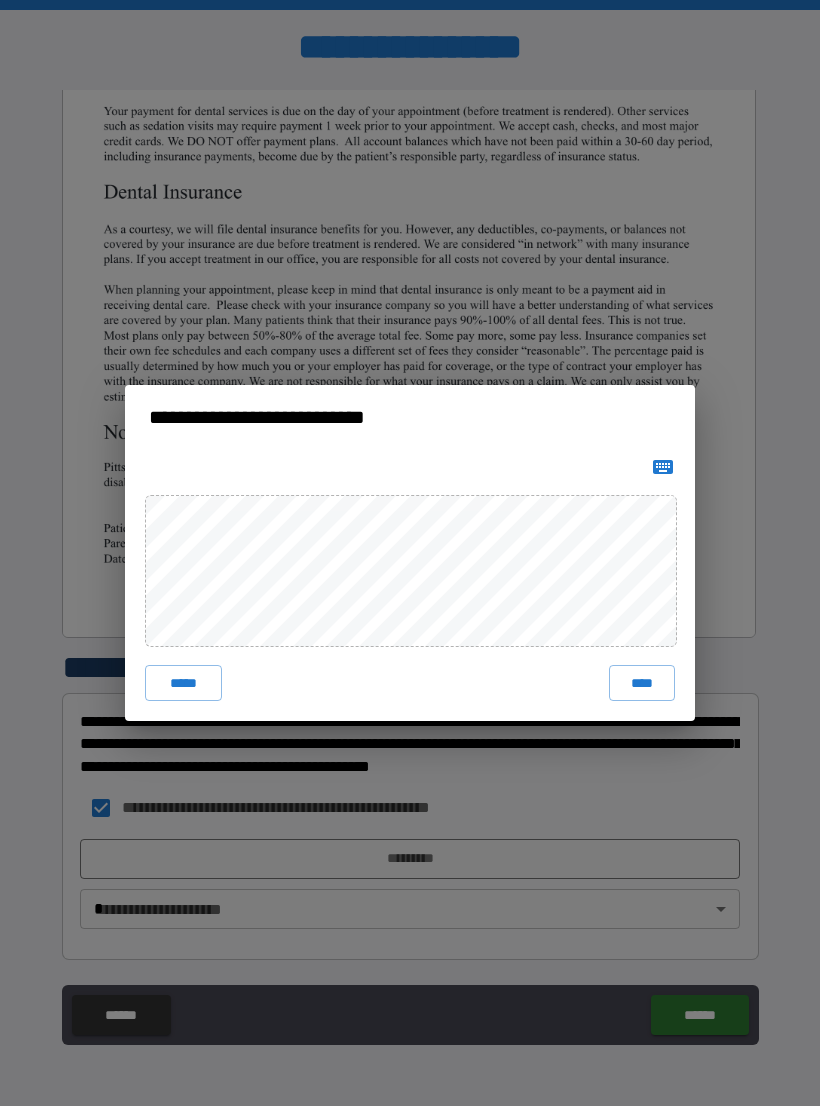 click on "****" at bounding box center (642, 683) 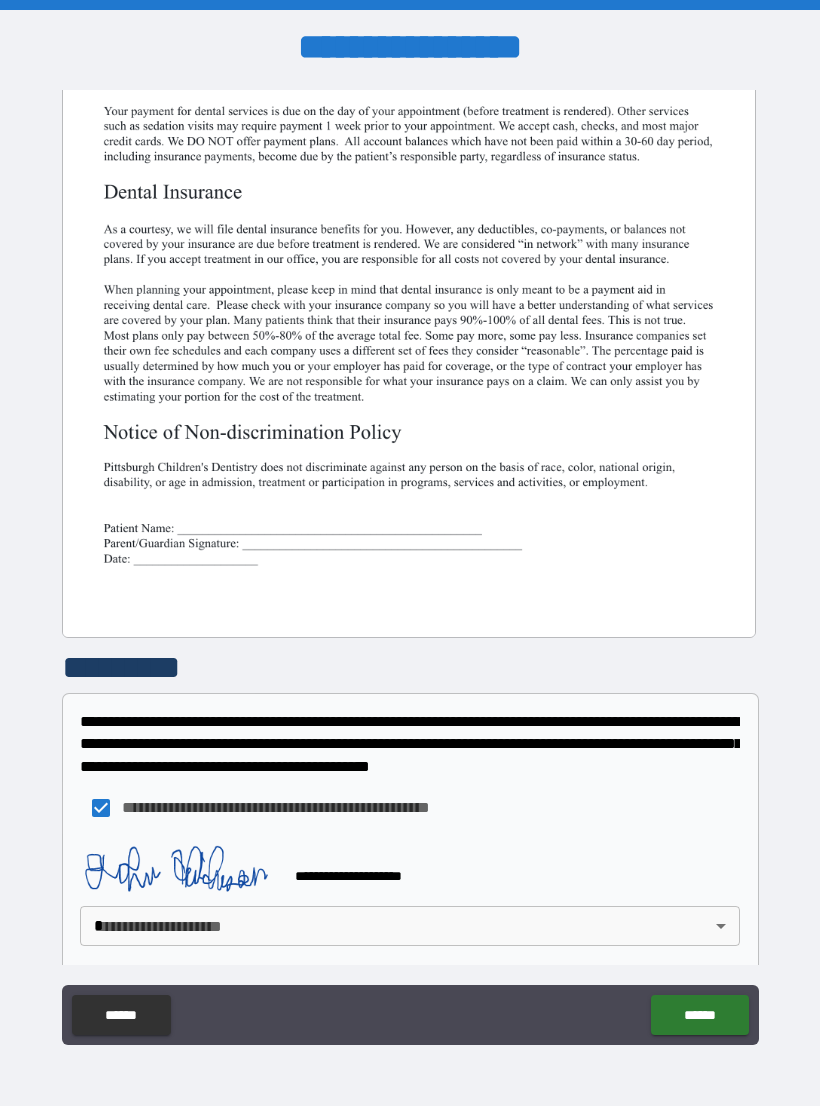 scroll, scrollTop: 370, scrollLeft: 0, axis: vertical 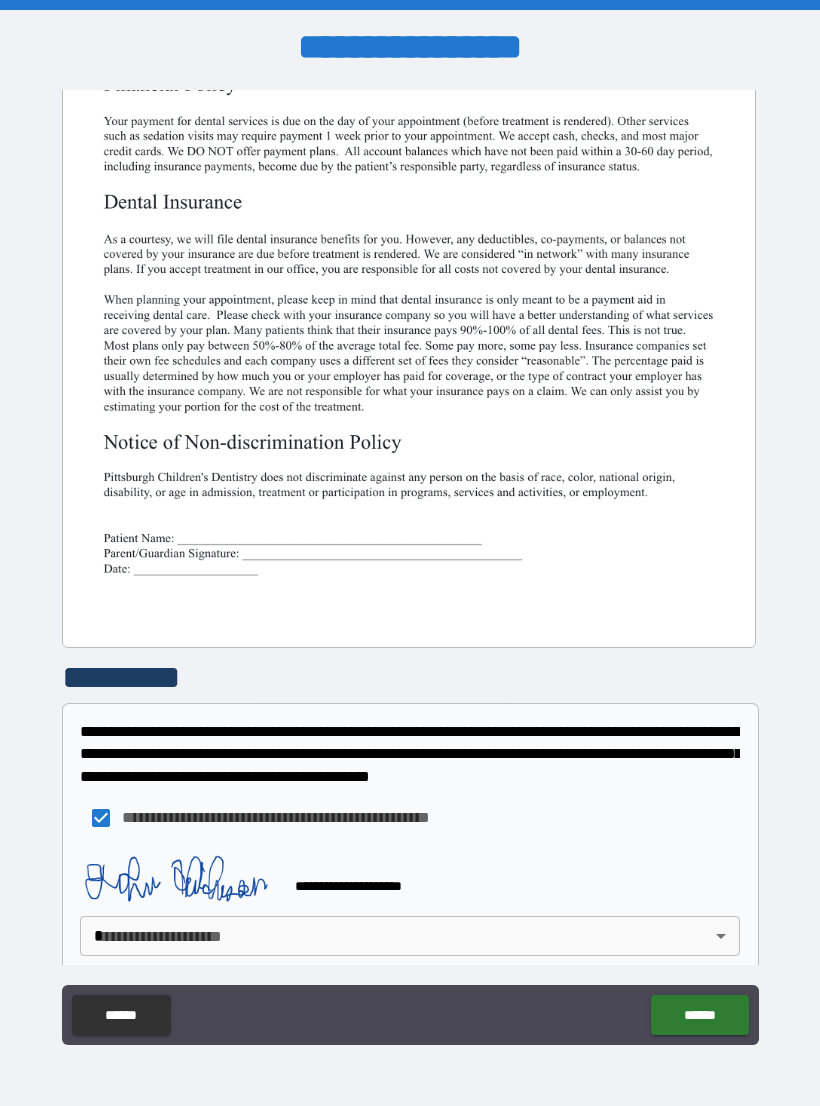 click on "******" at bounding box center [699, 1015] 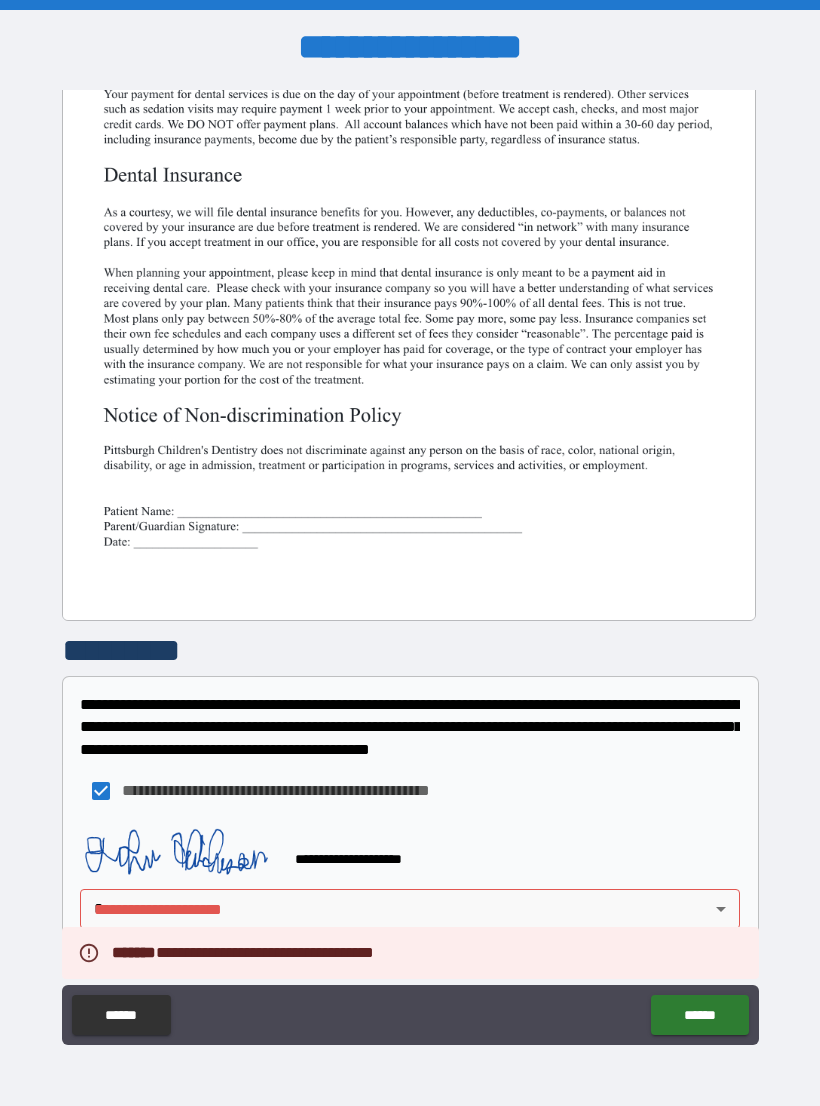 scroll, scrollTop: 397, scrollLeft: 0, axis: vertical 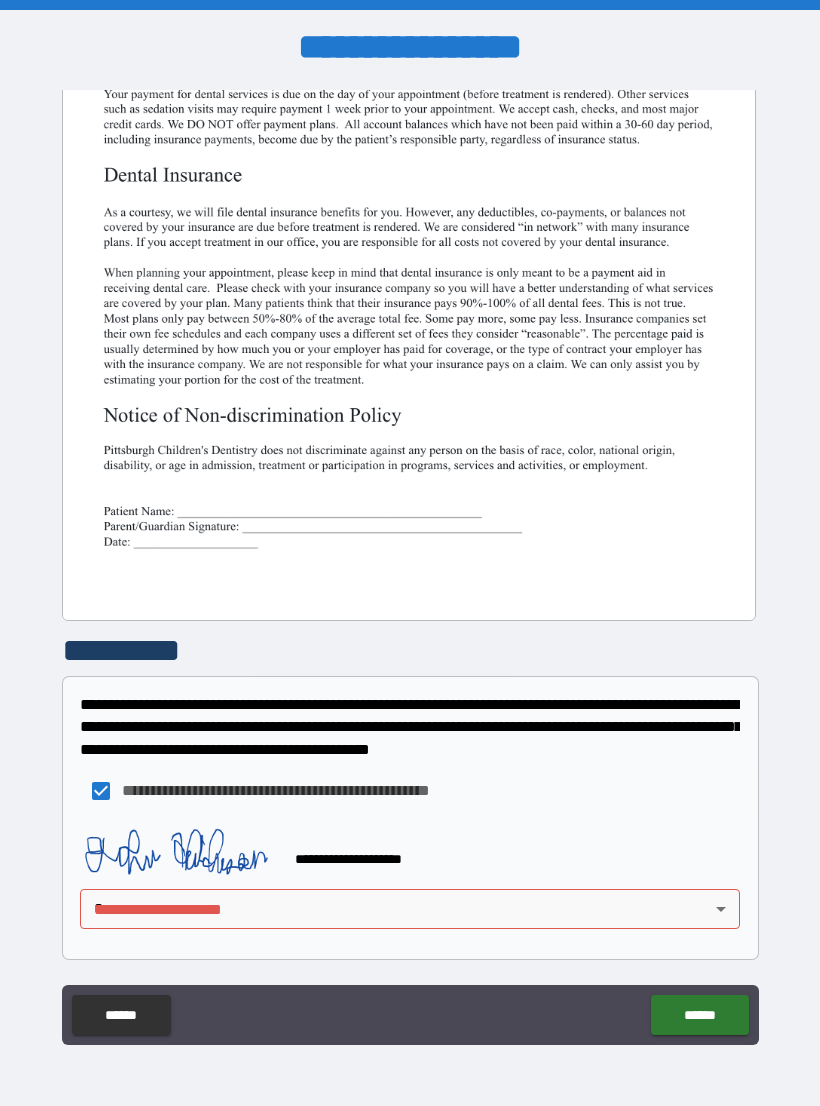 click at bounding box center [409, 172] 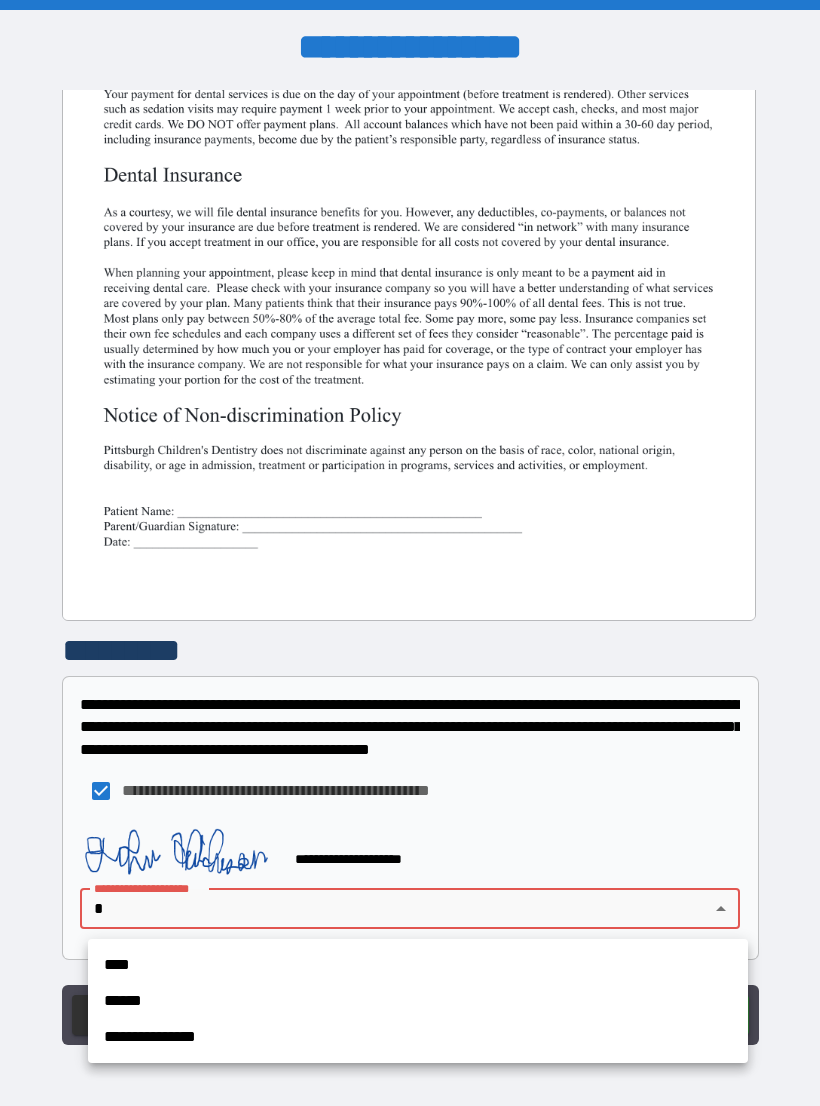 click on "****" at bounding box center [418, 965] 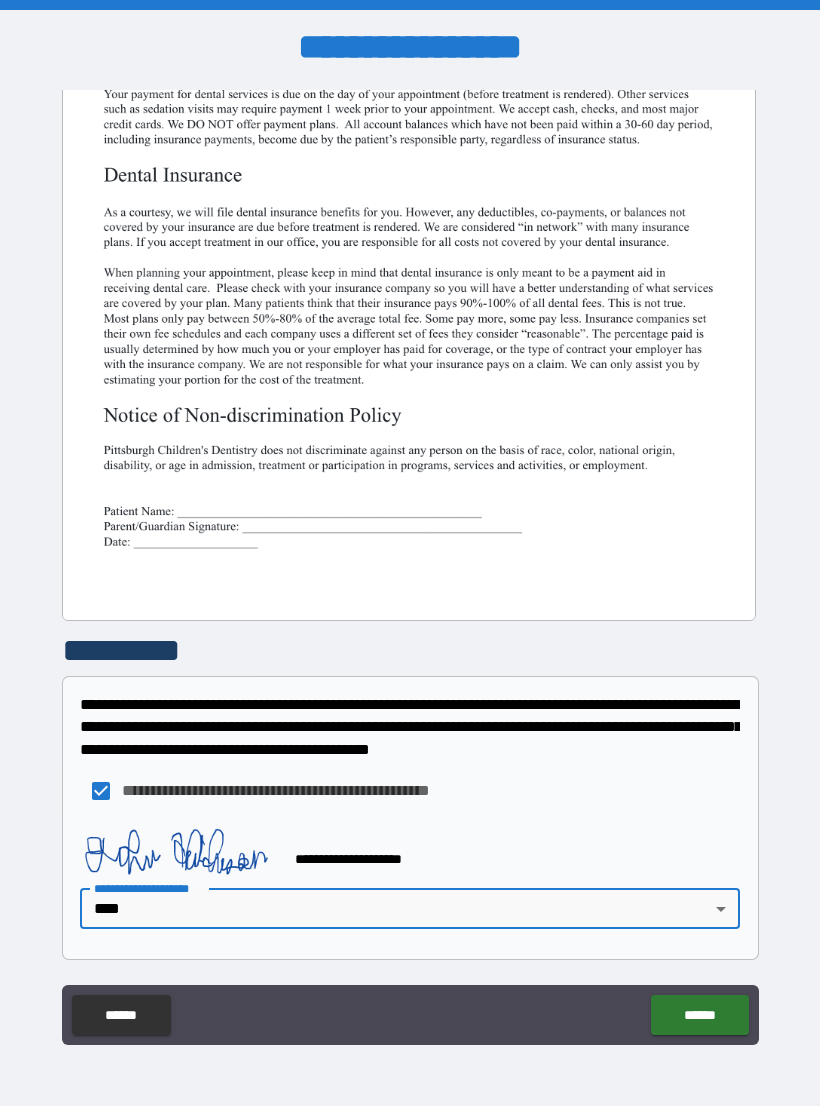 click on "******" at bounding box center (699, 1015) 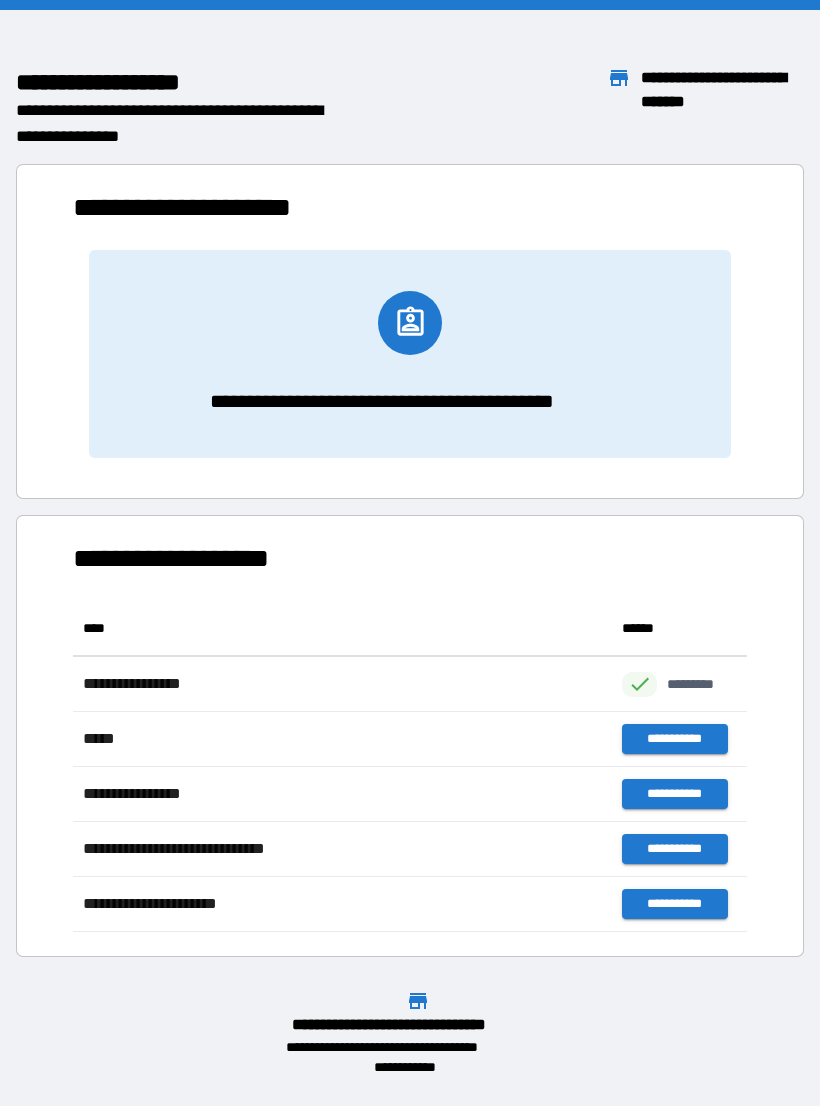 scroll, scrollTop: 1, scrollLeft: 1, axis: both 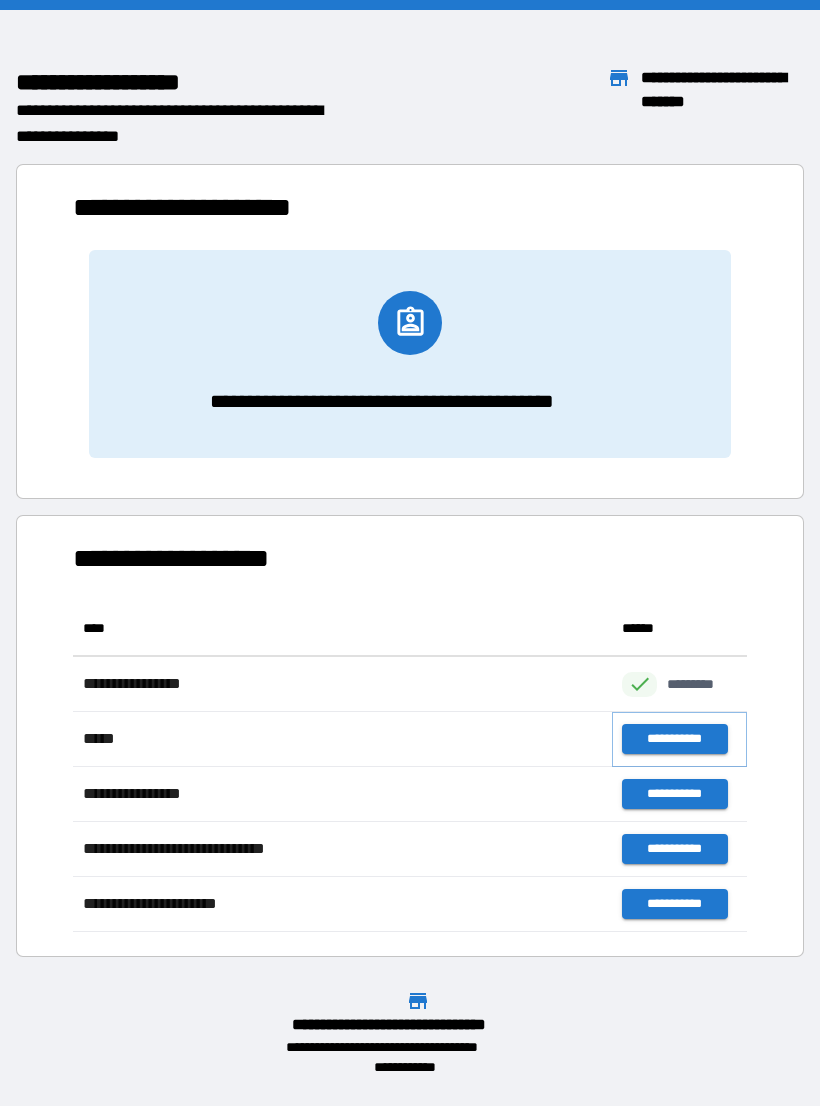 click on "**********" at bounding box center [674, 739] 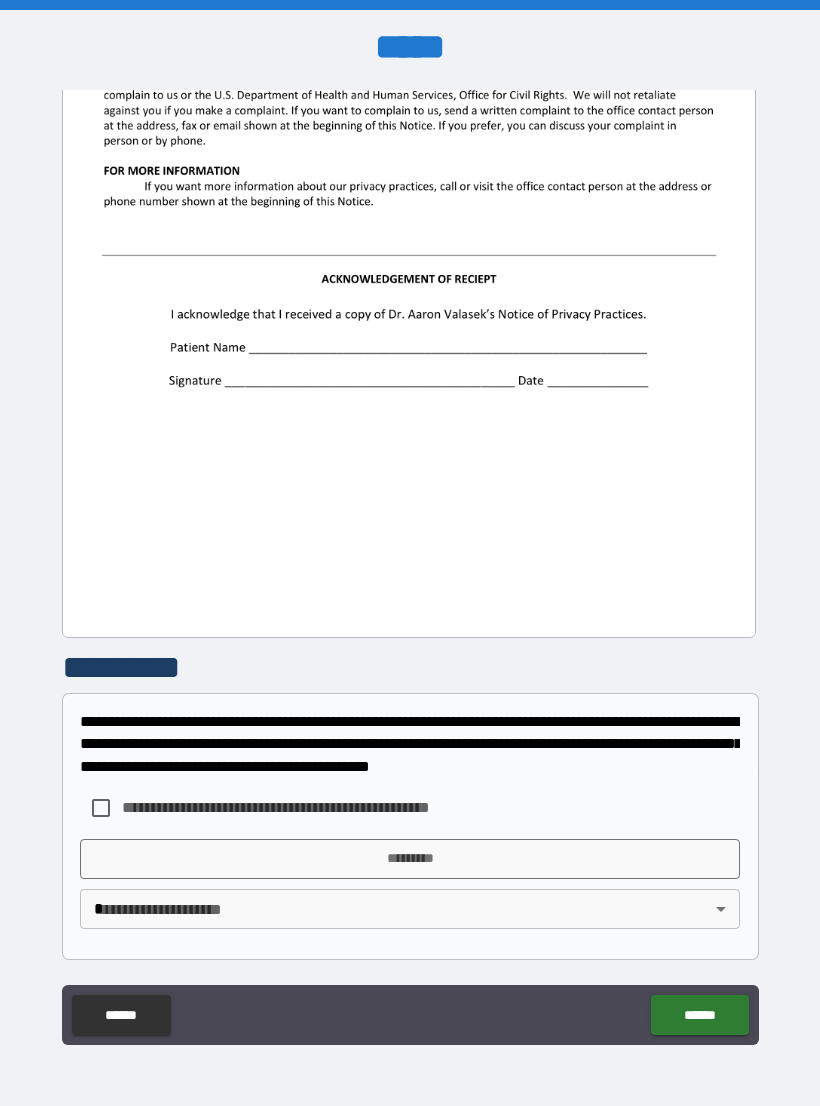 scroll, scrollTop: 2244, scrollLeft: 0, axis: vertical 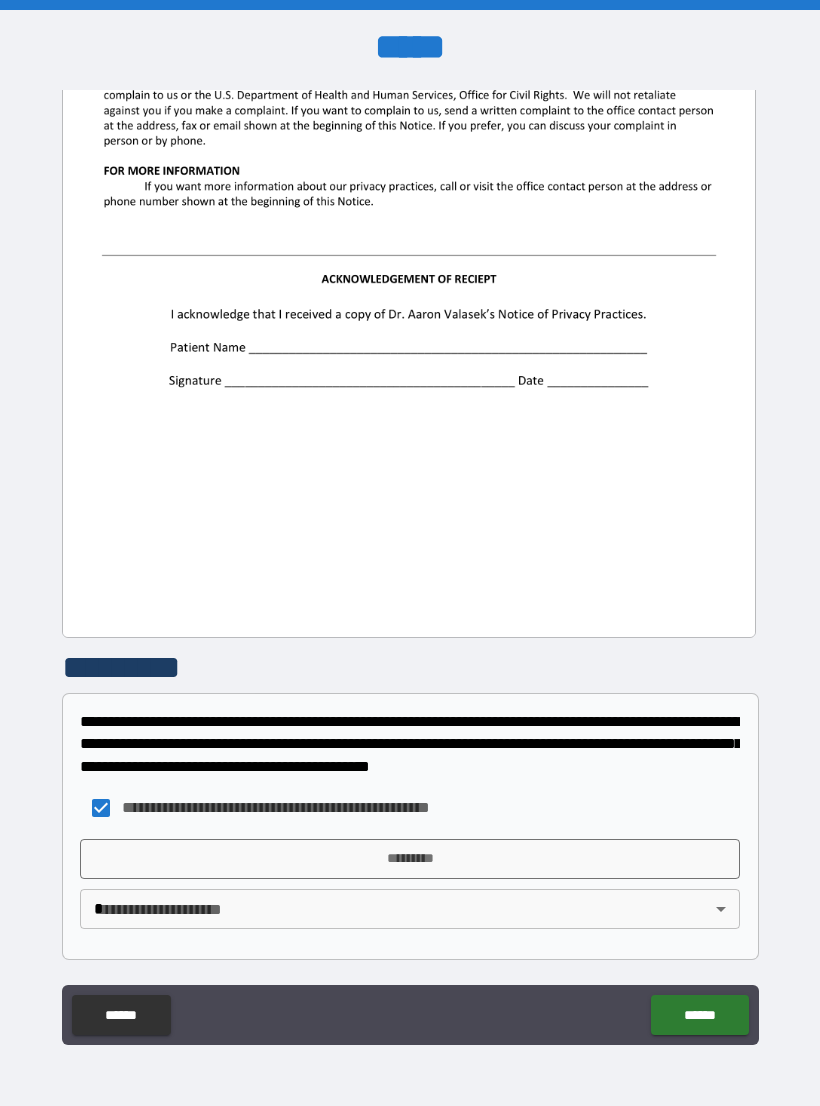click on "*********" at bounding box center (410, 859) 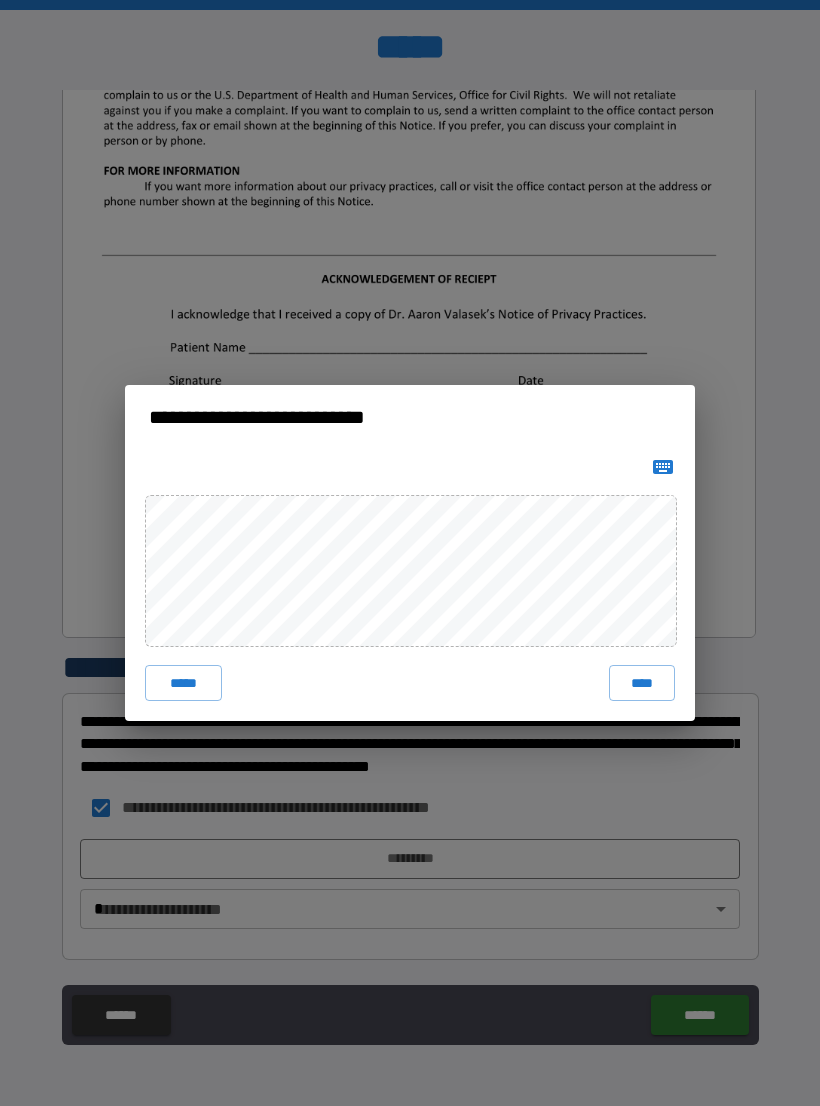 click on "****" at bounding box center (642, 683) 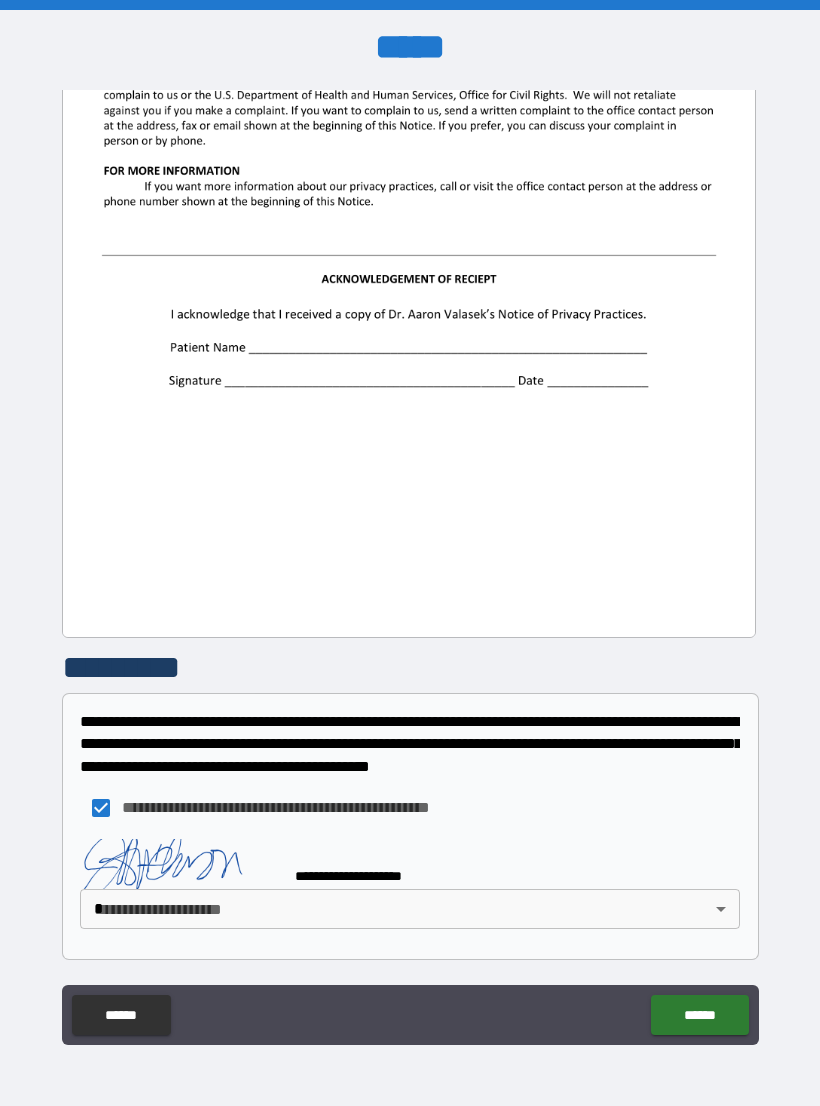scroll, scrollTop: 2234, scrollLeft: 0, axis: vertical 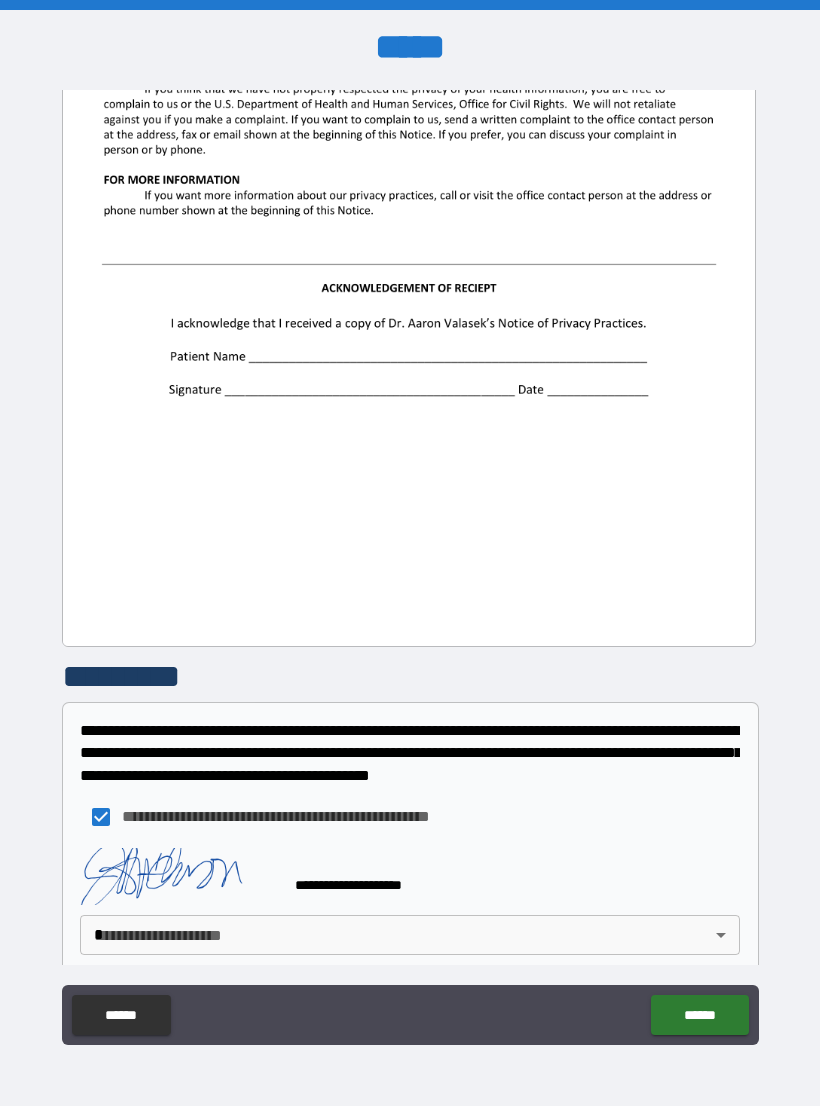 click on "**********" at bounding box center [410, 568] 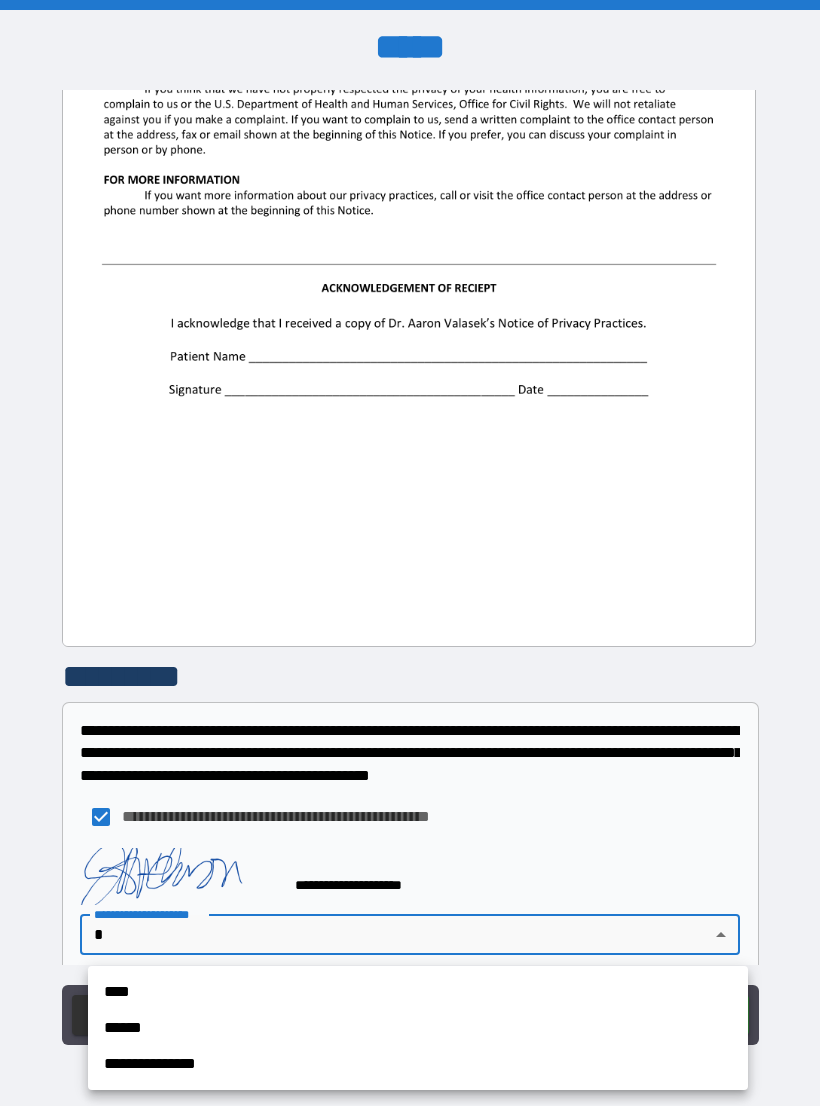 click on "**********" at bounding box center (418, 1064) 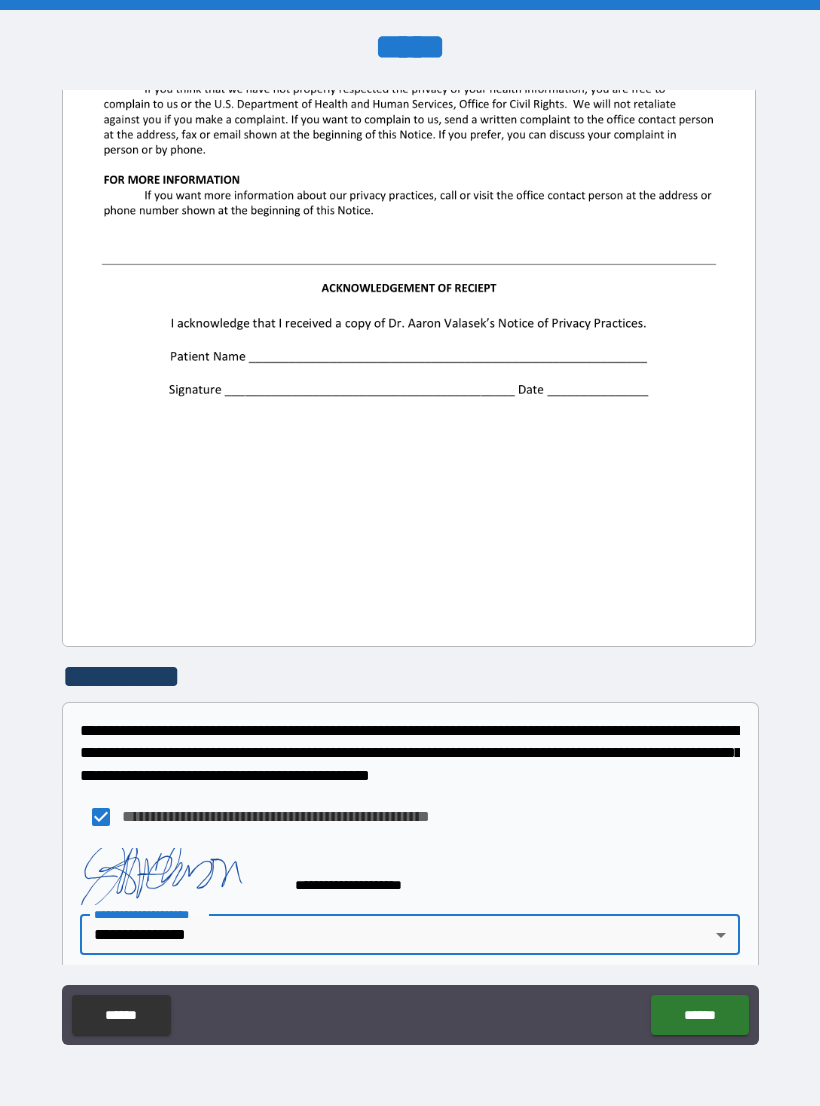 click on "******" at bounding box center [699, 1015] 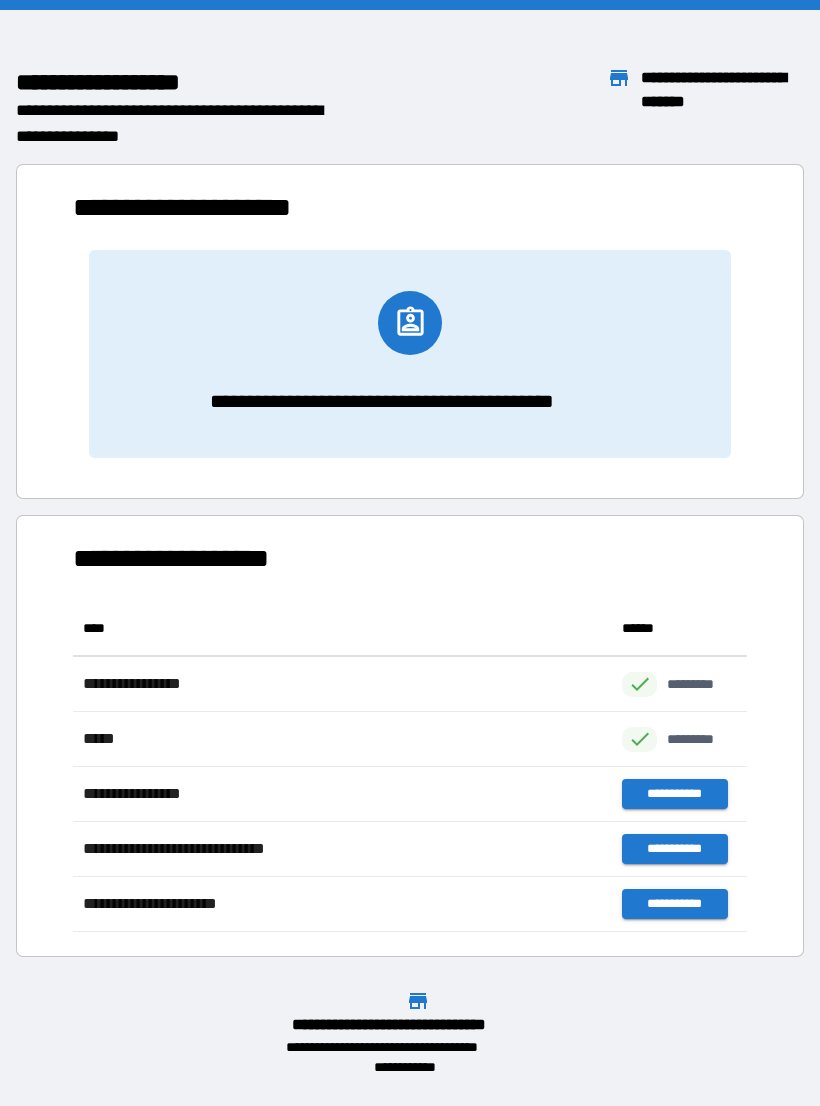 scroll, scrollTop: 1, scrollLeft: 1, axis: both 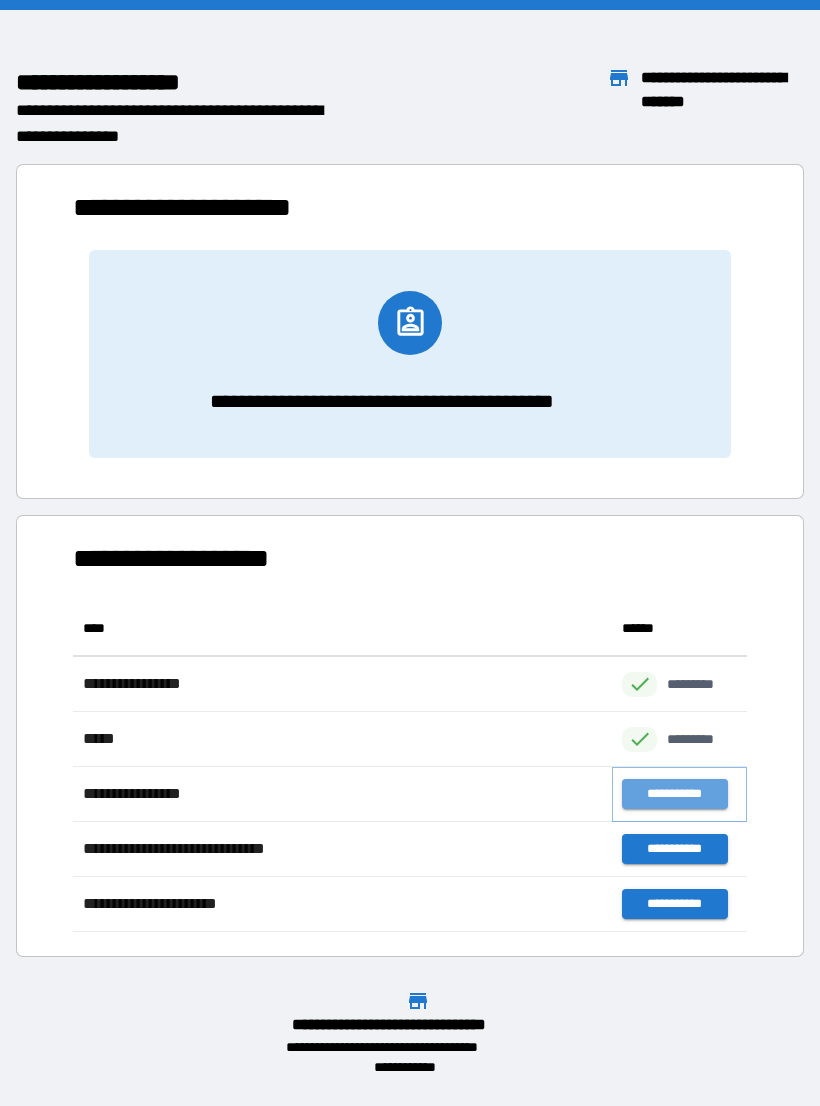 click on "**********" at bounding box center [674, 794] 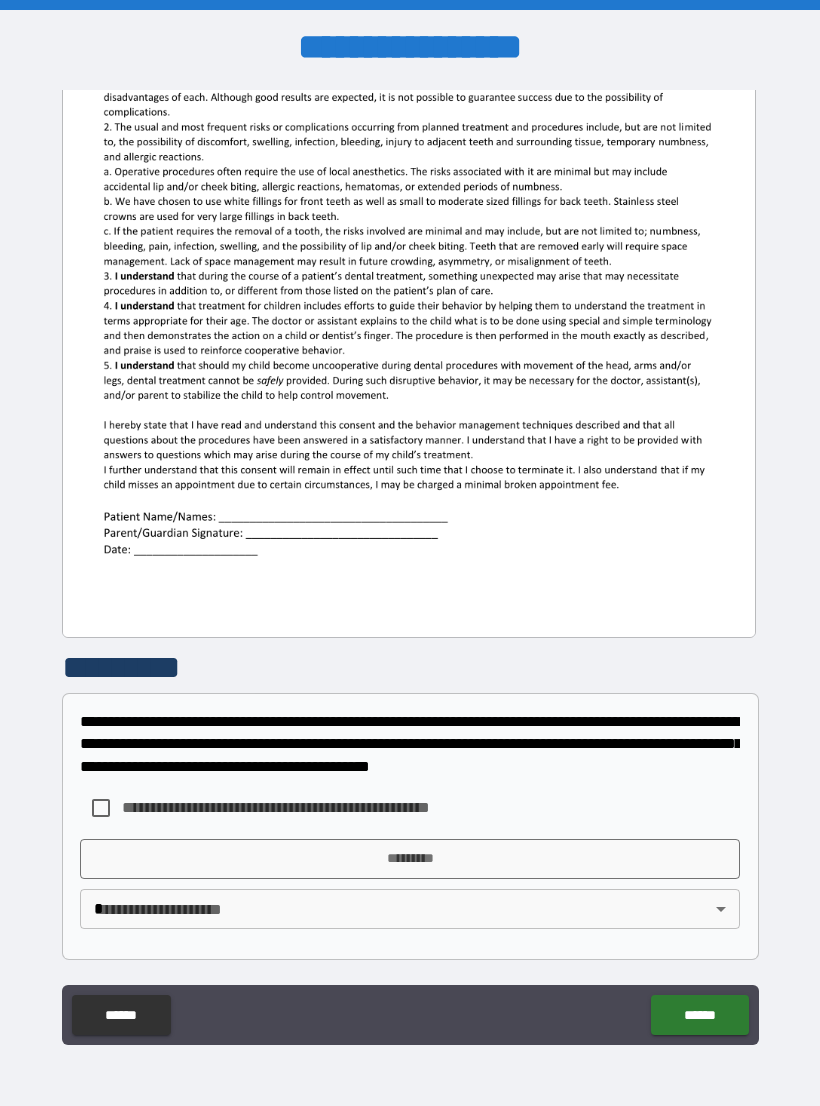 scroll, scrollTop: 380, scrollLeft: 0, axis: vertical 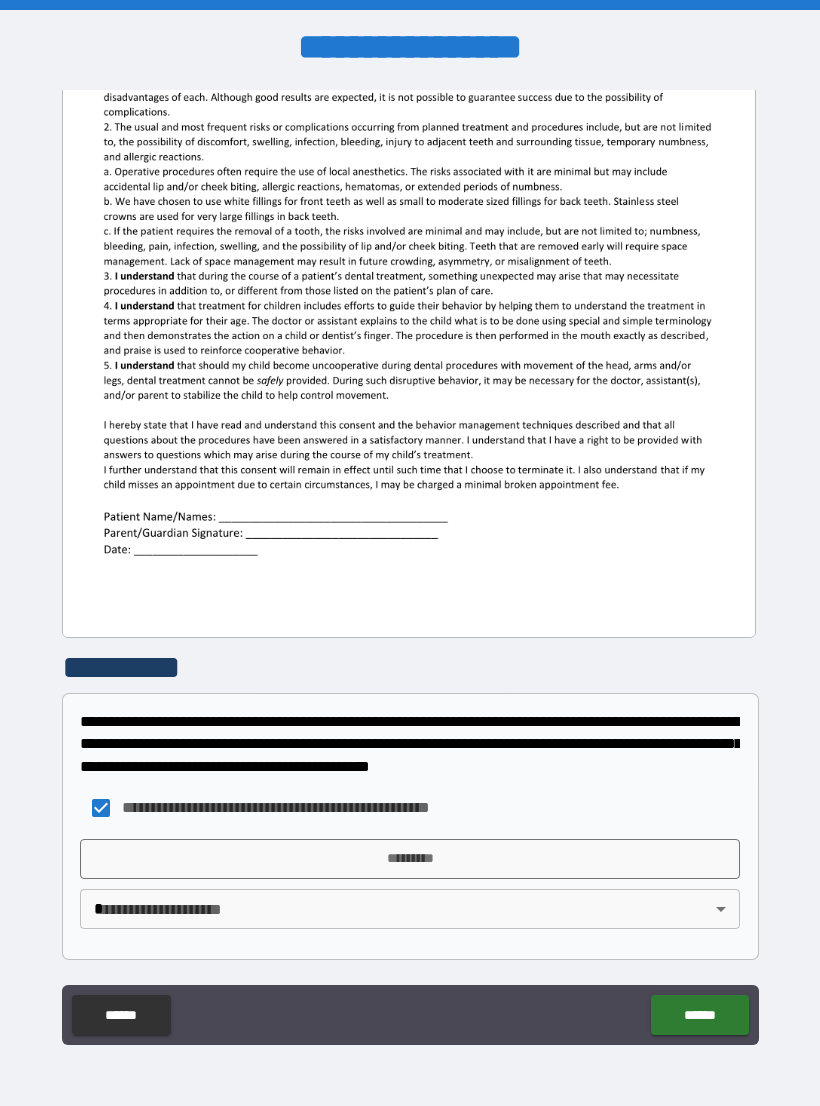 click on "*********" at bounding box center (410, 859) 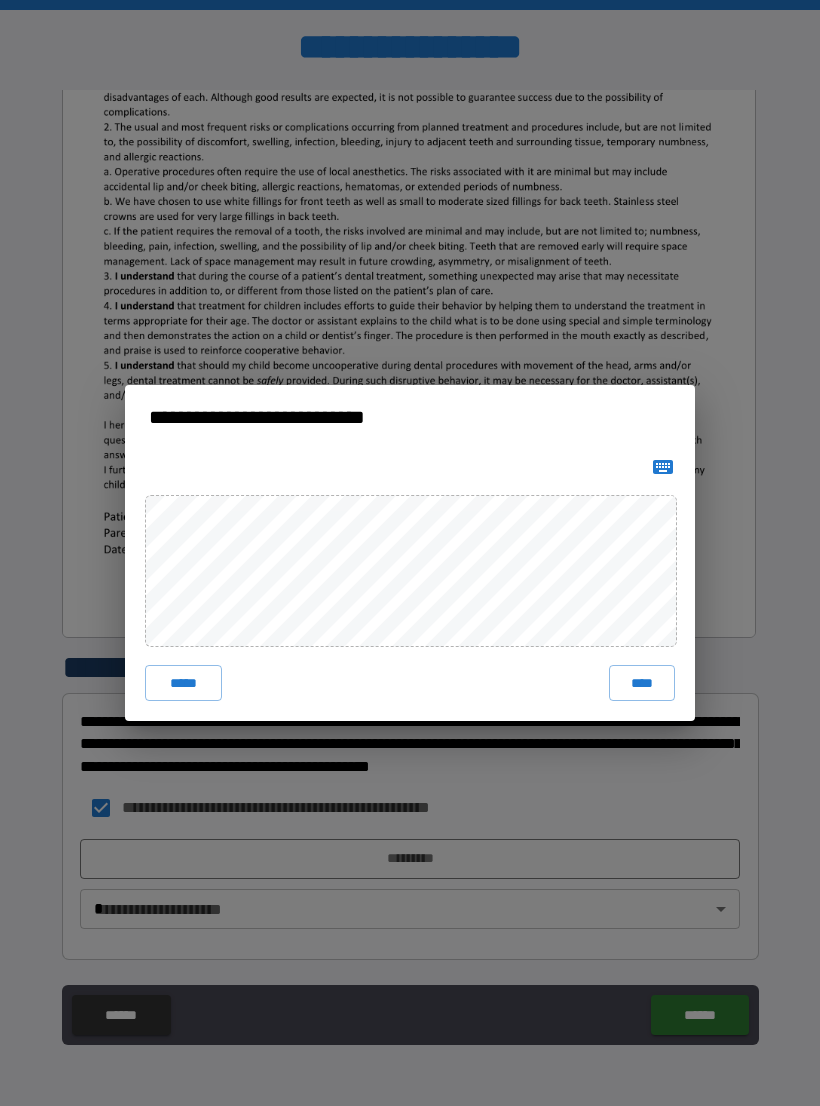 click on "****" at bounding box center [642, 683] 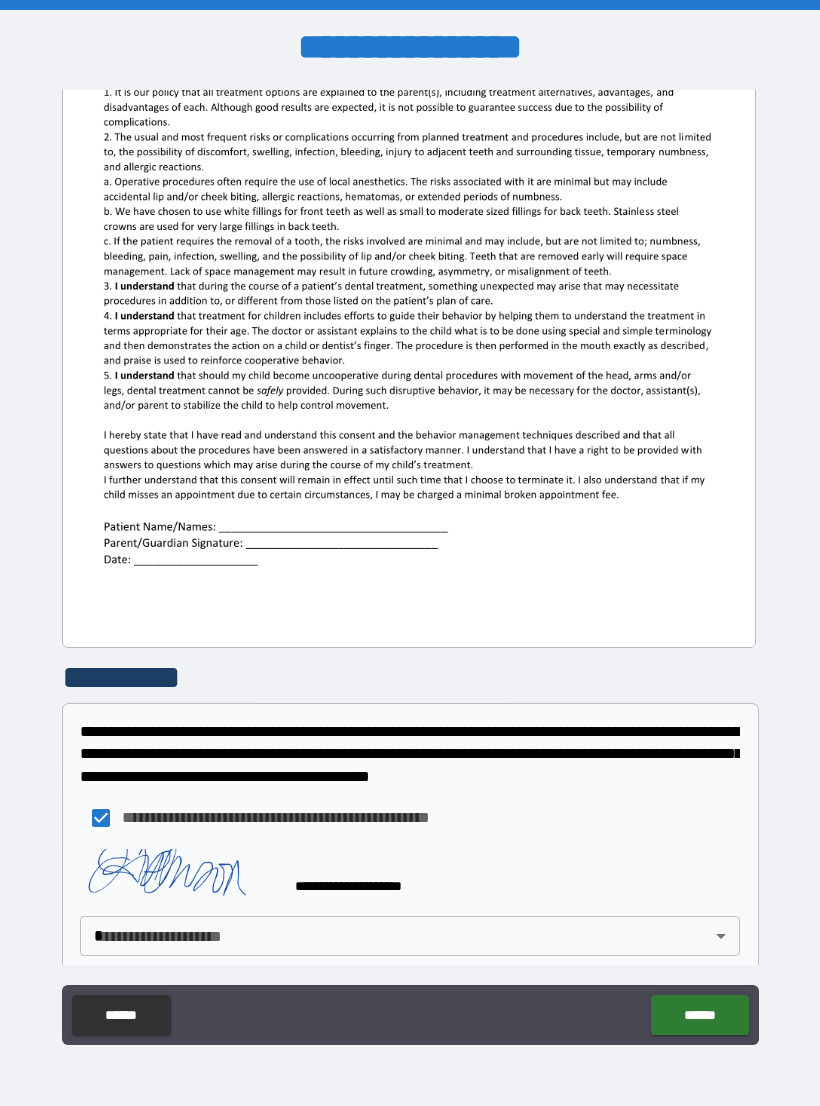 click on "**********" at bounding box center (410, 568) 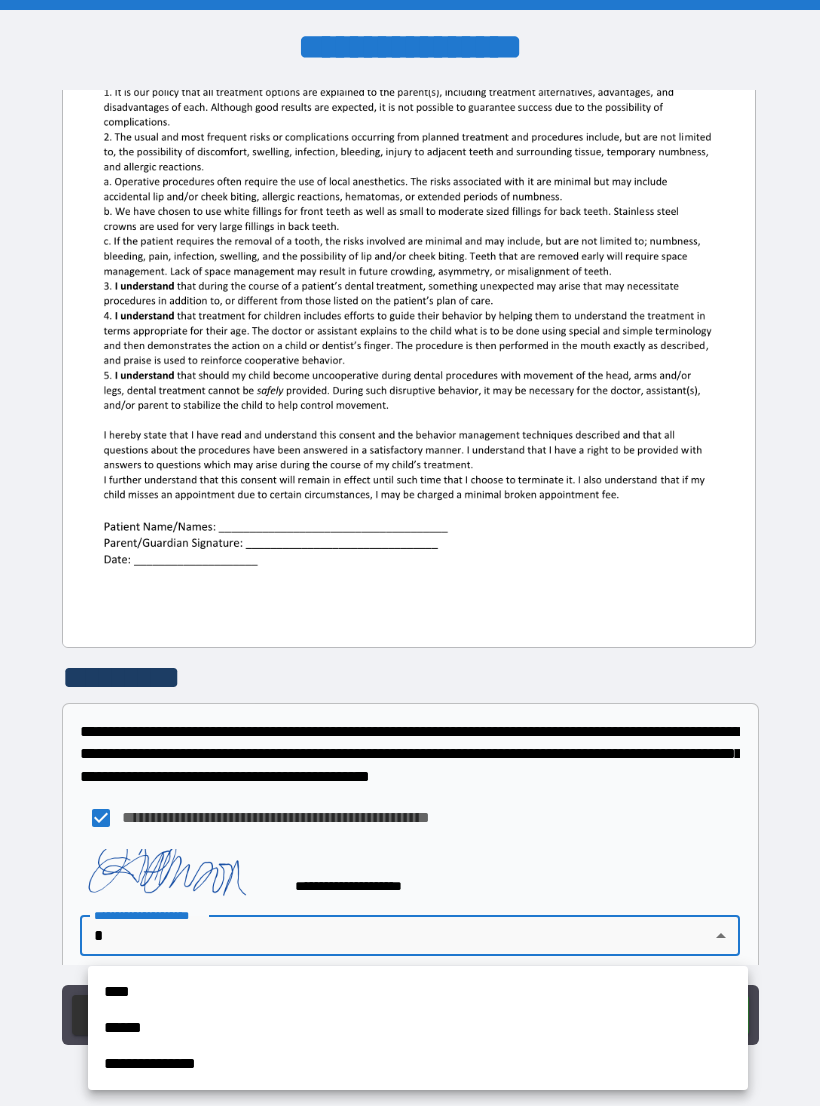 click on "**********" at bounding box center [418, 1064] 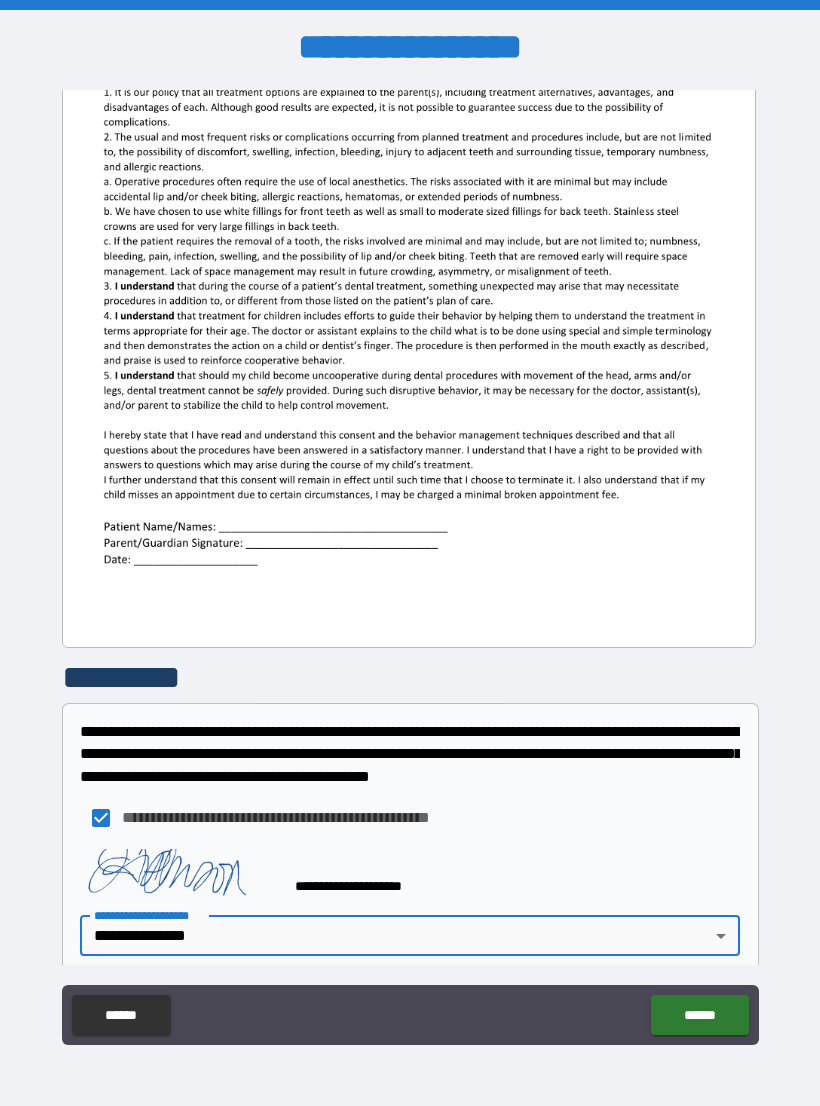 click on "******" at bounding box center (699, 1015) 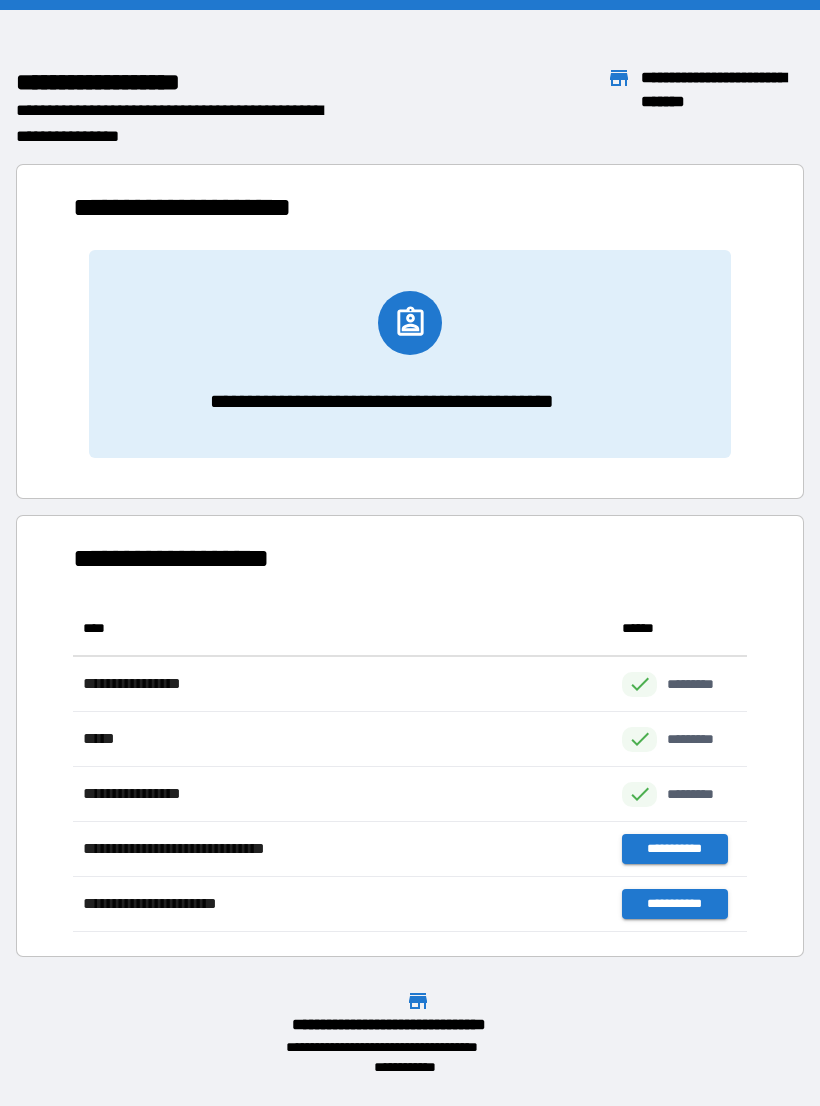 scroll, scrollTop: 1, scrollLeft: 1, axis: both 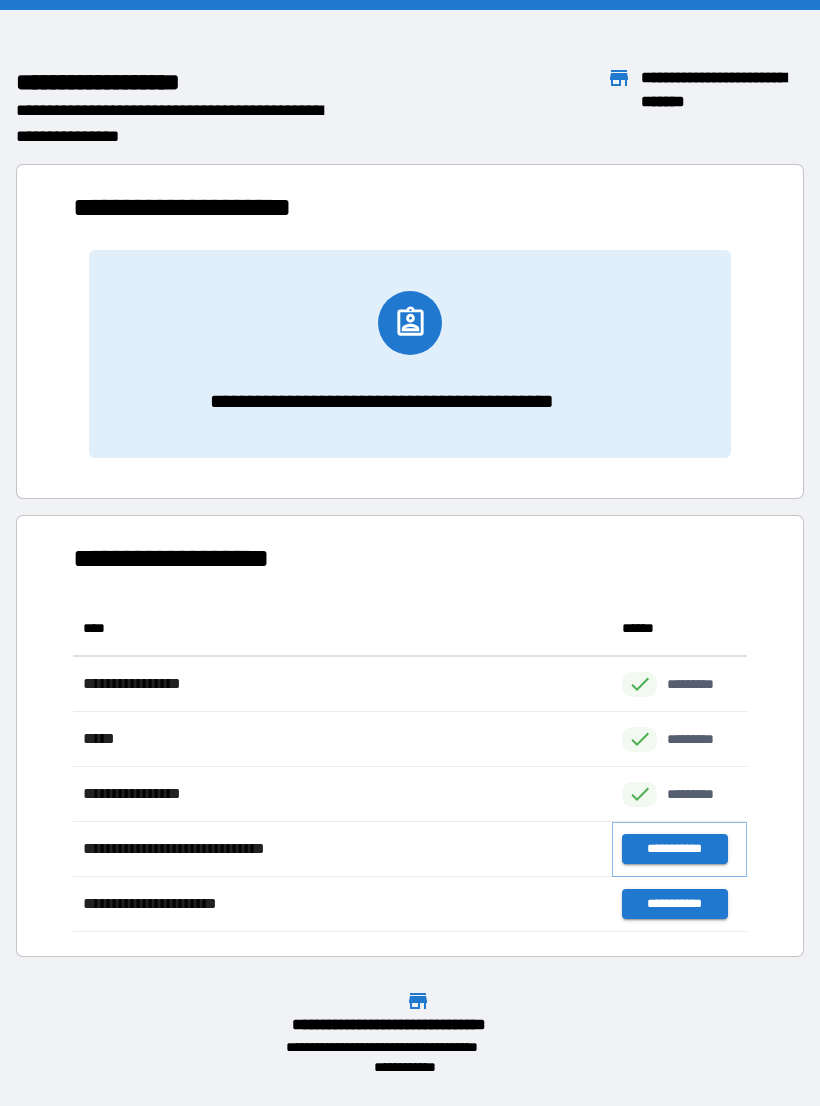 click on "**********" at bounding box center [674, 849] 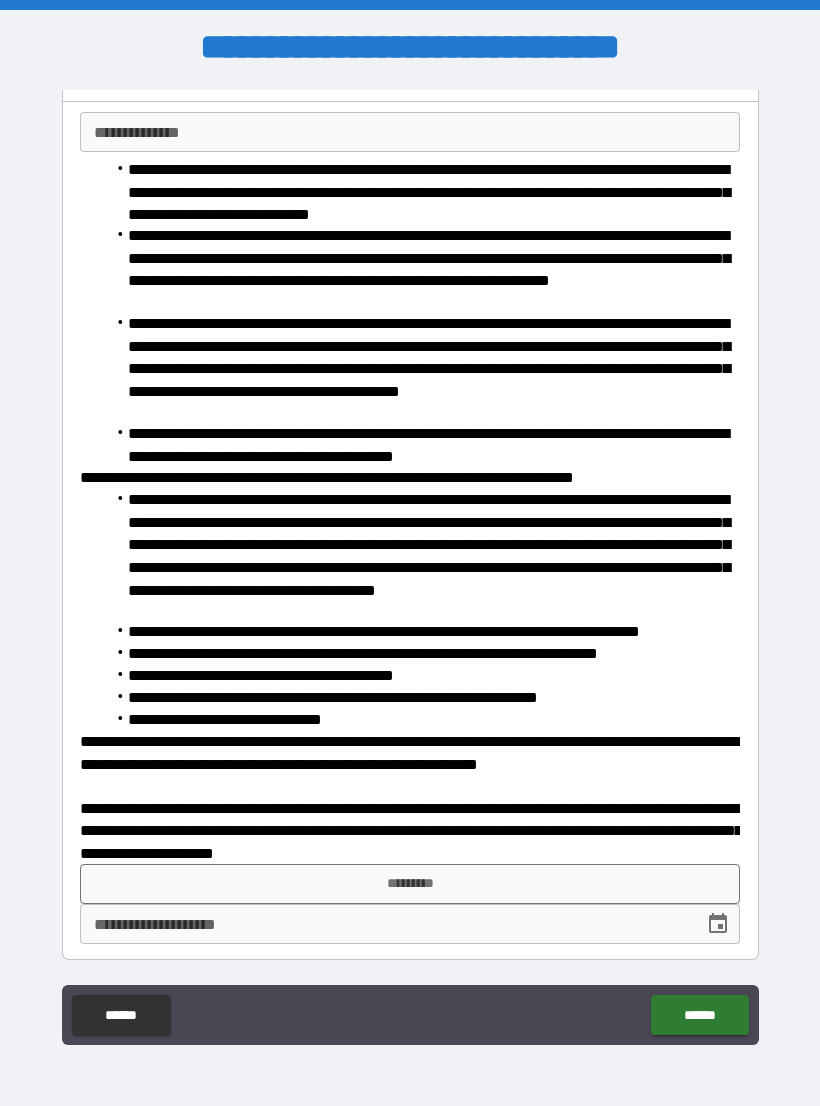 scroll, scrollTop: 119, scrollLeft: 0, axis: vertical 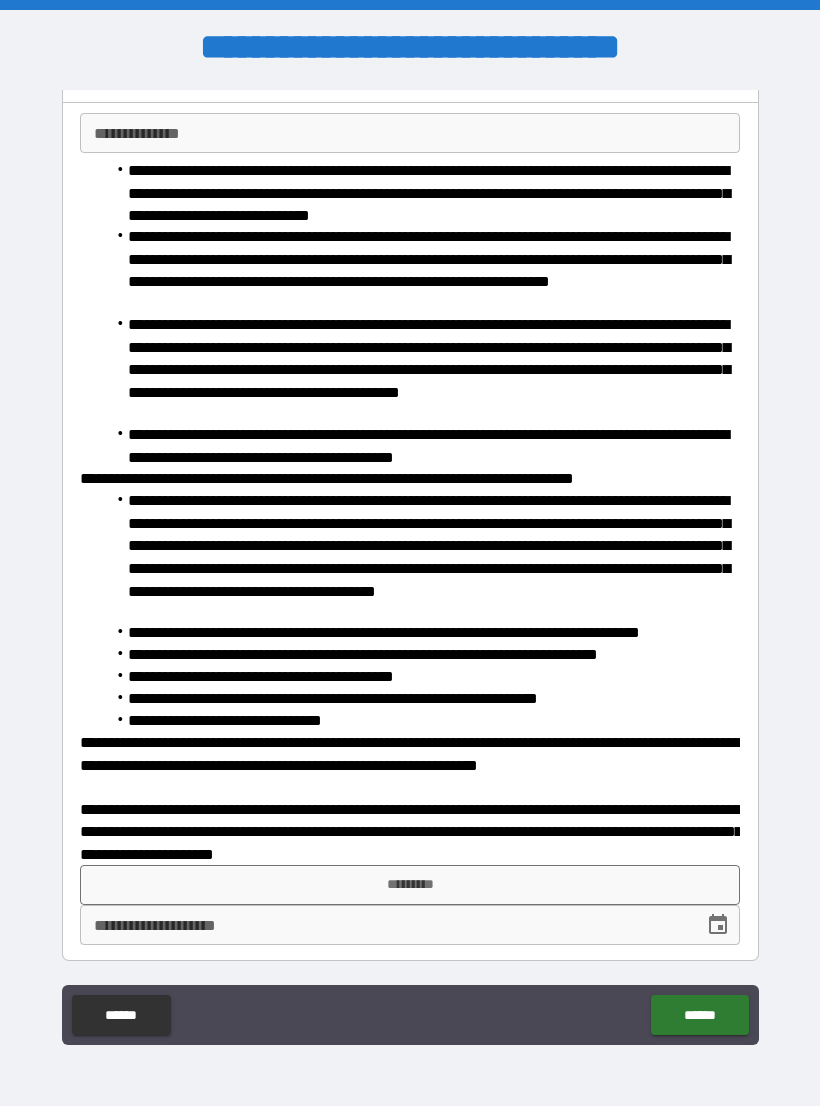 click on "*********" at bounding box center (410, 885) 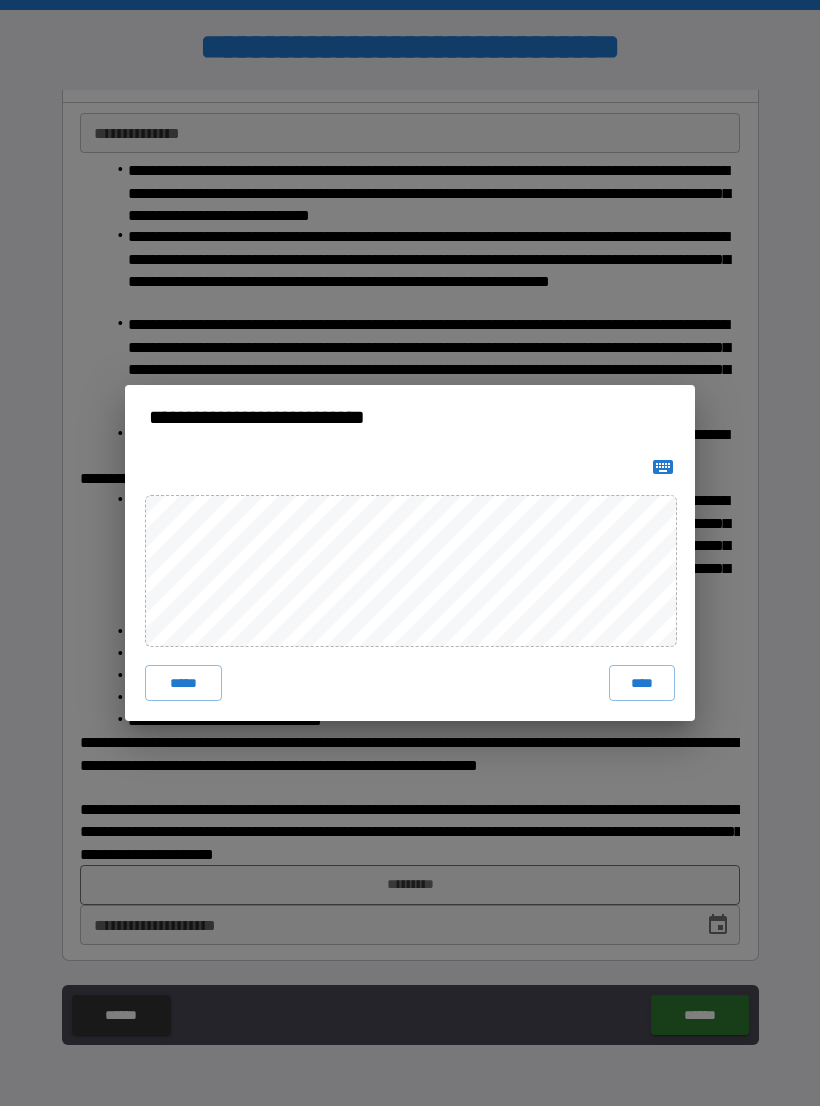 click on "****" at bounding box center (642, 683) 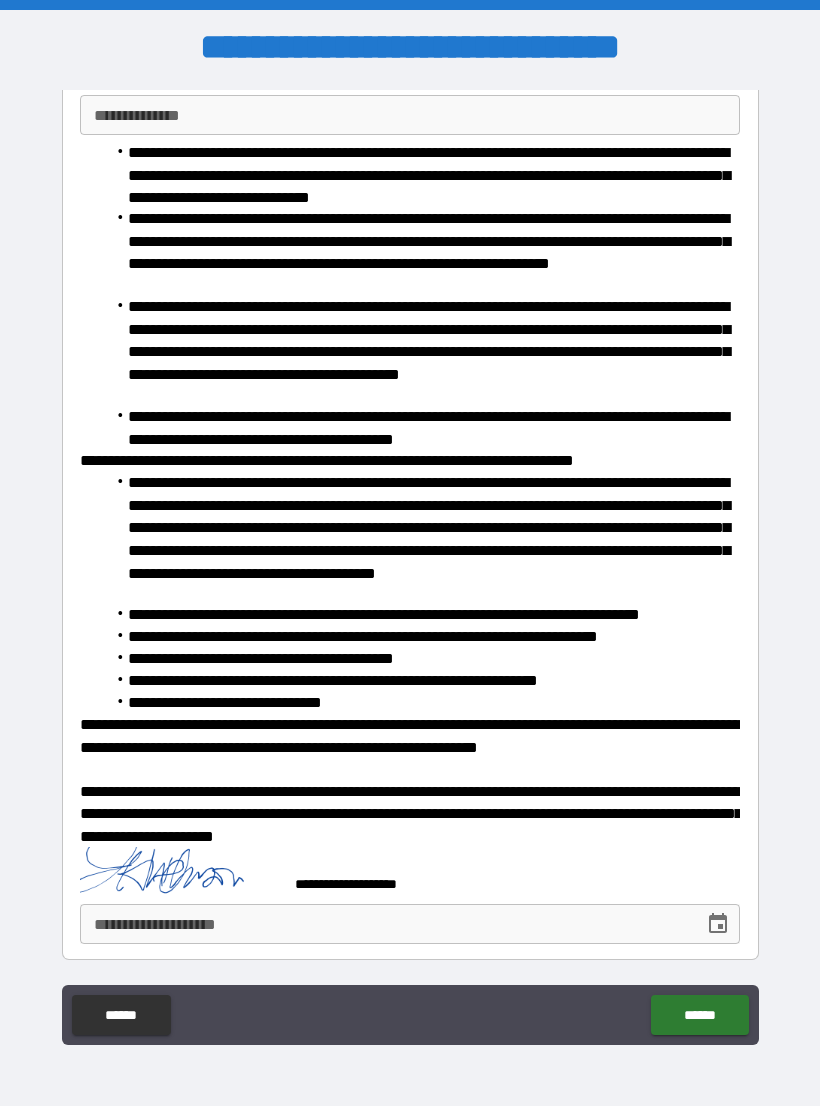 scroll, scrollTop: 136, scrollLeft: 0, axis: vertical 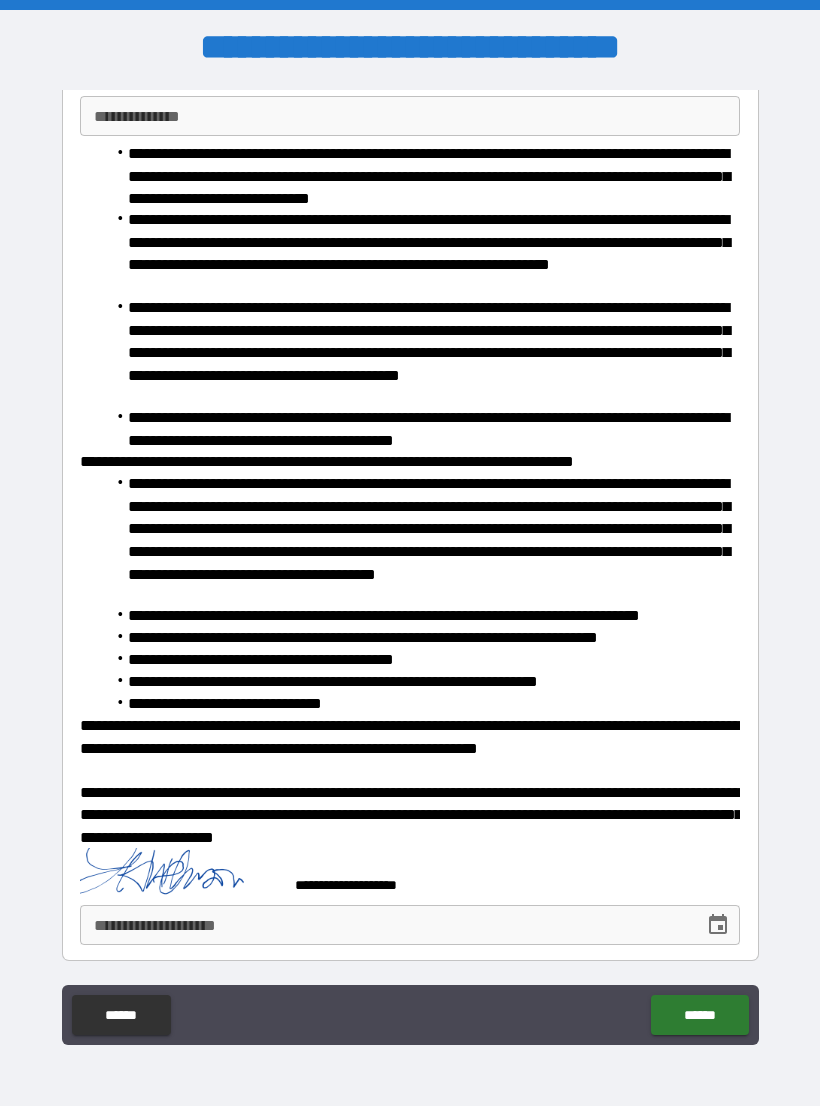 click on "******" at bounding box center (699, 1015) 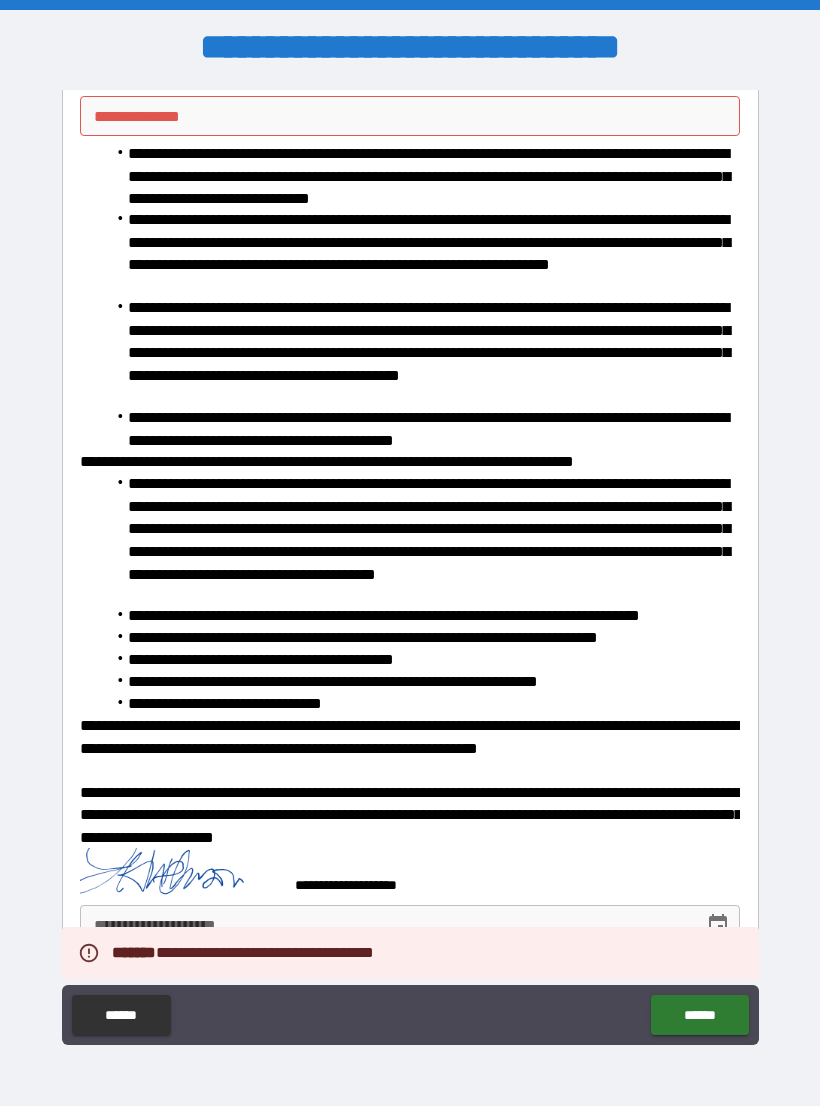 scroll, scrollTop: 136, scrollLeft: 0, axis: vertical 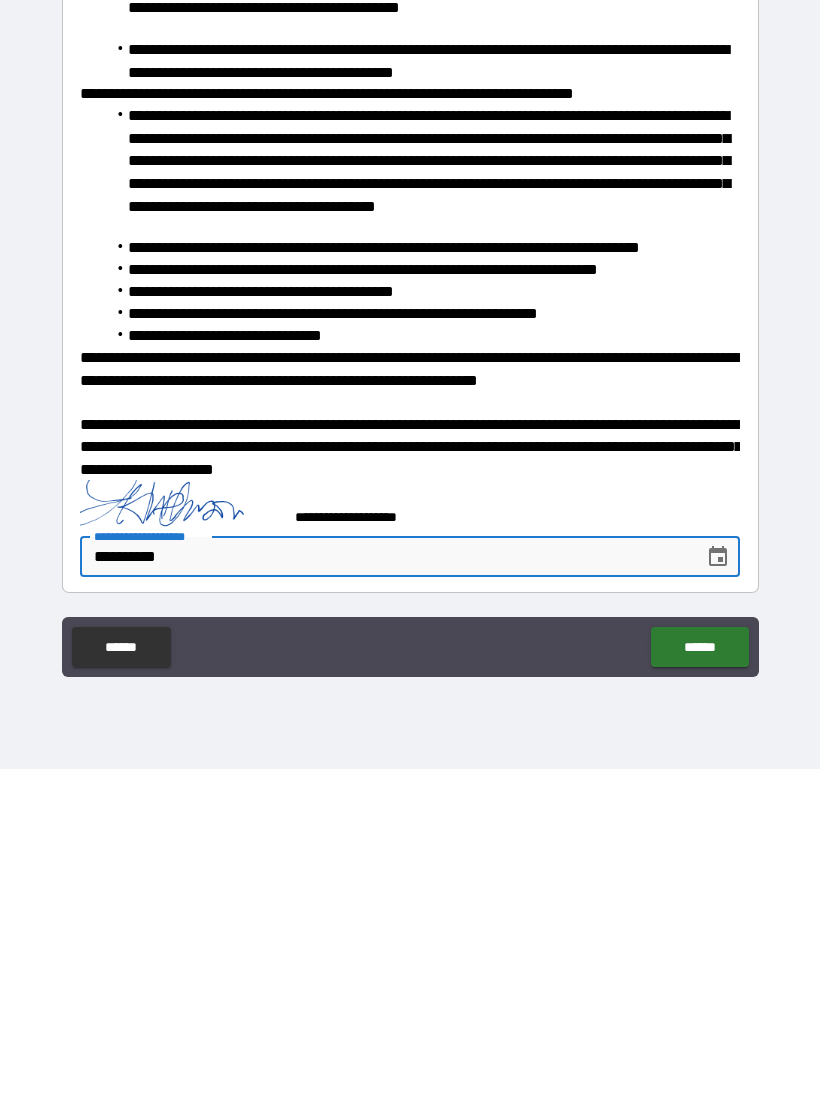 type on "**********" 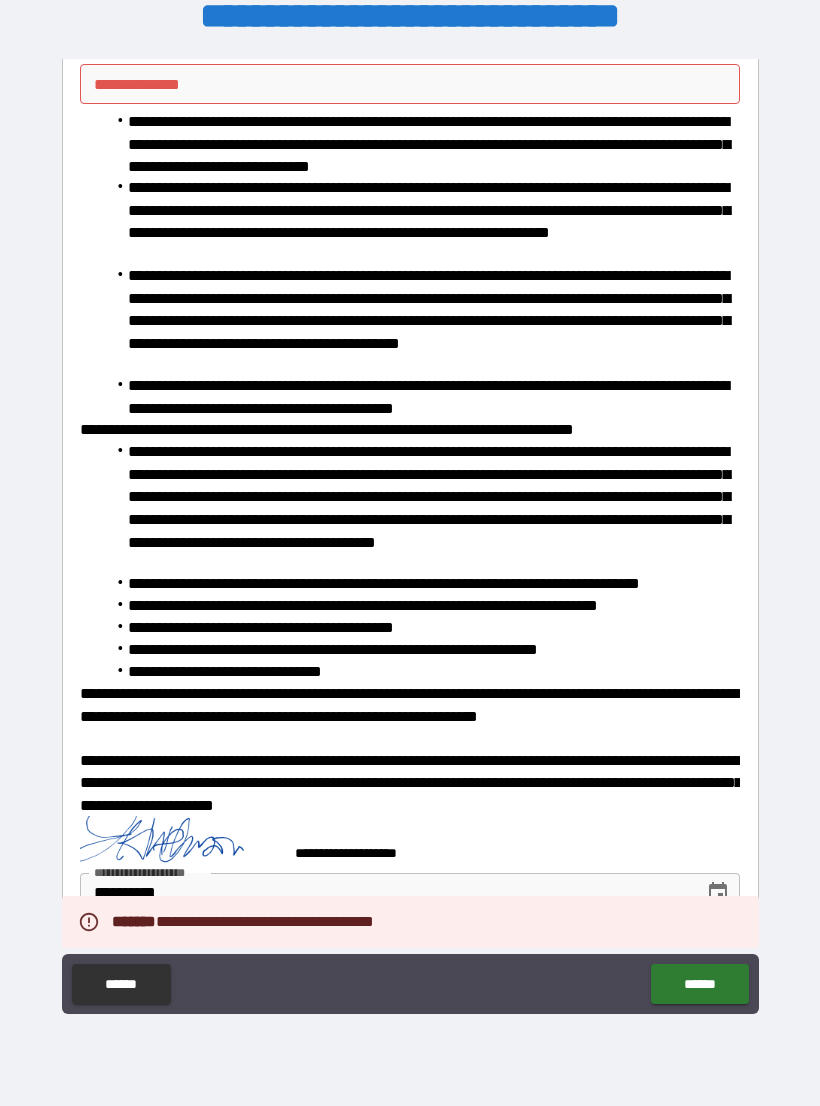 scroll, scrollTop: 136, scrollLeft: 0, axis: vertical 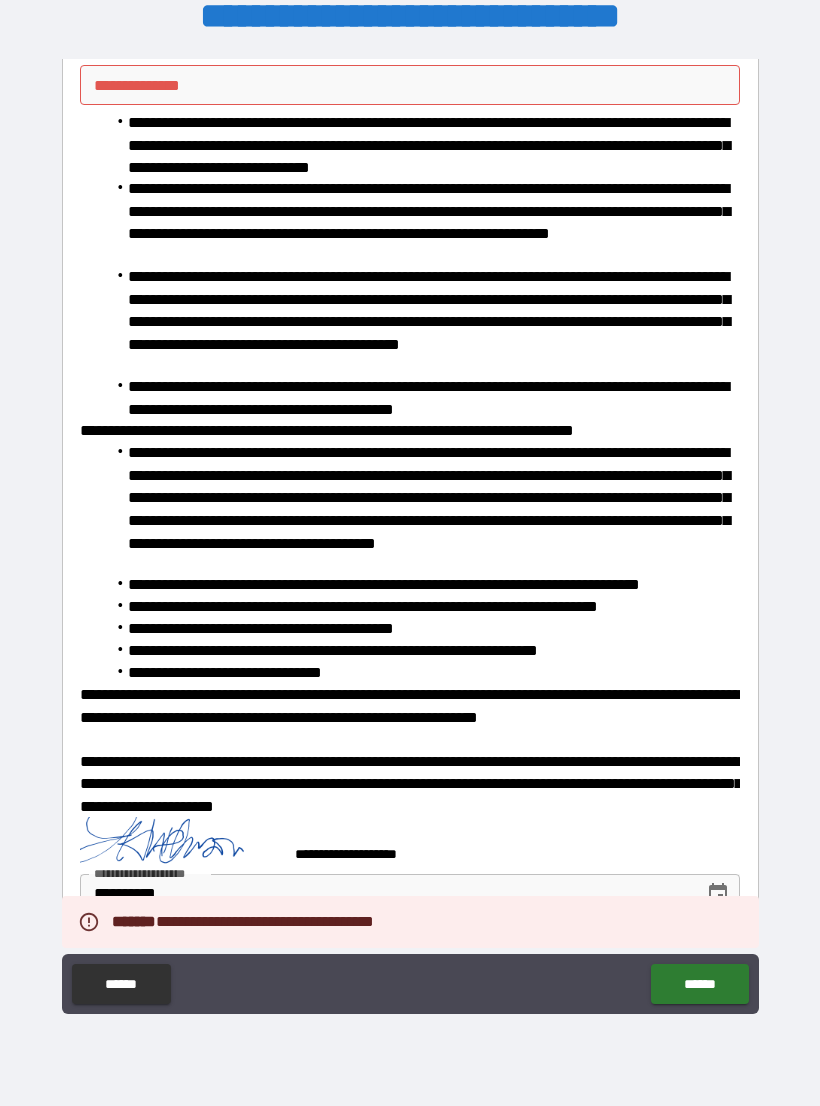 click on "******" at bounding box center (699, 984) 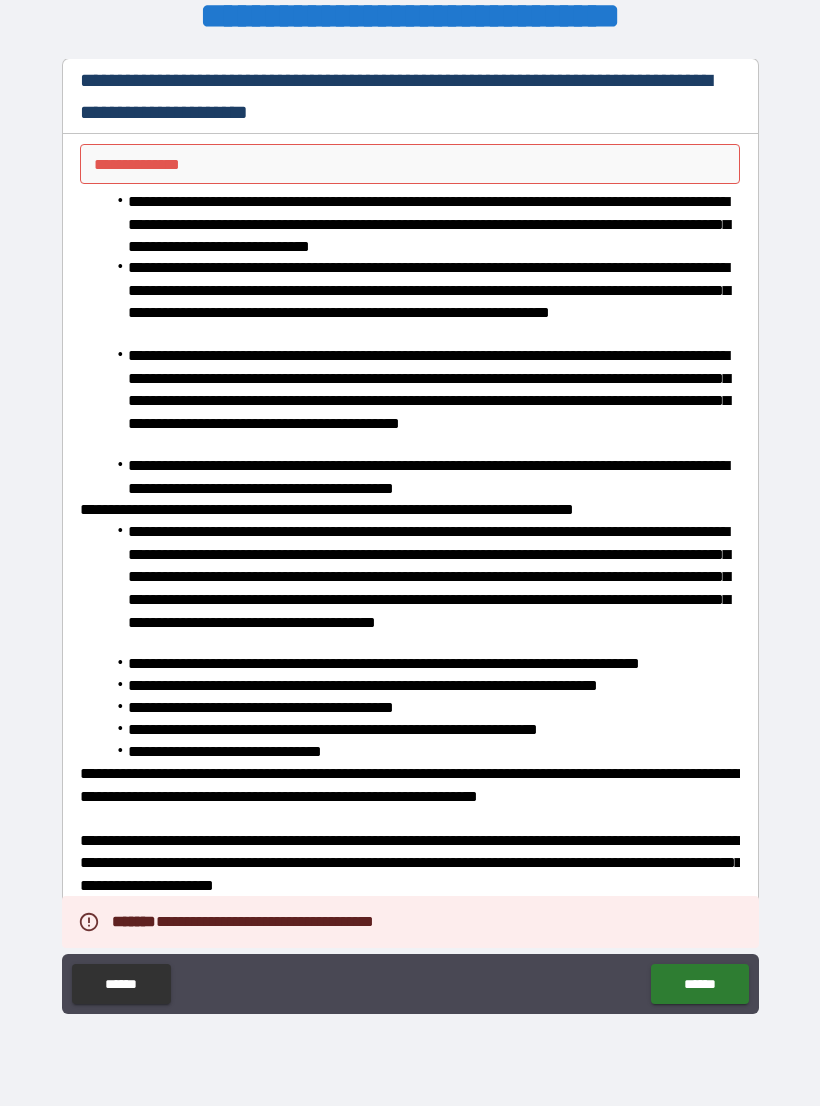 scroll, scrollTop: 56, scrollLeft: 0, axis: vertical 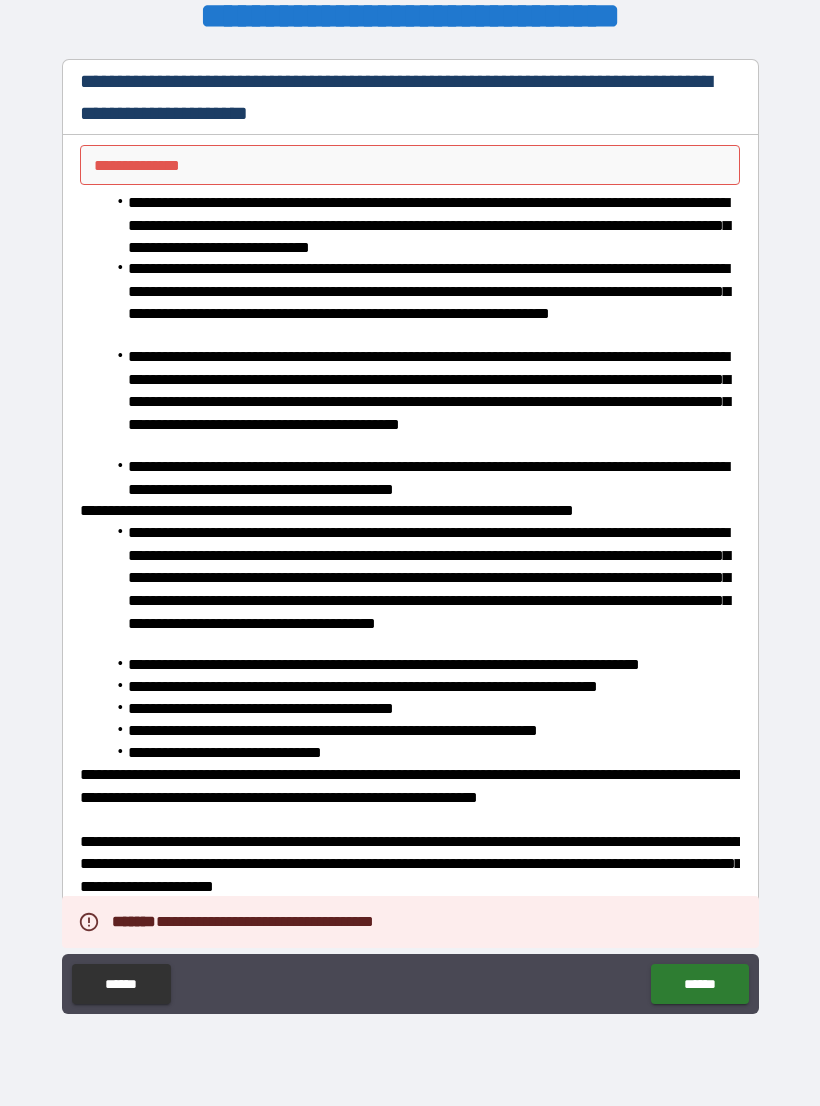 click on "**********" at bounding box center (410, 160) 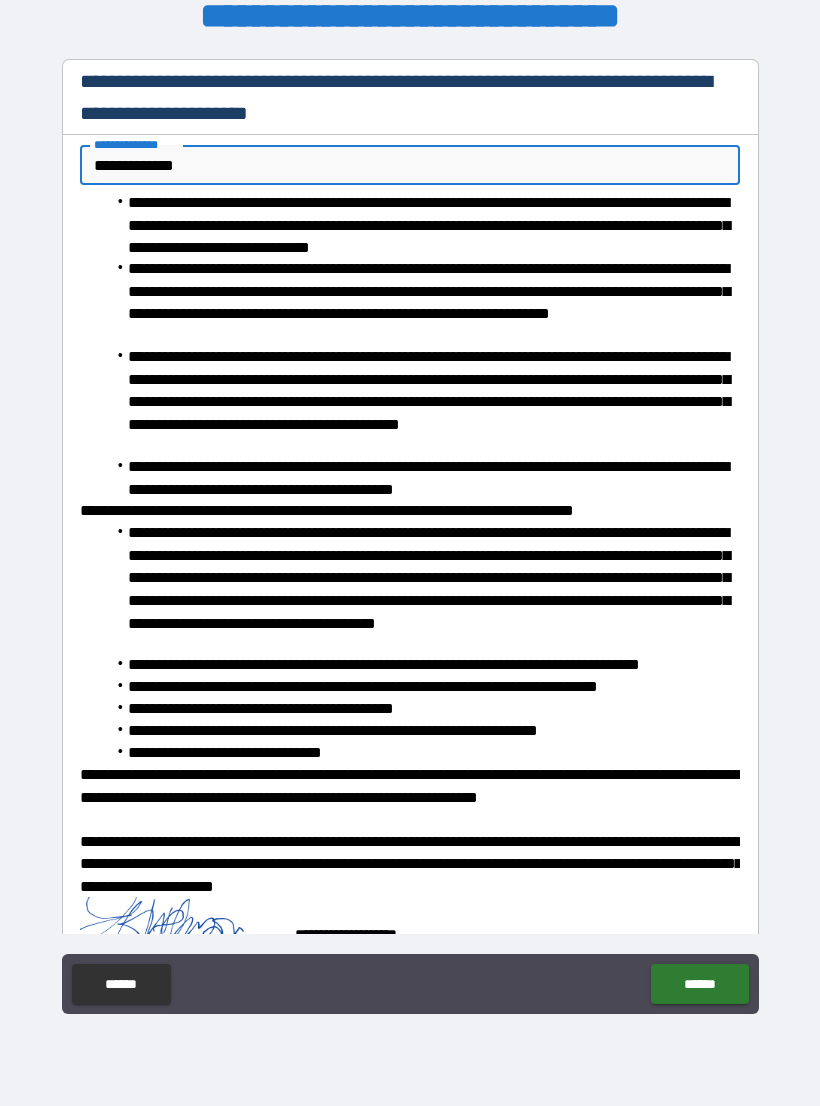 type on "**********" 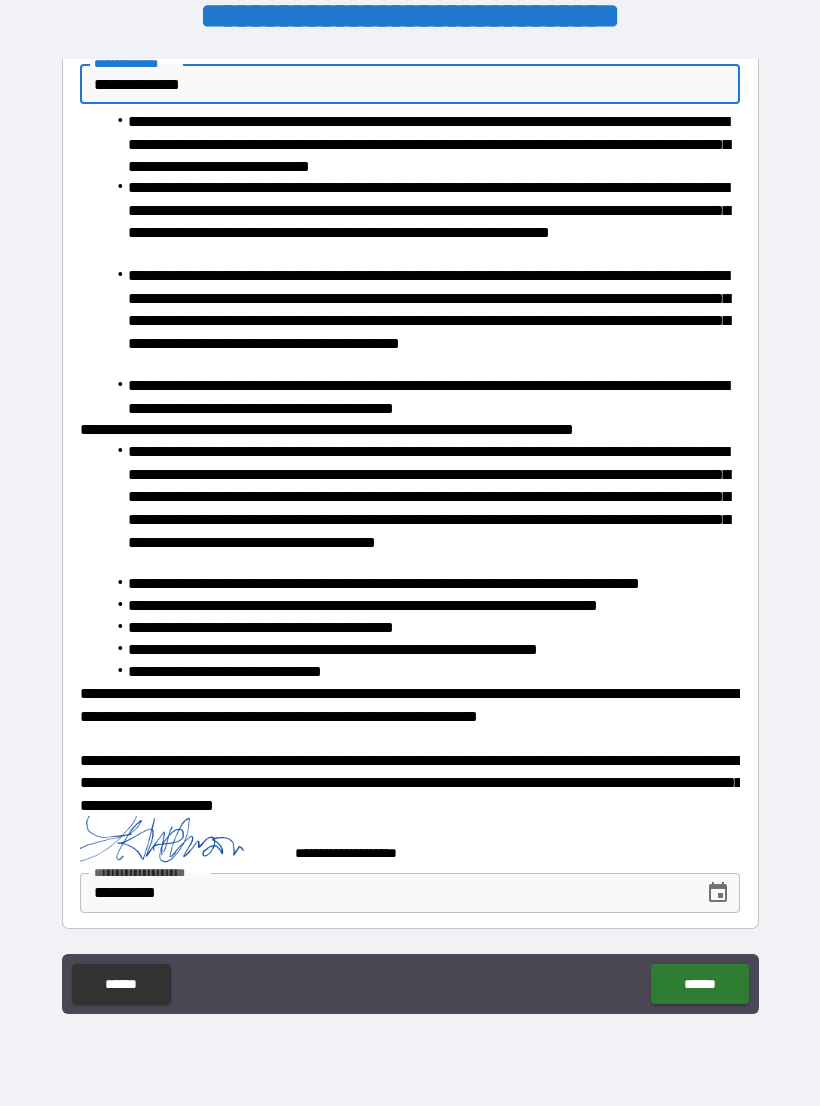 scroll, scrollTop: 136, scrollLeft: 0, axis: vertical 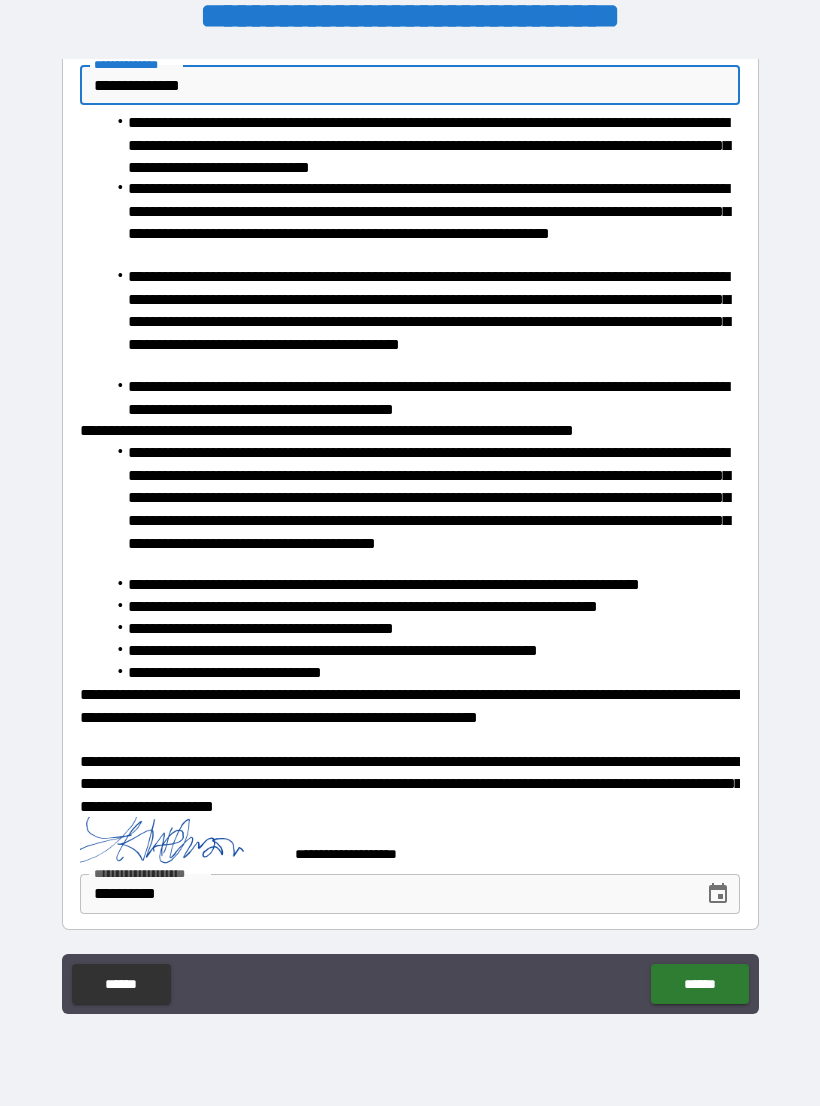 click on "******" at bounding box center (699, 984) 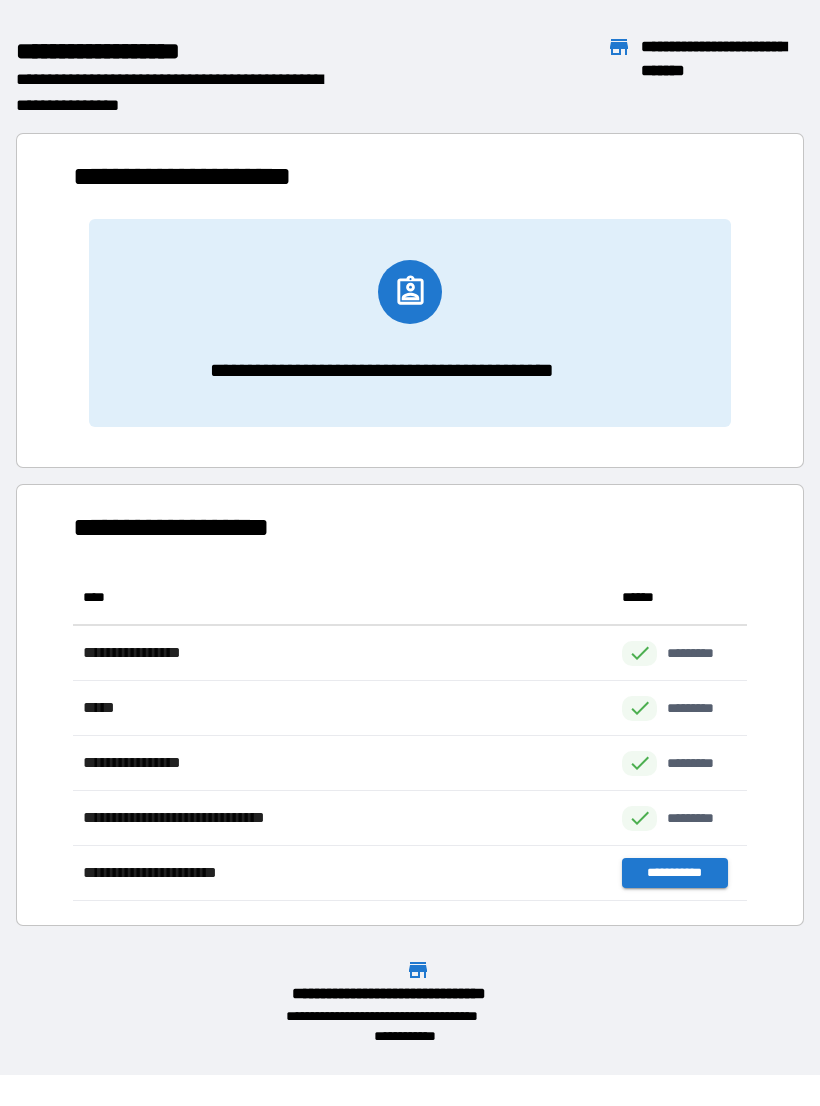 scroll, scrollTop: 1, scrollLeft: 1, axis: both 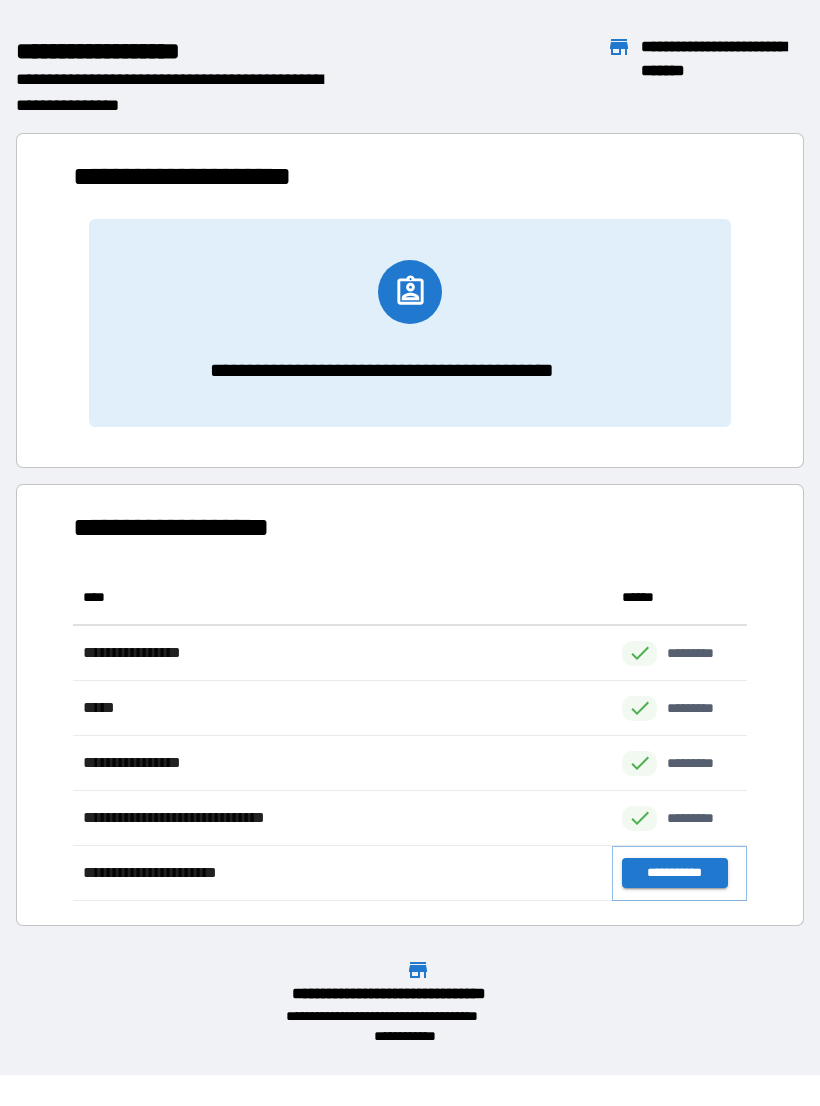 click on "**********" at bounding box center [674, 873] 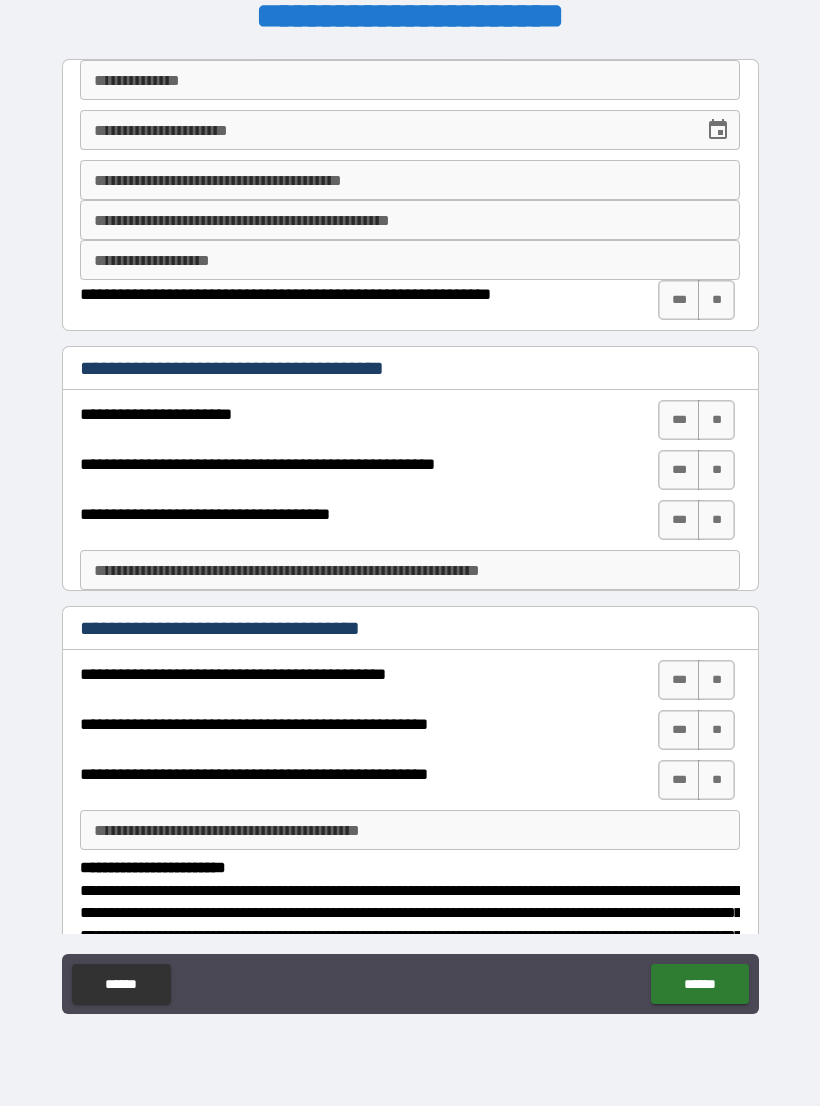 scroll, scrollTop: 0, scrollLeft: 0, axis: both 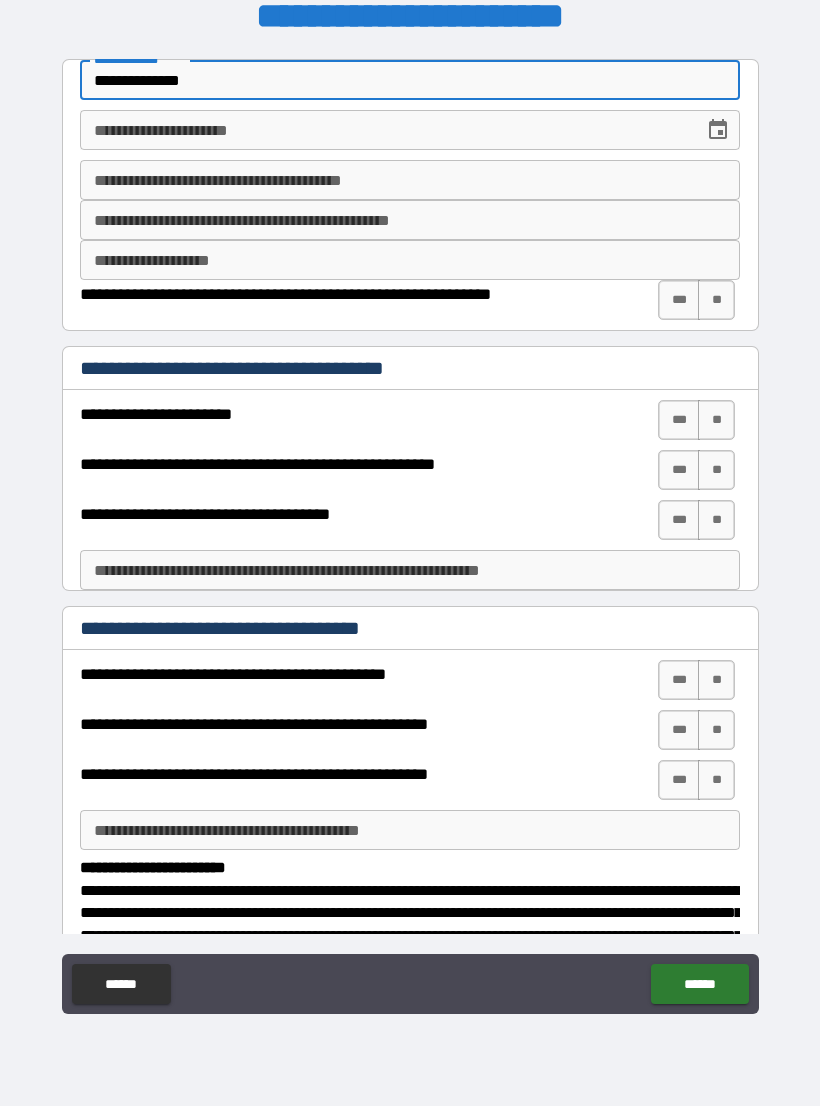 type on "**********" 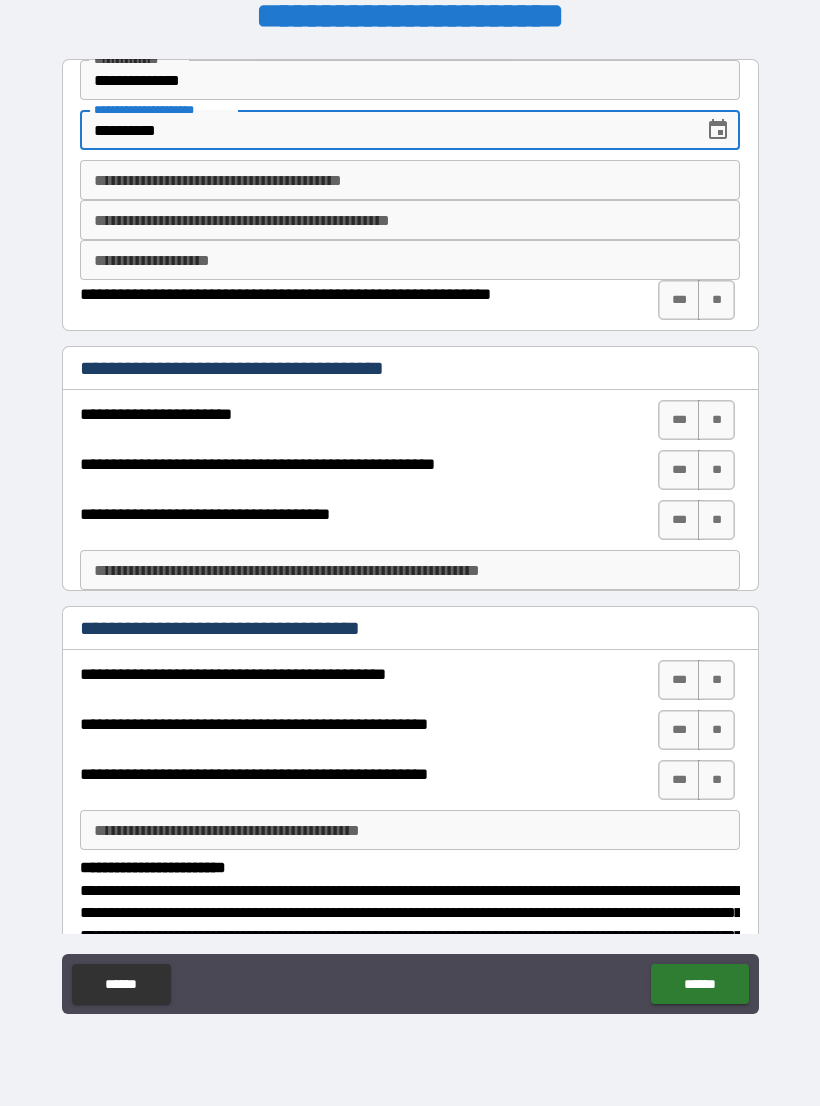 type on "**********" 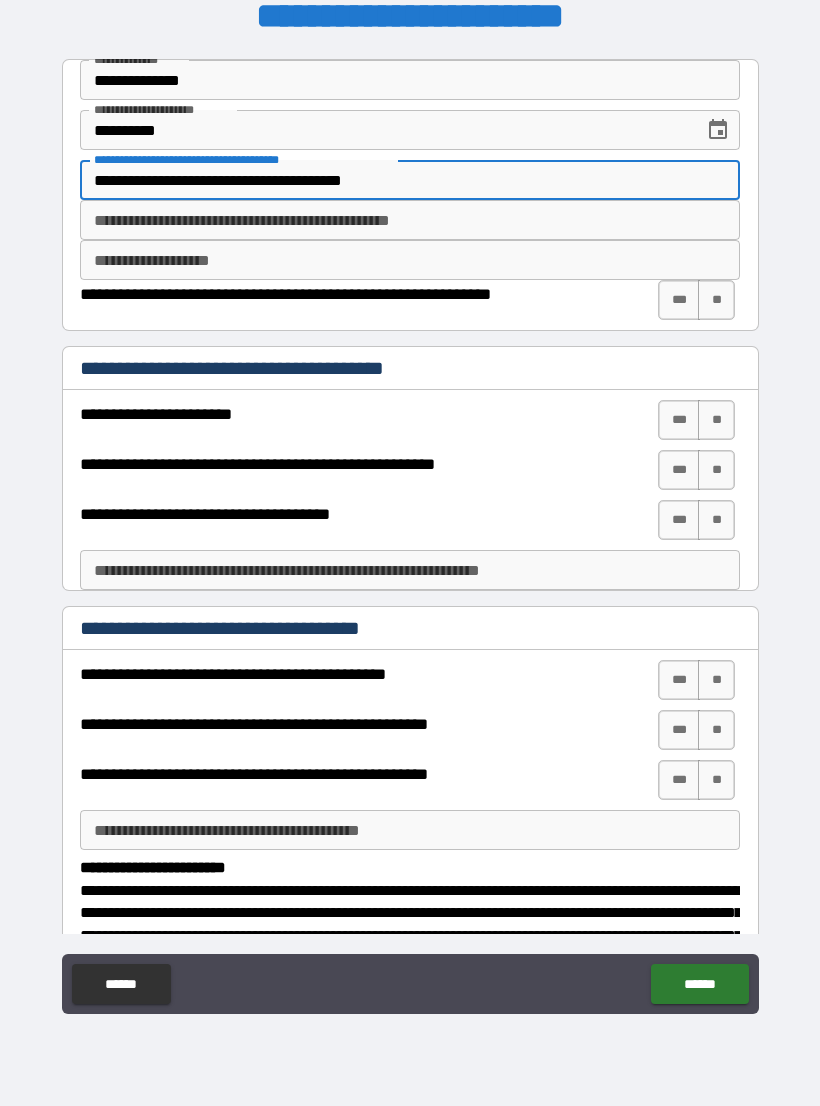 type on "**********" 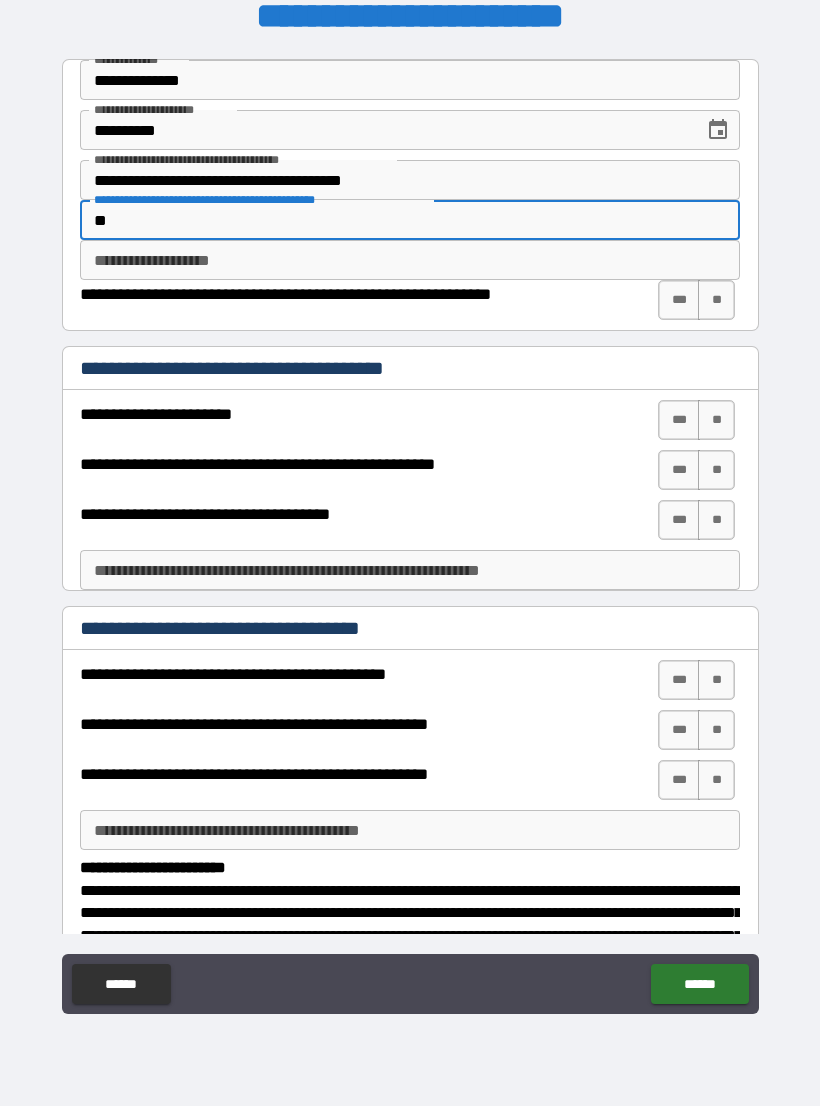type on "*" 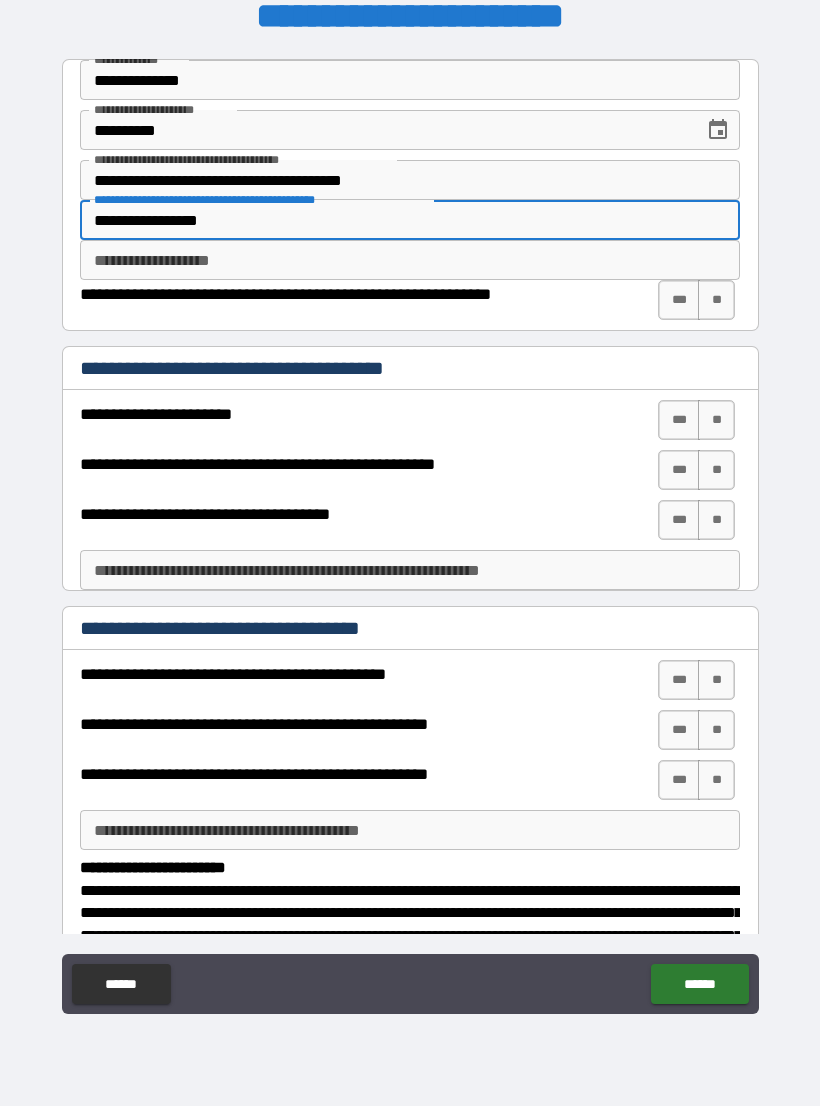 type on "**********" 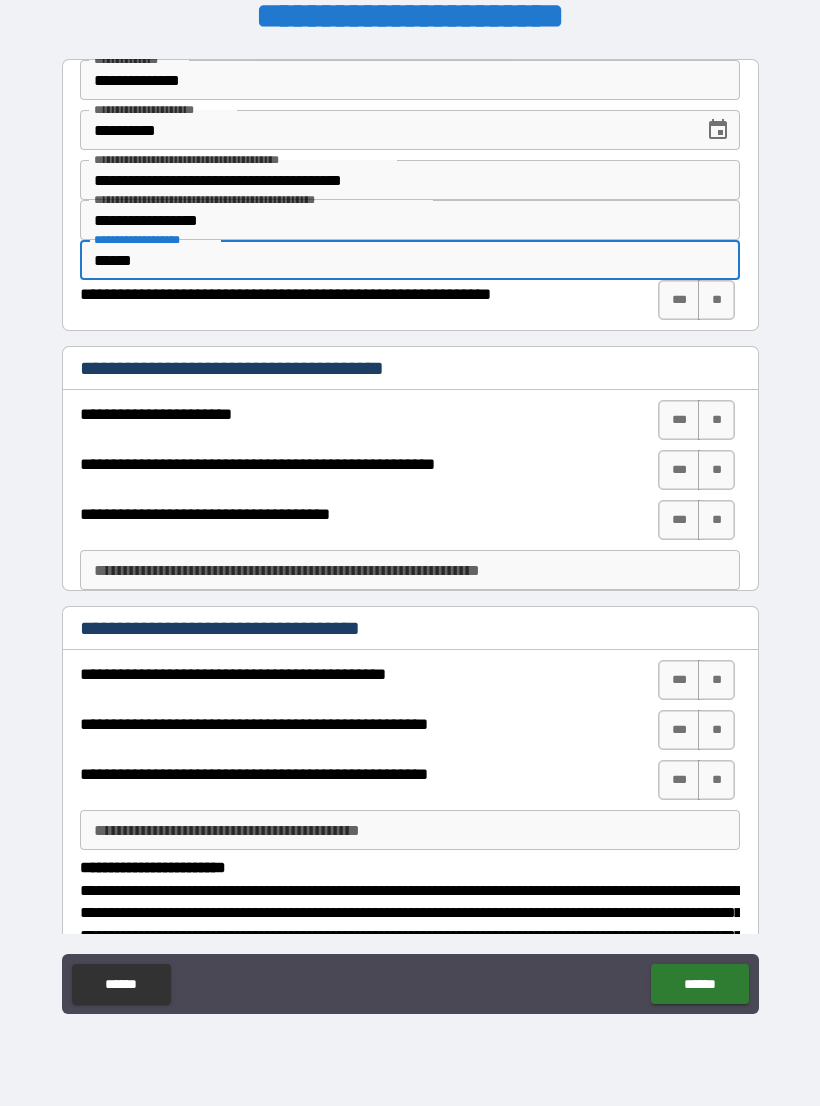 type on "******" 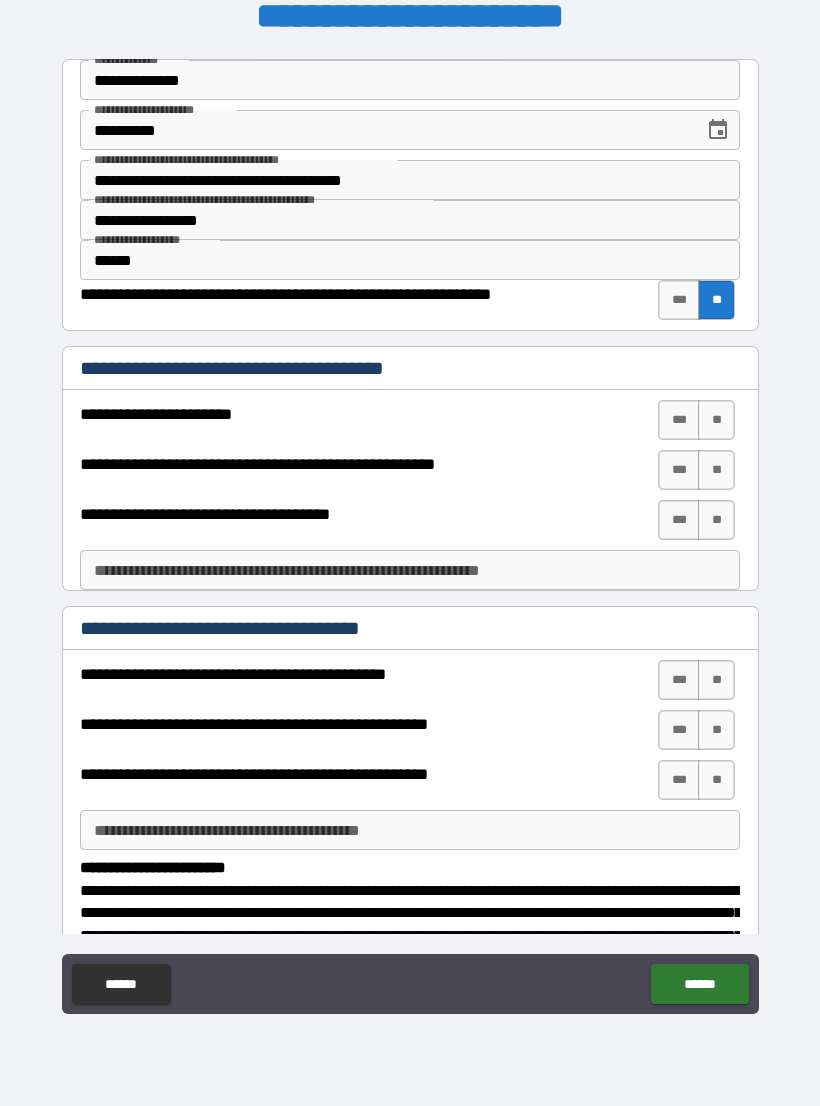 click on "***" at bounding box center [679, 300] 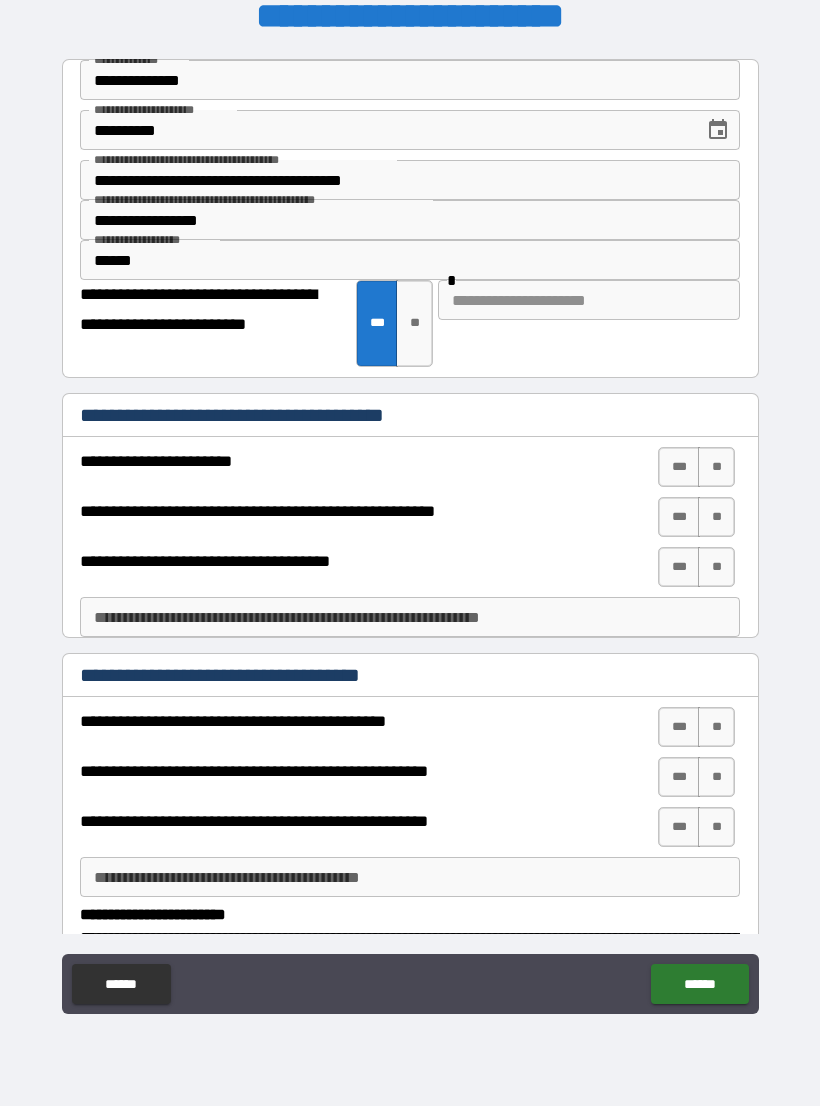 click on "***" at bounding box center [377, 323] 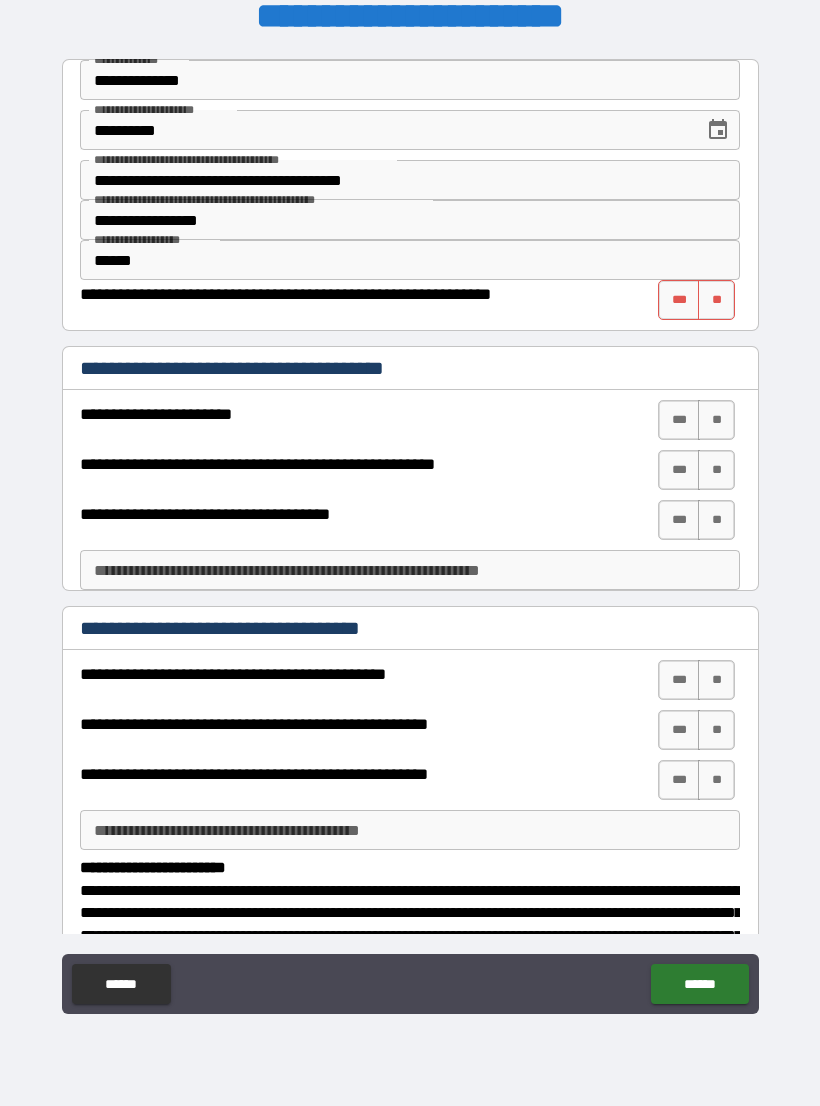 click on "***" at bounding box center [679, 300] 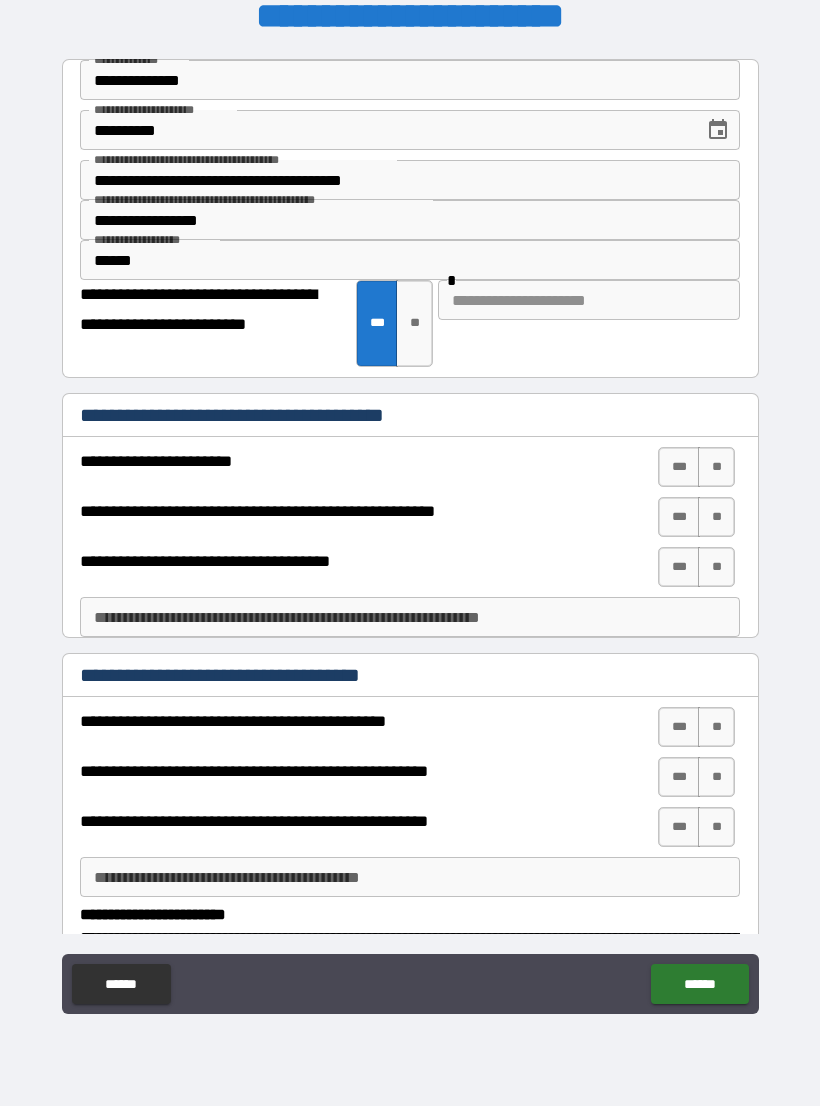 click at bounding box center [589, 300] 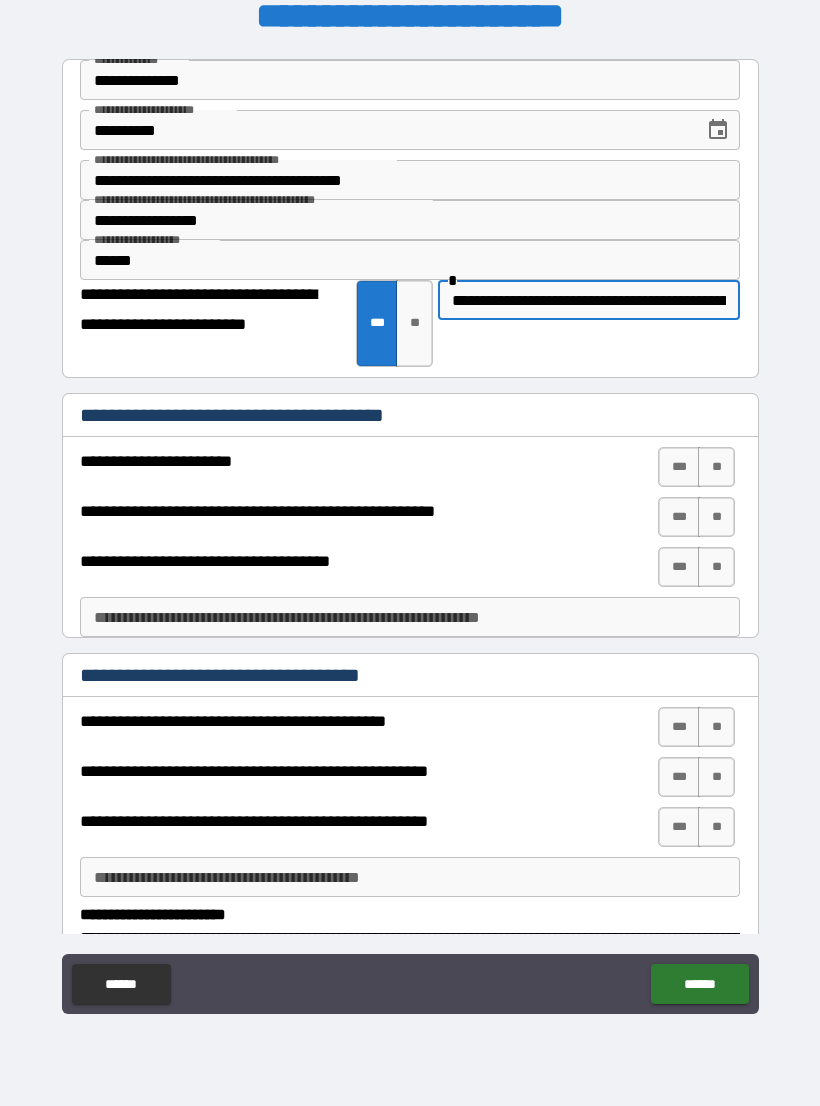type on "**********" 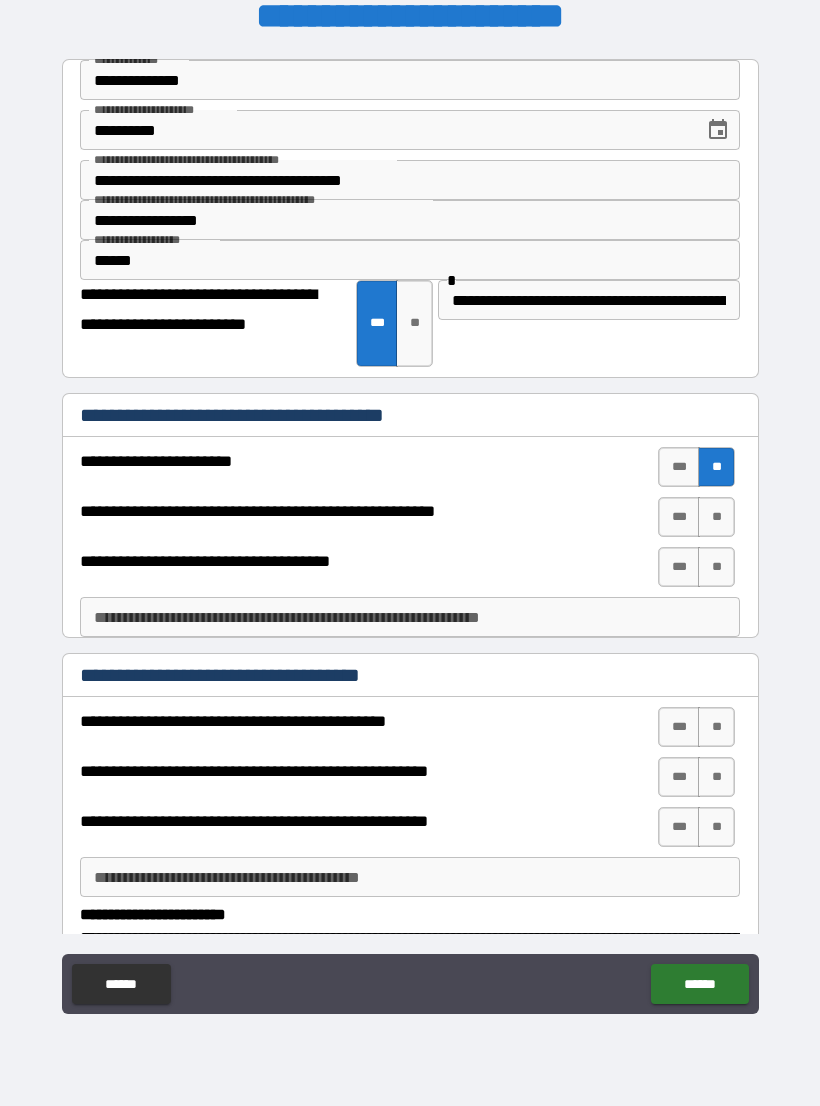click on "**" at bounding box center [716, 517] 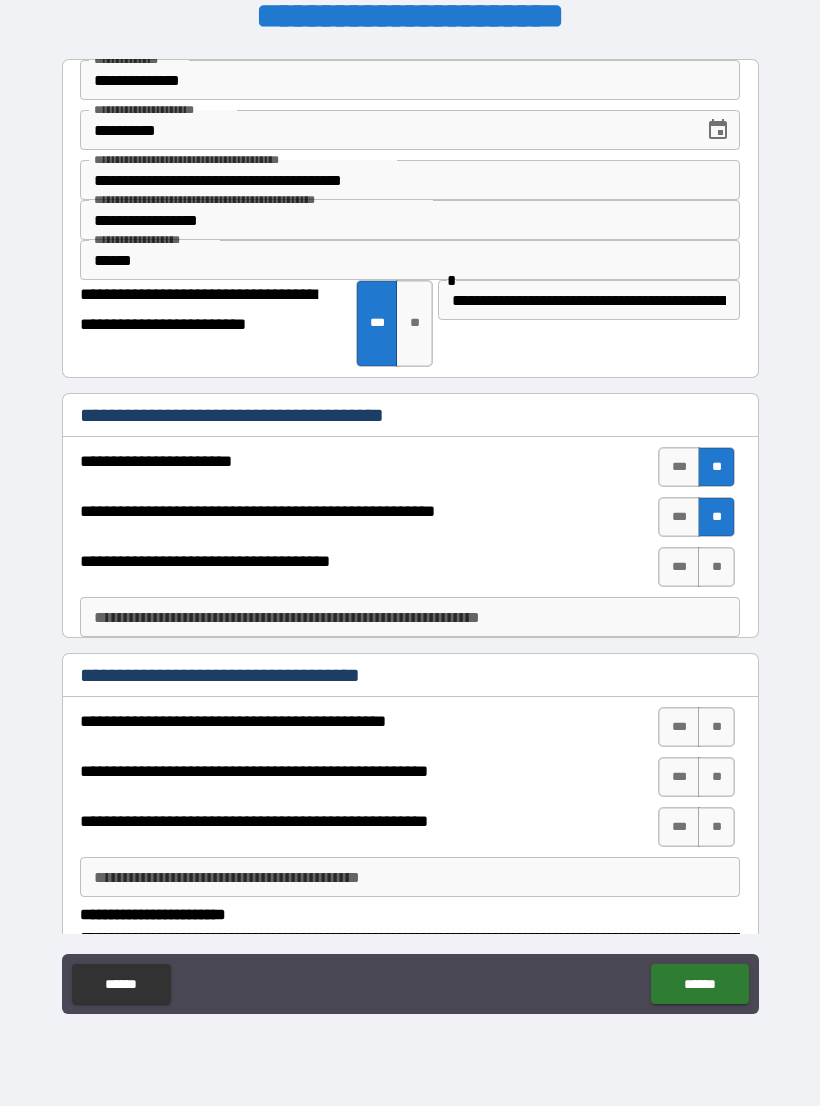 click on "**" at bounding box center [716, 567] 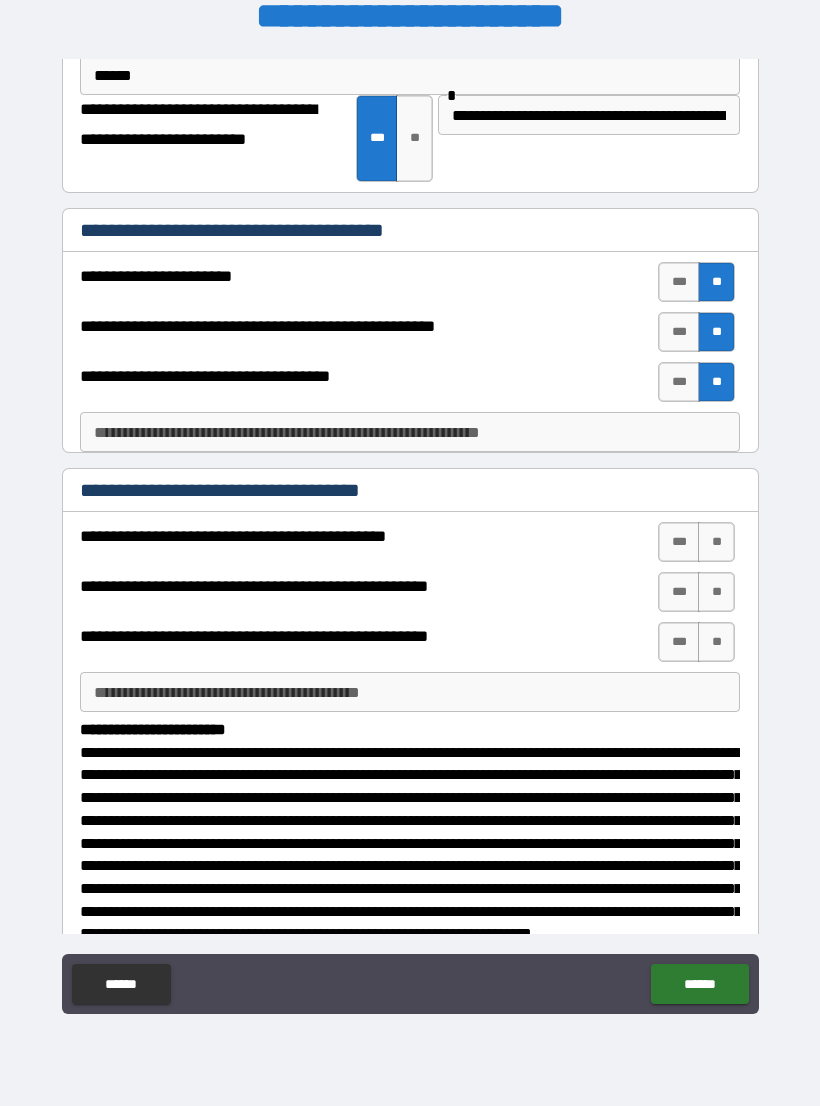 scroll, scrollTop: 191, scrollLeft: 0, axis: vertical 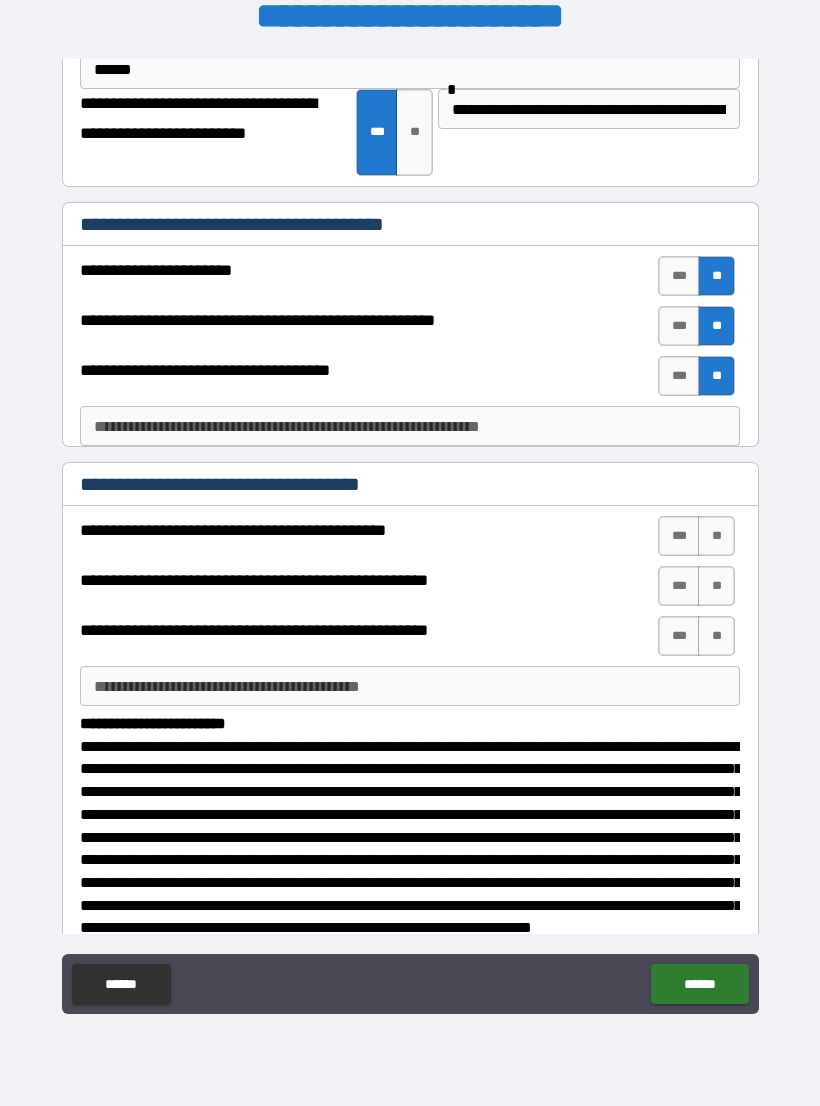 click on "**********" at bounding box center [410, 426] 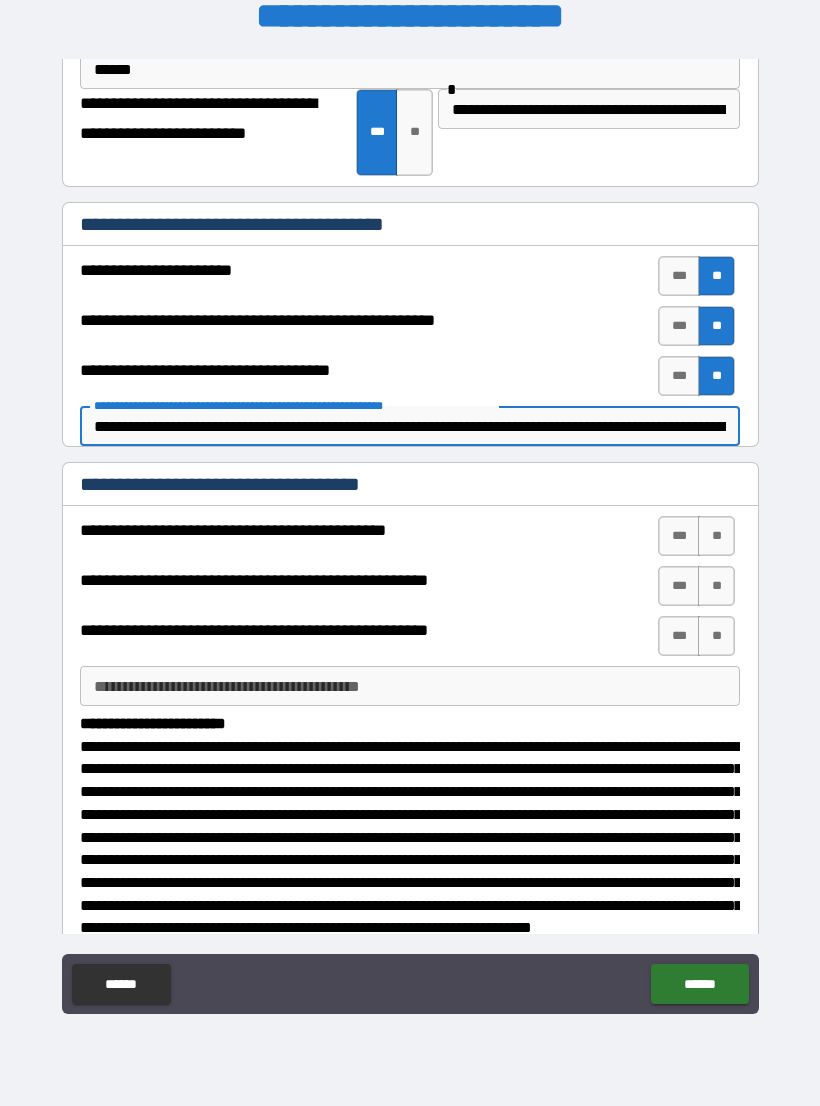 type on "**********" 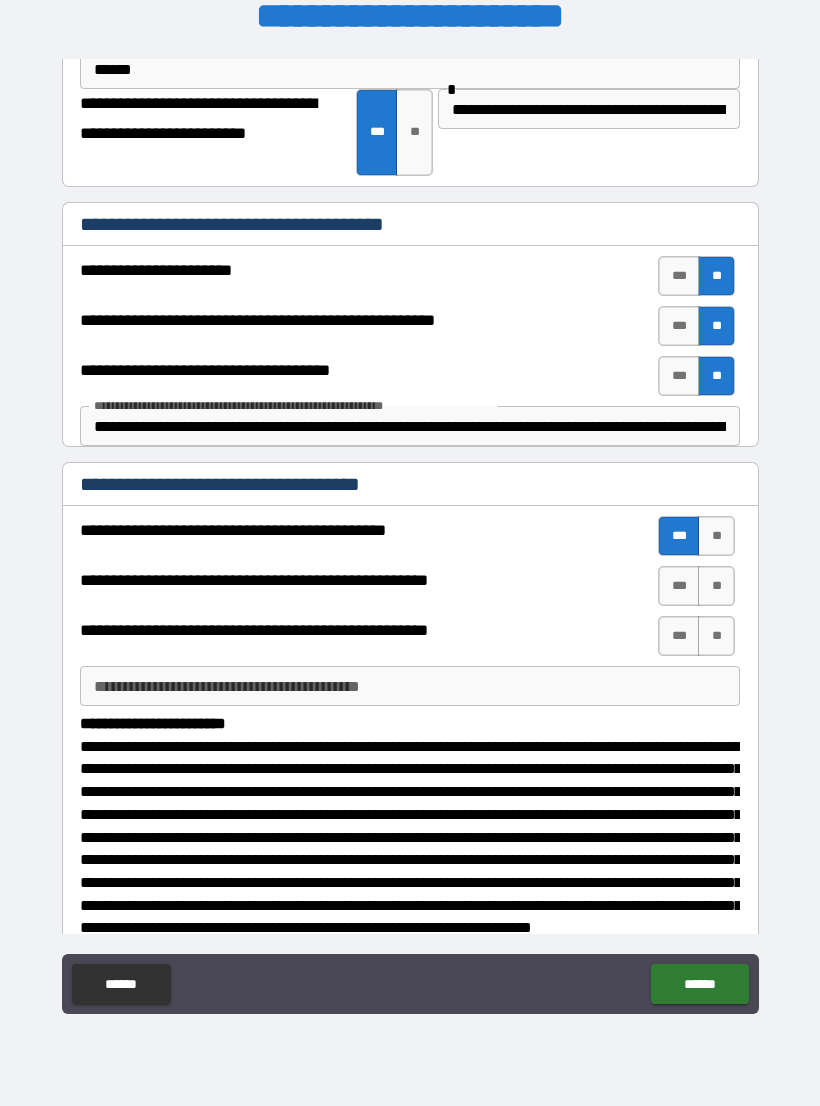 click on "***" at bounding box center [679, 586] 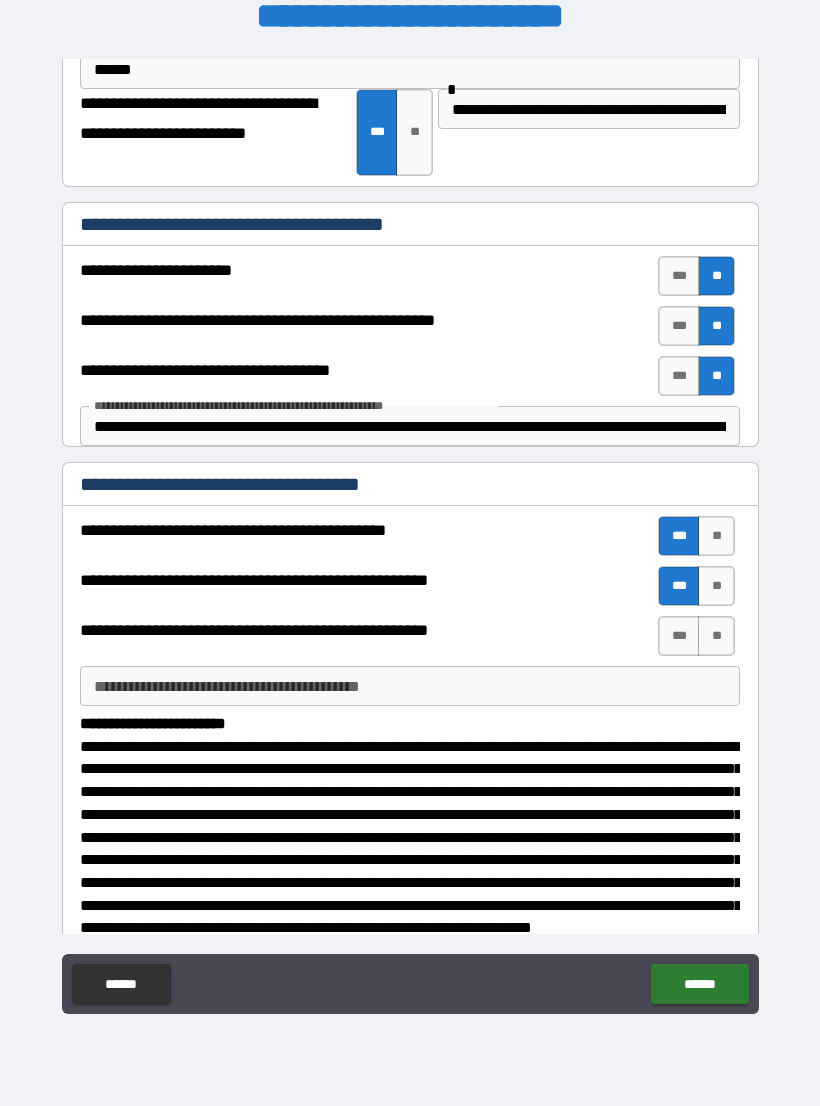 click on "**" at bounding box center (716, 636) 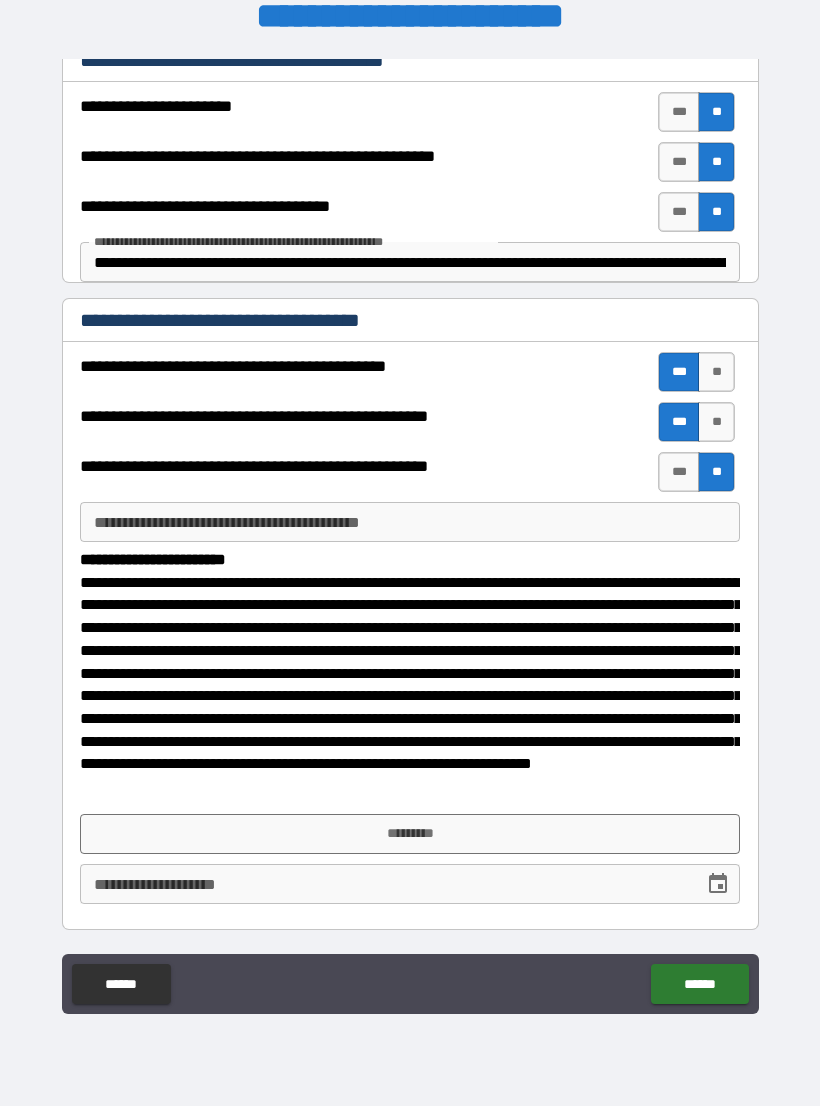 scroll, scrollTop: 355, scrollLeft: 0, axis: vertical 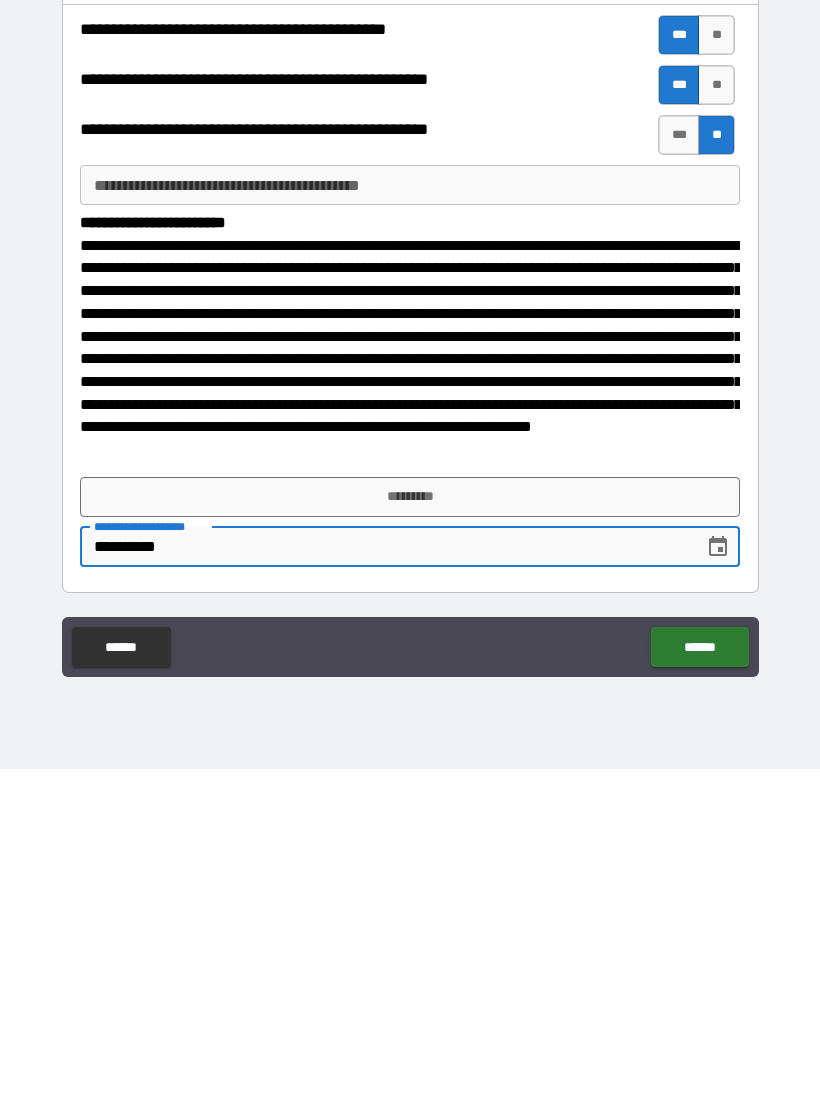 type on "**********" 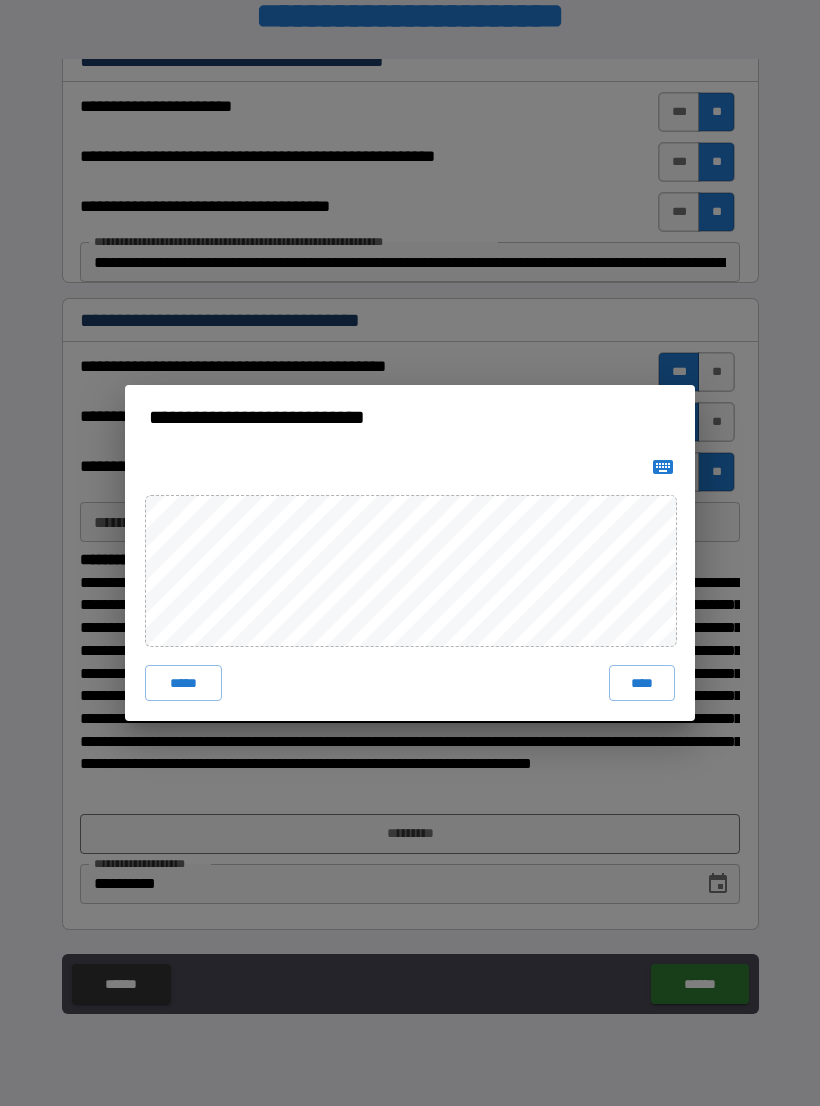 click on "*****" at bounding box center [183, 683] 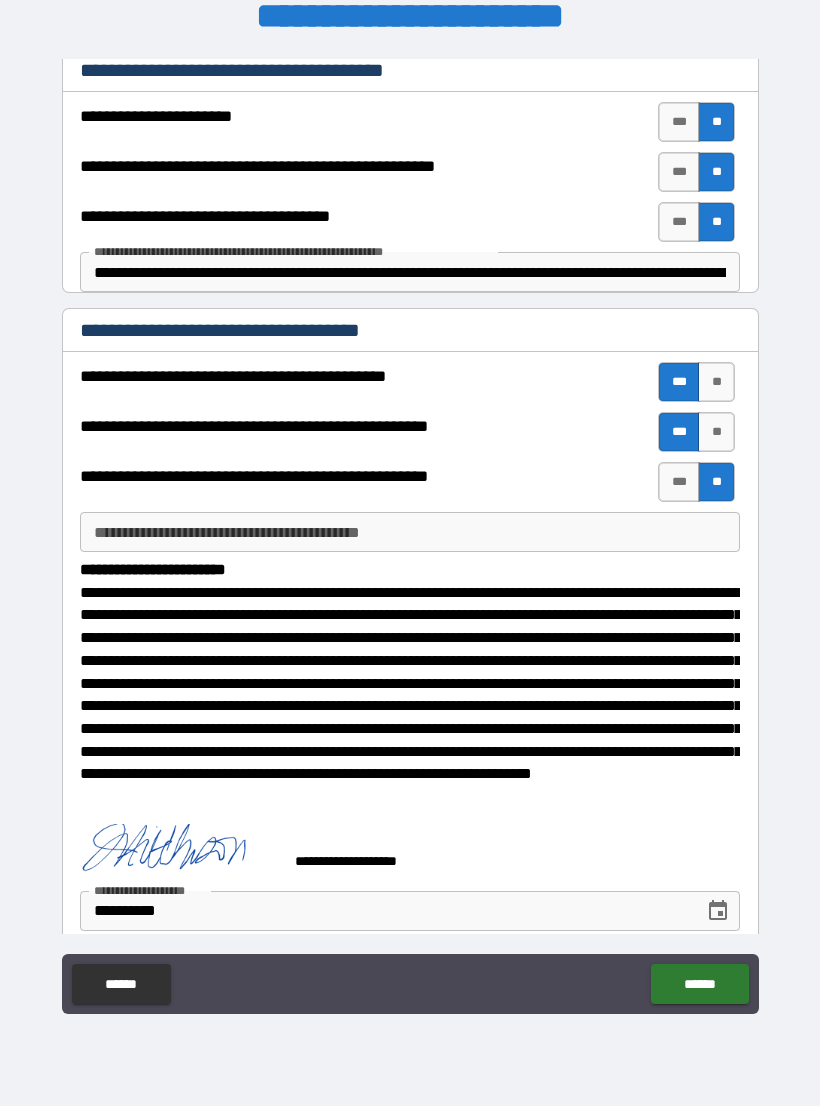 click on "******" at bounding box center (699, 984) 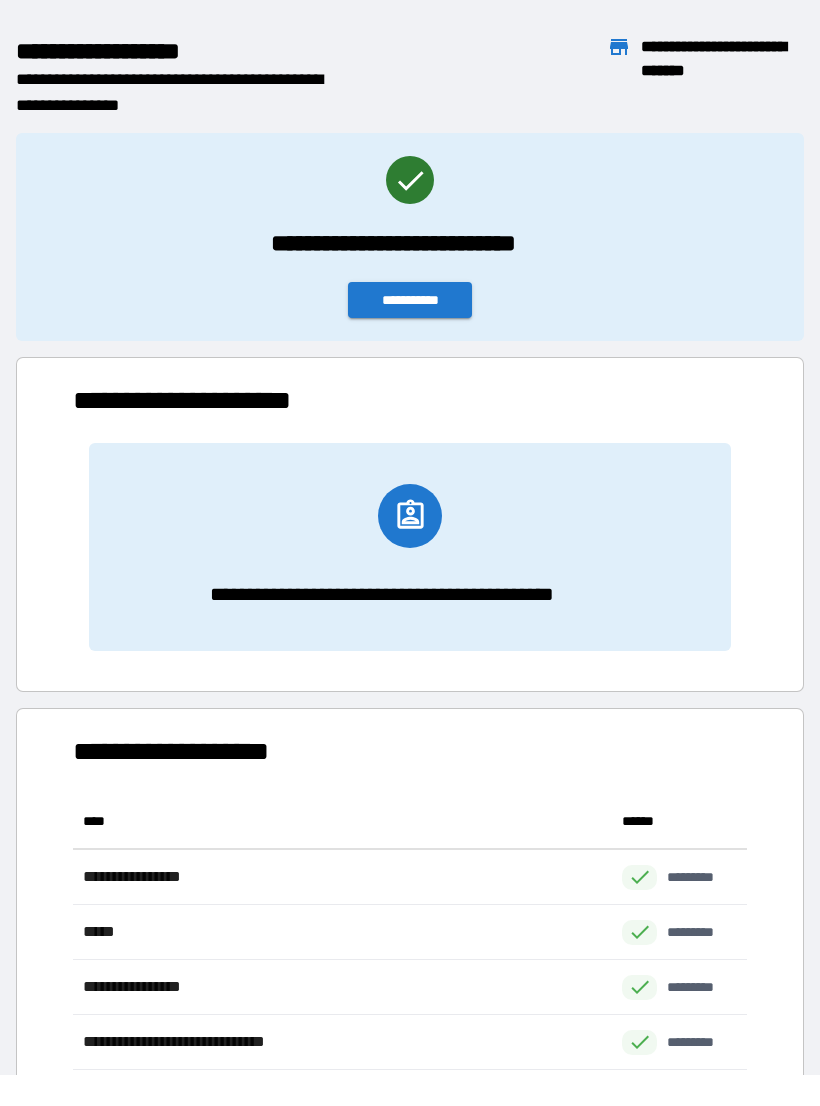 scroll, scrollTop: 1, scrollLeft: 1, axis: both 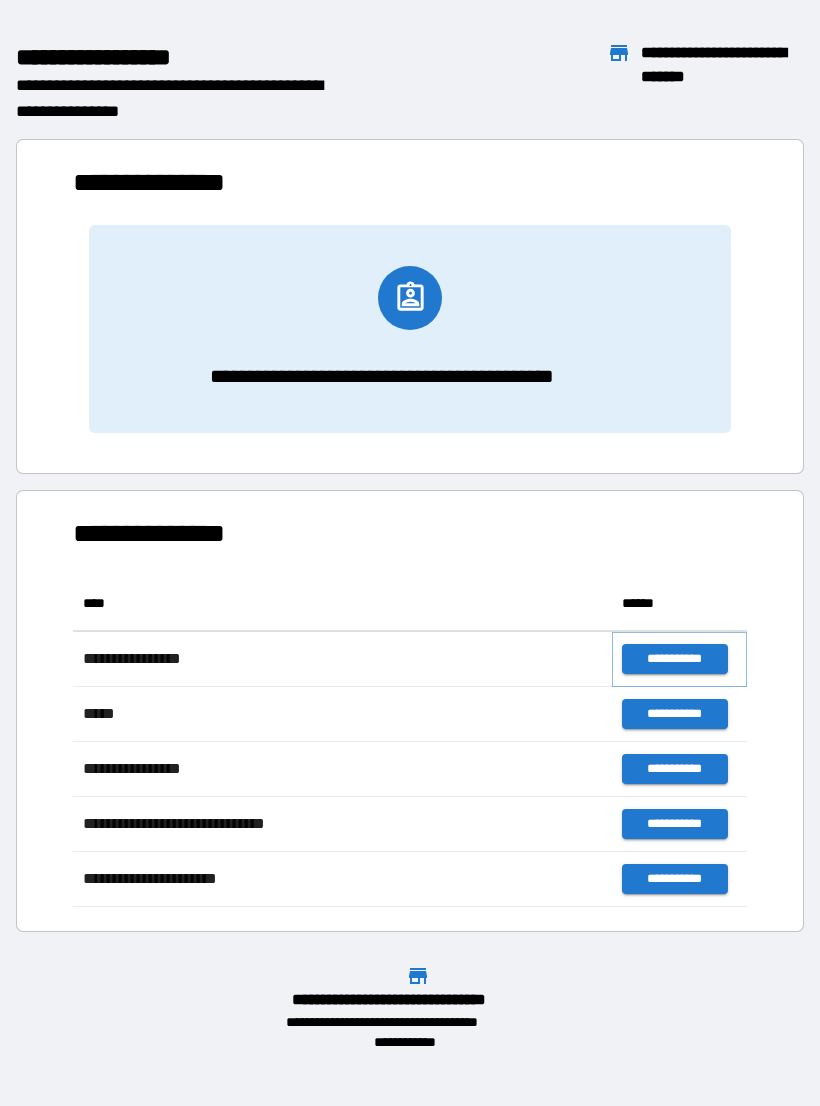 click on "**********" at bounding box center [674, 659] 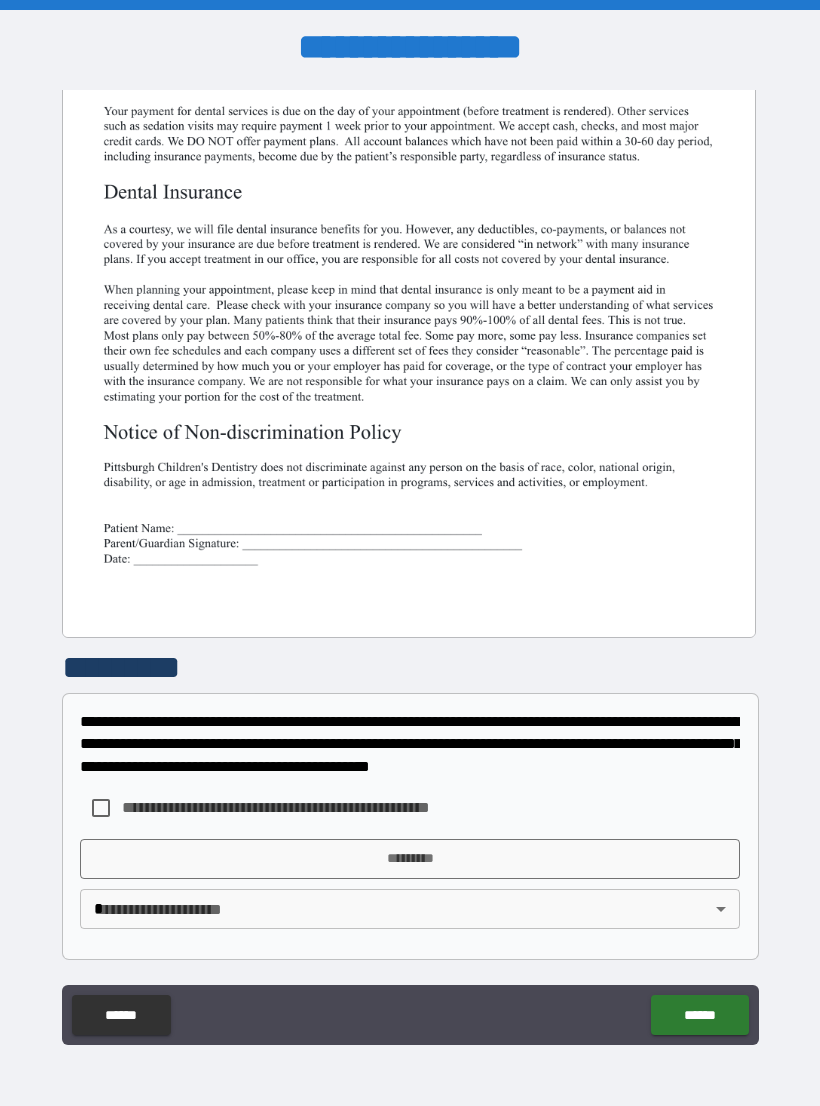 scroll, scrollTop: 380, scrollLeft: 0, axis: vertical 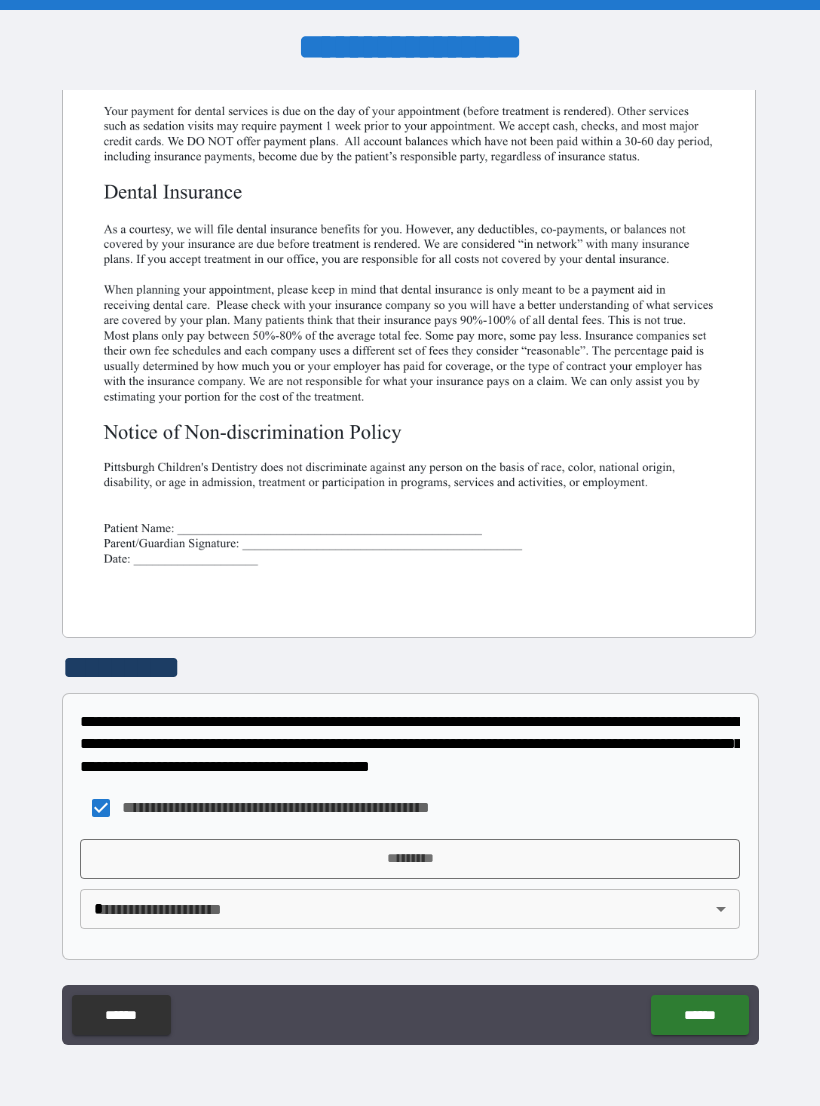 click on "*********" at bounding box center (410, 859) 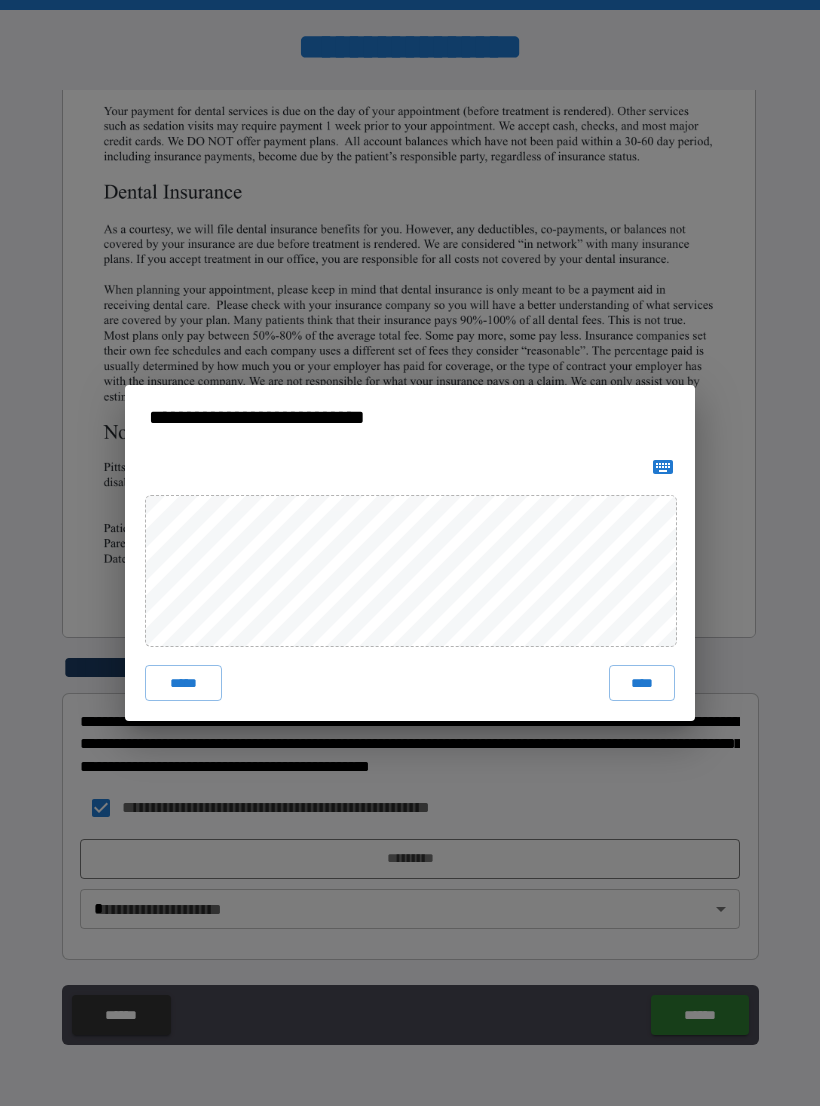 click on "****" at bounding box center [642, 683] 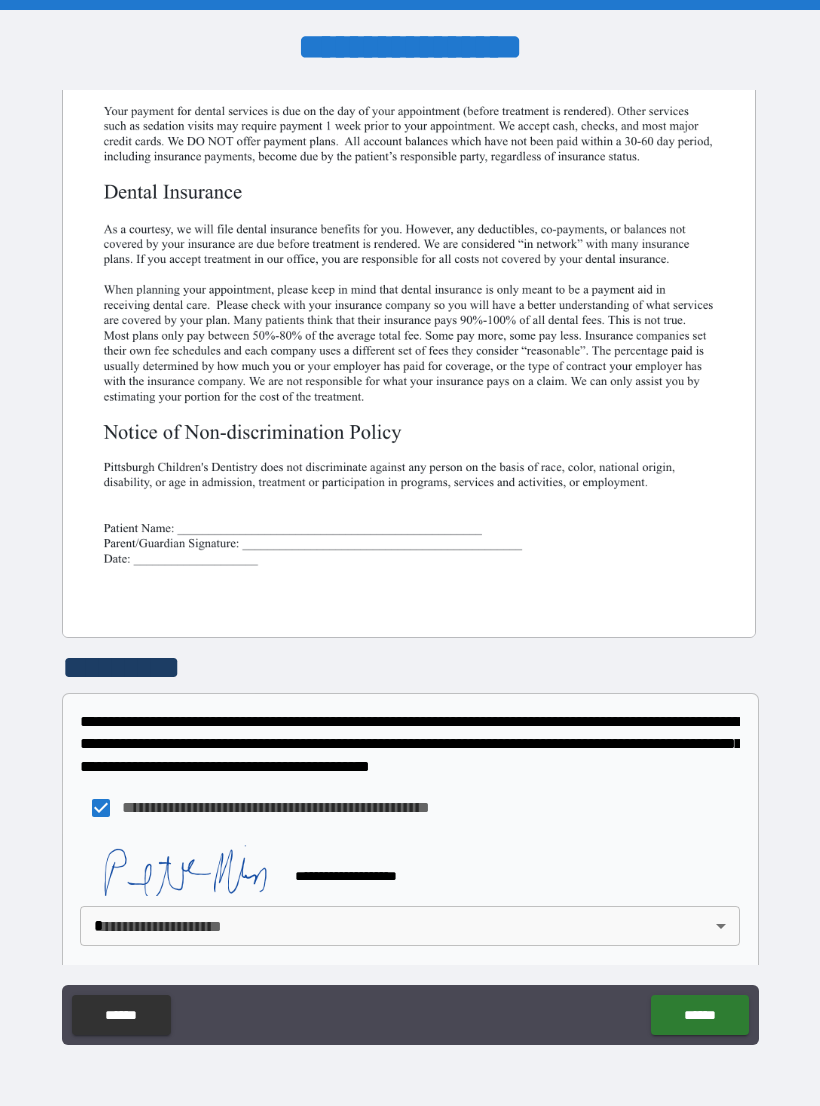 scroll, scrollTop: 370, scrollLeft: 0, axis: vertical 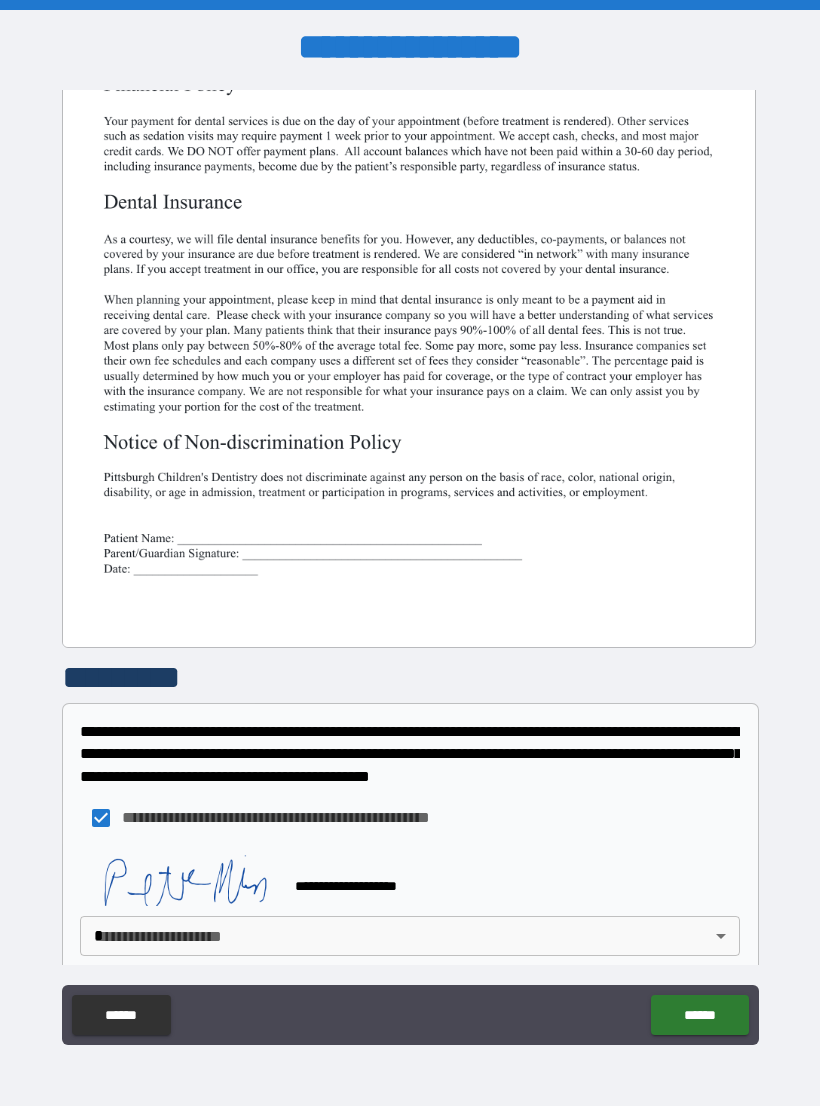 click on "******" at bounding box center [699, 1015] 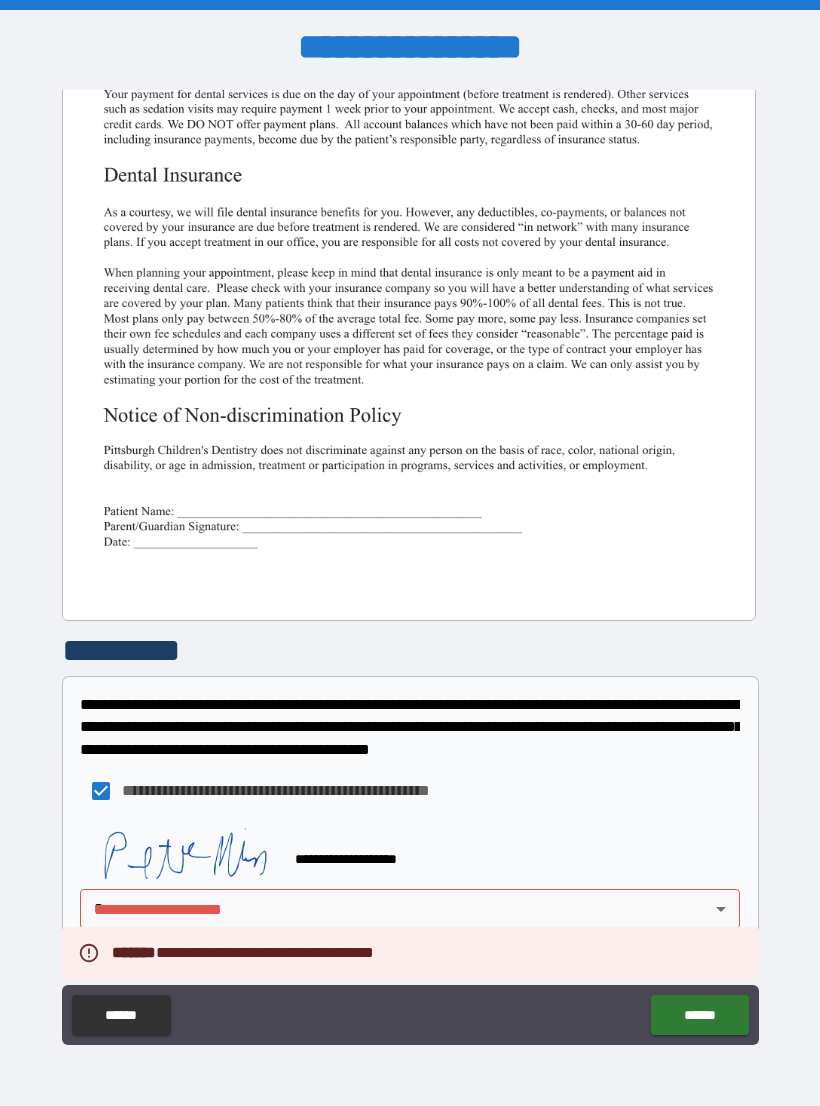 scroll, scrollTop: 397, scrollLeft: 0, axis: vertical 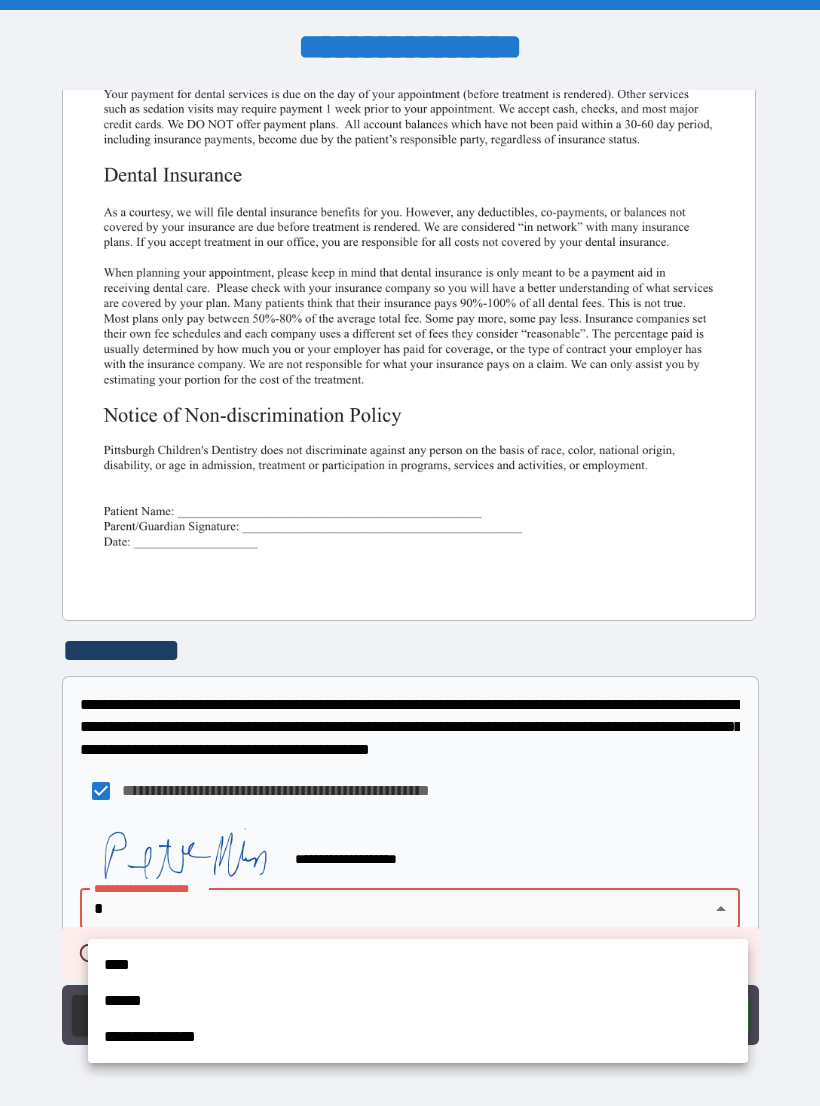 click at bounding box center [410, 553] 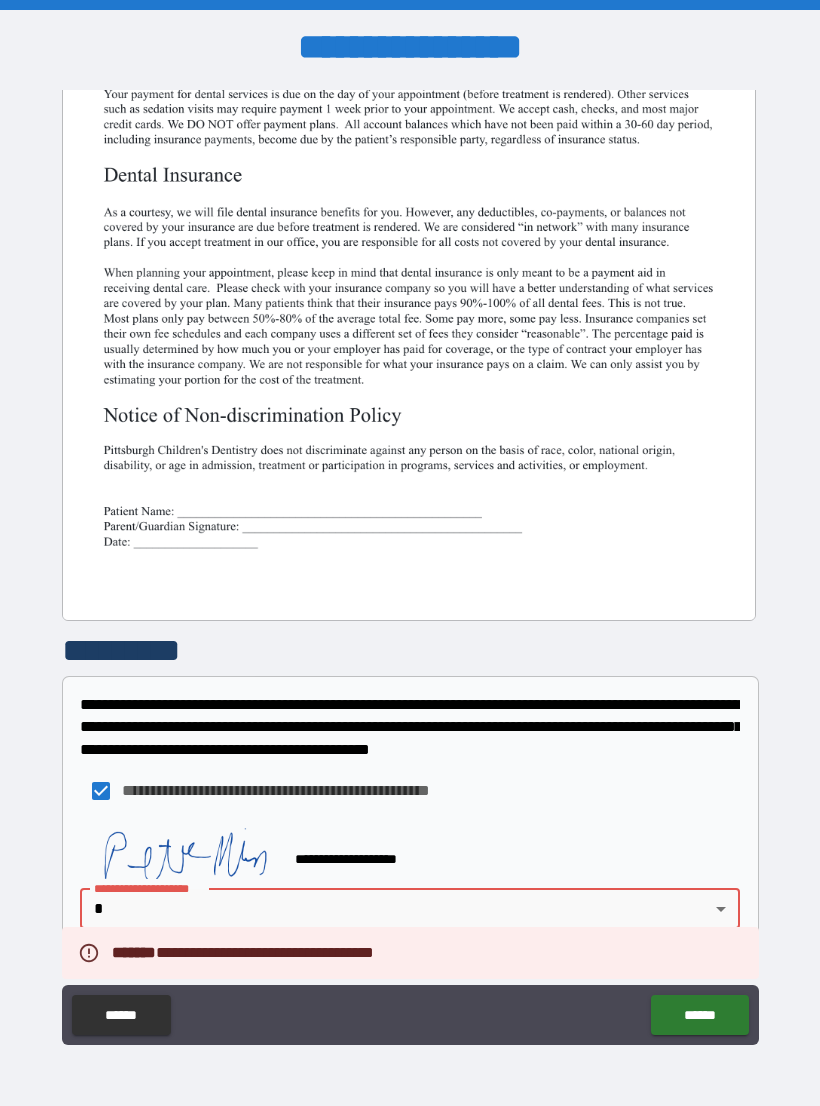 click on "**********" at bounding box center [410, 553] 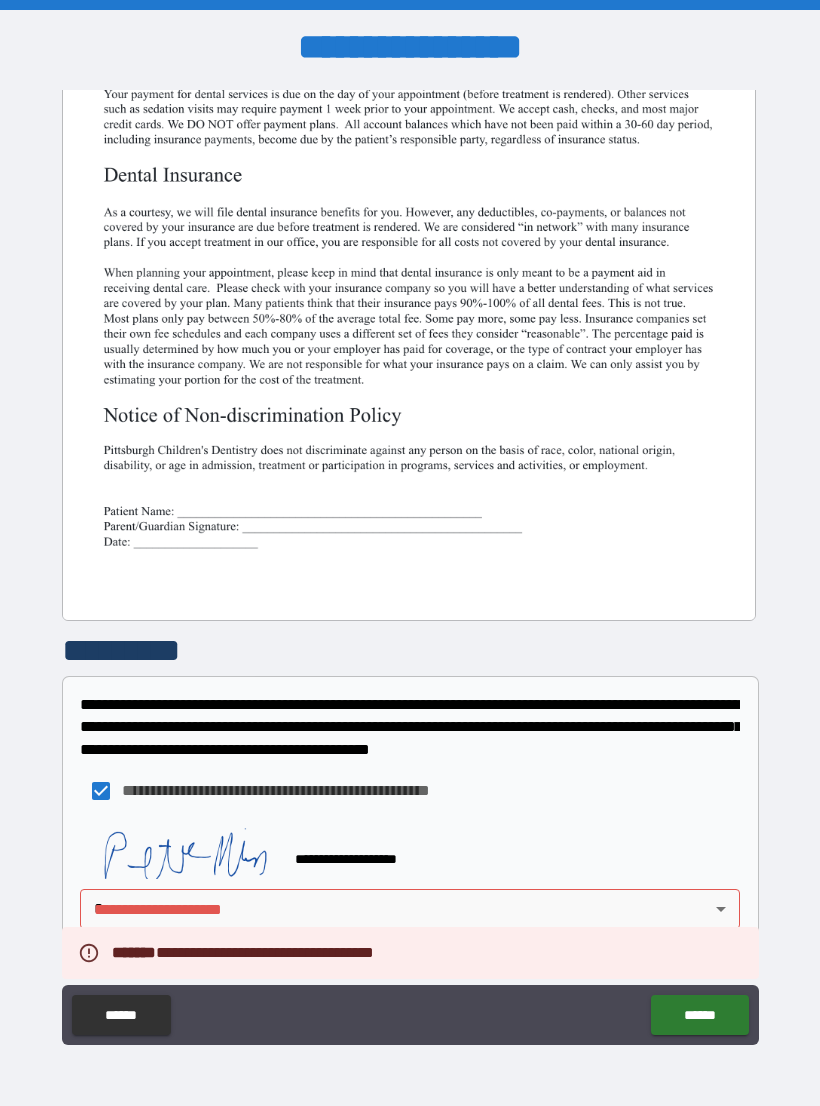 click on "**********" at bounding box center (410, 568) 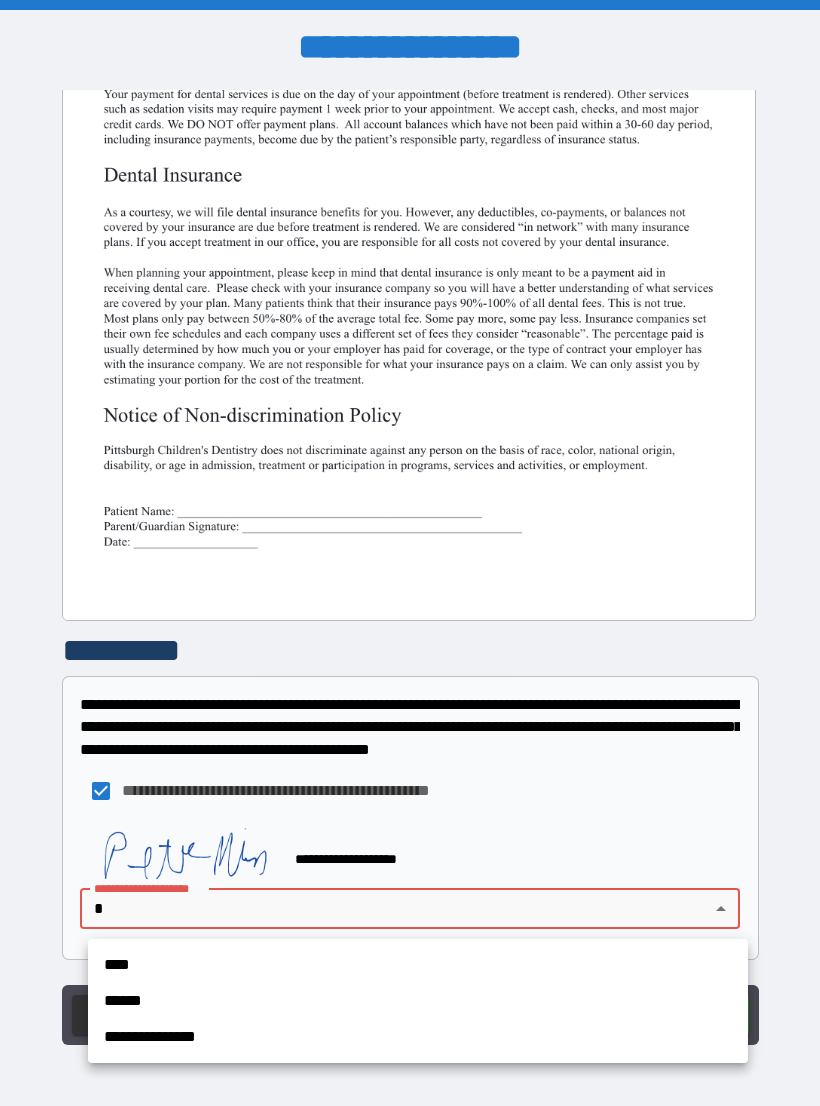 click on "****" at bounding box center (418, 965) 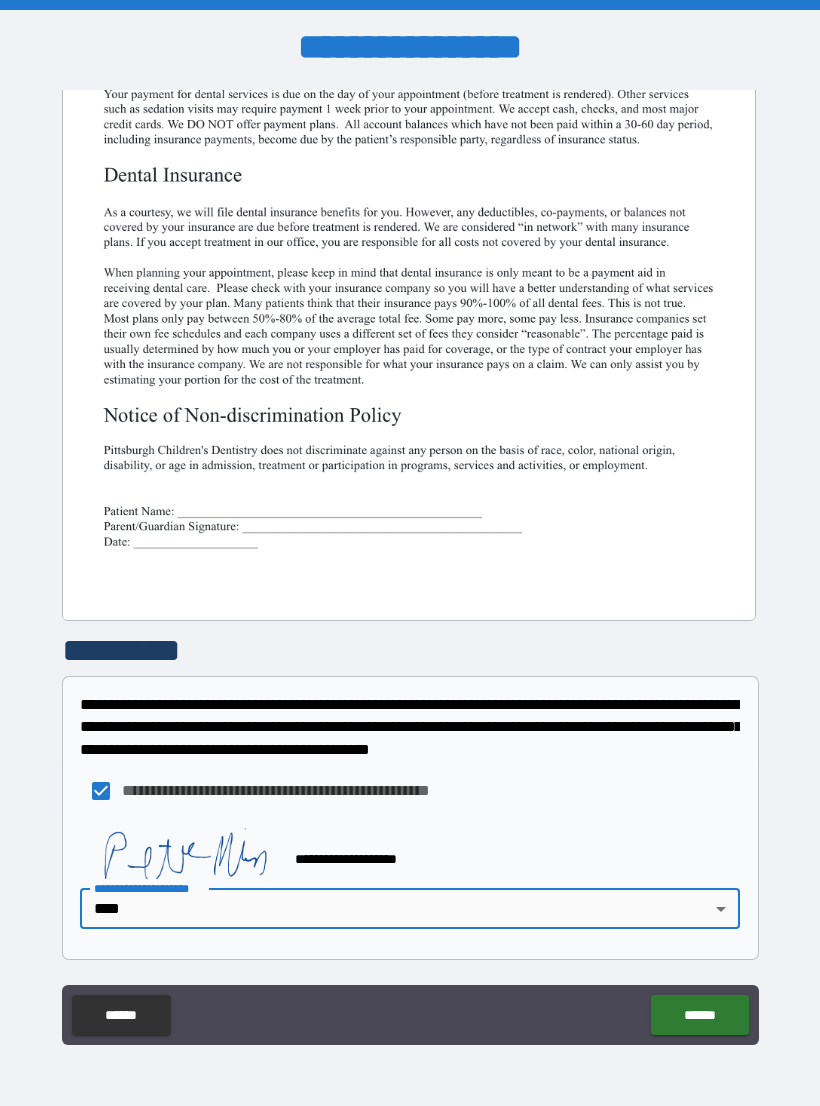 click on "******" at bounding box center [699, 1015] 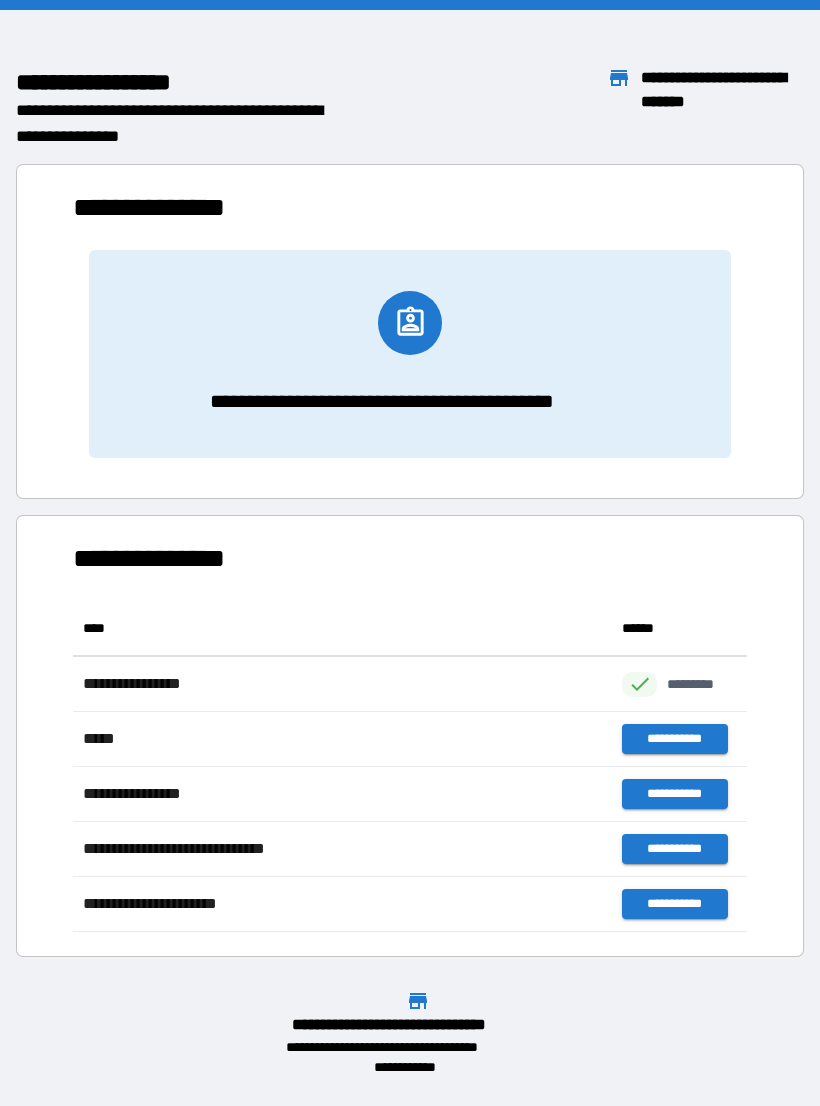 scroll, scrollTop: 1, scrollLeft: 1, axis: both 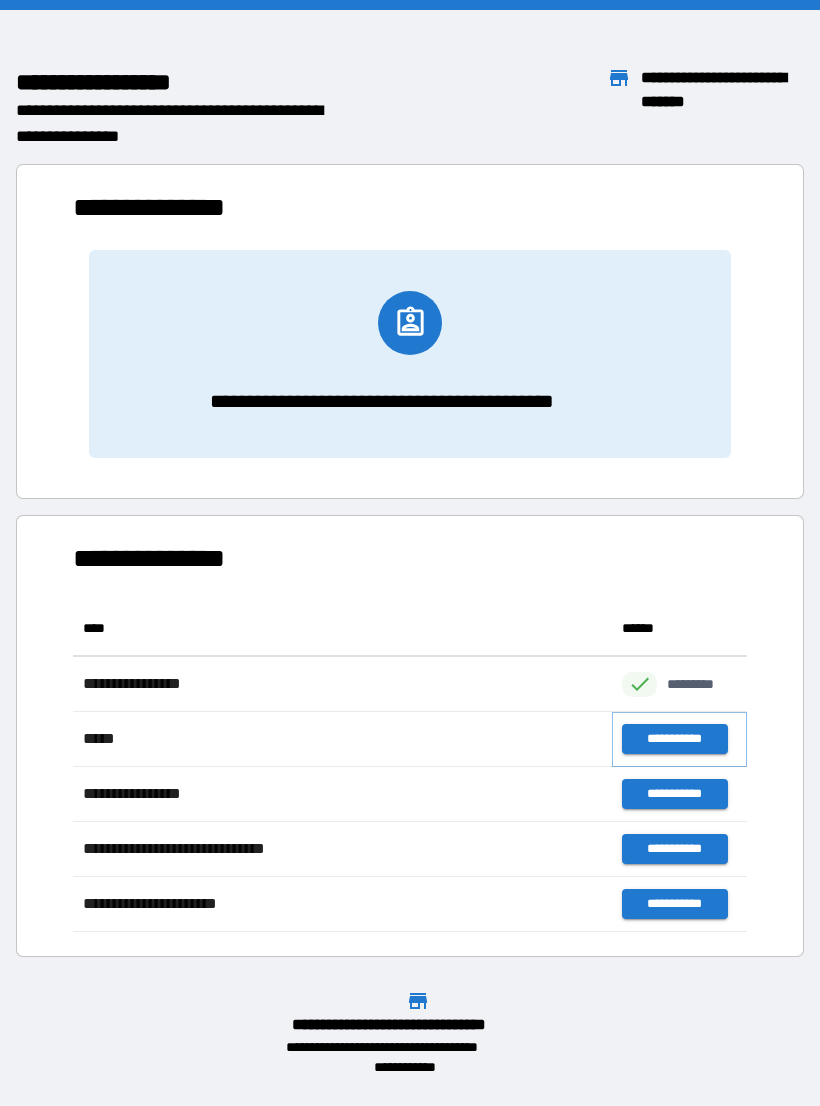 click on "**********" at bounding box center (674, 739) 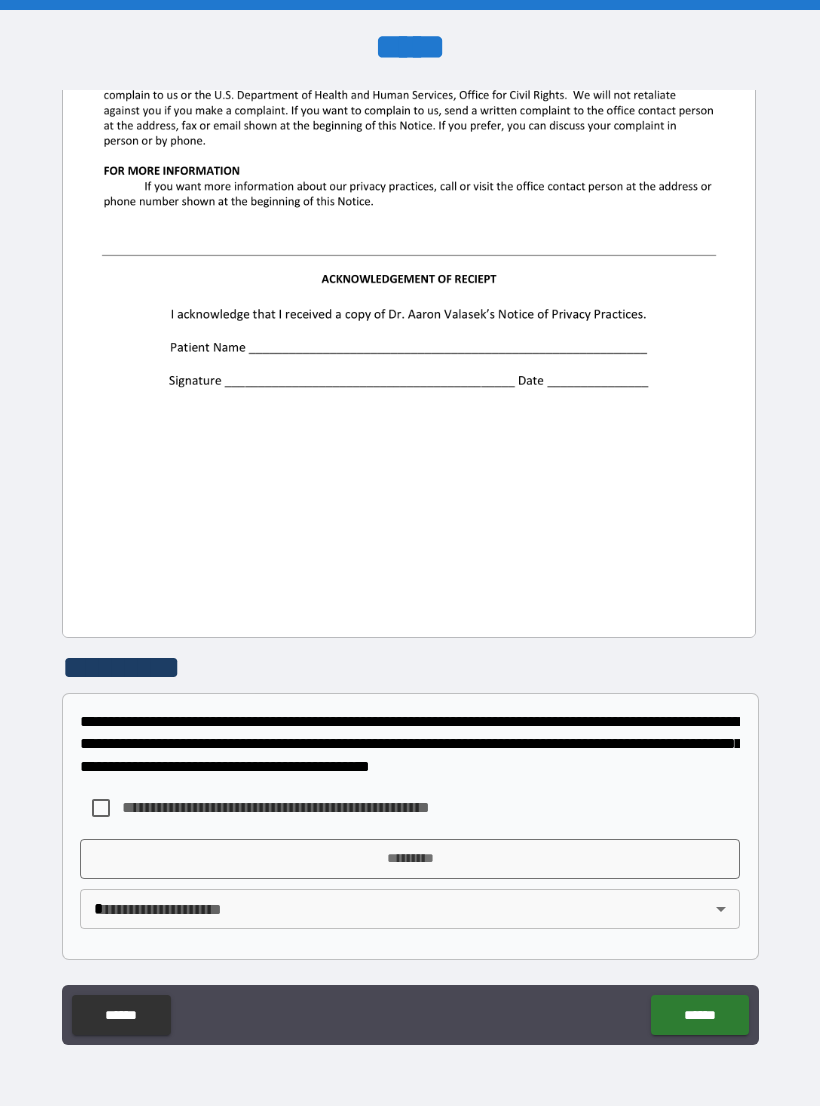 scroll, scrollTop: 2244, scrollLeft: 0, axis: vertical 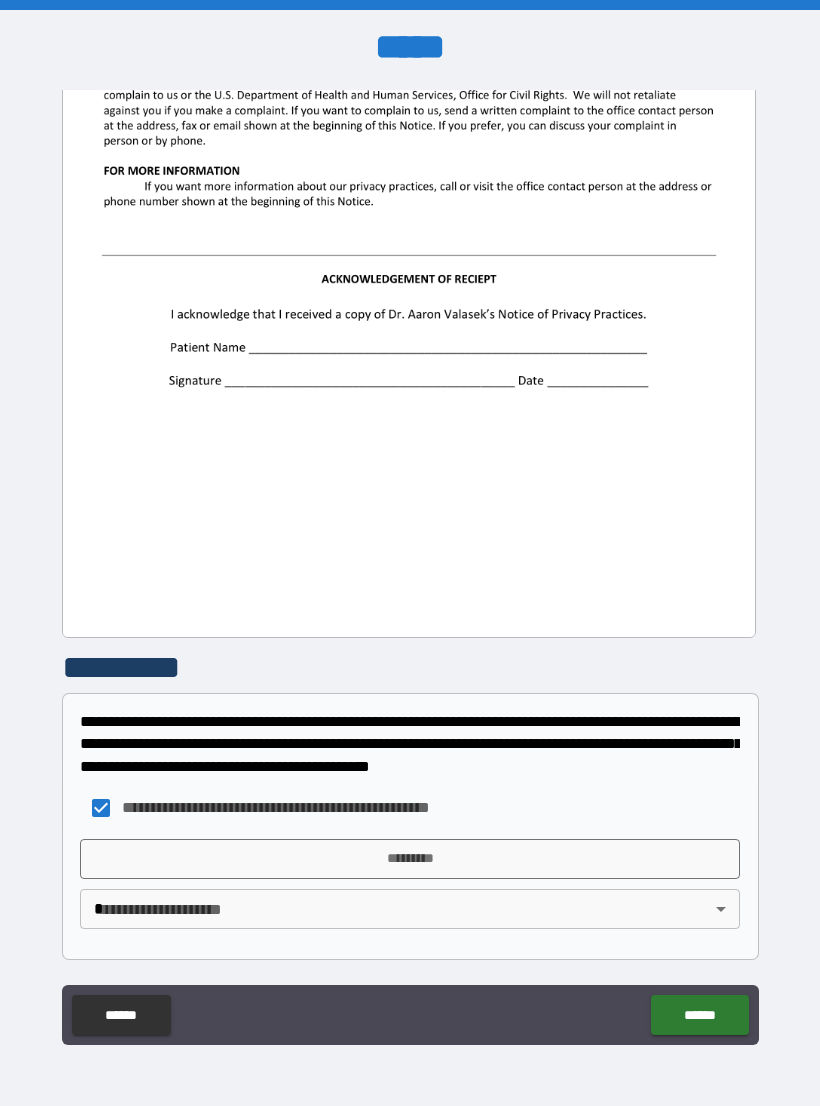click on "*********" at bounding box center [410, 859] 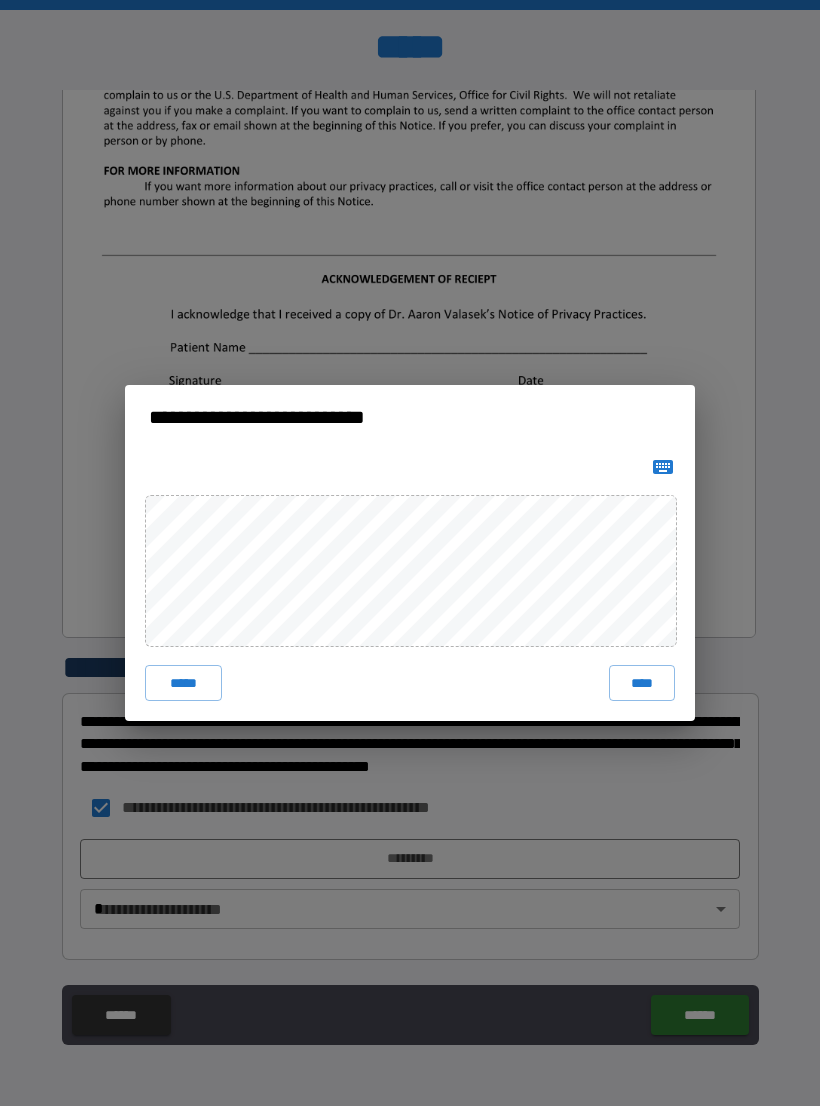 click on "*****" at bounding box center [183, 683] 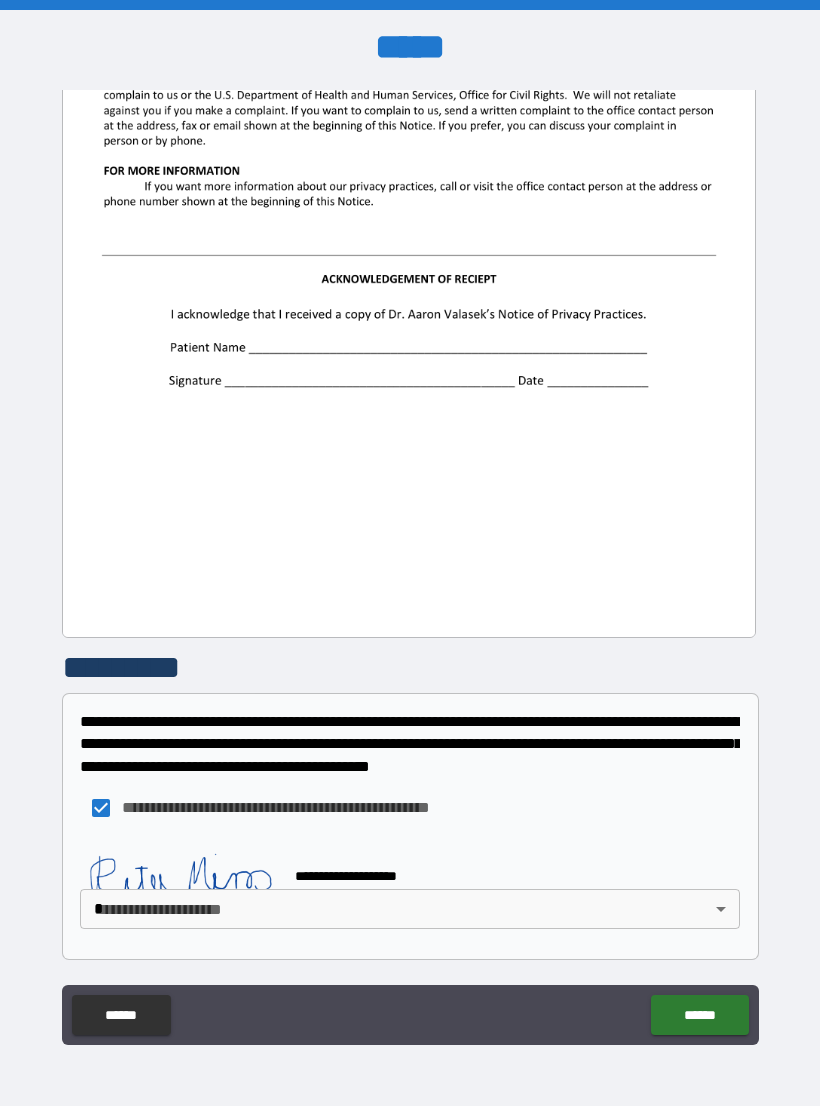 scroll, scrollTop: 2234, scrollLeft: 0, axis: vertical 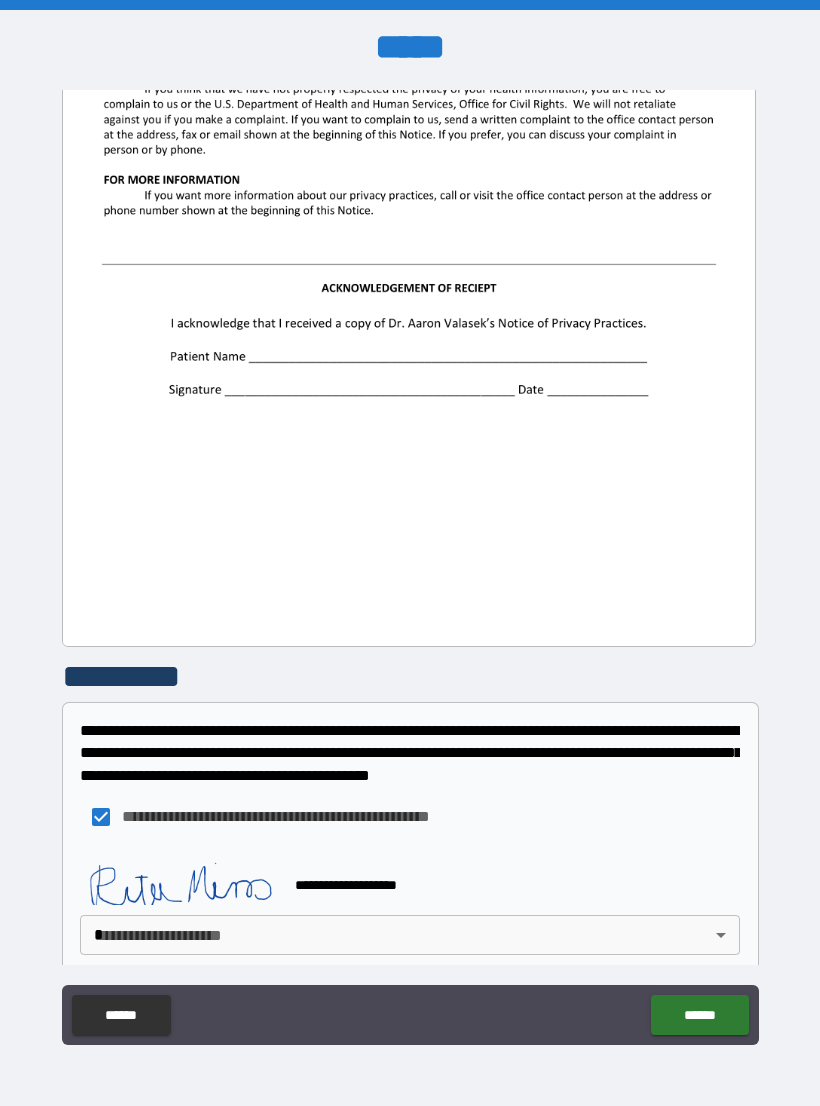 click on "**********" at bounding box center (410, 568) 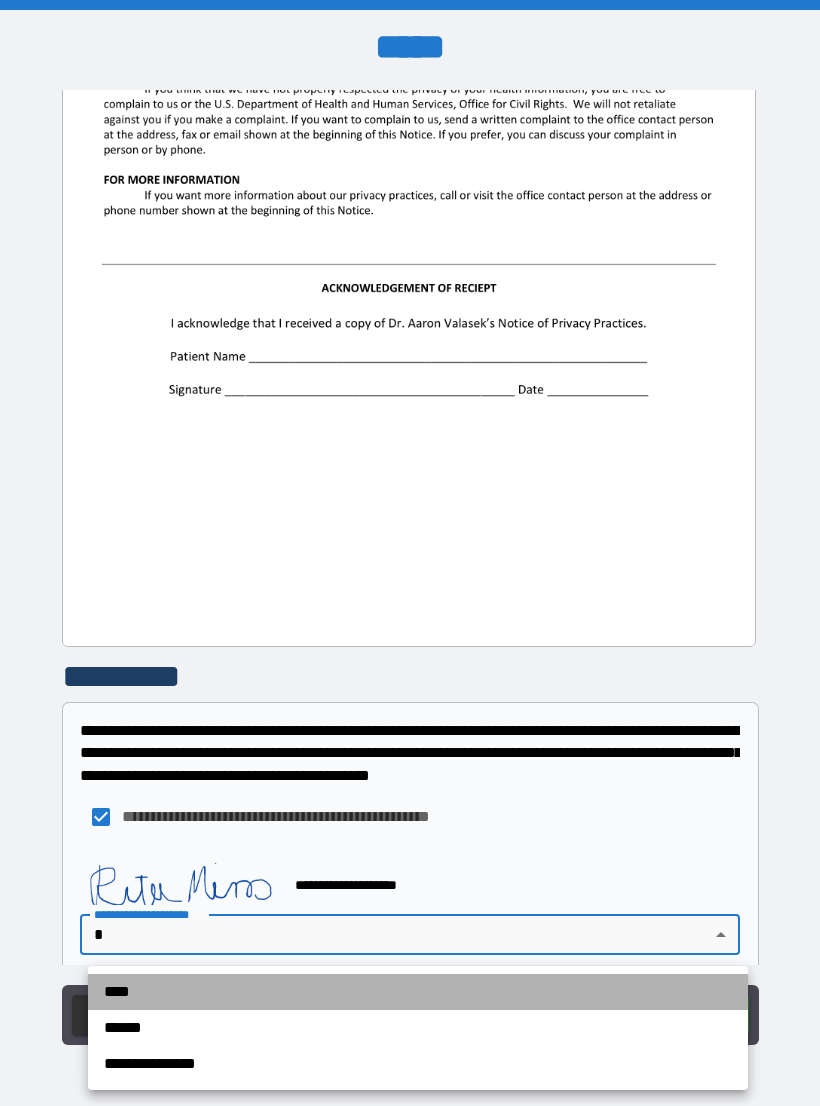 click on "****" at bounding box center (418, 992) 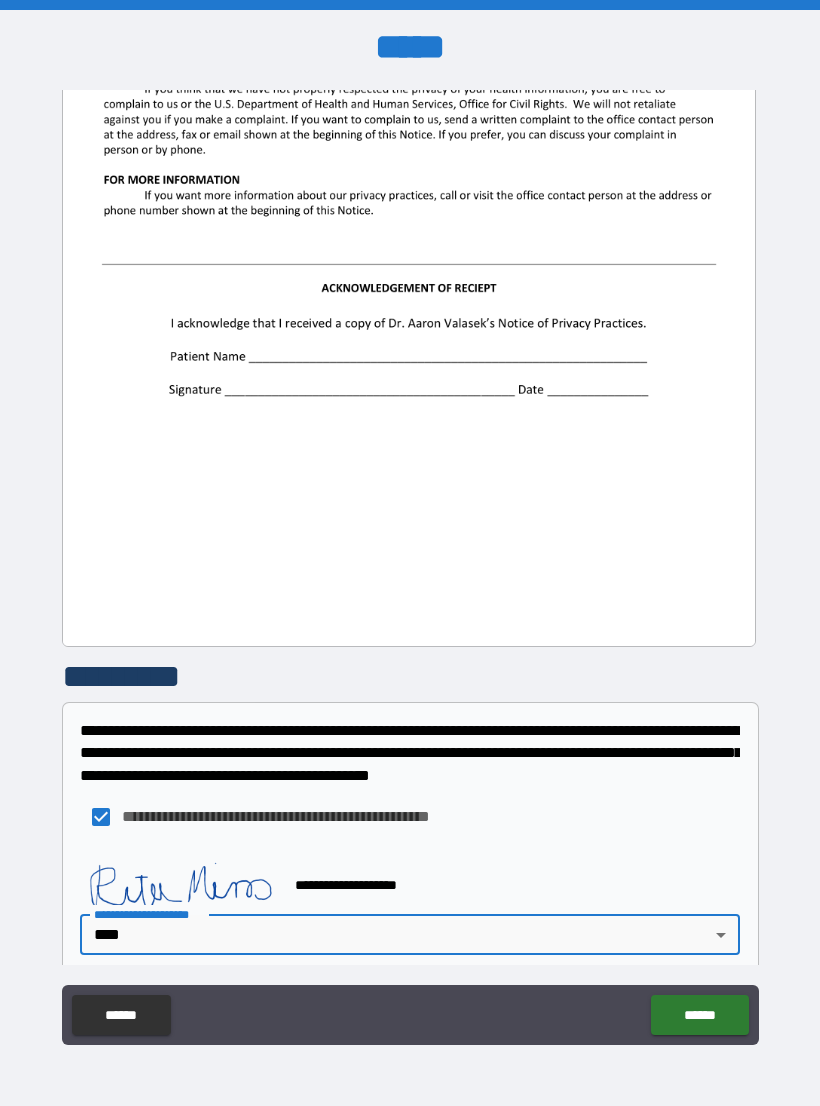 click on "******" at bounding box center (699, 1015) 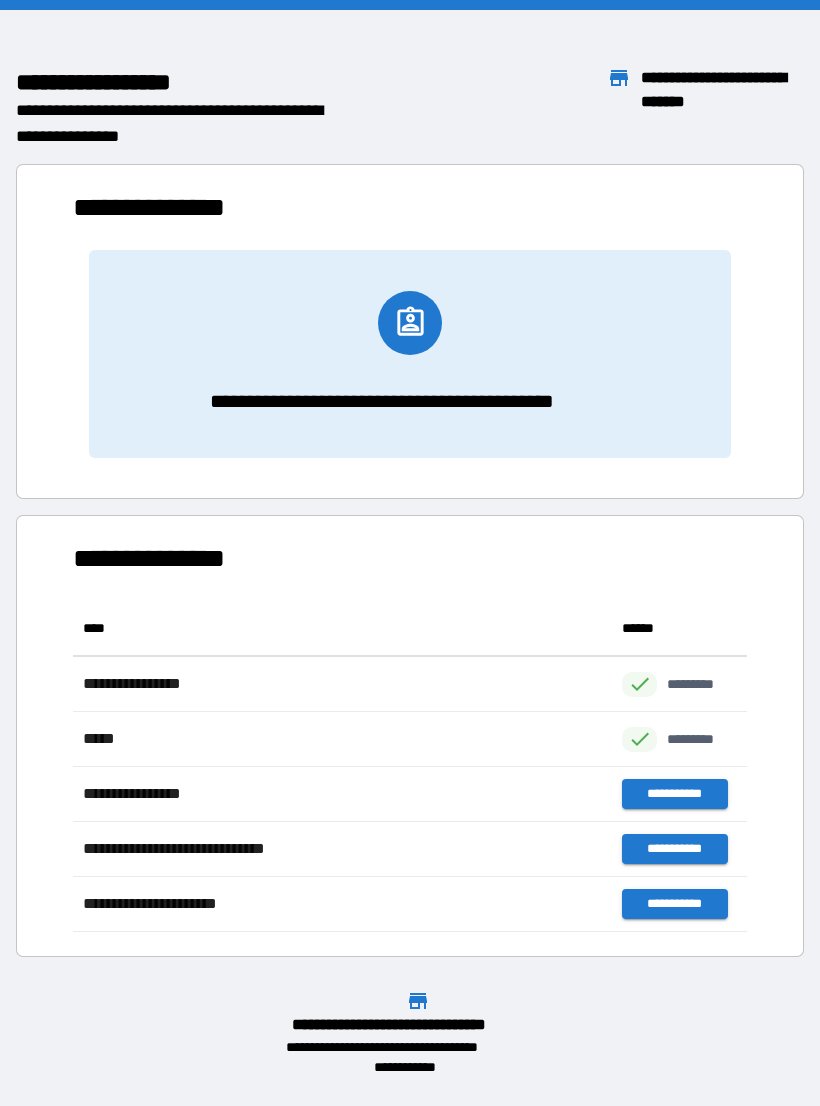 scroll, scrollTop: 1, scrollLeft: 1, axis: both 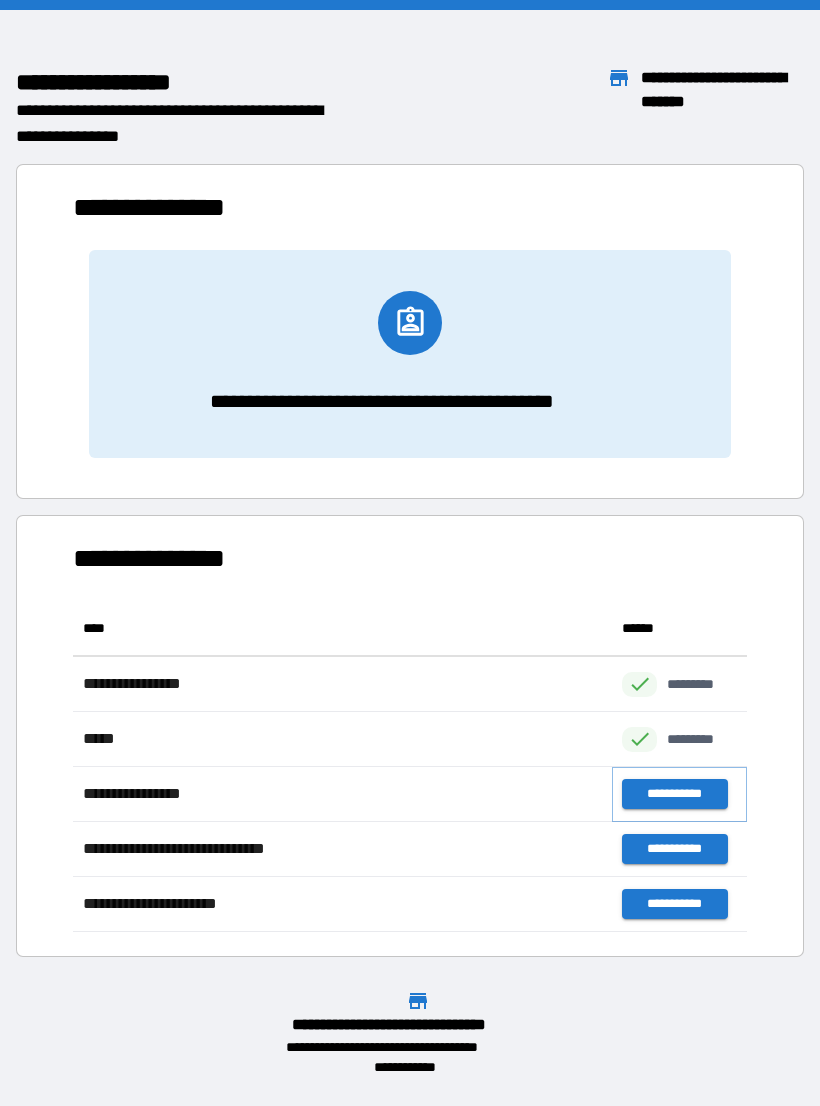 click on "**********" at bounding box center (674, 794) 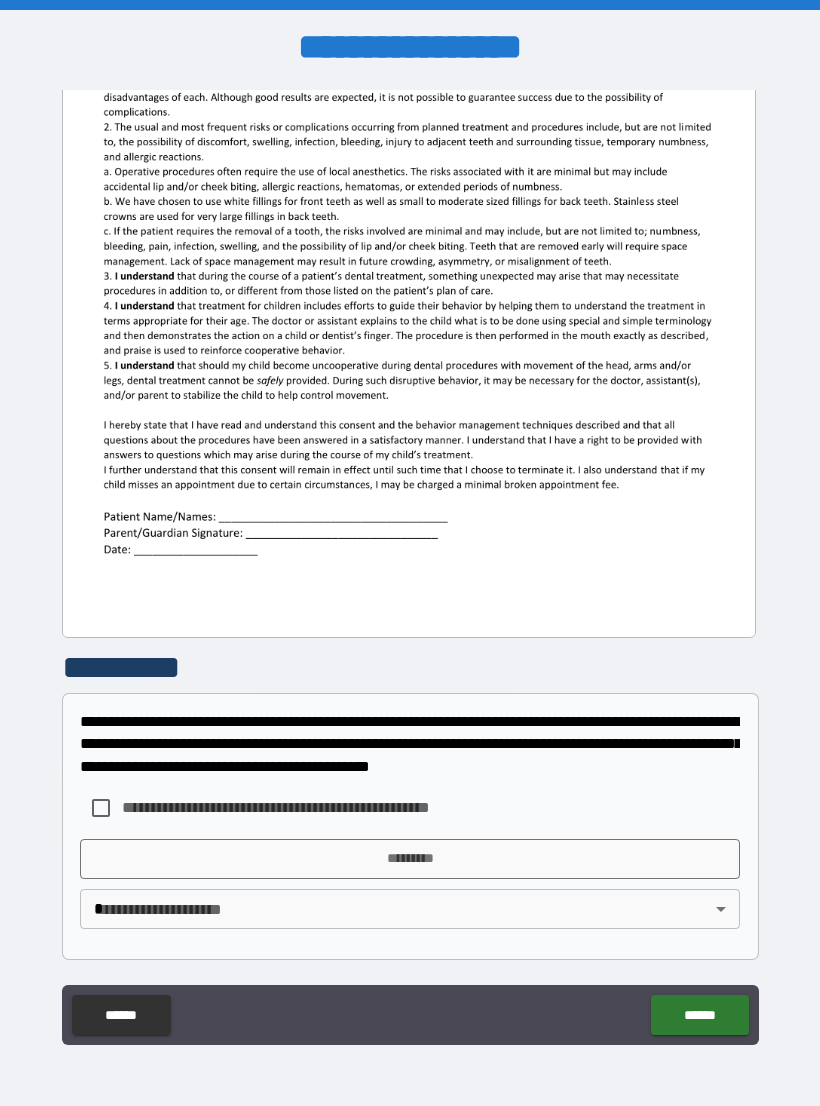 scroll, scrollTop: 380, scrollLeft: 0, axis: vertical 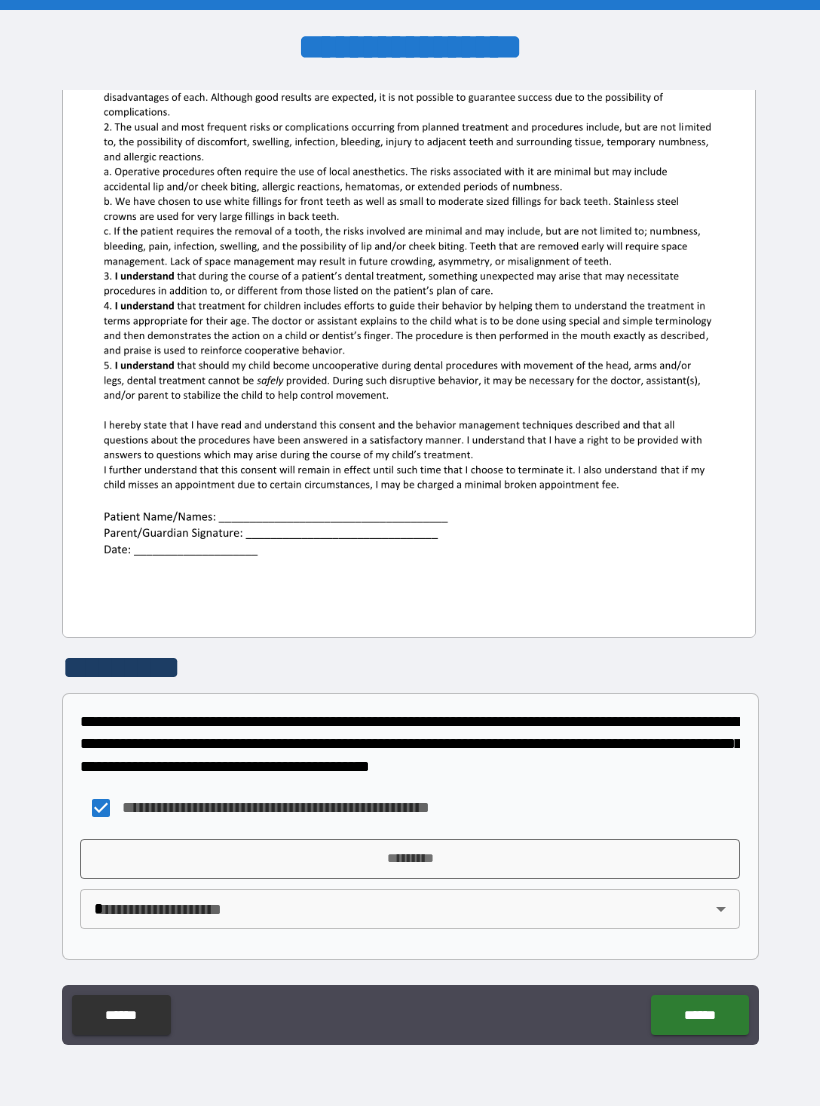 click on "*********" at bounding box center [410, 859] 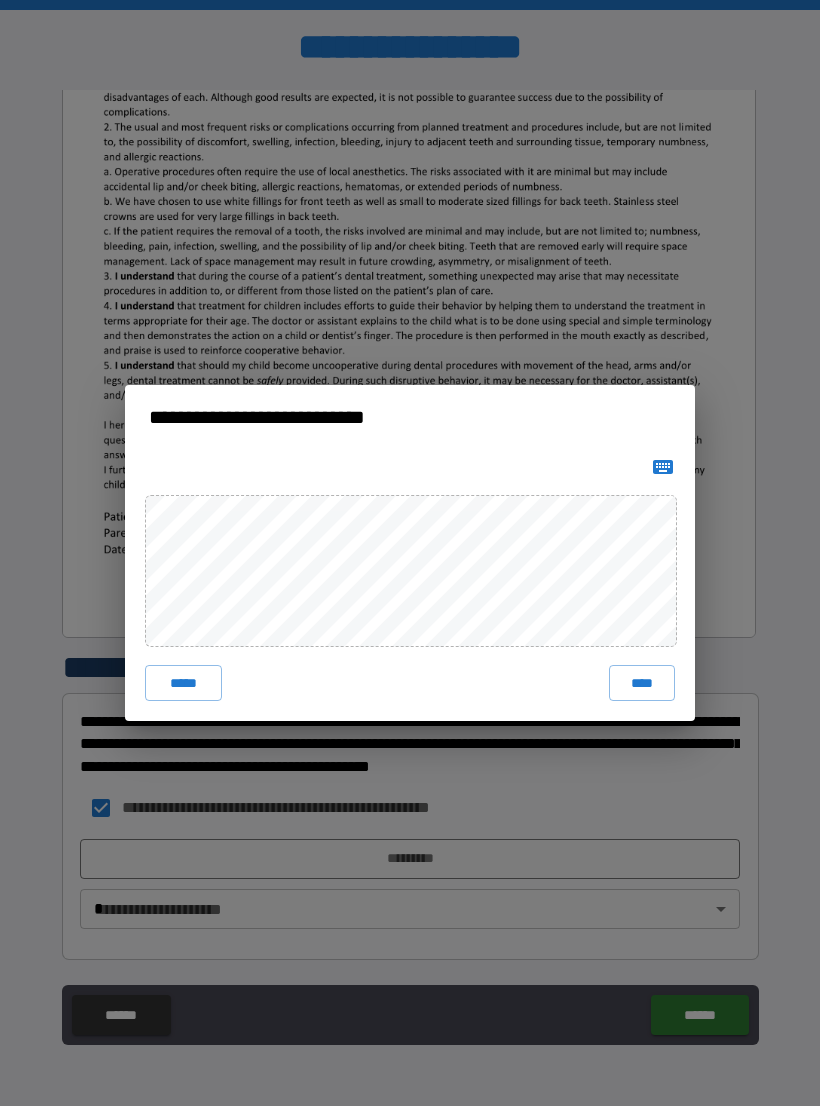 click on "*****" at bounding box center (183, 683) 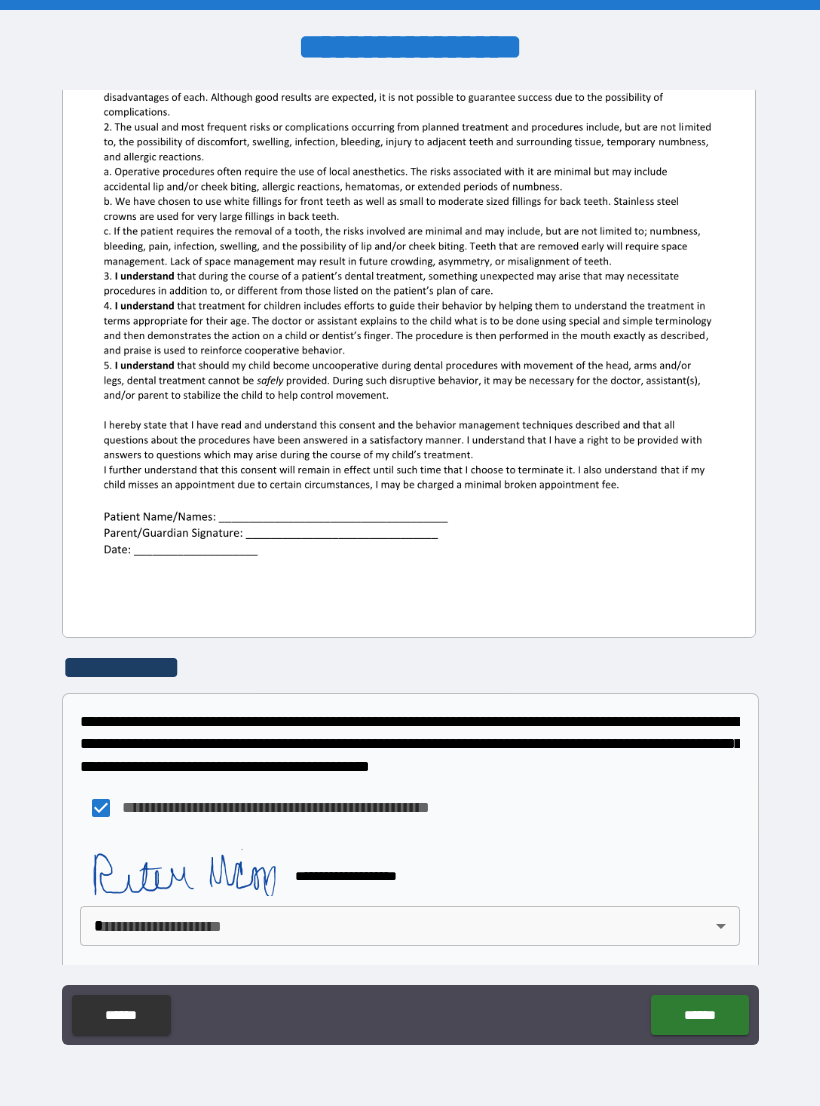 scroll, scrollTop: 370, scrollLeft: 0, axis: vertical 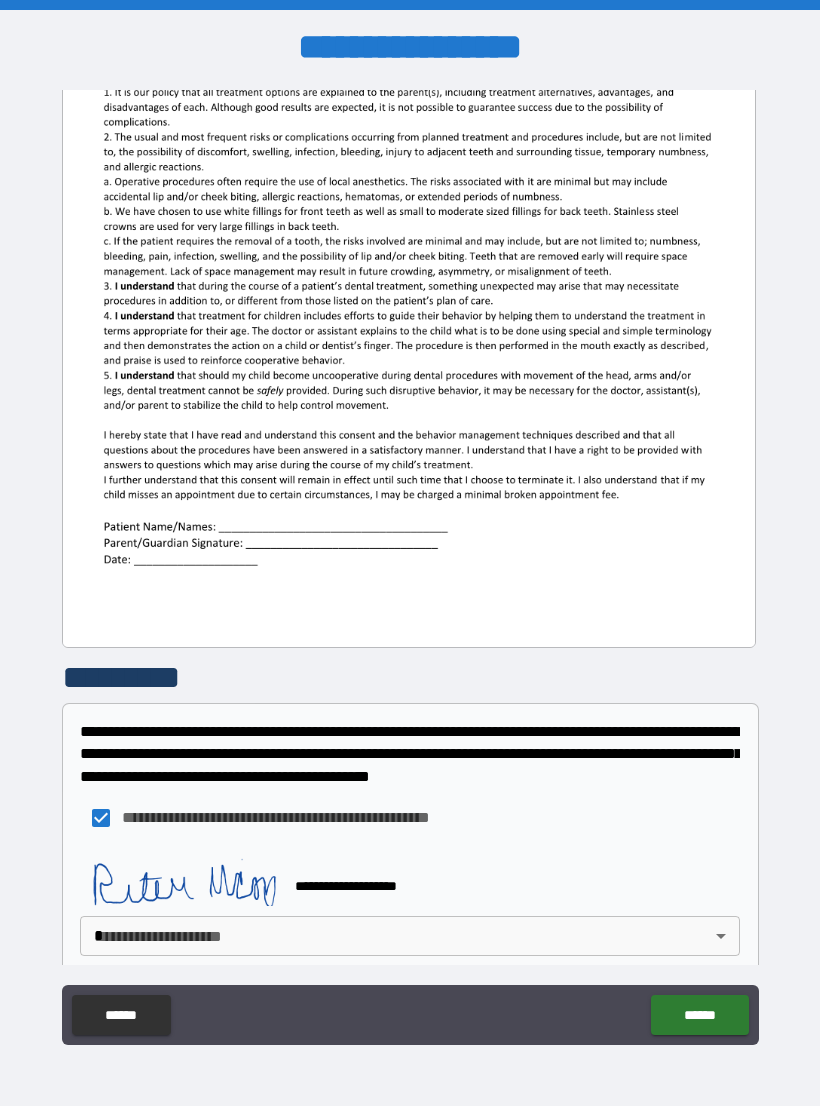 click on "**********" at bounding box center [410, 568] 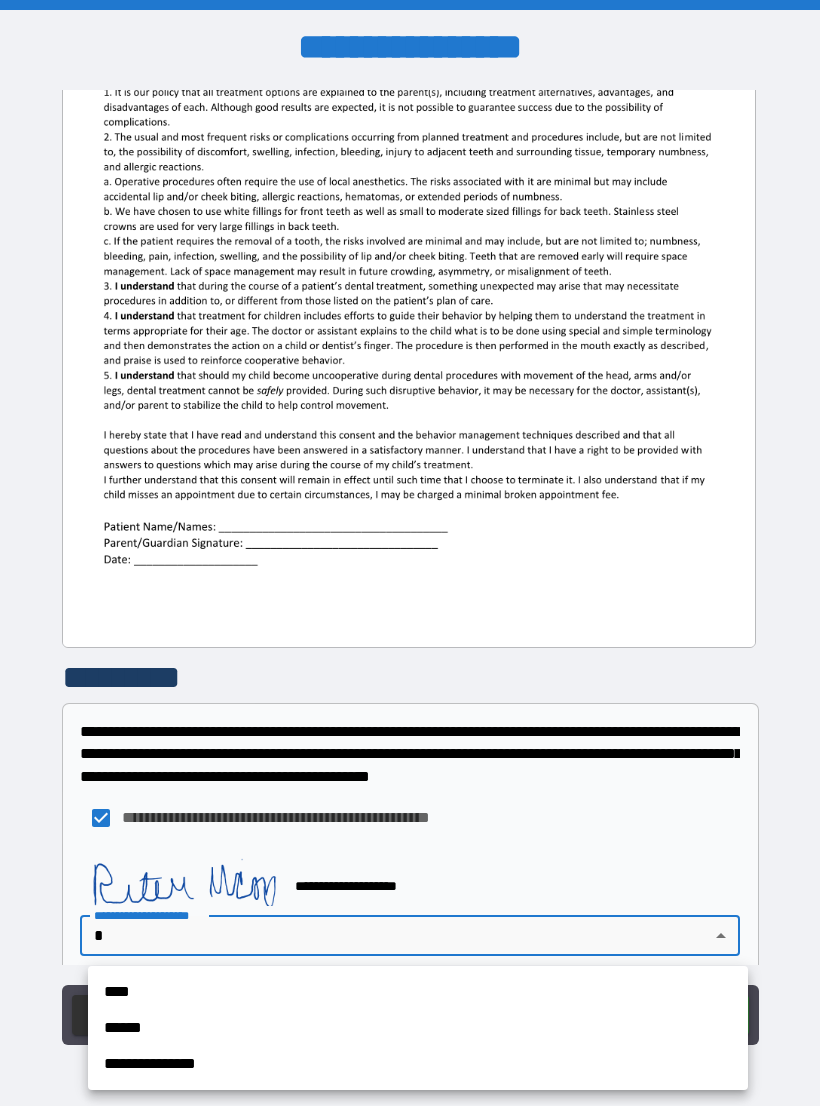 click on "****" at bounding box center (418, 992) 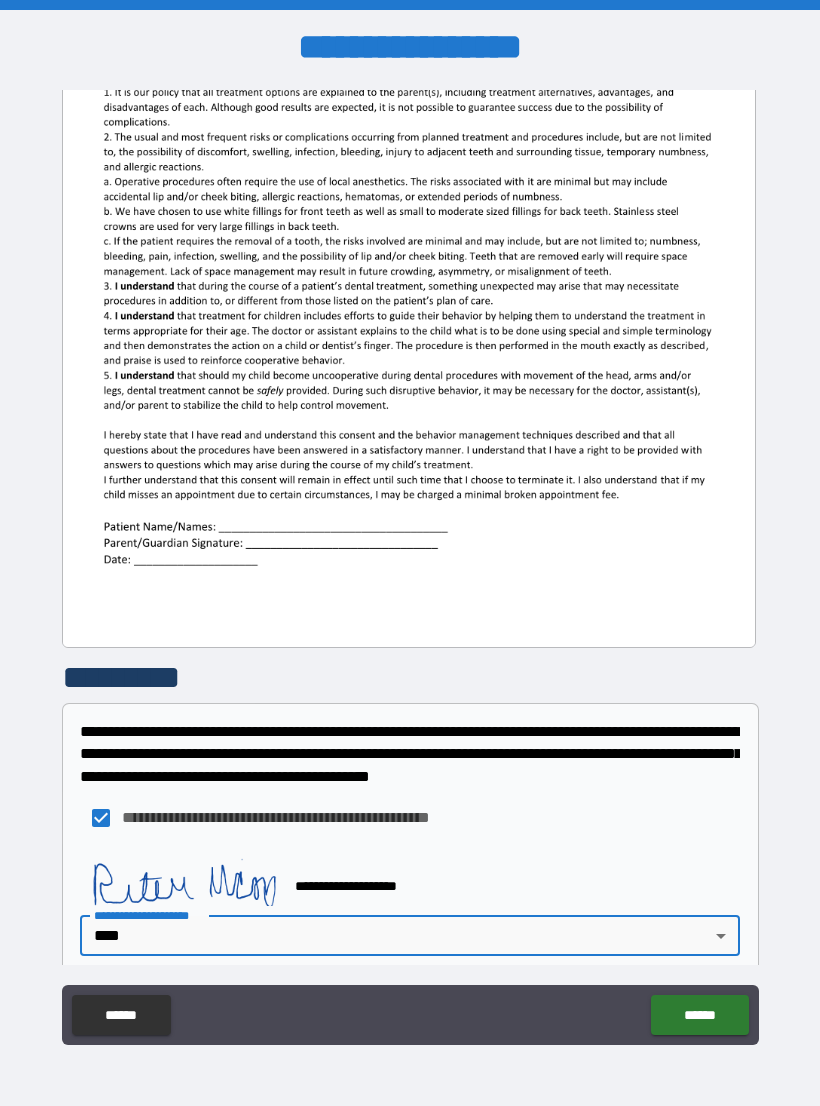 click on "******" at bounding box center [699, 1015] 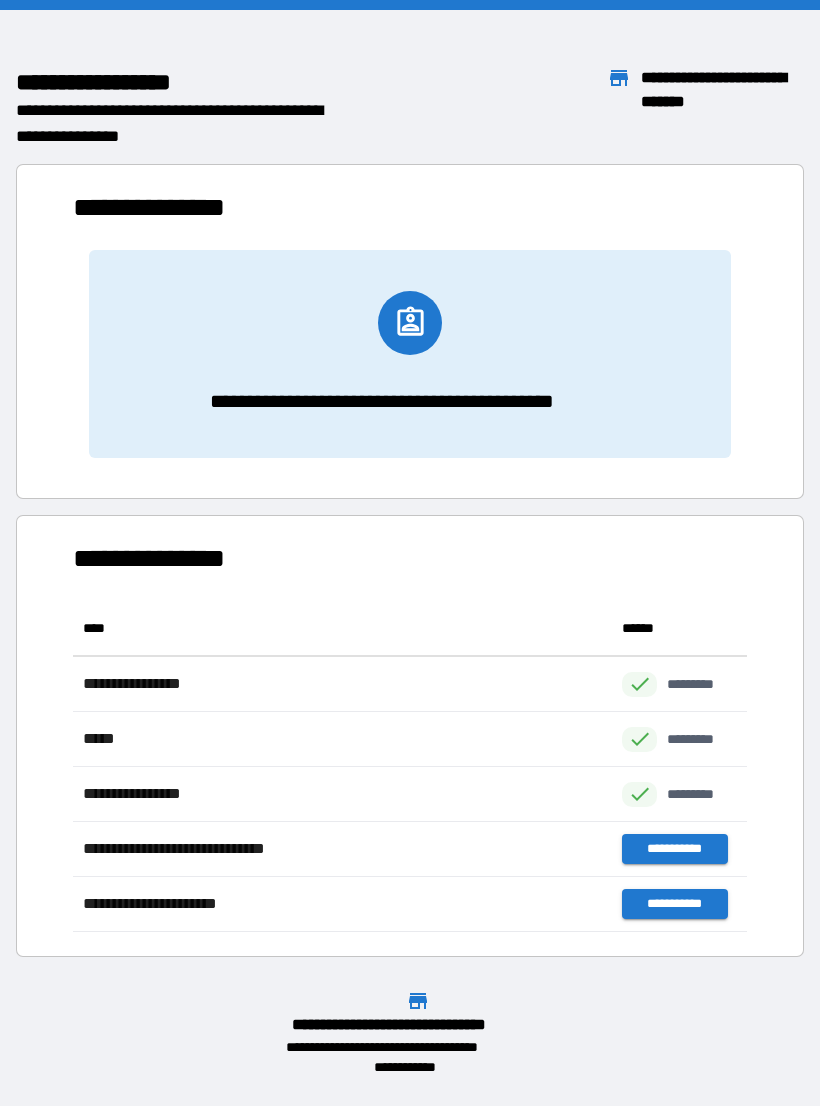 scroll, scrollTop: 1, scrollLeft: 1, axis: both 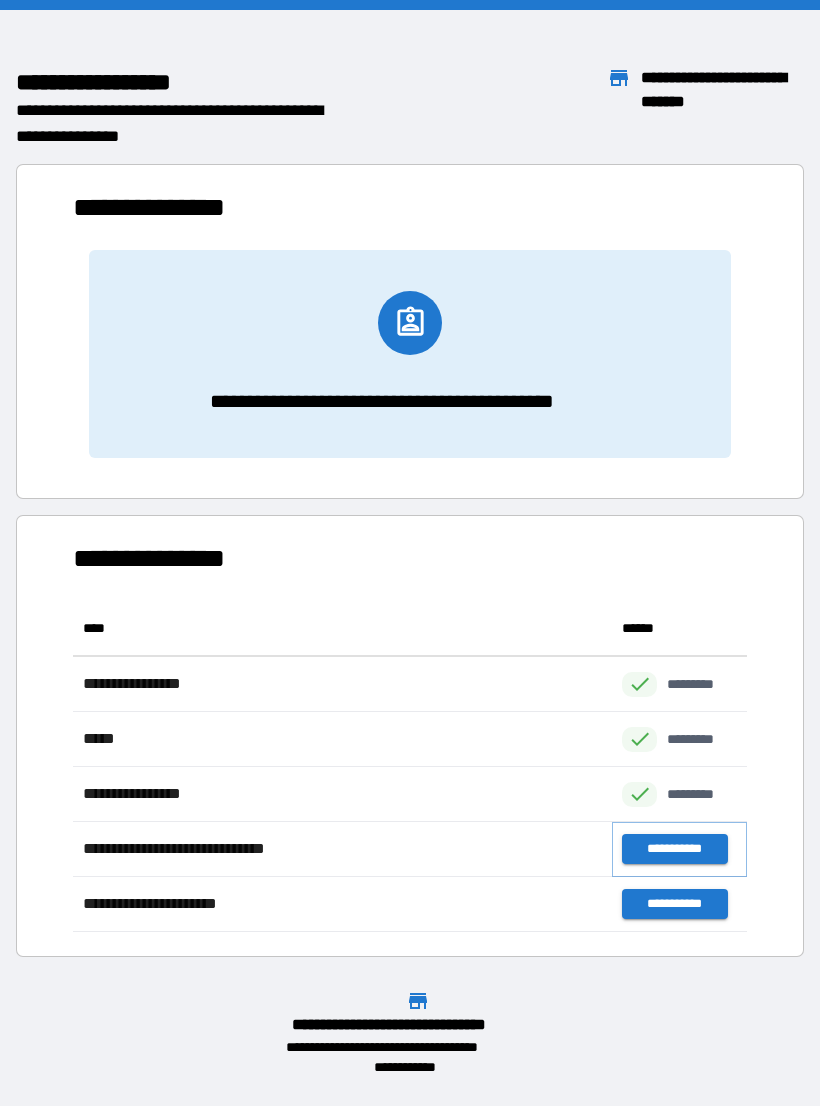 click on "**********" at bounding box center [674, 849] 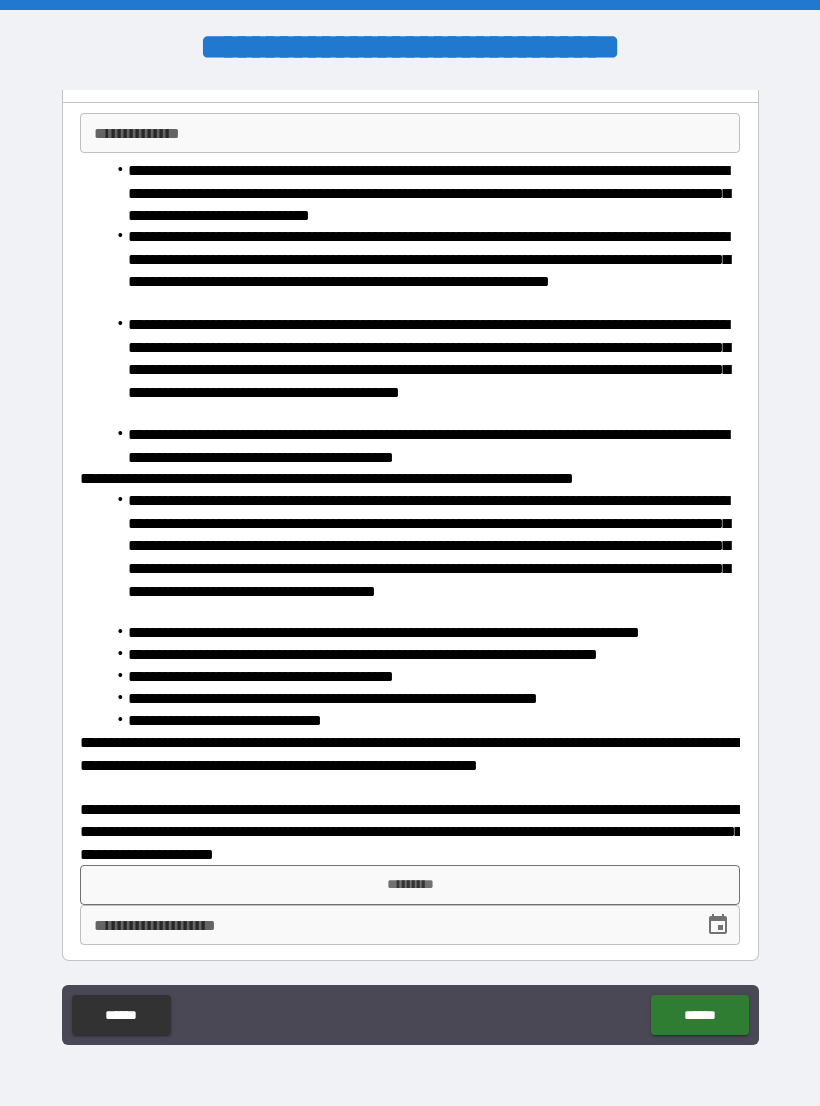 scroll, scrollTop: 119, scrollLeft: 0, axis: vertical 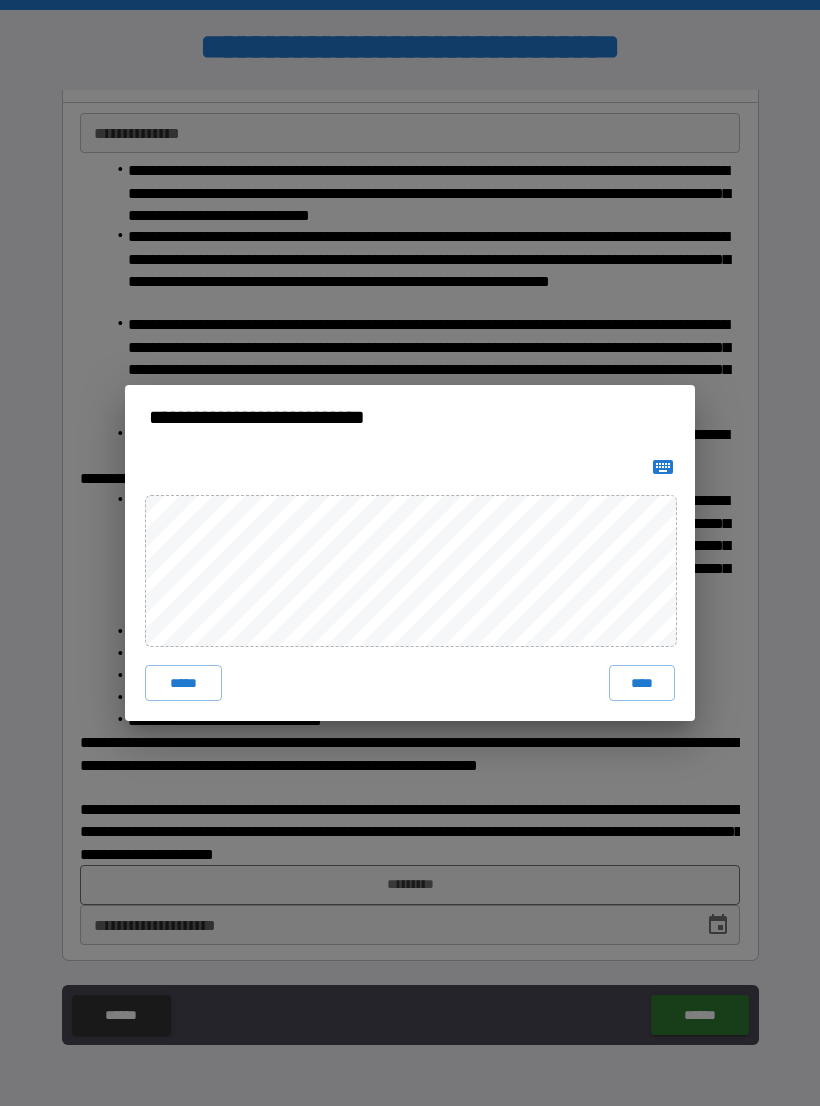click on "**********" at bounding box center (410, 553) 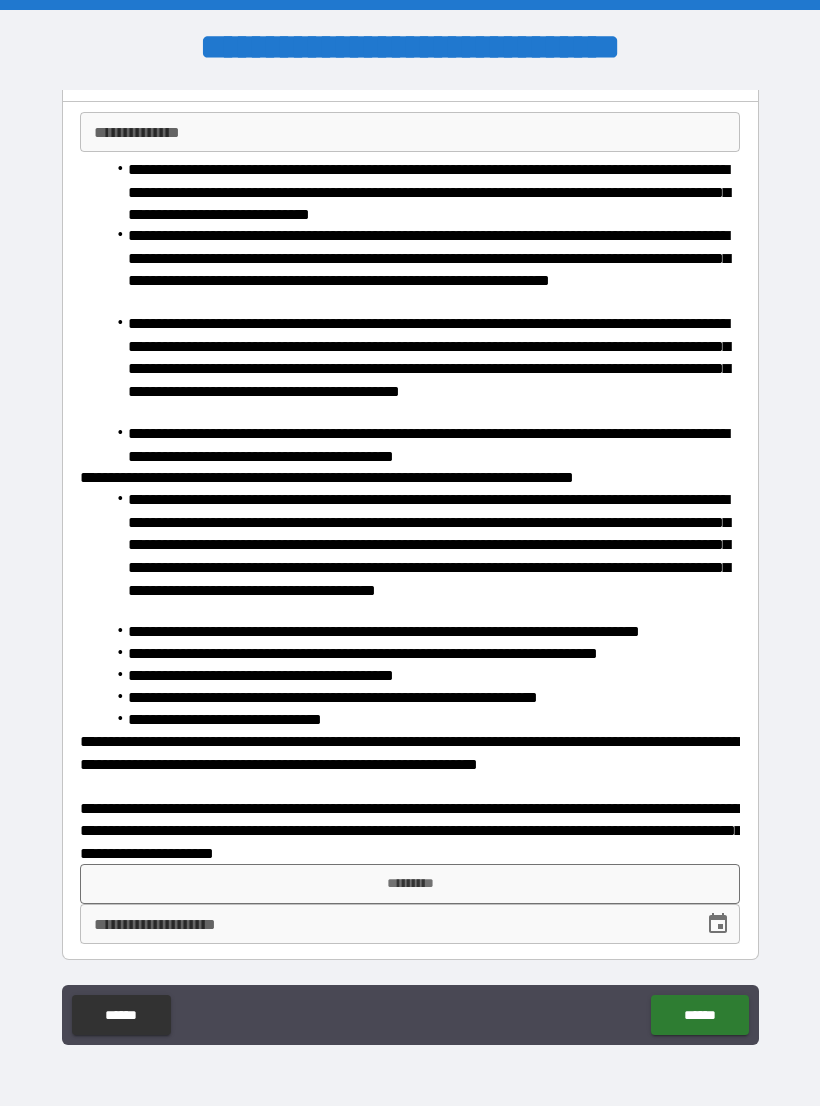 scroll, scrollTop: 119, scrollLeft: 0, axis: vertical 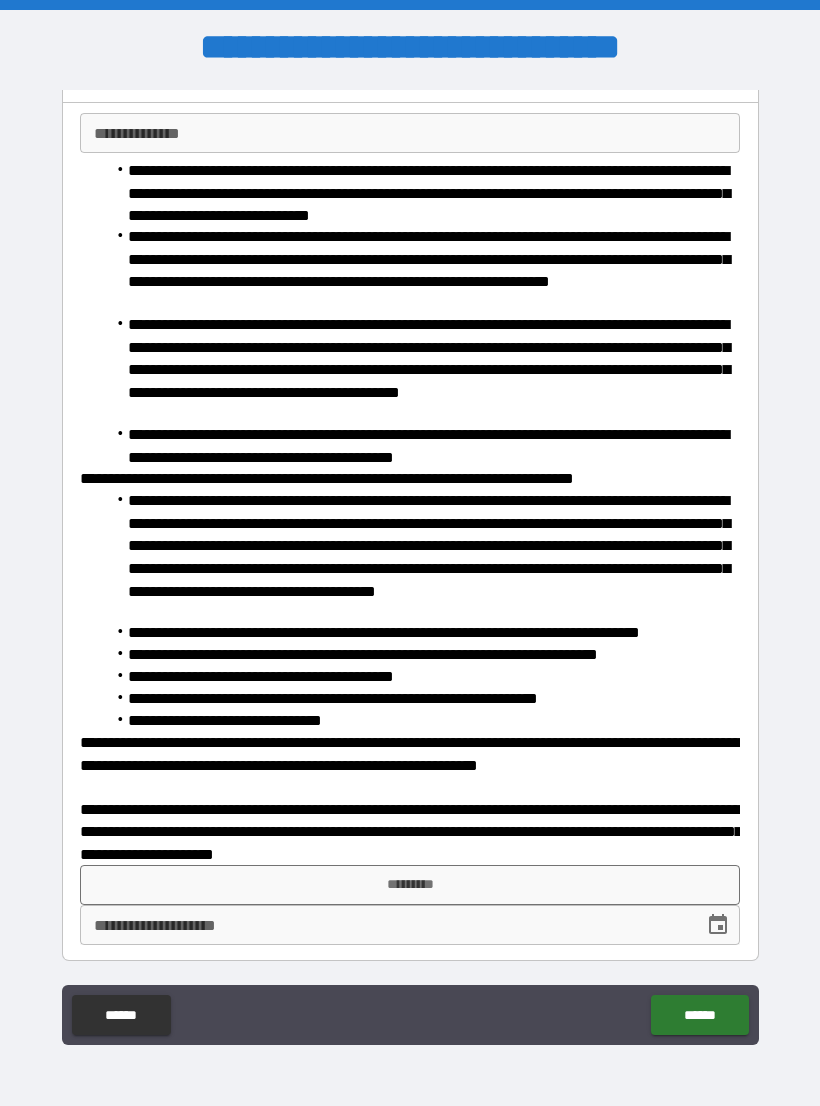 click on "*********" at bounding box center (410, 885) 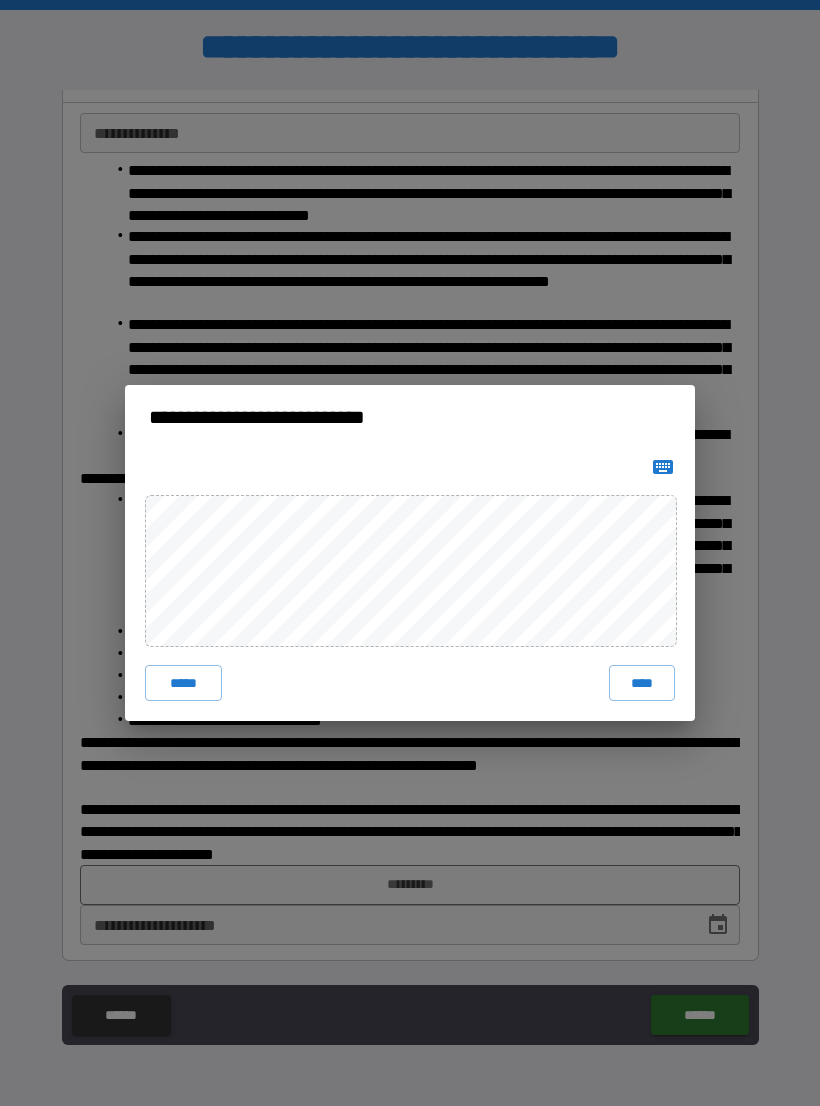click on "*****" at bounding box center (183, 683) 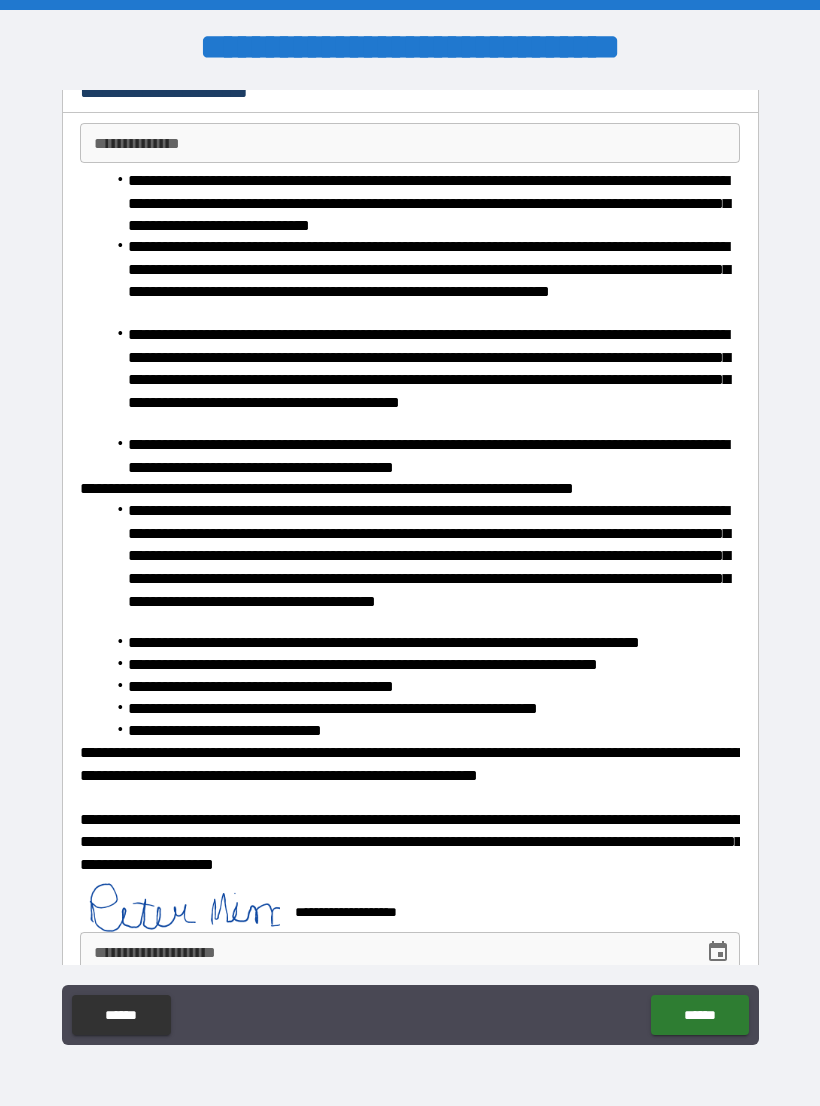 click on "******" at bounding box center (699, 1015) 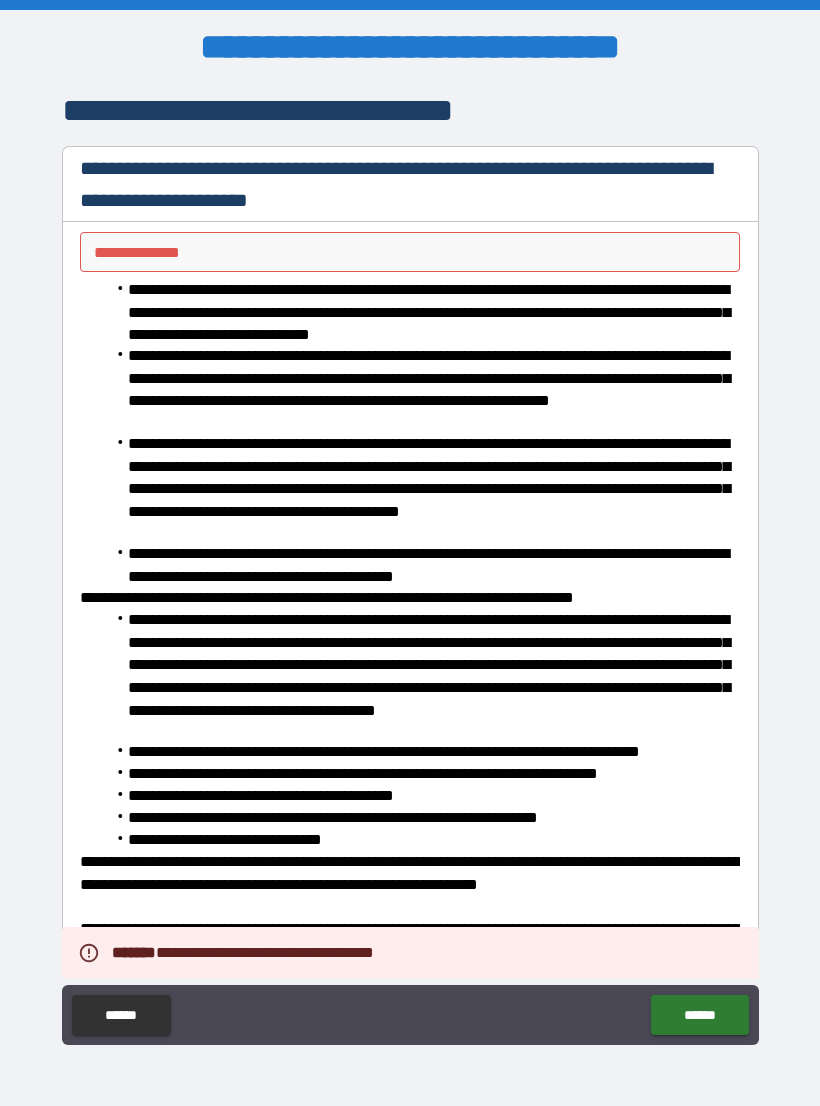 scroll, scrollTop: 0, scrollLeft: 0, axis: both 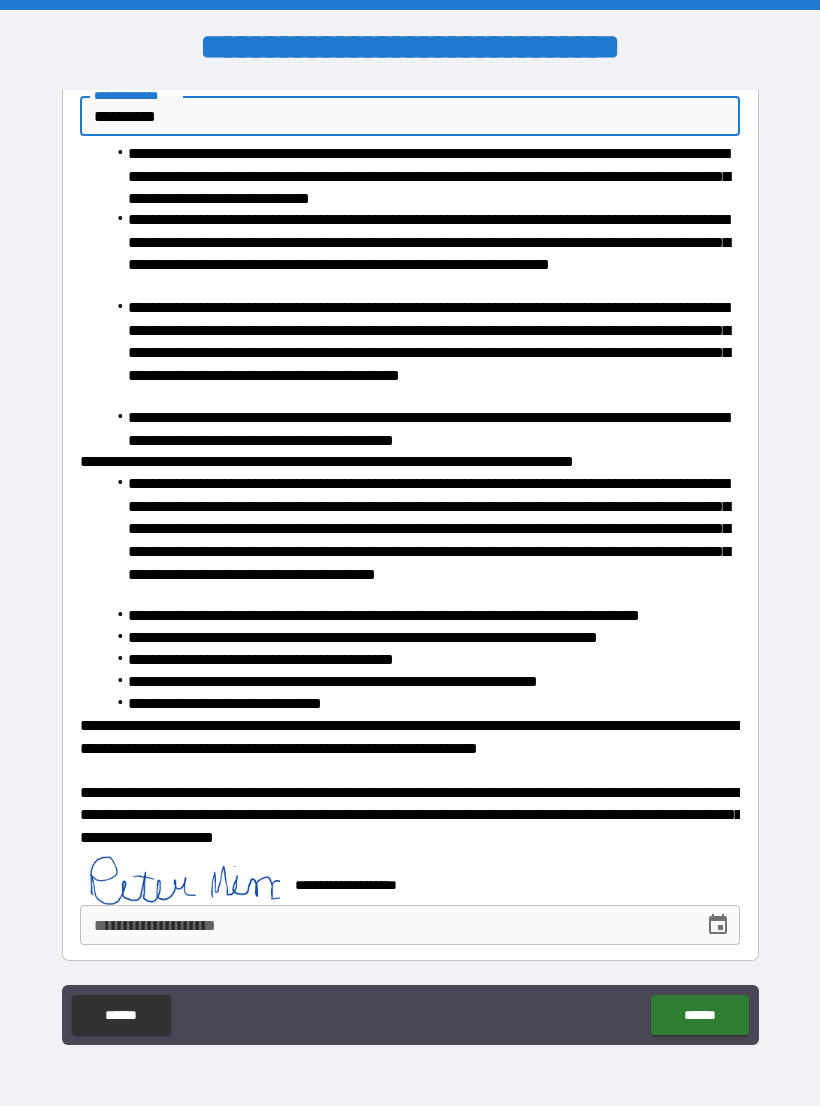 type on "**********" 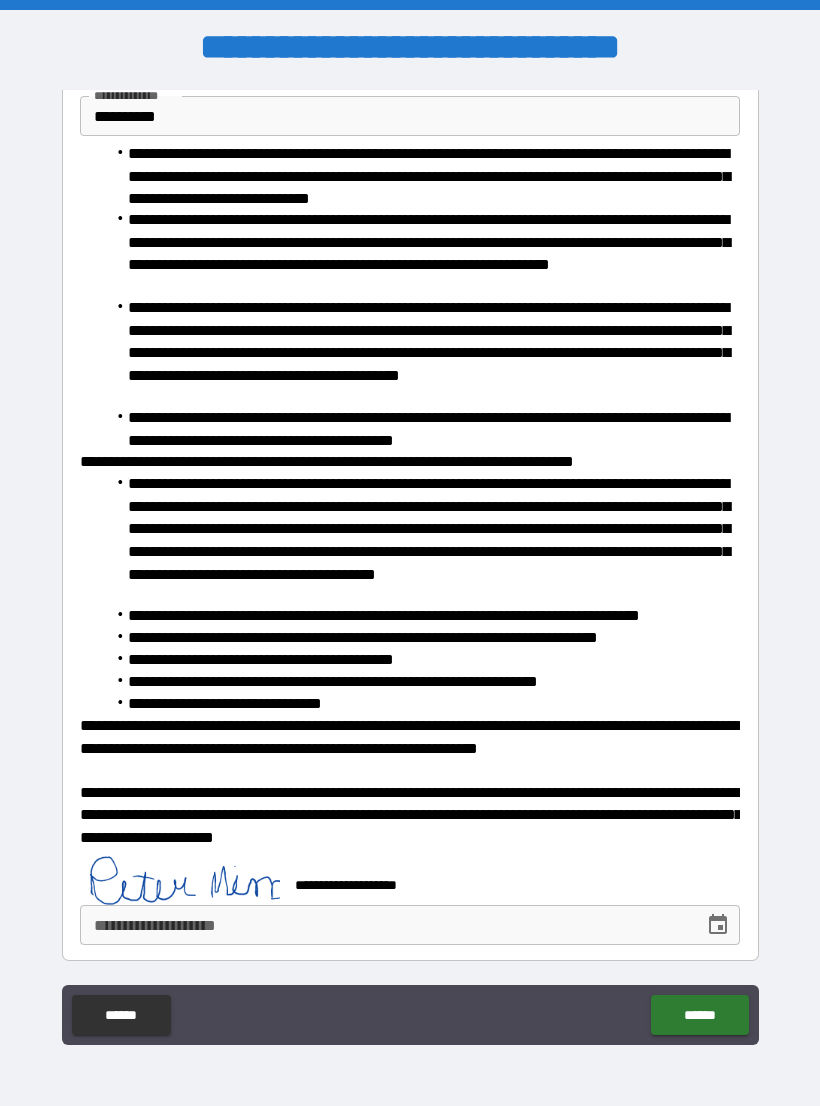 click on "******" at bounding box center [699, 1015] 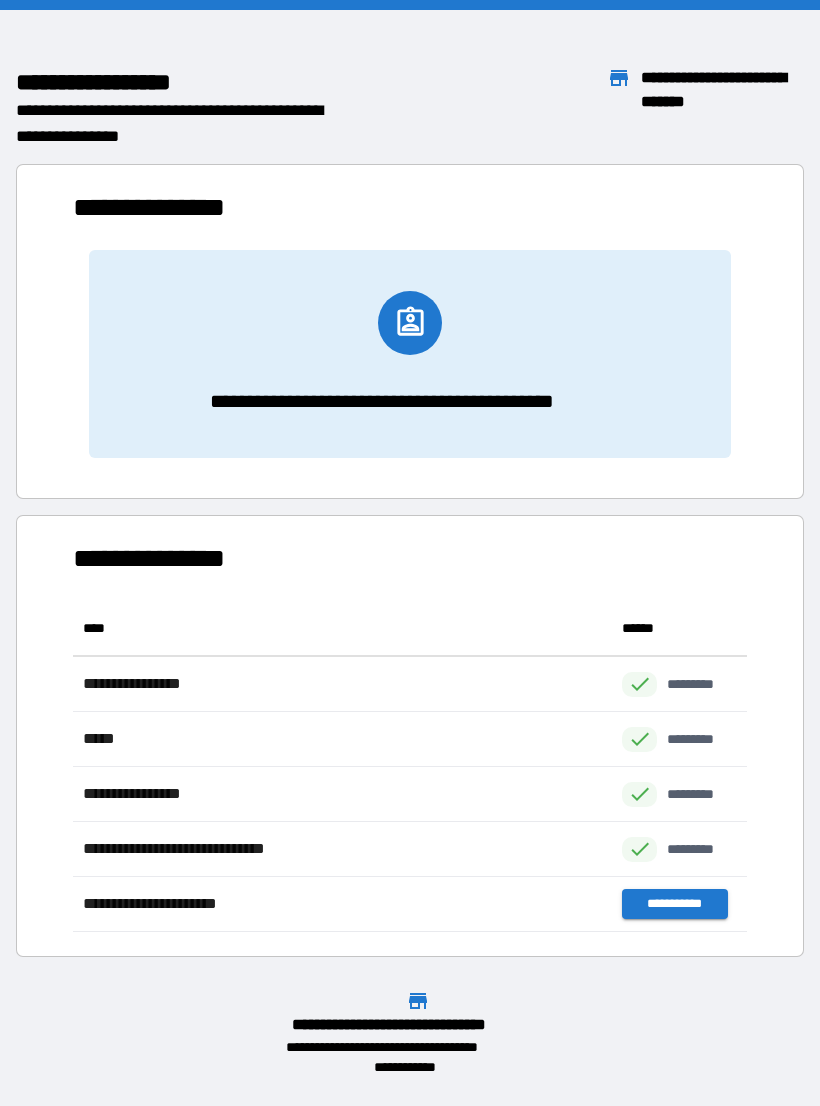 scroll, scrollTop: 1, scrollLeft: 1, axis: both 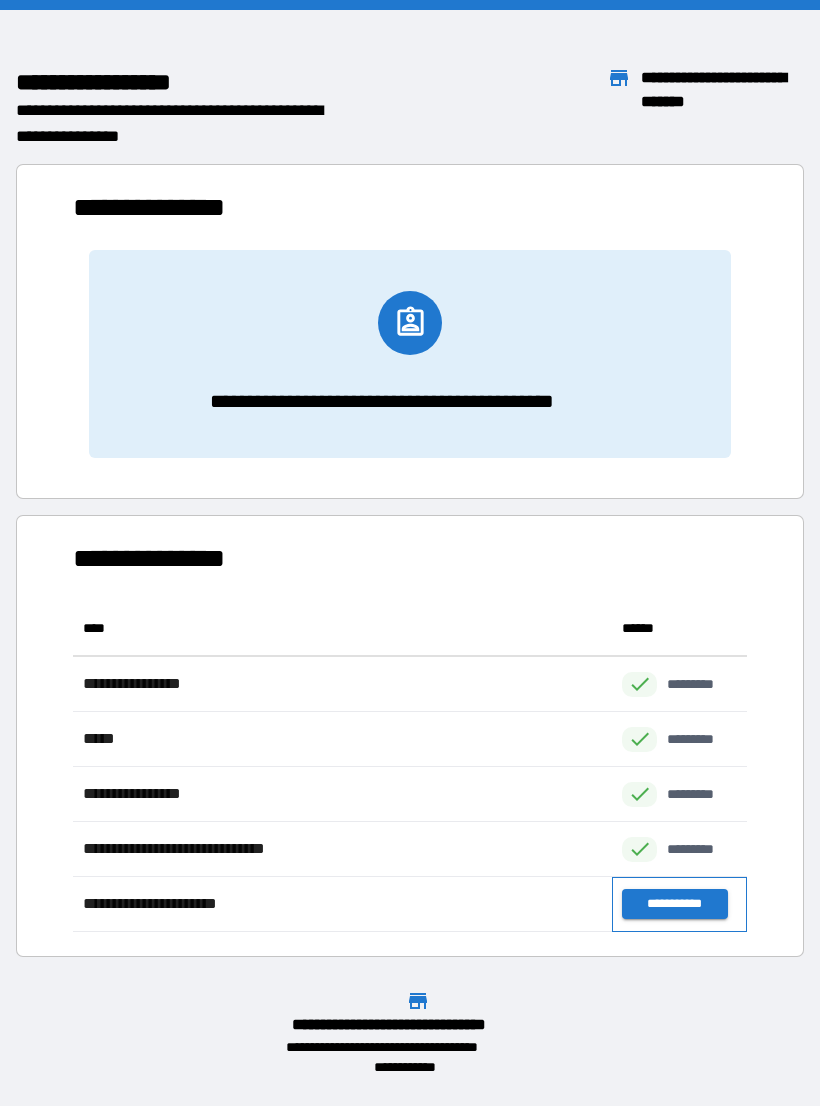 click on "**********" at bounding box center [679, 904] 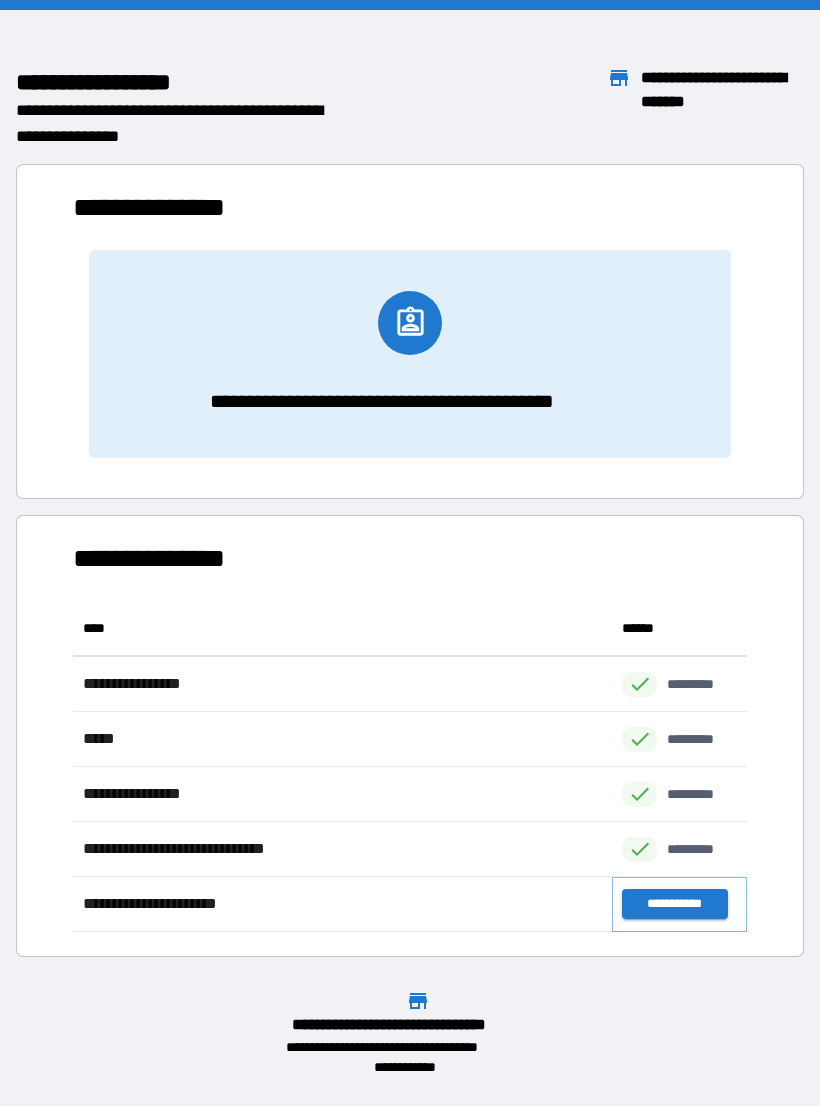 click on "**********" at bounding box center (674, 904) 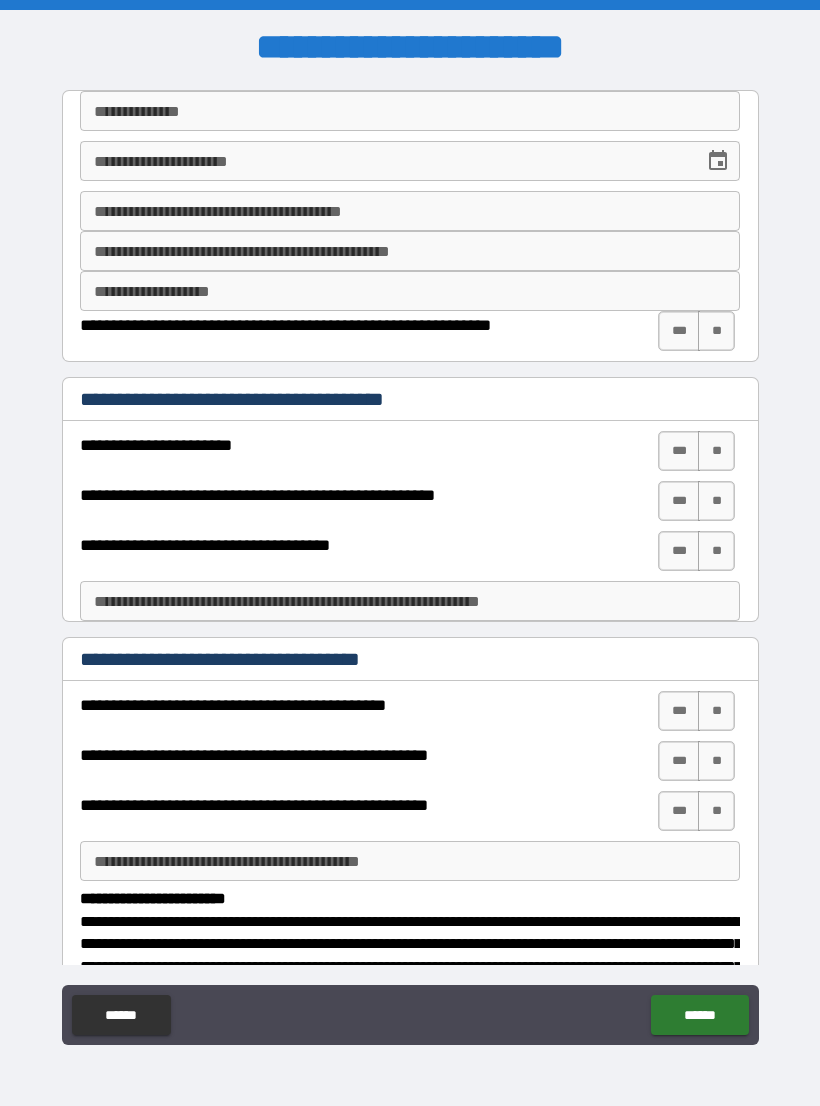 scroll, scrollTop: 0, scrollLeft: 0, axis: both 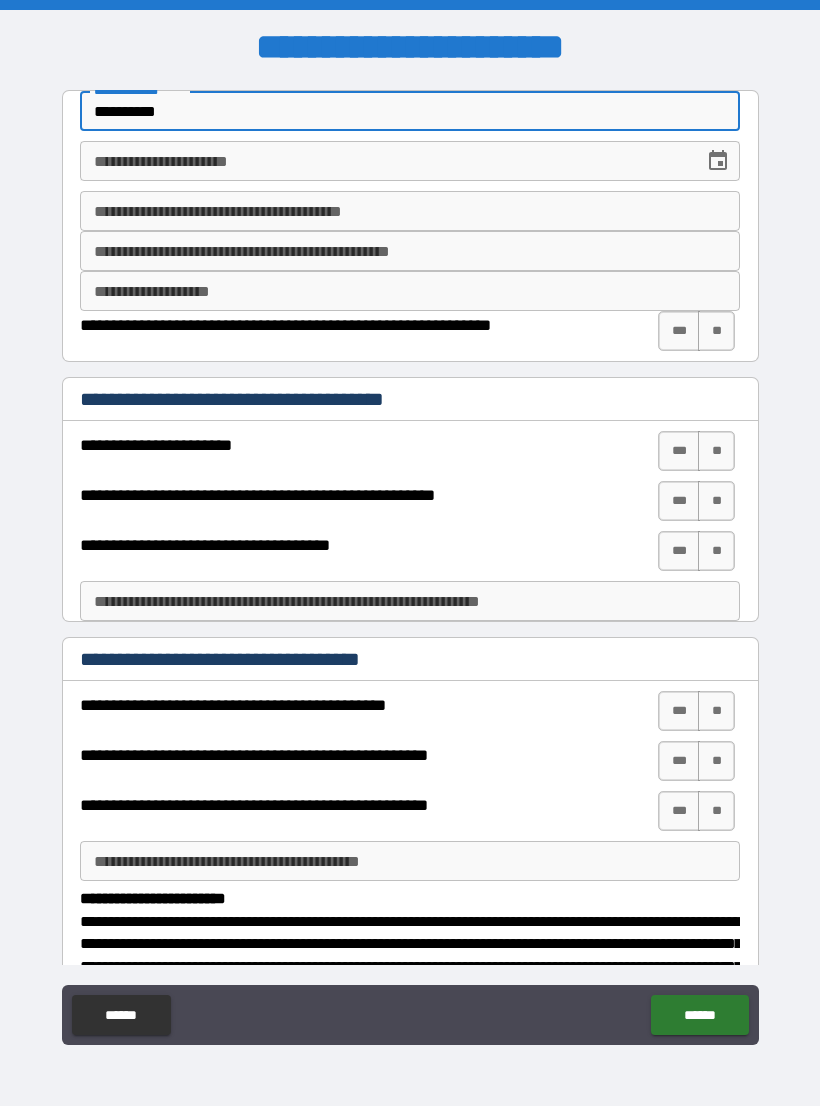 type on "**********" 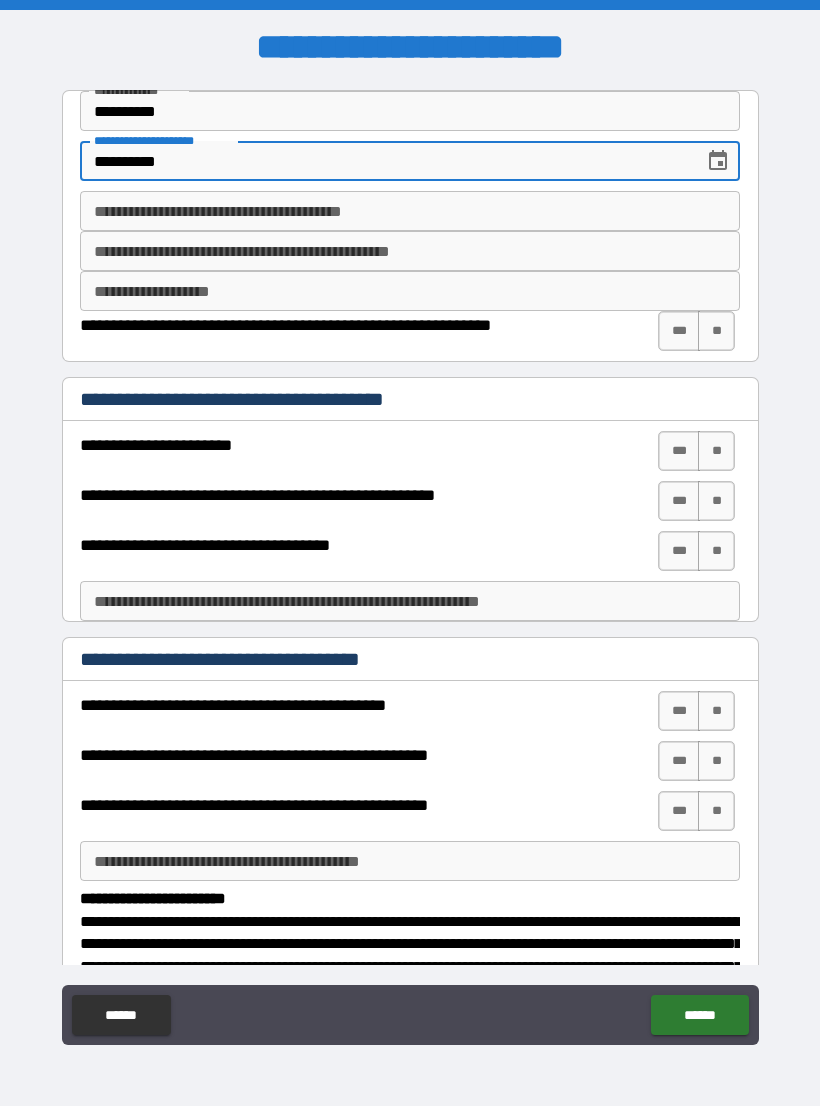type on "**********" 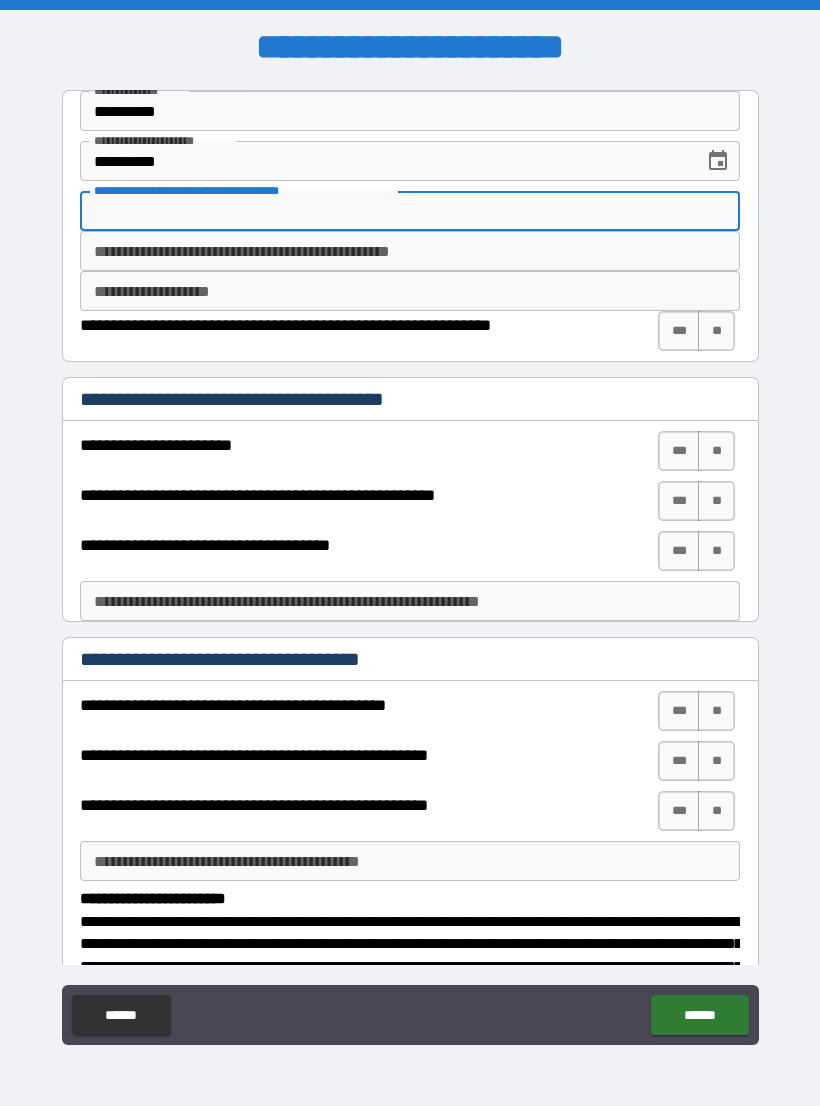 scroll, scrollTop: 0, scrollLeft: 0, axis: both 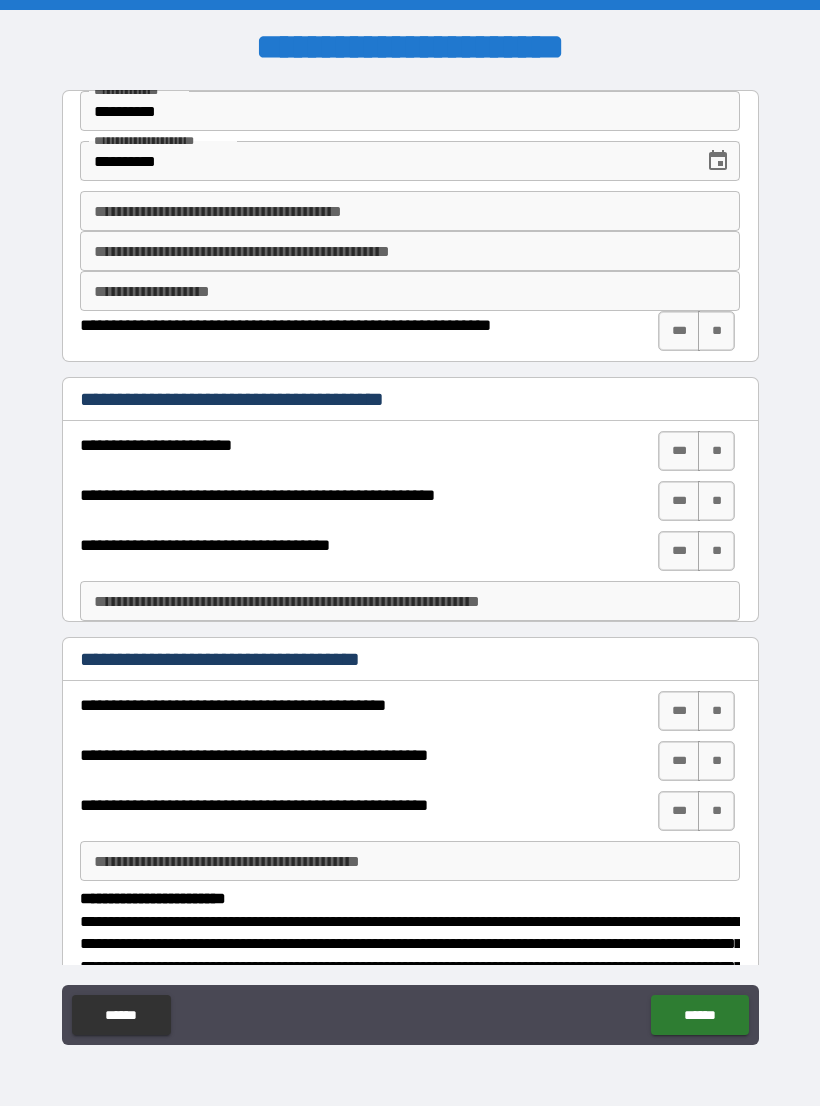click on "**********" at bounding box center [410, 291] 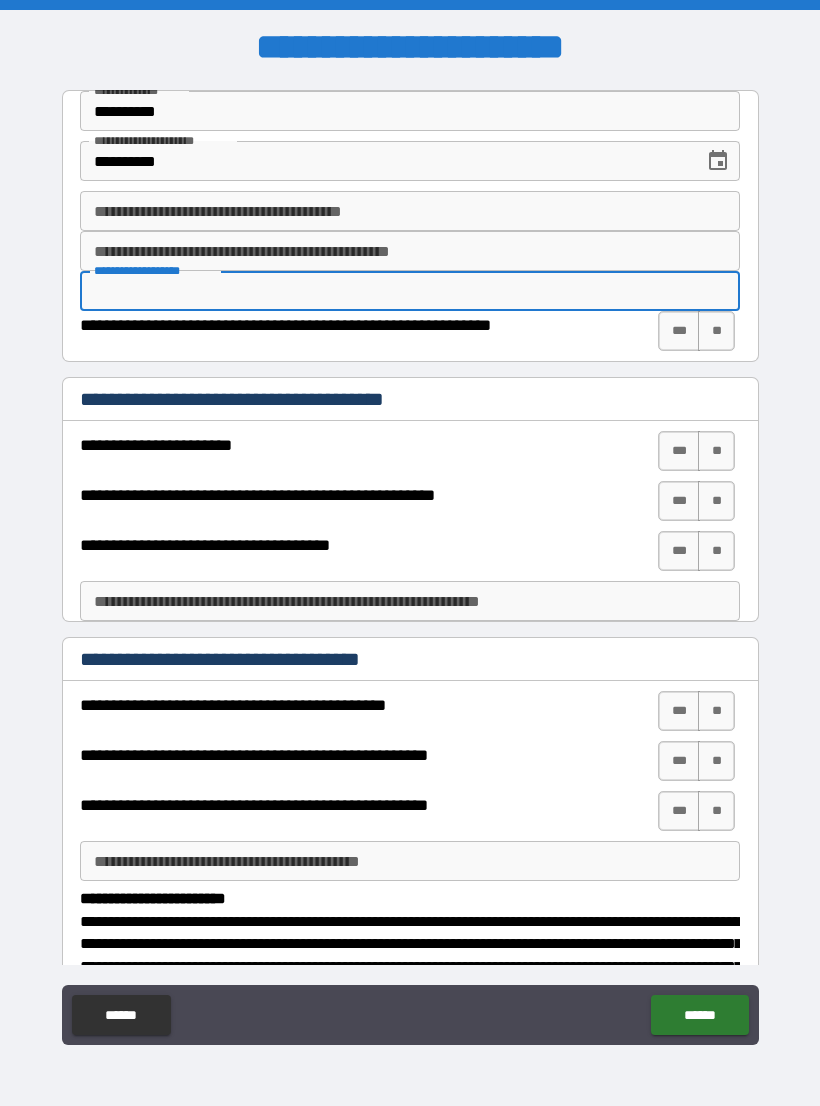 click on "**********" at bounding box center (329, 495) 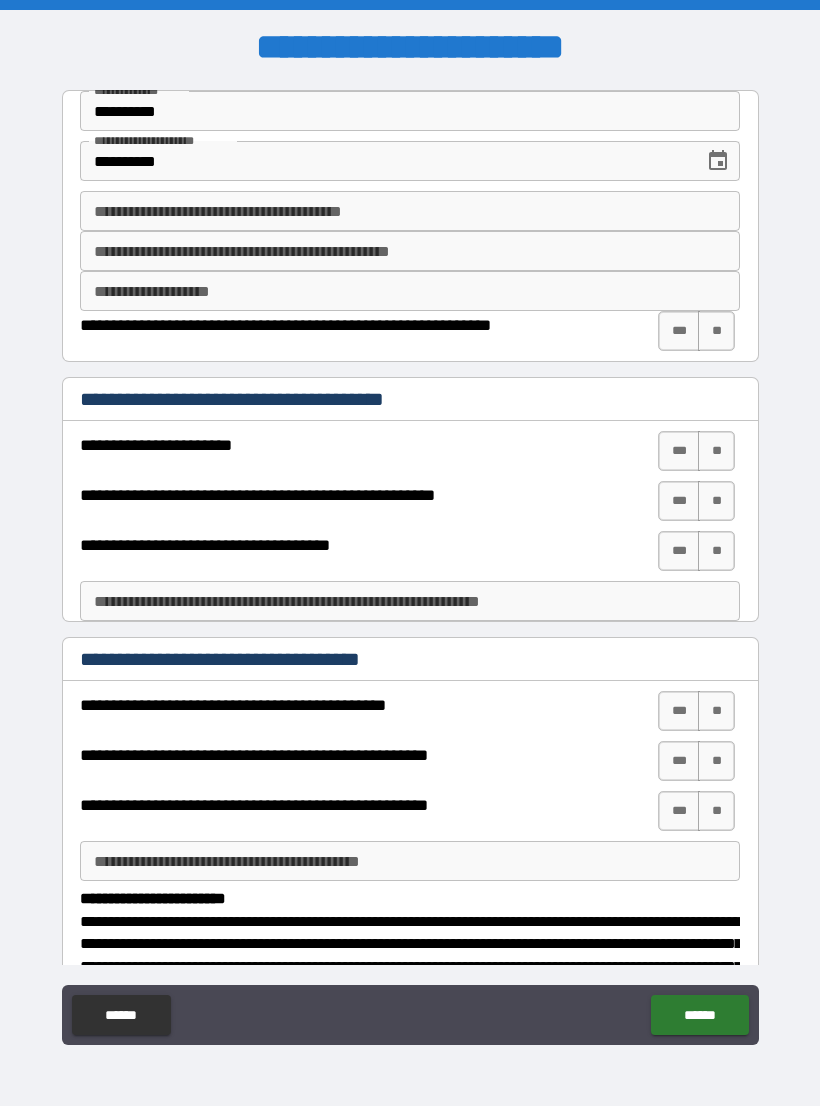 scroll, scrollTop: 0, scrollLeft: 0, axis: both 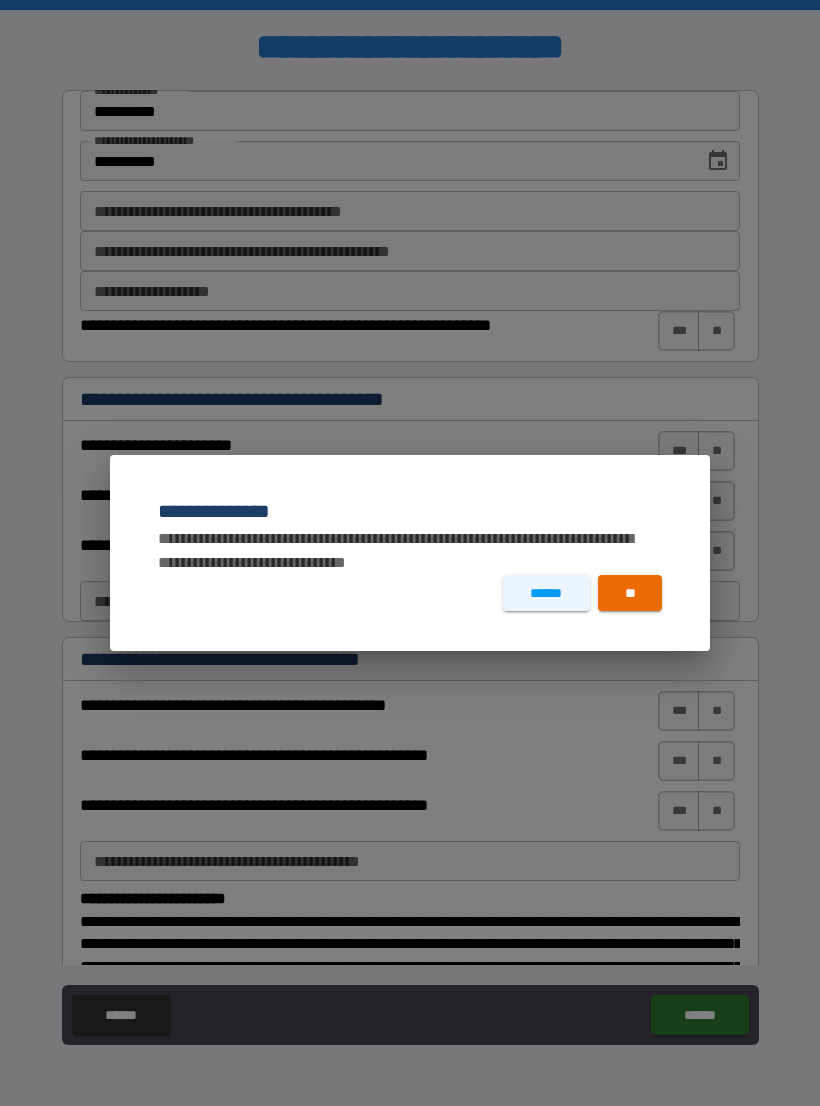 click on "**" at bounding box center (630, 593) 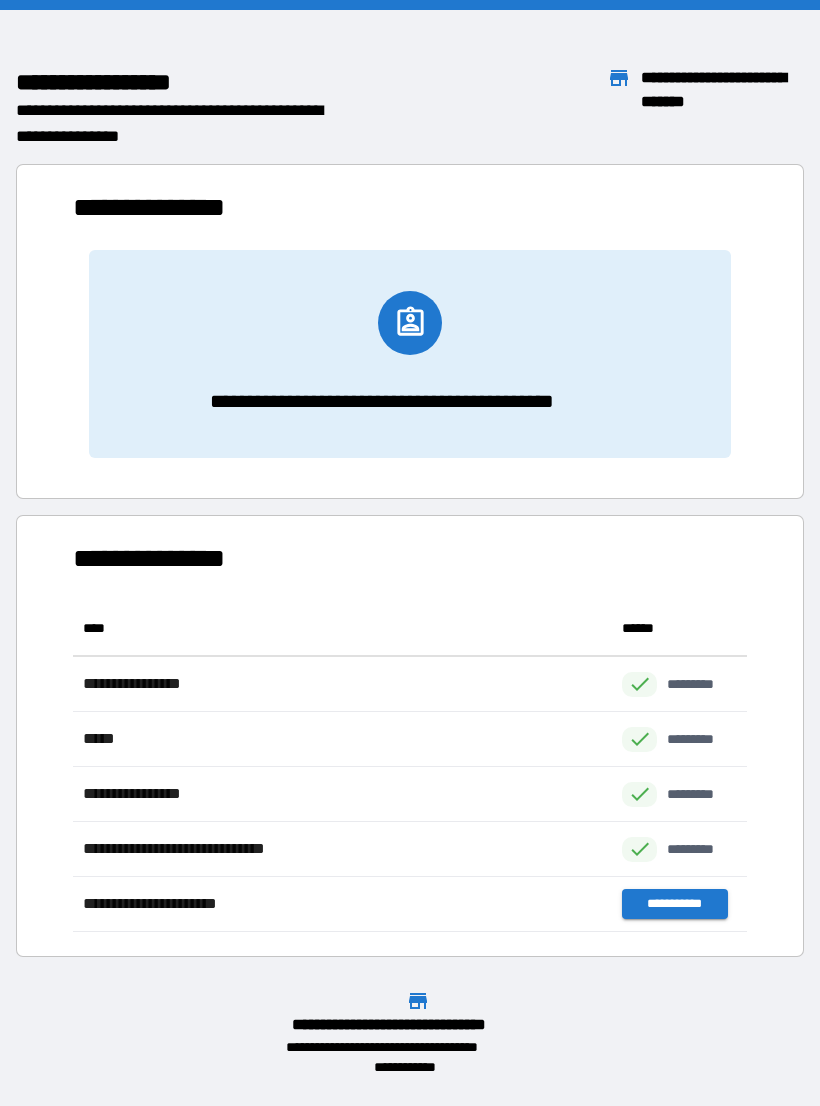 scroll, scrollTop: 1, scrollLeft: 1, axis: both 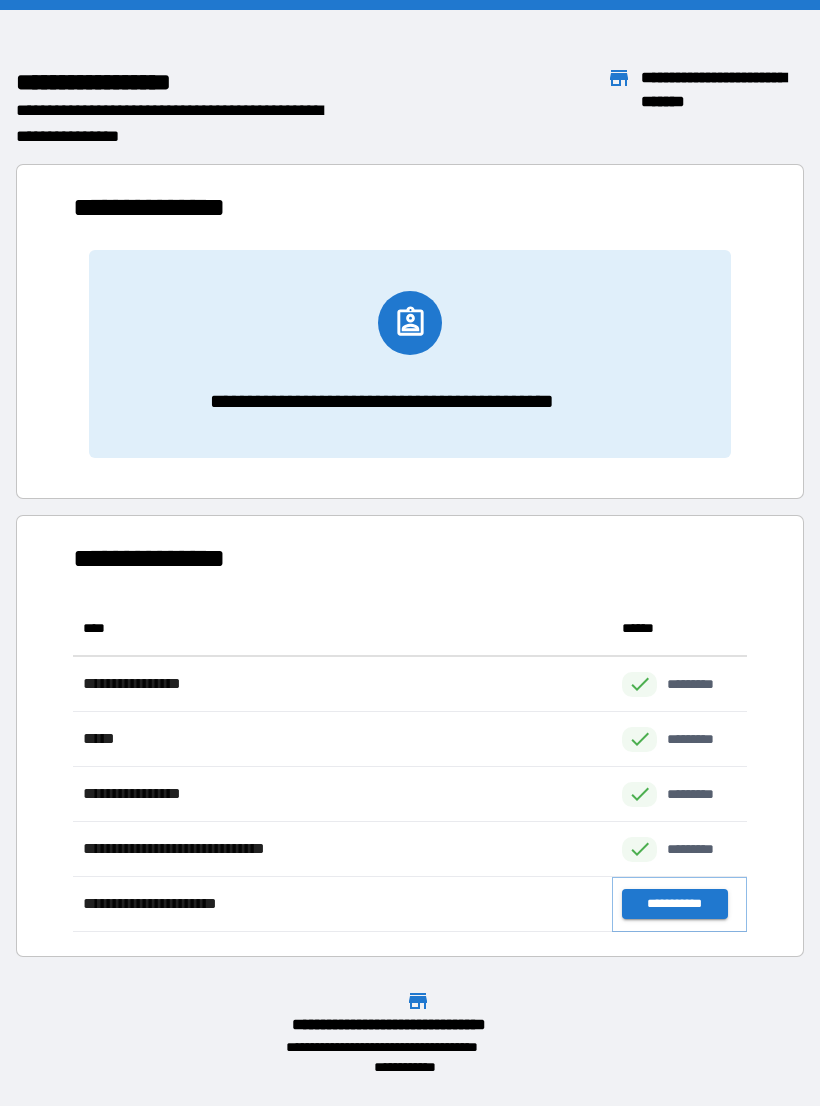 click on "**********" at bounding box center [674, 904] 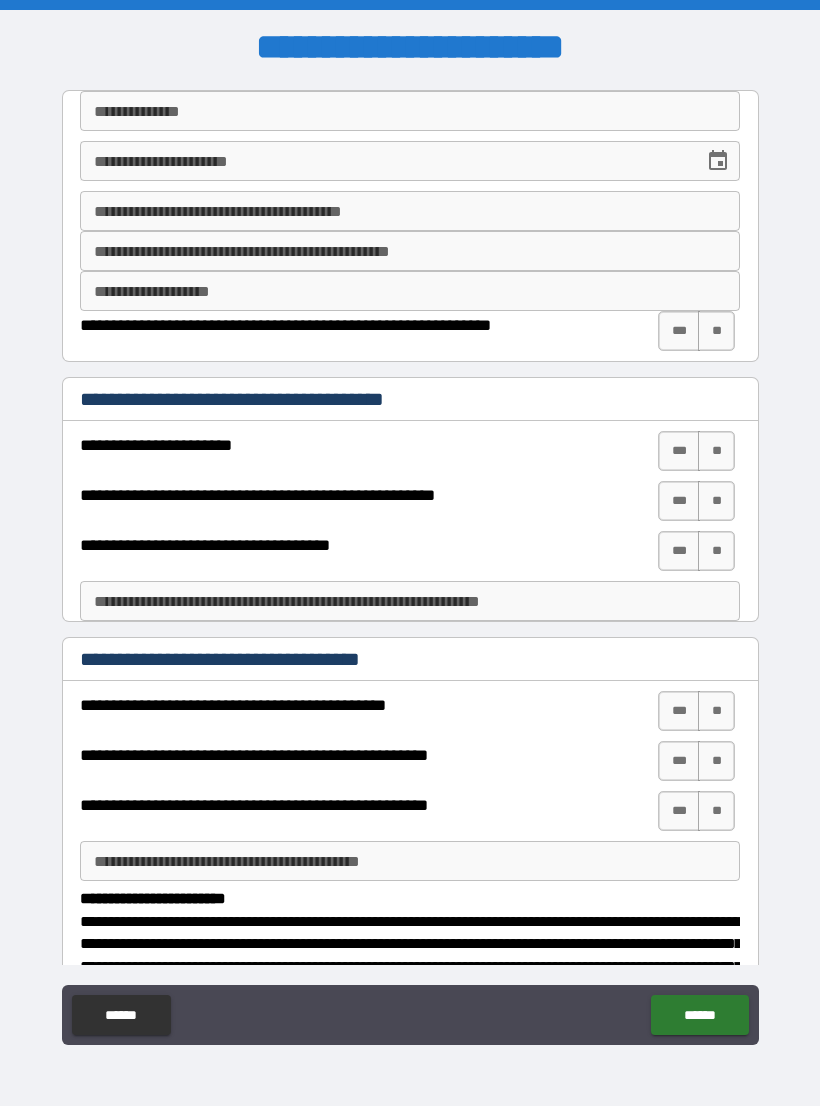 click on "**********" at bounding box center (410, 111) 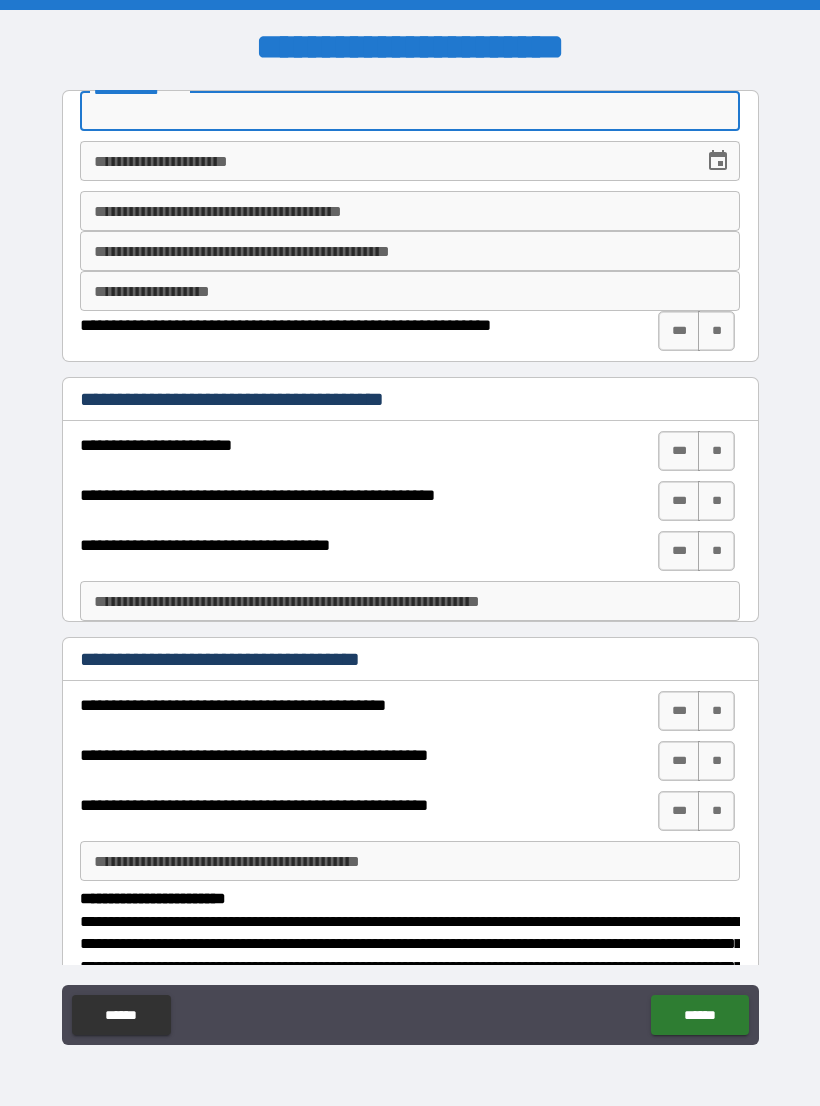 type on "*" 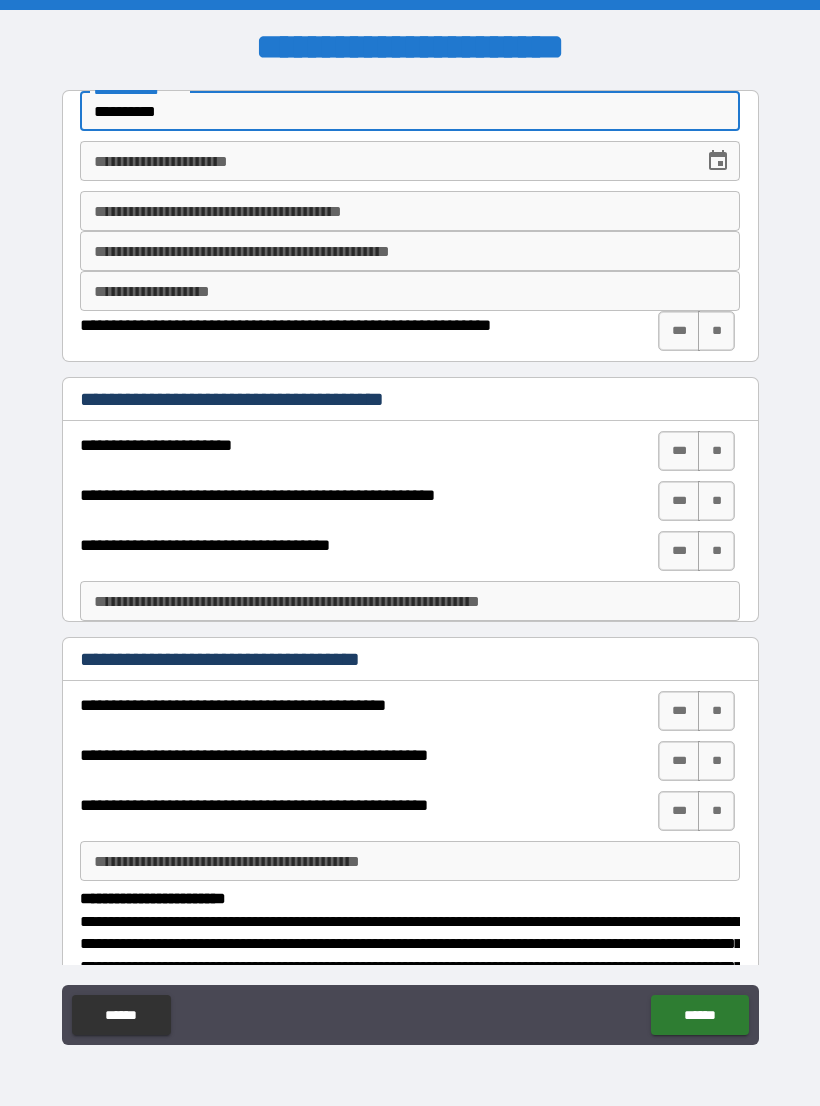 click on "**********" at bounding box center [410, 111] 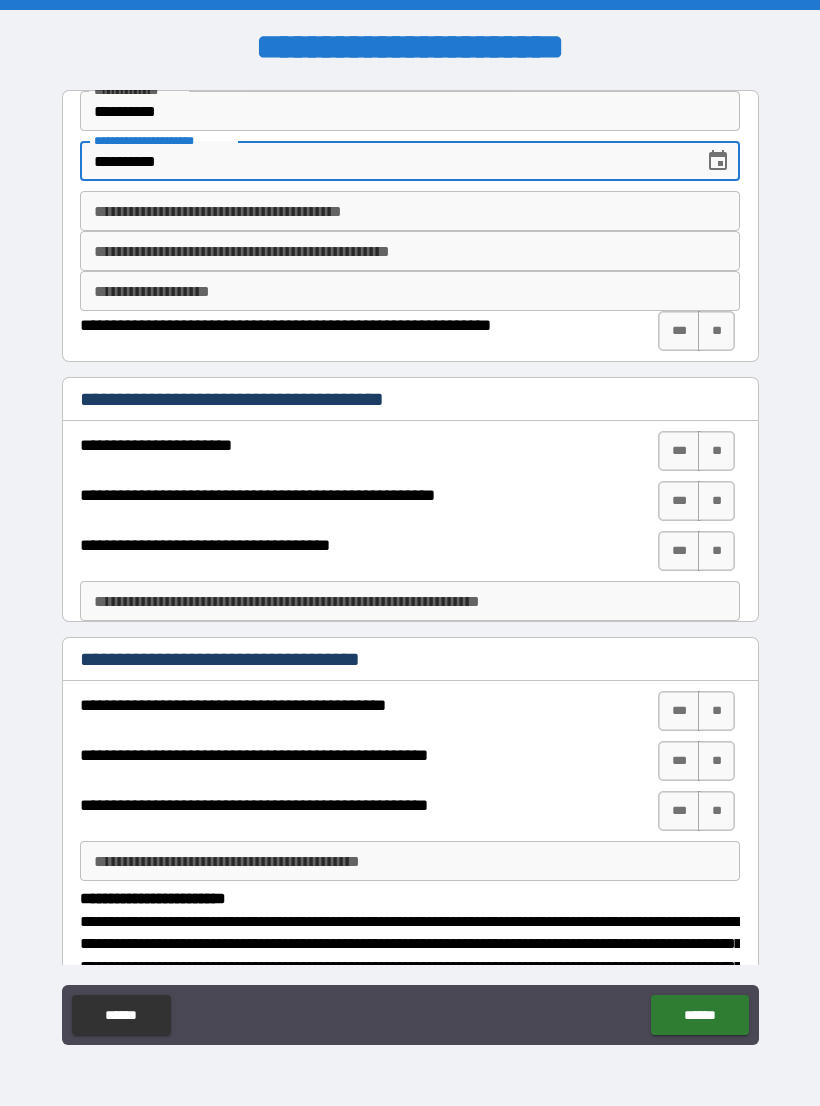 click on "**********" at bounding box center (385, 161) 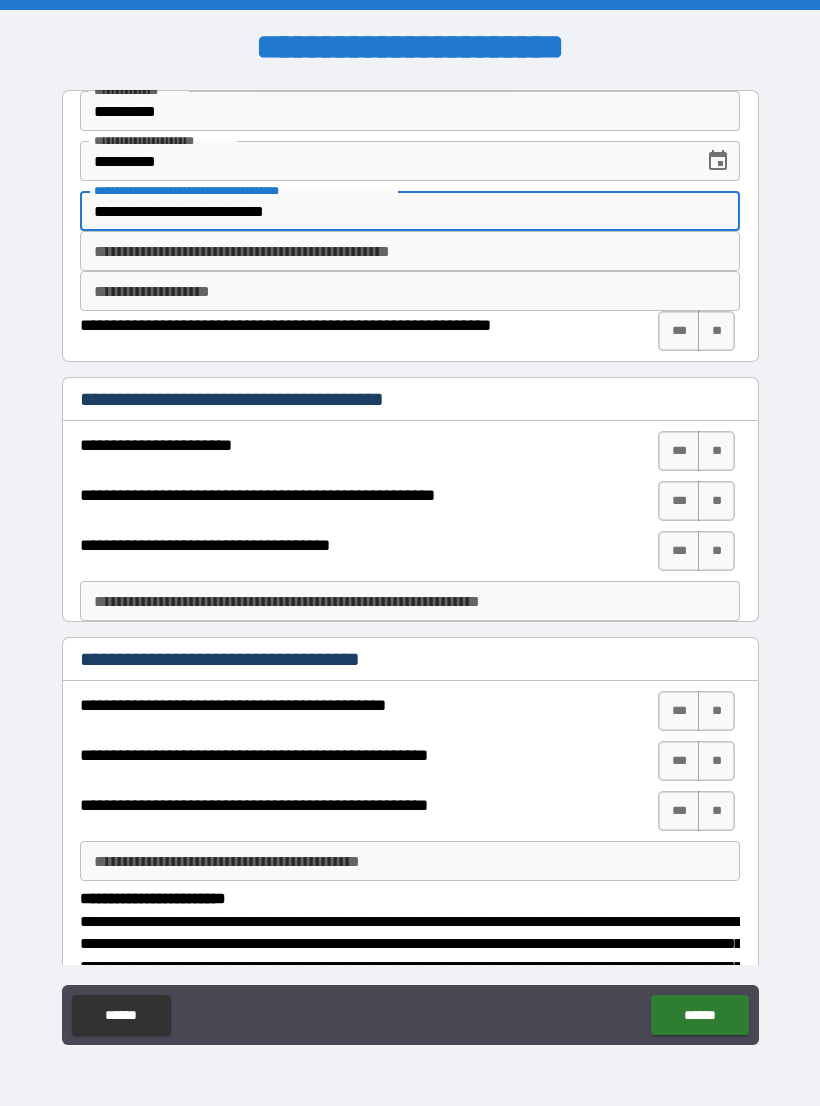 type on "**********" 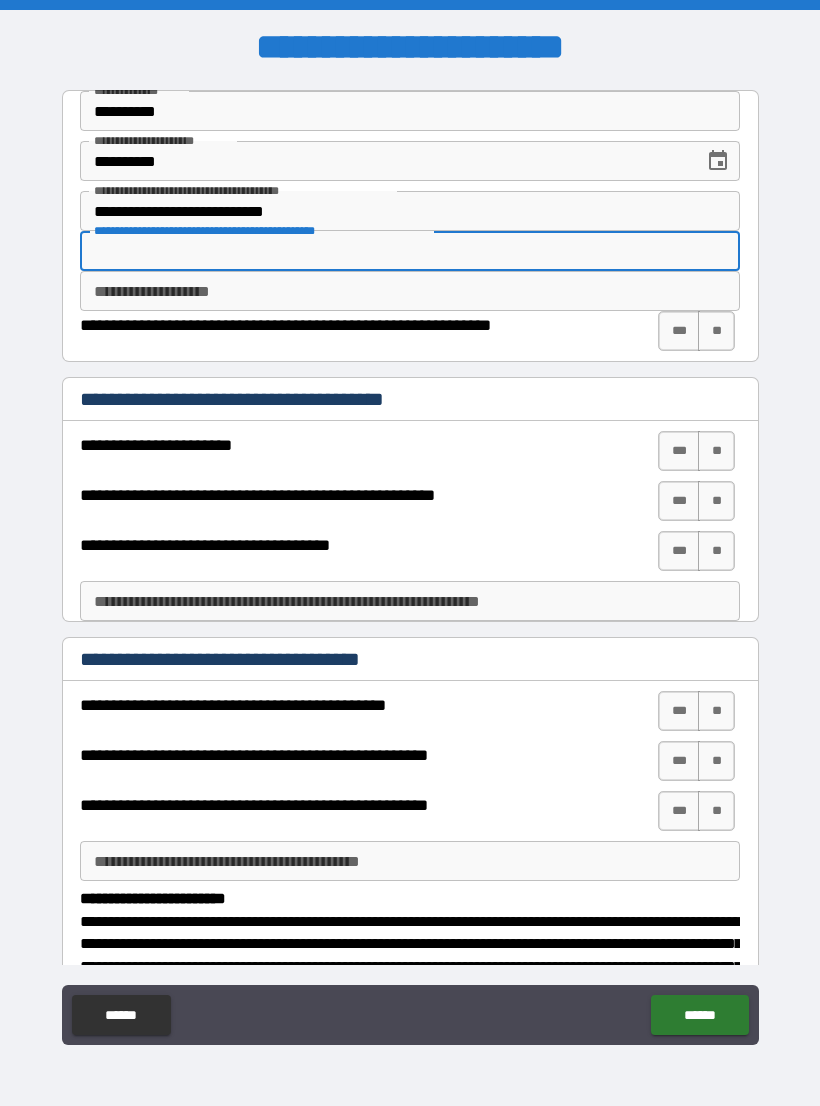 click on "**" at bounding box center (716, 331) 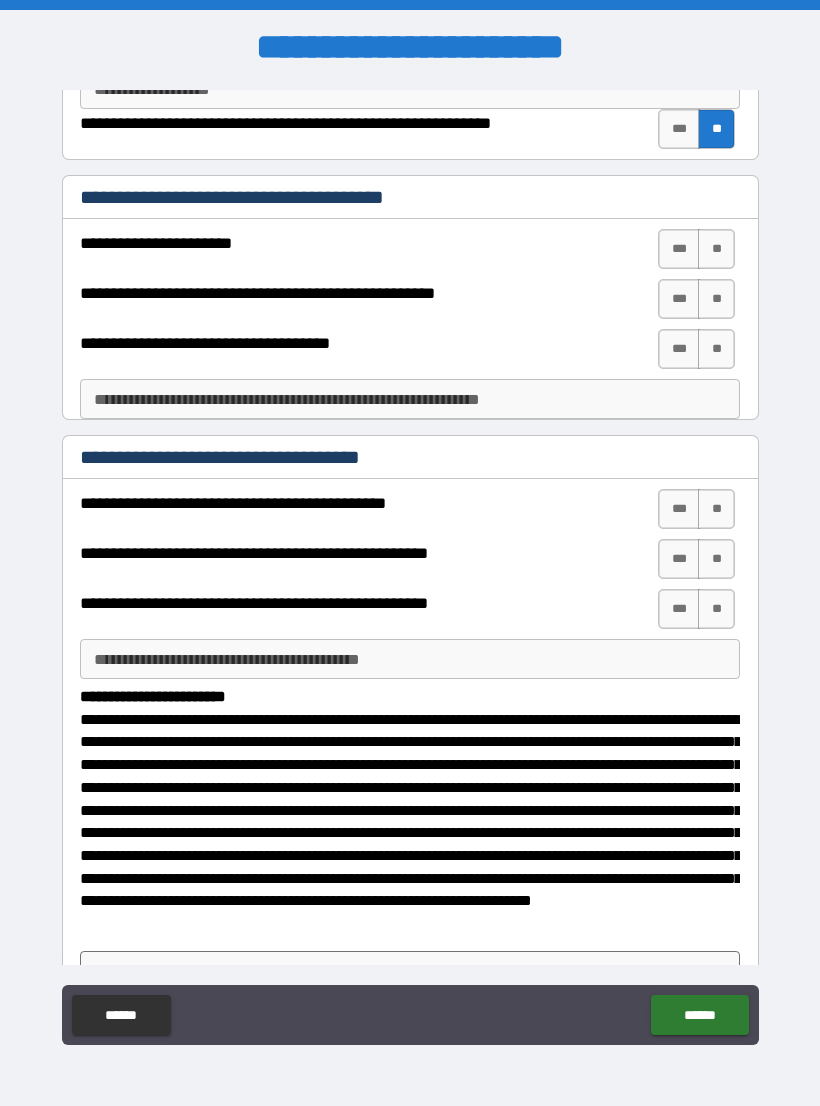scroll, scrollTop: 189, scrollLeft: 0, axis: vertical 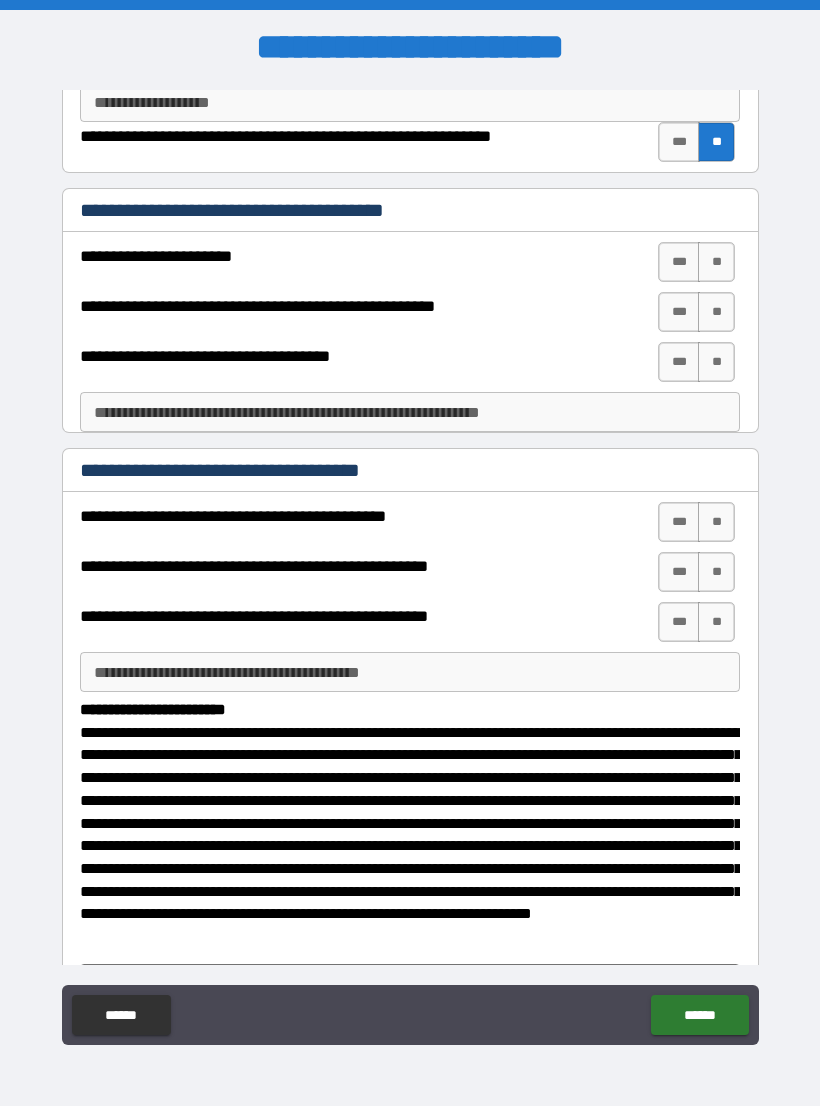 click on "**" at bounding box center [716, 262] 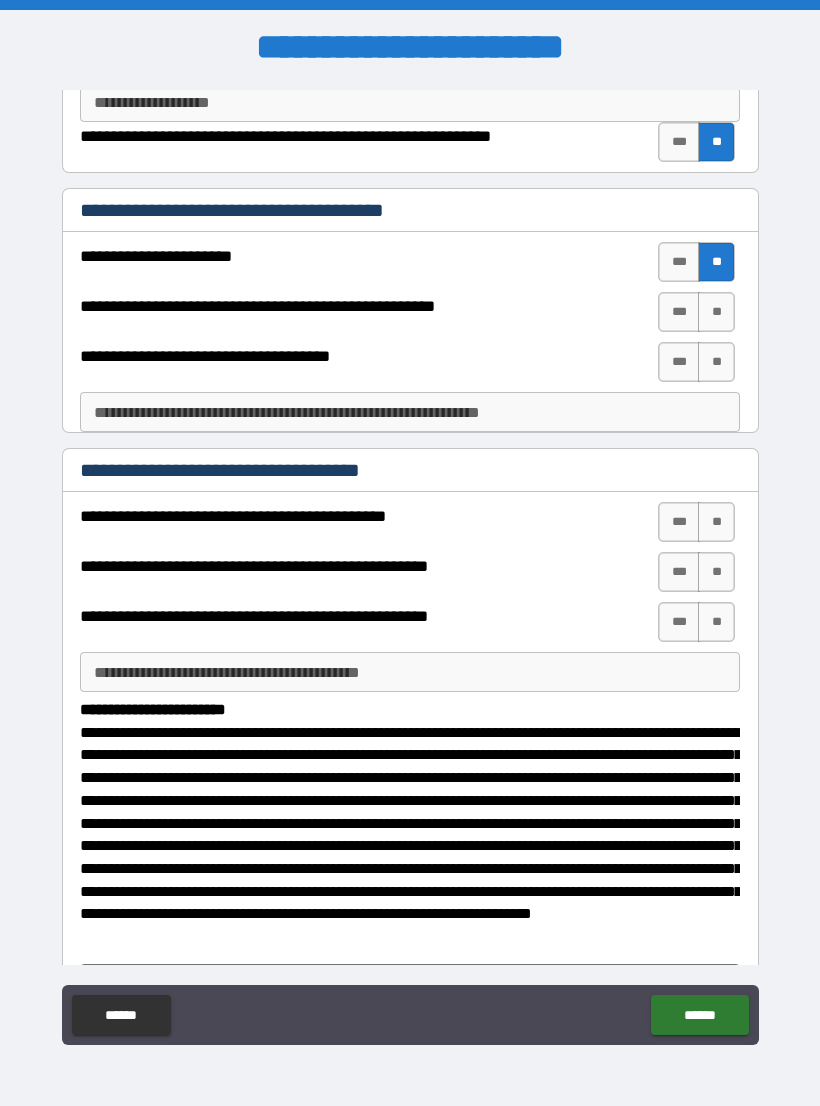 click on "***" at bounding box center [679, 312] 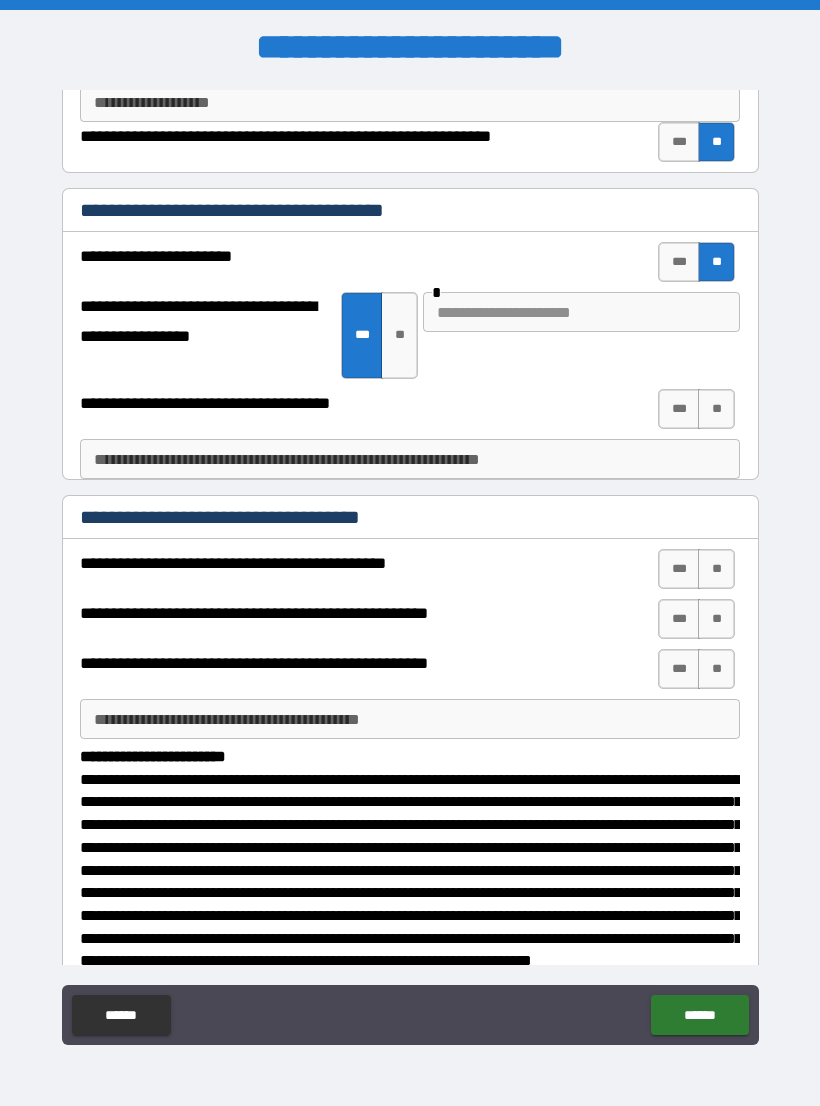 click on "**" at bounding box center [399, 335] 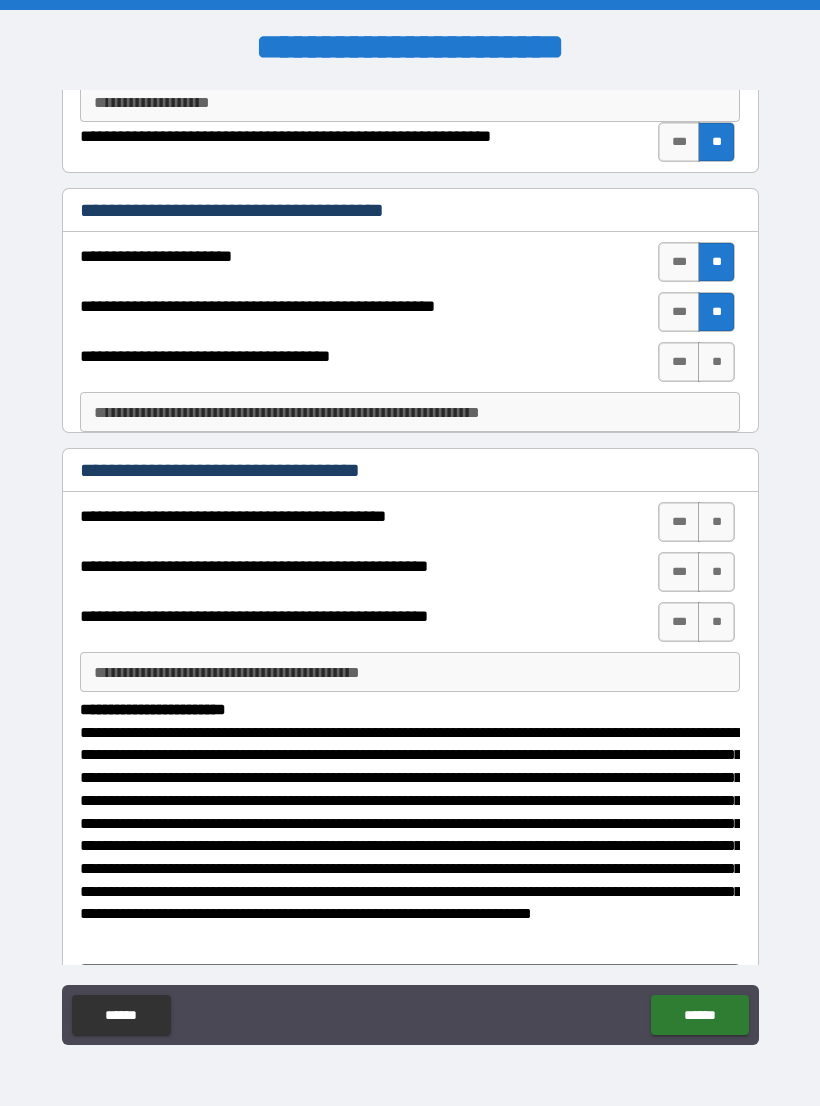 click on "**" at bounding box center [716, 362] 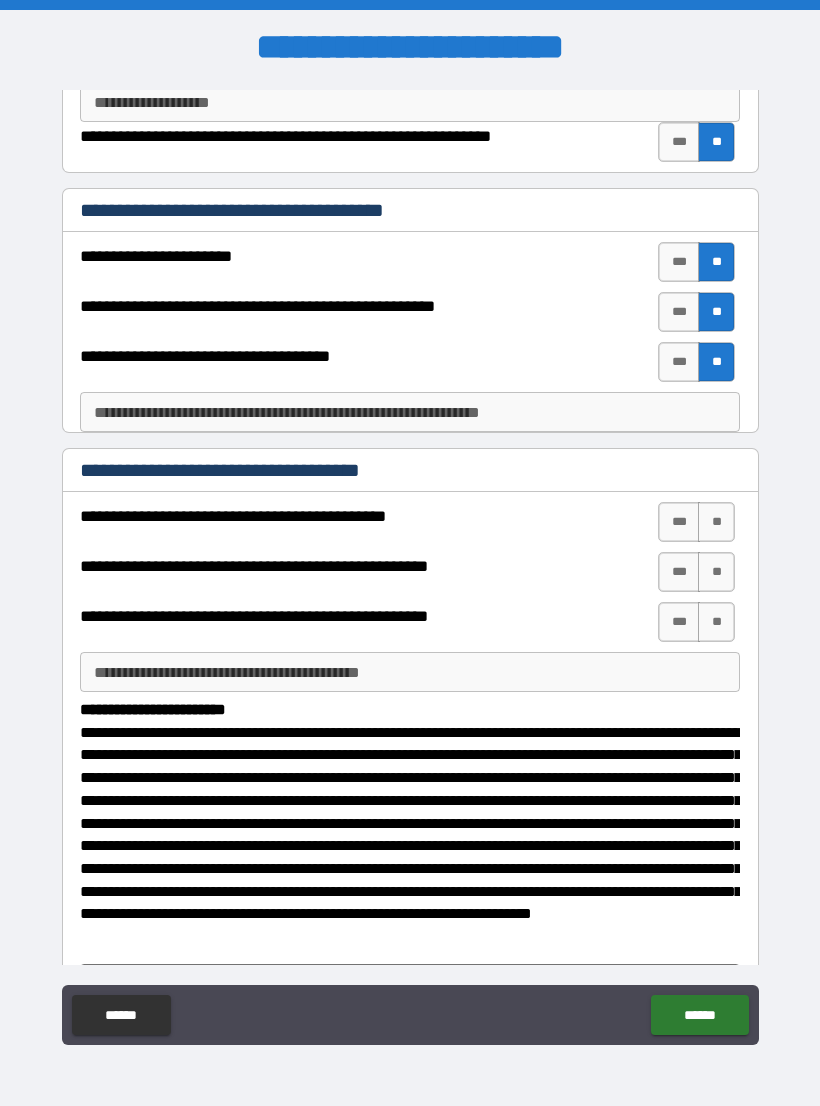 click on "**********" at bounding box center (410, 412) 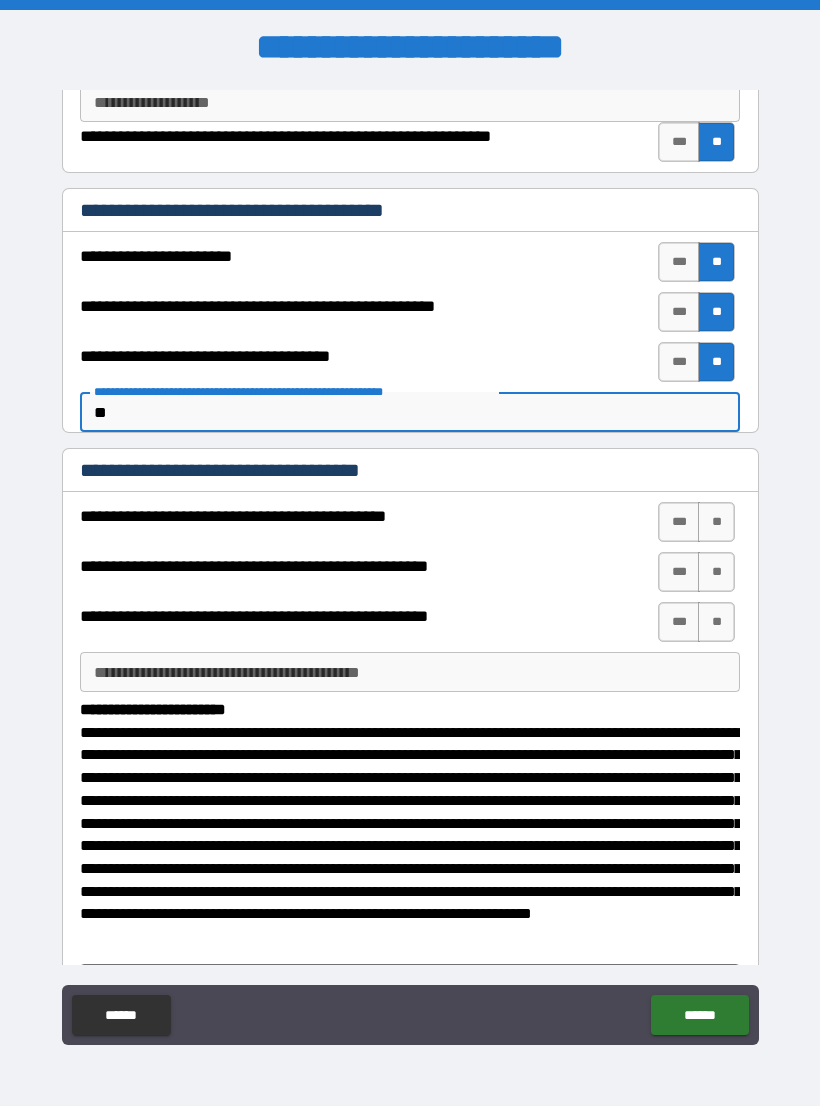 type on "*" 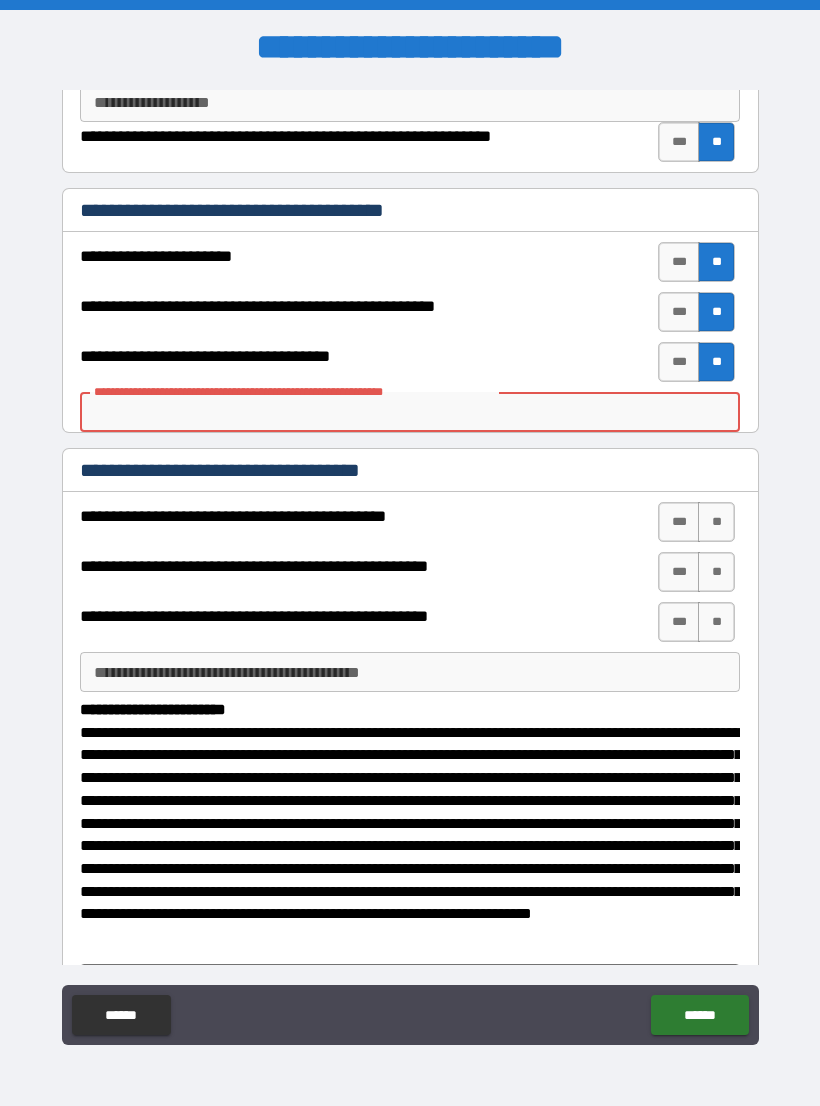 click on "**********" at bounding box center (327, 616) 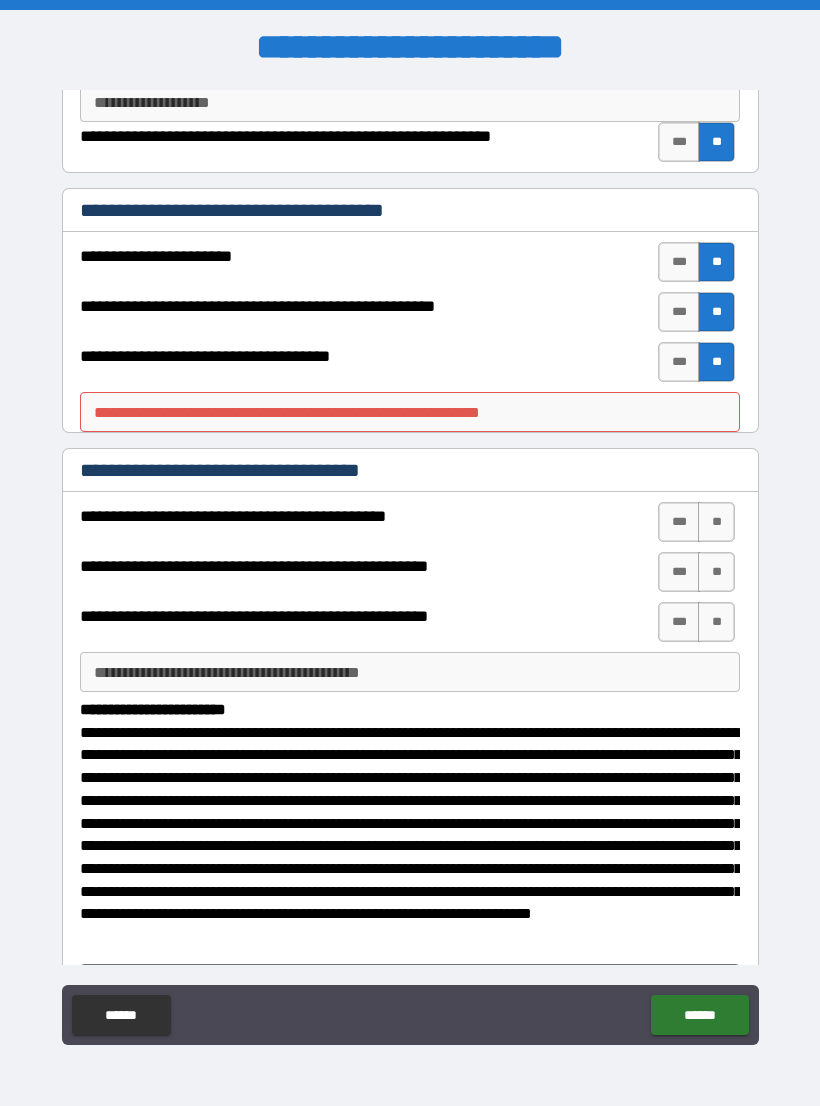 click on "**********" at bounding box center (407, 522) 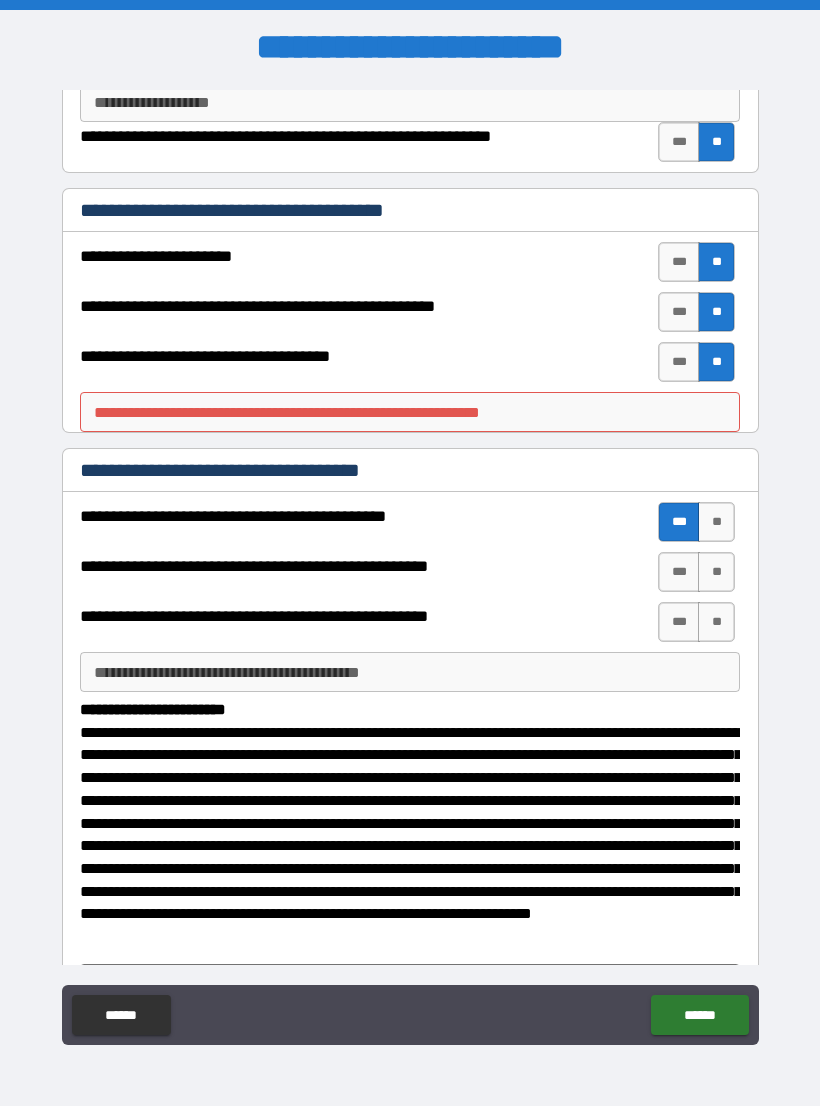 click on "***" at bounding box center (679, 572) 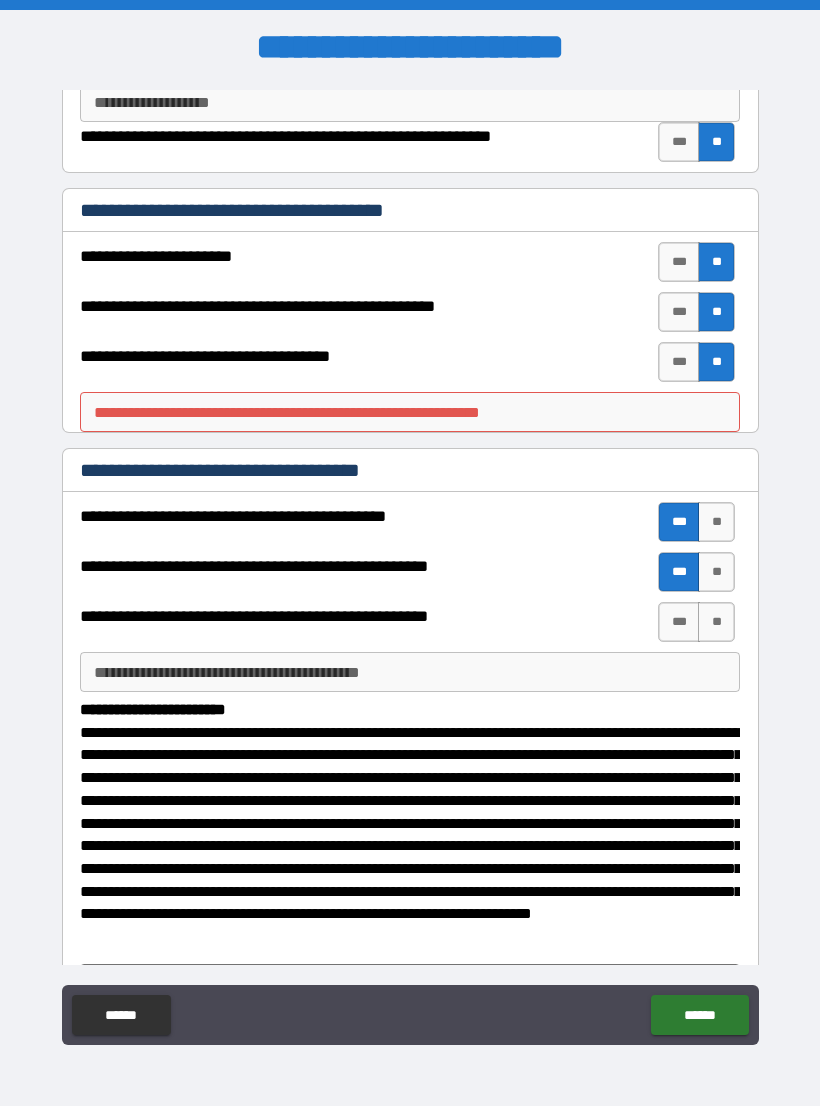 click on "***" at bounding box center [679, 622] 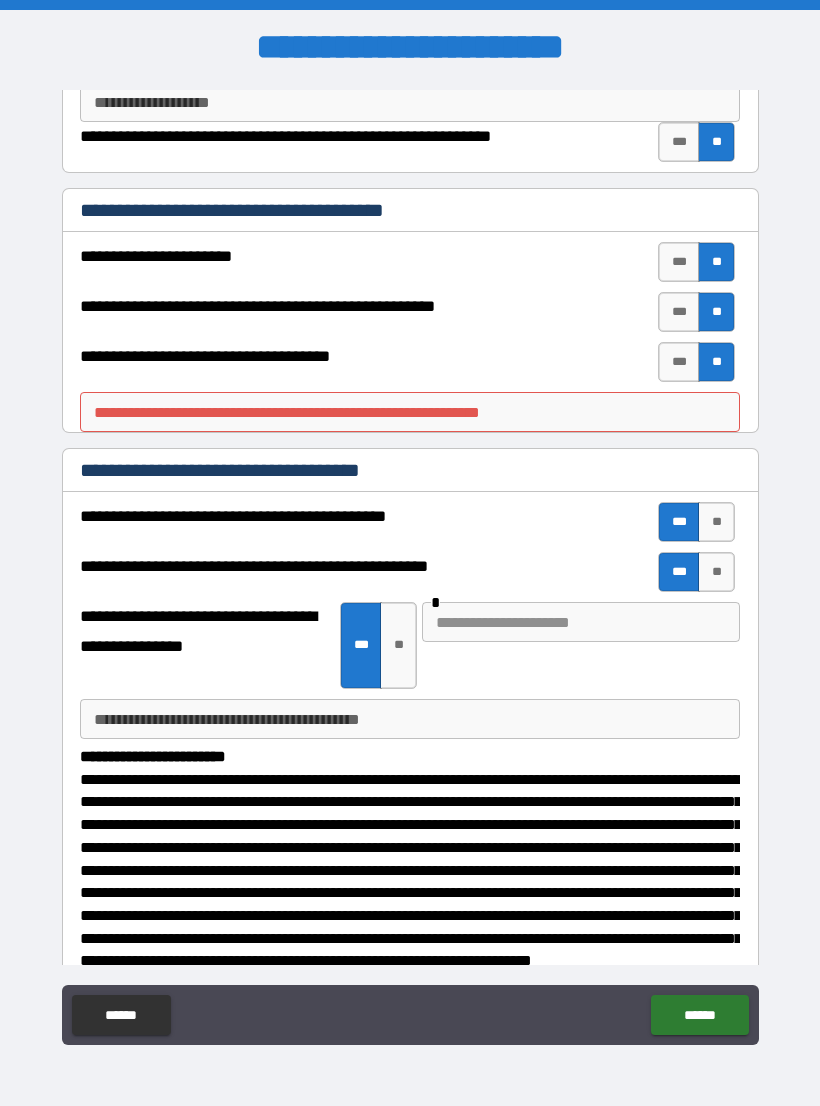 click on "**" at bounding box center (398, 645) 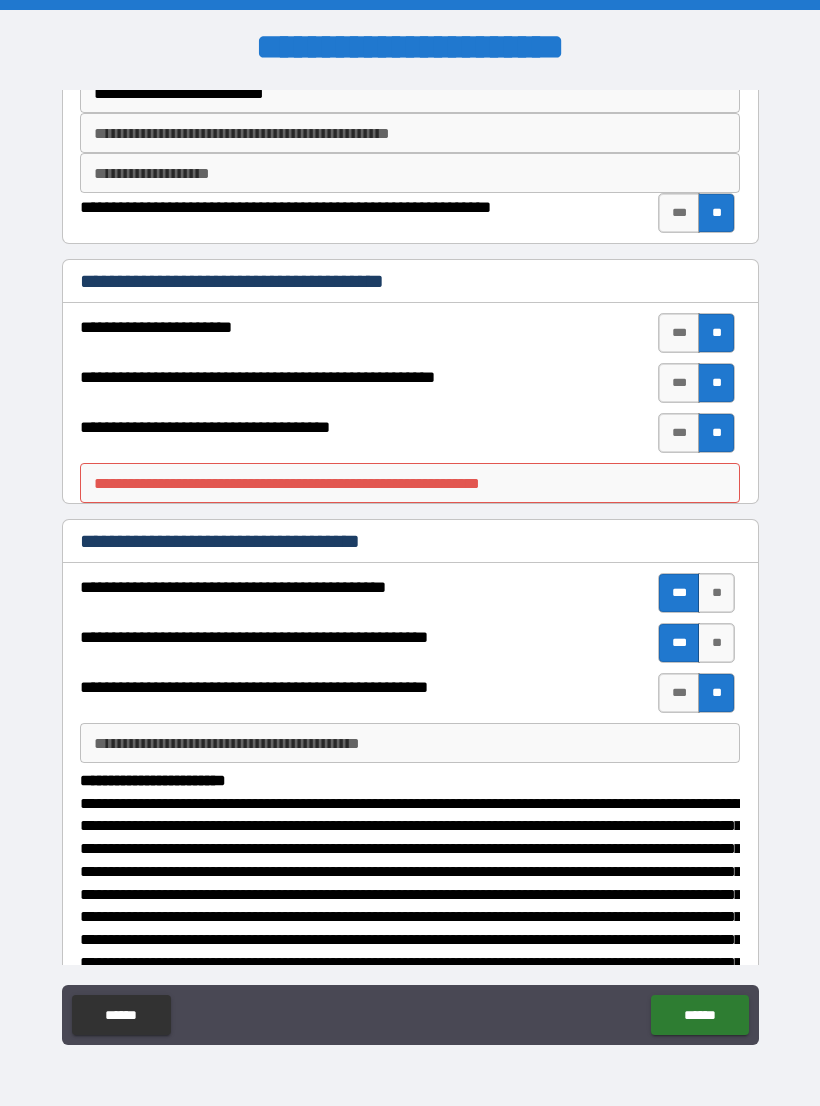 scroll, scrollTop: 111, scrollLeft: 0, axis: vertical 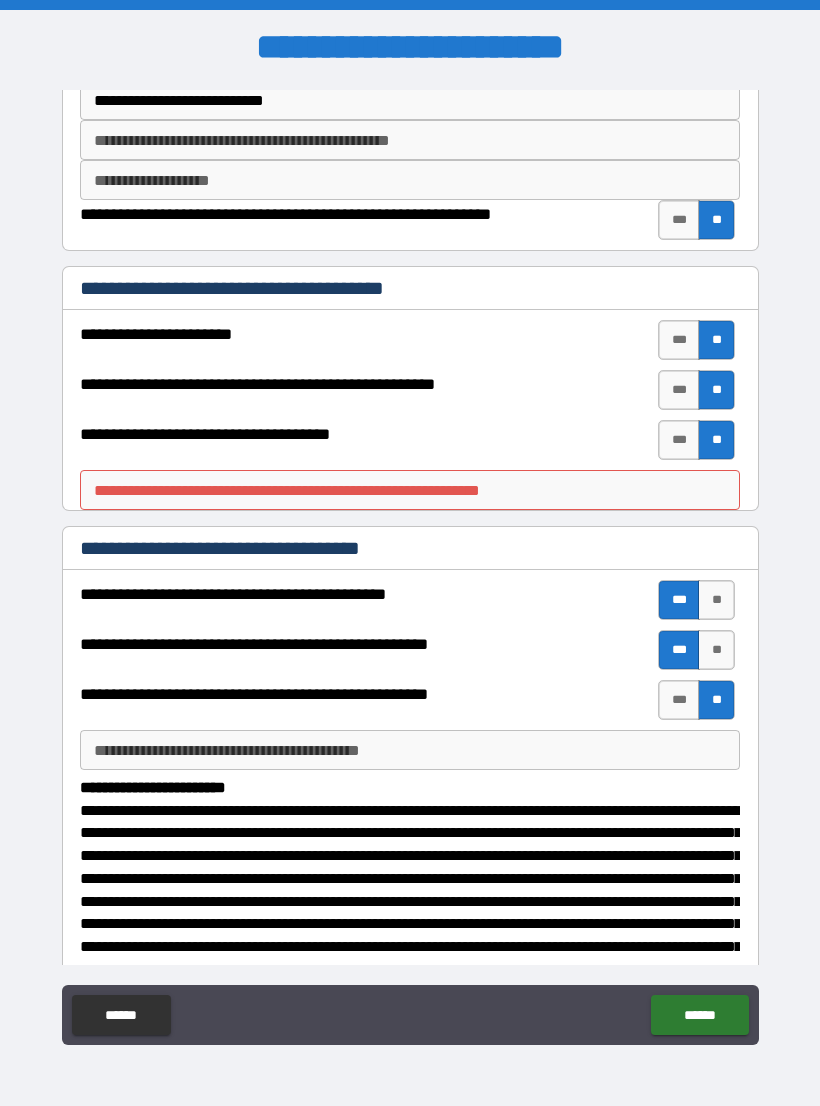 click on "**********" at bounding box center (410, 490) 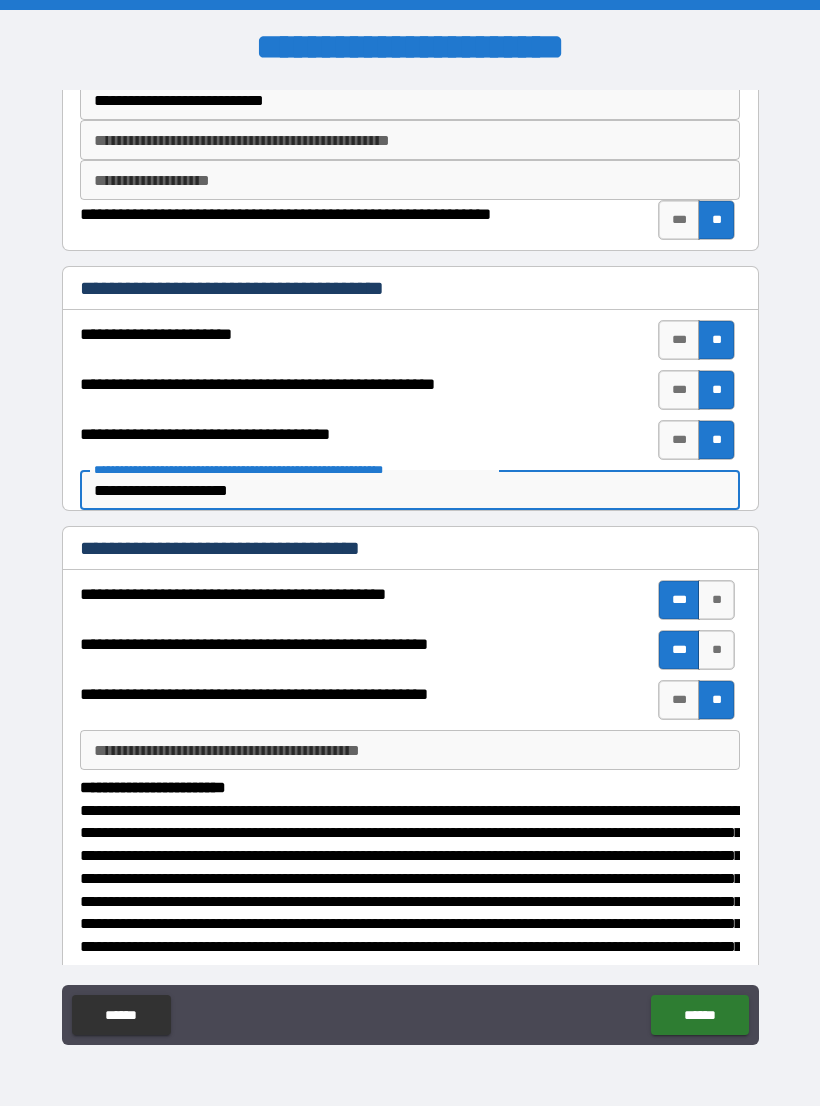 click on "**********" at bounding box center [318, 650] 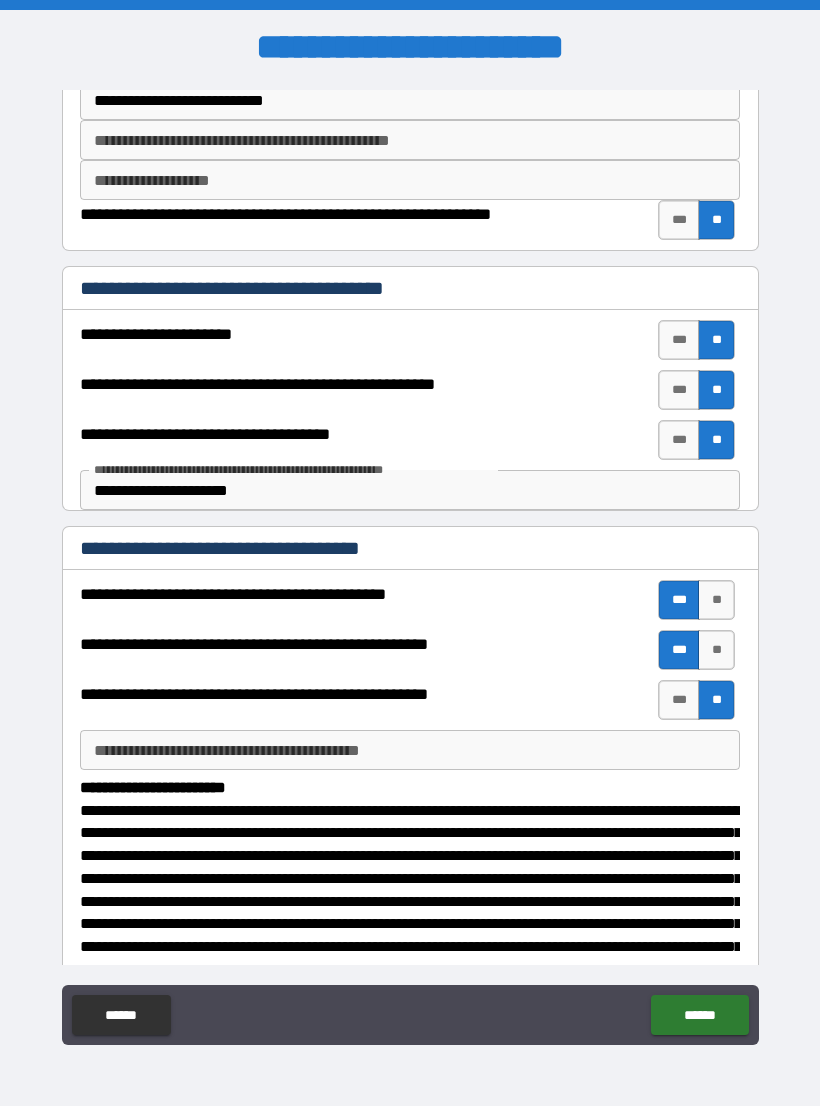 click on "**********" at bounding box center (410, 490) 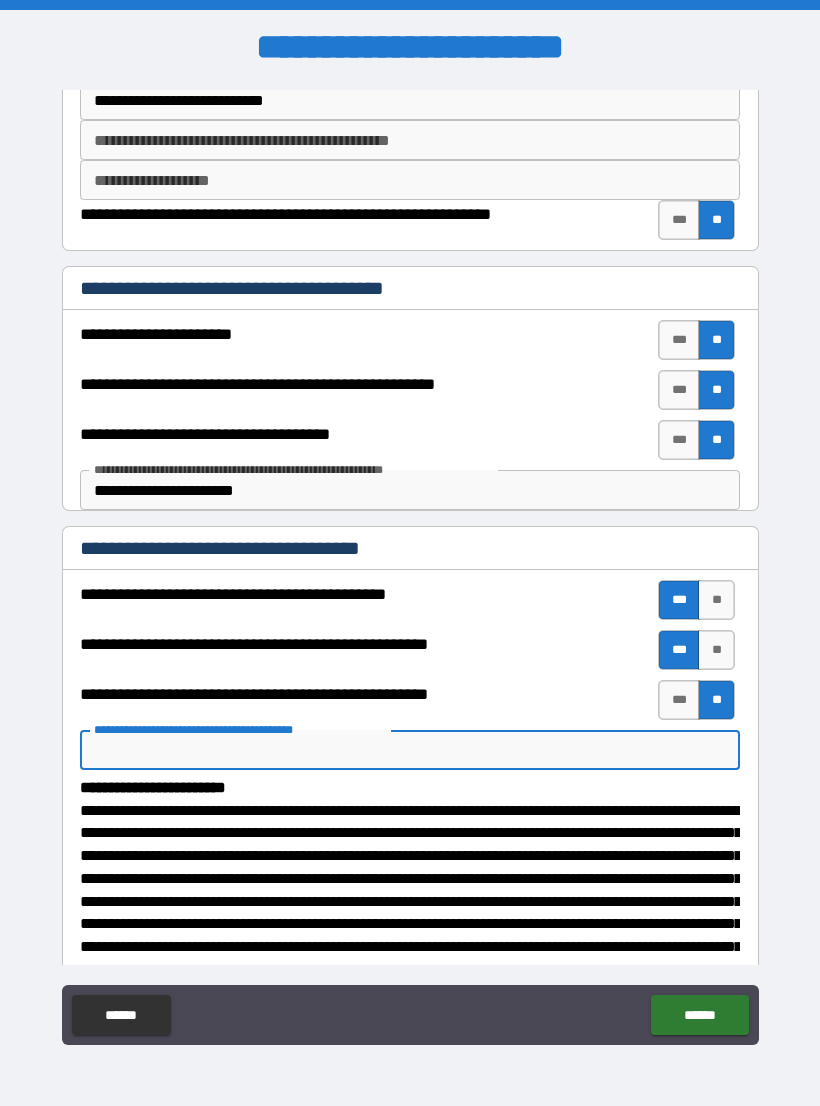 scroll, scrollTop: 30, scrollLeft: 0, axis: vertical 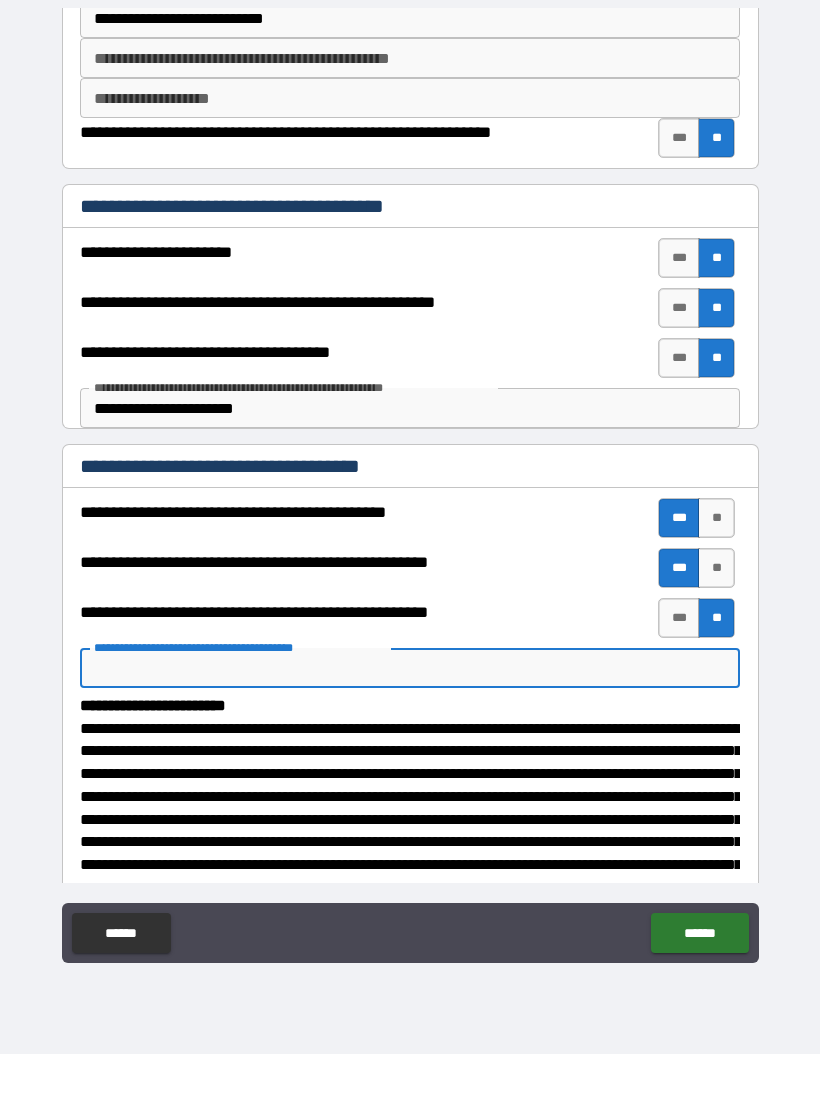 click on "**********" at bounding box center [410, 460] 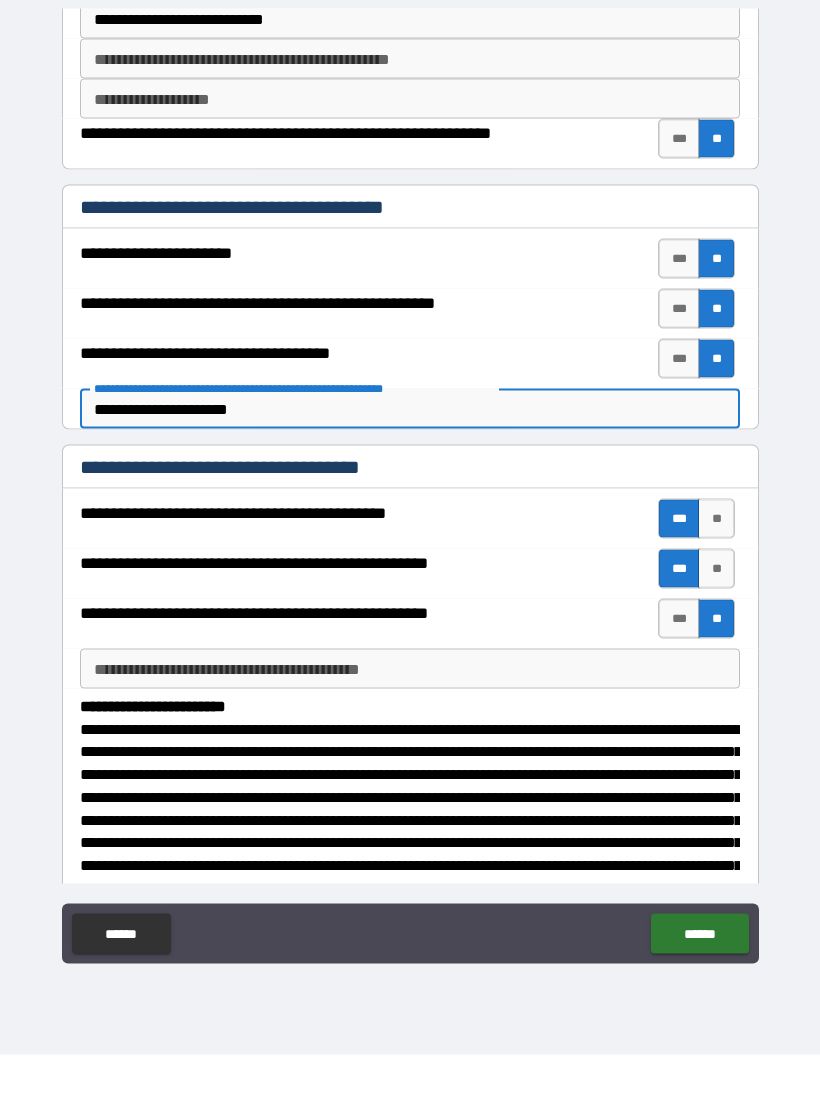 type on "**********" 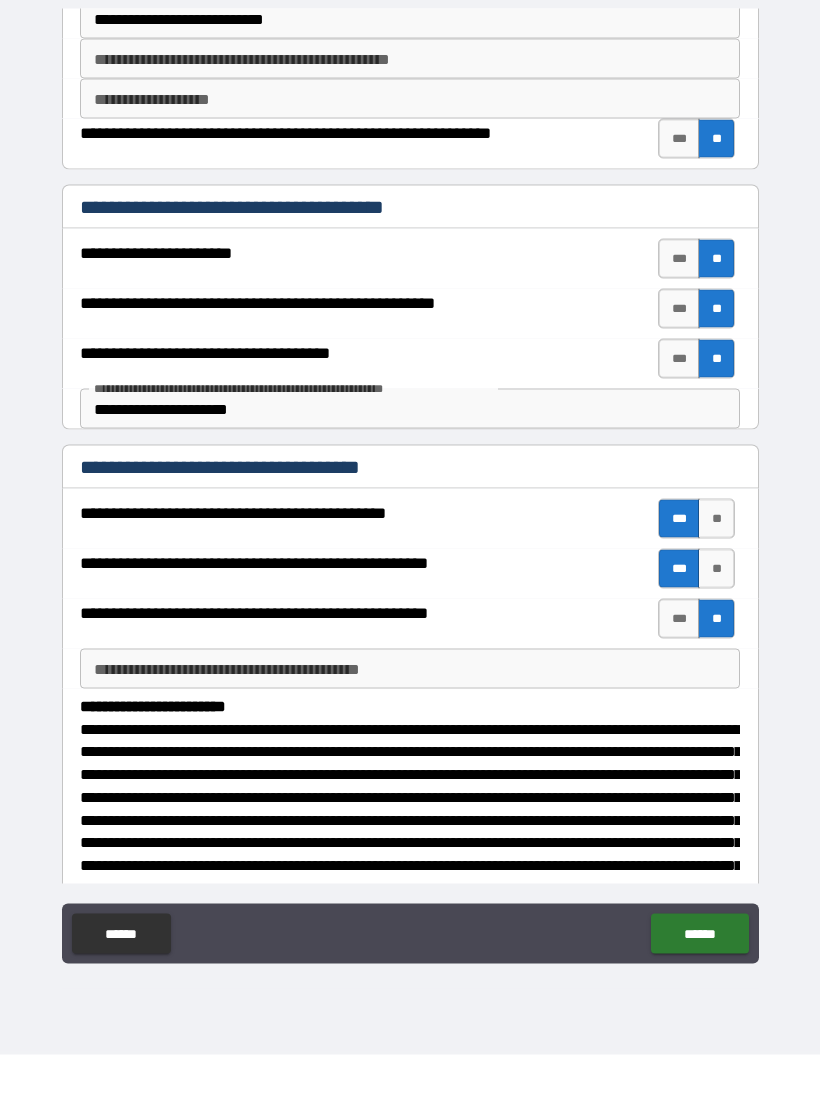 scroll, scrollTop: 31, scrollLeft: 0, axis: vertical 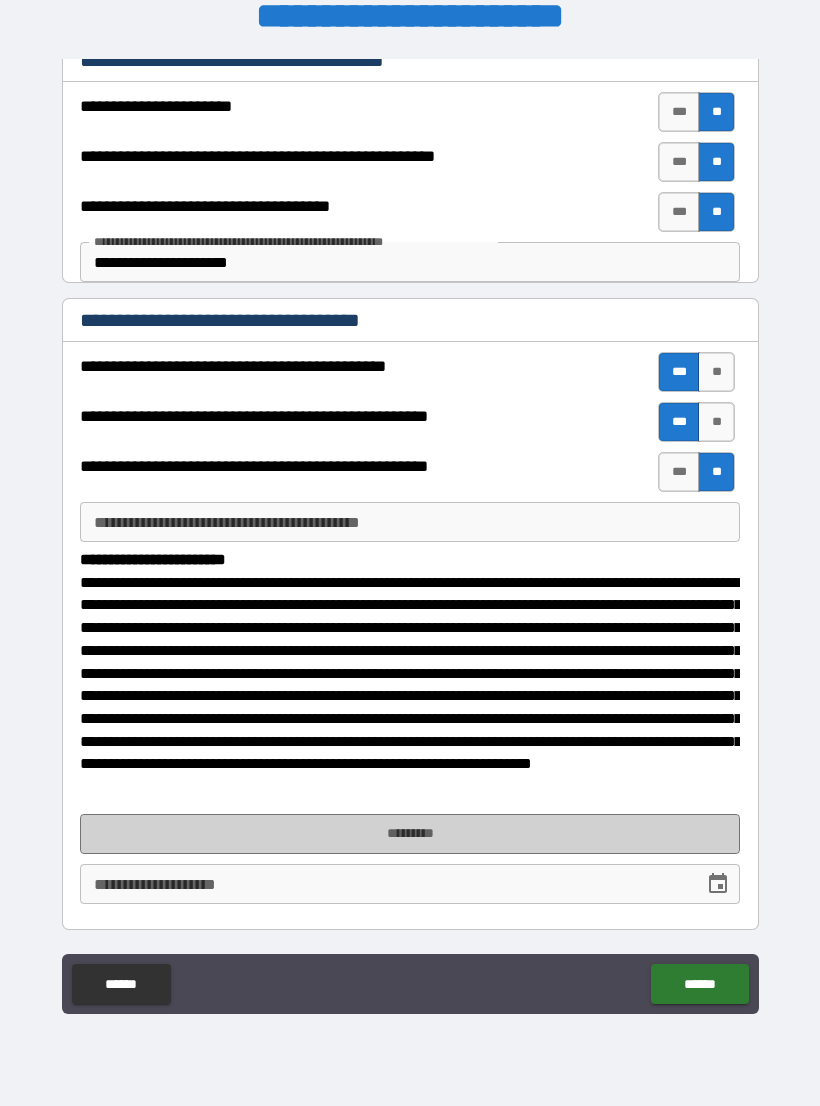 click on "*********" at bounding box center (410, 834) 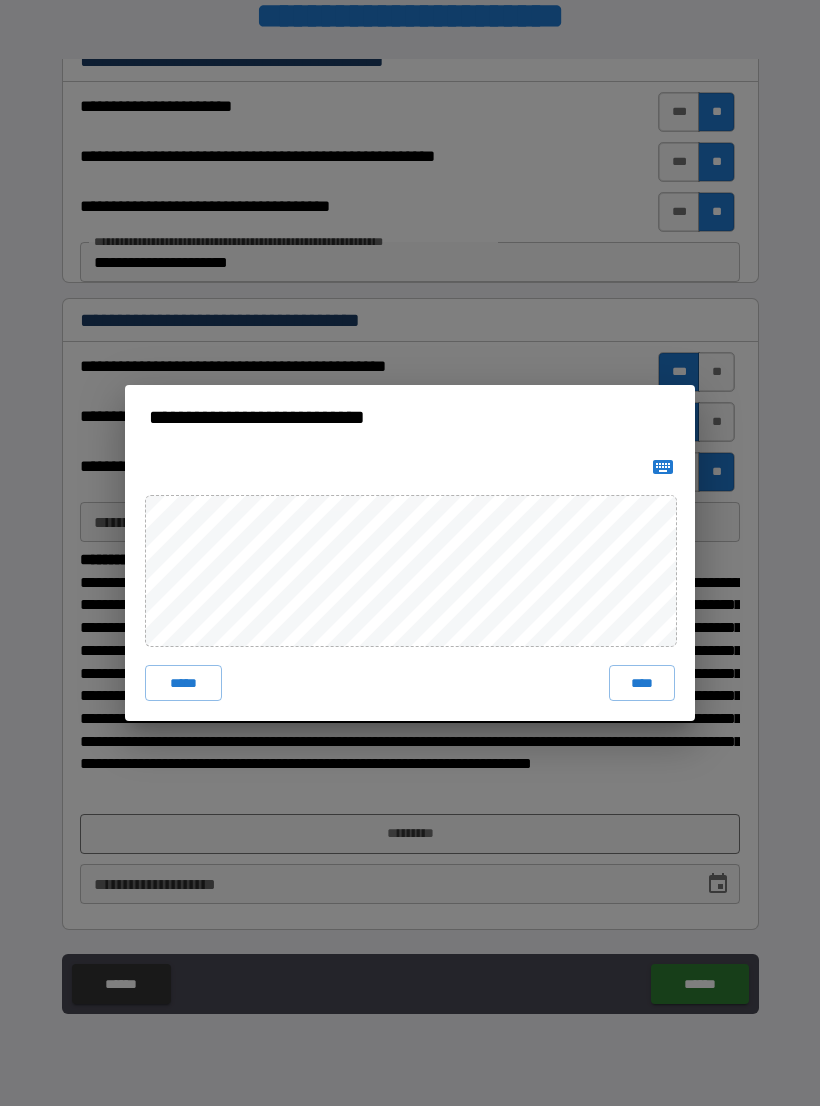 click on "****" at bounding box center (642, 683) 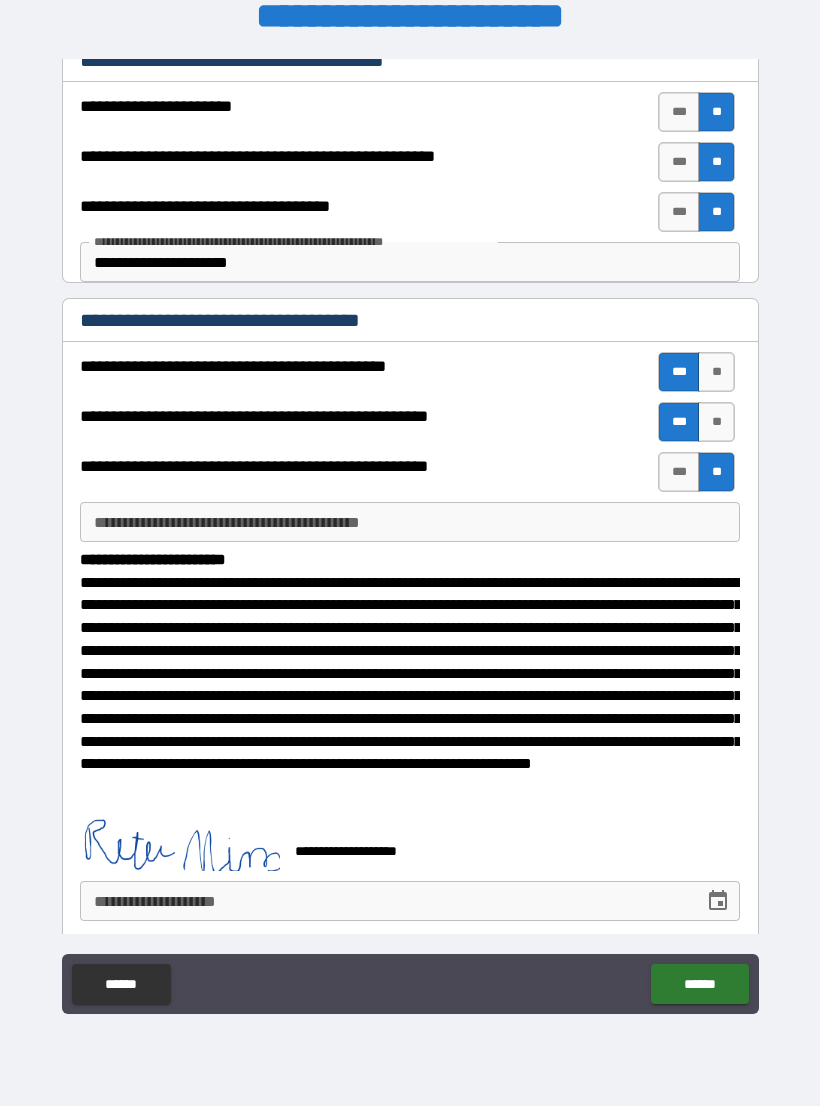 scroll, scrollTop: 298, scrollLeft: 0, axis: vertical 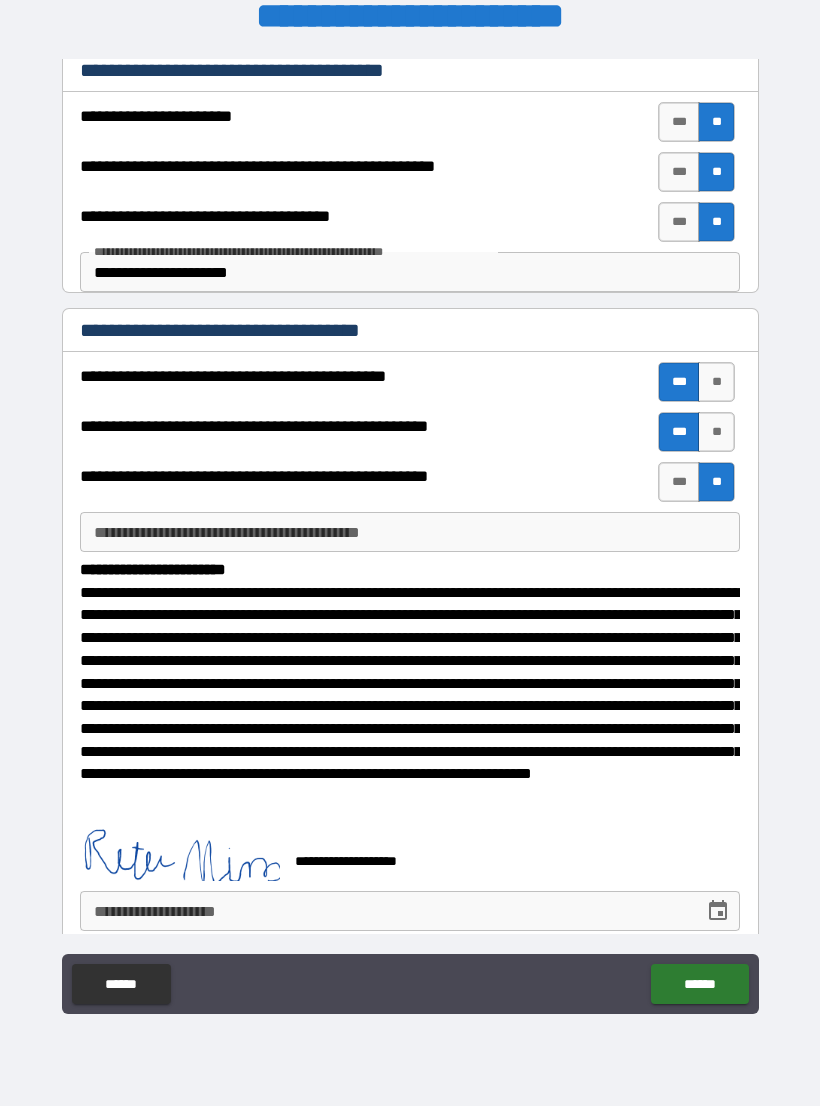 click on "******" at bounding box center (699, 984) 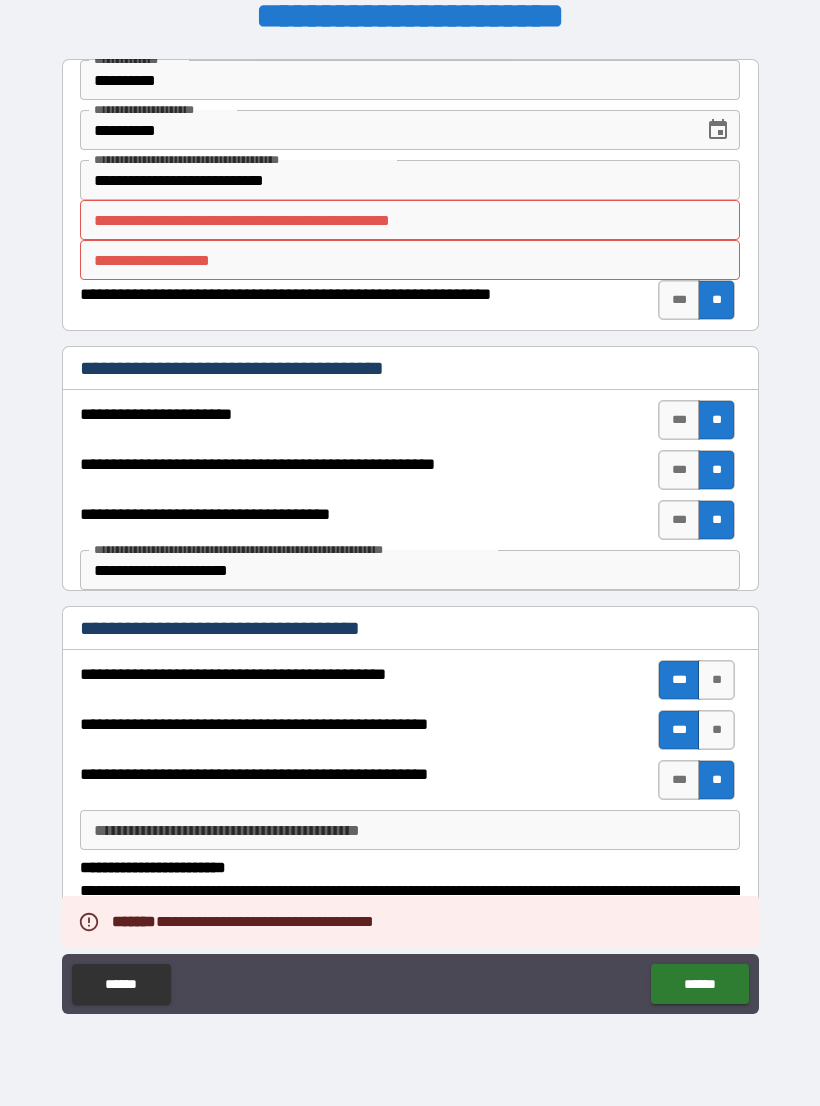 scroll, scrollTop: 0, scrollLeft: 0, axis: both 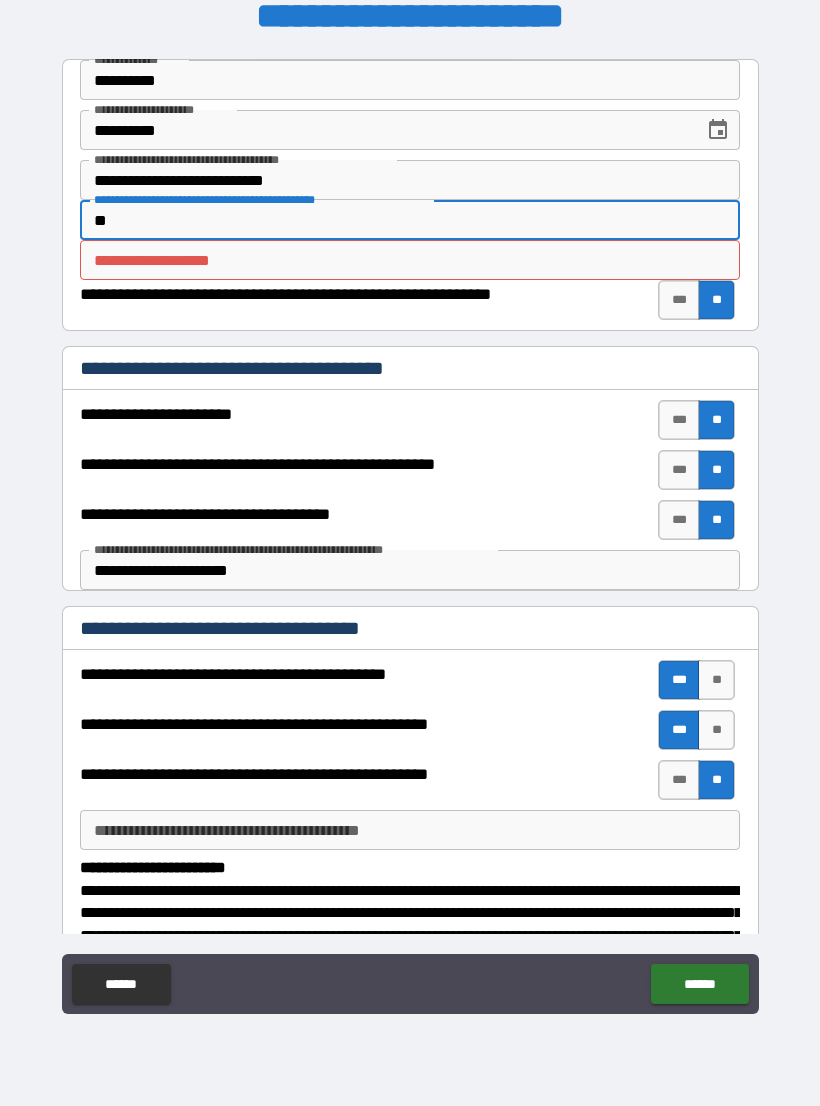 type on "*" 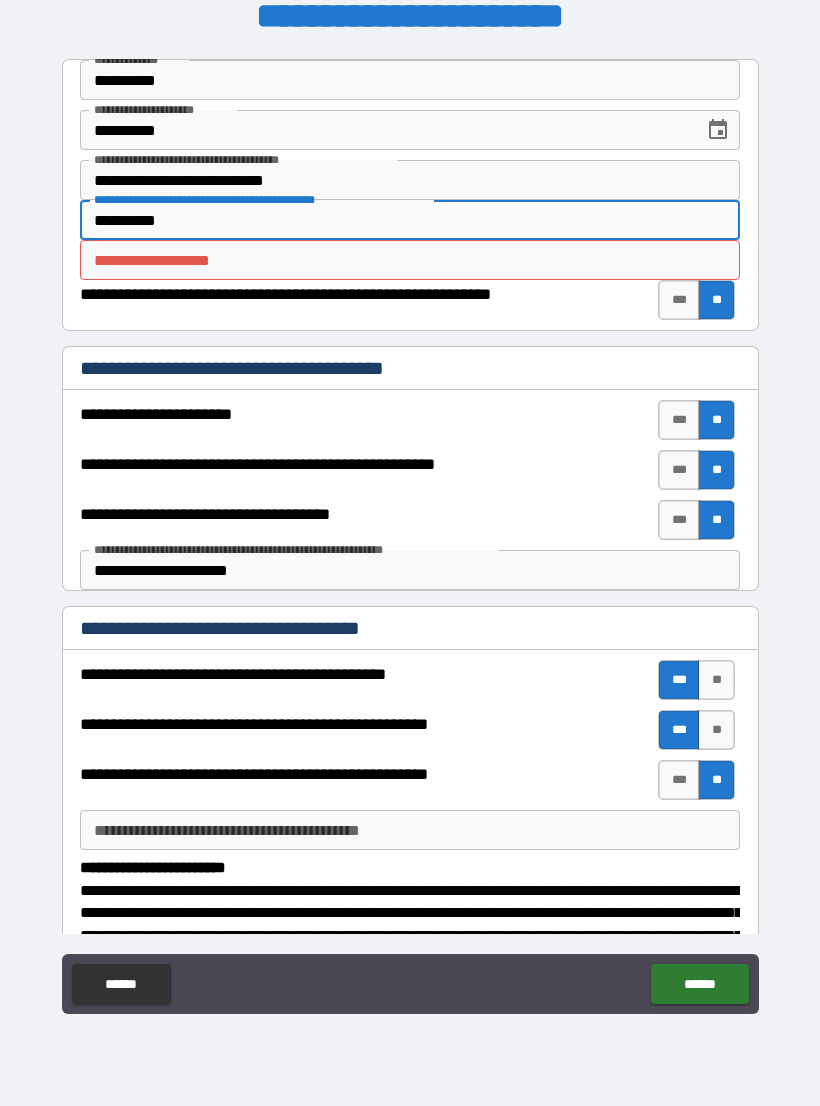 type on "**********" 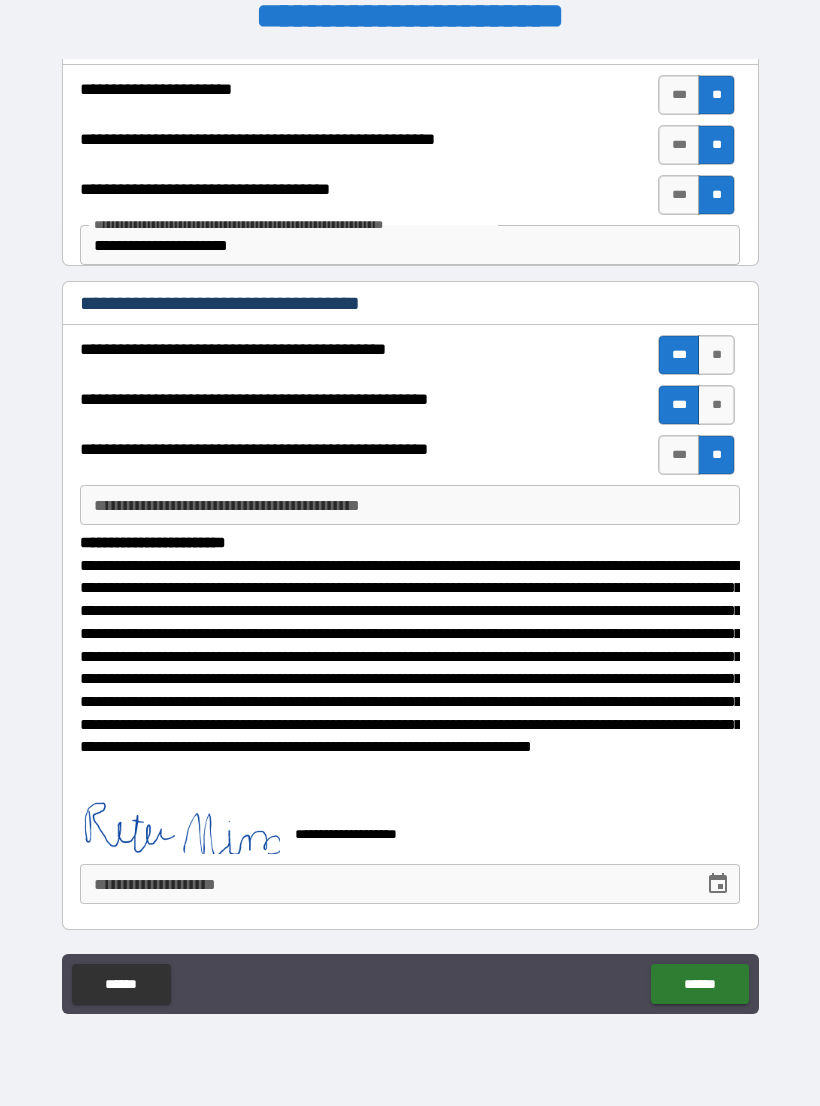 scroll, scrollTop: 325, scrollLeft: 0, axis: vertical 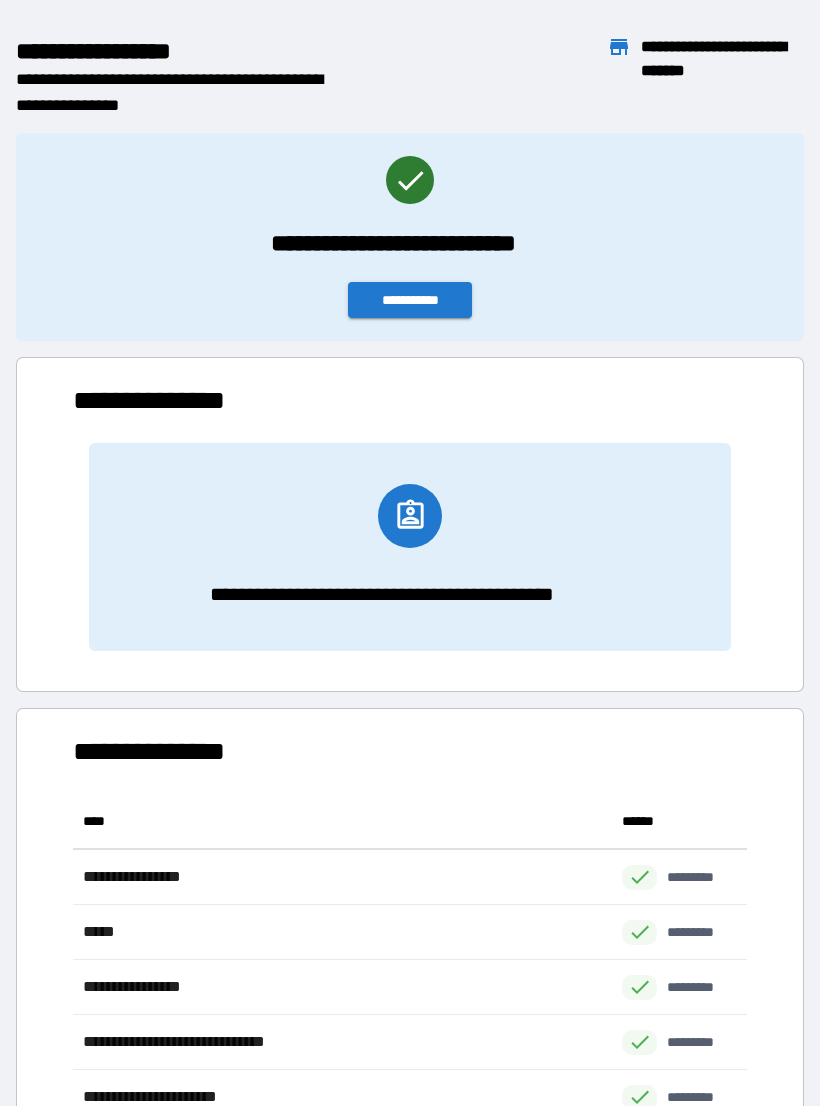 click on "**********" at bounding box center (410, 300) 